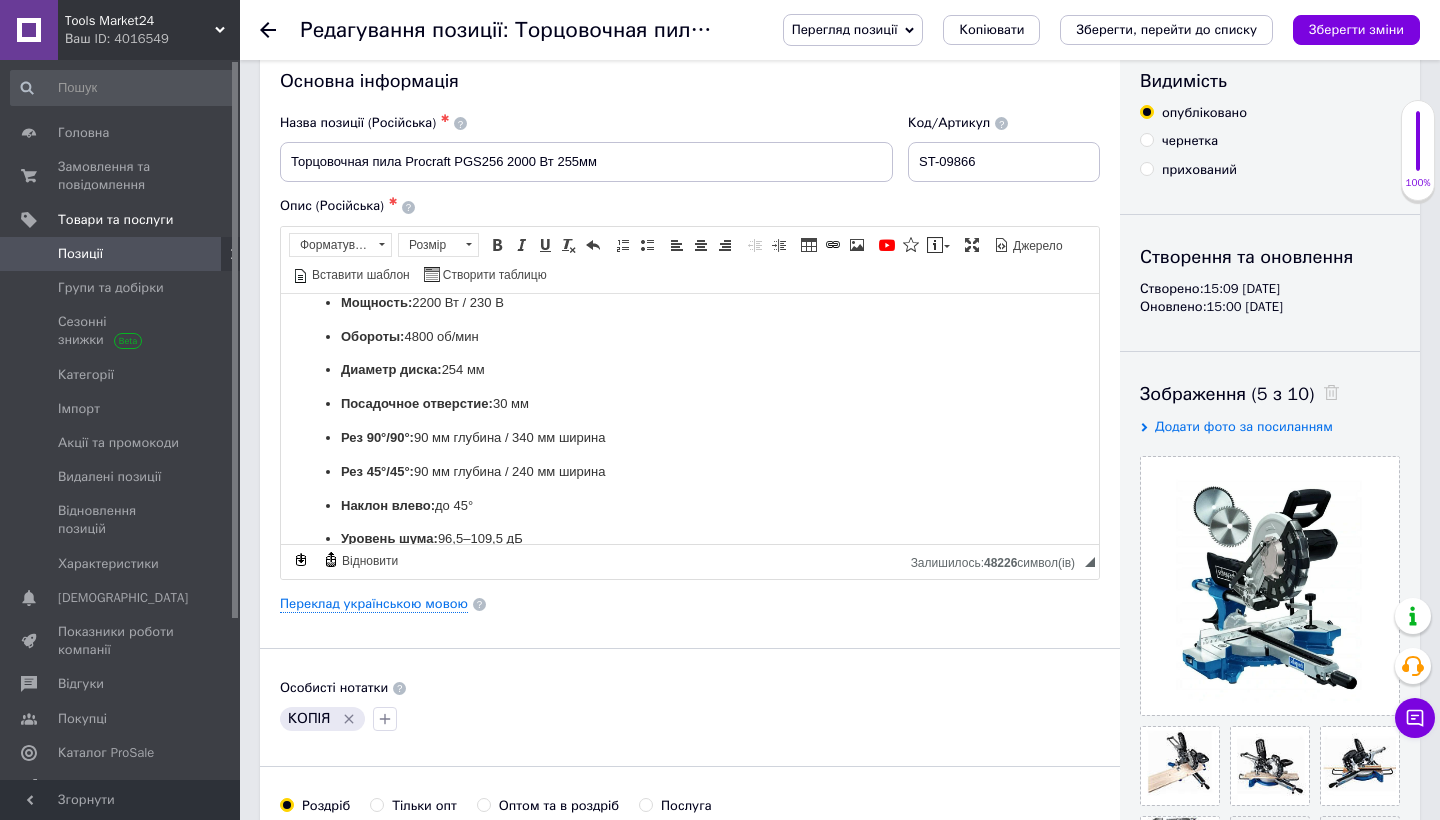 scroll, scrollTop: 0, scrollLeft: 0, axis: both 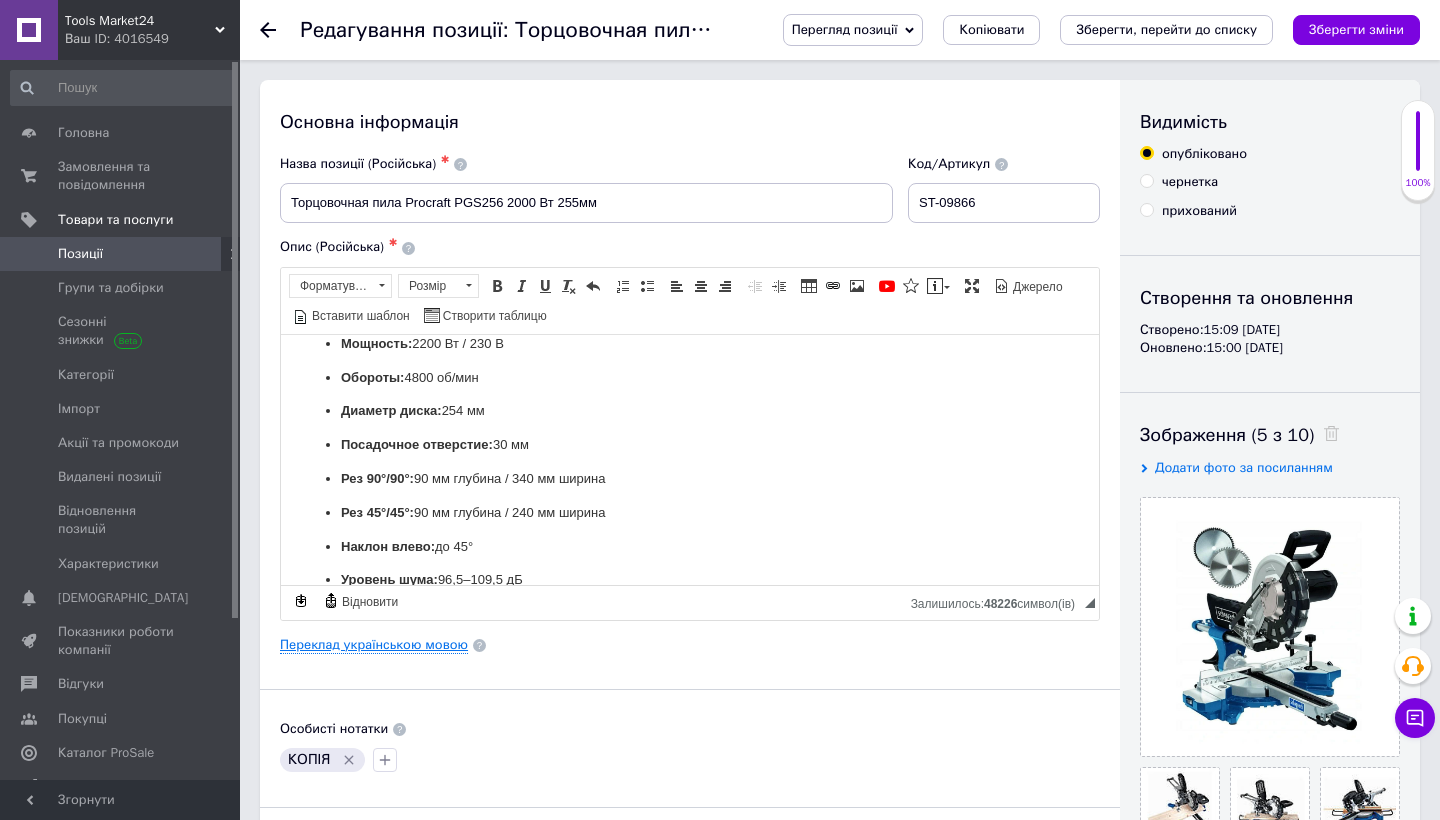 click on "Переклад українською мовою" at bounding box center (374, 645) 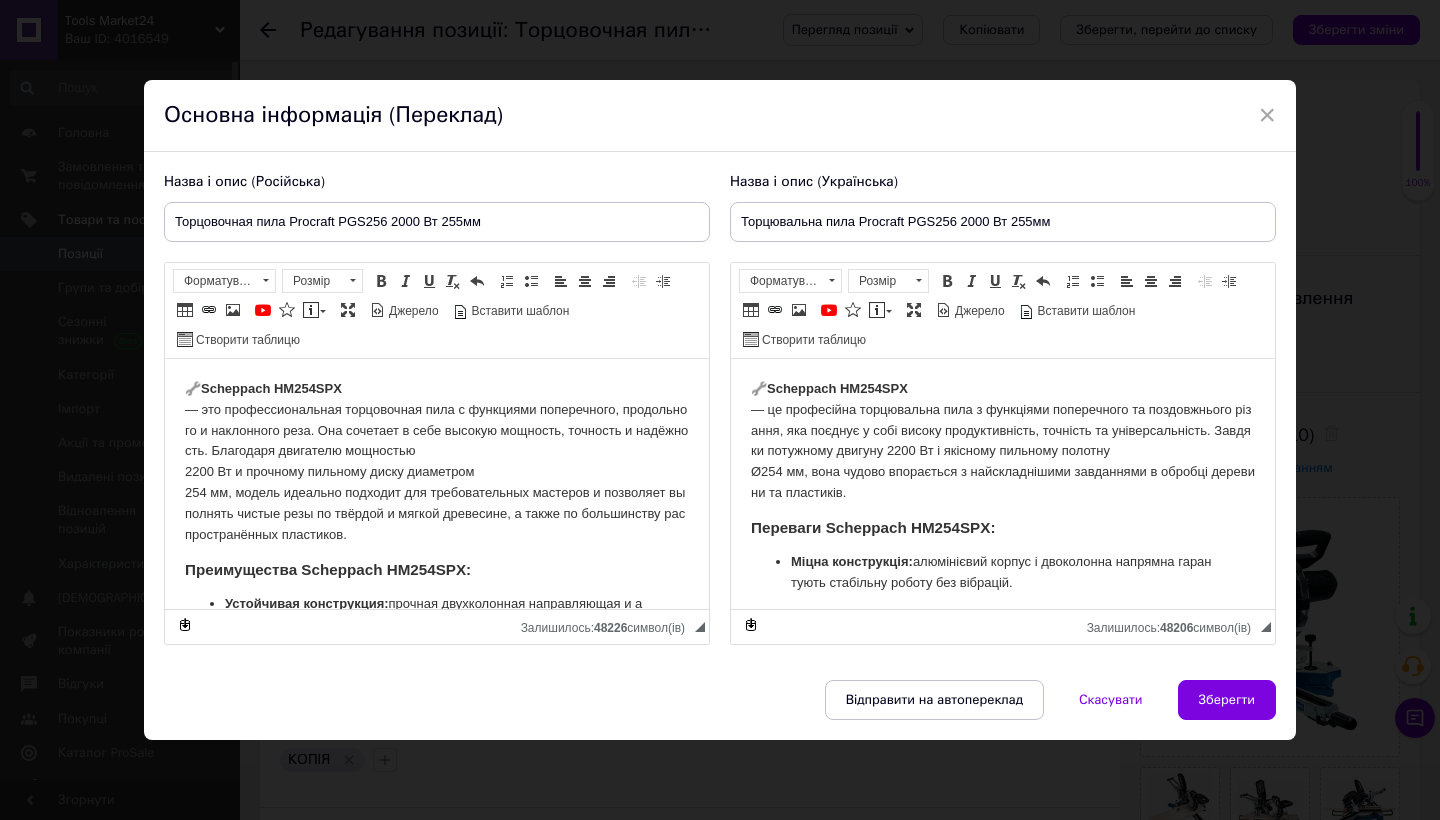 scroll, scrollTop: 0, scrollLeft: 0, axis: both 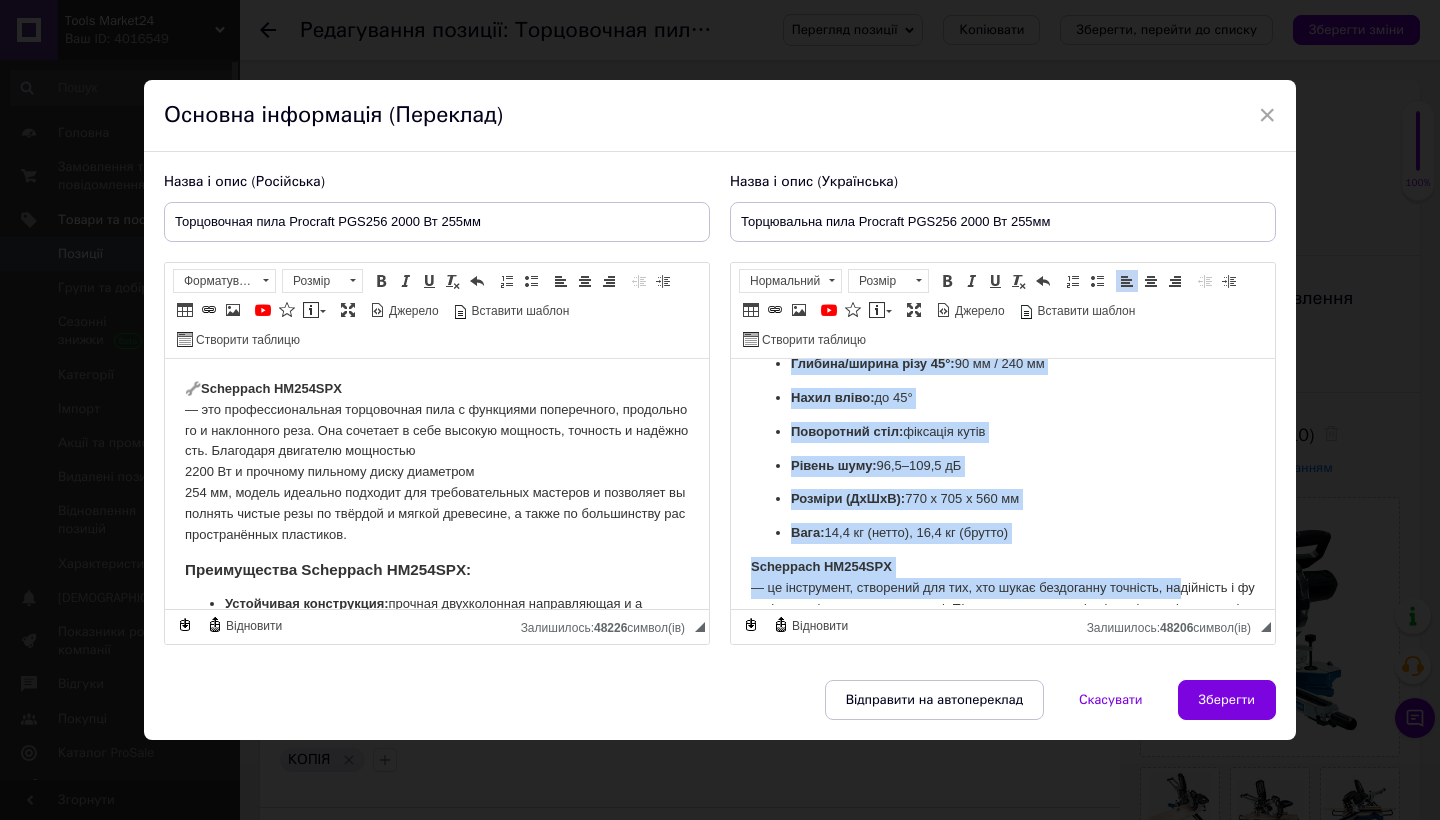 drag, startPoint x: 751, startPoint y: 378, endPoint x: 888, endPoint y: 654, distance: 308.13147 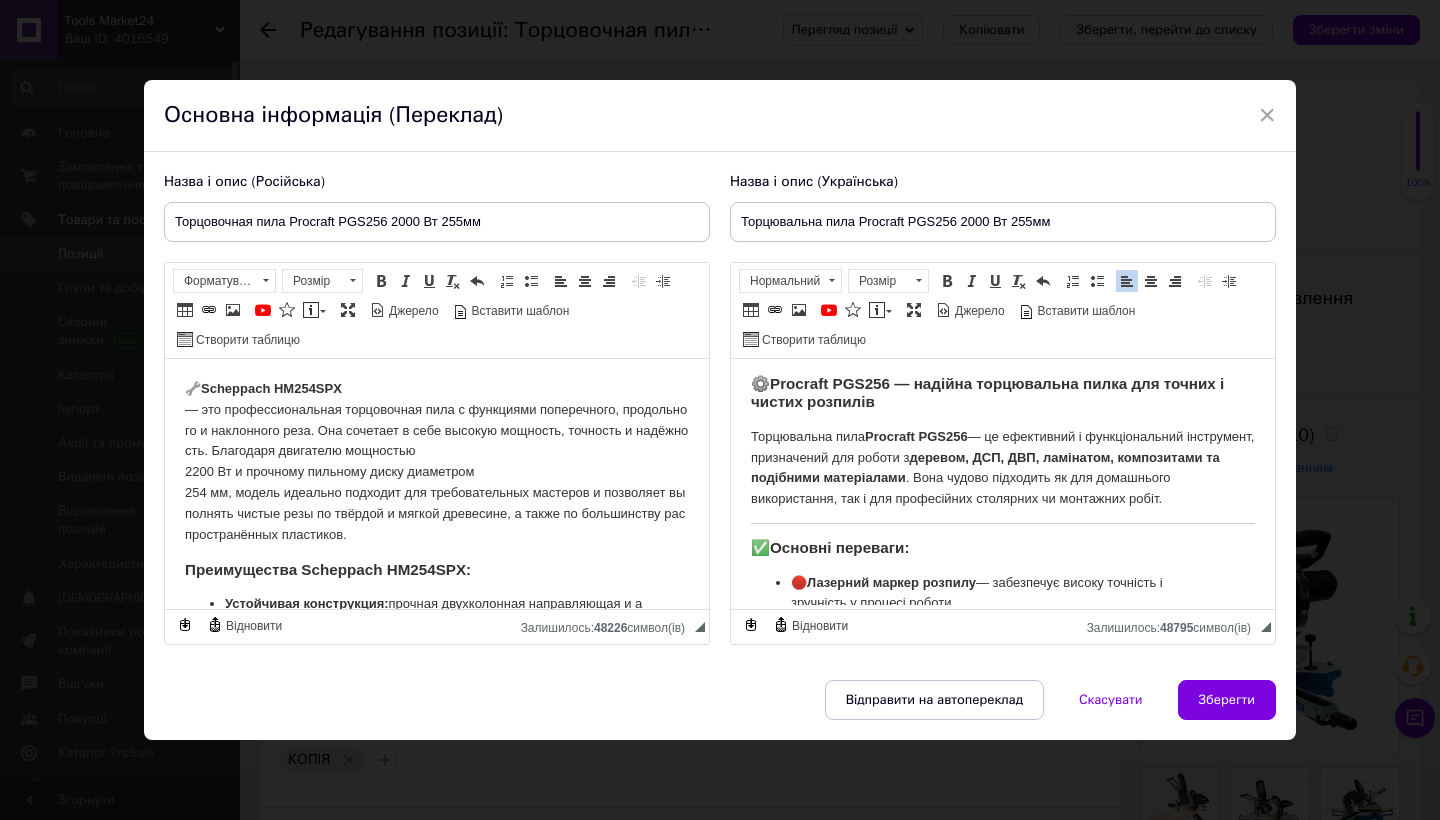 scroll, scrollTop: 0, scrollLeft: 0, axis: both 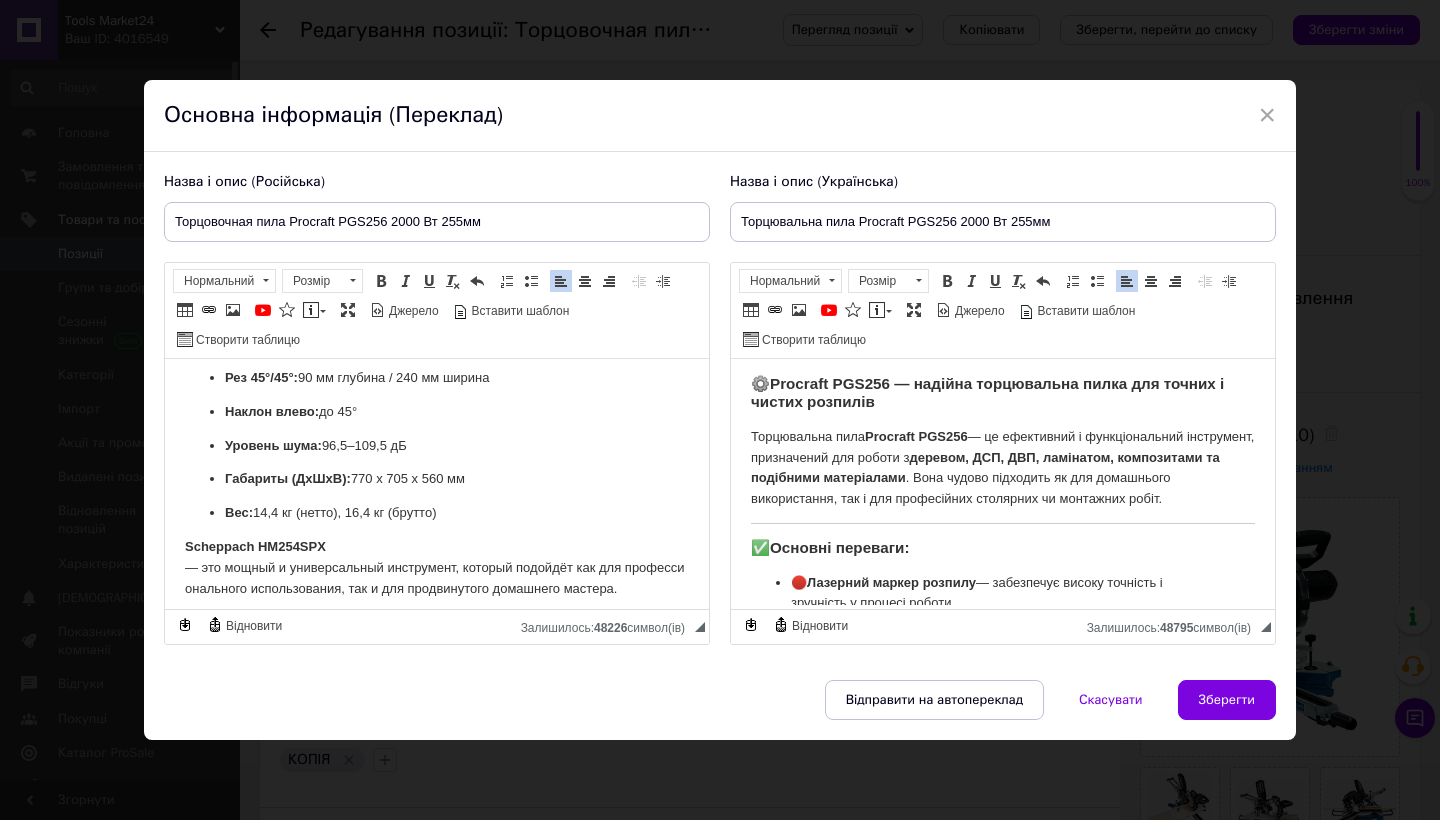 drag, startPoint x: 184, startPoint y: 380, endPoint x: 372, endPoint y: 677, distance: 351.50107 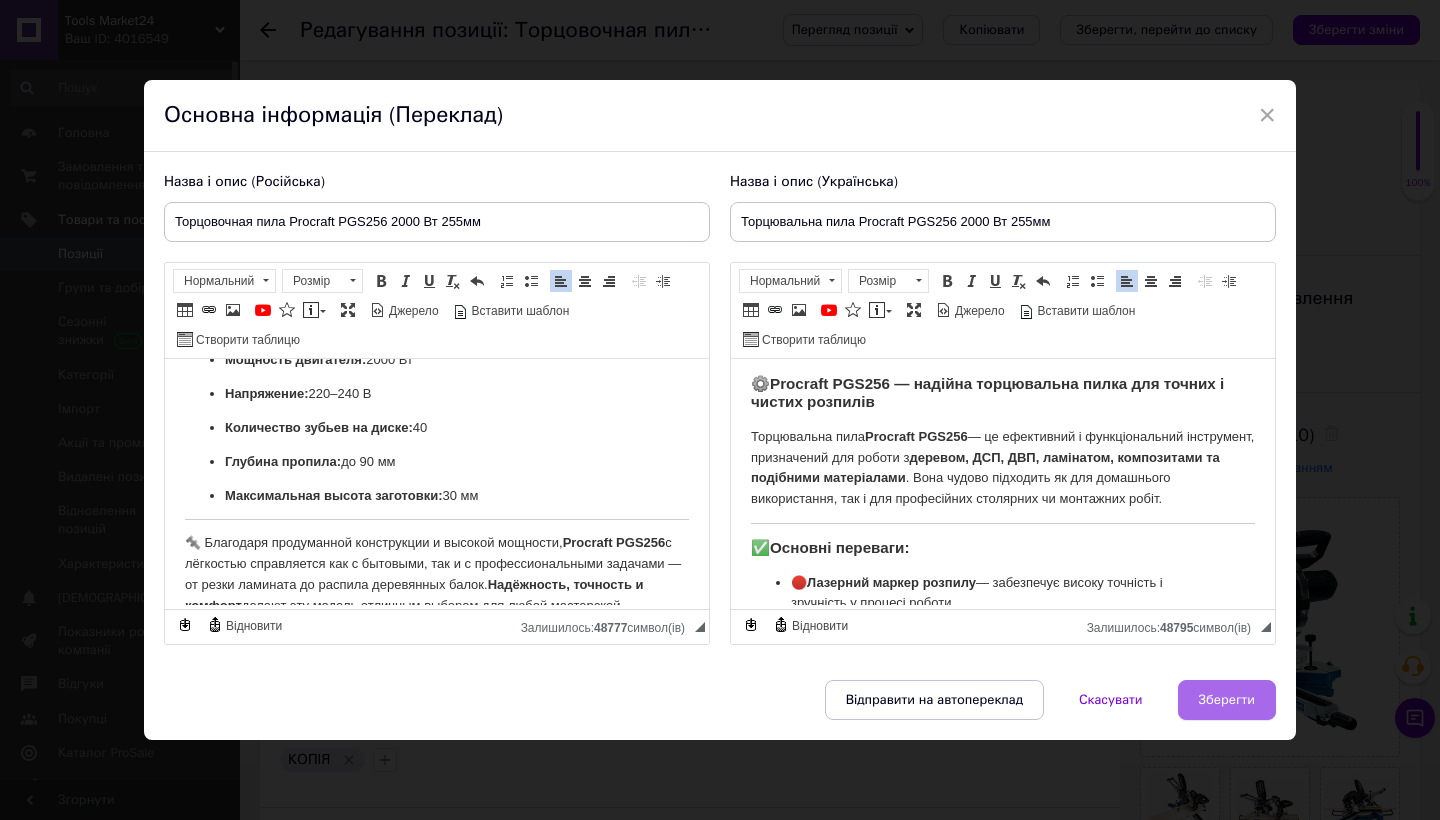 click on "Зберегти" at bounding box center [1227, 700] 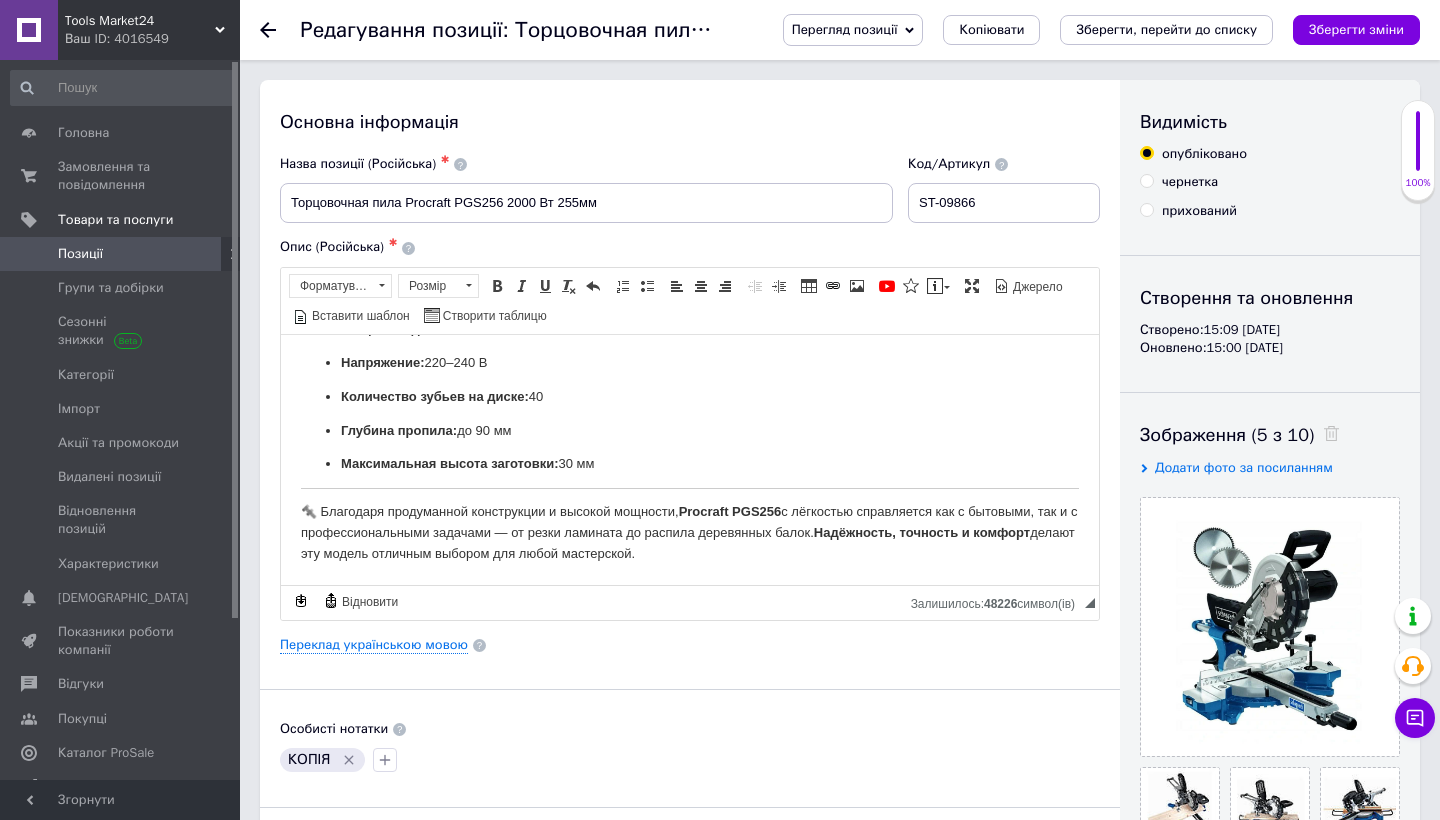 scroll, scrollTop: 297, scrollLeft: 0, axis: vertical 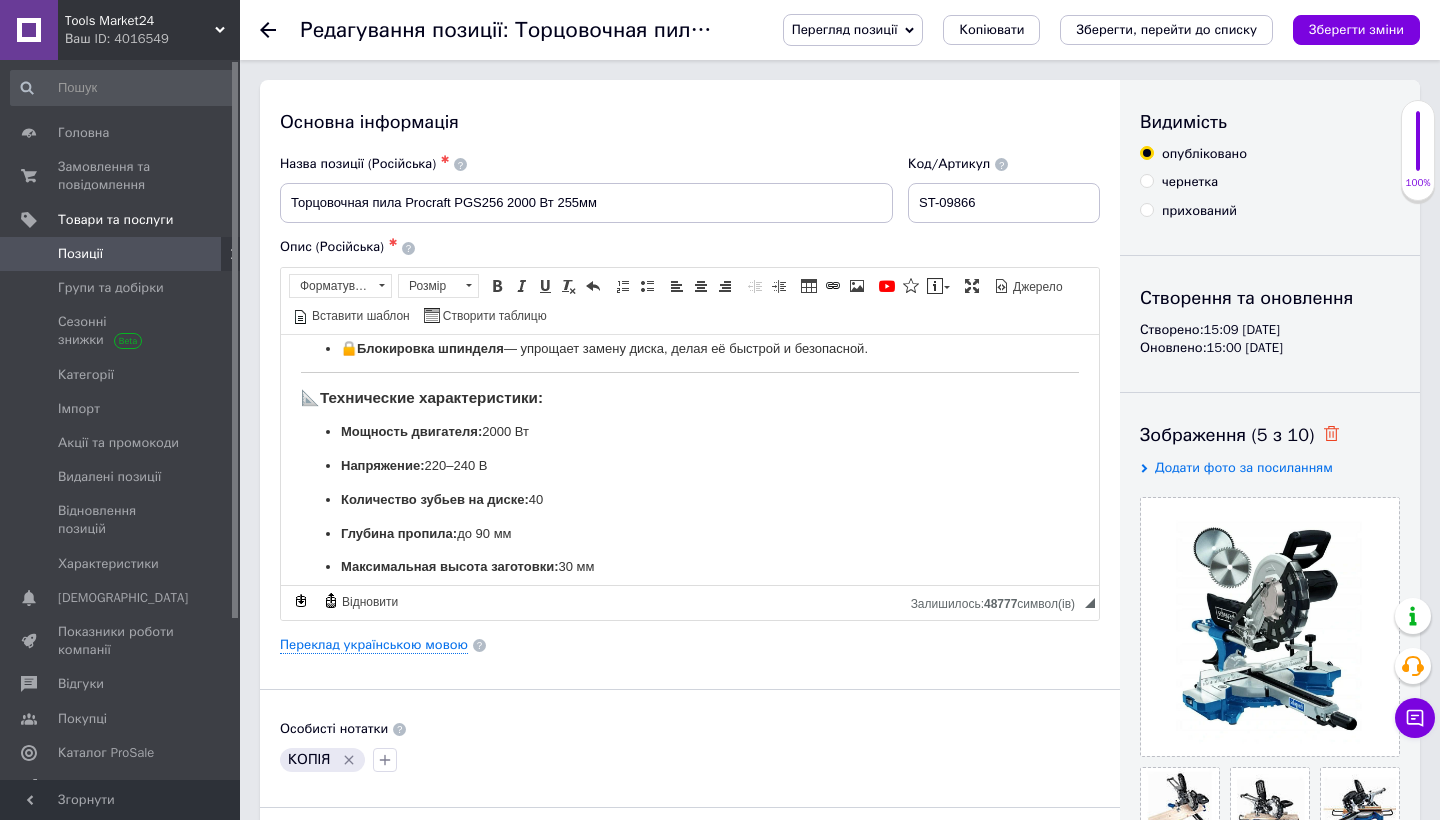 click 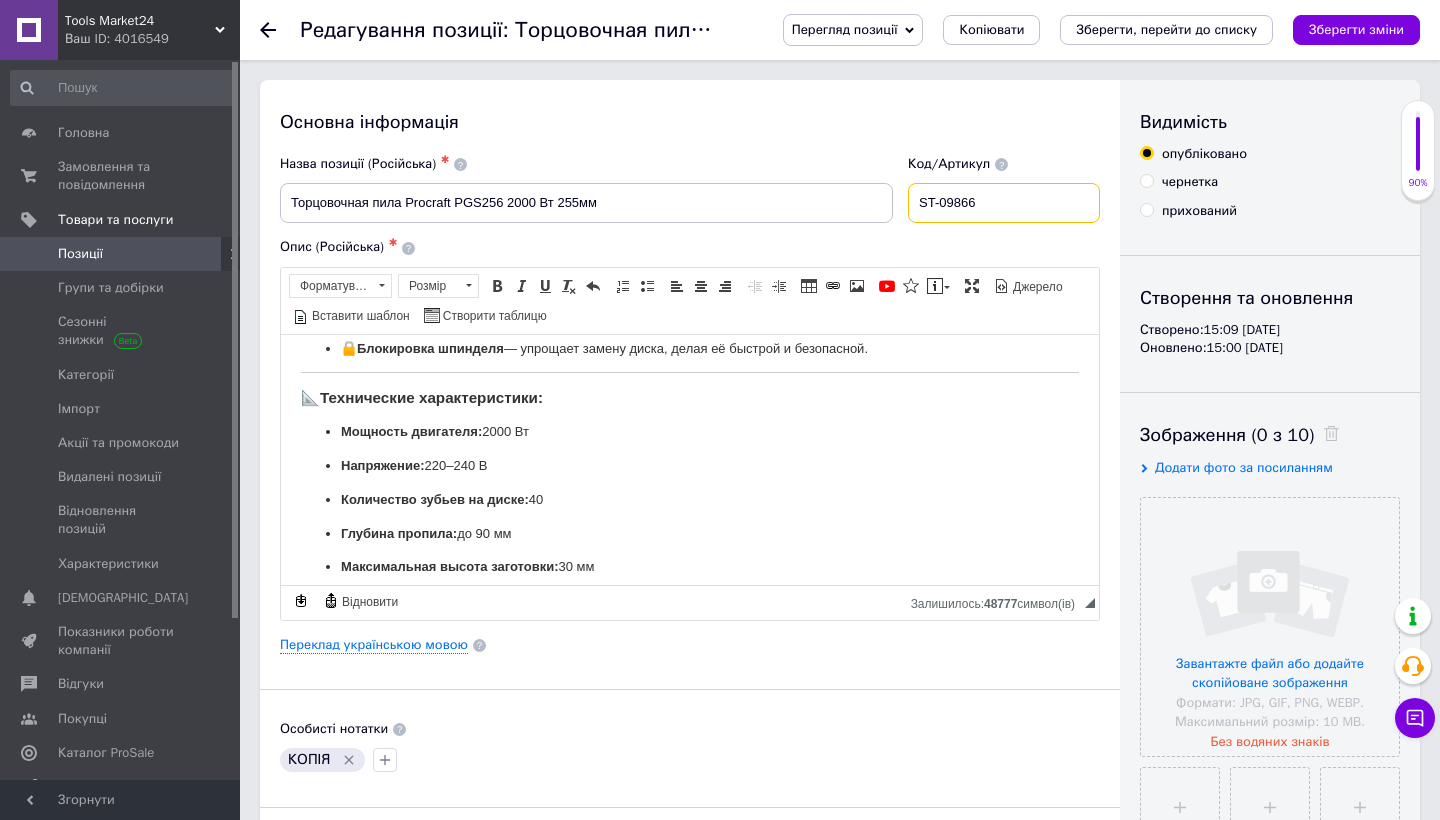 click on "ST-09866" at bounding box center [1004, 203] 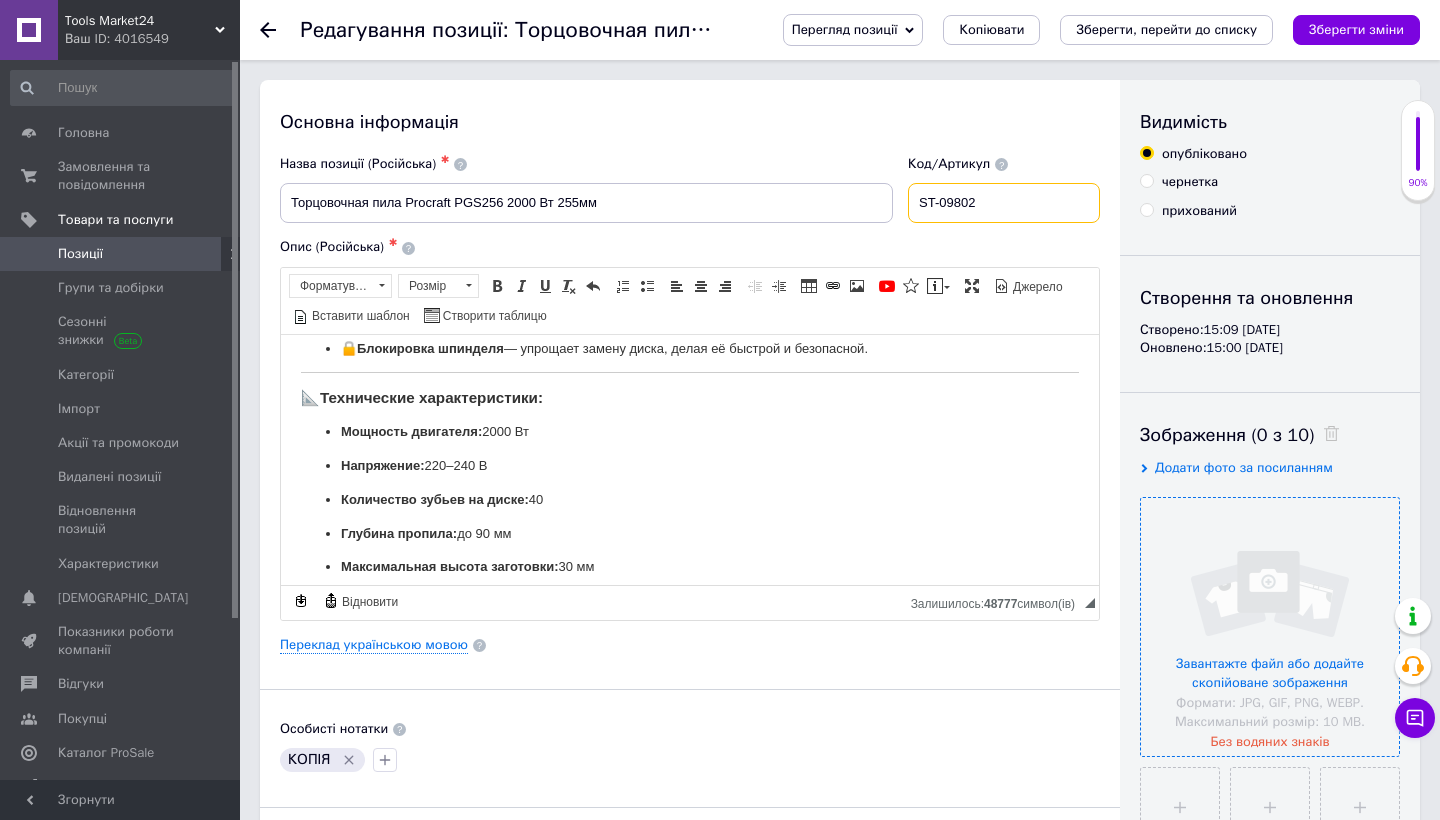 type on "ST-09802" 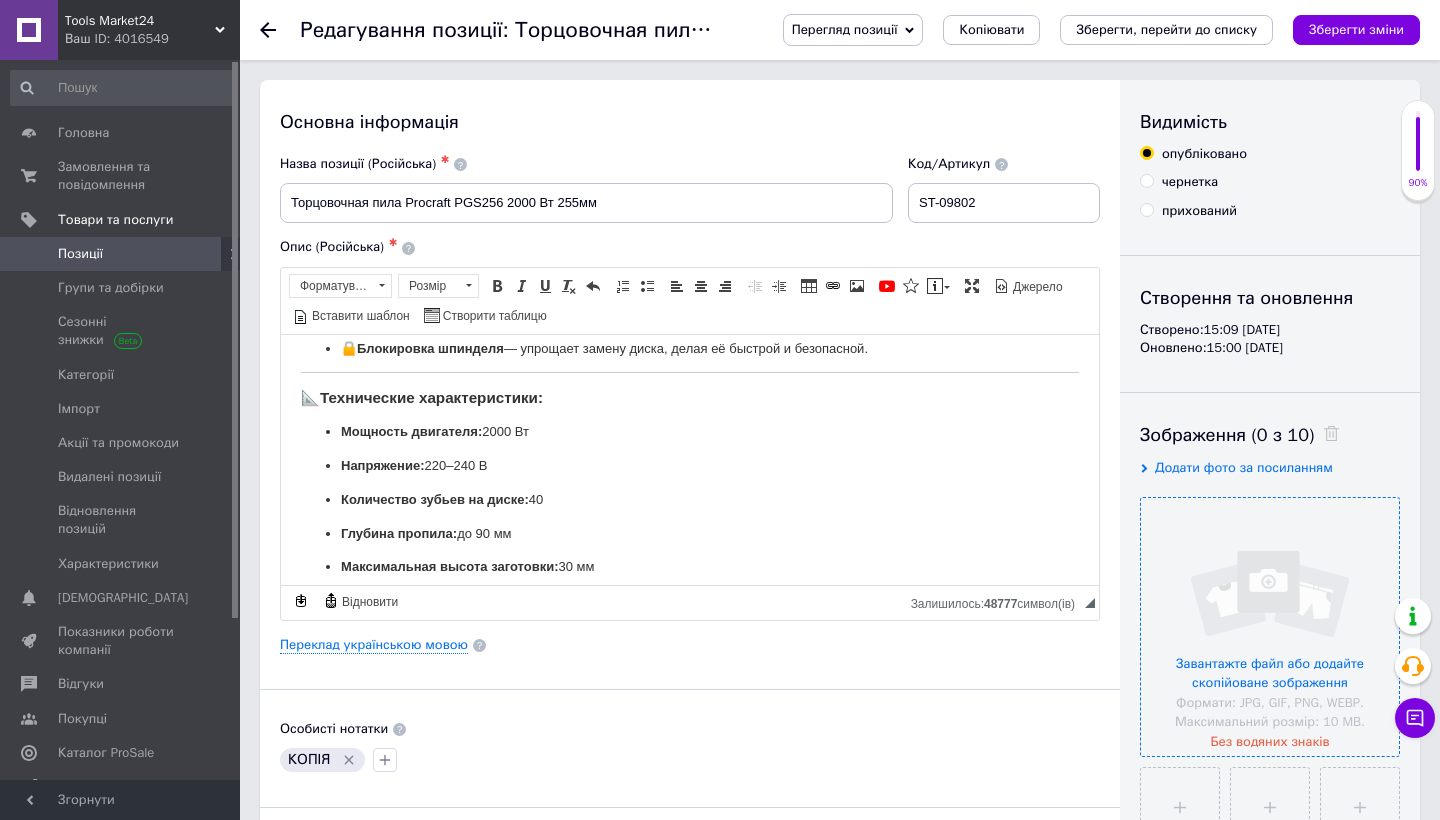 click at bounding box center (1270, 627) 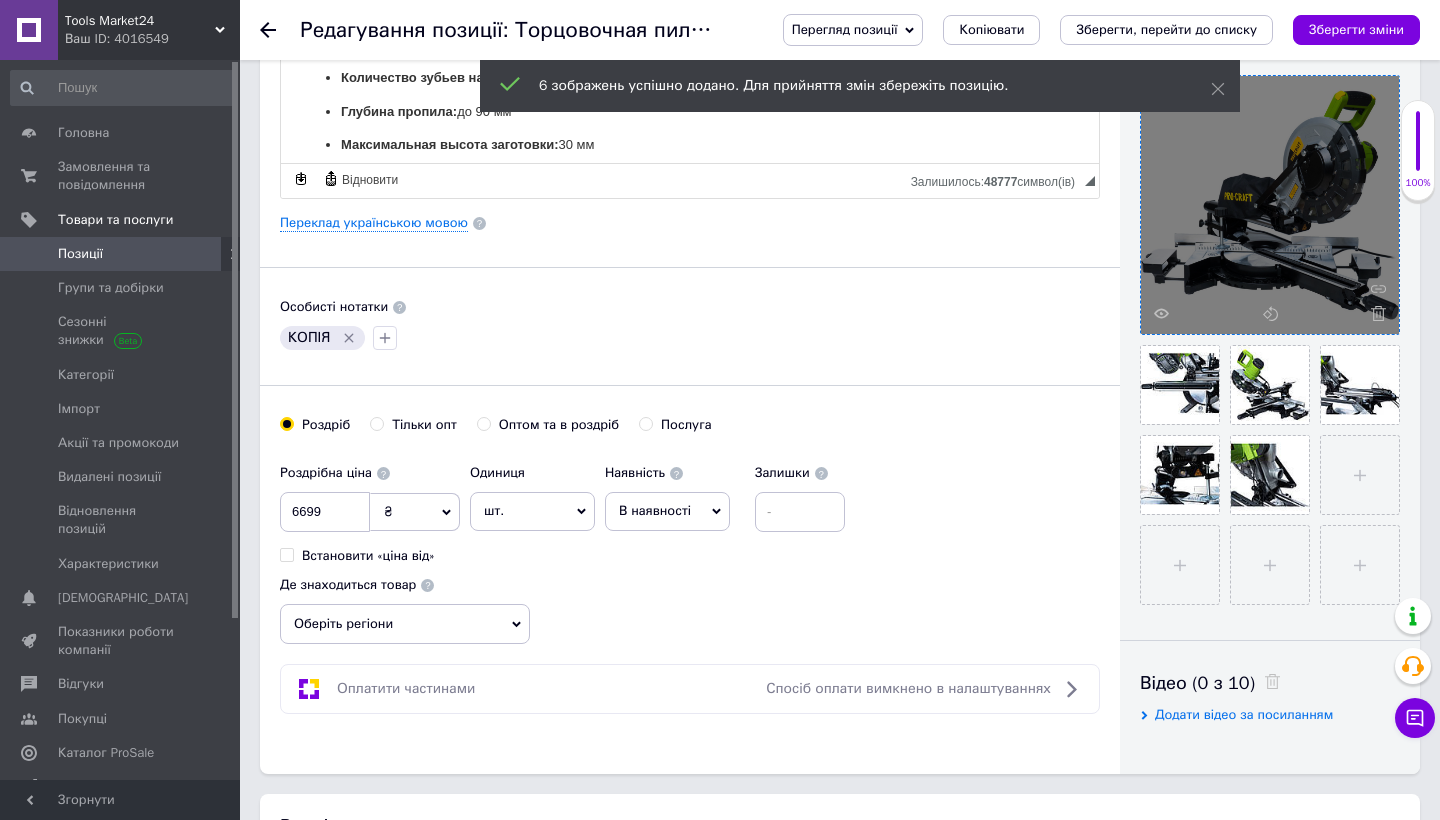 scroll, scrollTop: 448, scrollLeft: 0, axis: vertical 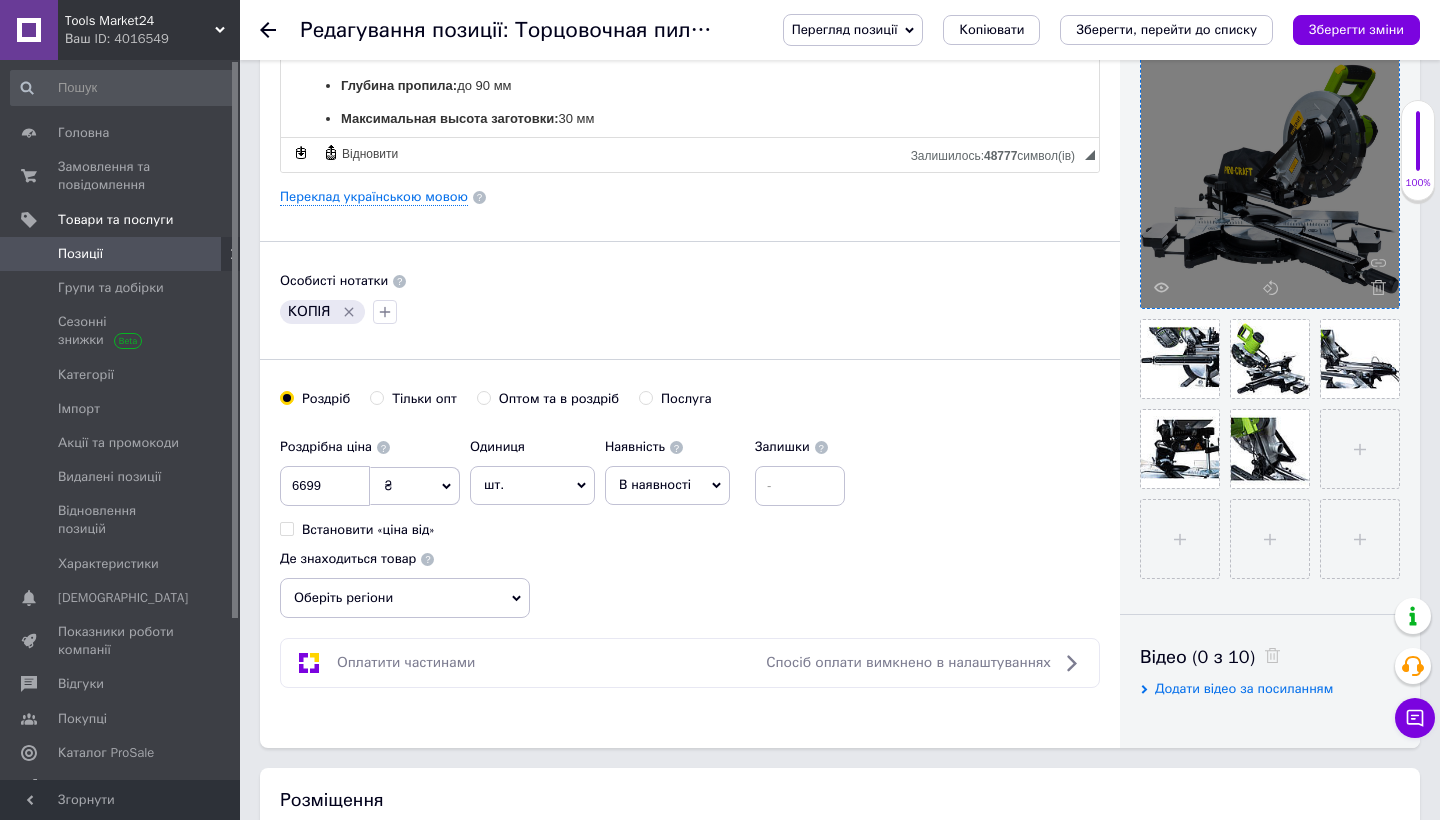 click 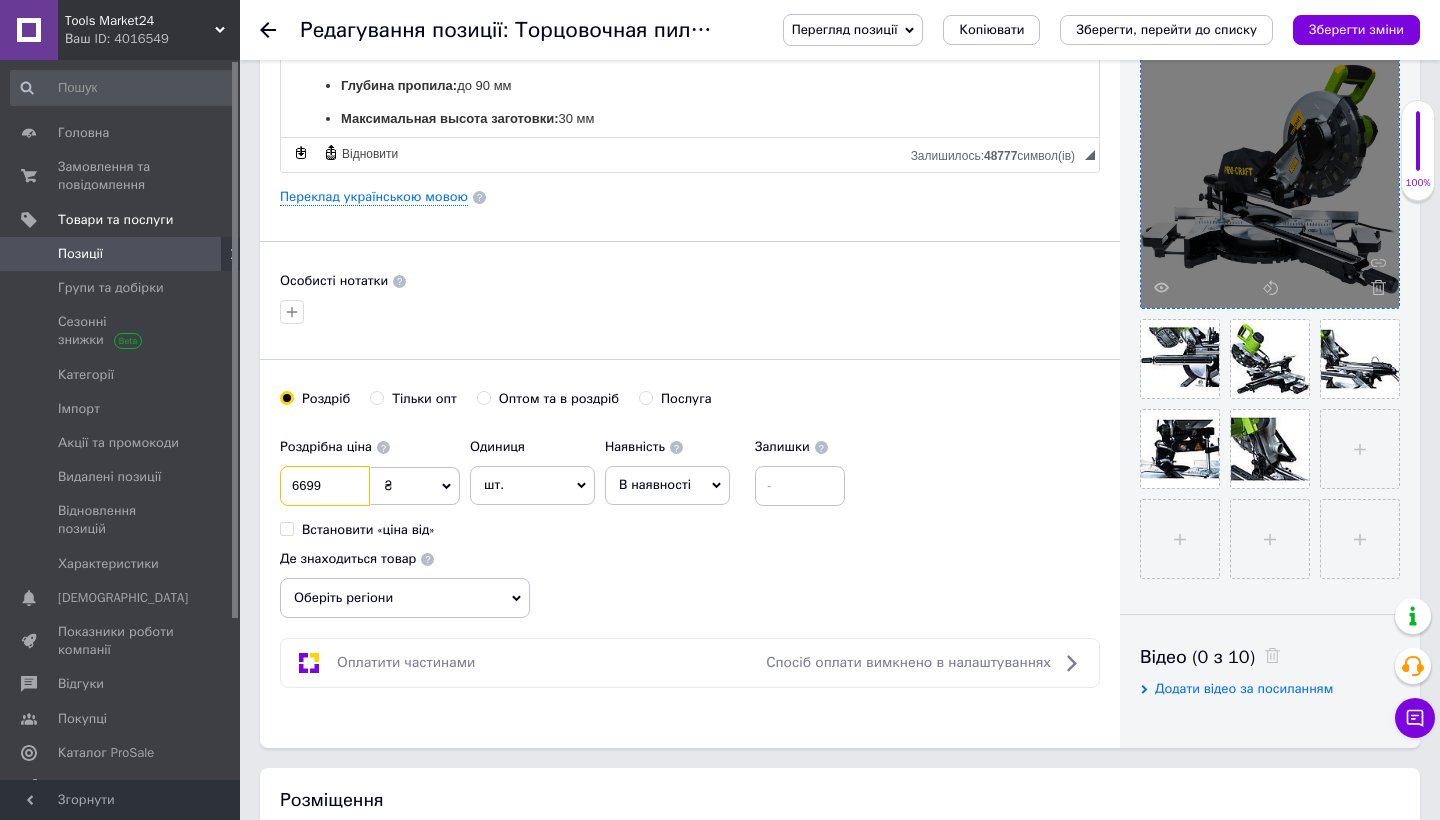 drag, startPoint x: 332, startPoint y: 481, endPoint x: 288, endPoint y: 481, distance: 44 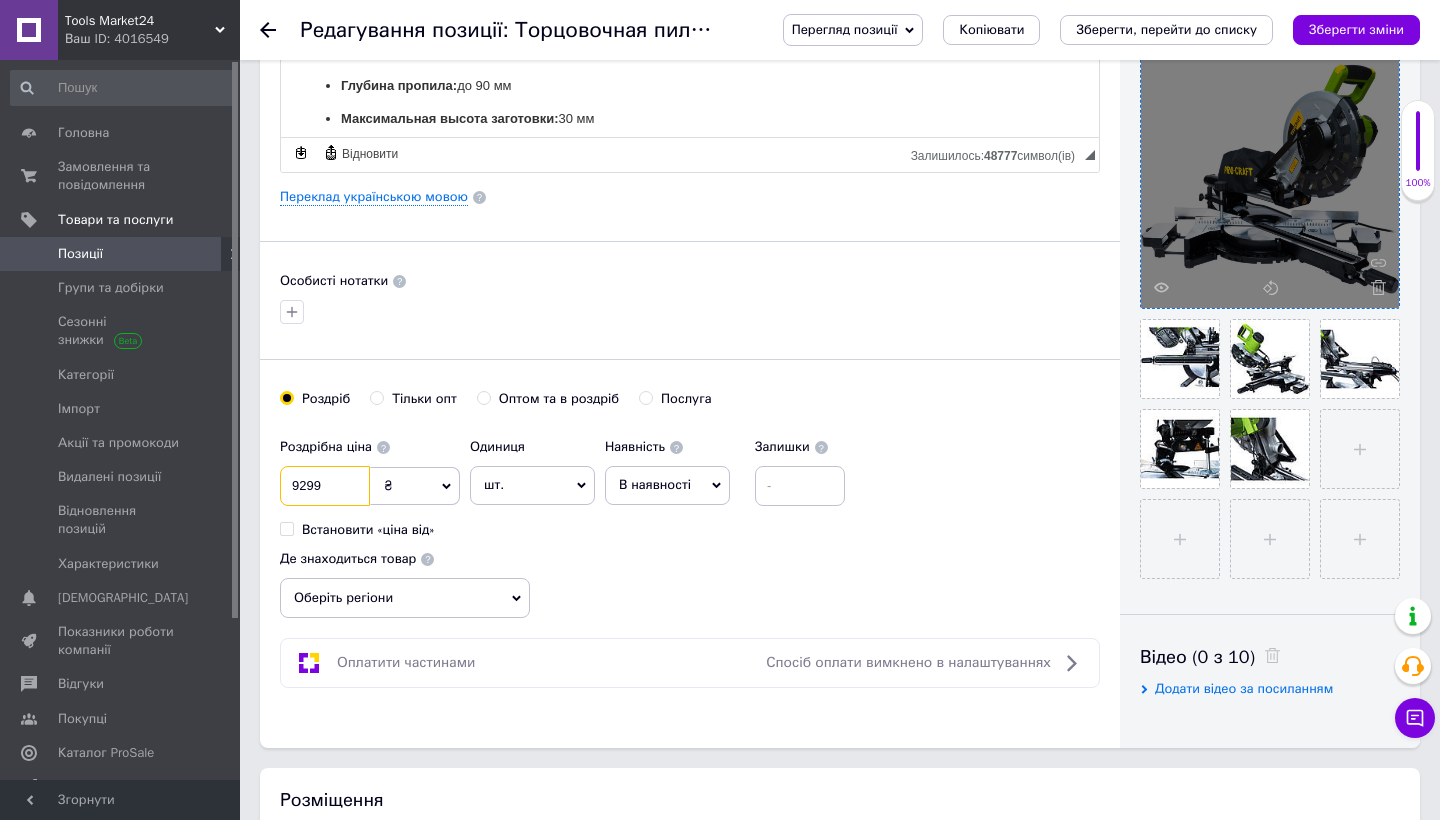 type on "9299" 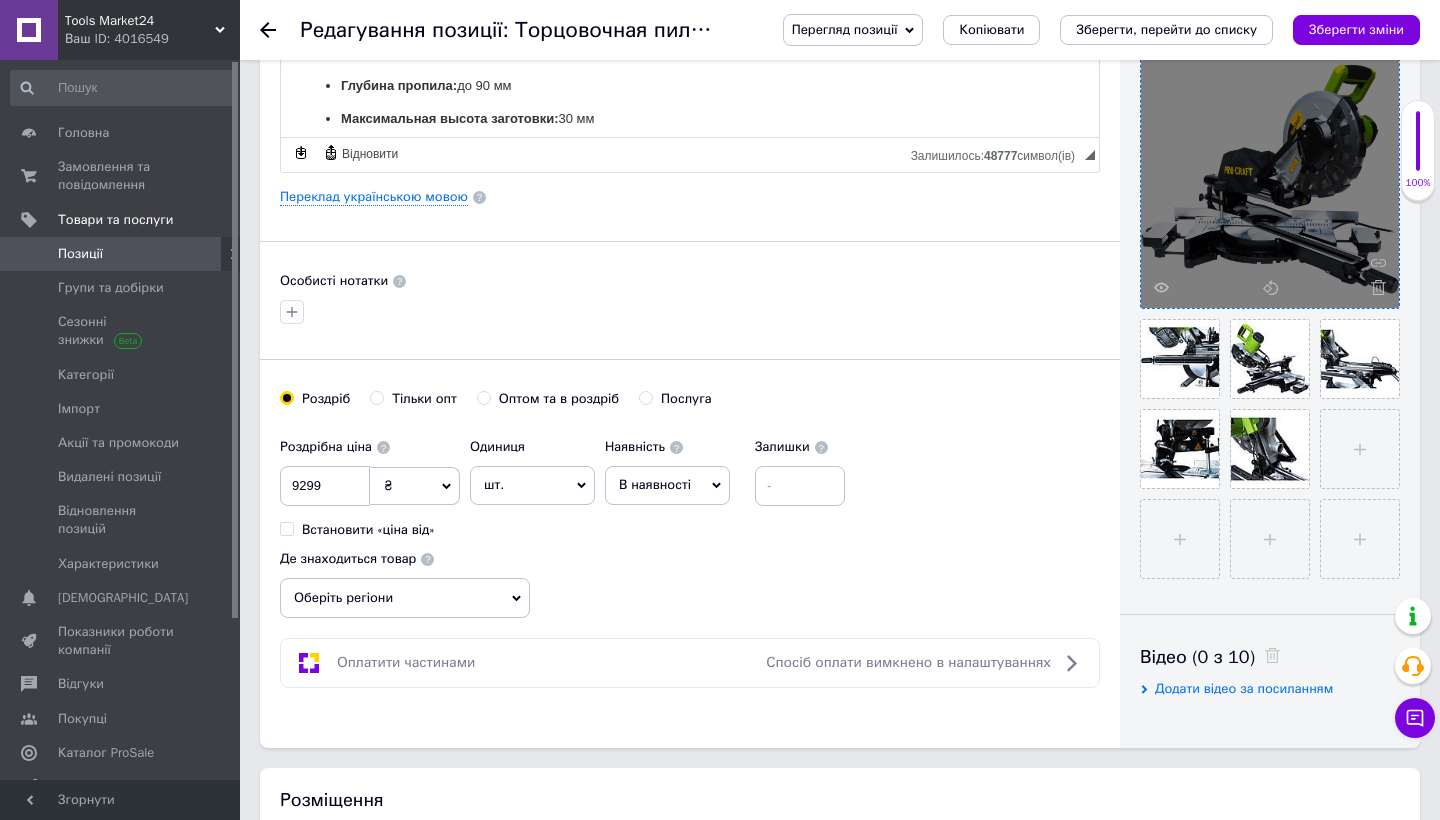 click on "Роздрібна ціна 9299 ₴ $ EUR CHF GBP ¥ PLN ₸ MDL HUF KGS CNY TRY KRW lei Встановити «ціна від» Одиниця шт. Популярне комплект упаковка кв.м пара м кг пог.м послуга т а автоцистерна ампула б балон банка блістер бобіна бочка [PERSON_NAME] бухта в ват виїзд відро г г га година гр/кв.м гігакалорія д дав два місяці день доба доза є єврокуб з зміна к кВт каністра карат кв.дм кв.м кв.см кв.фут квартал кг кг/кв.м км колесо комплект коробка куб.дм куб.м л л лист м м мВт мл мм моток місяць мішок н набір номер о об'єкт од. п палетомісце пара партія пач пог.м послуга посівна одиниця птахомісце півроку пігулка" at bounding box center (690, 523) 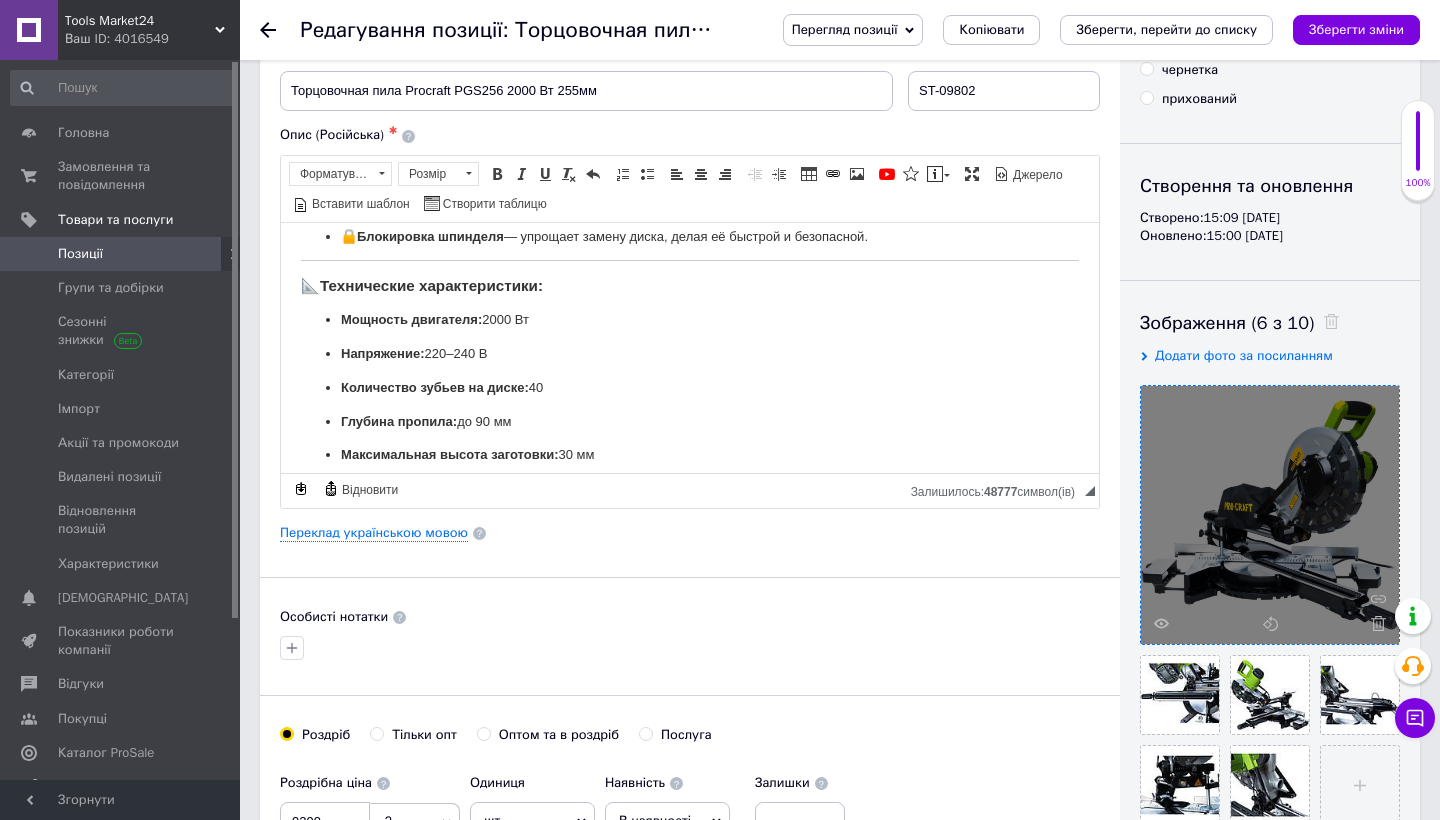 scroll, scrollTop: 97, scrollLeft: 0, axis: vertical 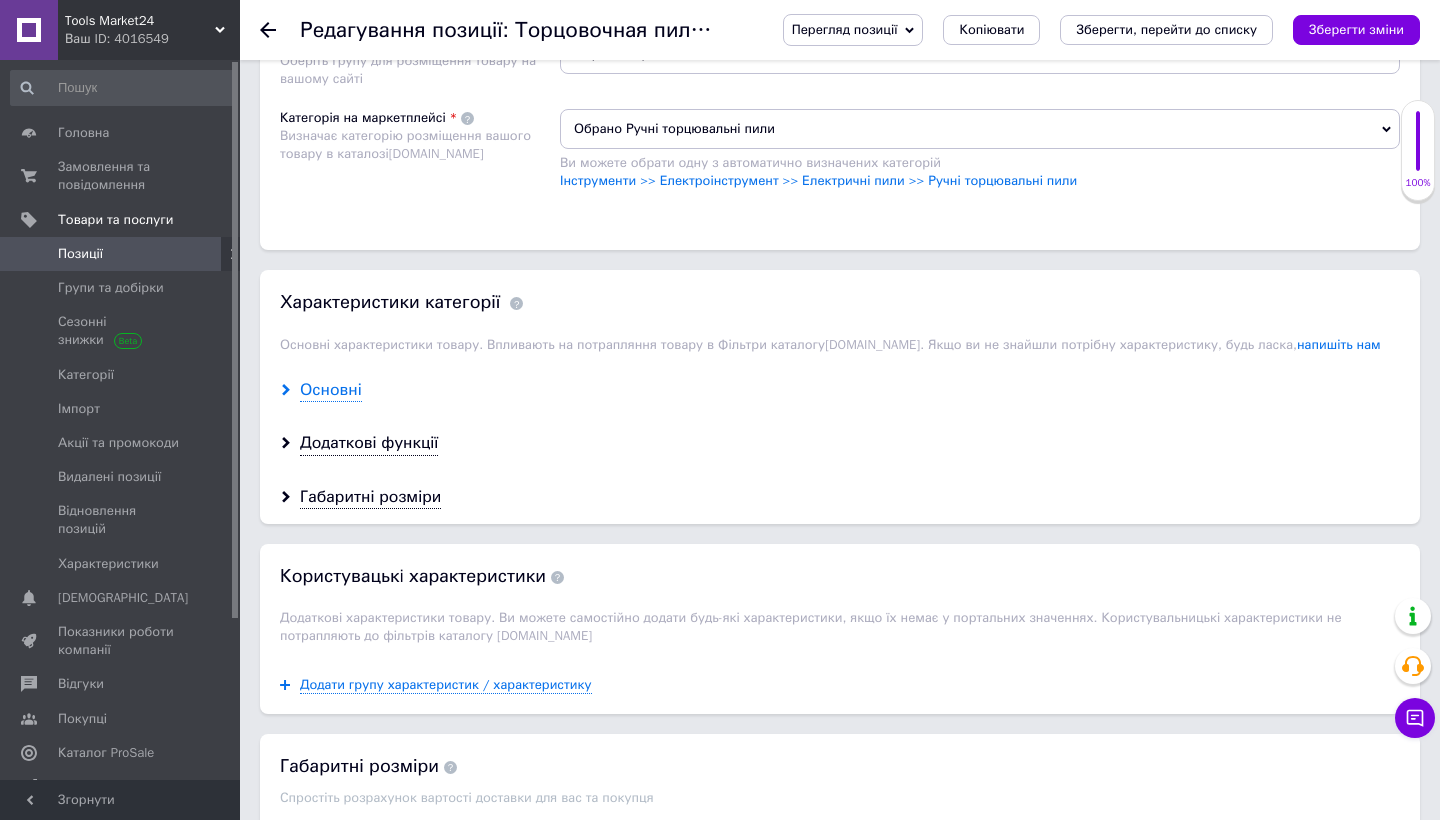 click on "Основні" at bounding box center (331, 390) 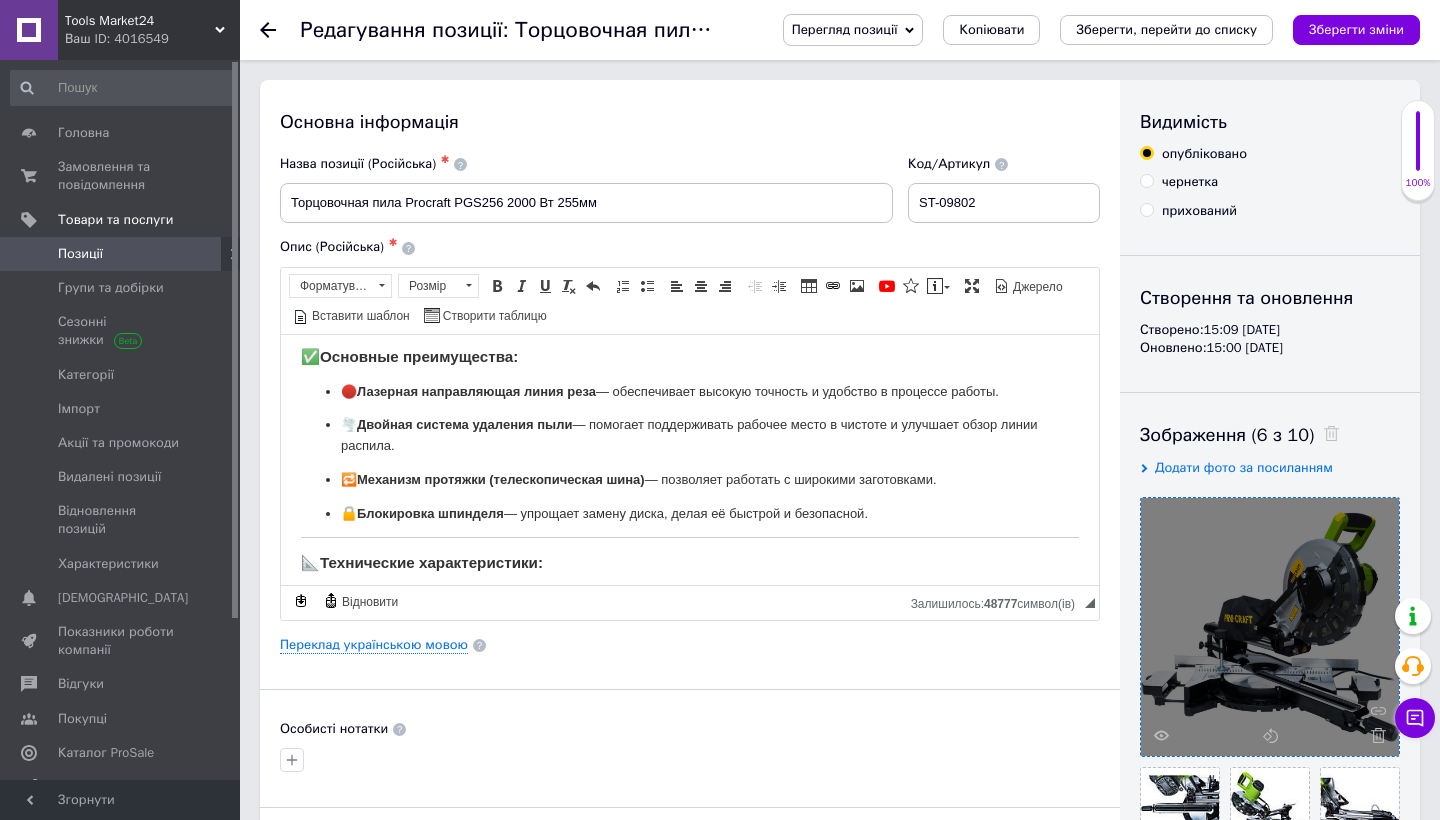 scroll, scrollTop: 0, scrollLeft: 0, axis: both 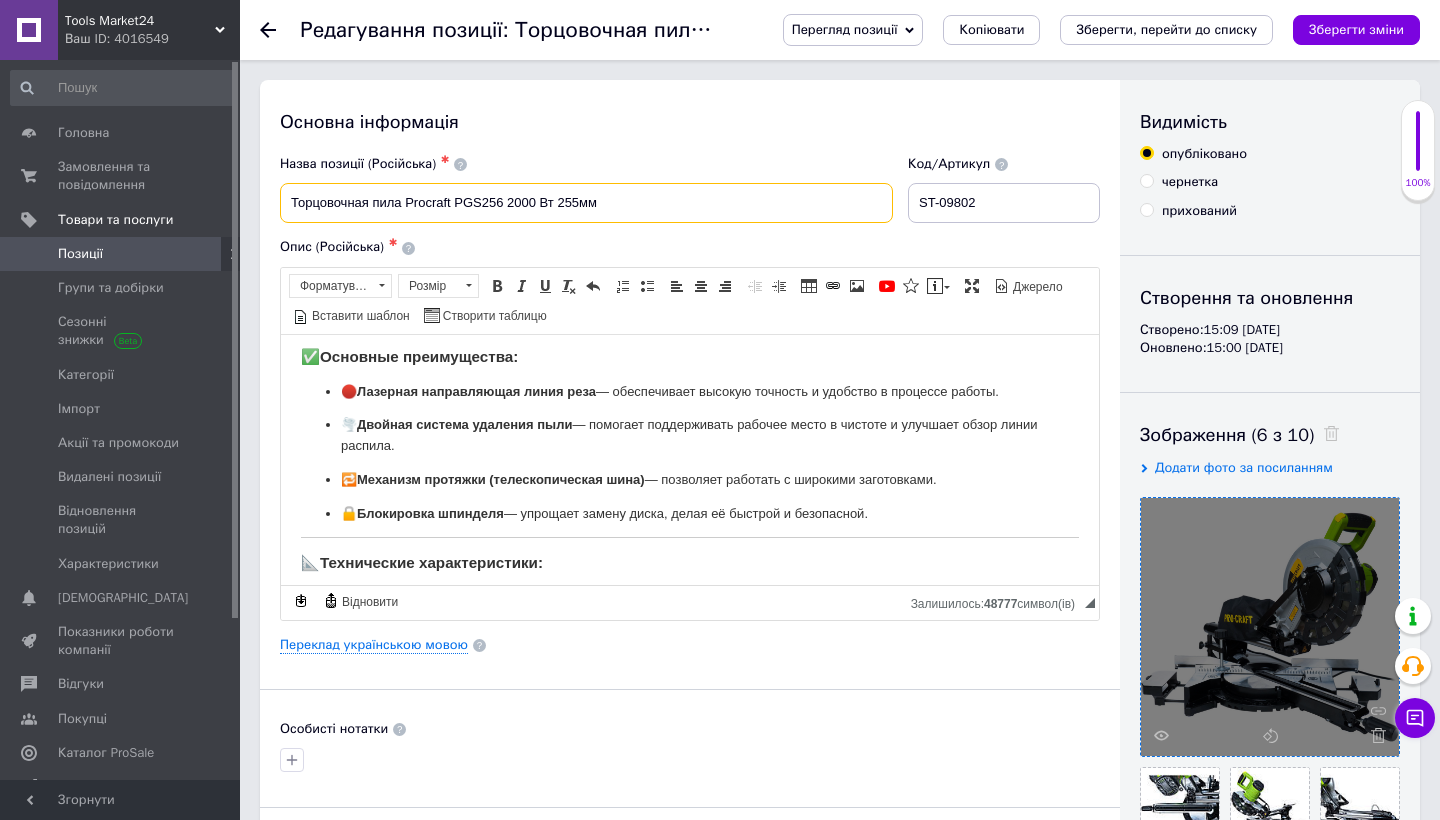 click on "Торцовочная пила Procraft PGS256 2000 Вт 255мм" at bounding box center [586, 203] 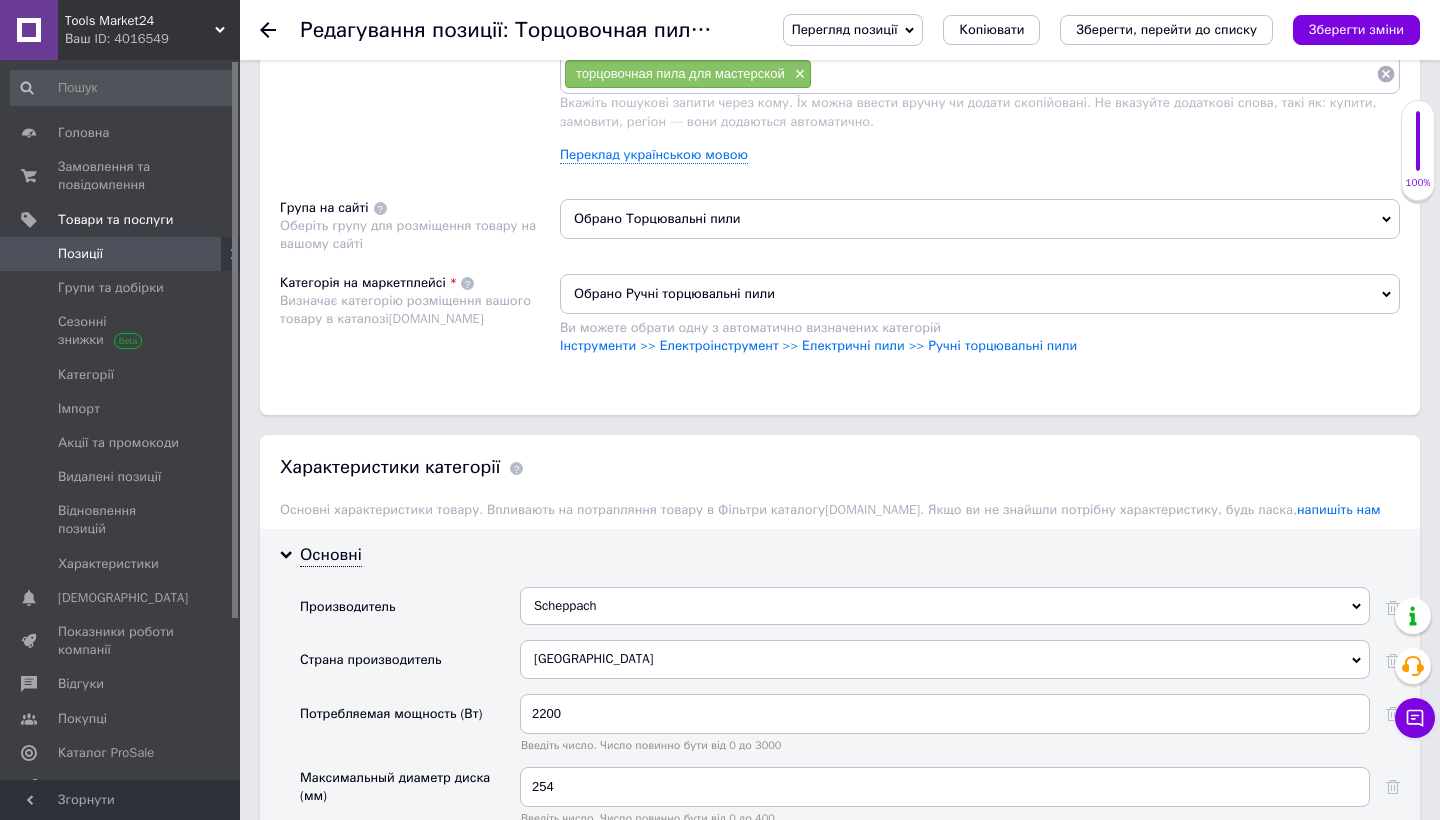scroll, scrollTop: 1279, scrollLeft: 0, axis: vertical 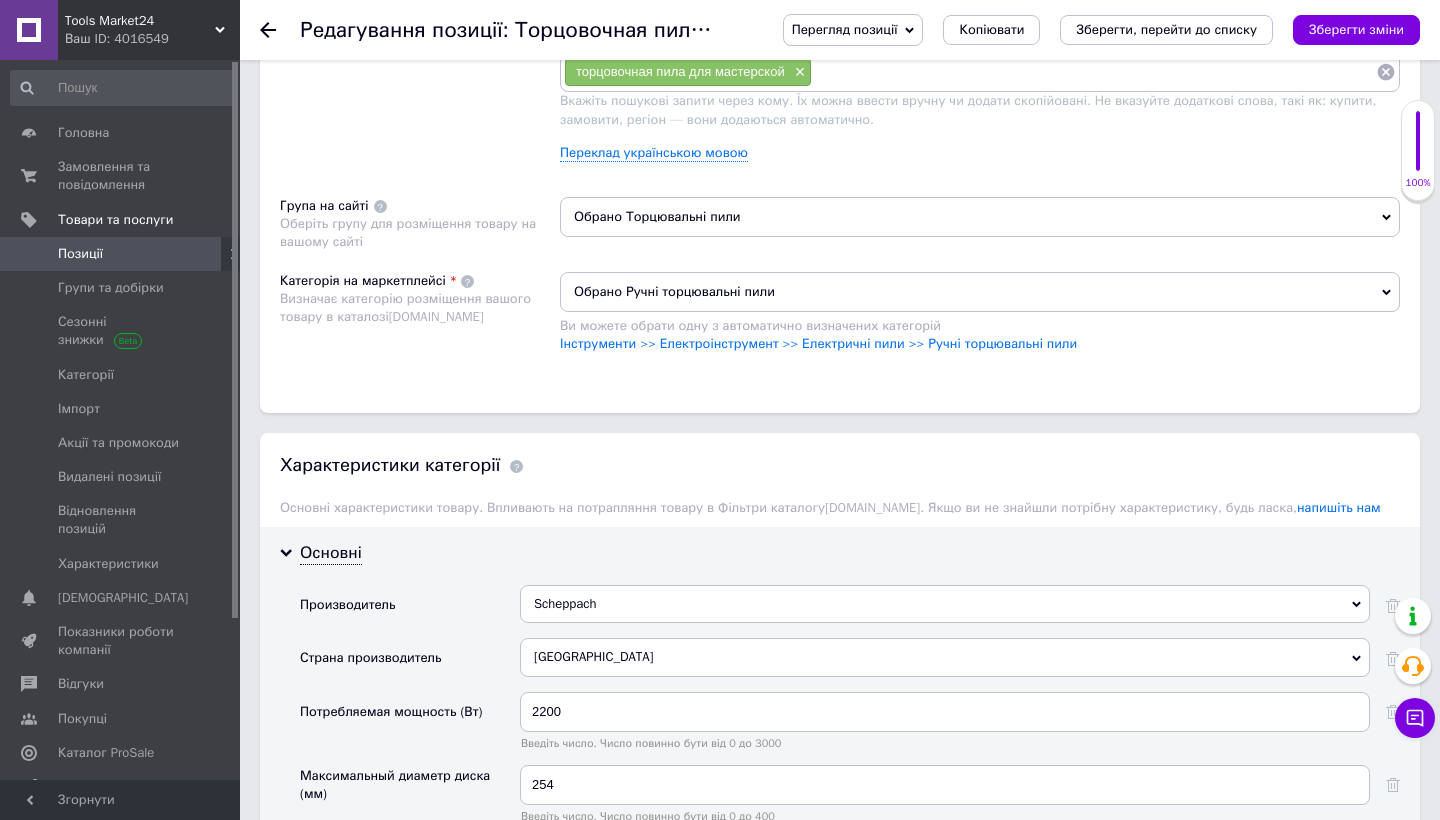 click on "Scheppach" at bounding box center (945, 604) 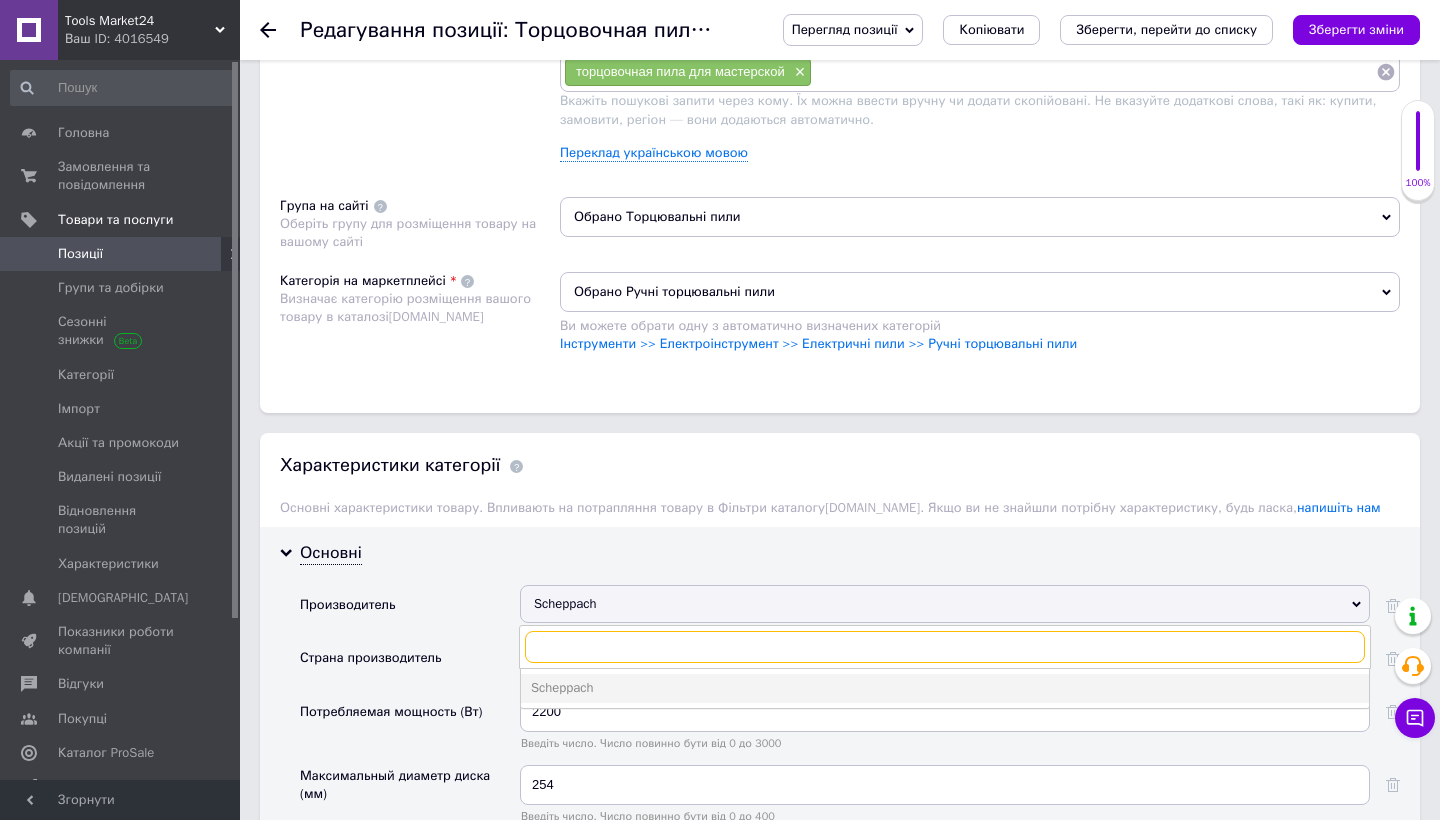 paste on "Procraft" 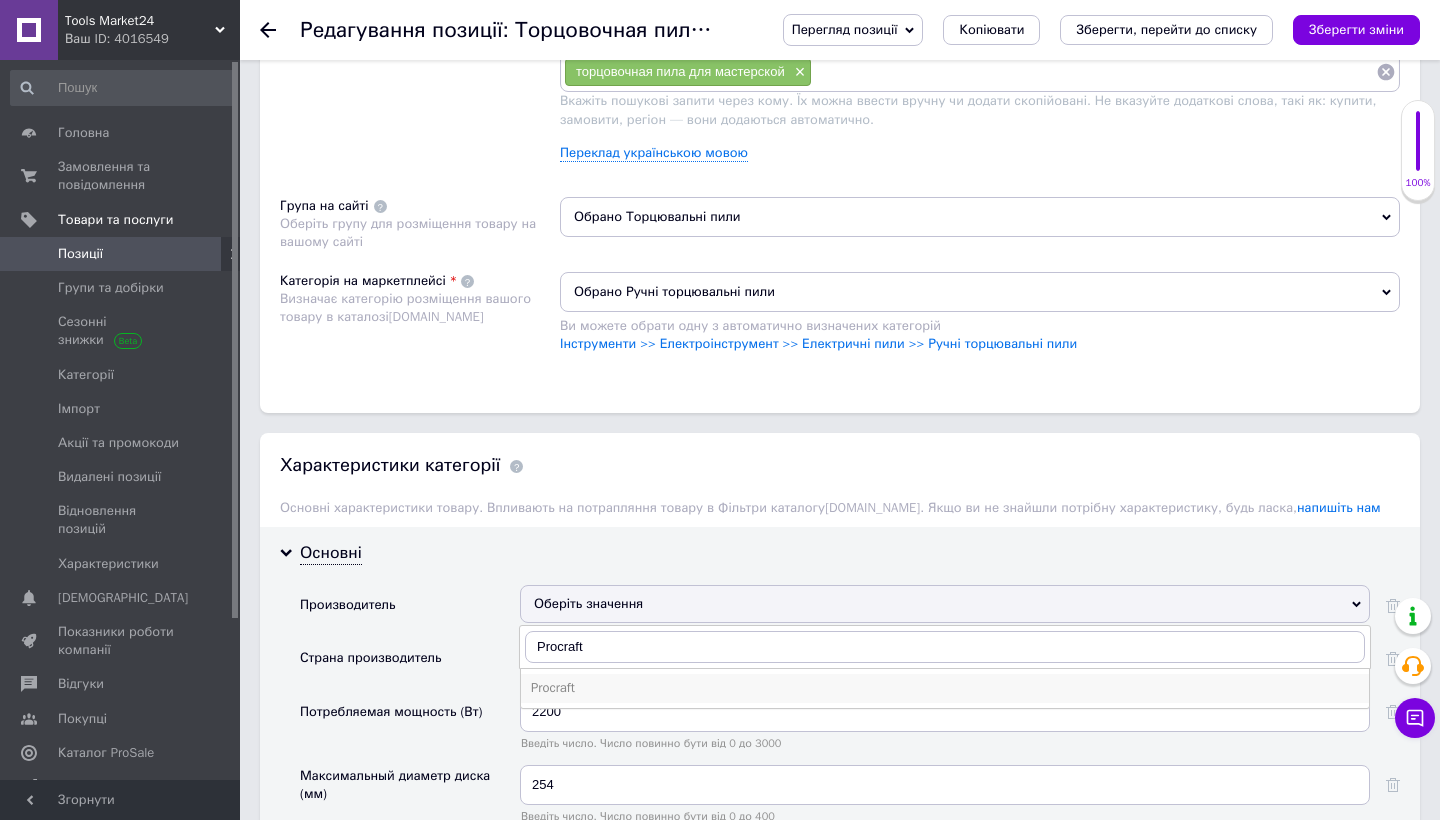 click on "Procraft" at bounding box center (945, 688) 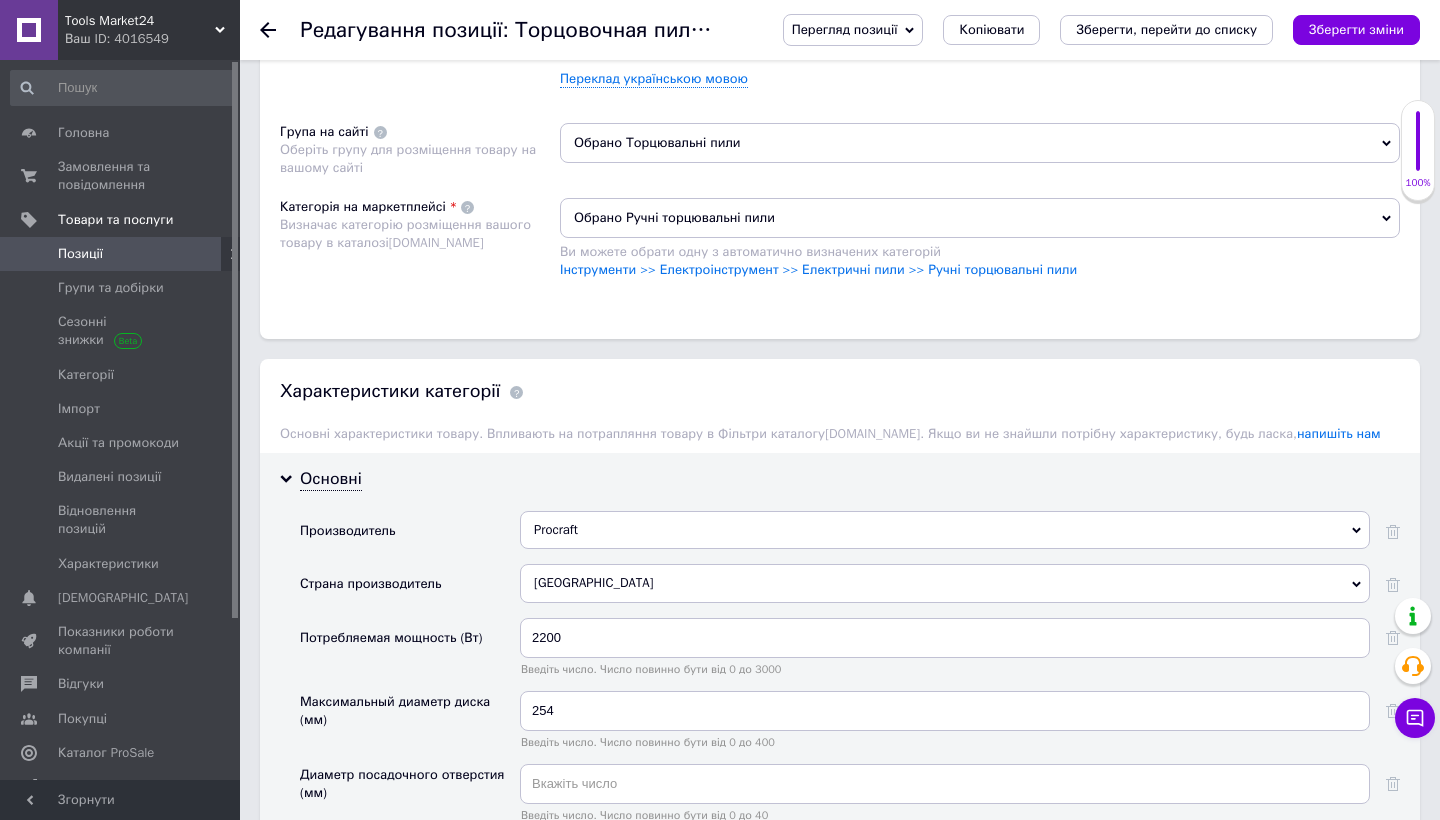 scroll, scrollTop: 1459, scrollLeft: 0, axis: vertical 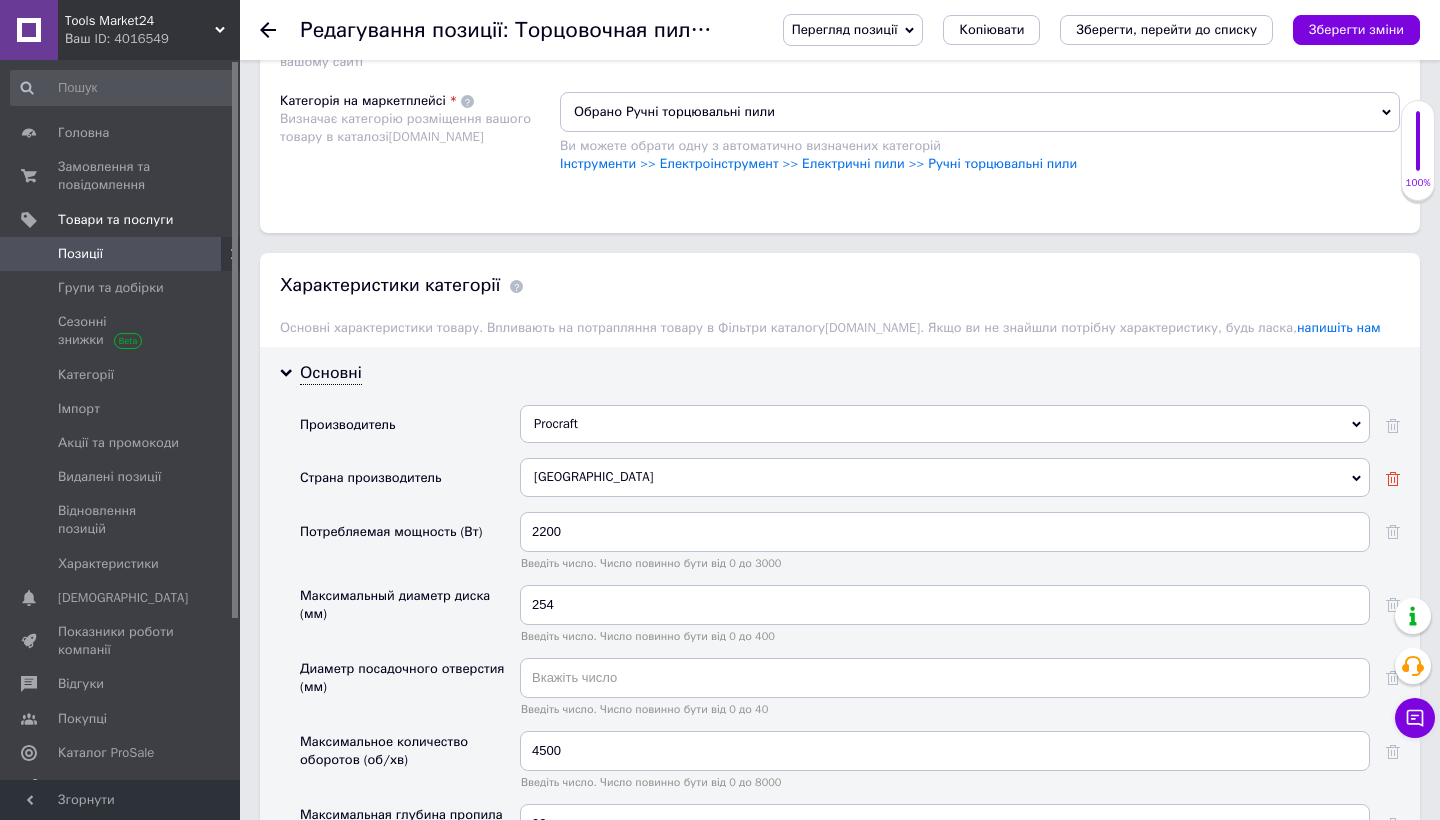 click 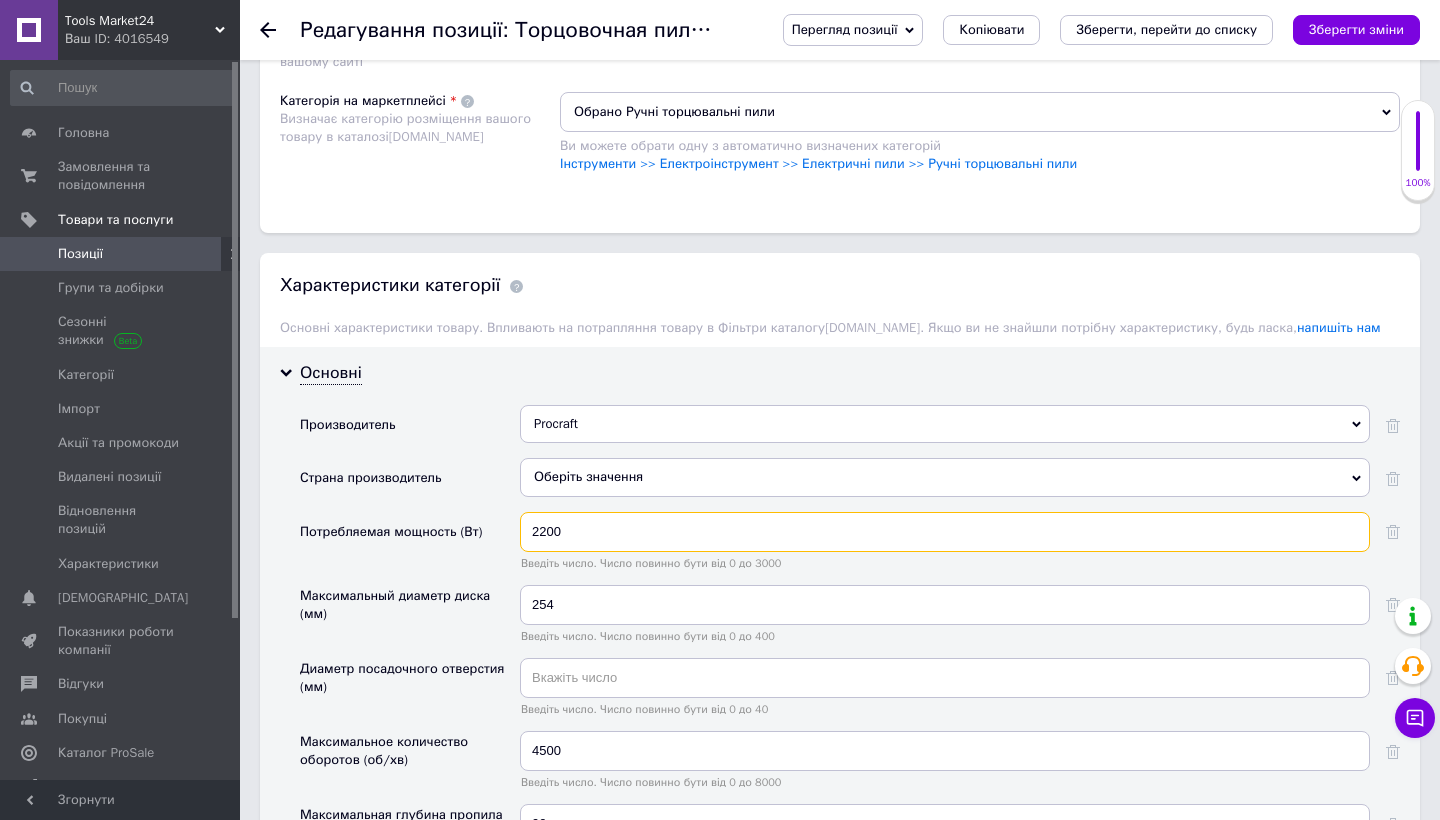 click on "2200" at bounding box center (945, 532) 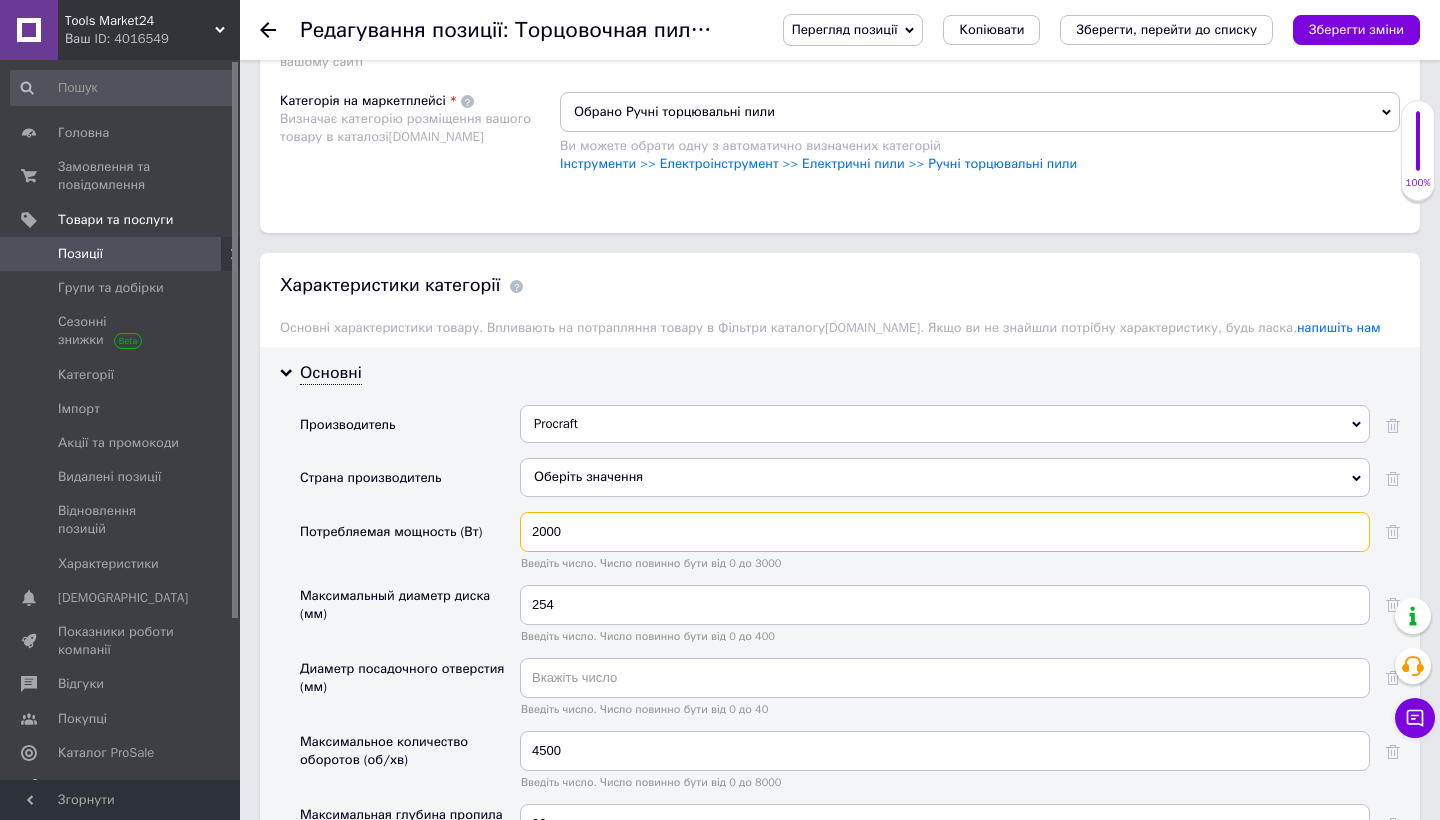 type on "2000" 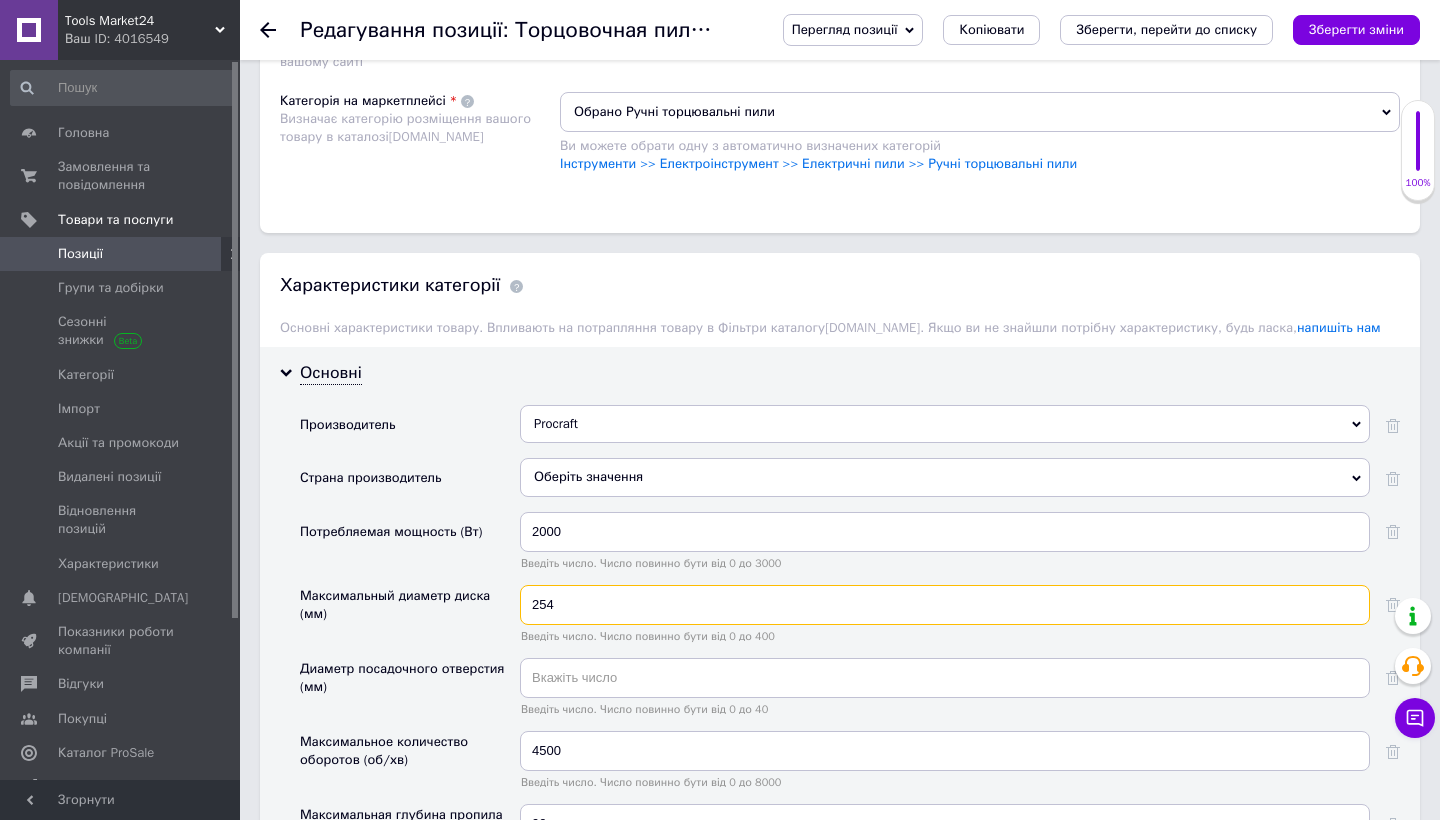 click on "254" at bounding box center [945, 605] 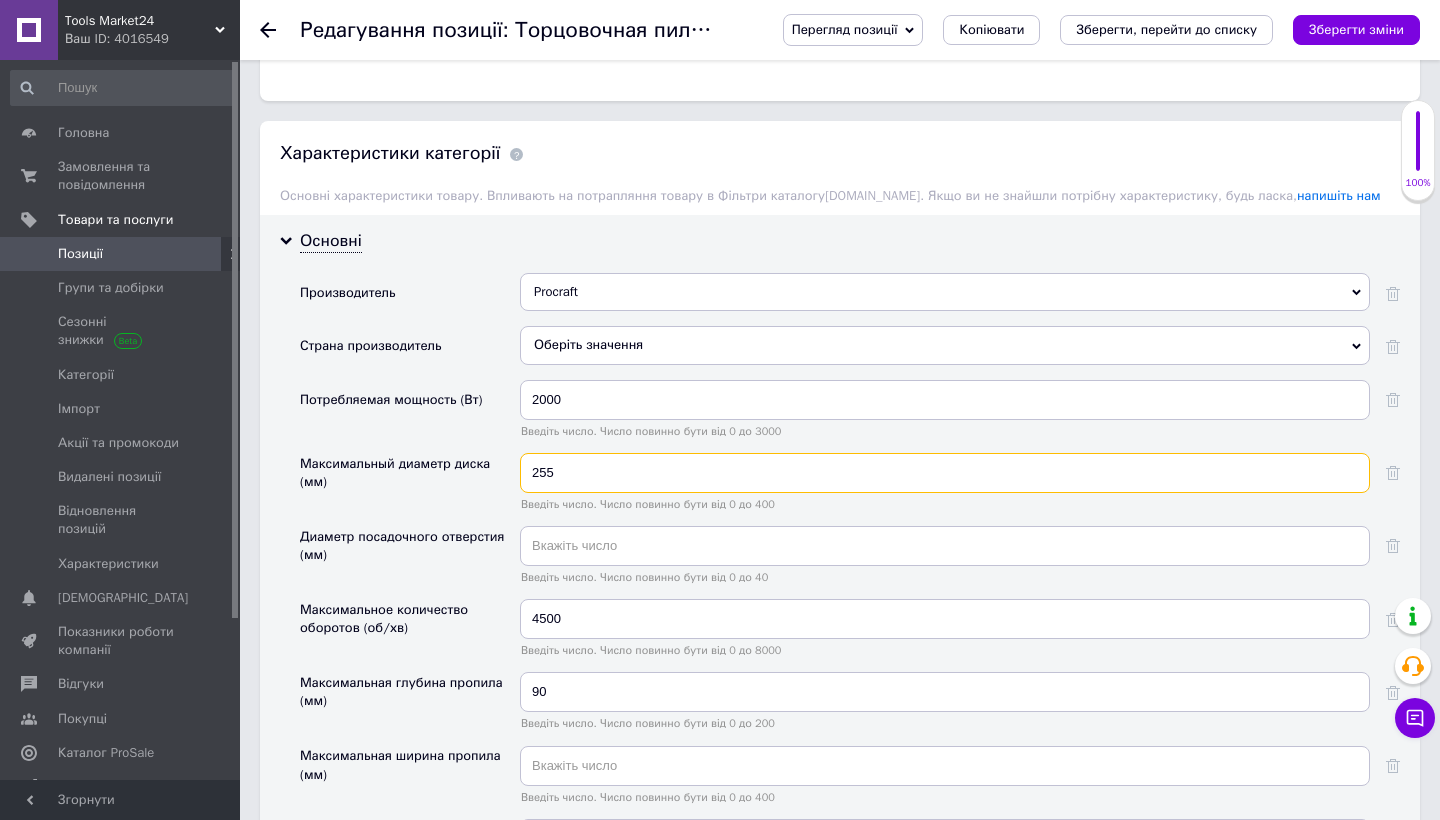 scroll, scrollTop: 1661, scrollLeft: 0, axis: vertical 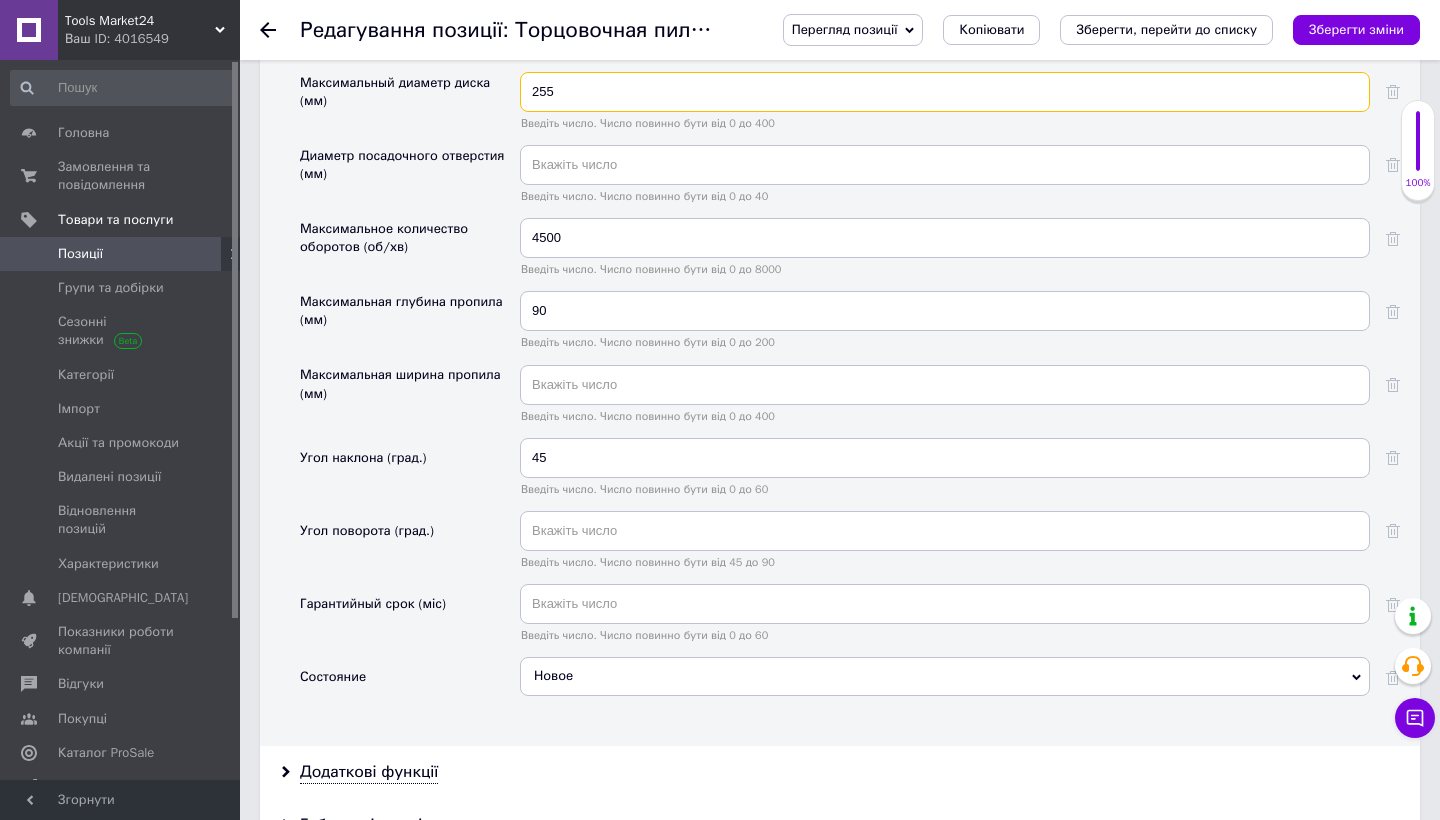 type on "255" 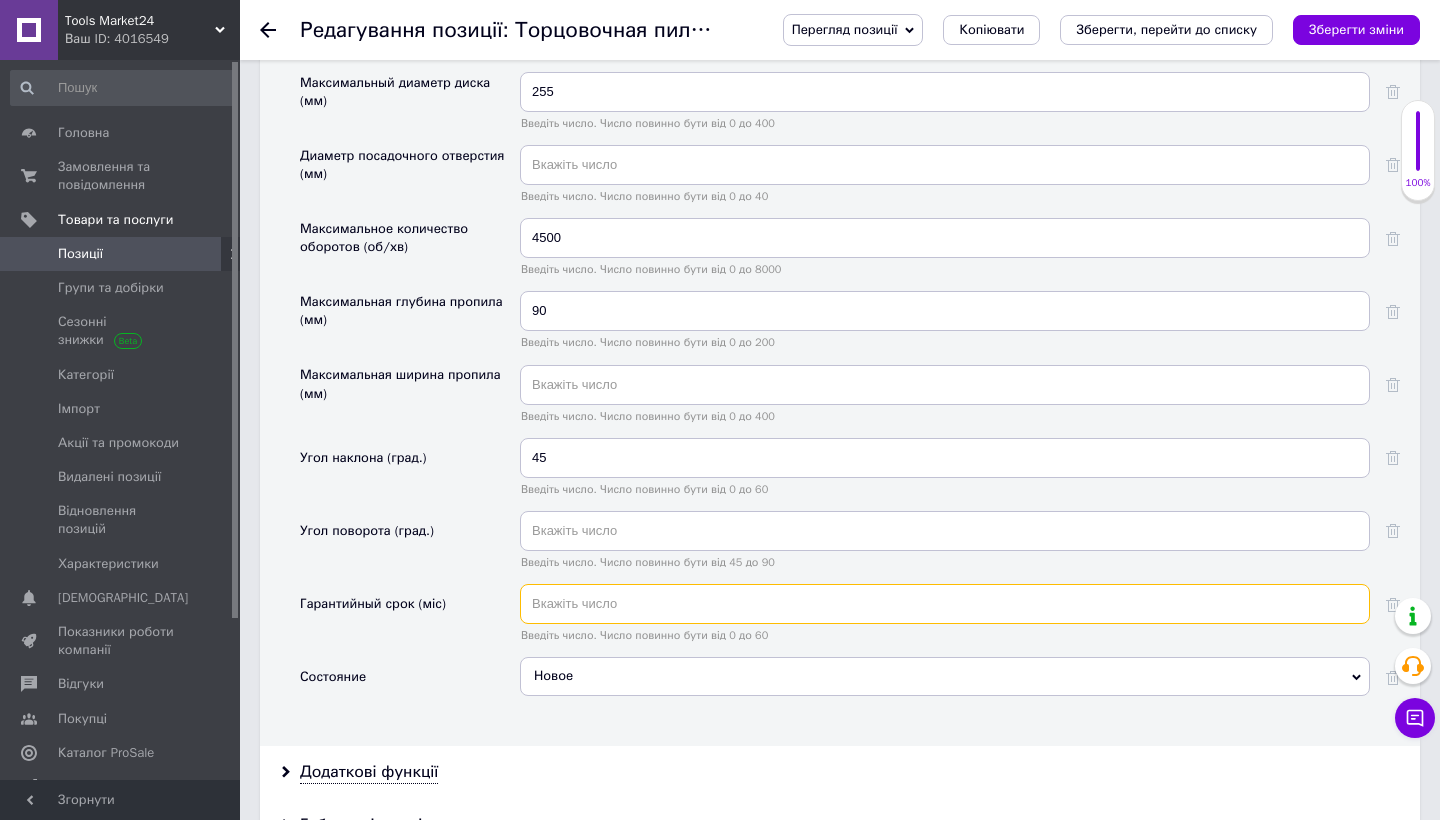 click at bounding box center [945, 604] 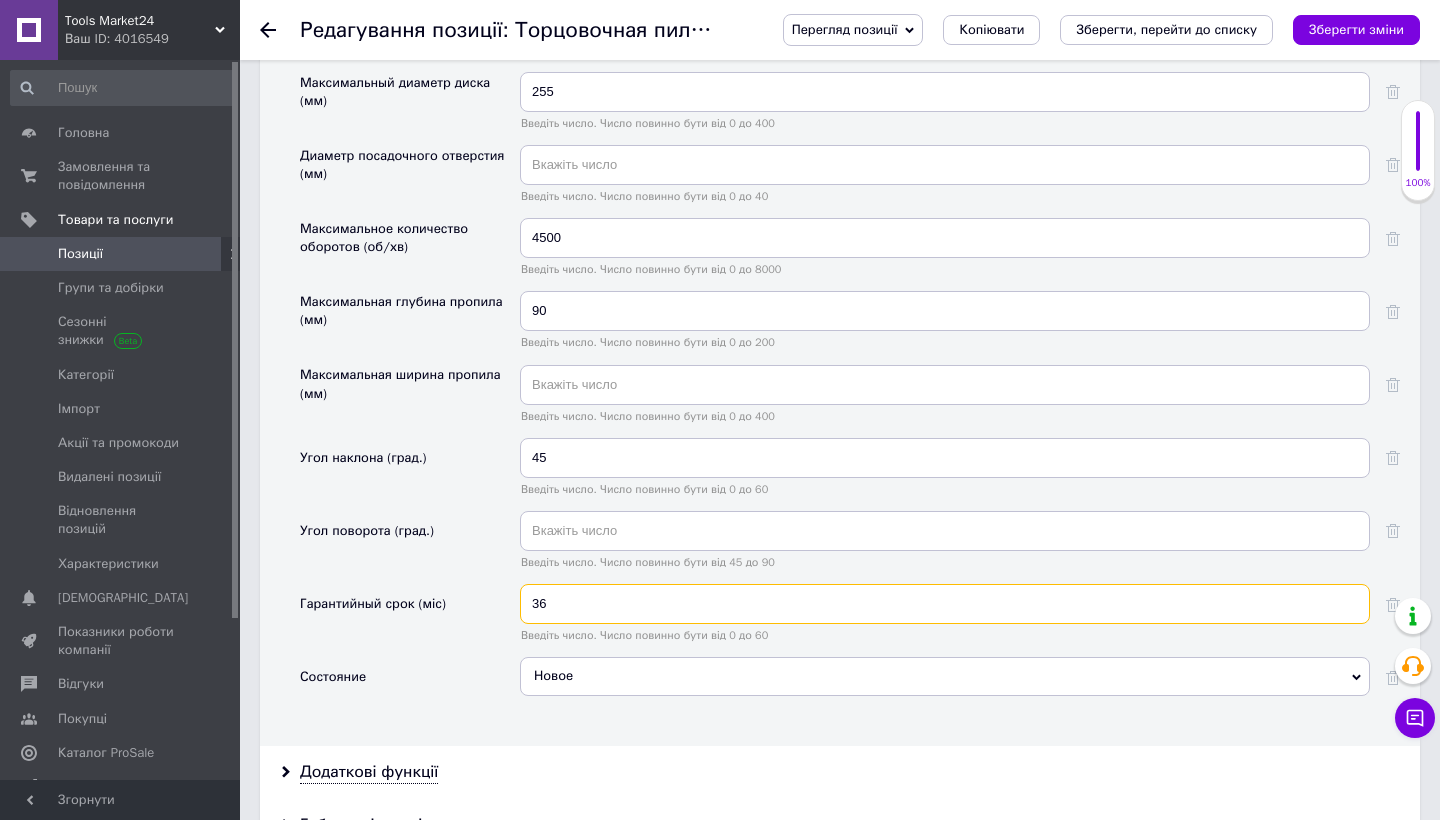 type on "36" 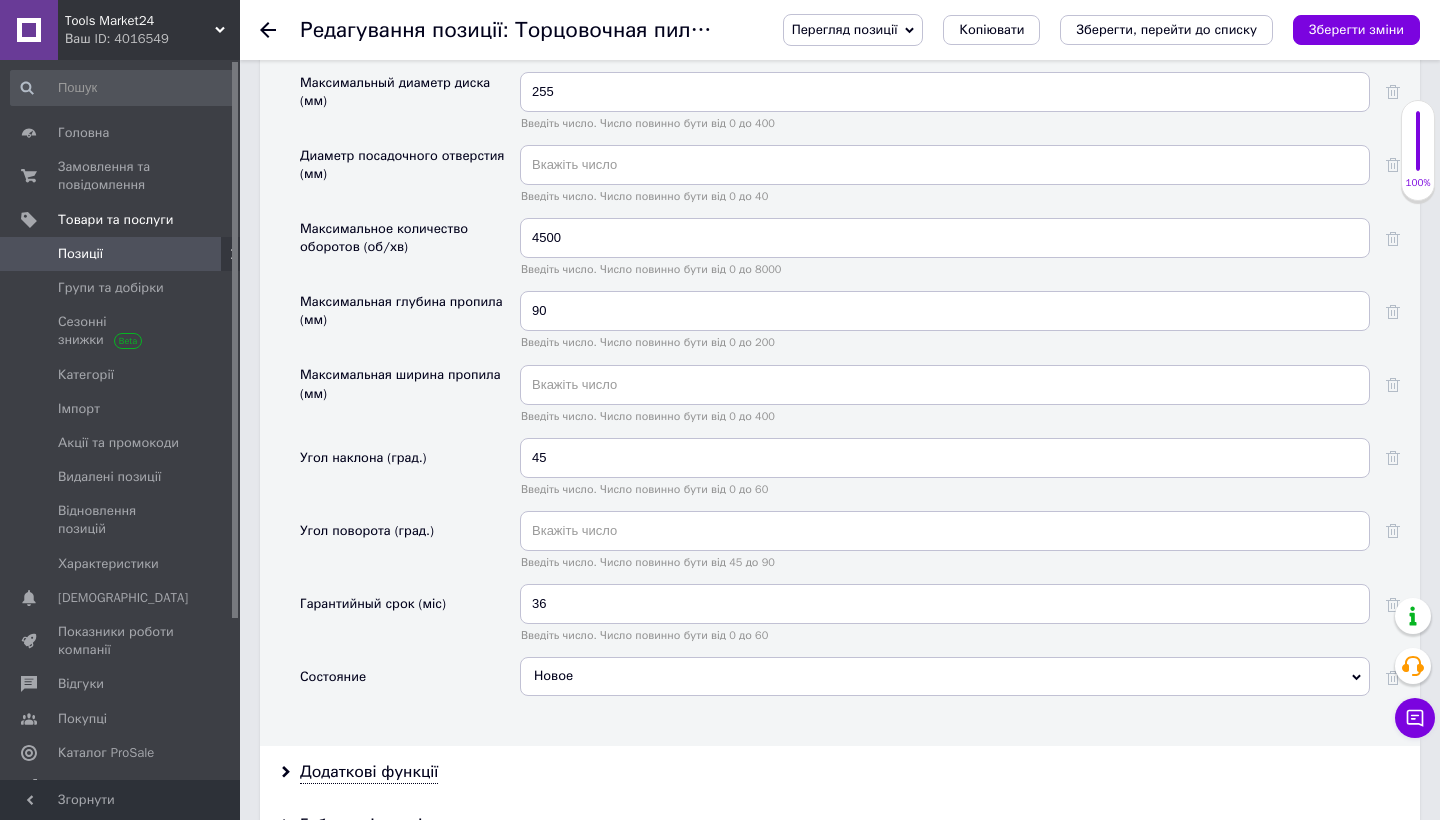 click on "Гарантийный срок (міс)" at bounding box center [410, 620] 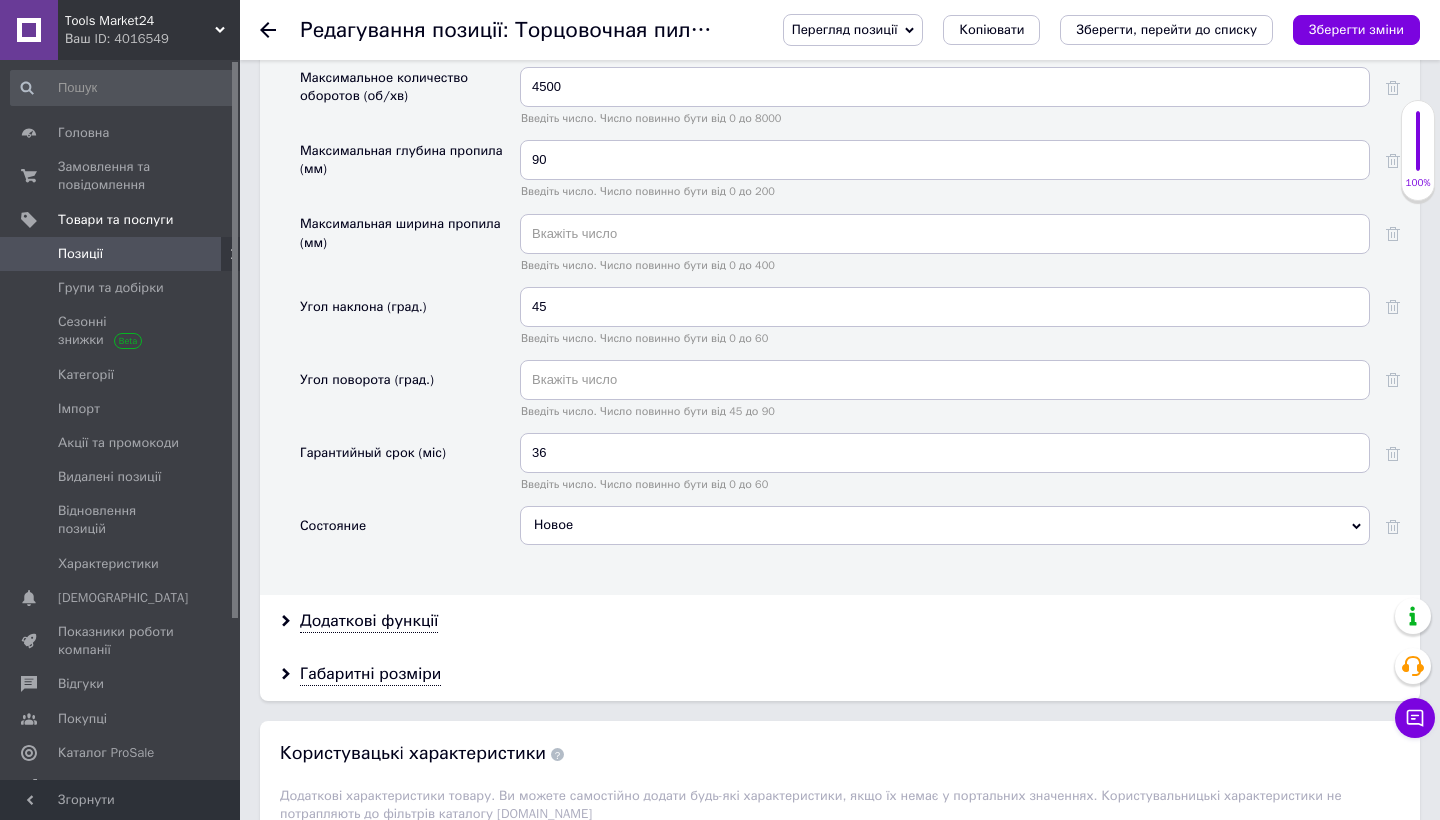 scroll, scrollTop: 2181, scrollLeft: 0, axis: vertical 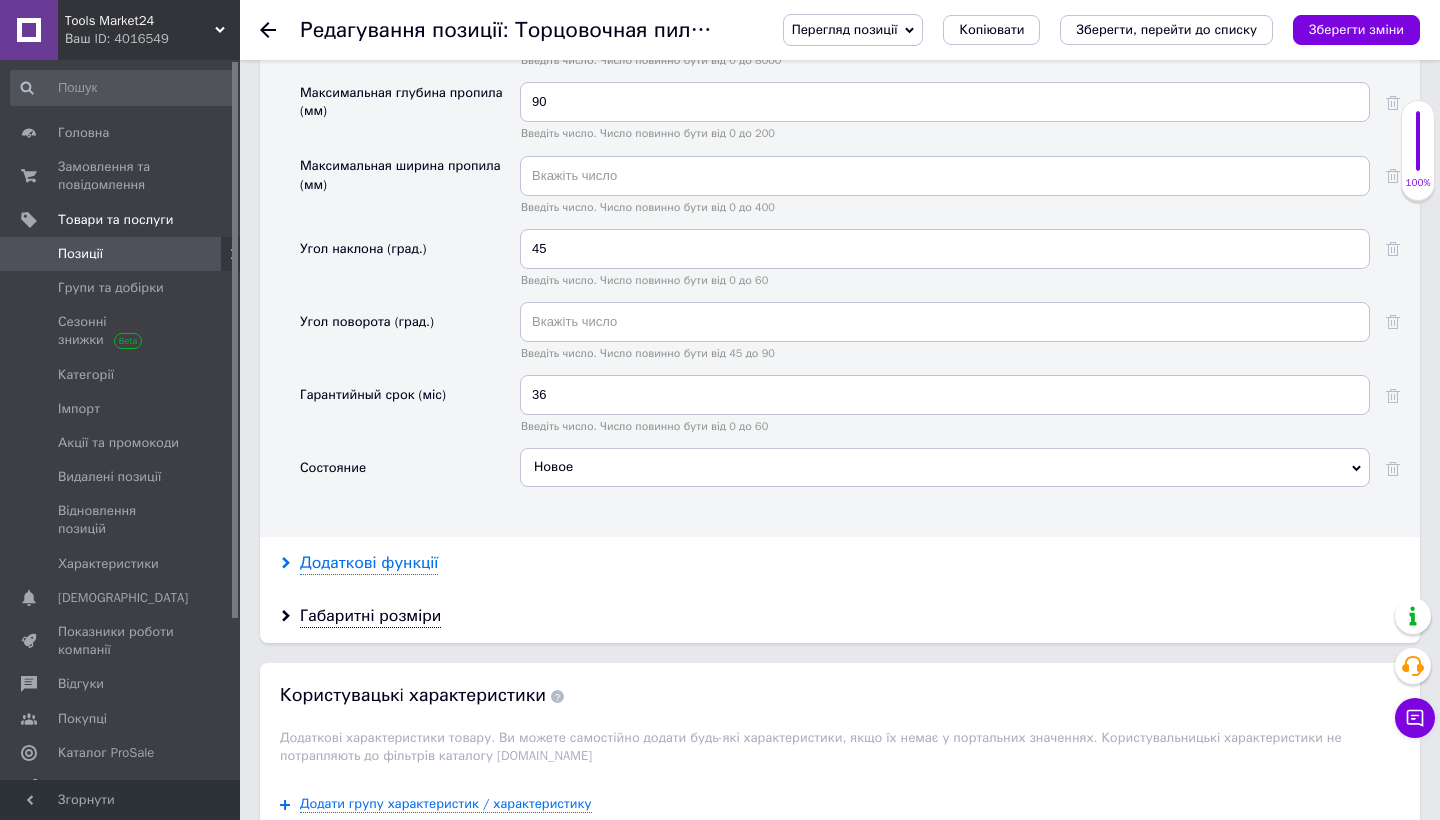 click on "Додаткові функції" at bounding box center (369, 563) 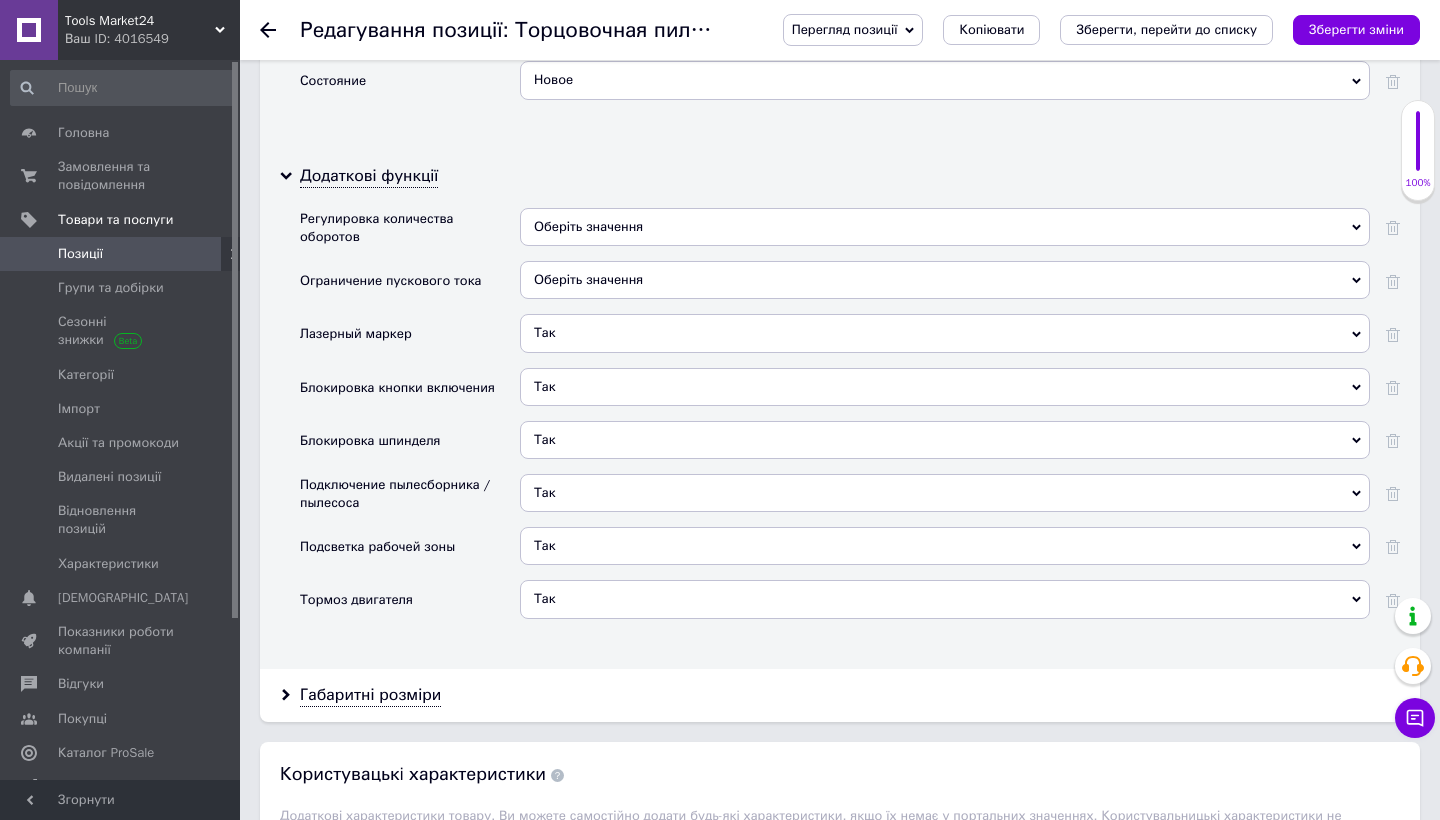 scroll, scrollTop: 2575, scrollLeft: 0, axis: vertical 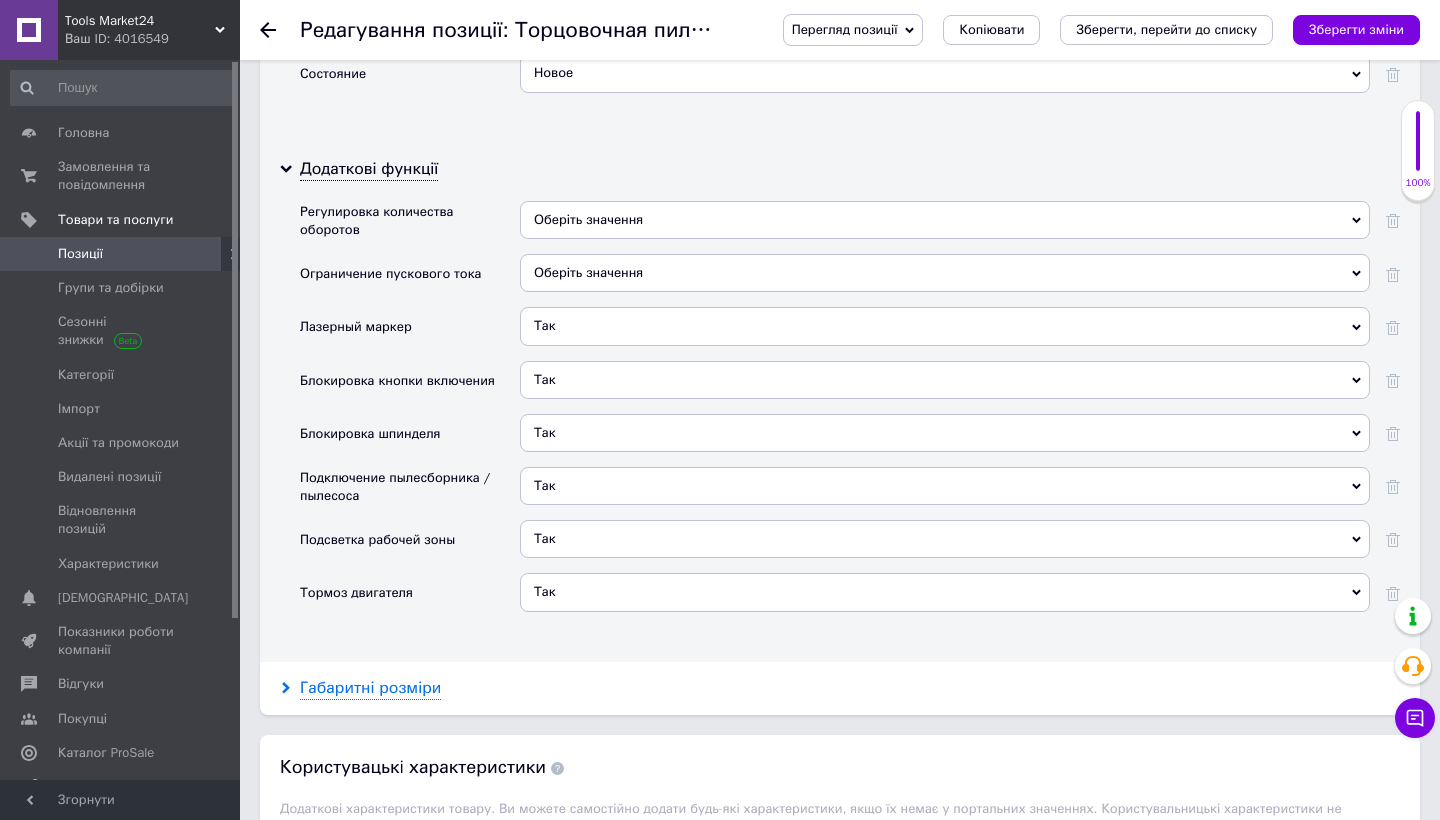 click on "Габаритні розміри" at bounding box center (370, 688) 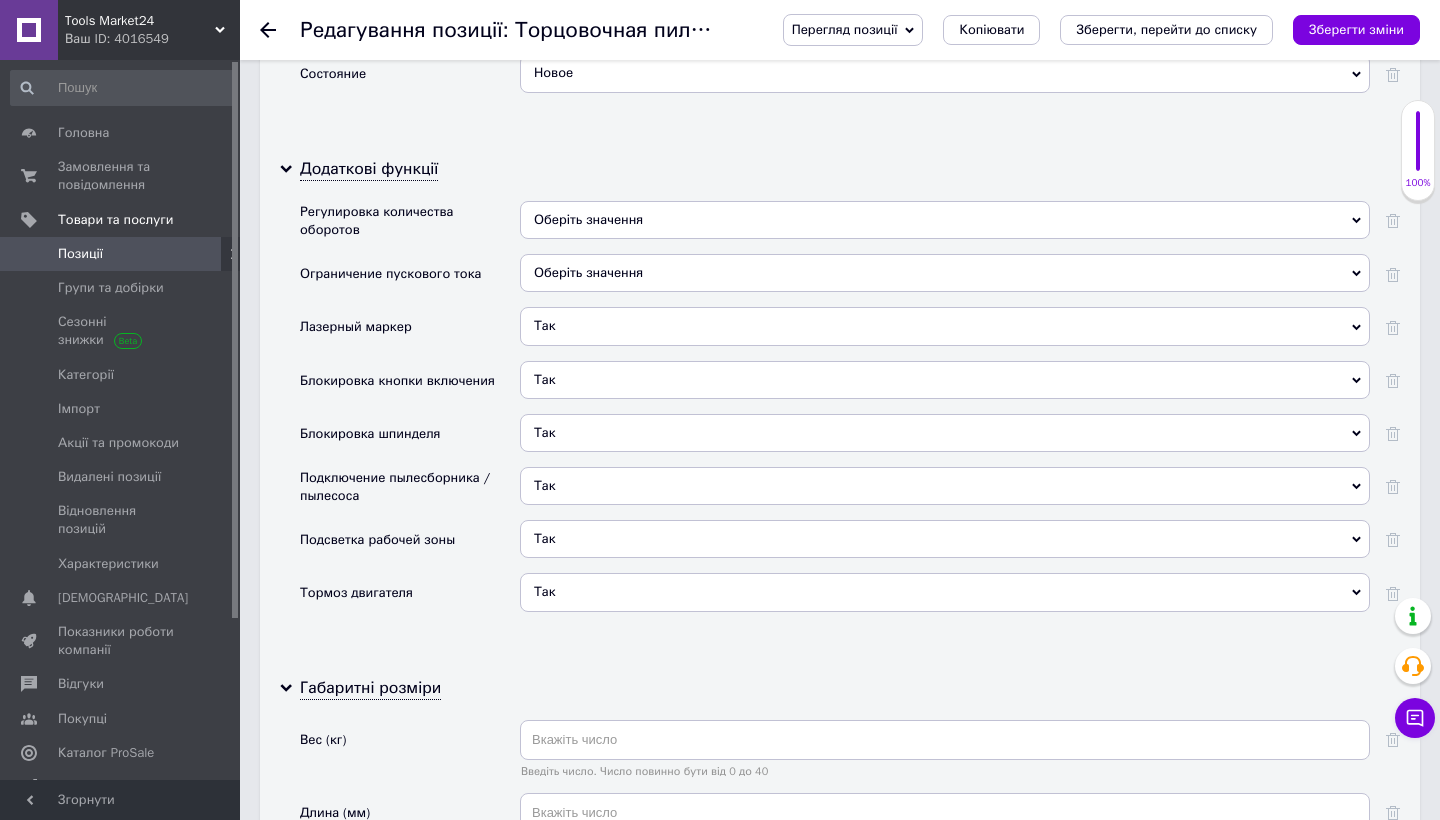 scroll, scrollTop: 2945, scrollLeft: 0, axis: vertical 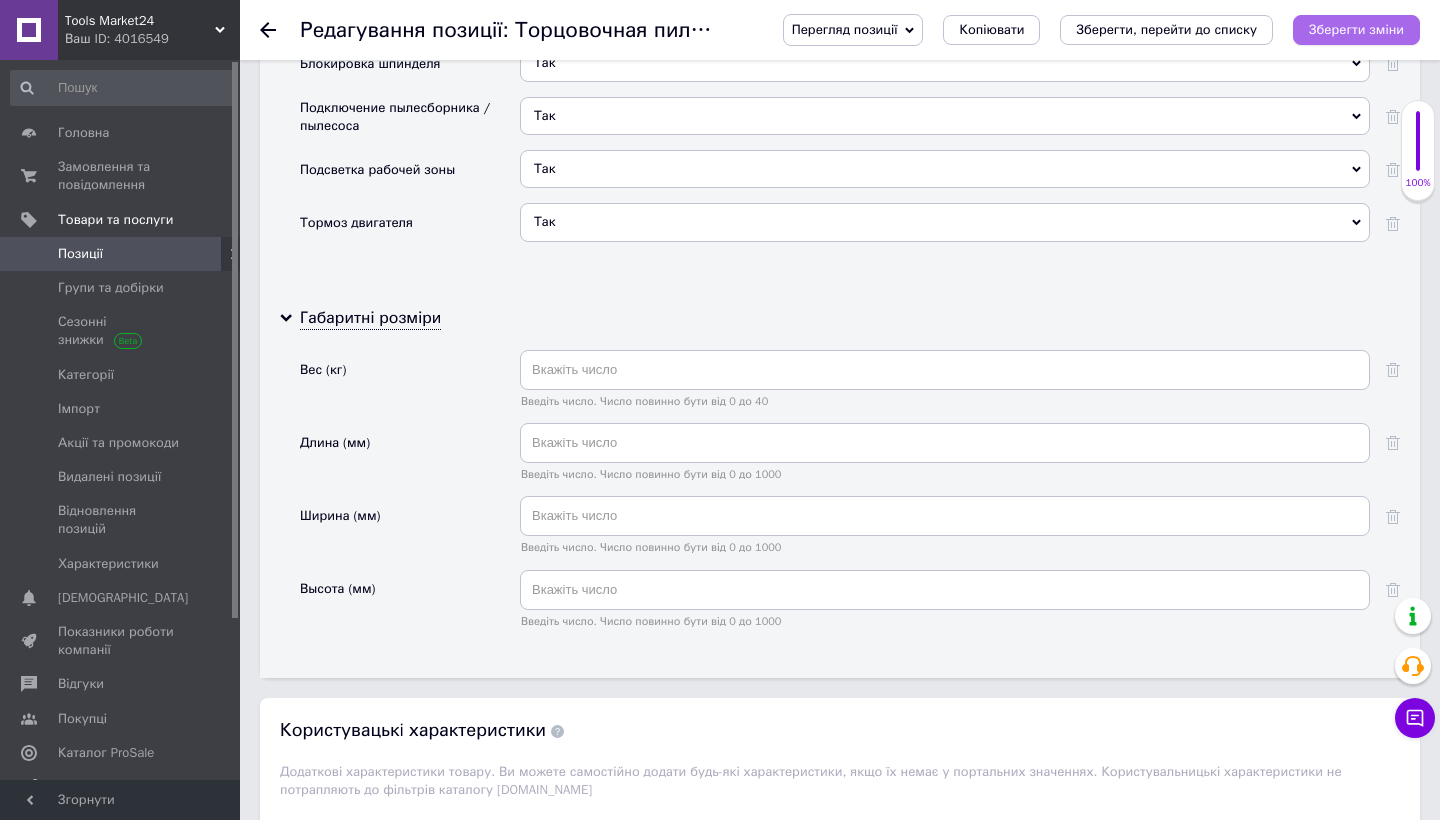 click on "Зберегти зміни" at bounding box center [1356, 29] 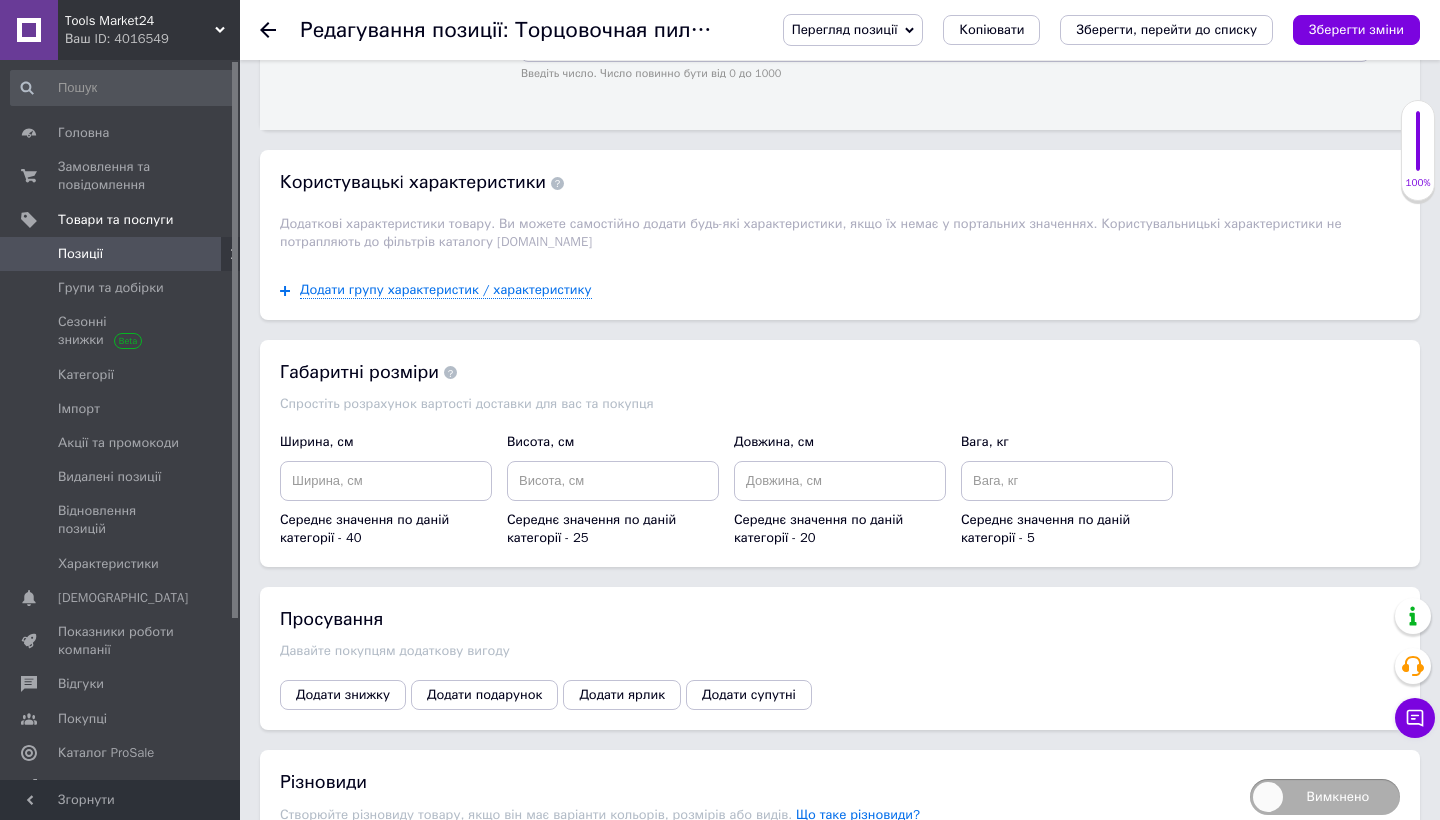 scroll, scrollTop: 3509, scrollLeft: 0, axis: vertical 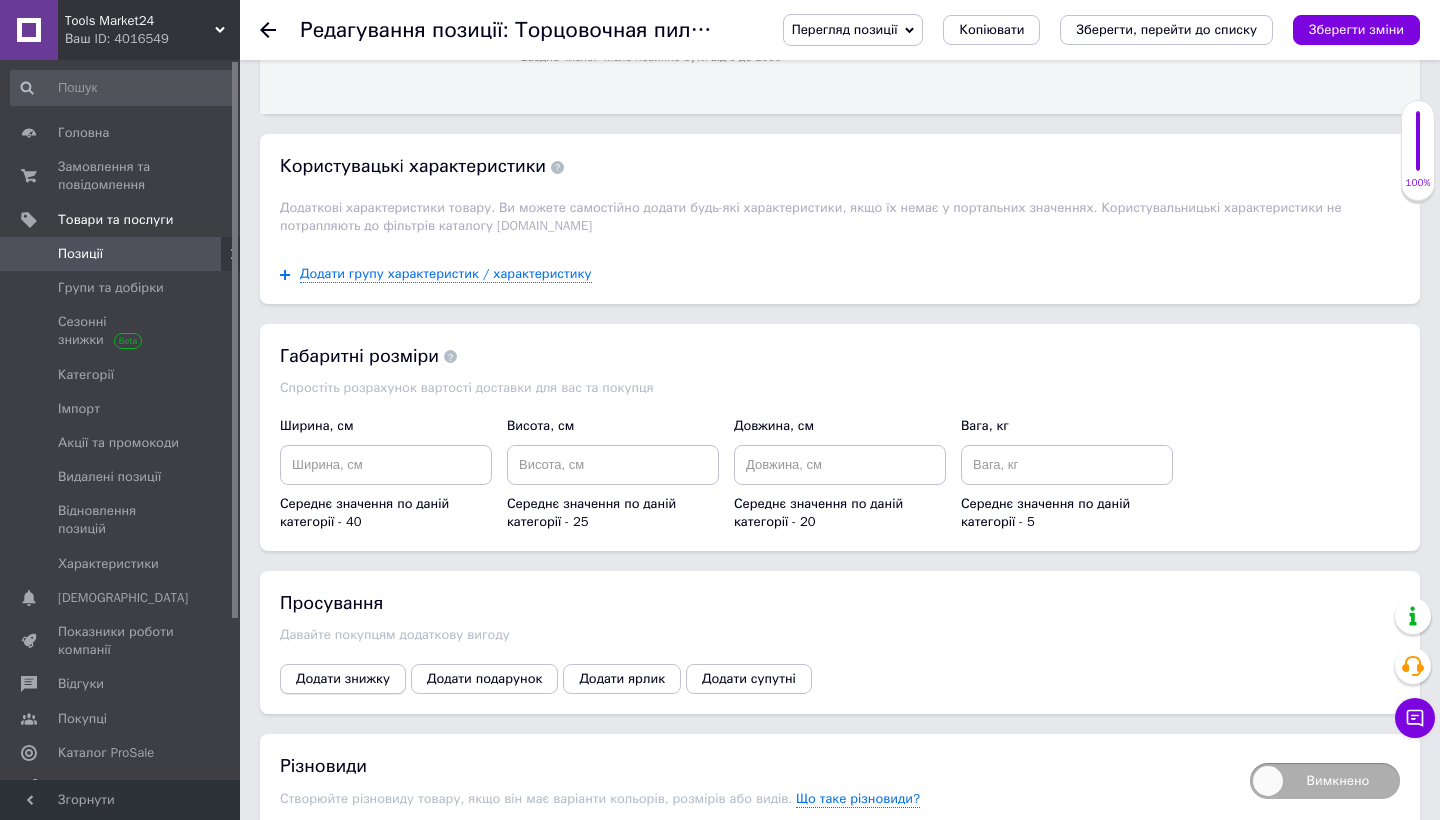 click on "Додати знижку" at bounding box center [343, 679] 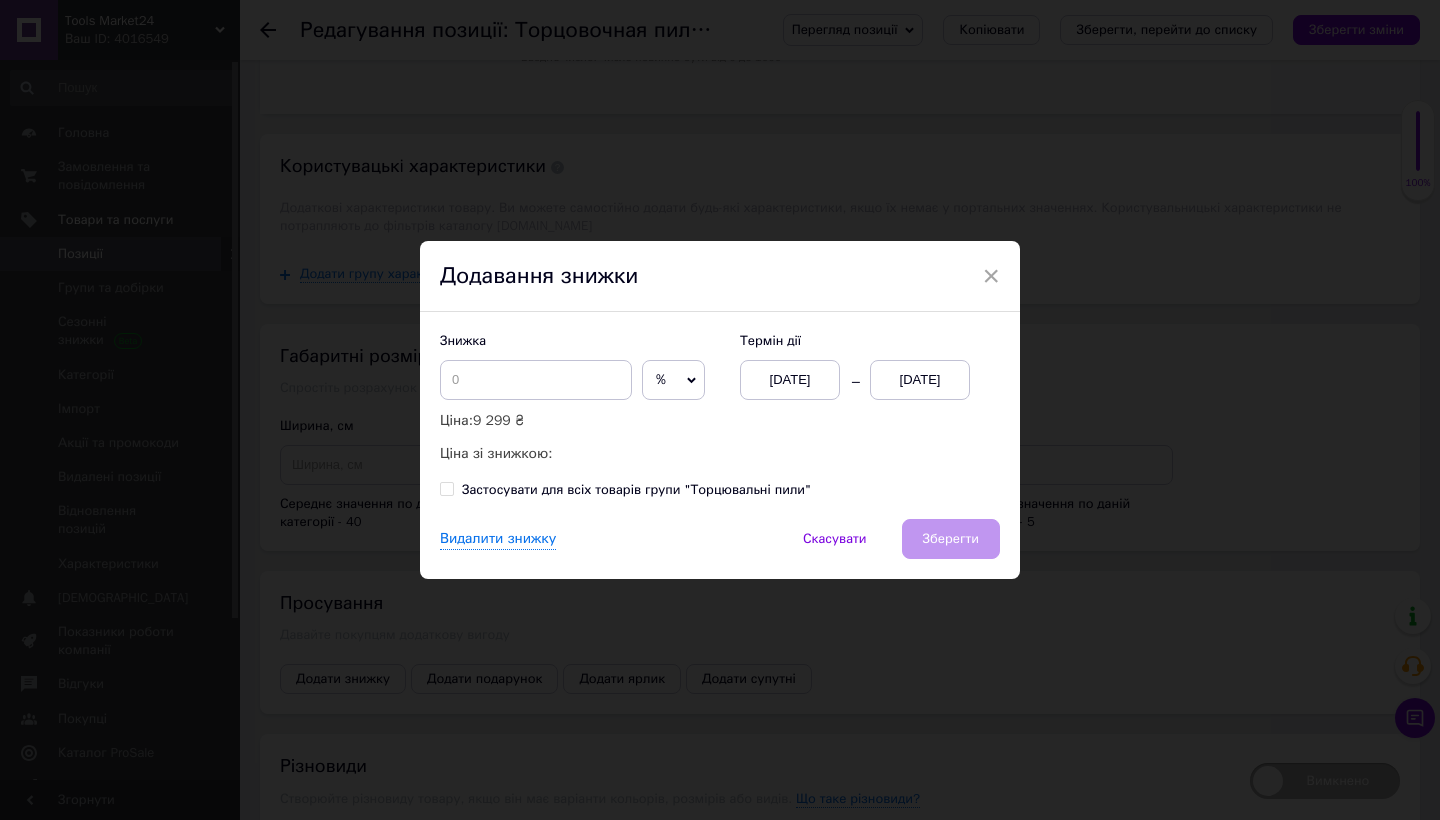 click on "[DATE]" at bounding box center (920, 380) 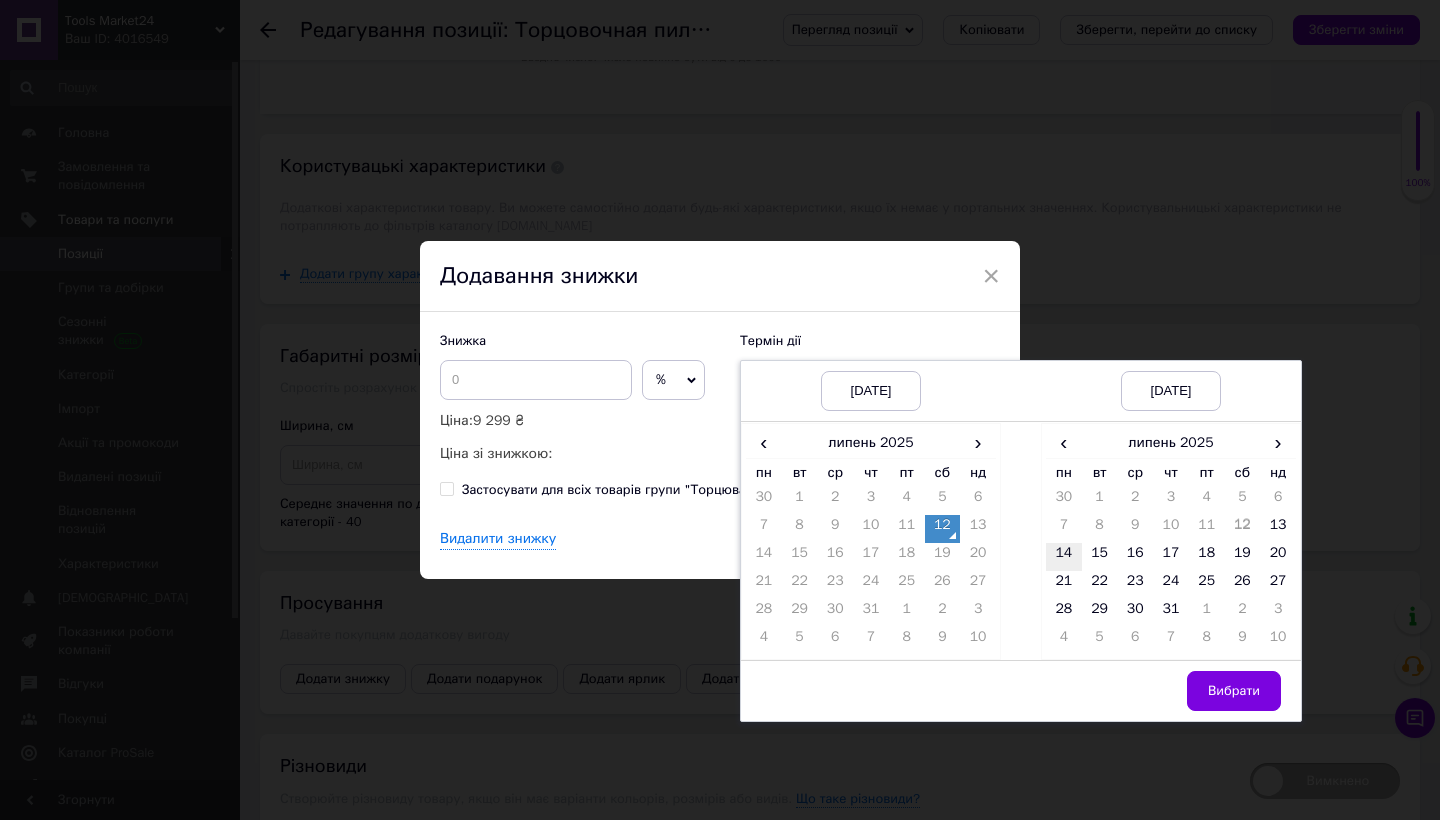 click on "14" at bounding box center [1064, 557] 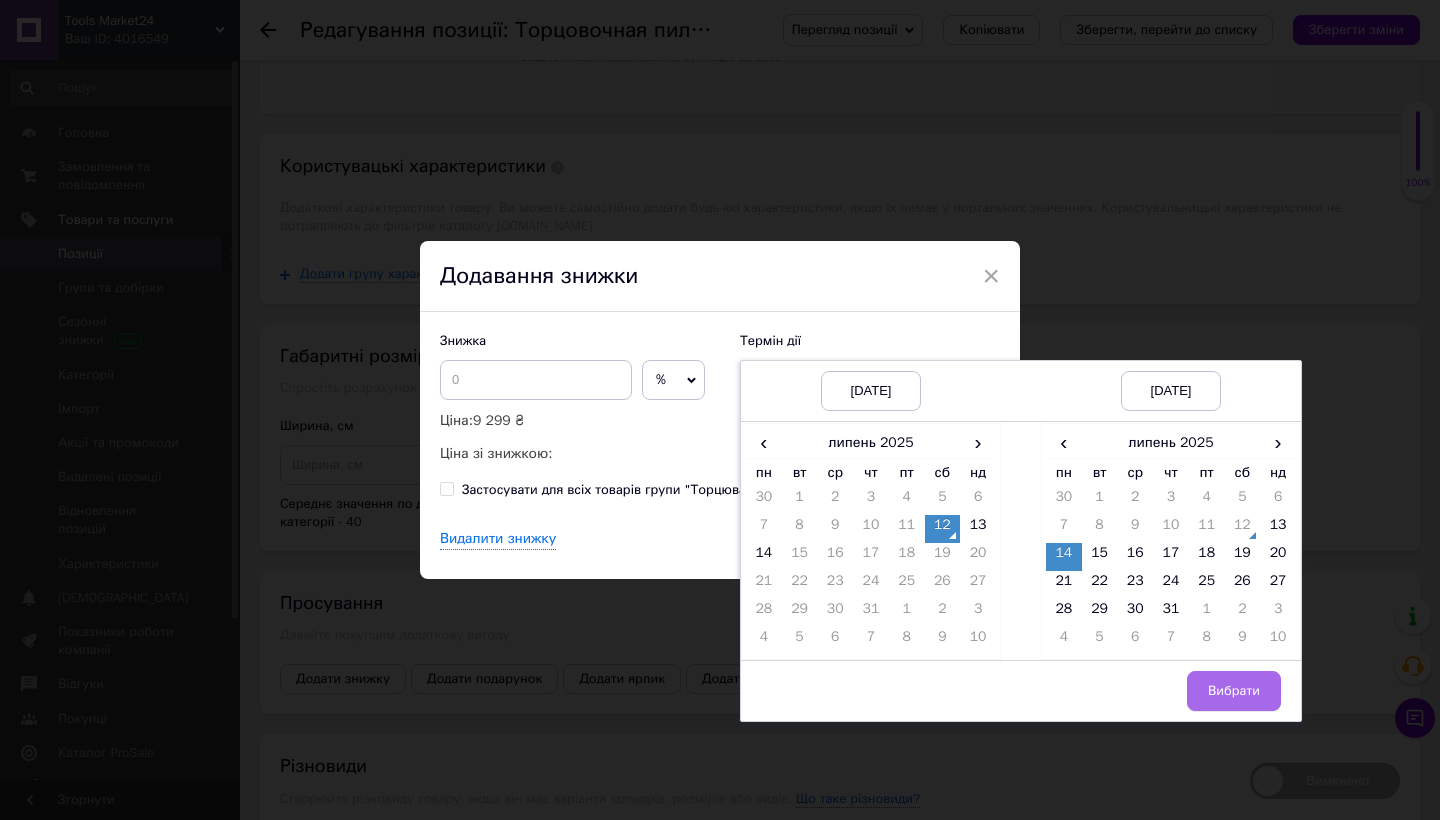 click on "Вибрати" at bounding box center (1234, 691) 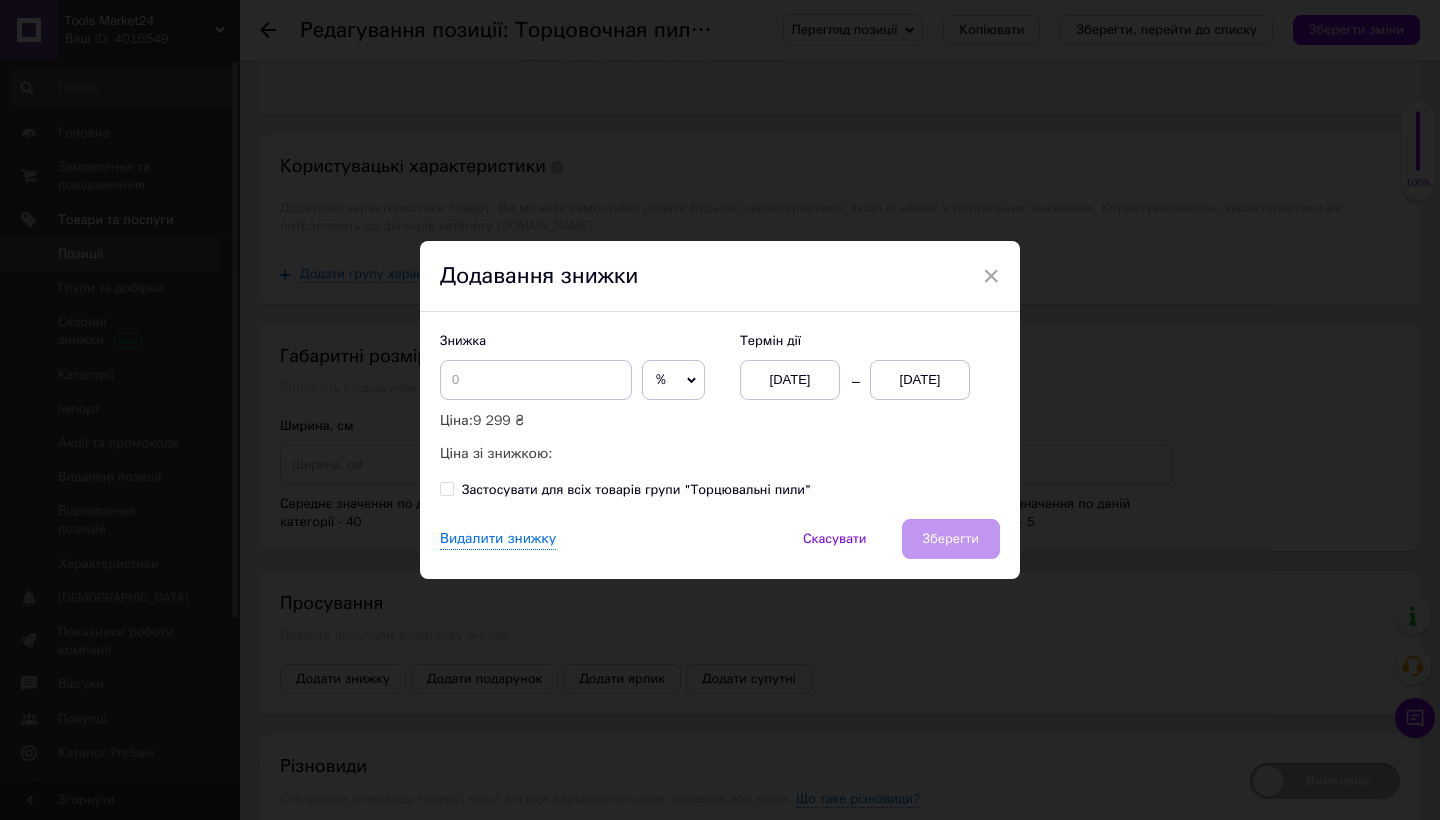 click on "%" at bounding box center [673, 380] 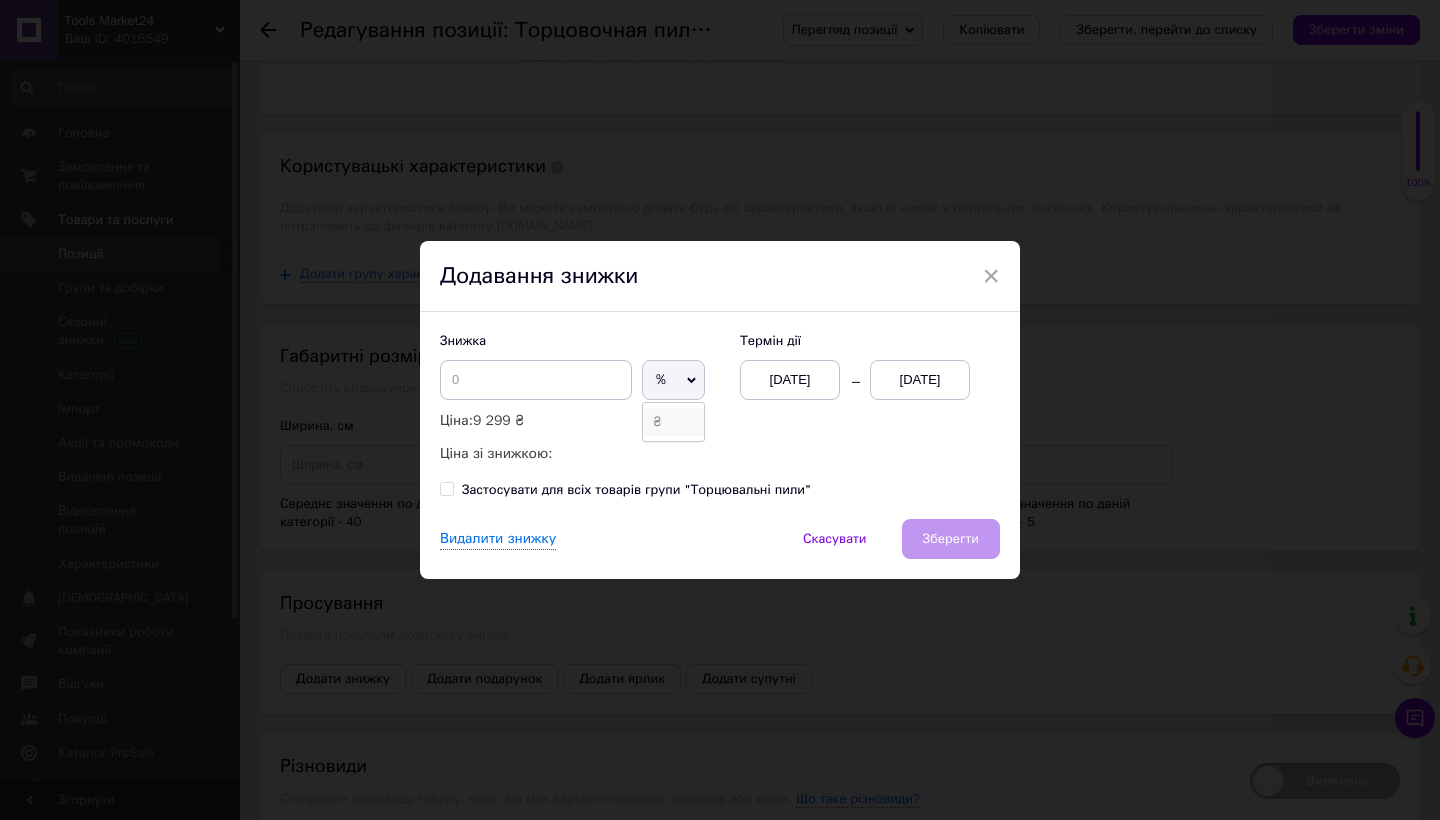 click on "₴" at bounding box center (673, 422) 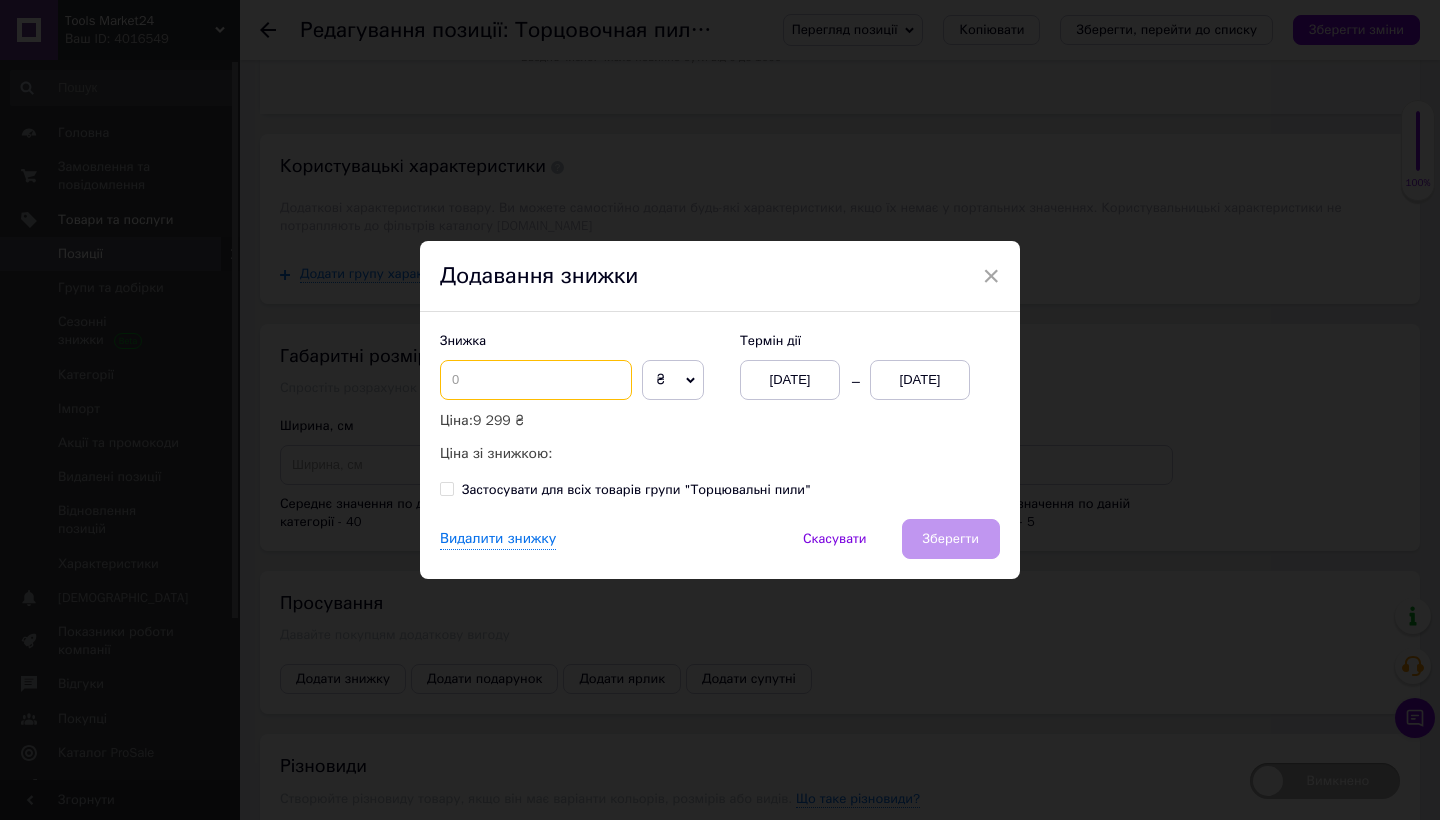 click at bounding box center (536, 380) 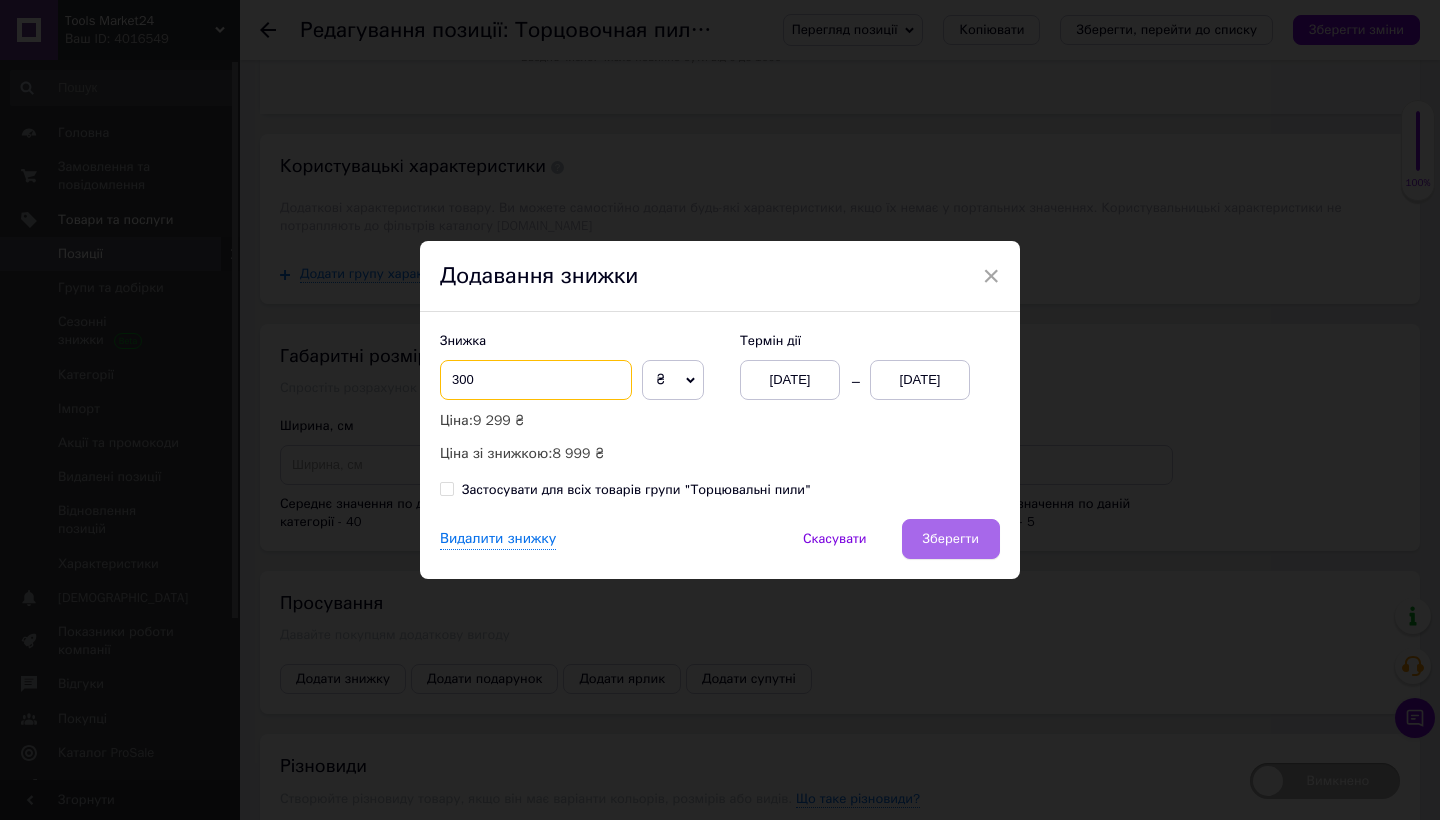 type on "300" 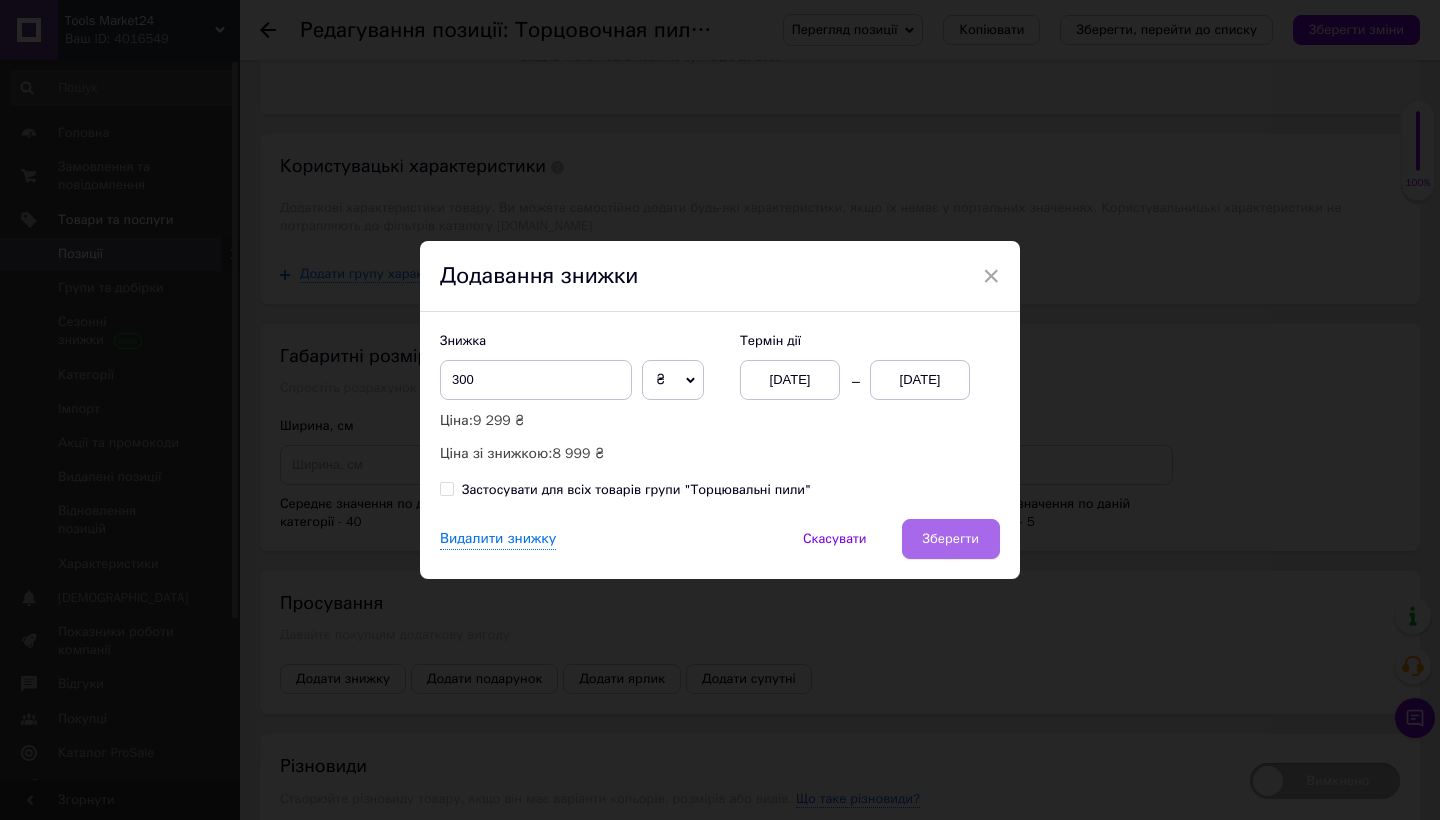 click on "Зберегти" at bounding box center [951, 539] 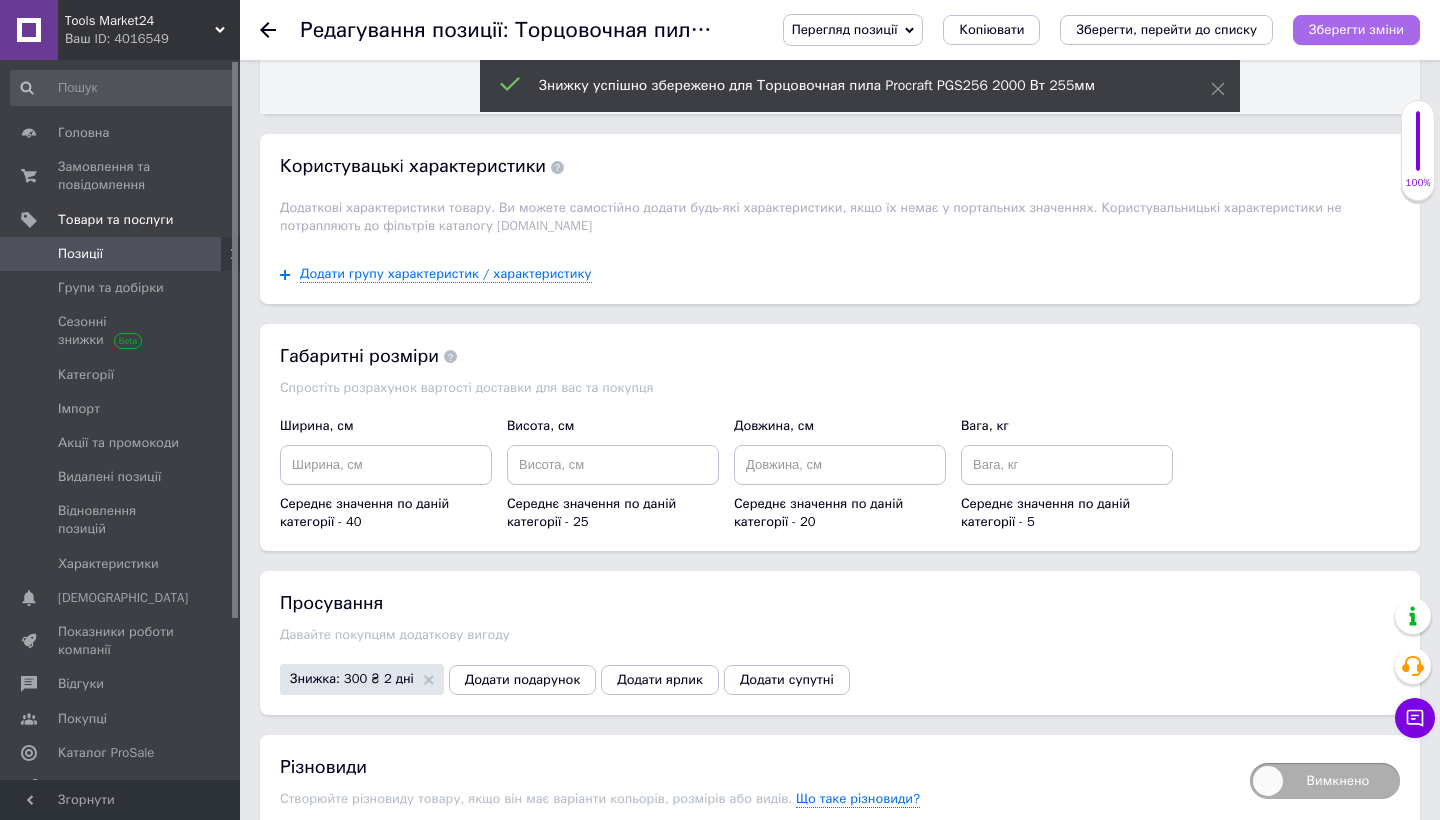 click on "Зберегти зміни" at bounding box center [1356, 30] 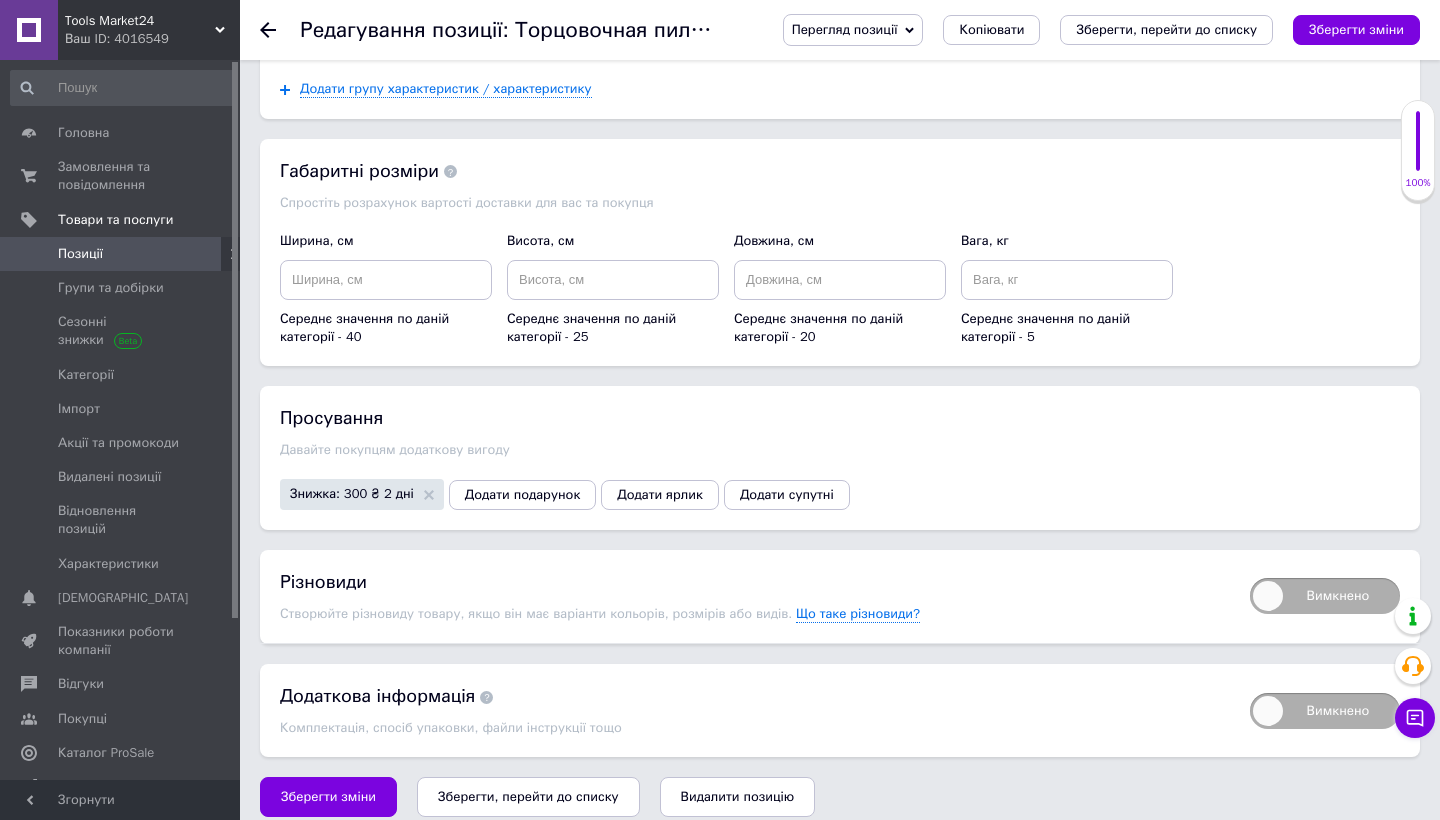 scroll, scrollTop: 3693, scrollLeft: 0, axis: vertical 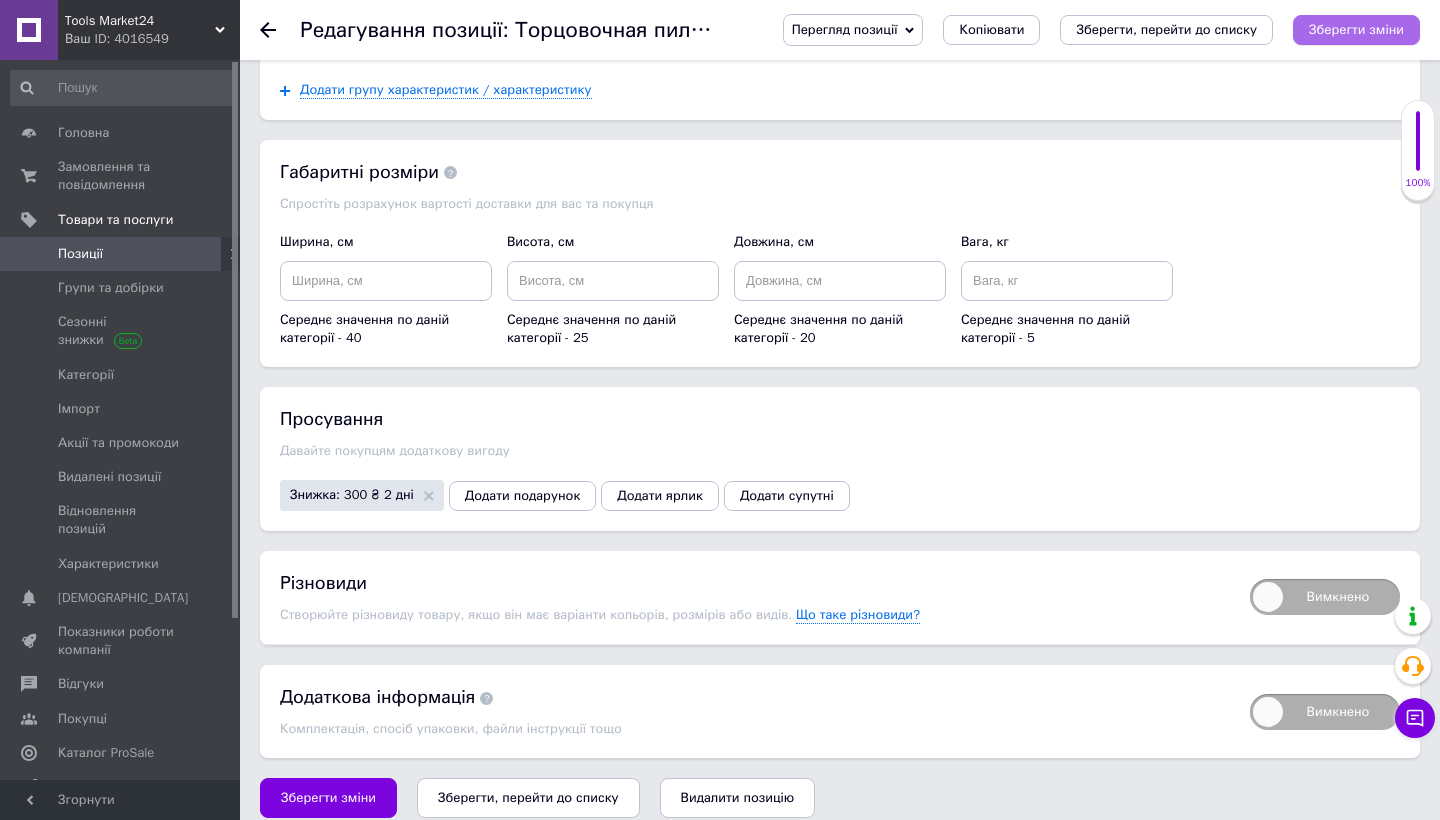 click on "Зберегти зміни" at bounding box center (1356, 29) 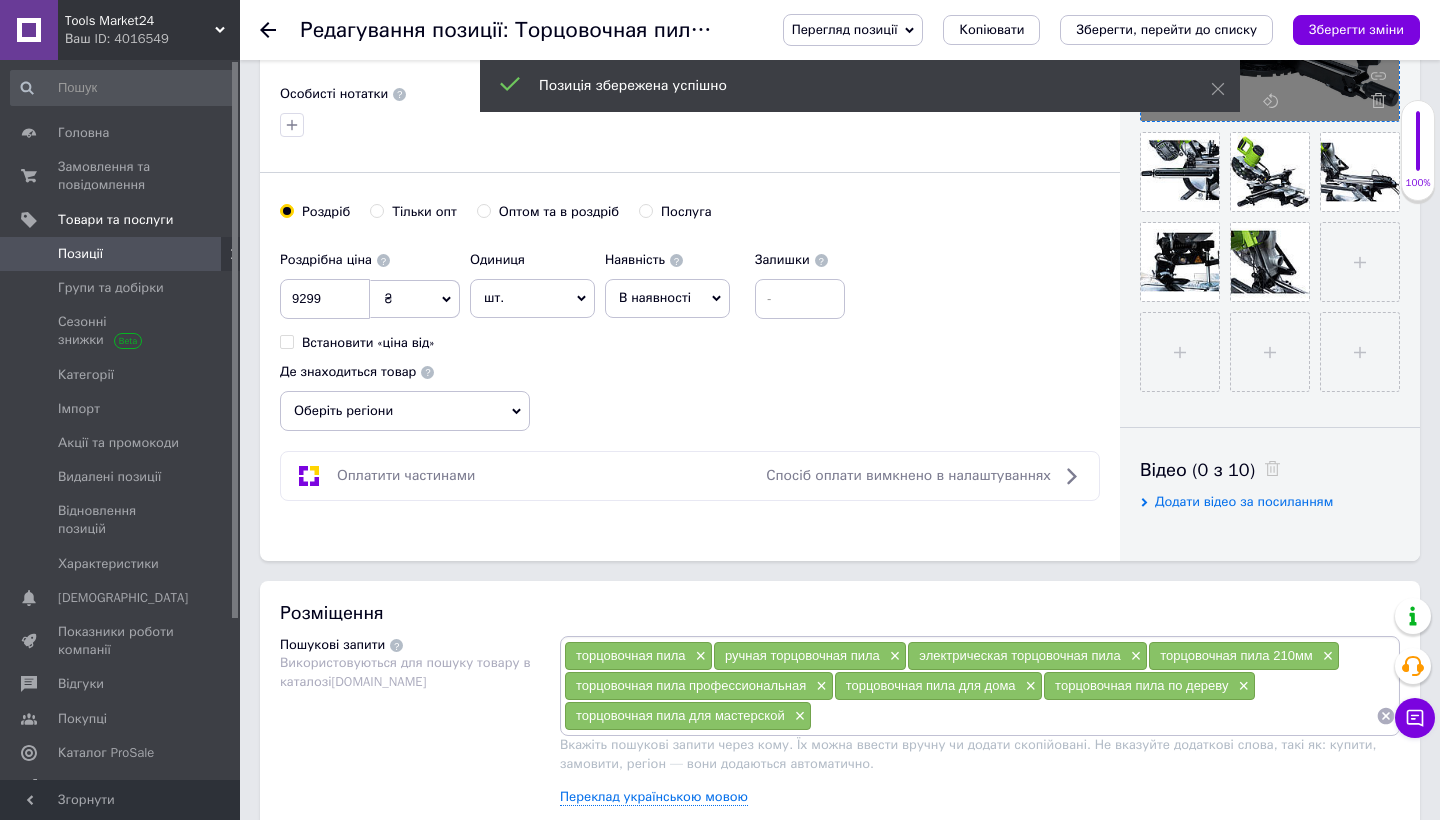 scroll, scrollTop: 615, scrollLeft: 0, axis: vertical 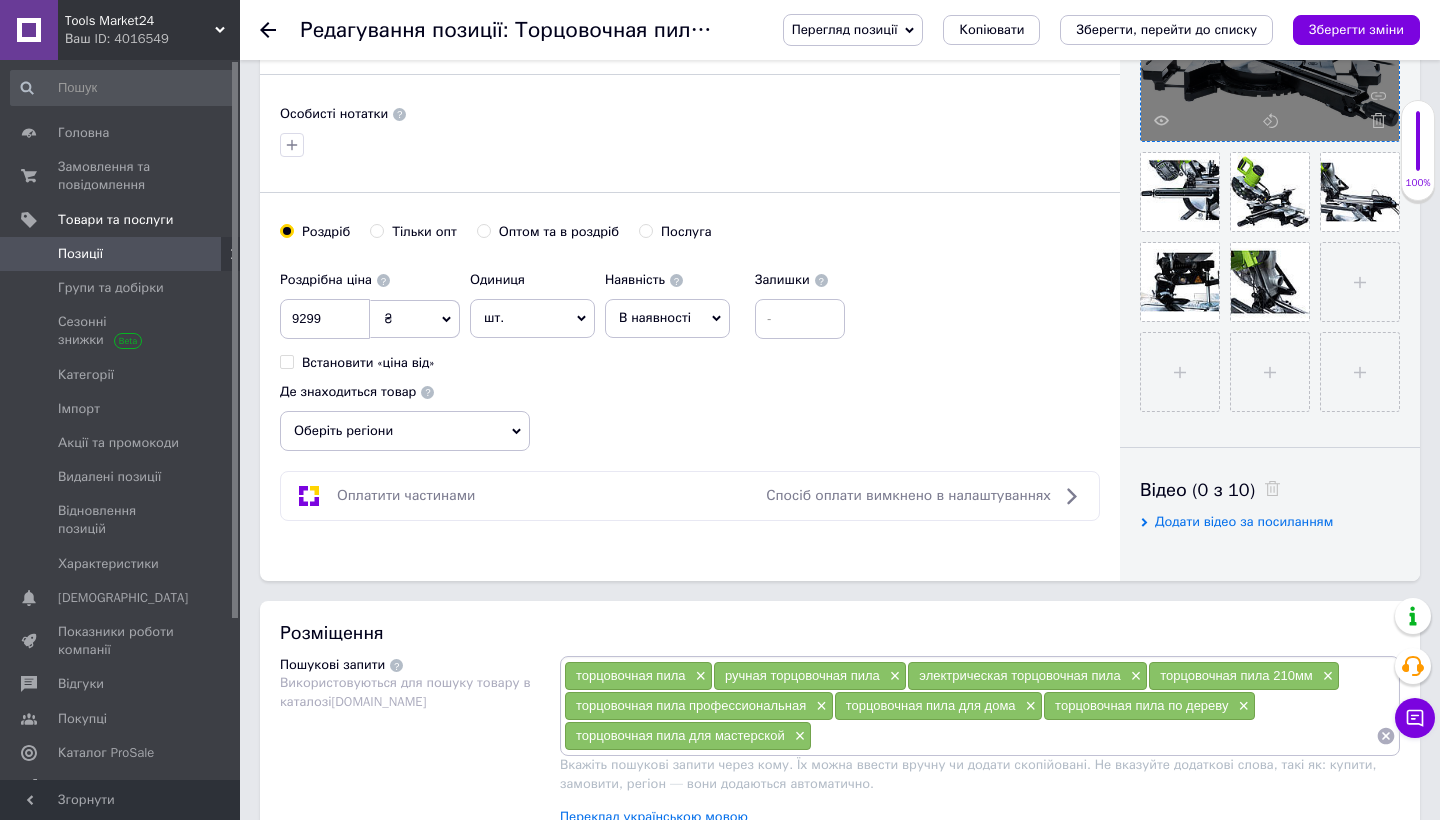 click on "Позиції" at bounding box center (121, 254) 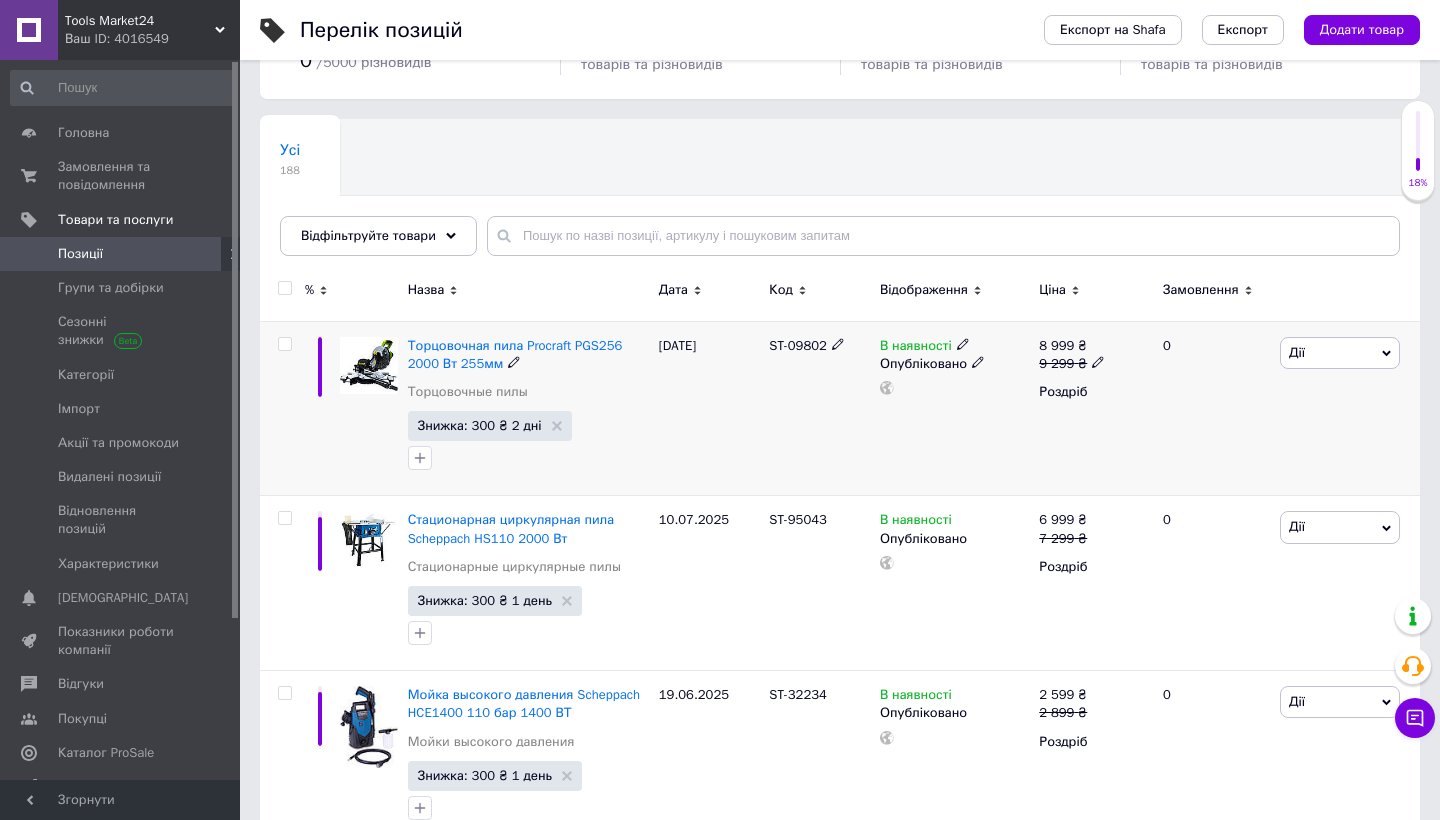 scroll, scrollTop: 111, scrollLeft: 0, axis: vertical 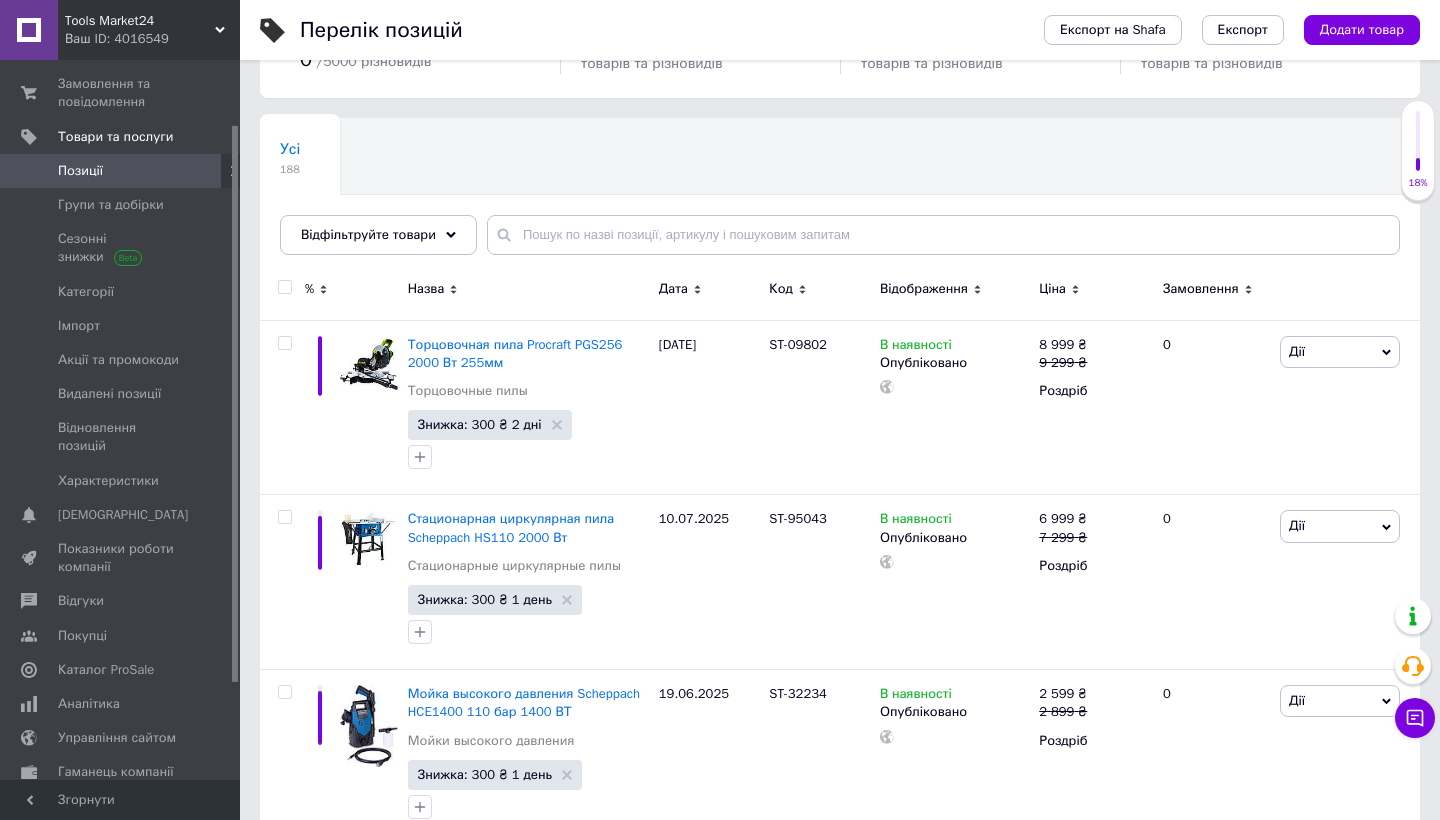 click on "Усі 188 Ok Відфільтровано...  Зберегти" at bounding box center (840, 196) 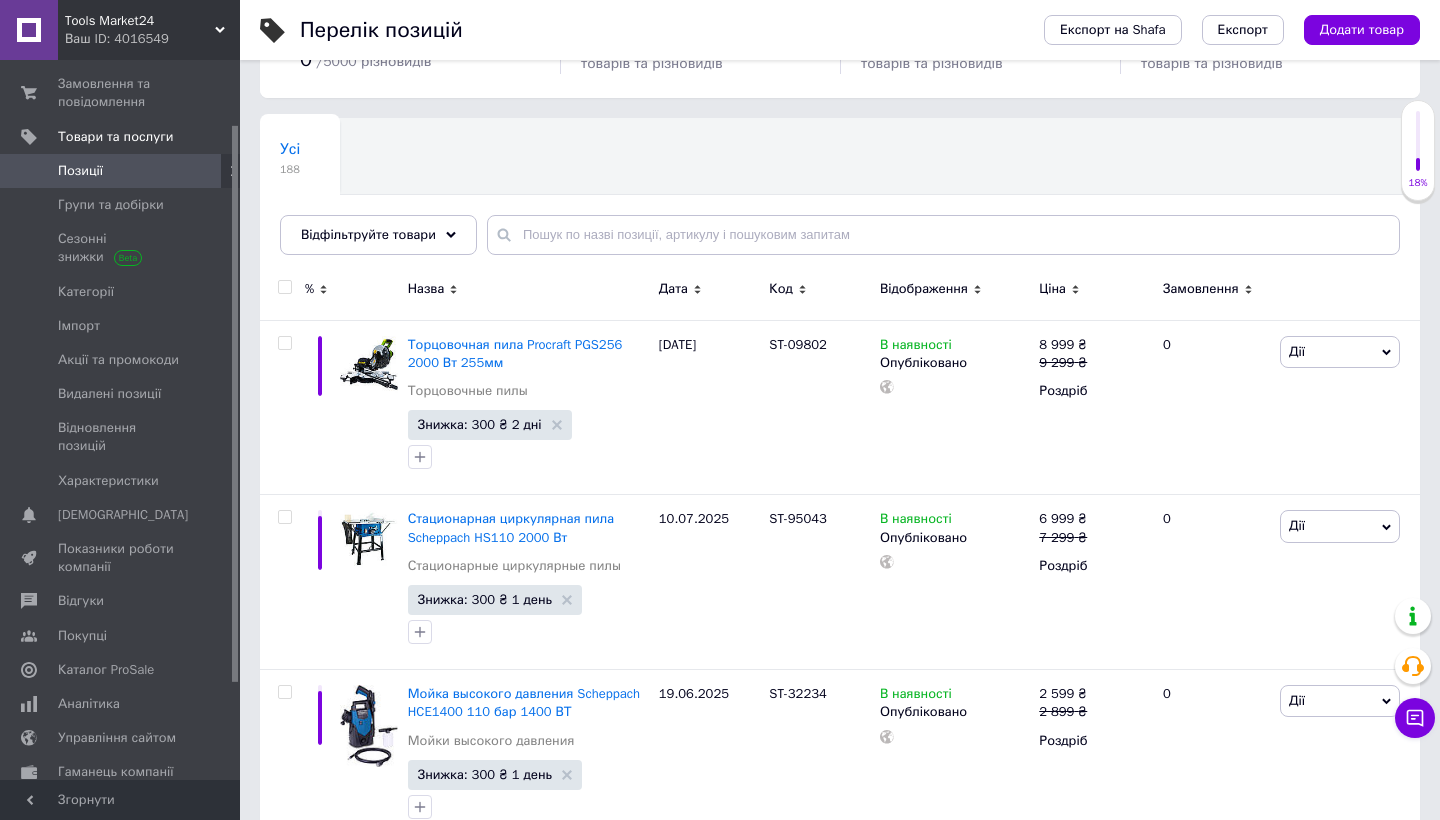 click on "Усі 188 Ok Відфільтровано...  Зберегти" at bounding box center (840, 196) 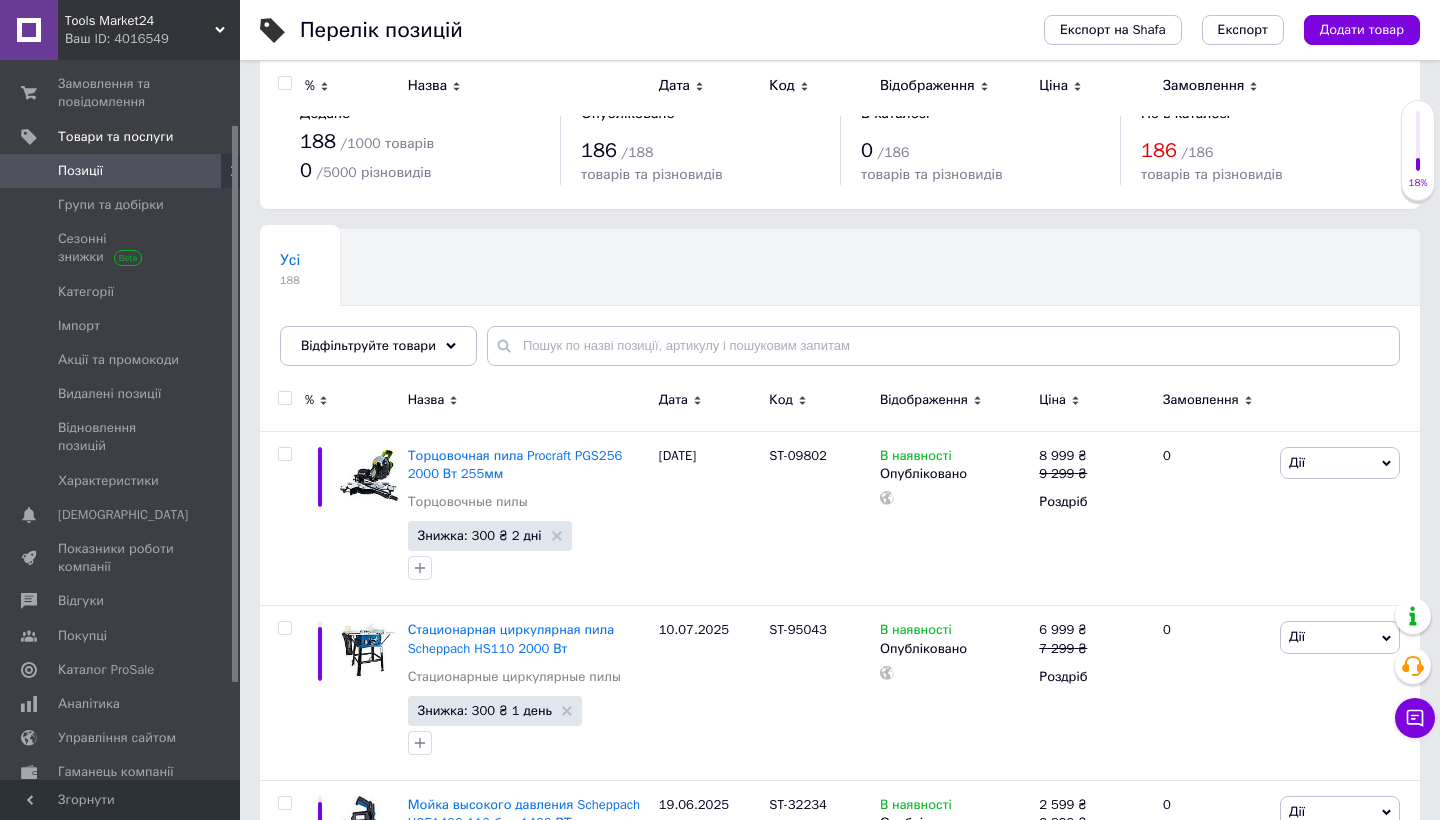 scroll, scrollTop: 0, scrollLeft: 0, axis: both 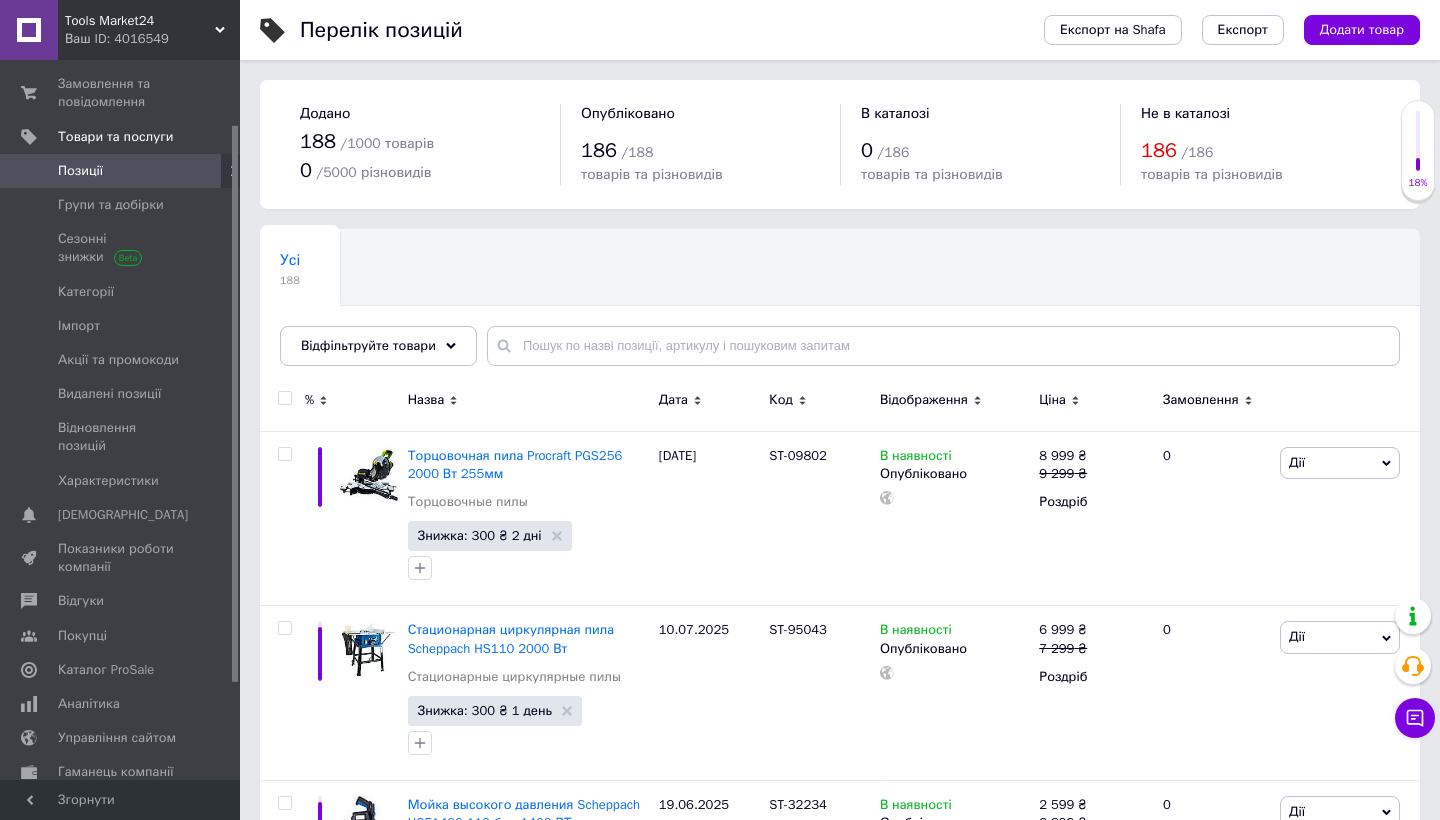 click on "Усі 188 Ok Відфільтровано...  Зберегти" at bounding box center [840, 307] 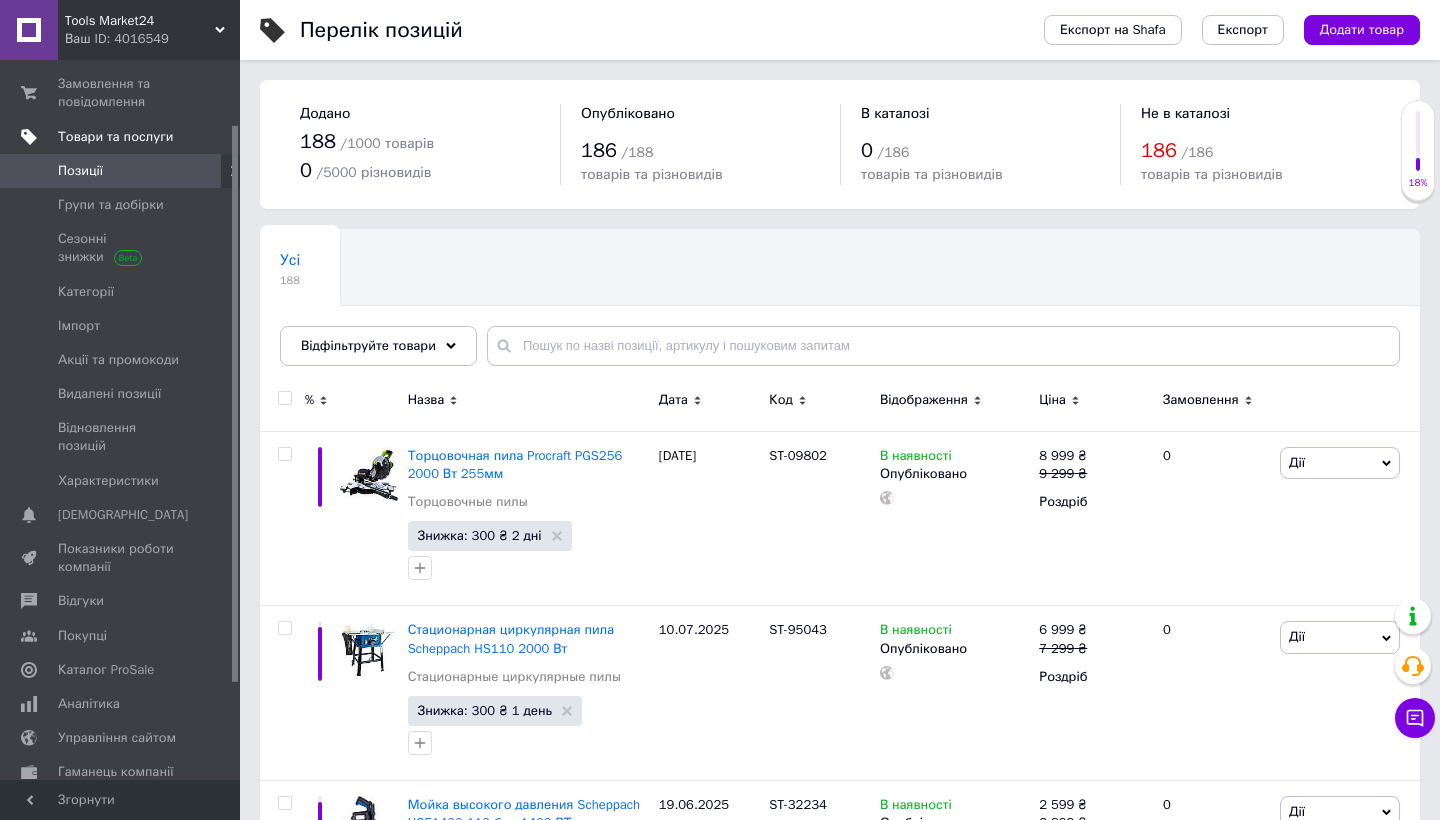 click on "Товари та послуги" at bounding box center [115, 137] 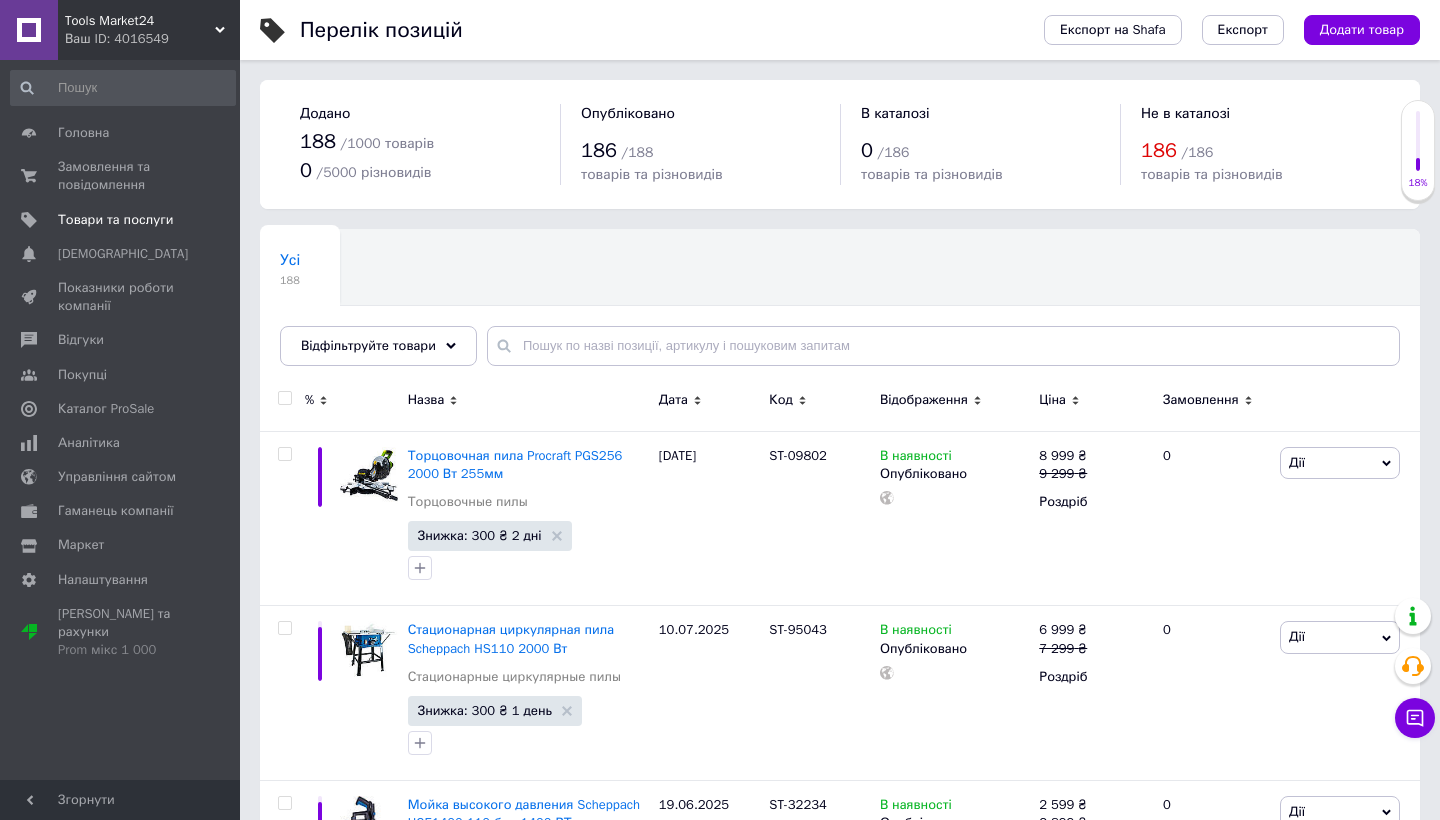 scroll, scrollTop: 0, scrollLeft: 0, axis: both 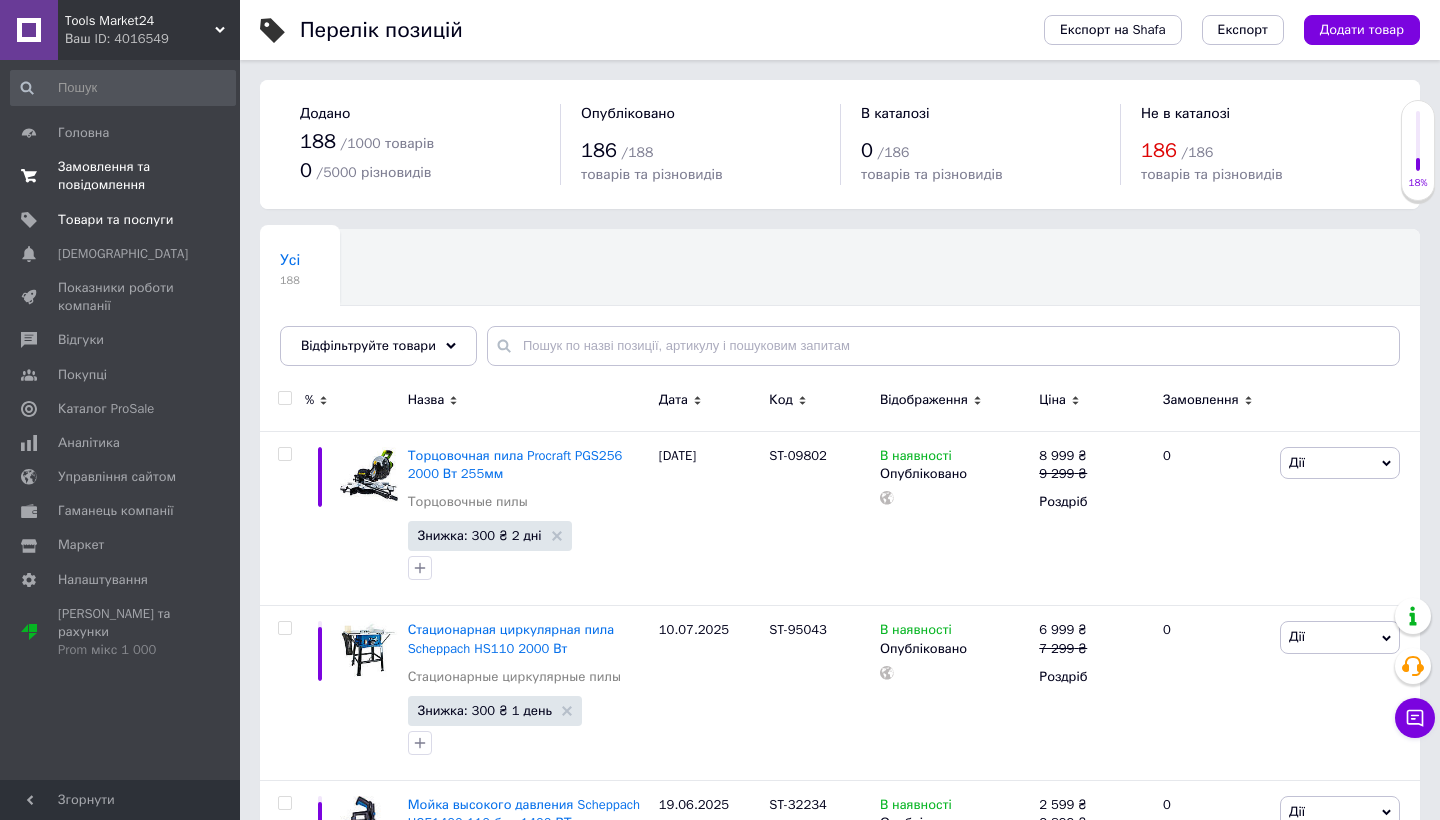 click on "Замовлення та повідомлення" at bounding box center (121, 176) 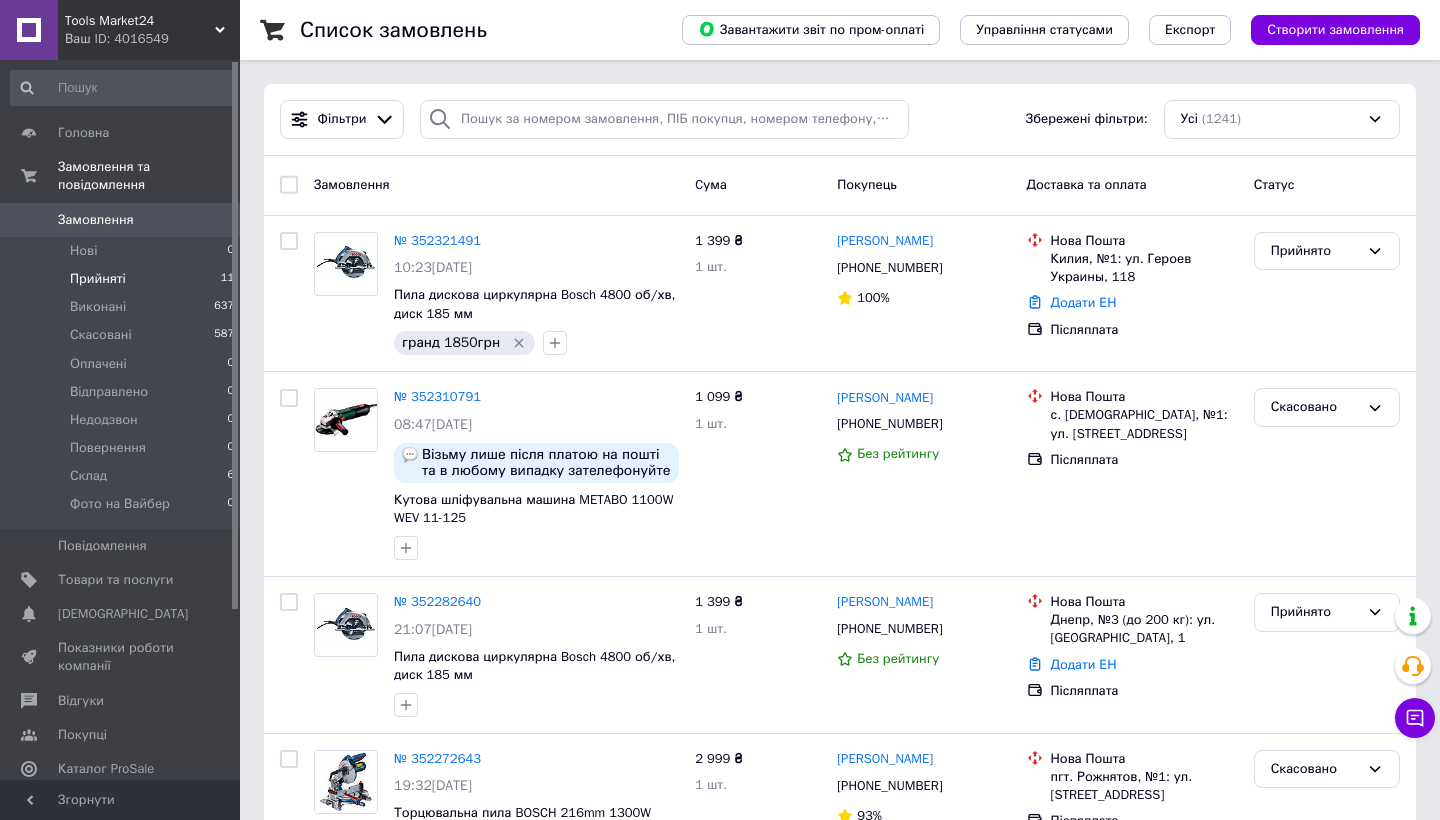 scroll, scrollTop: 0, scrollLeft: 0, axis: both 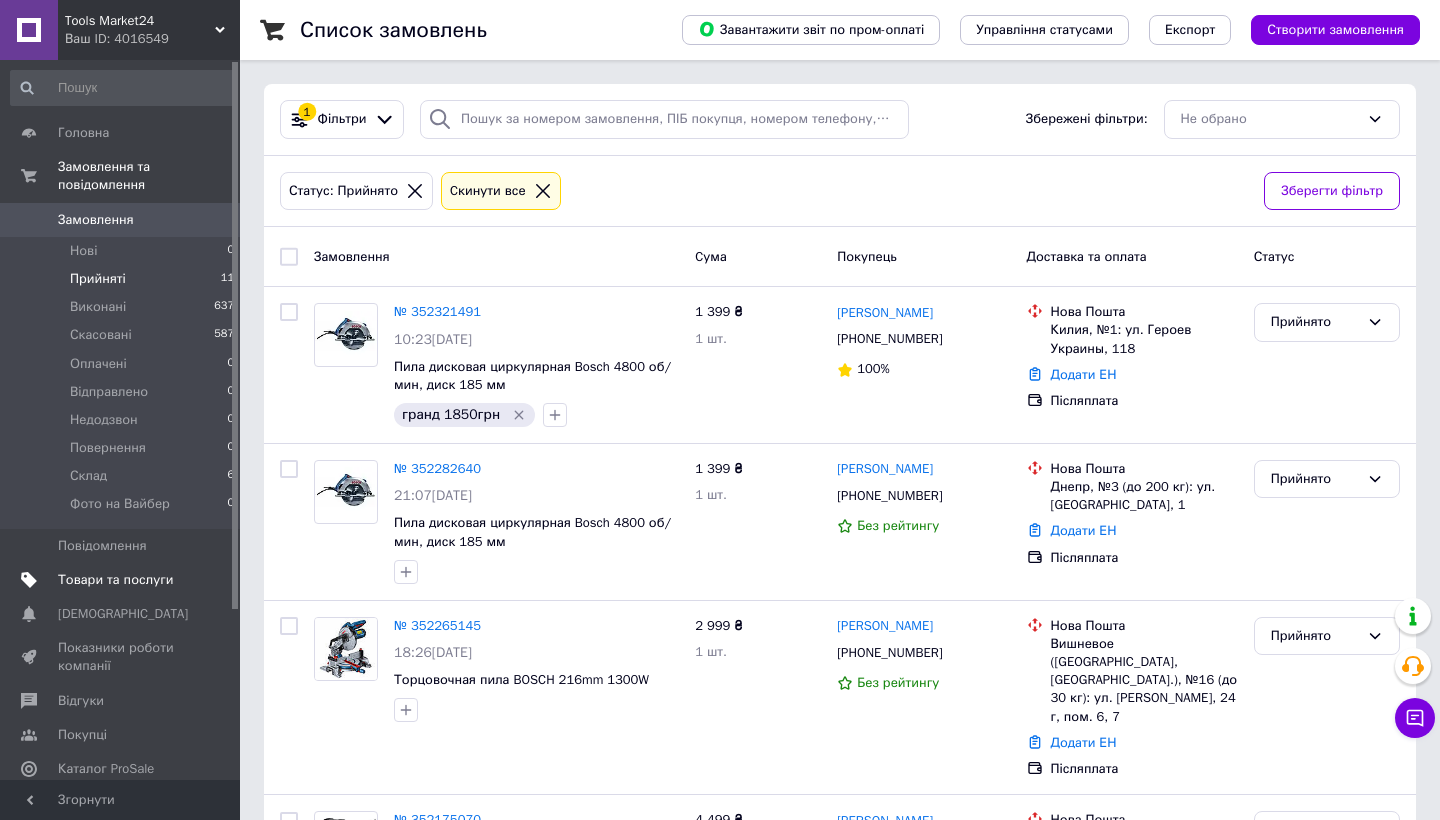 click on "Товари та послуги" at bounding box center [115, 580] 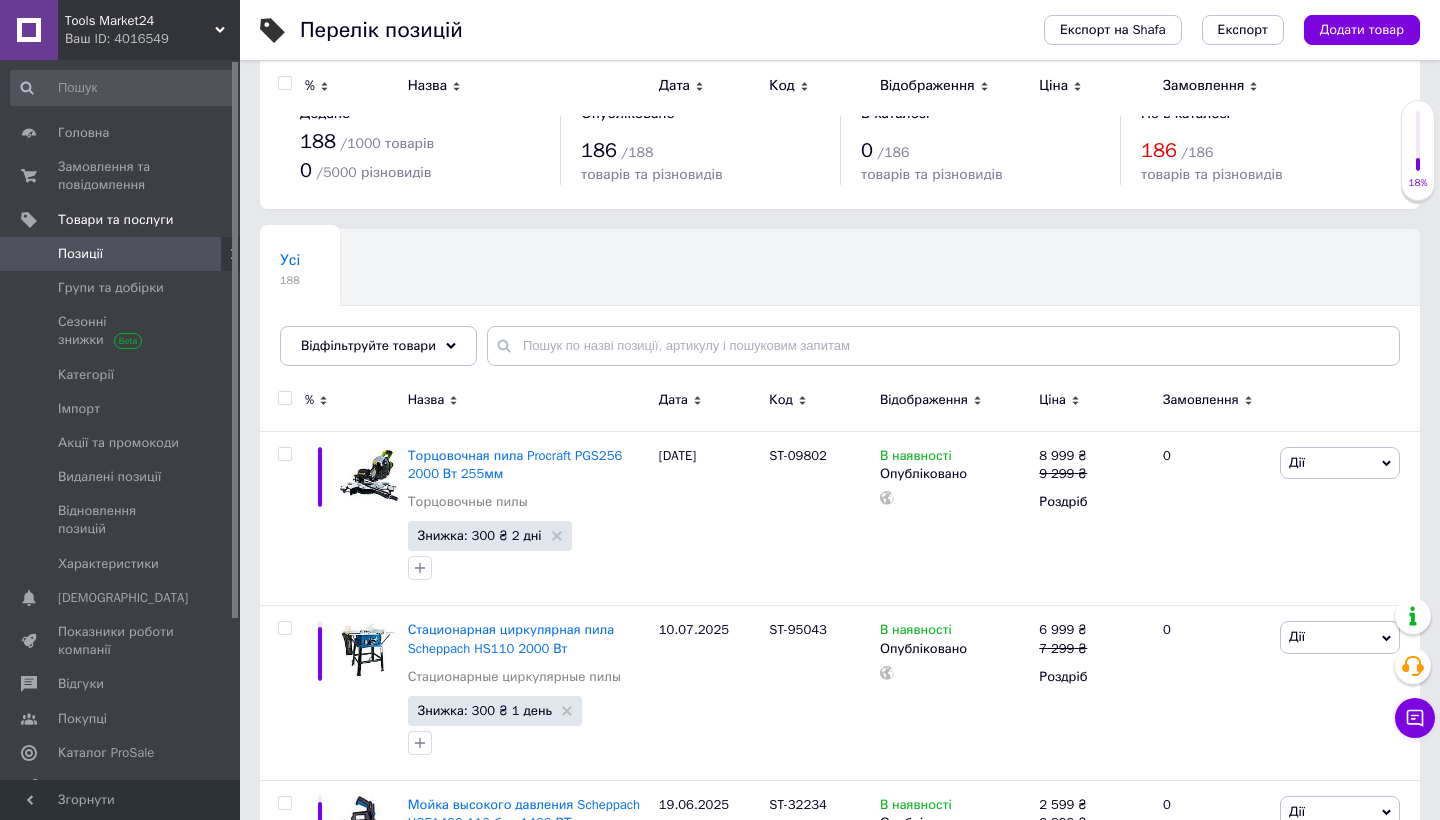 scroll, scrollTop: 0, scrollLeft: 0, axis: both 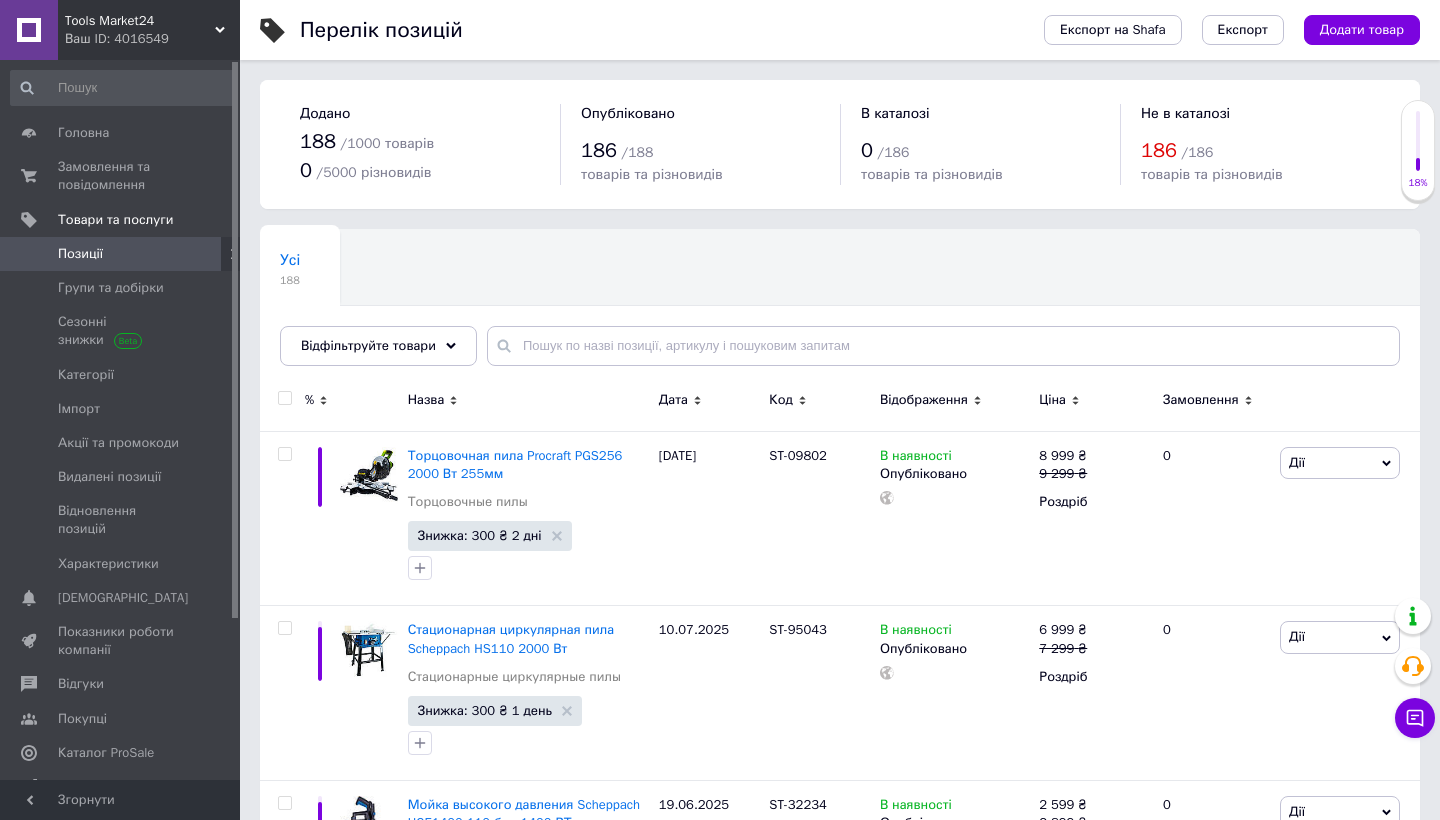click on "Усі 188 Ok Відфільтровано...  Зберегти" at bounding box center (840, 307) 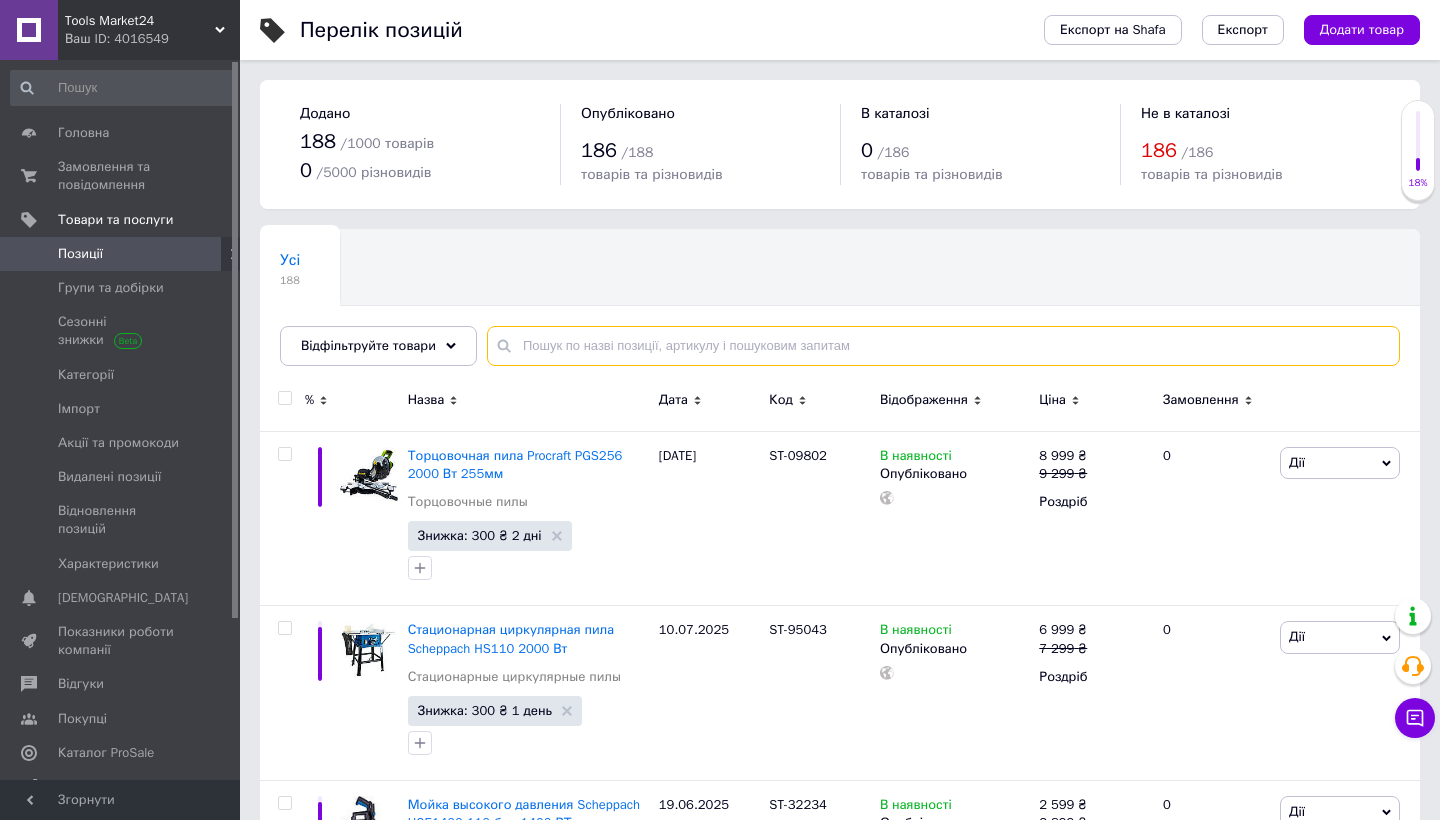 click at bounding box center [943, 346] 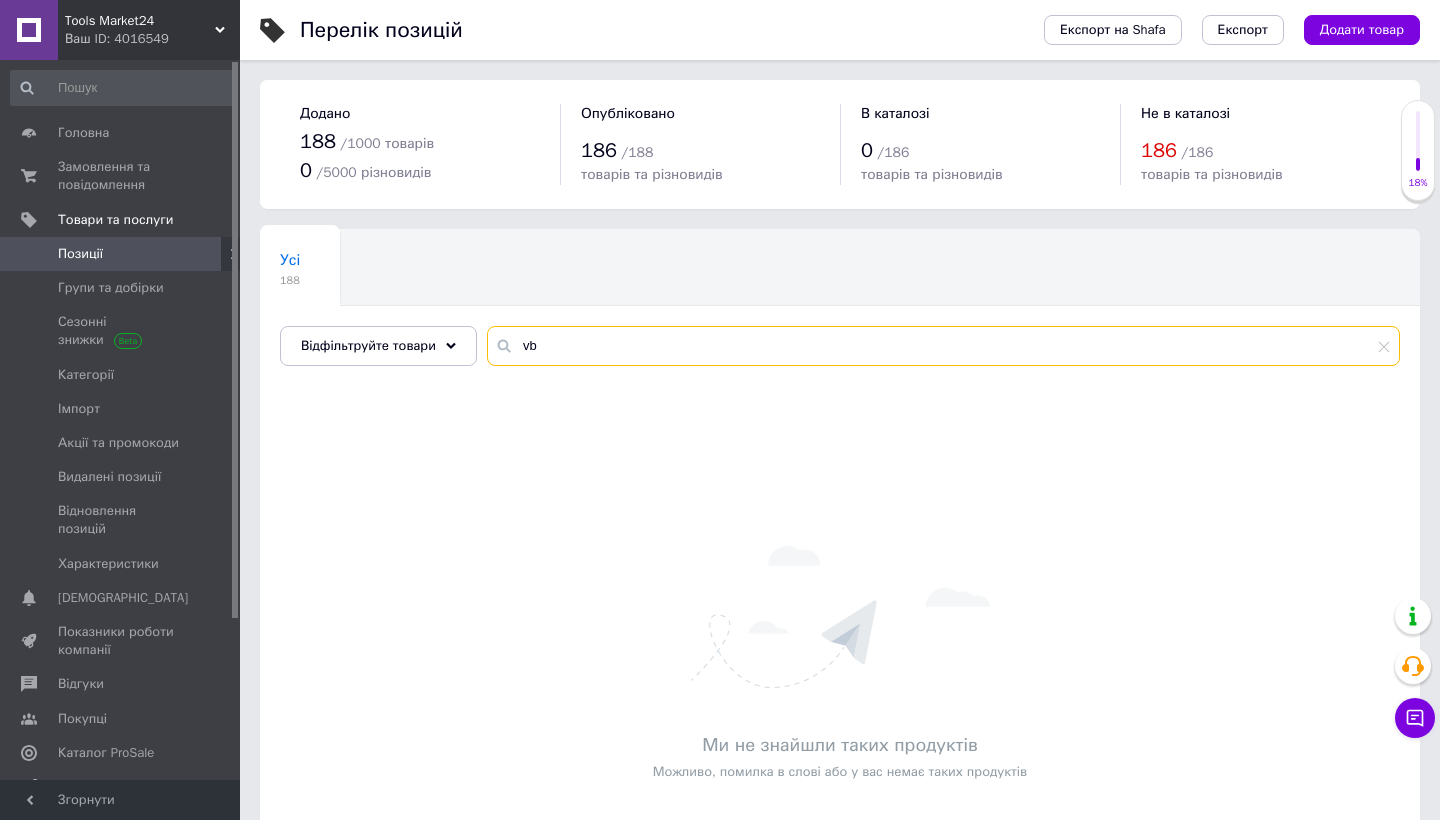 type on "v" 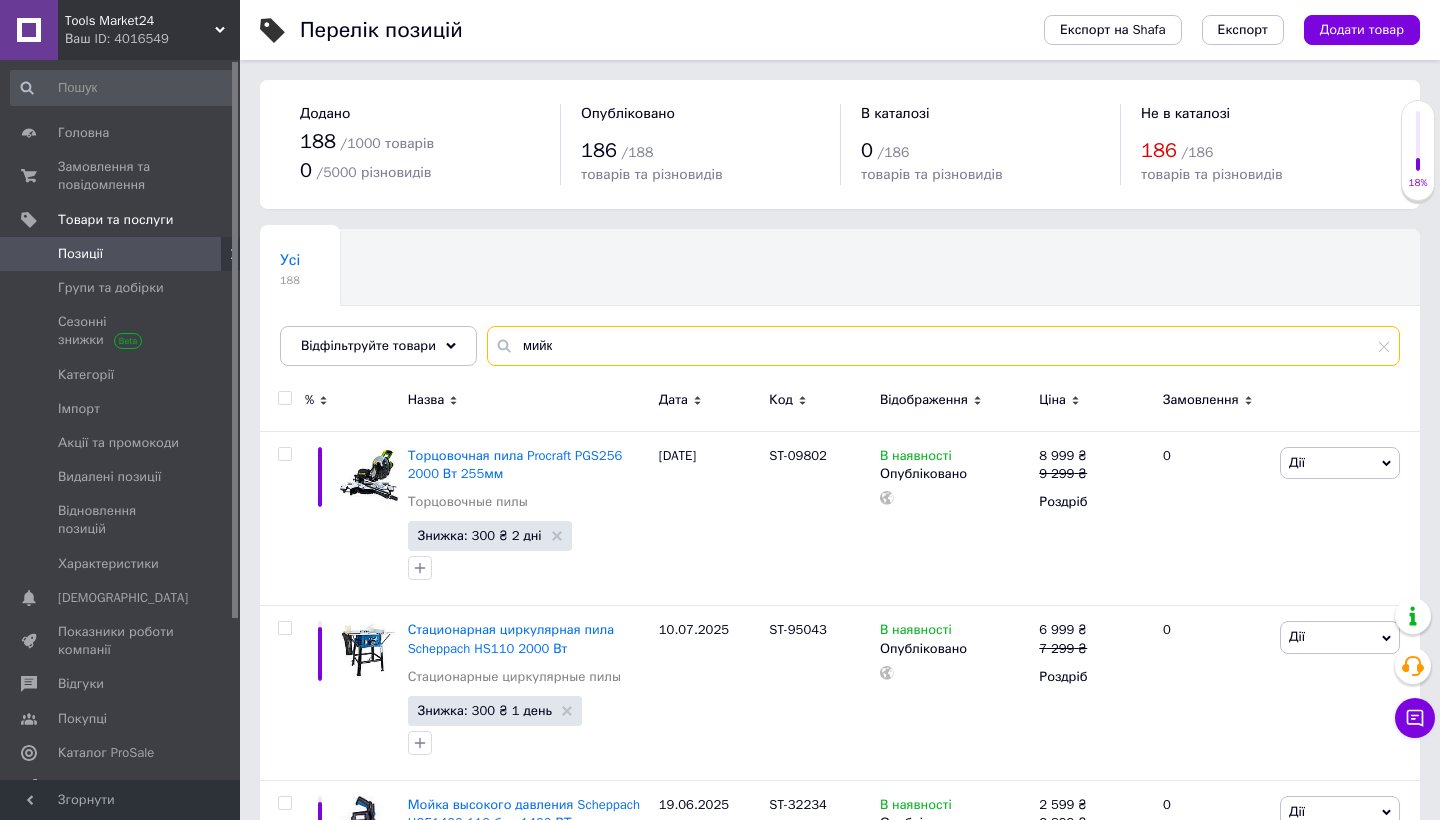 type on "мийка" 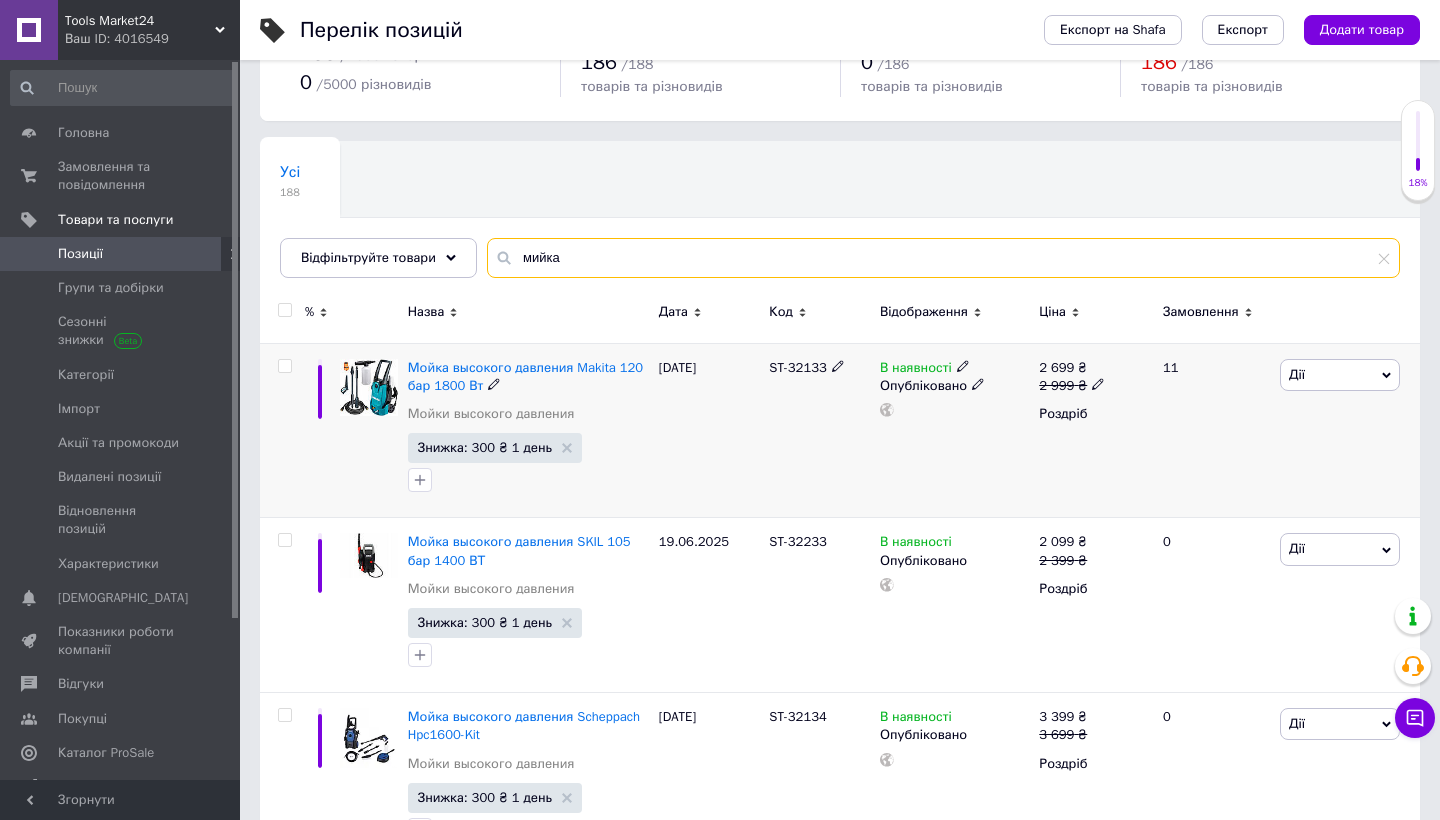 scroll, scrollTop: 103, scrollLeft: 0, axis: vertical 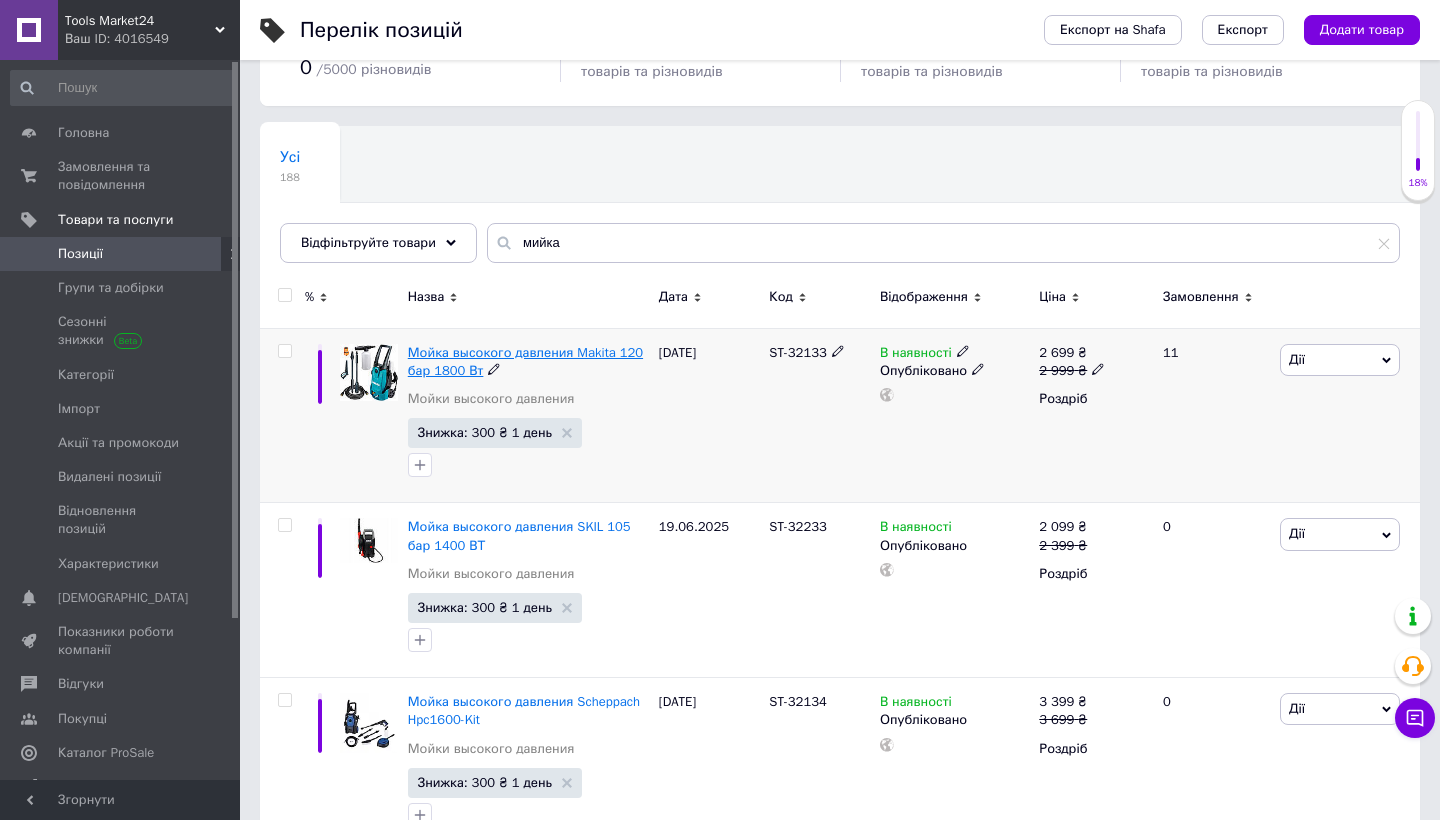 click on "Мойка высокого давления Makita 120 бар 1800 Вт" at bounding box center [525, 361] 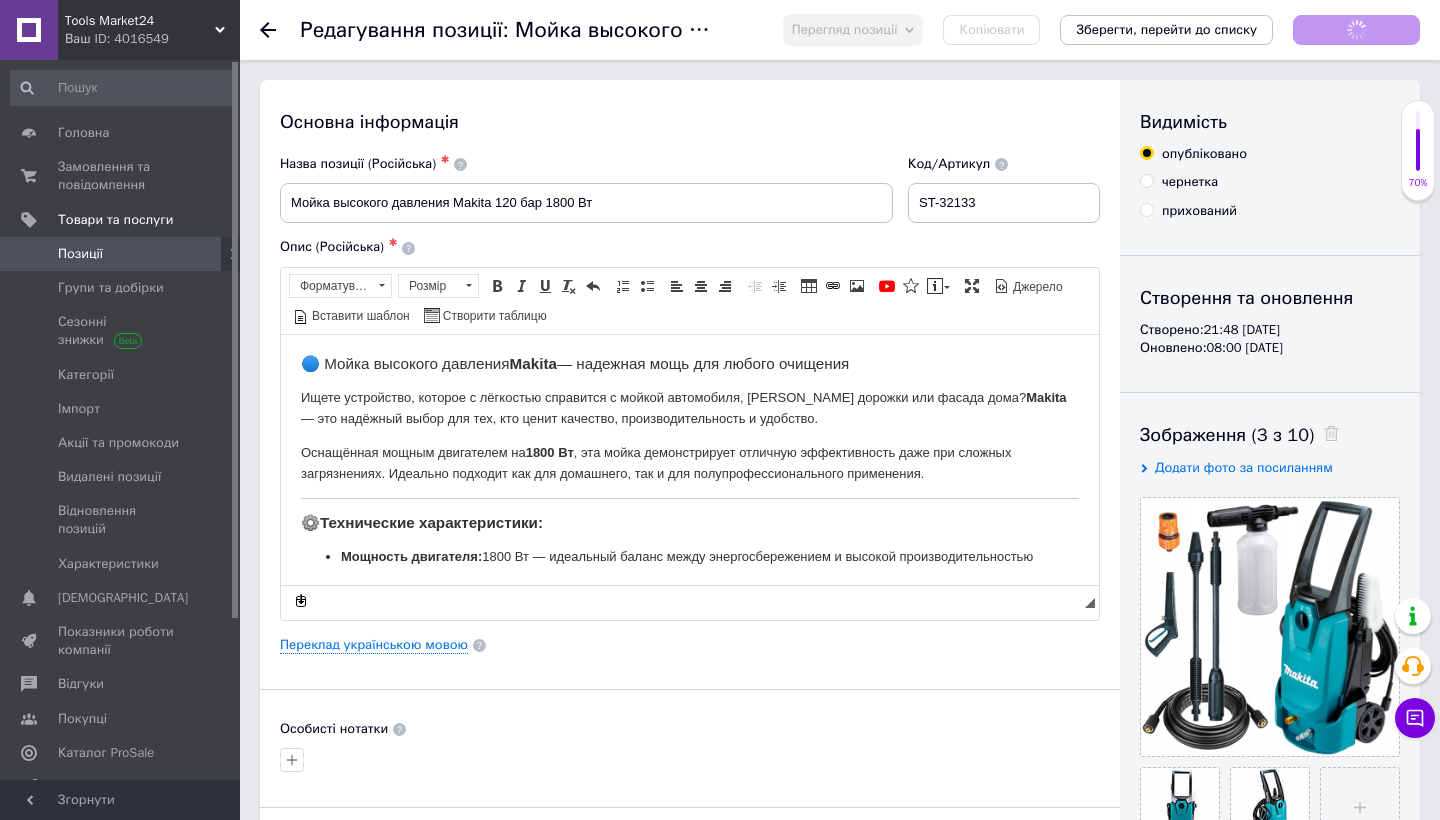 scroll, scrollTop: 0, scrollLeft: 0, axis: both 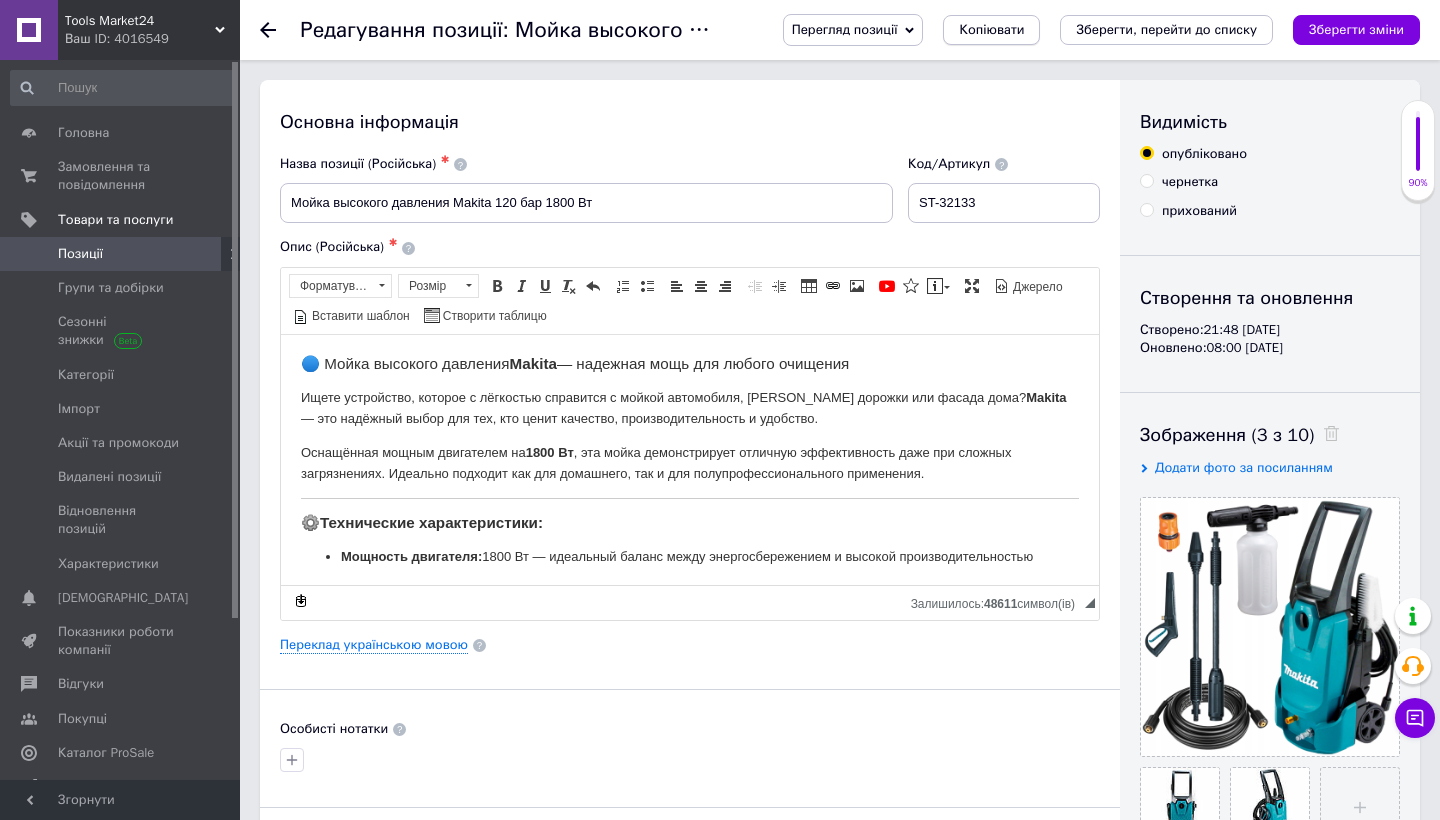 click on "Копіювати" at bounding box center (991, 30) 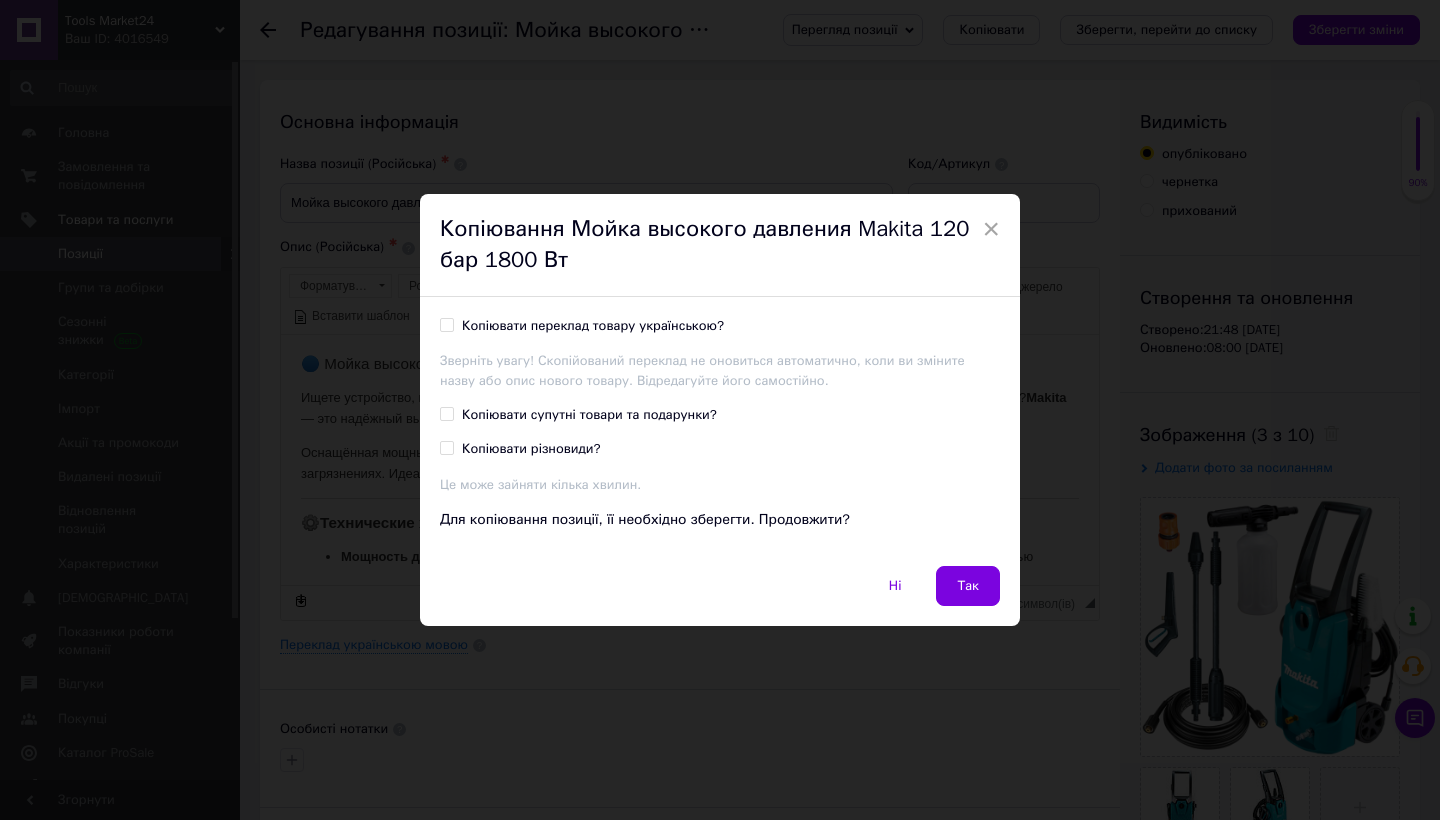 click on "Копіювати переклад товару українською?" at bounding box center (593, 326) 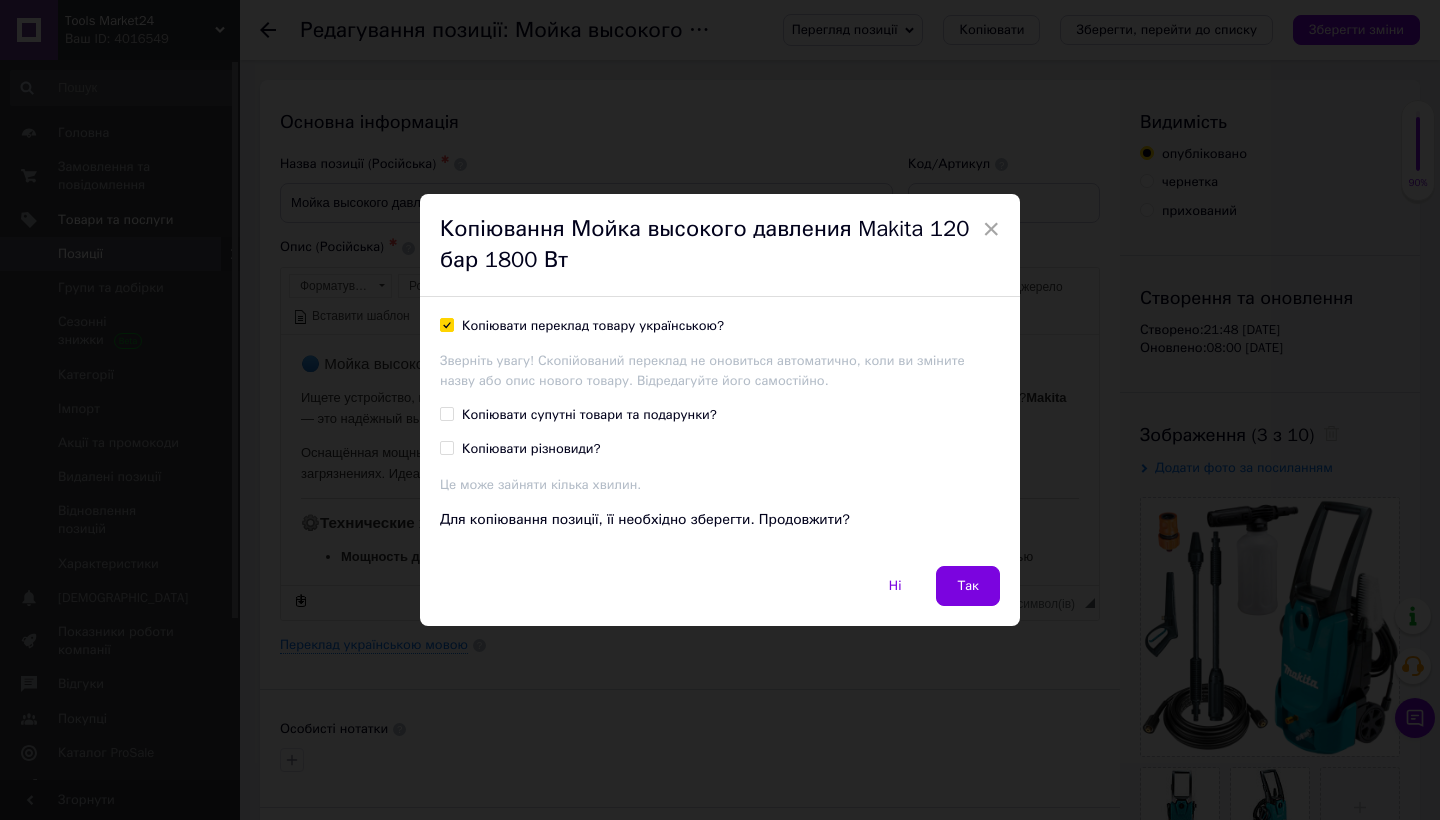 checkbox on "true" 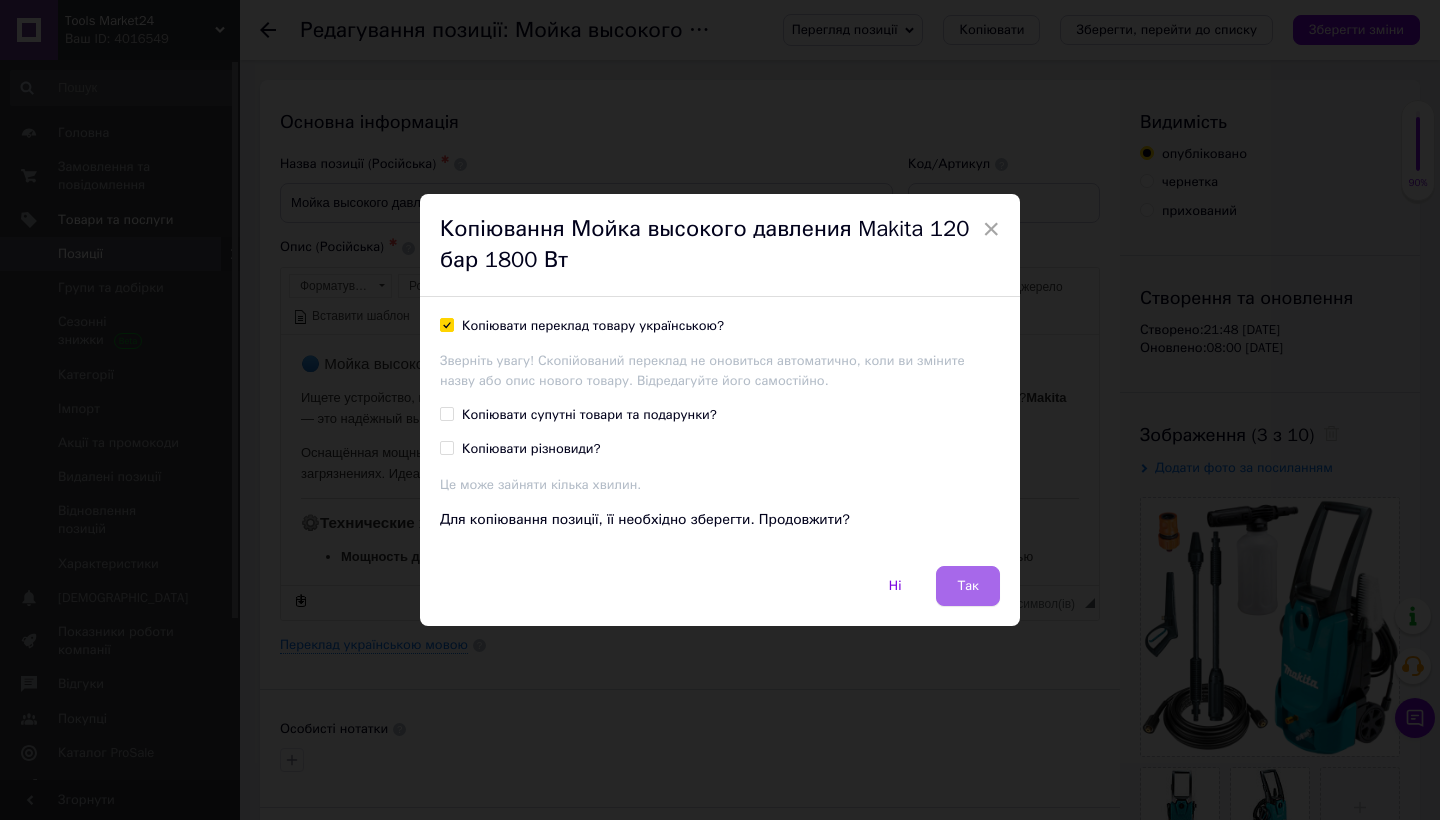 click on "Так" at bounding box center (968, 586) 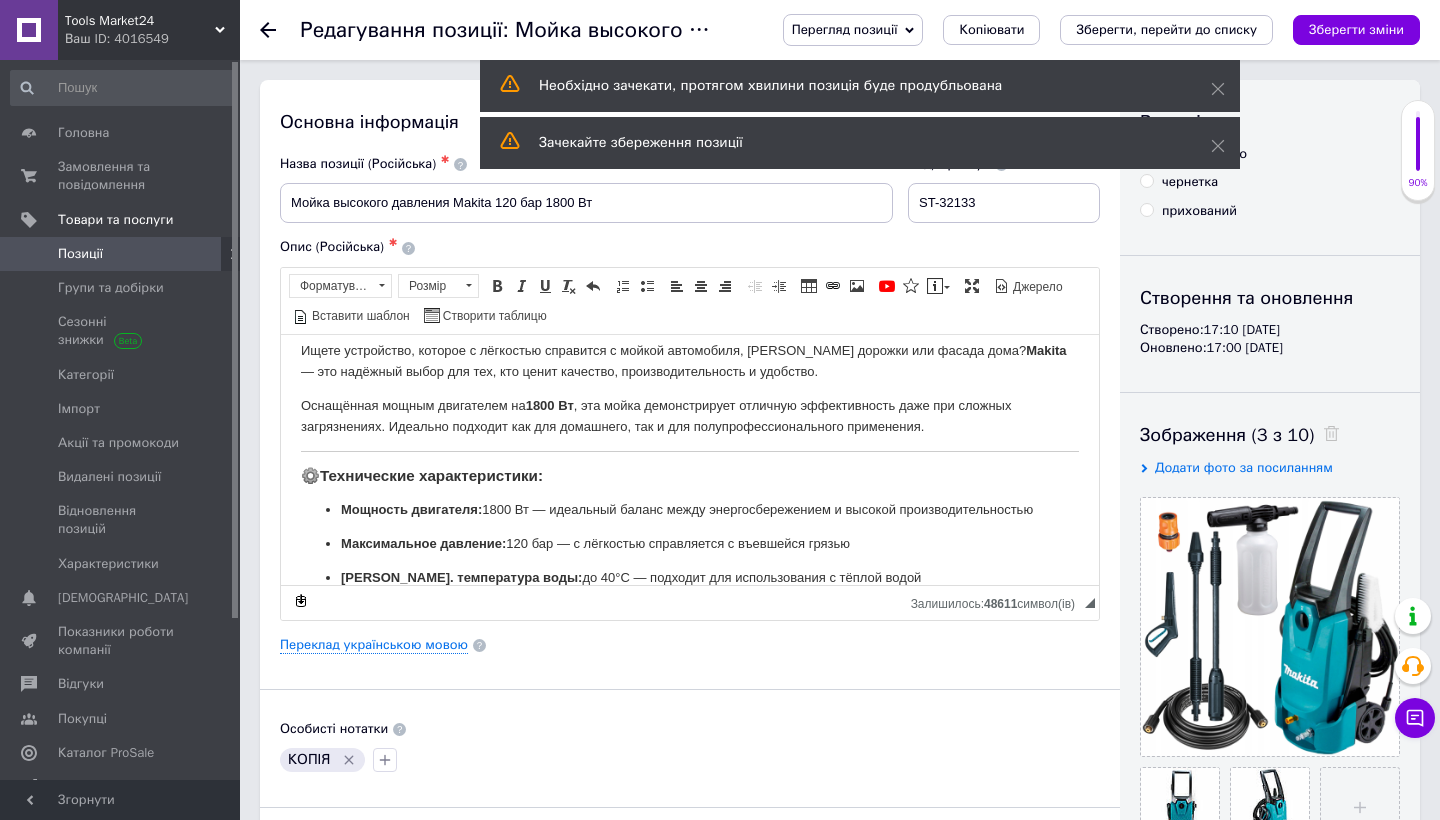 scroll, scrollTop: 8, scrollLeft: 0, axis: vertical 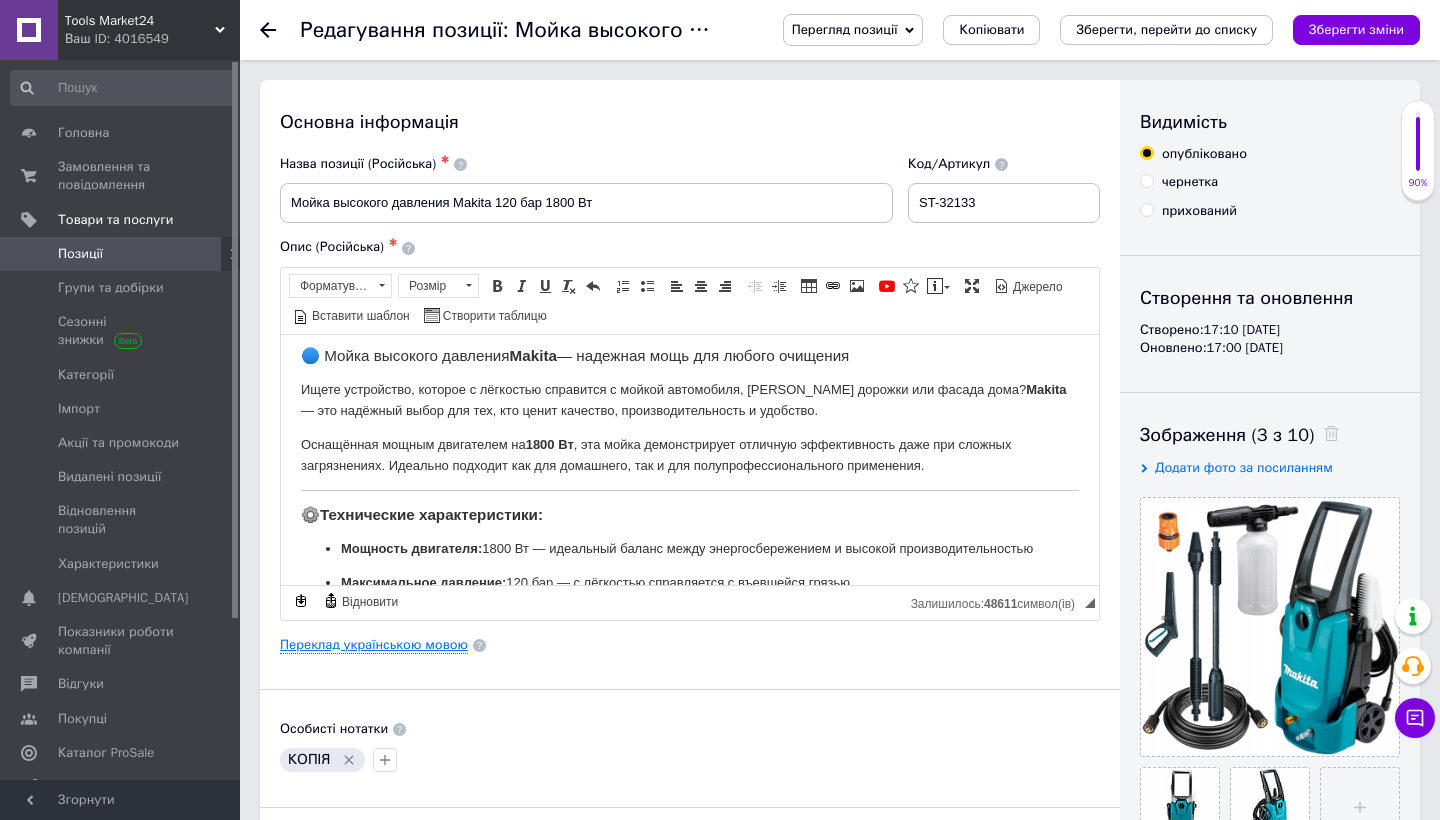 click on "Переклад українською мовою" at bounding box center [374, 645] 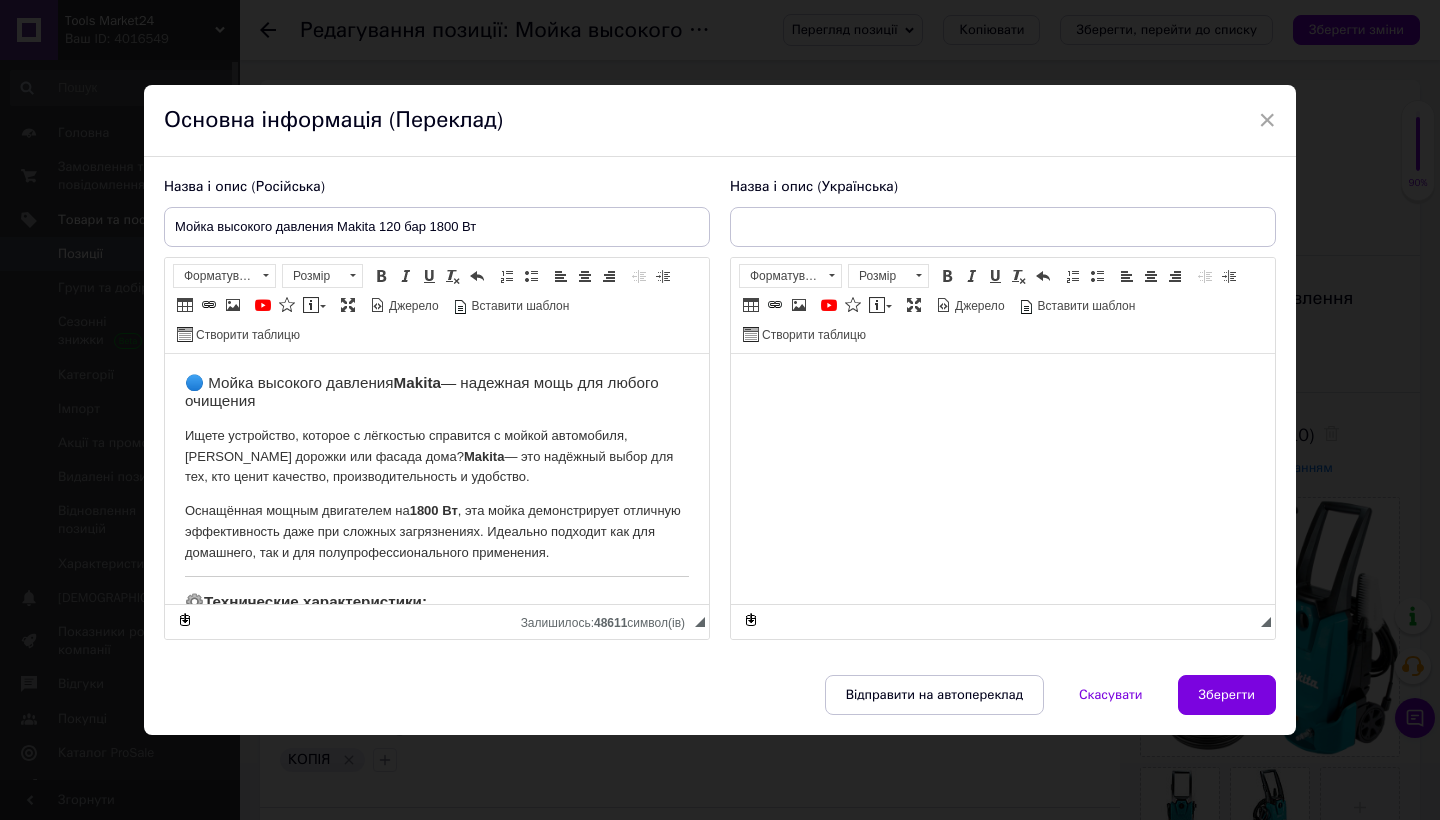scroll, scrollTop: 0, scrollLeft: 0, axis: both 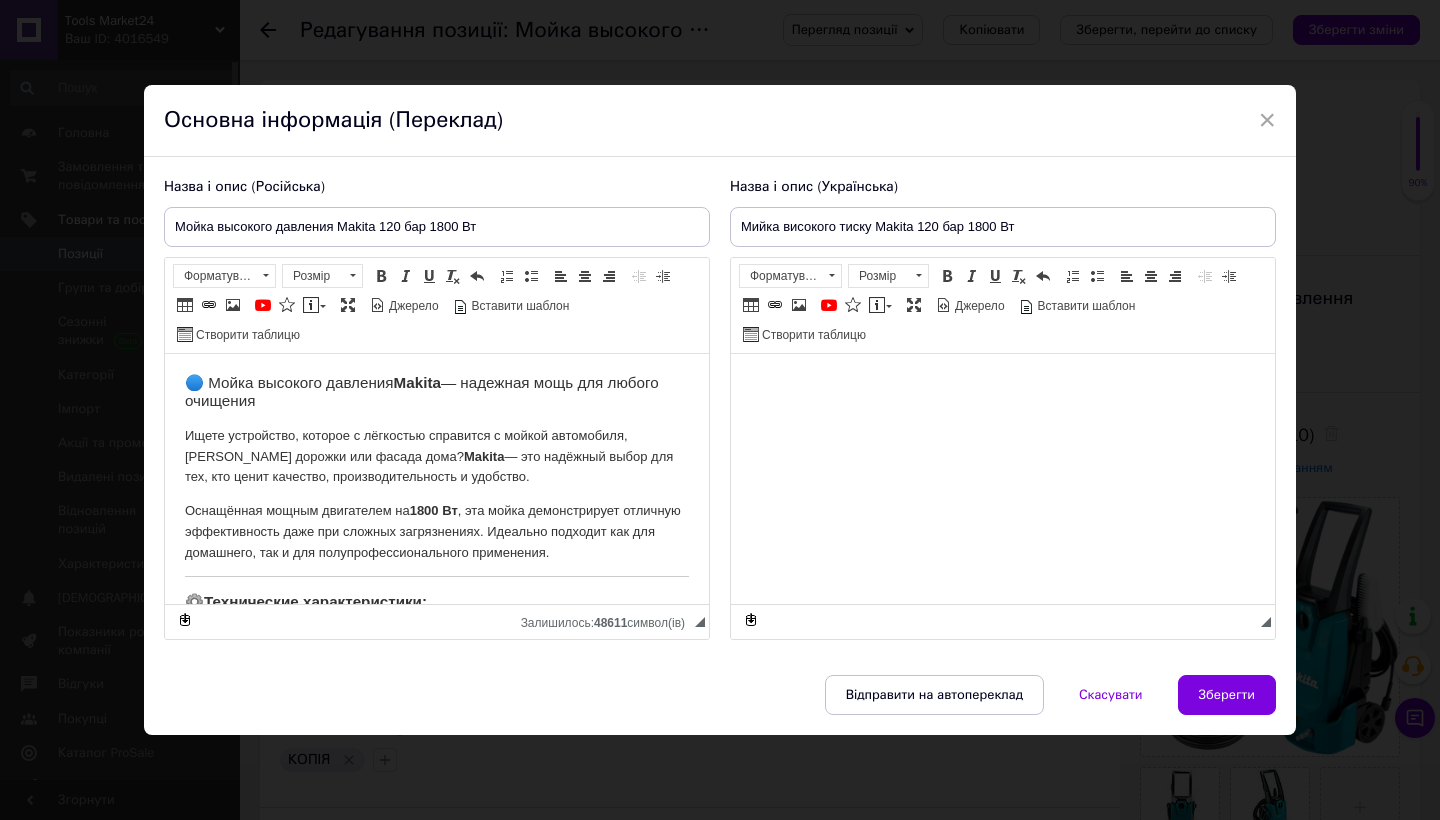 type on "Мийка високого тиску Makita 120 бар 1800 Вт" 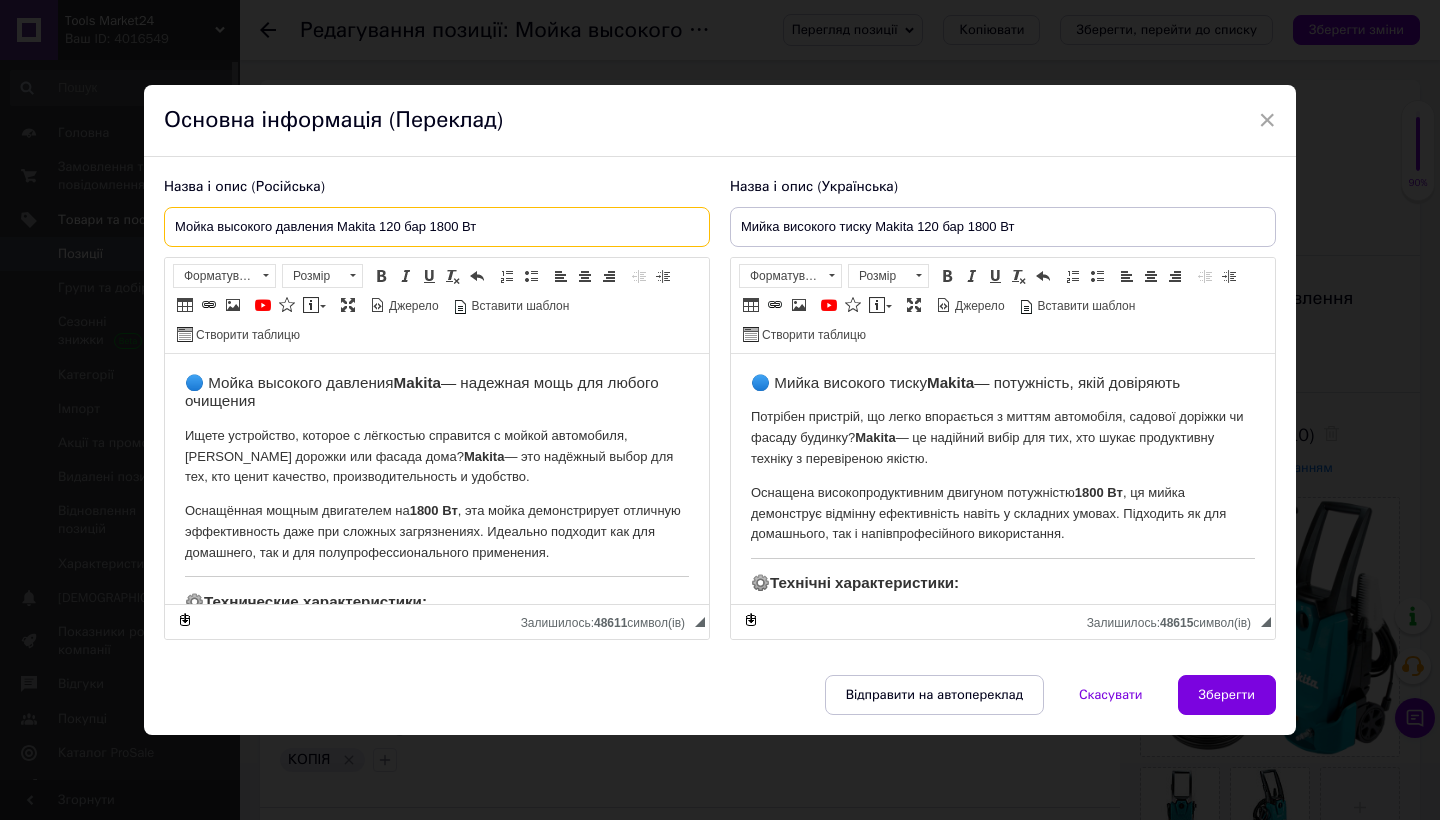 click on "Мойка высокого давления Makita 120 бар 1800 Вт" at bounding box center [437, 227] 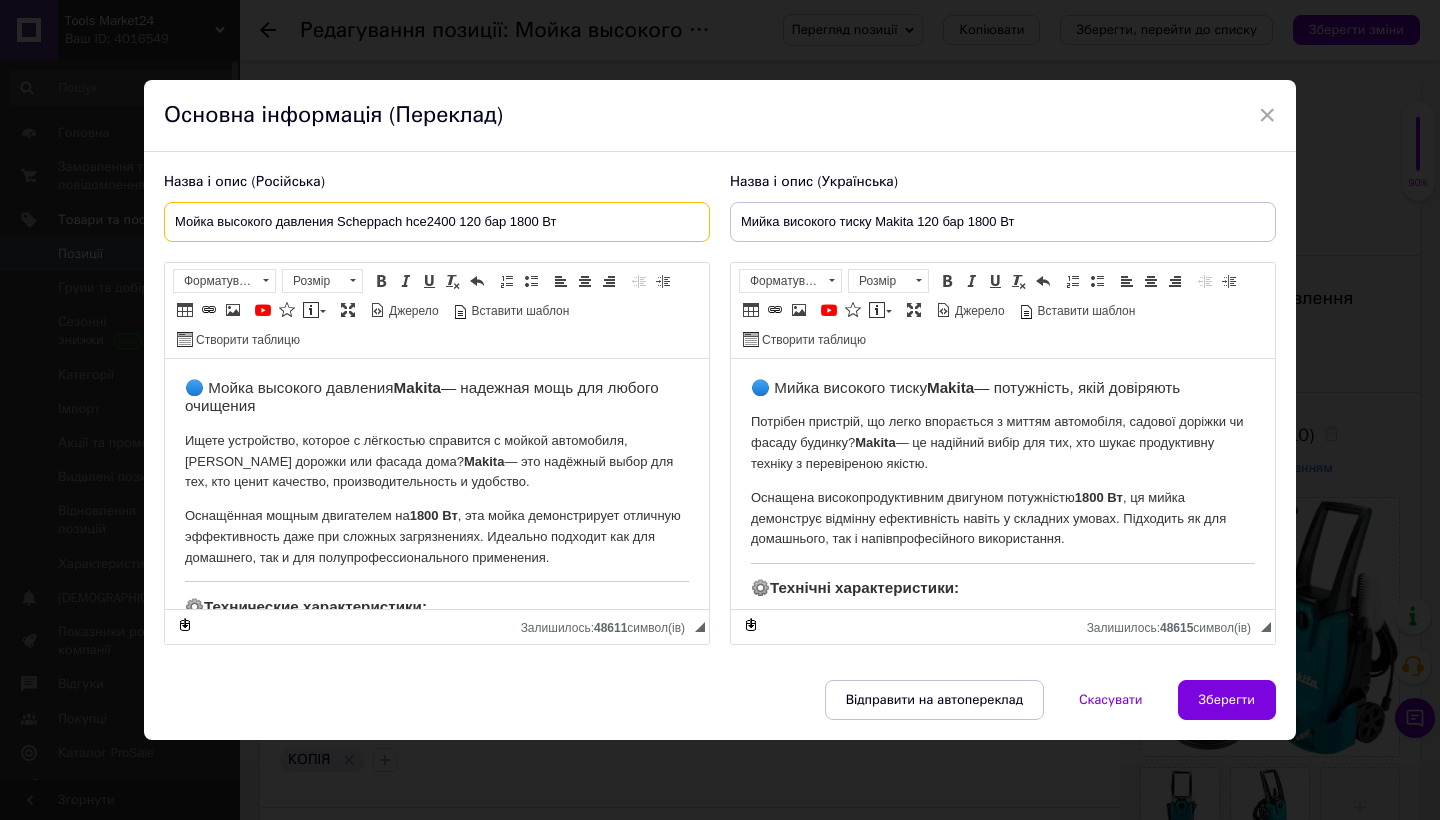 click on "Мойка высокого давления Scheppach hce2400 120 бар 1800 Вт" at bounding box center [437, 222] 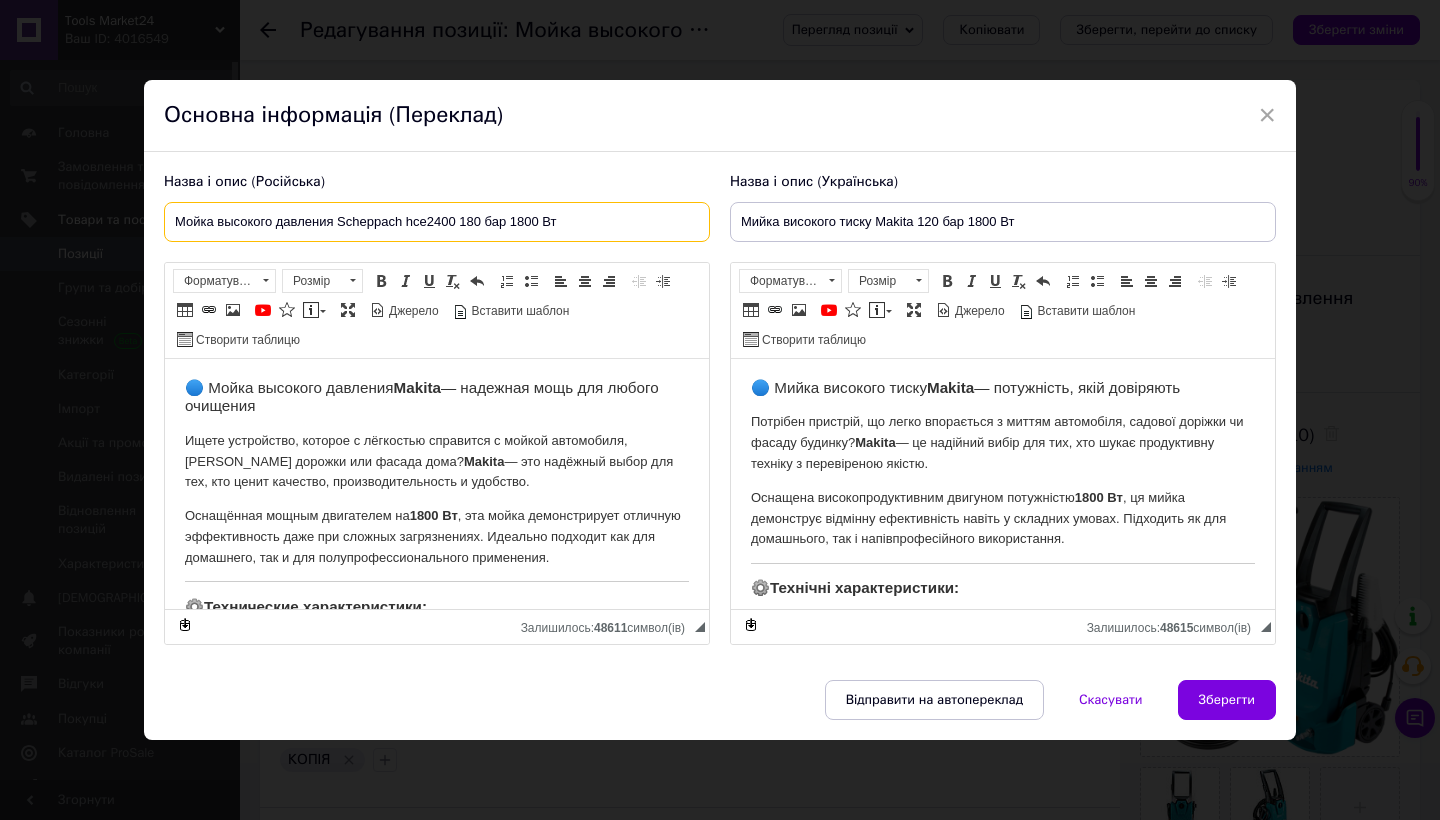 click on "Мойка высокого давления Scheppach hce2400 180 бар 1800 Вт" at bounding box center [437, 222] 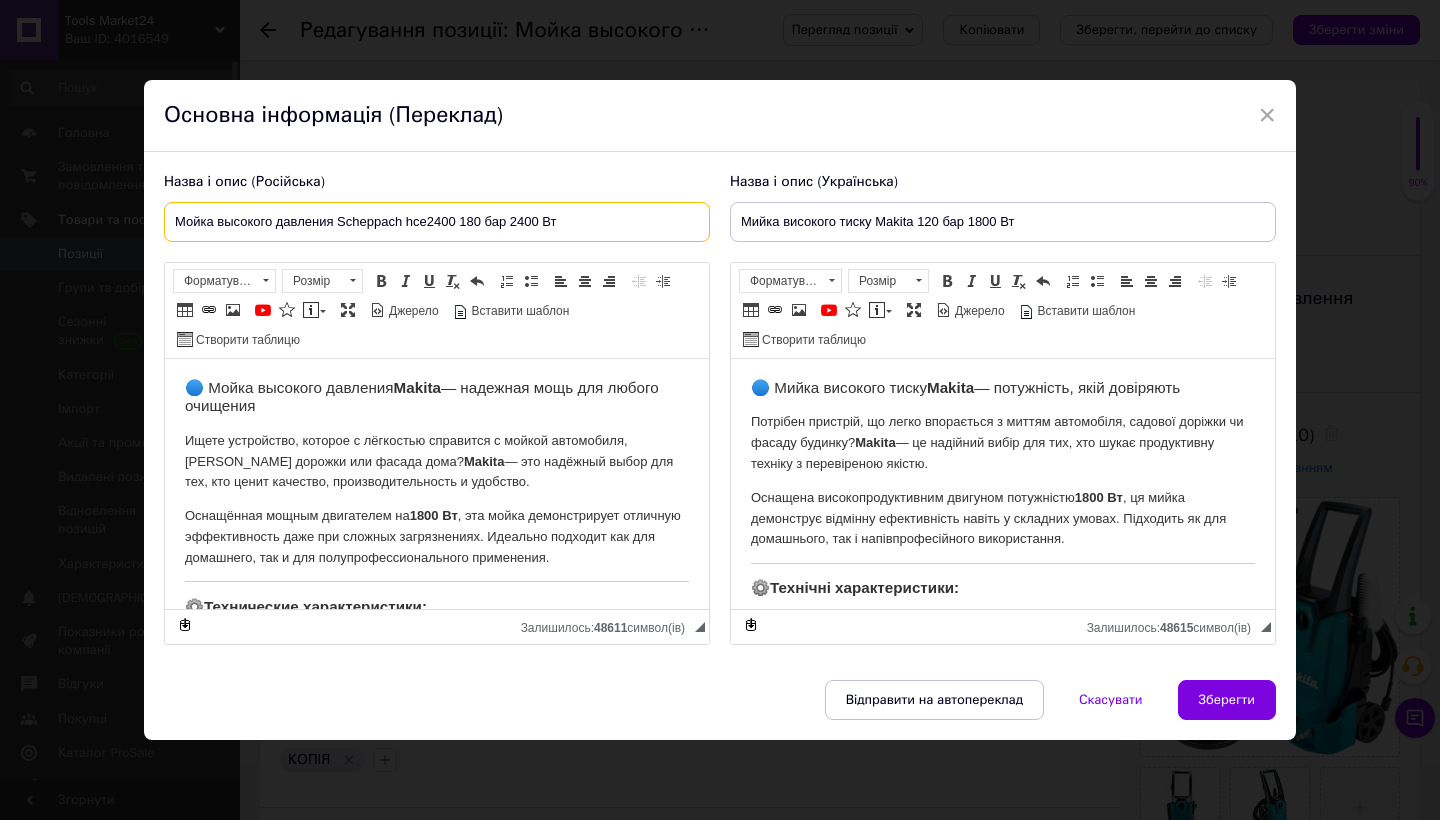 drag, startPoint x: 568, startPoint y: 218, endPoint x: 338, endPoint y: 223, distance: 230.05434 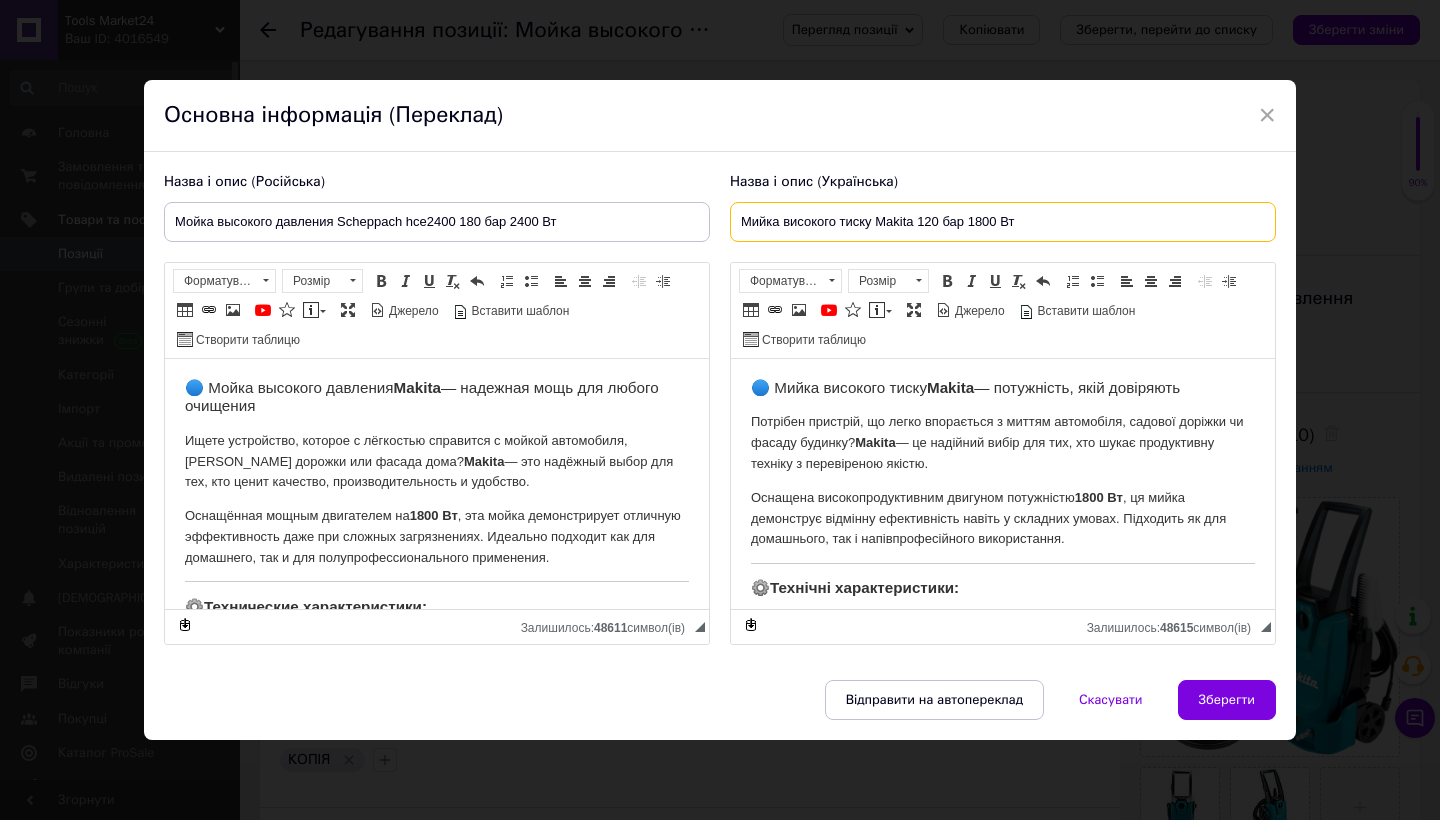 drag, startPoint x: 1023, startPoint y: 220, endPoint x: 873, endPoint y: 222, distance: 150.01334 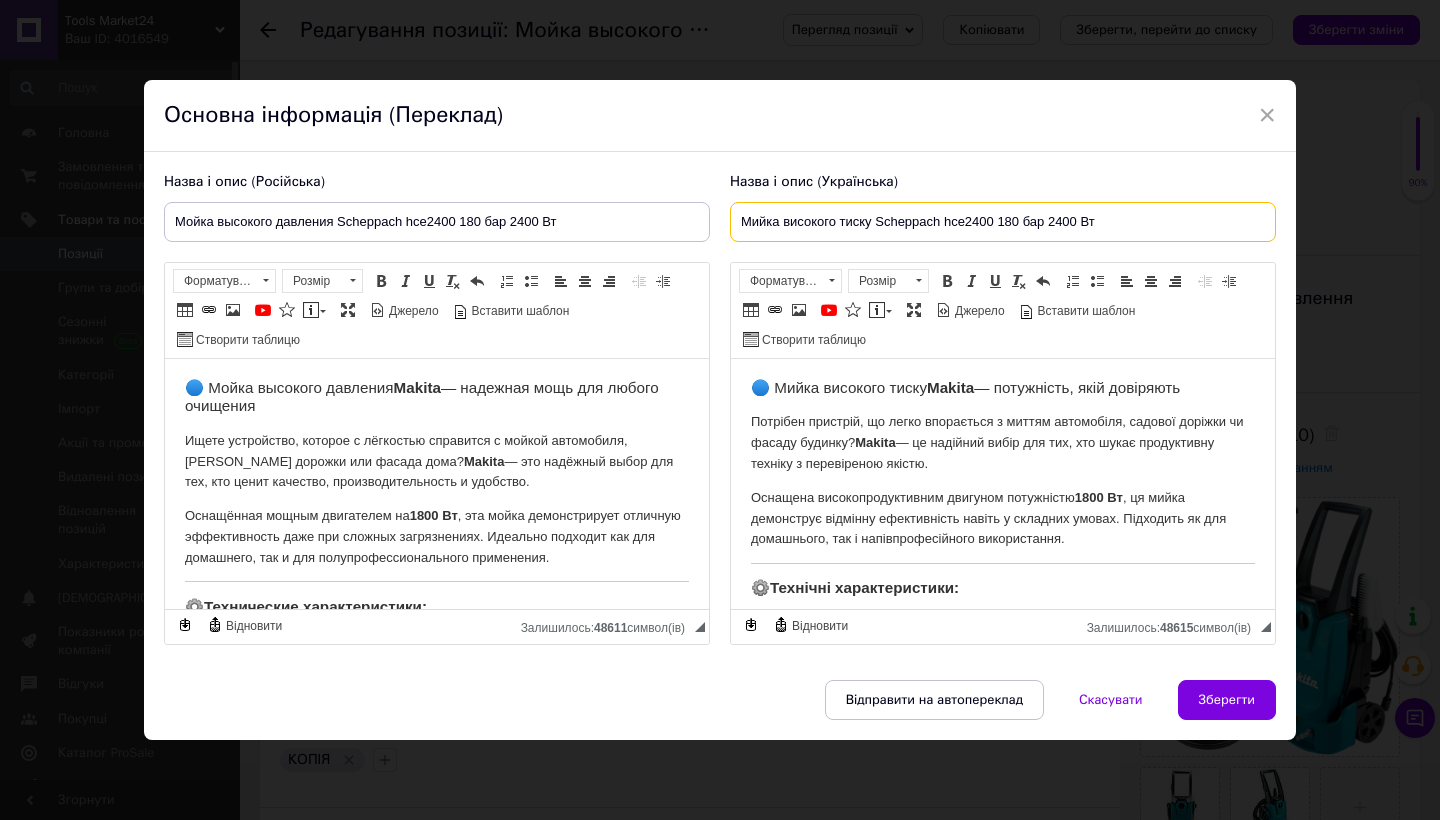 type on "Мийка високого тиску Scheppach hce2400 180 бар 2400 Вт" 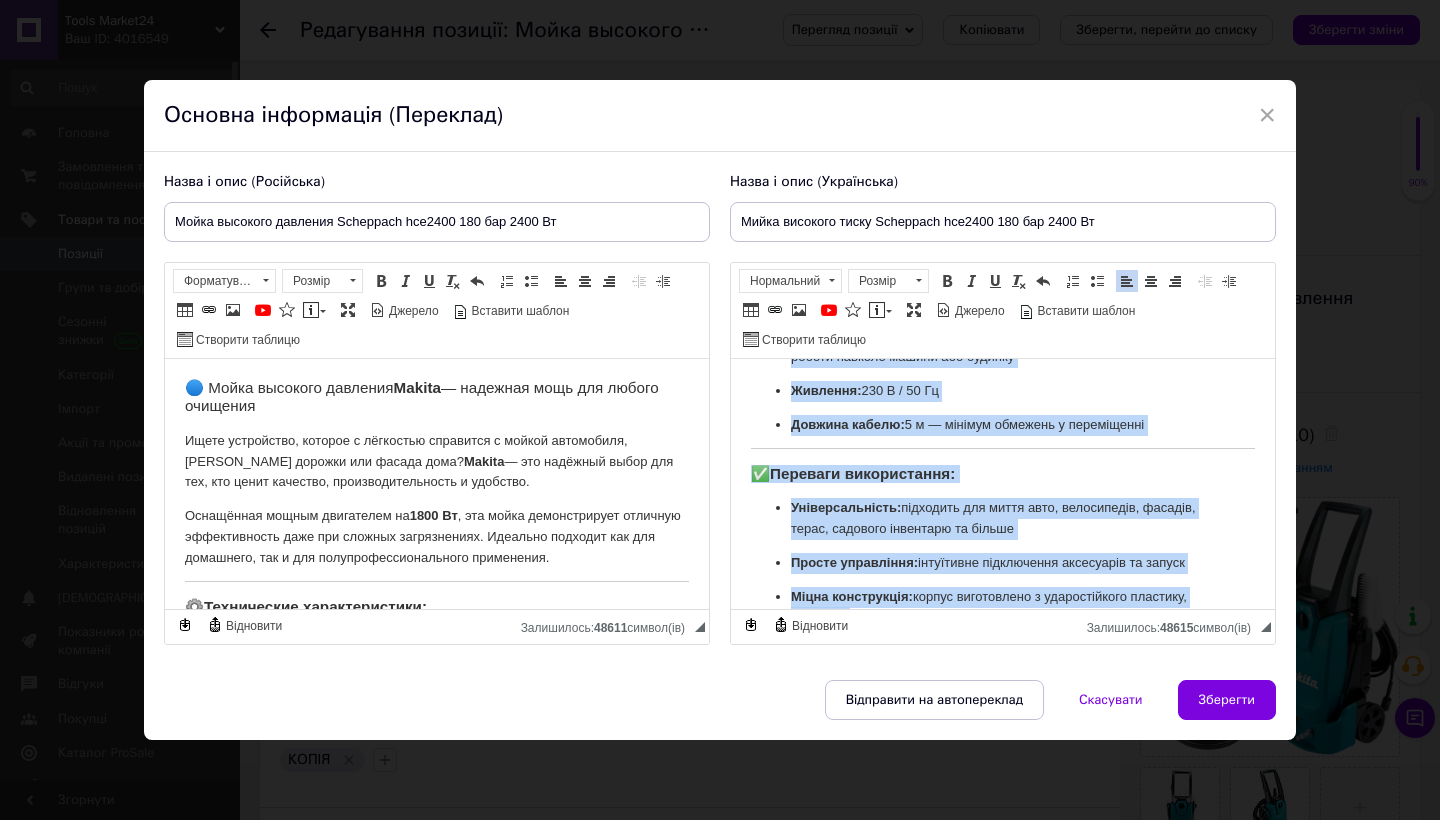 scroll, scrollTop: 571, scrollLeft: 0, axis: vertical 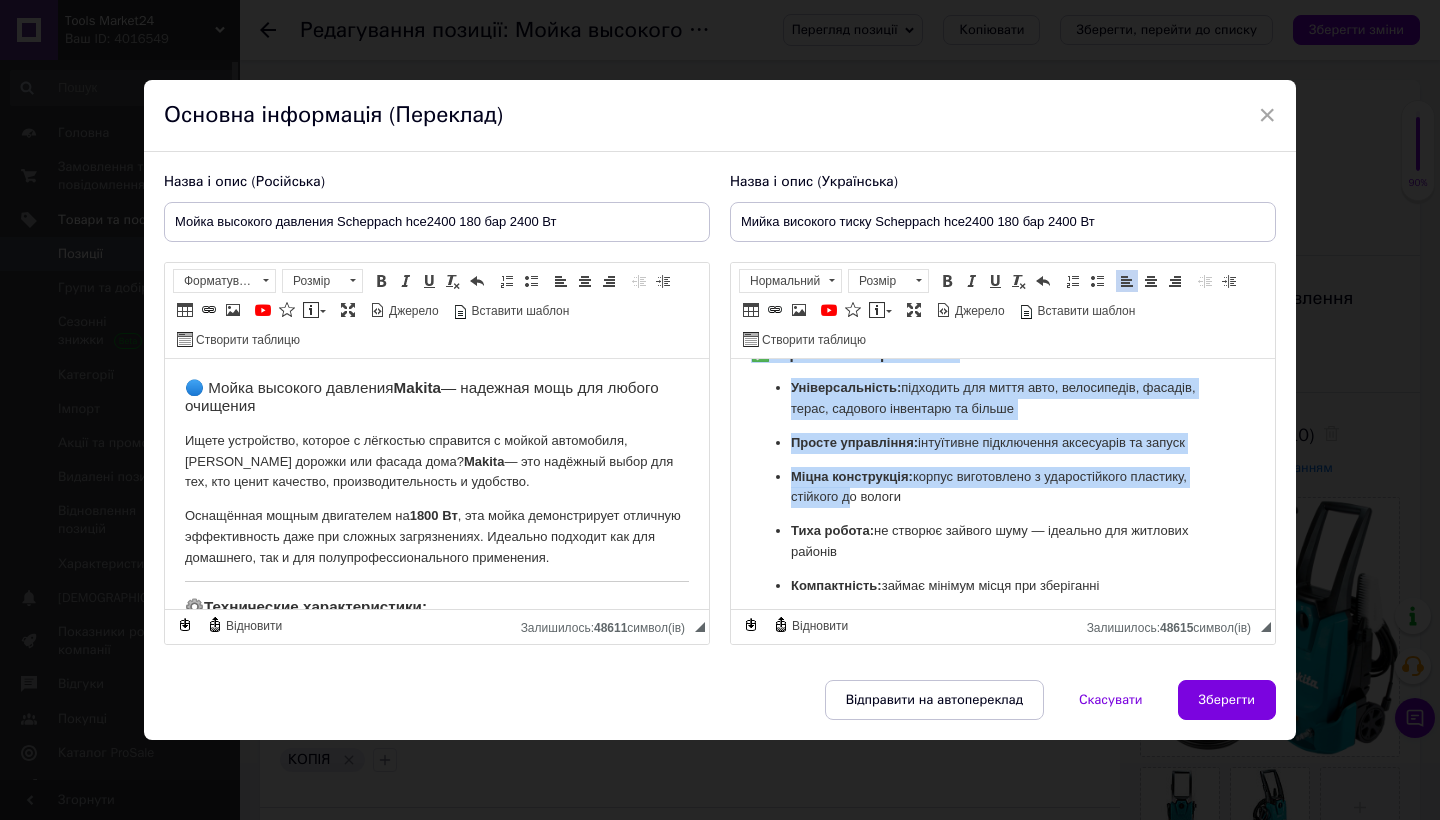drag, startPoint x: 753, startPoint y: 380, endPoint x: 848, endPoint y: 636, distance: 273.0586 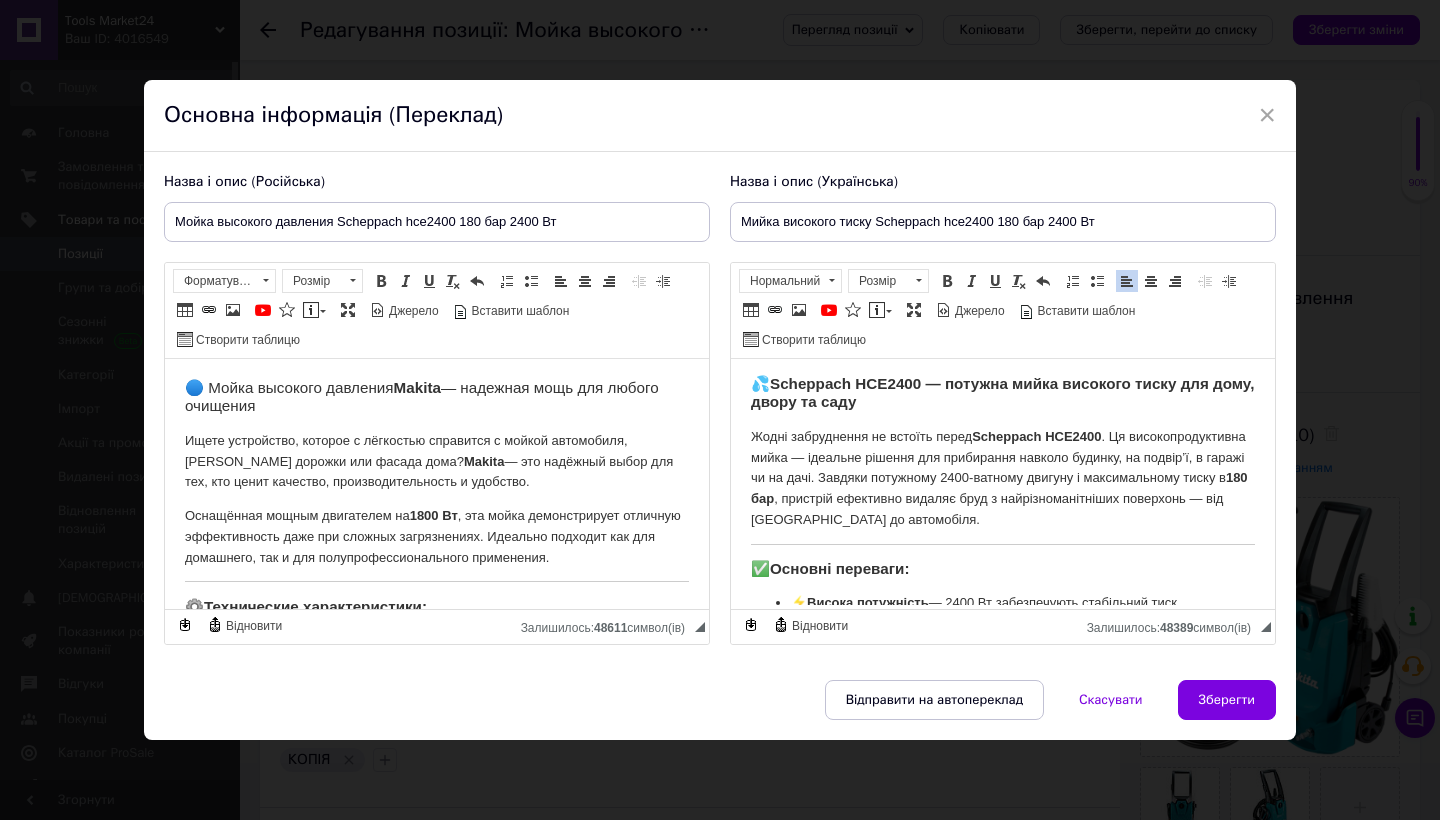 scroll, scrollTop: 0, scrollLeft: 0, axis: both 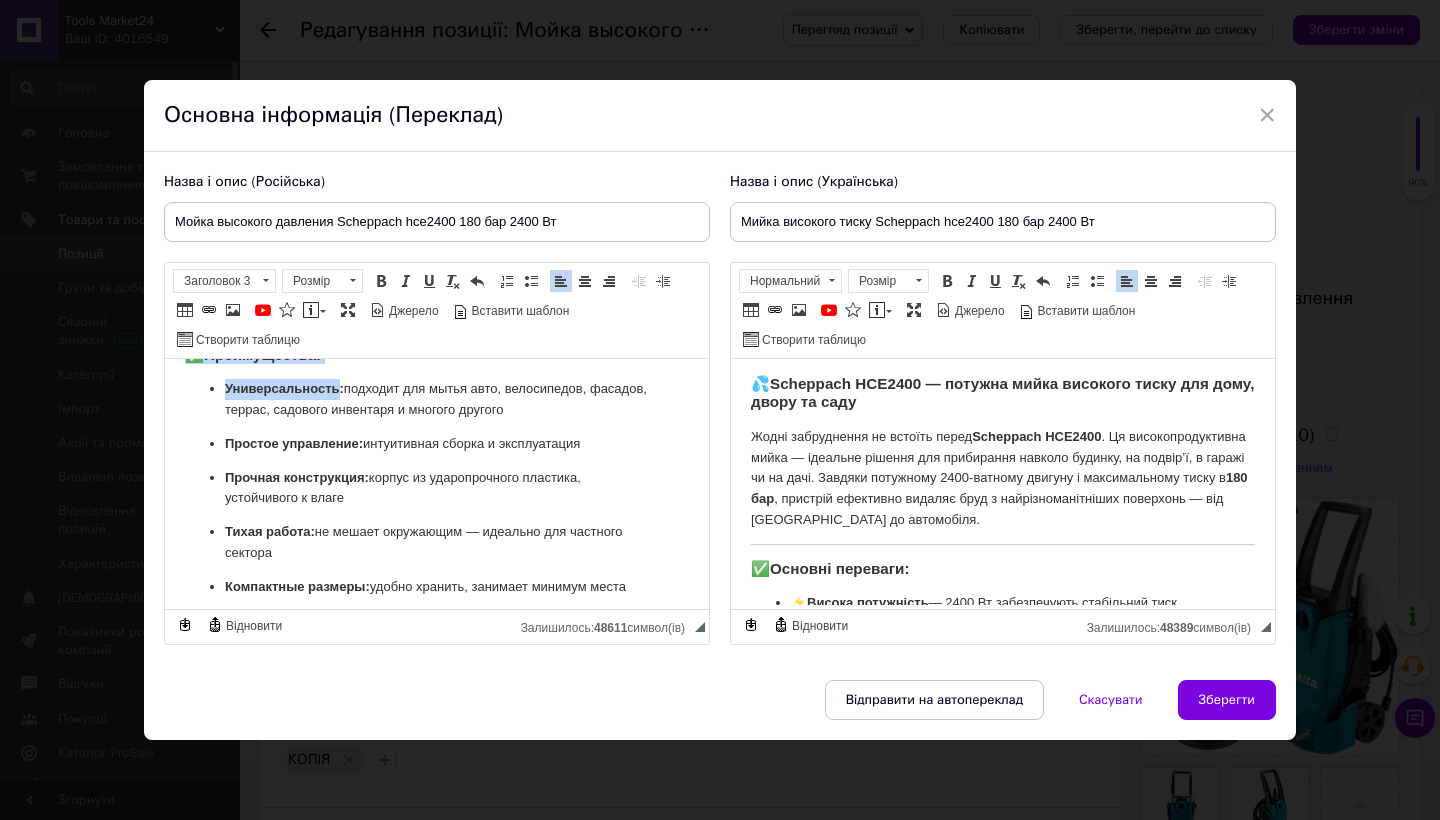 drag, startPoint x: 183, startPoint y: 379, endPoint x: 341, endPoint y: 665, distance: 326.7415 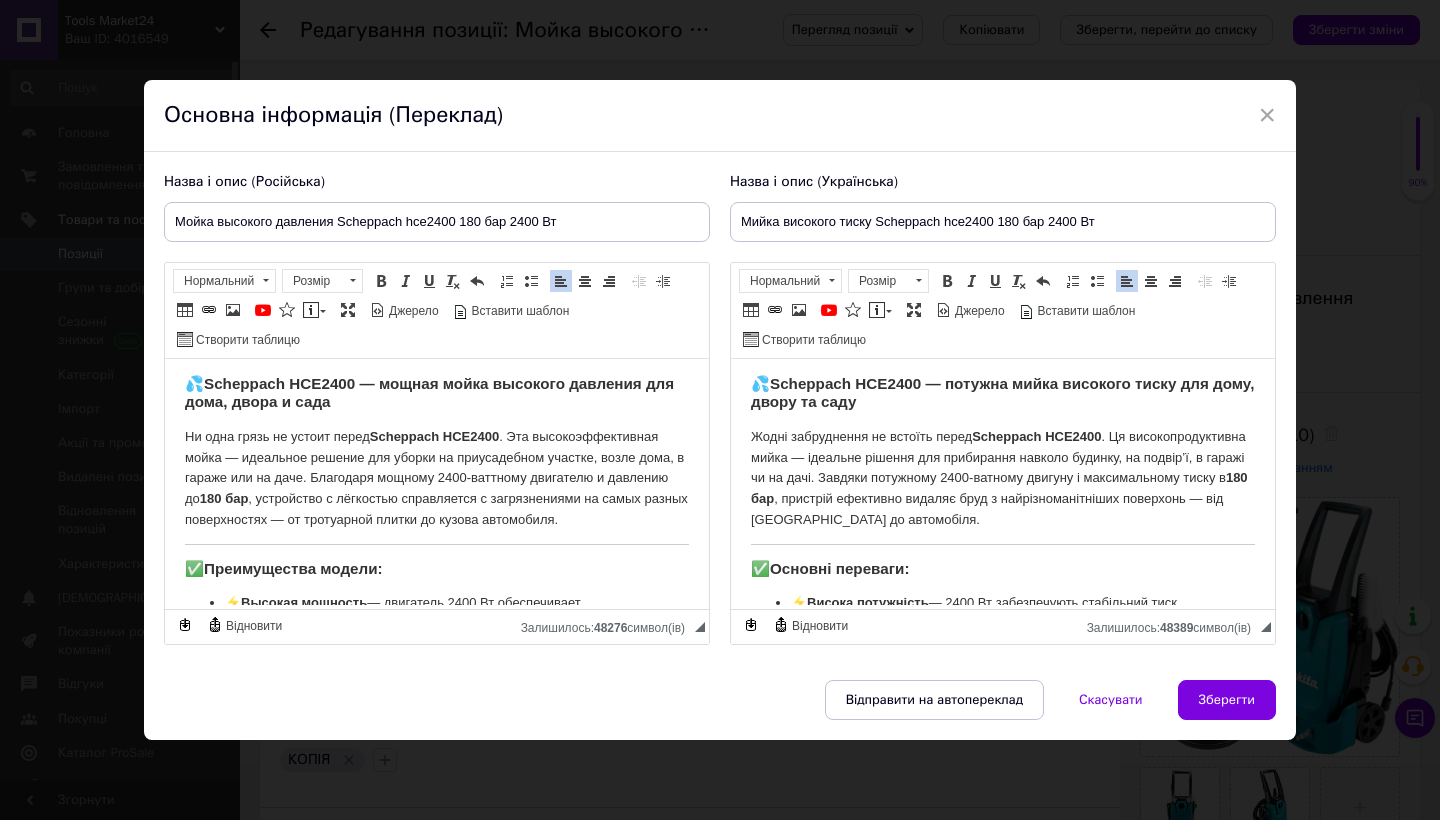 scroll, scrollTop: 0, scrollLeft: 0, axis: both 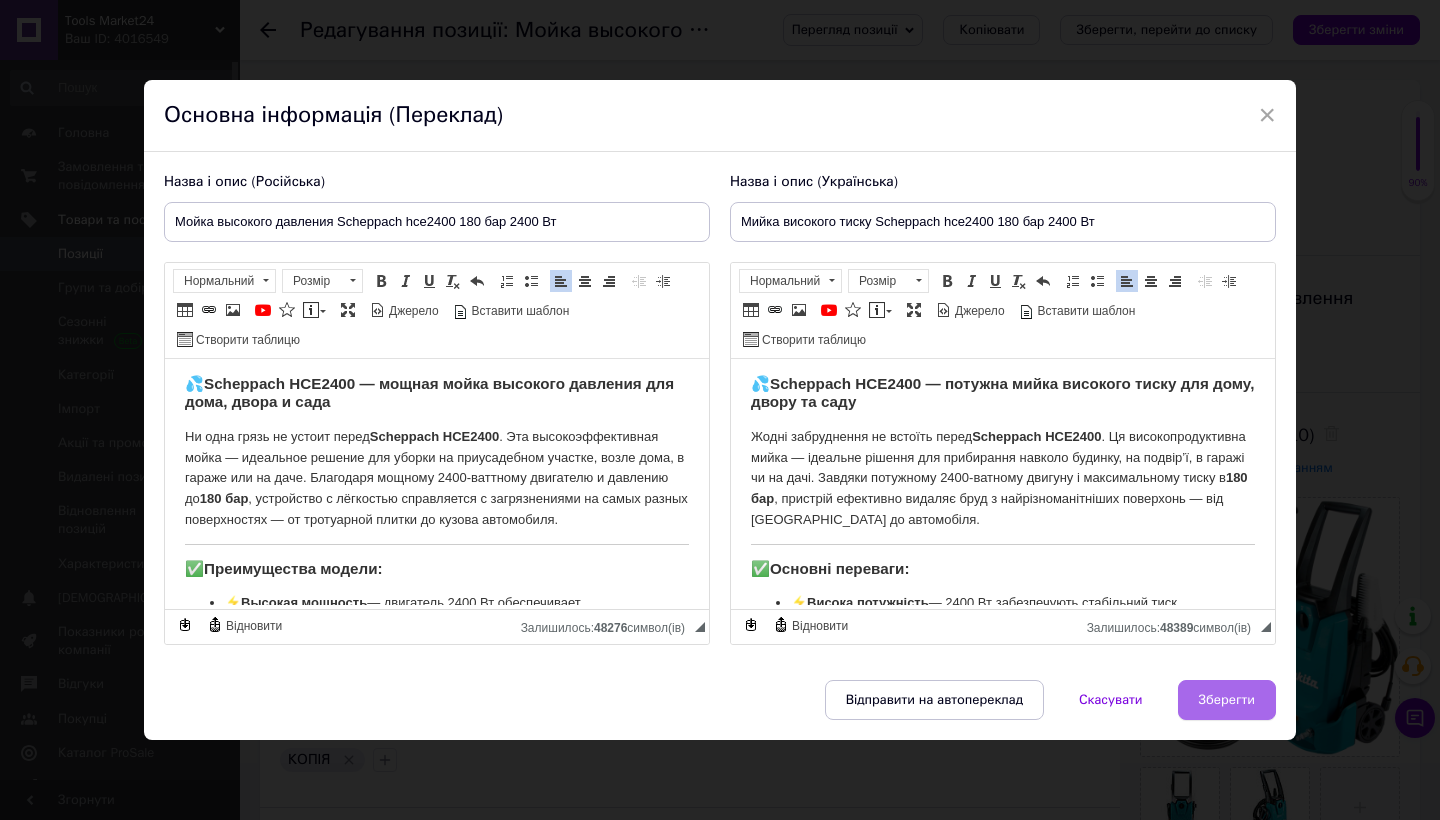 click on "Зберегти" at bounding box center (1227, 700) 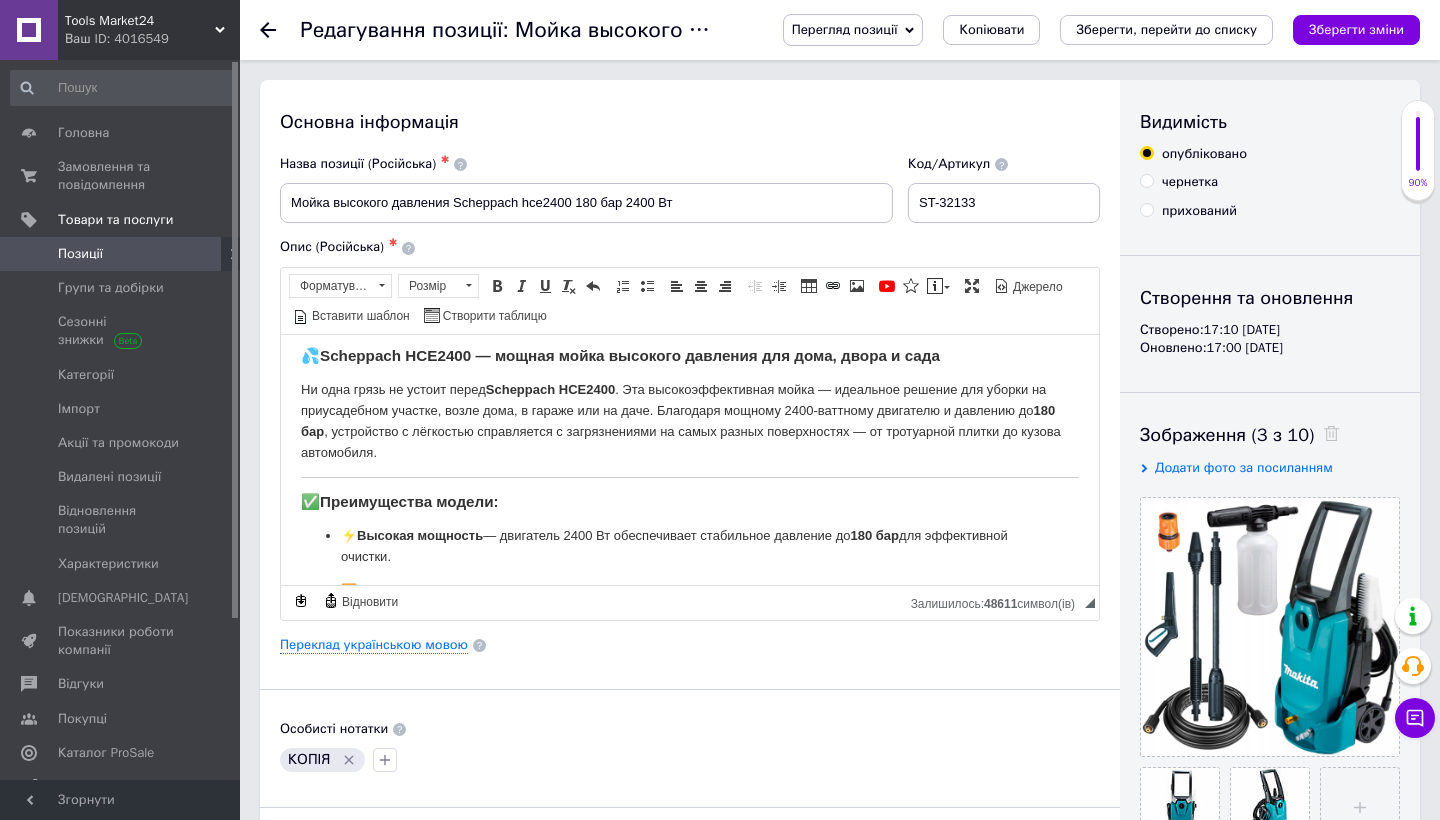 scroll, scrollTop: 8, scrollLeft: 0, axis: vertical 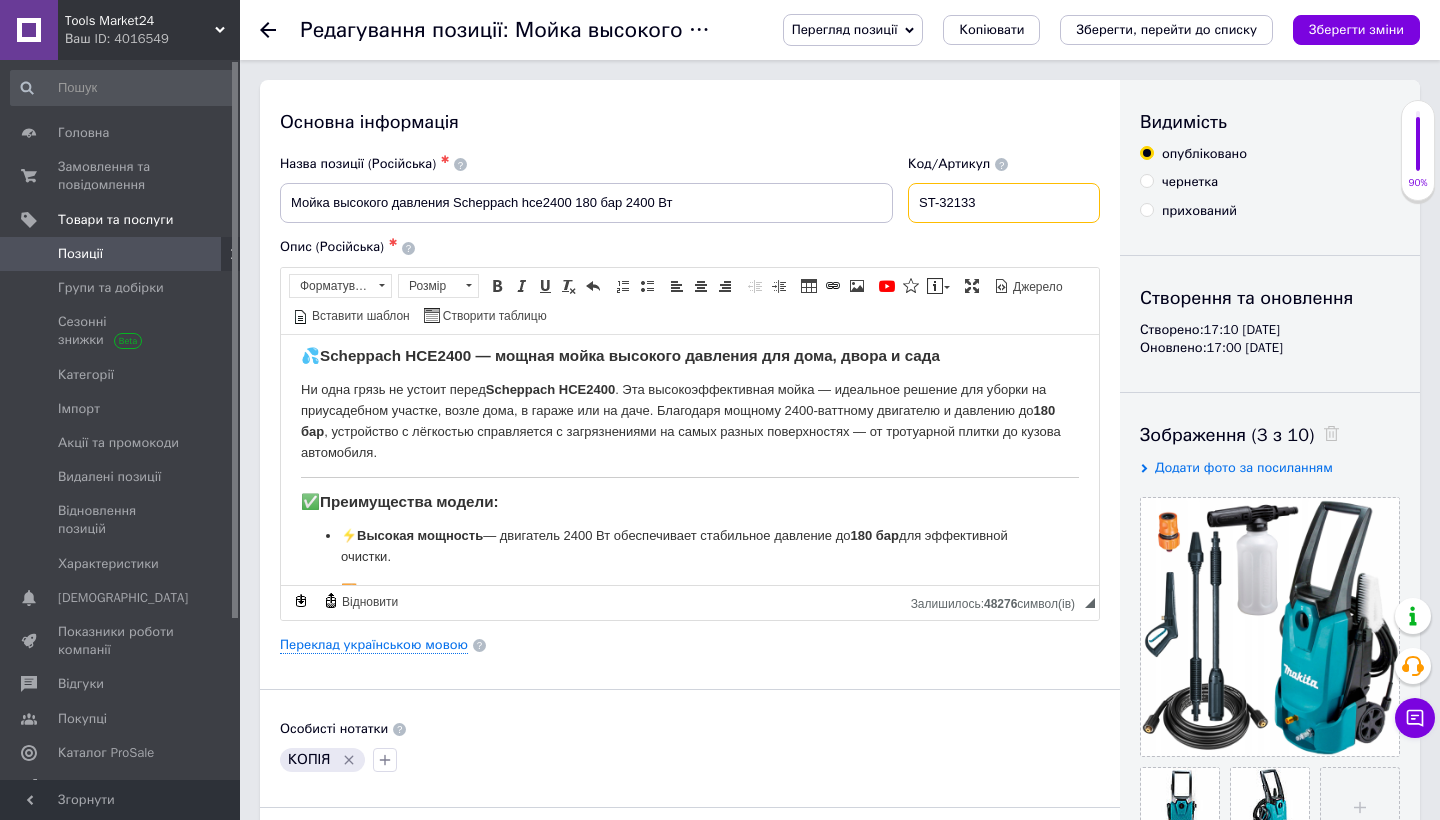 click on "ST-32133" at bounding box center (1004, 203) 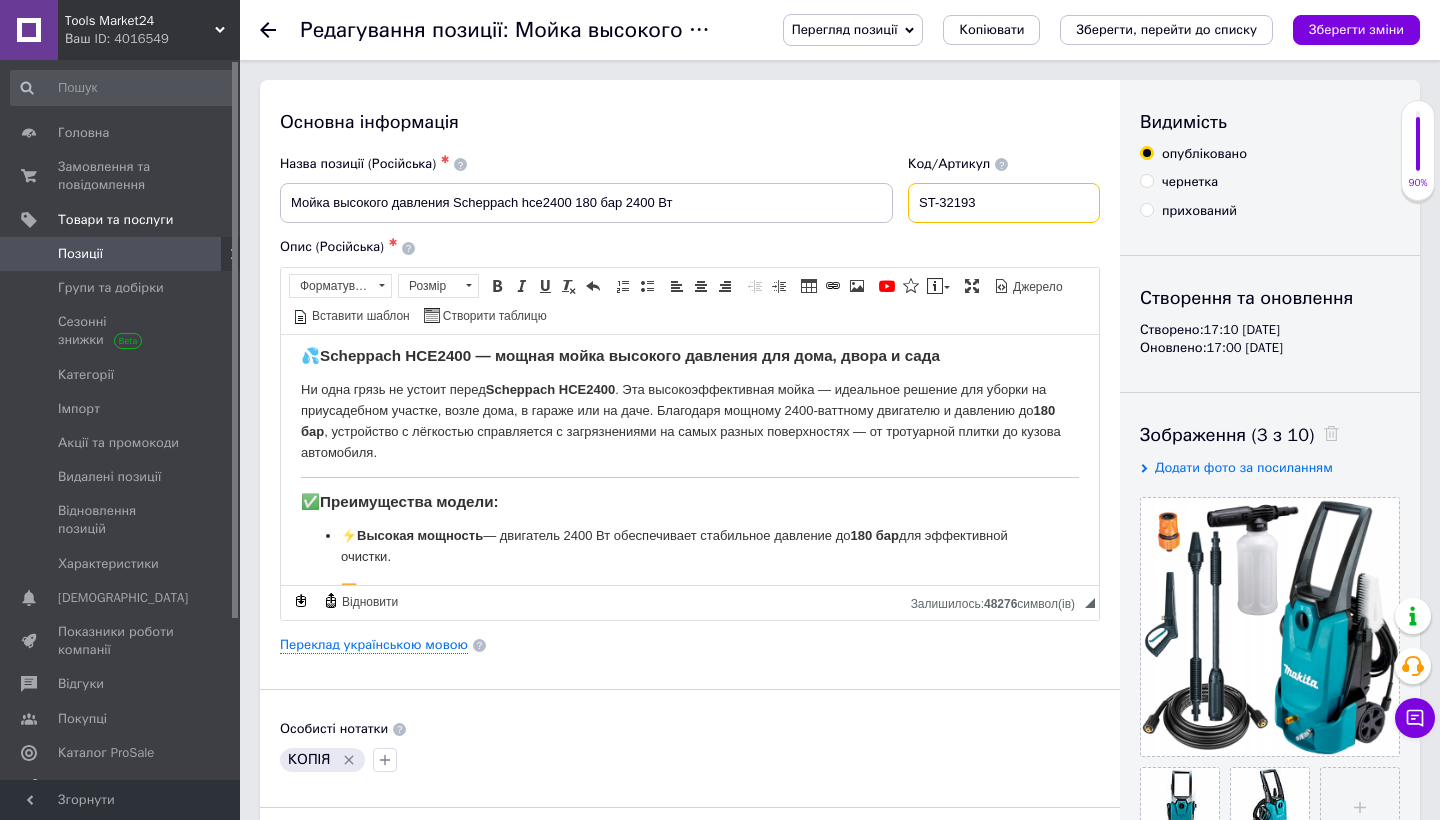 scroll, scrollTop: 124, scrollLeft: 0, axis: vertical 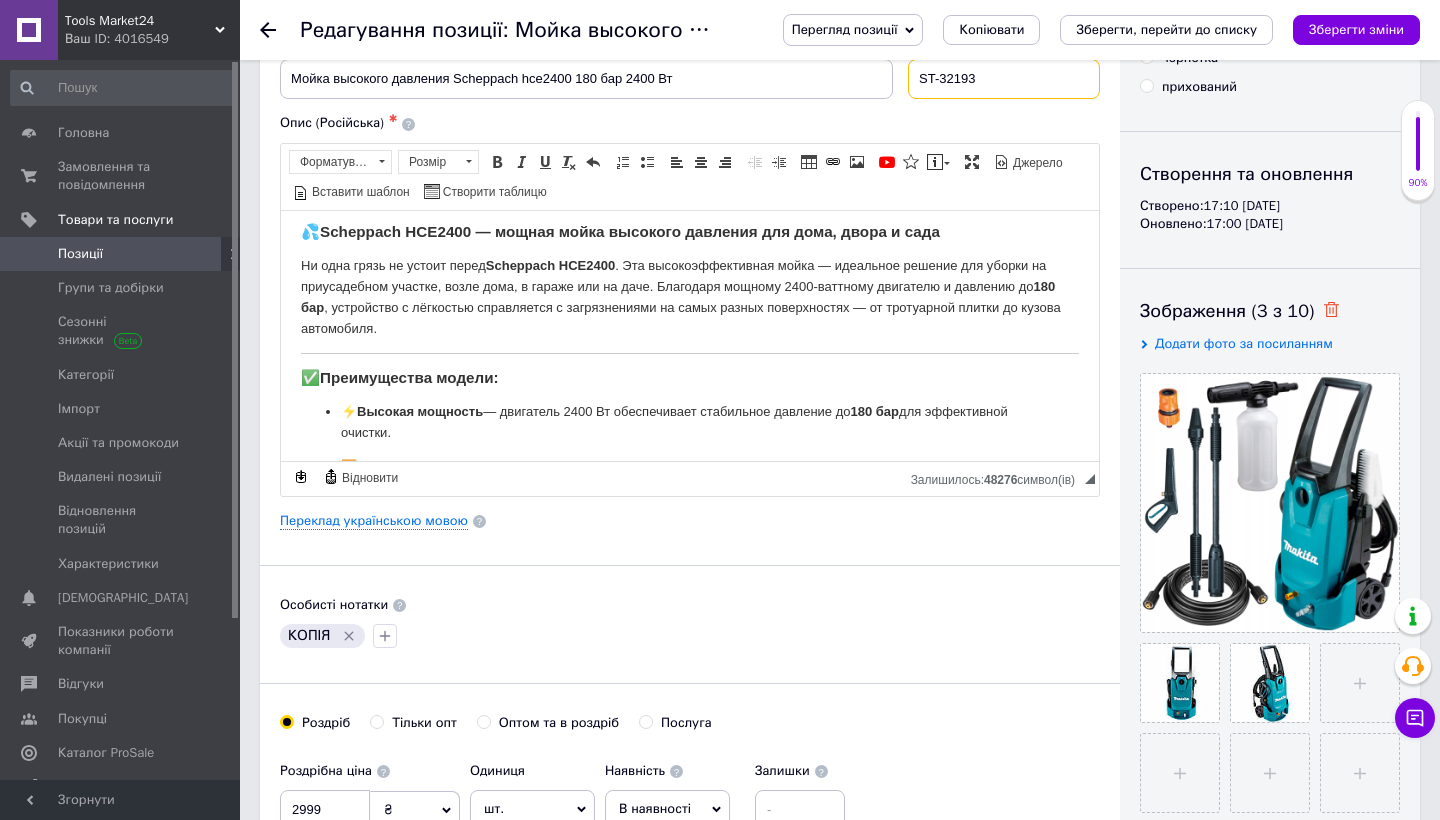 type on "ST-32193" 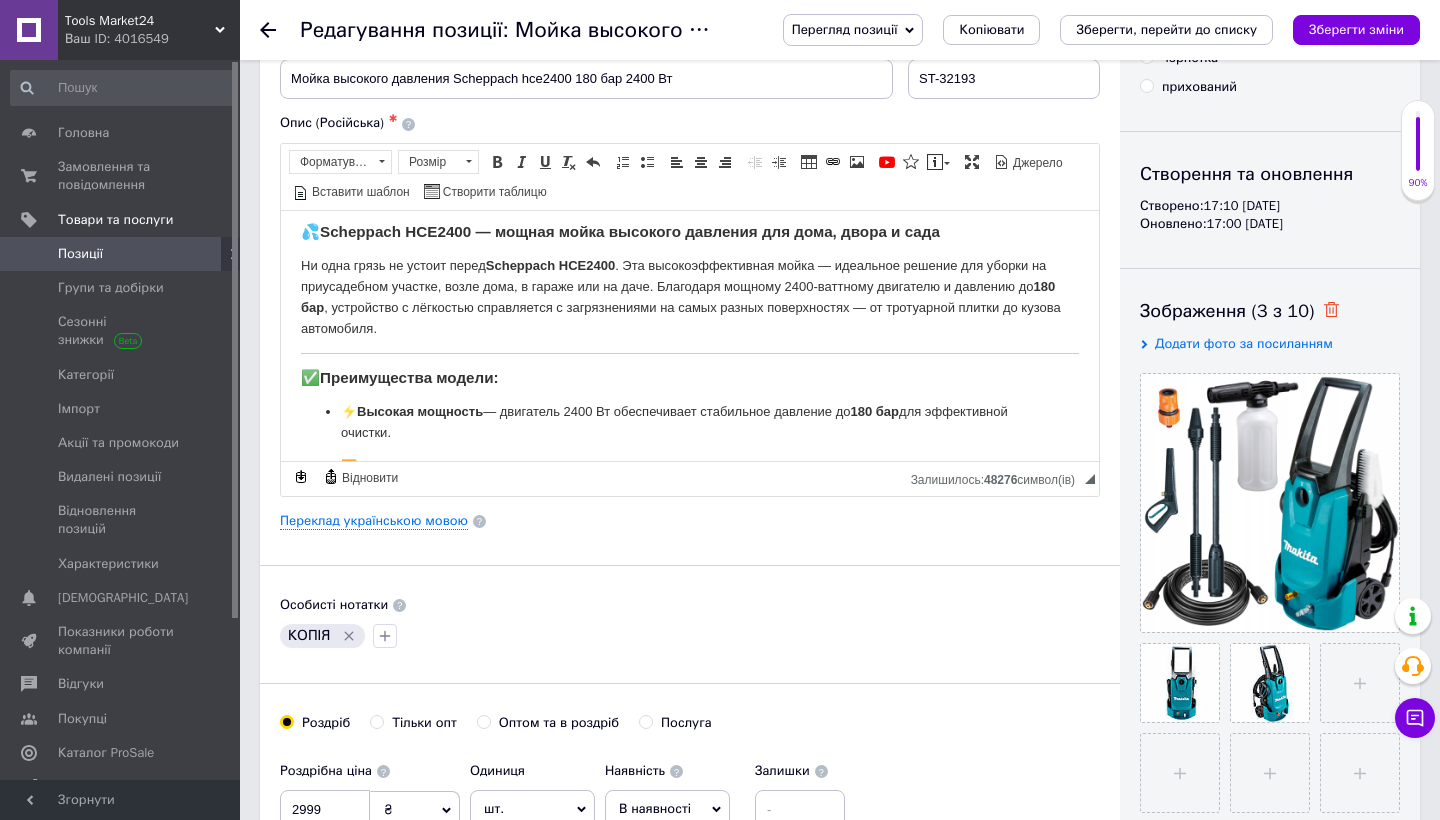 click 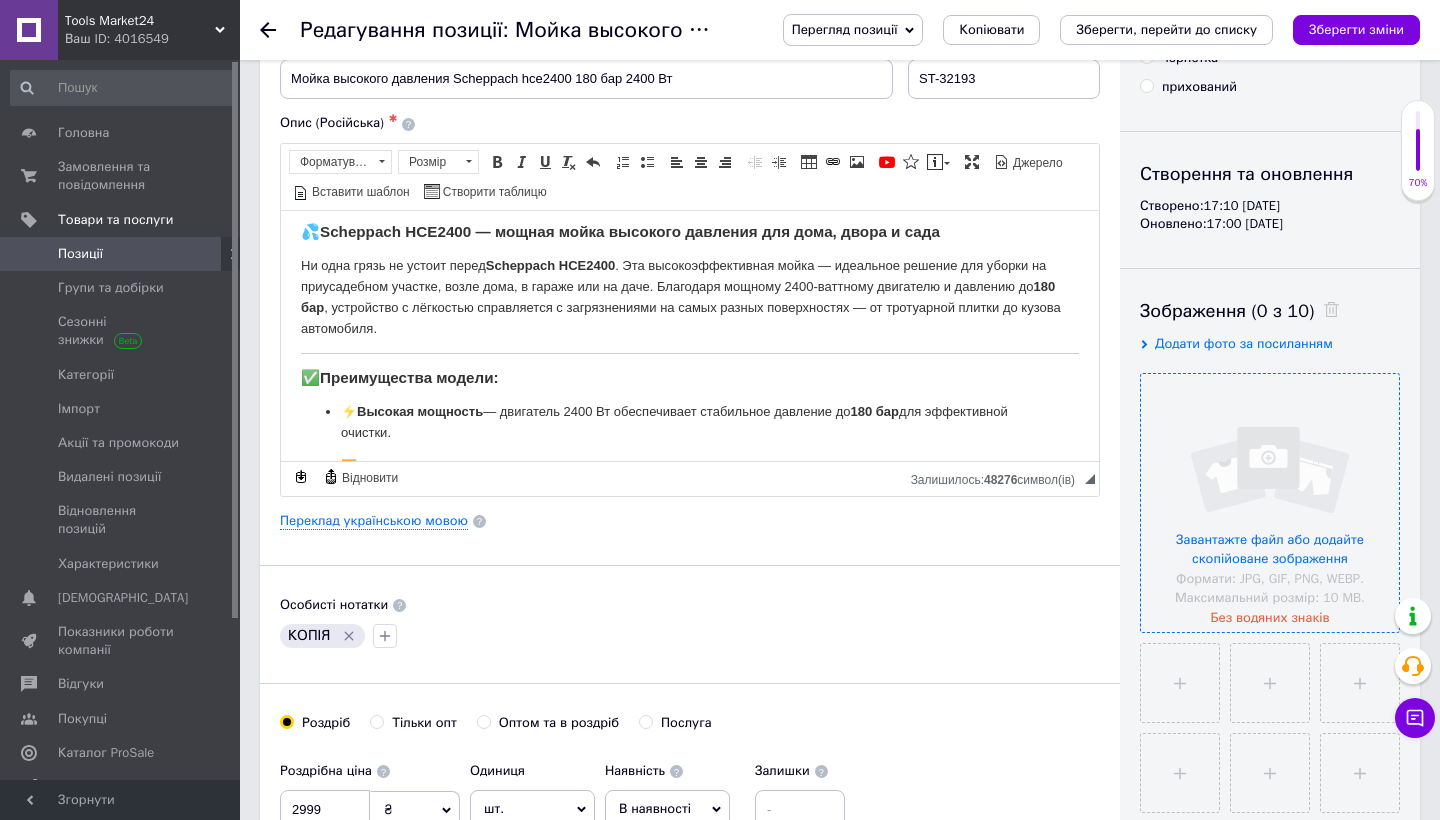 click at bounding box center (1270, 503) 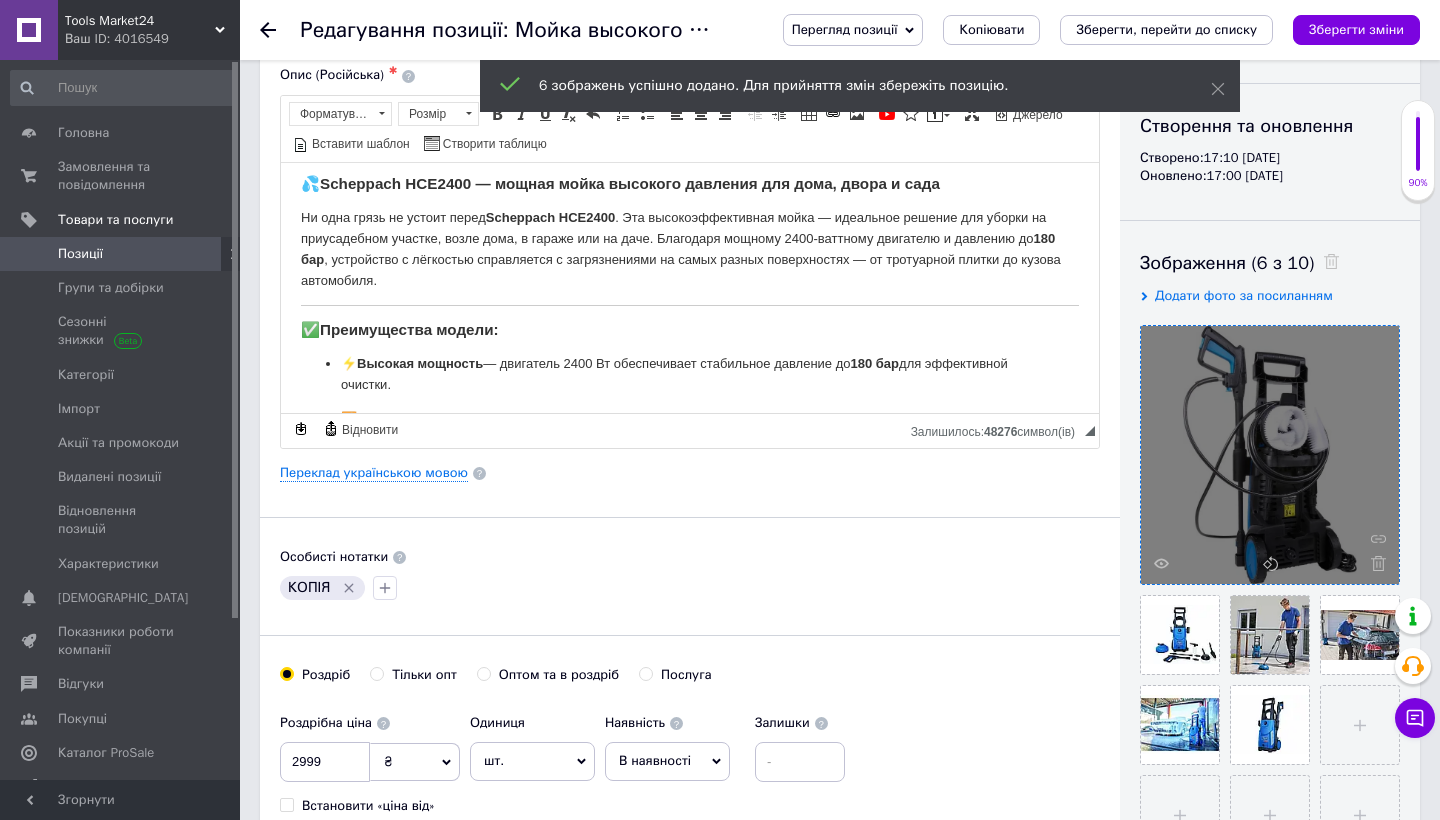 scroll, scrollTop: 204, scrollLeft: 0, axis: vertical 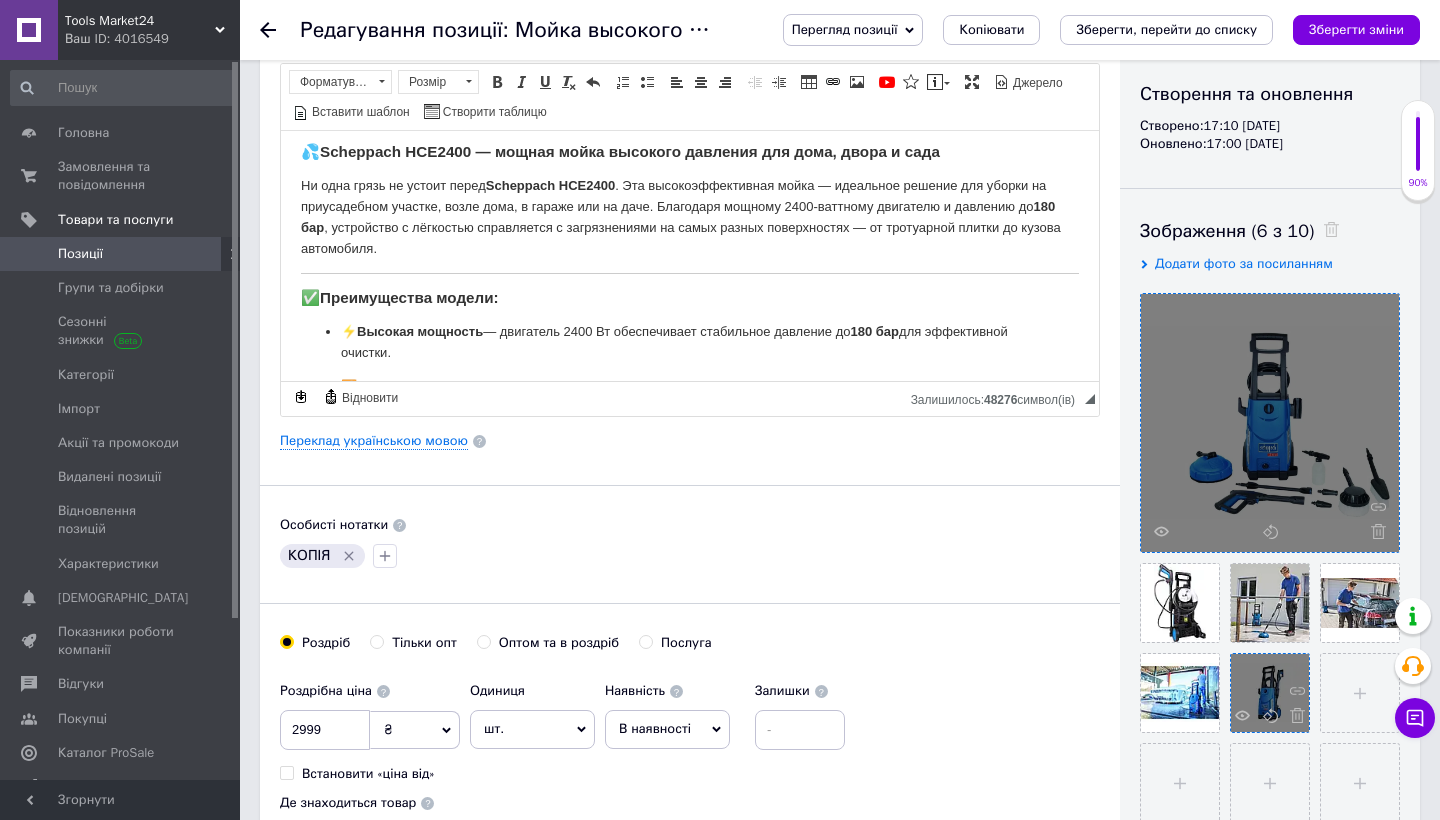 drag, startPoint x: 1266, startPoint y: 684, endPoint x: 1245, endPoint y: 665, distance: 28.319605 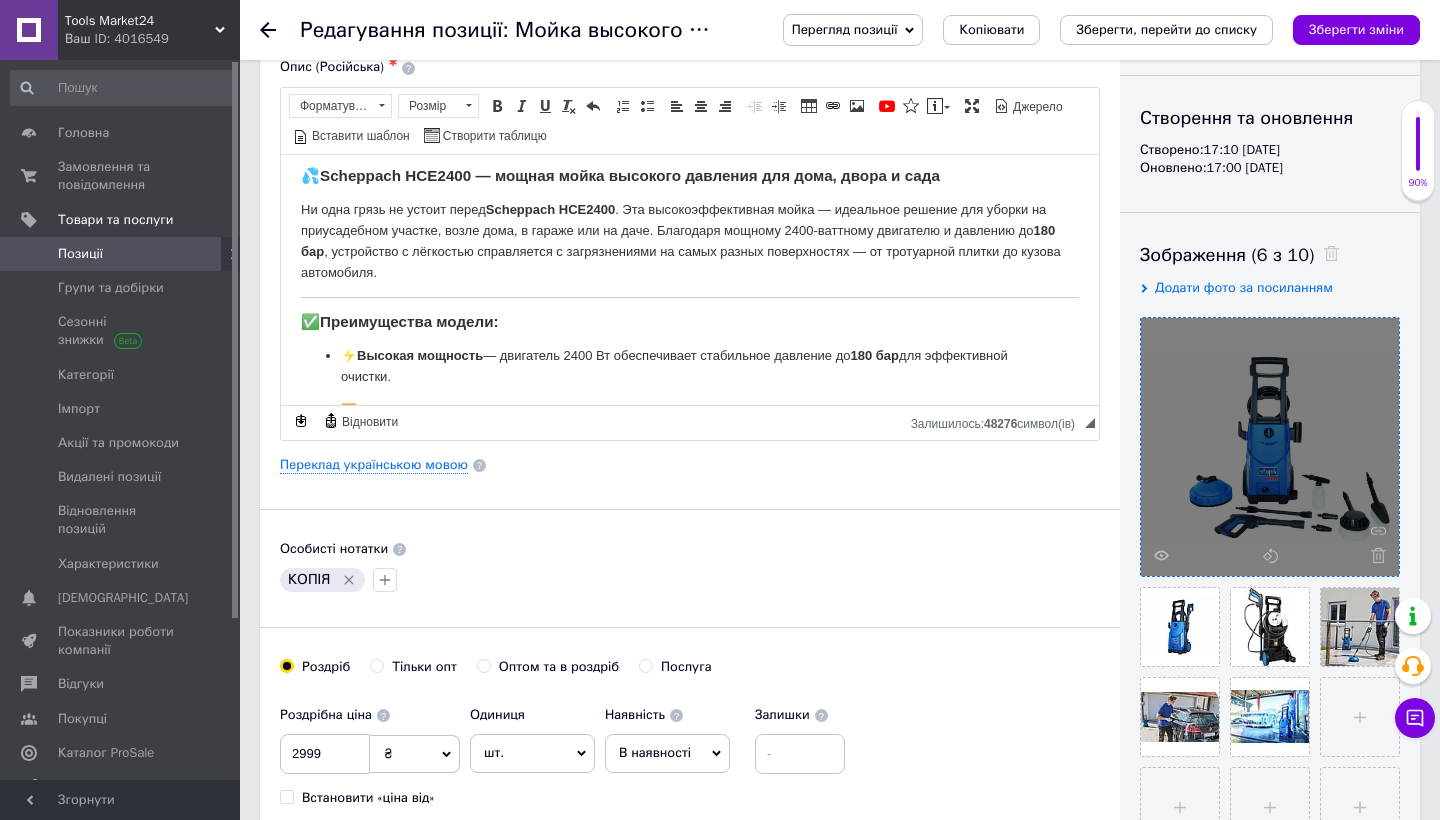 scroll, scrollTop: 200, scrollLeft: 0, axis: vertical 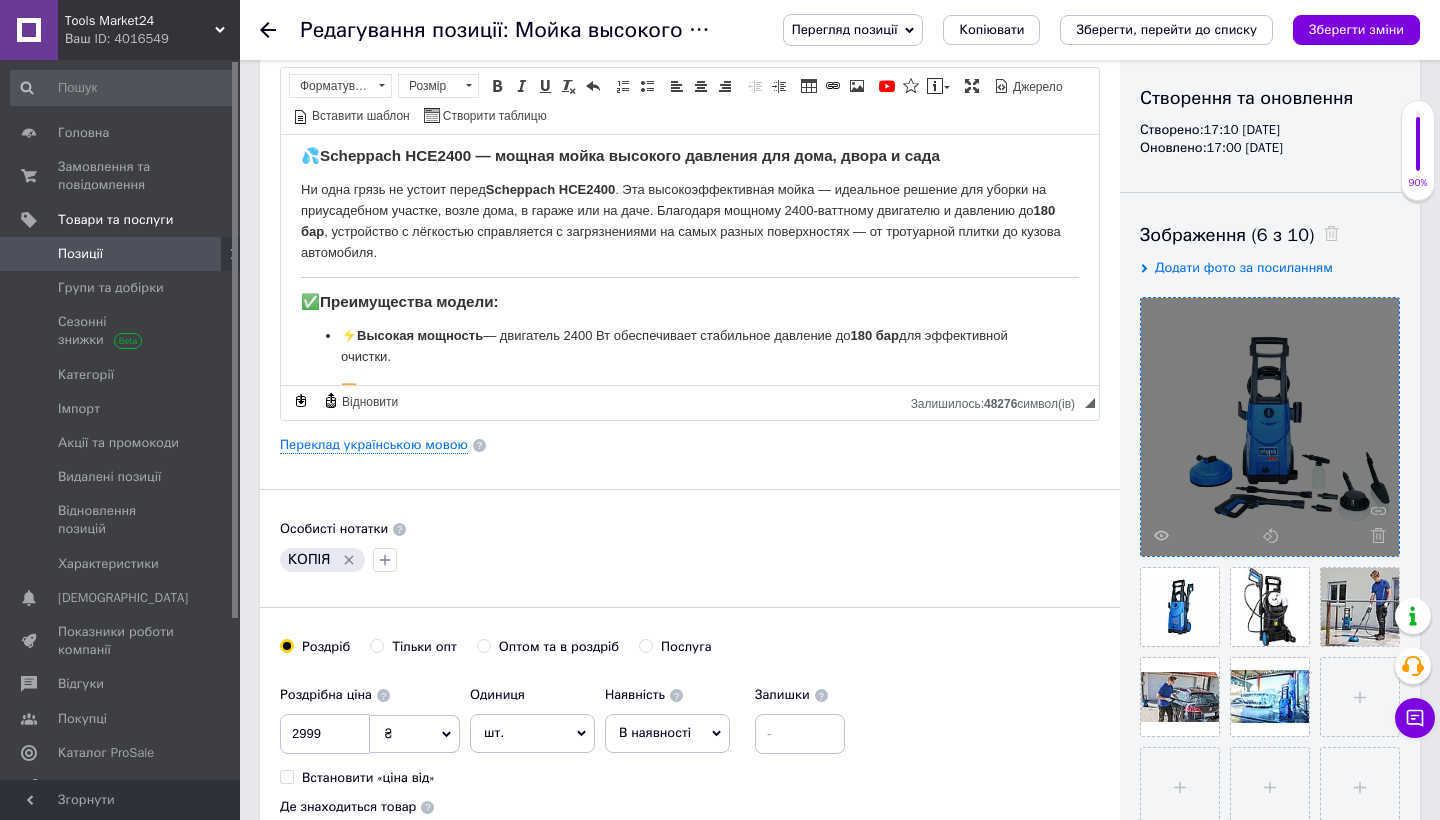 click 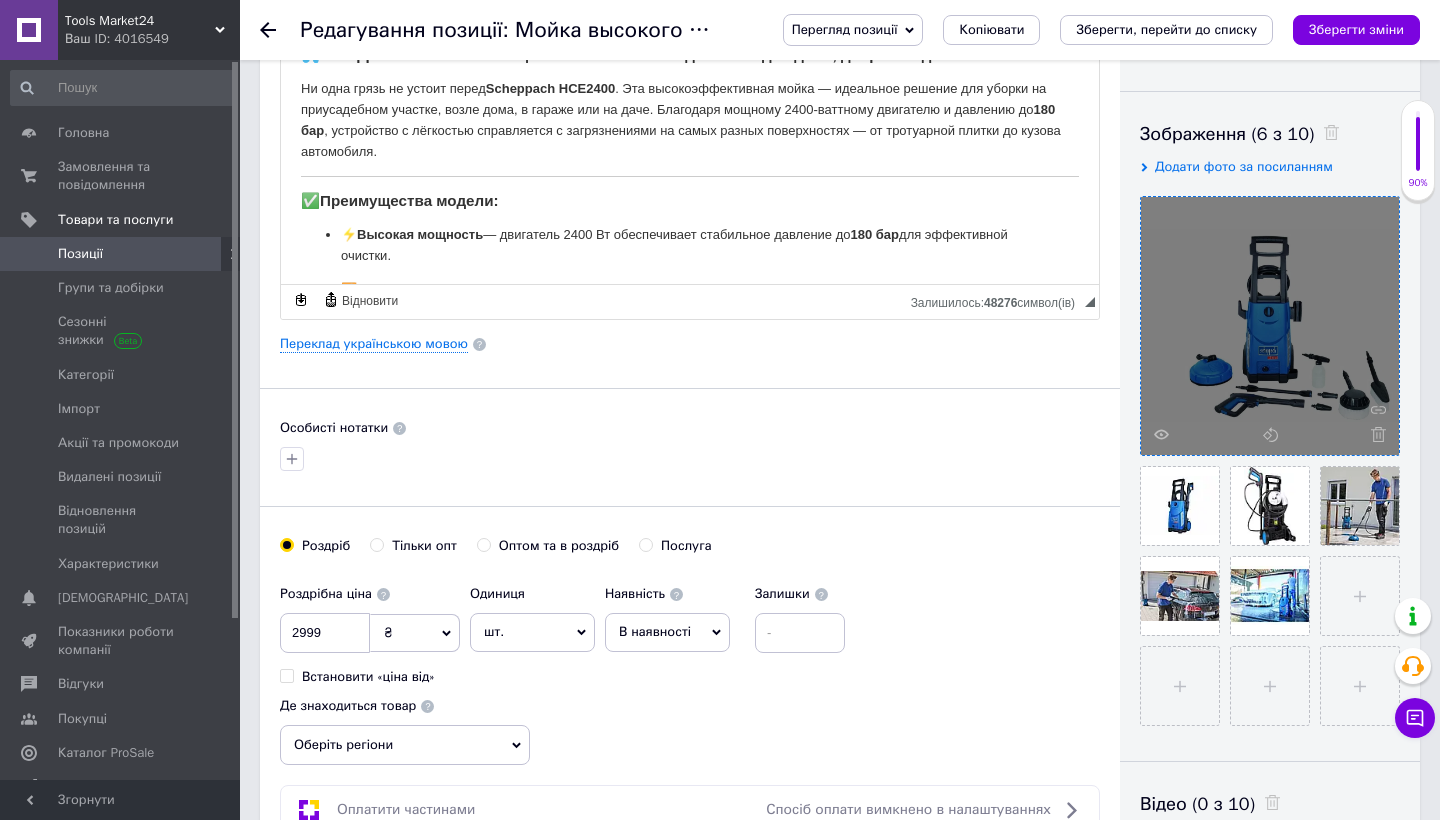 scroll, scrollTop: 327, scrollLeft: 0, axis: vertical 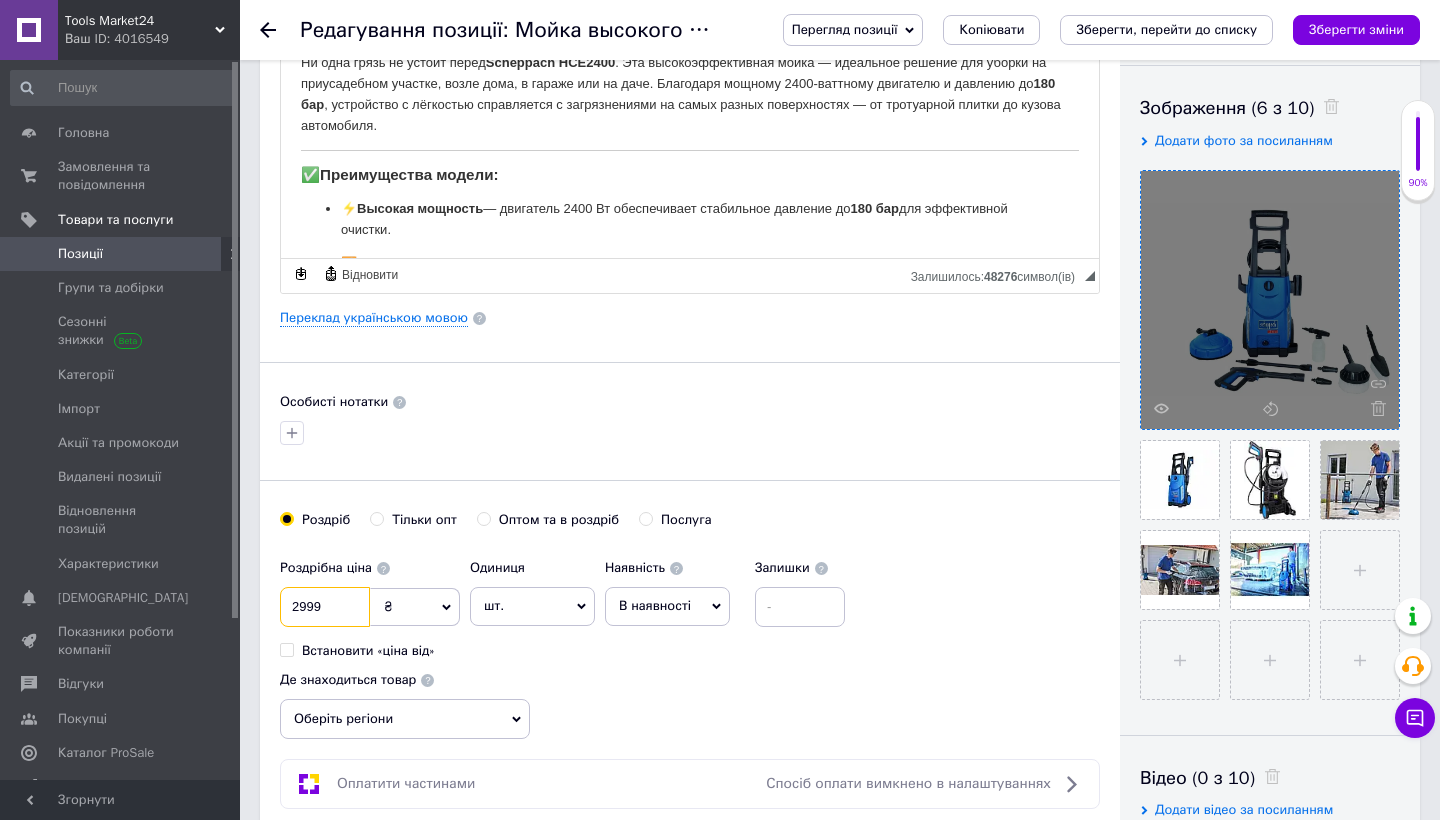 click on "2999" at bounding box center (325, 607) 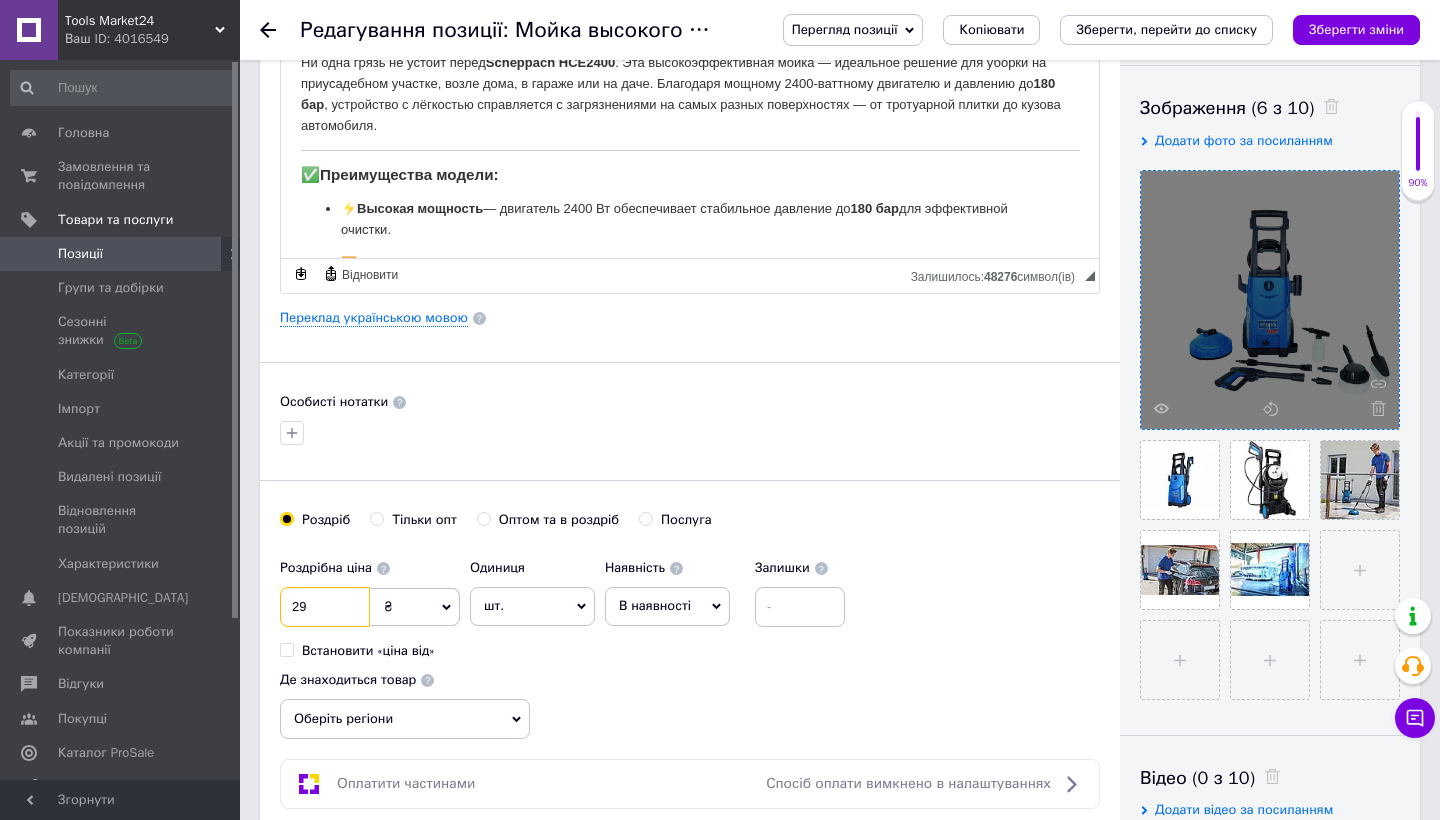 type on "2" 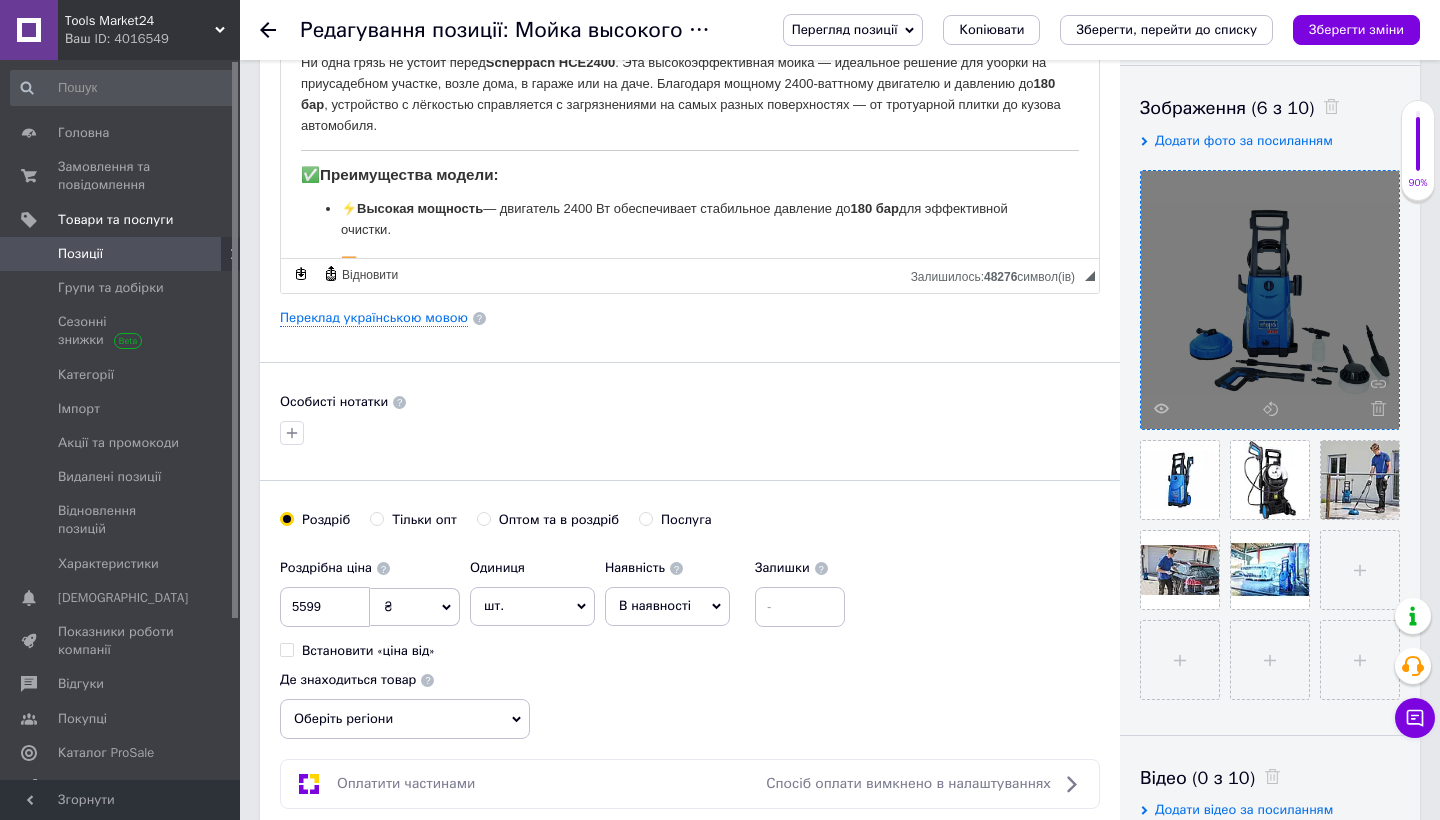 click on "Роздрібна ціна 5599 ₴ $ EUR CHF GBP ¥ PLN ₸ MDL HUF KGS CNY TRY KRW lei Встановити «ціна від» Одиниця шт. Популярне комплект упаковка кв.м пара м кг пог.м послуга т а автоцистерна ампула б балон банка блістер бобіна бочка [PERSON_NAME] бухта в ват виїзд відро г г га година гр/кв.м гігакалорія д дав два місяці день доба доза є єврокуб з зміна к кВт каністра карат кв.дм кв.м кв.см кв.фут квартал кг кг/кв.м км колесо комплект коробка куб.дм куб.м л л лист м м мВт мл мм моток місяць мішок н набір номер о об'єкт од. п палетомісце пара партія пач пог.м послуга посівна одиниця птахомісце півроку пігулка" at bounding box center (690, 644) 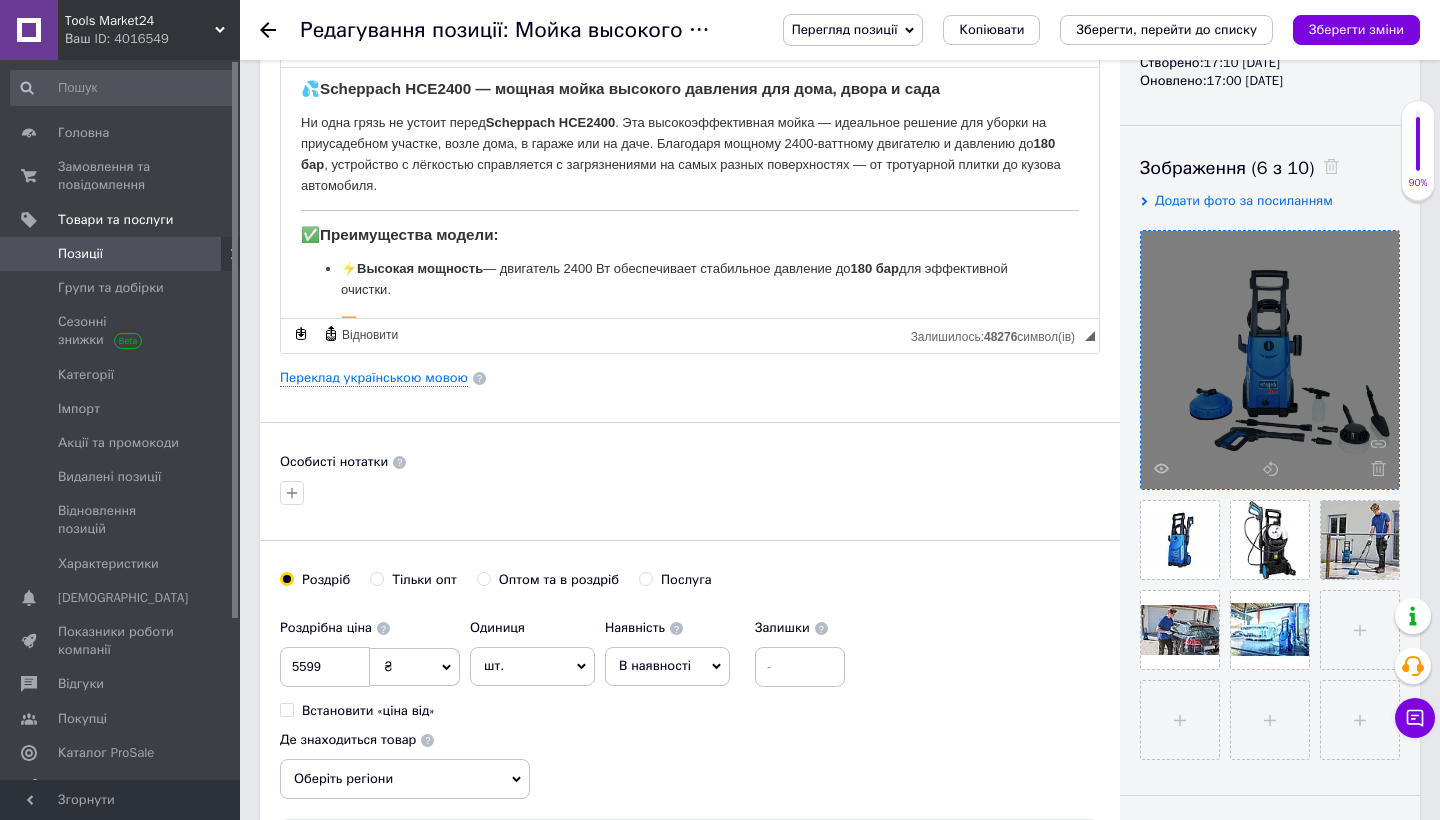 scroll, scrollTop: 280, scrollLeft: 0, axis: vertical 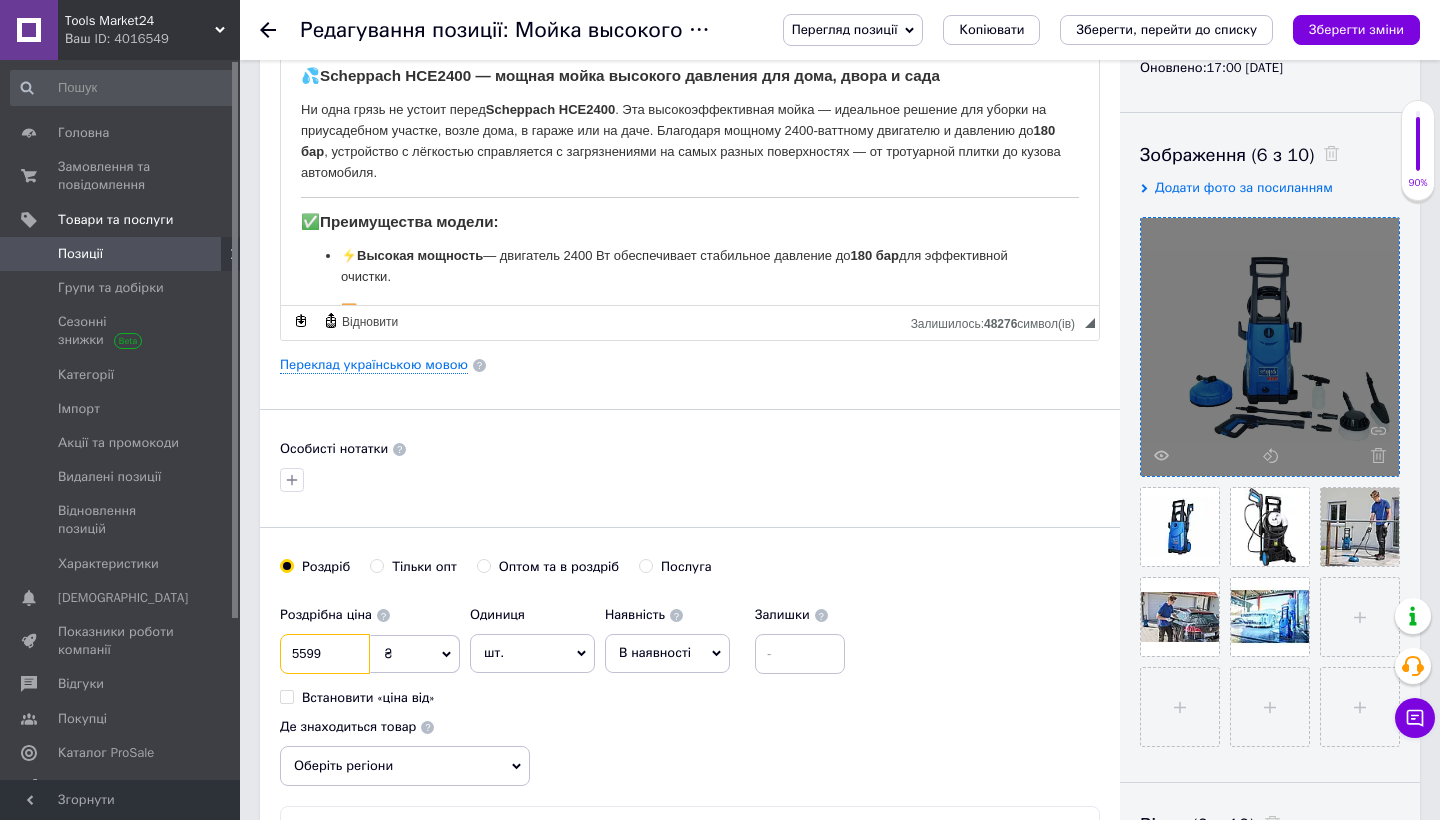 click on "5599" at bounding box center (325, 654) 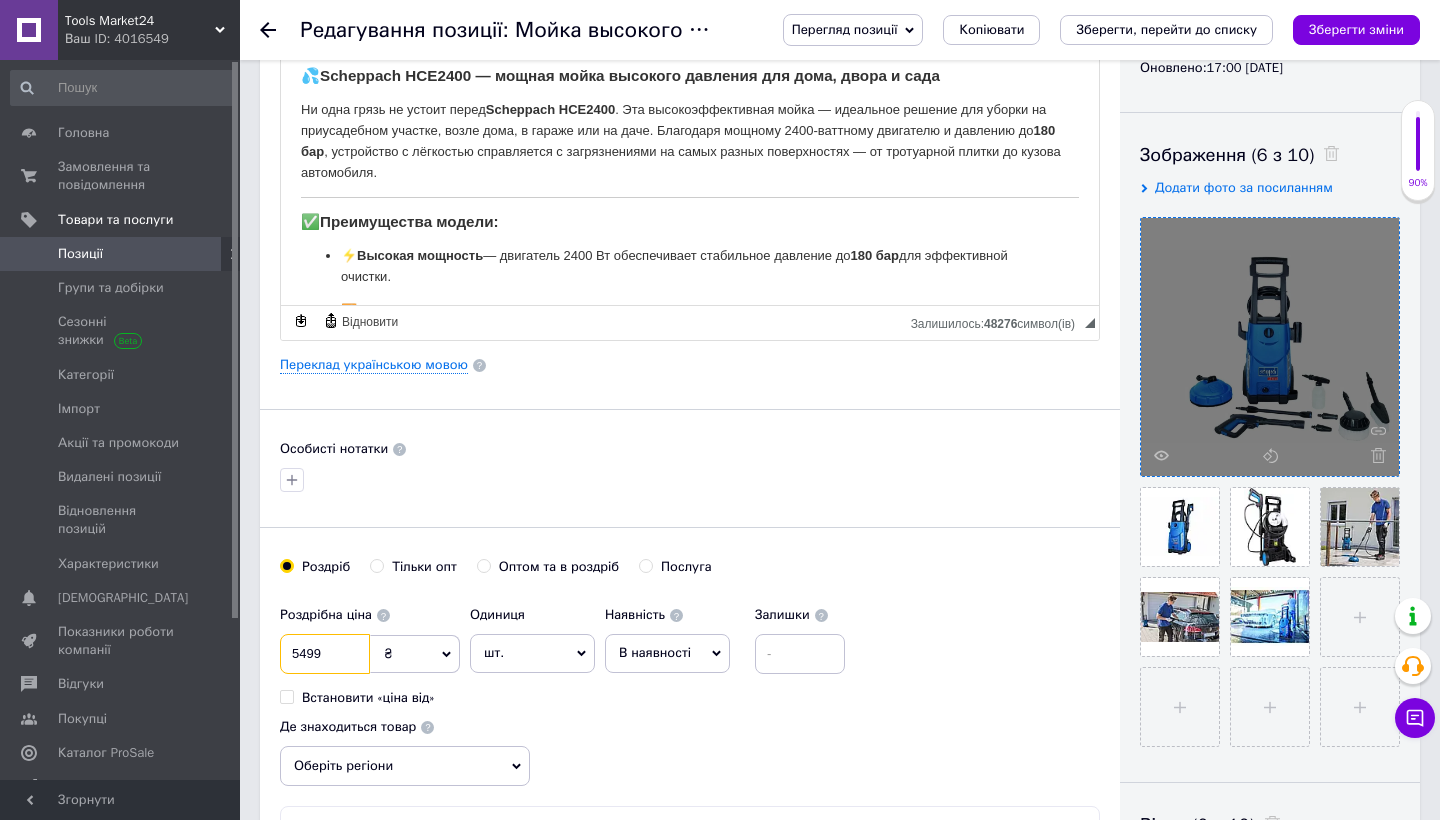 type on "5499" 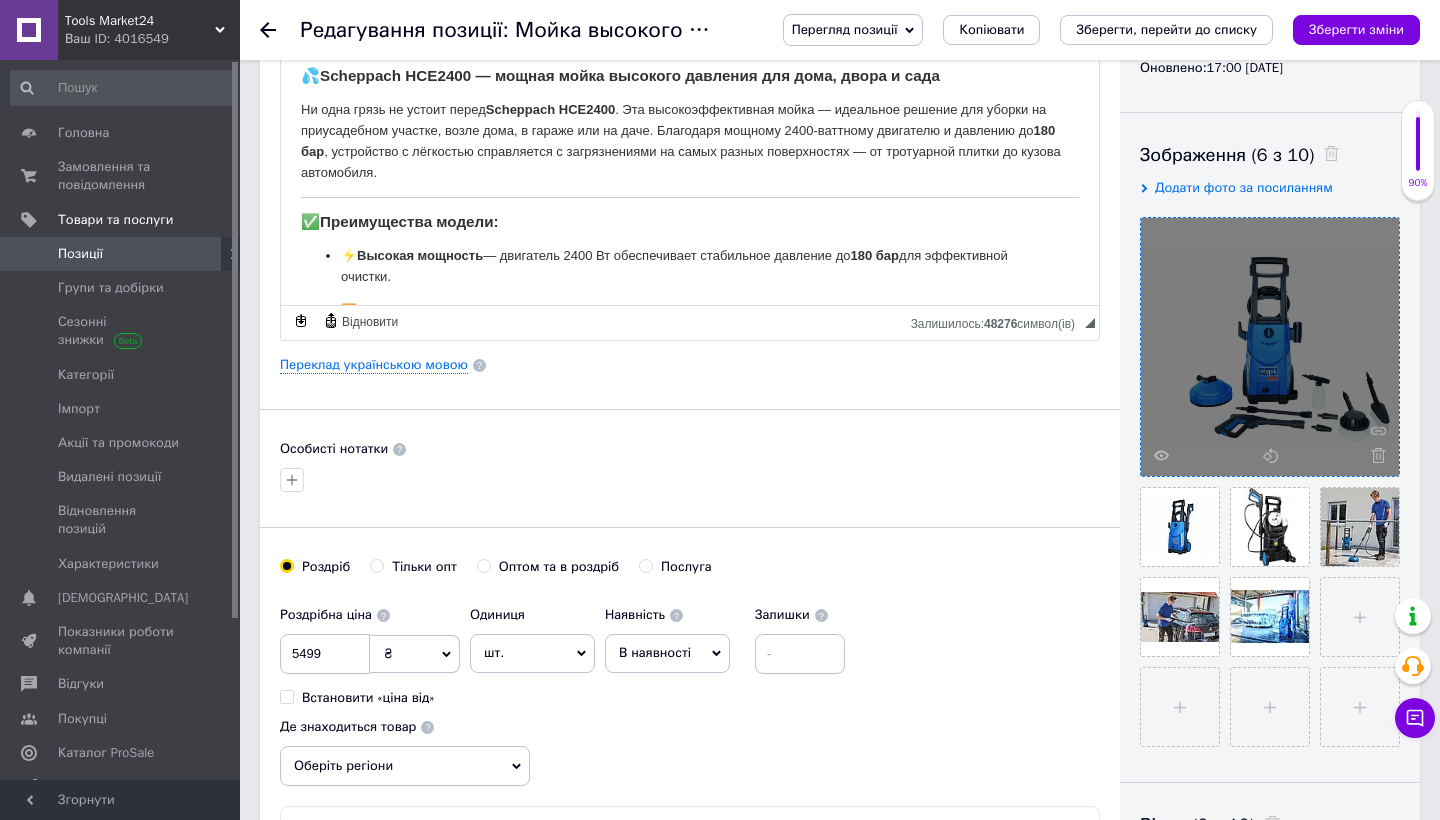 click on "Роздрібна ціна 5499 ₴ $ EUR CHF GBP ¥ PLN ₸ MDL HUF KGS CNY TRY KRW lei Встановити «ціна від» Одиниця шт. Популярне комплект упаковка кв.м пара м кг пог.м послуга т а автоцистерна ампула б балон банка блістер бобіна бочка [PERSON_NAME] бухта в ват виїзд відро г г га година гр/кв.м гігакалорія д дав два місяці день доба доза є єврокуб з зміна к кВт каністра карат кв.дм кв.м кв.см кв.фут квартал кг кг/кв.м км колесо комплект коробка куб.дм куб.м л л лист м м мВт мл мм моток місяць мішок н набір номер о об'єкт од. п палетомісце пара партія пач пог.м послуга посівна одиниця птахомісце півроку пігулка" at bounding box center (690, 691) 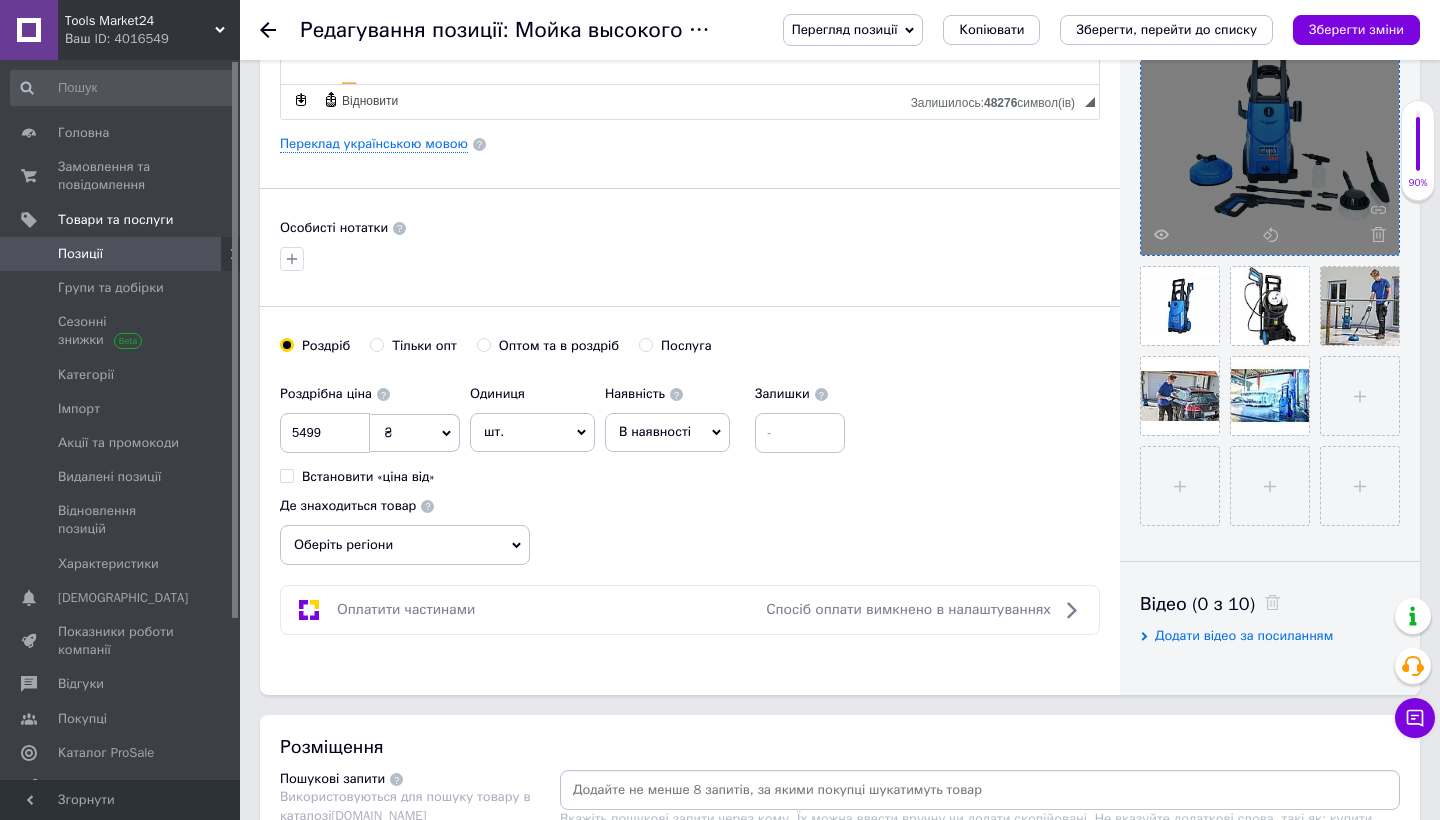 scroll, scrollTop: 523, scrollLeft: 0, axis: vertical 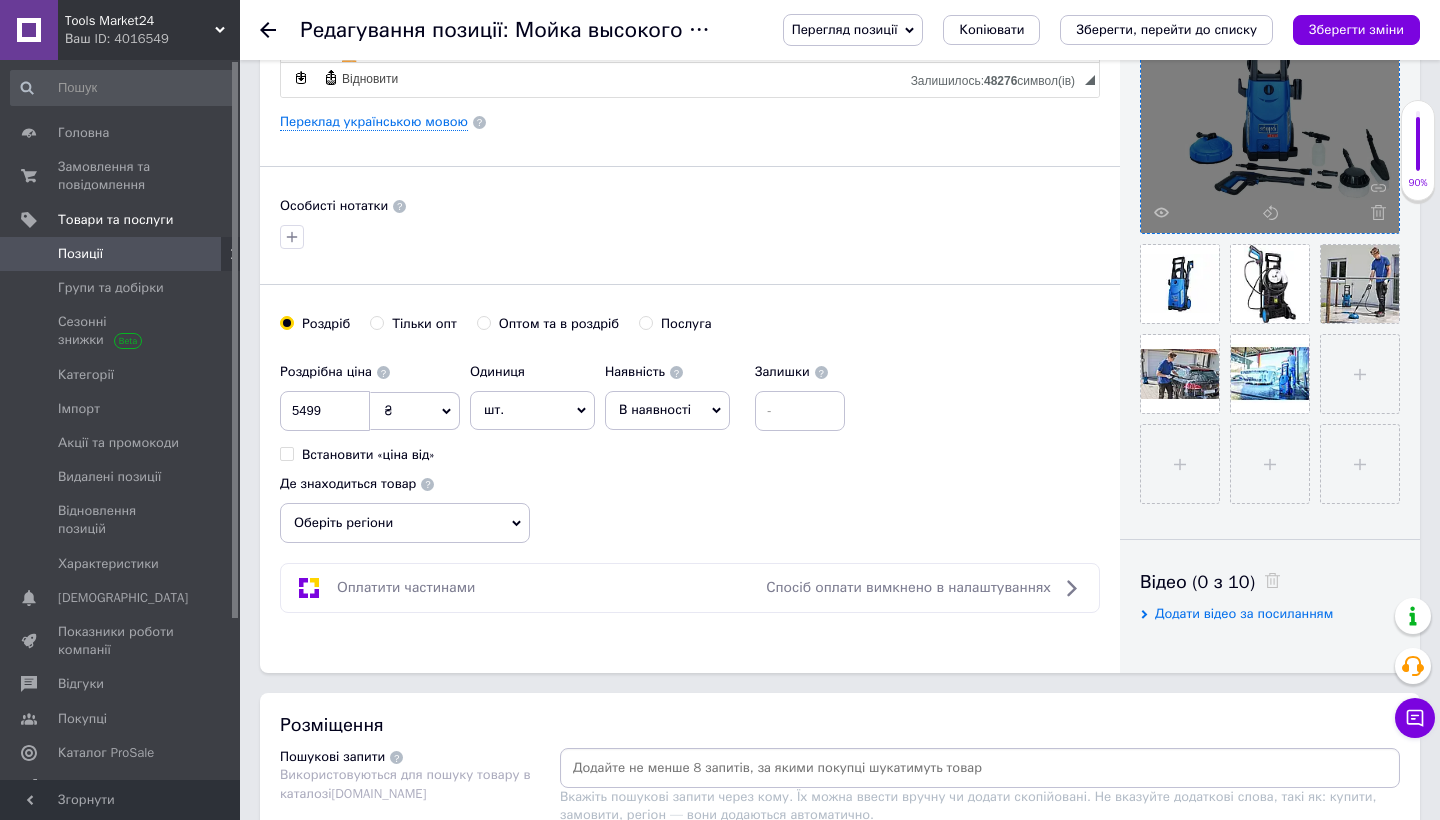 click on "Роздрібна ціна 5499 ₴ $ EUR CHF GBP ¥ PLN ₸ MDL HUF KGS CNY TRY KRW lei Встановити «ціна від» Одиниця шт. Популярне комплект упаковка кв.м пара м кг пог.м послуга т а автоцистерна ампула б балон банка блістер бобіна бочка [PERSON_NAME] бухта в ват виїзд відро г г га година гр/кв.м гігакалорія д дав два місяці день доба доза є єврокуб з зміна к кВт каністра карат кв.дм кв.м кв.см кв.фут квартал кг кг/кв.м км колесо комплект коробка куб.дм куб.м л л лист м м мВт мл мм моток місяць мішок н набір номер о об'єкт од. п палетомісце пара партія пач пог.м послуга посівна одиниця птахомісце півроку пігулка" at bounding box center (690, 448) 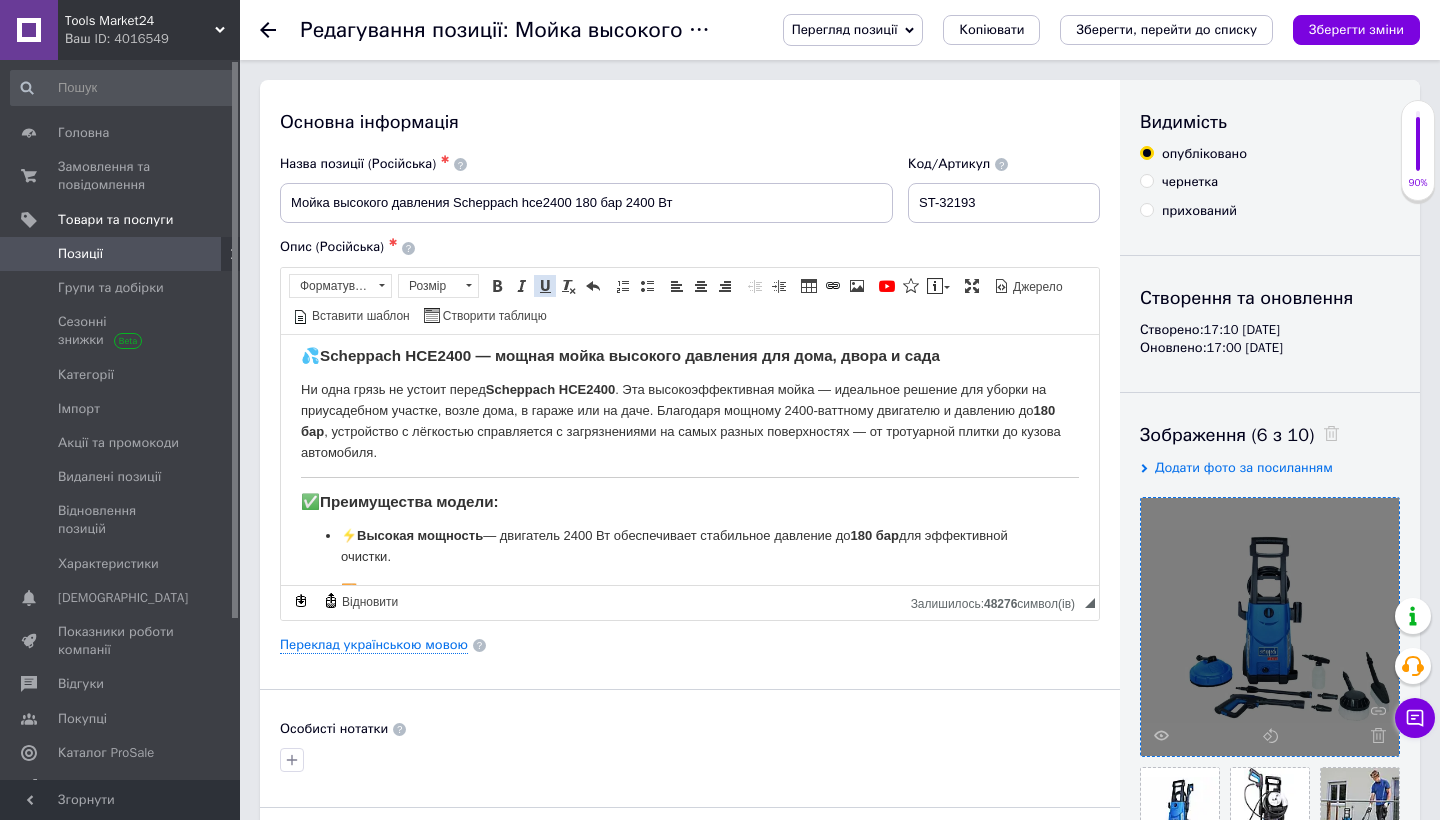 scroll, scrollTop: 0, scrollLeft: 0, axis: both 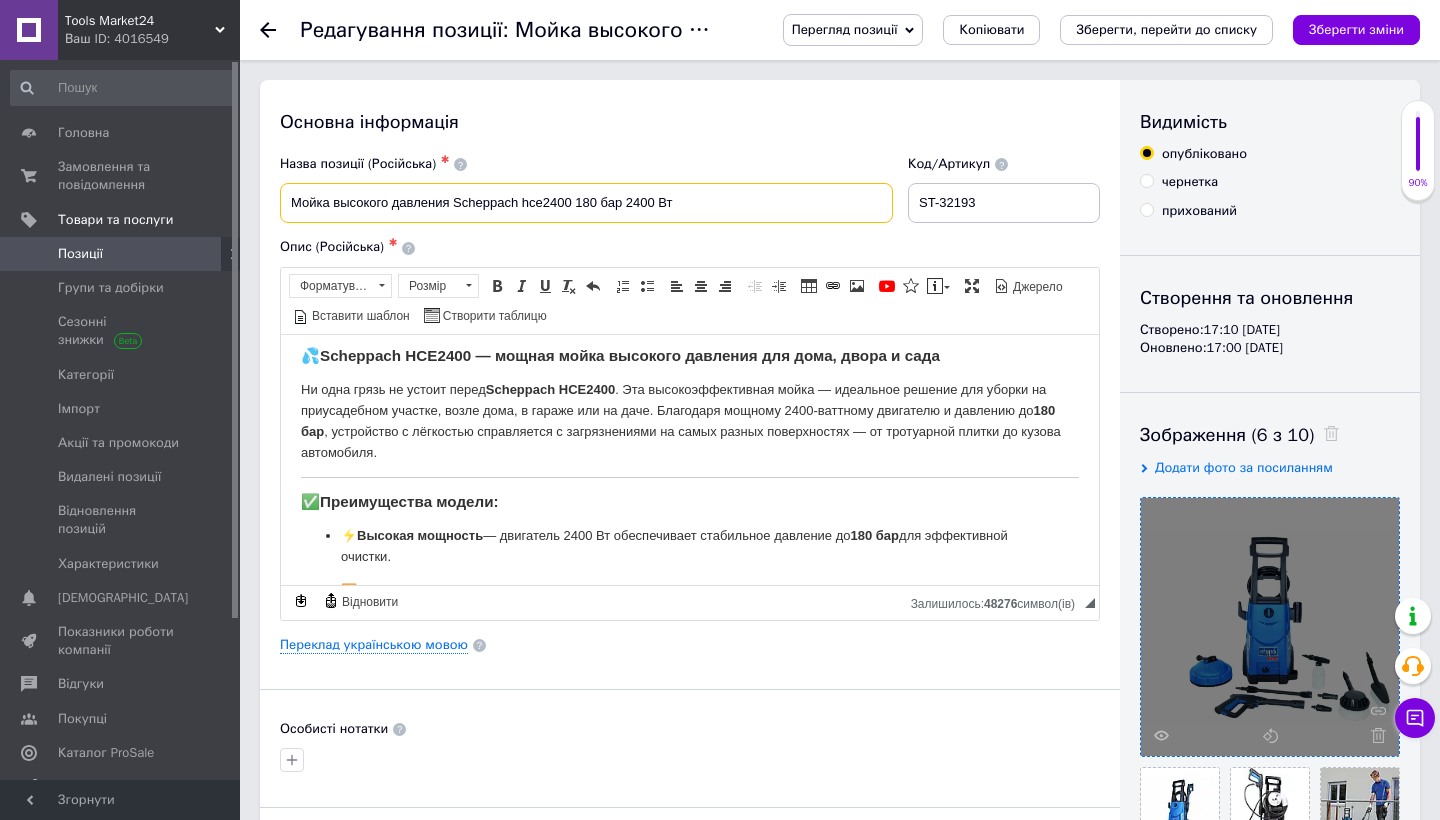 click on "Мойка высокого давления Scheppach hce2400 180 бар 2400 Вт" at bounding box center (586, 203) 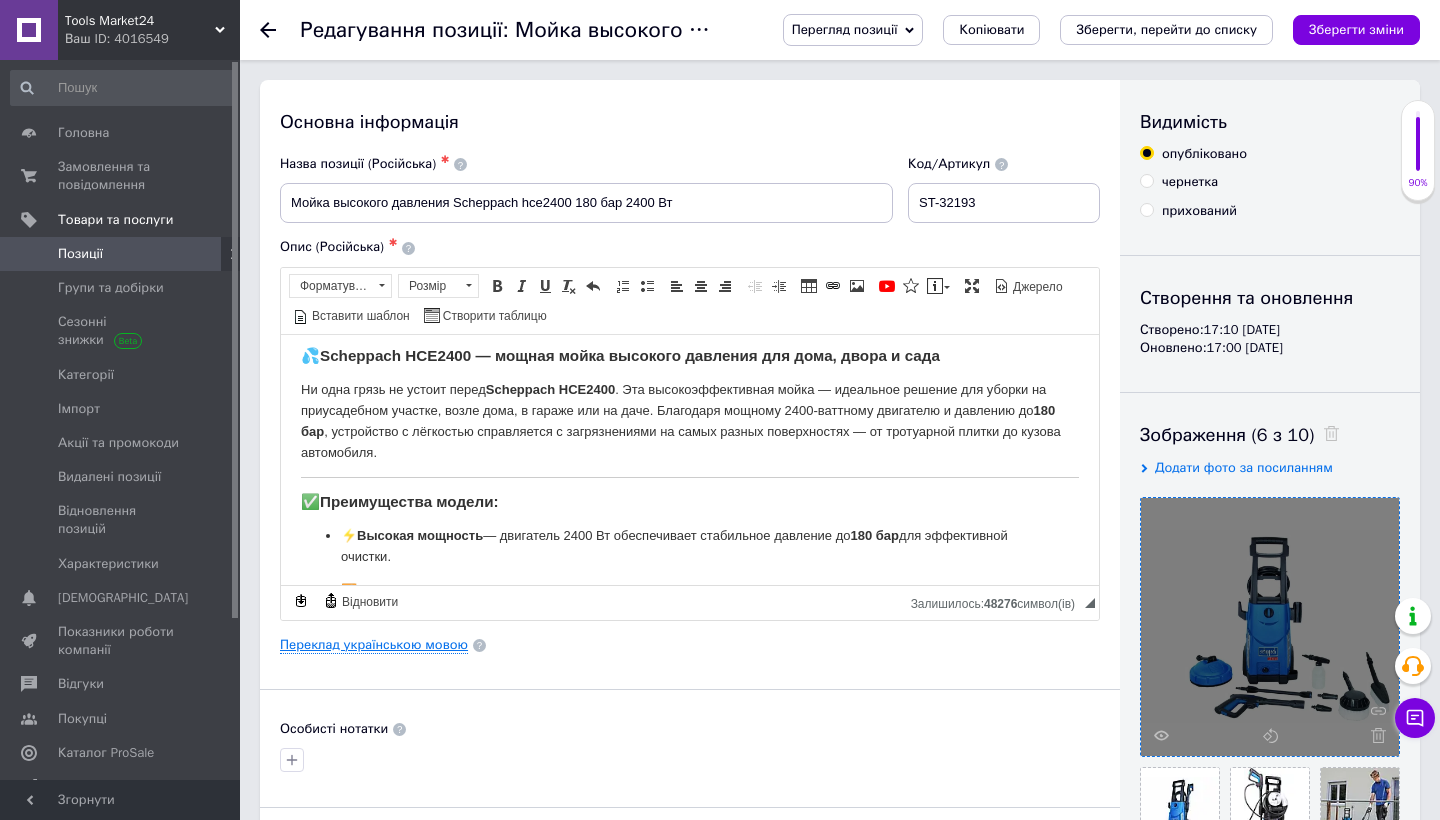 click on "Переклад українською мовою" at bounding box center (374, 645) 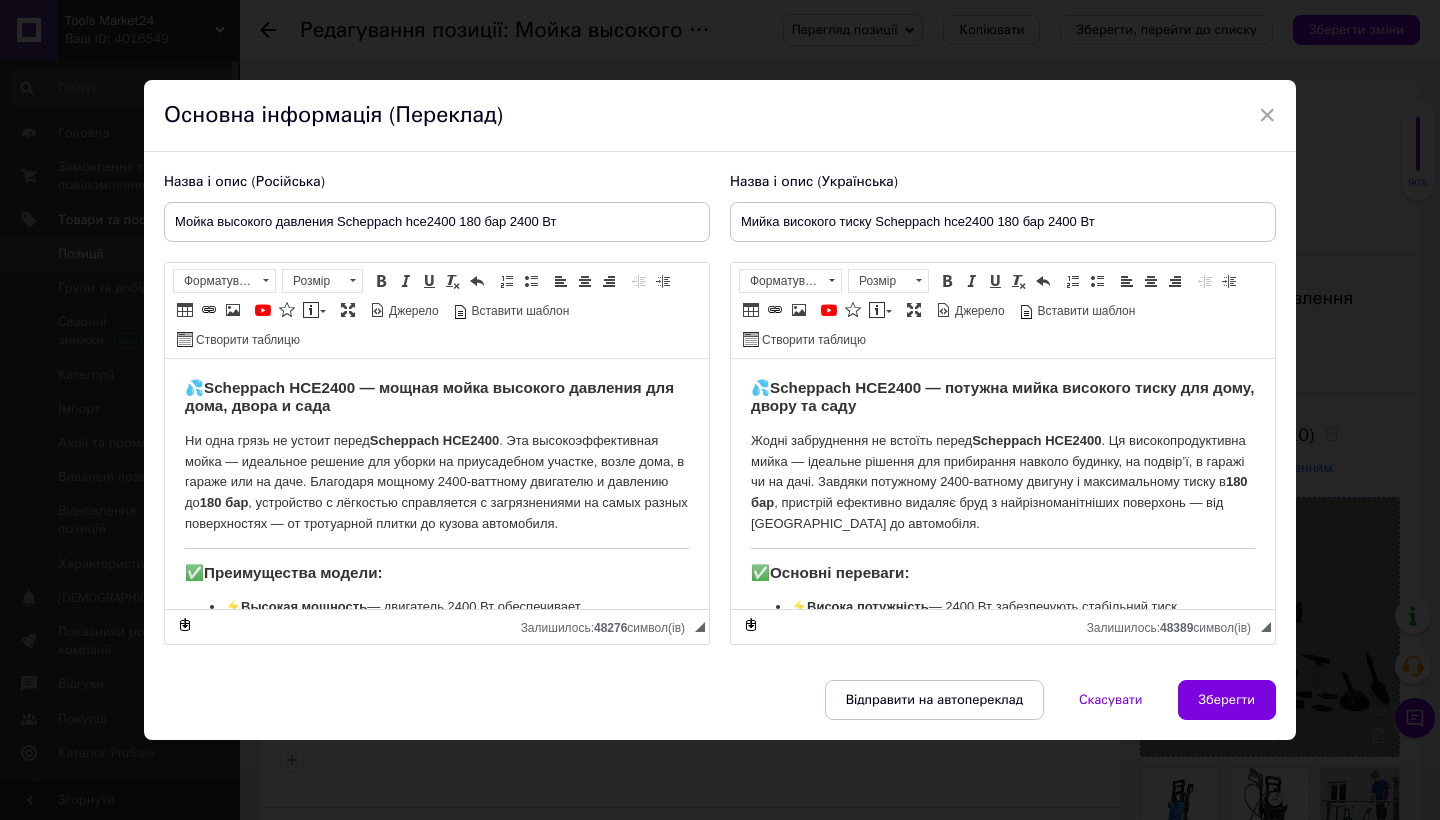 scroll, scrollTop: 0, scrollLeft: 0, axis: both 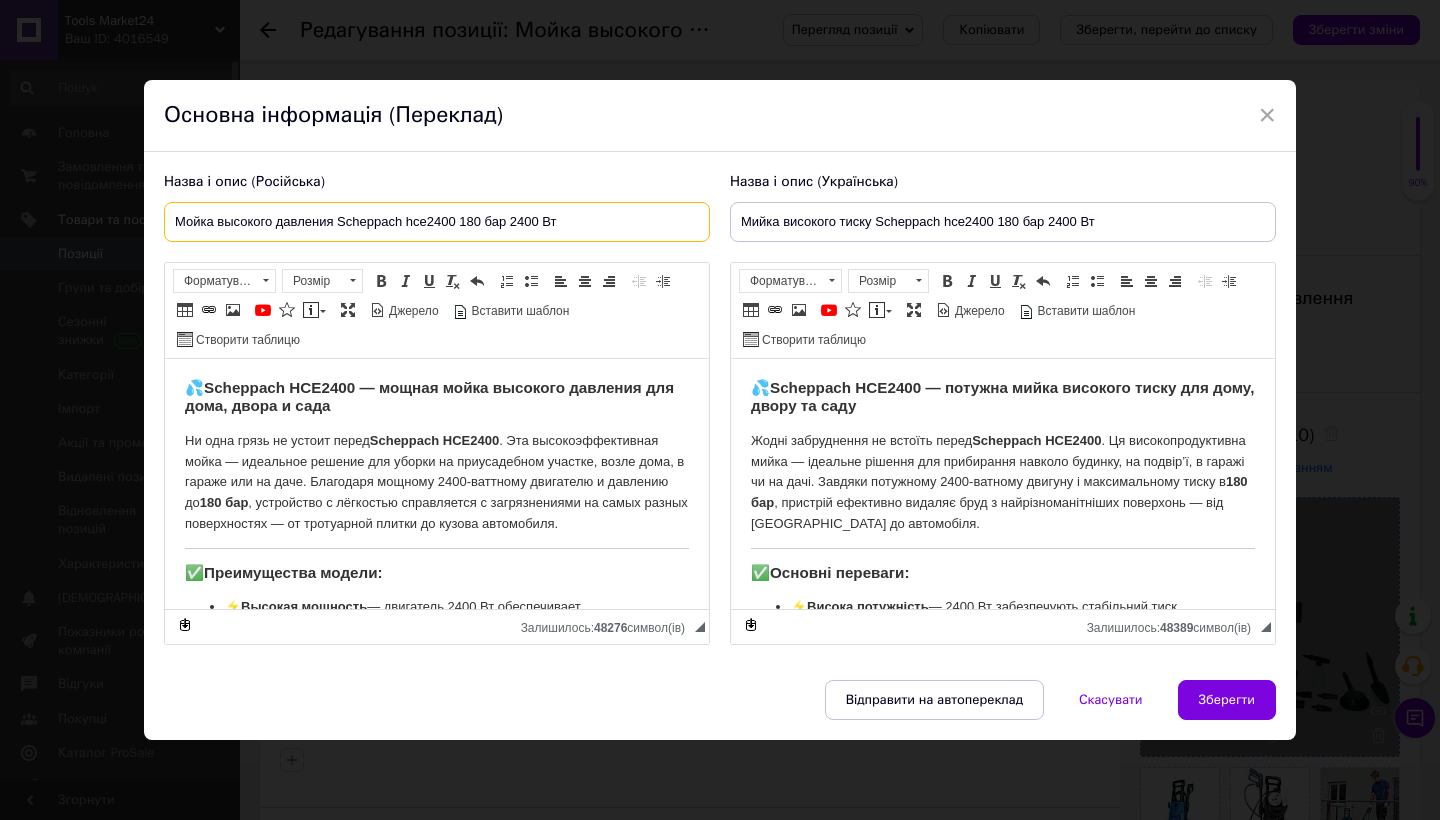 click on "Мойка высокого давления Scheppach hce2400 180 бар 2400 Вт" at bounding box center [437, 222] 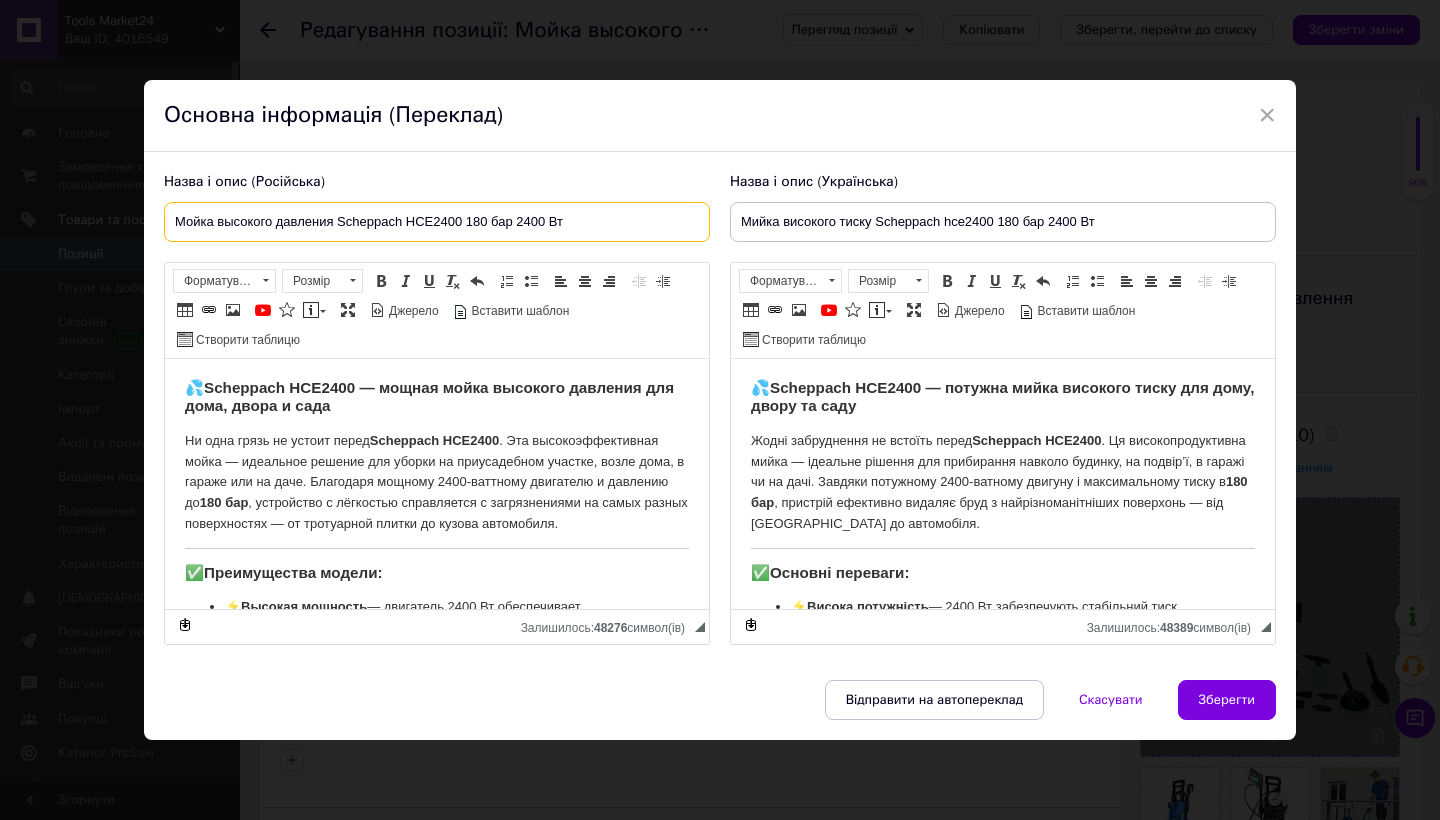 type on "Мойка высокого давления Scheppach HCE2400 180 бар 2400 Вт" 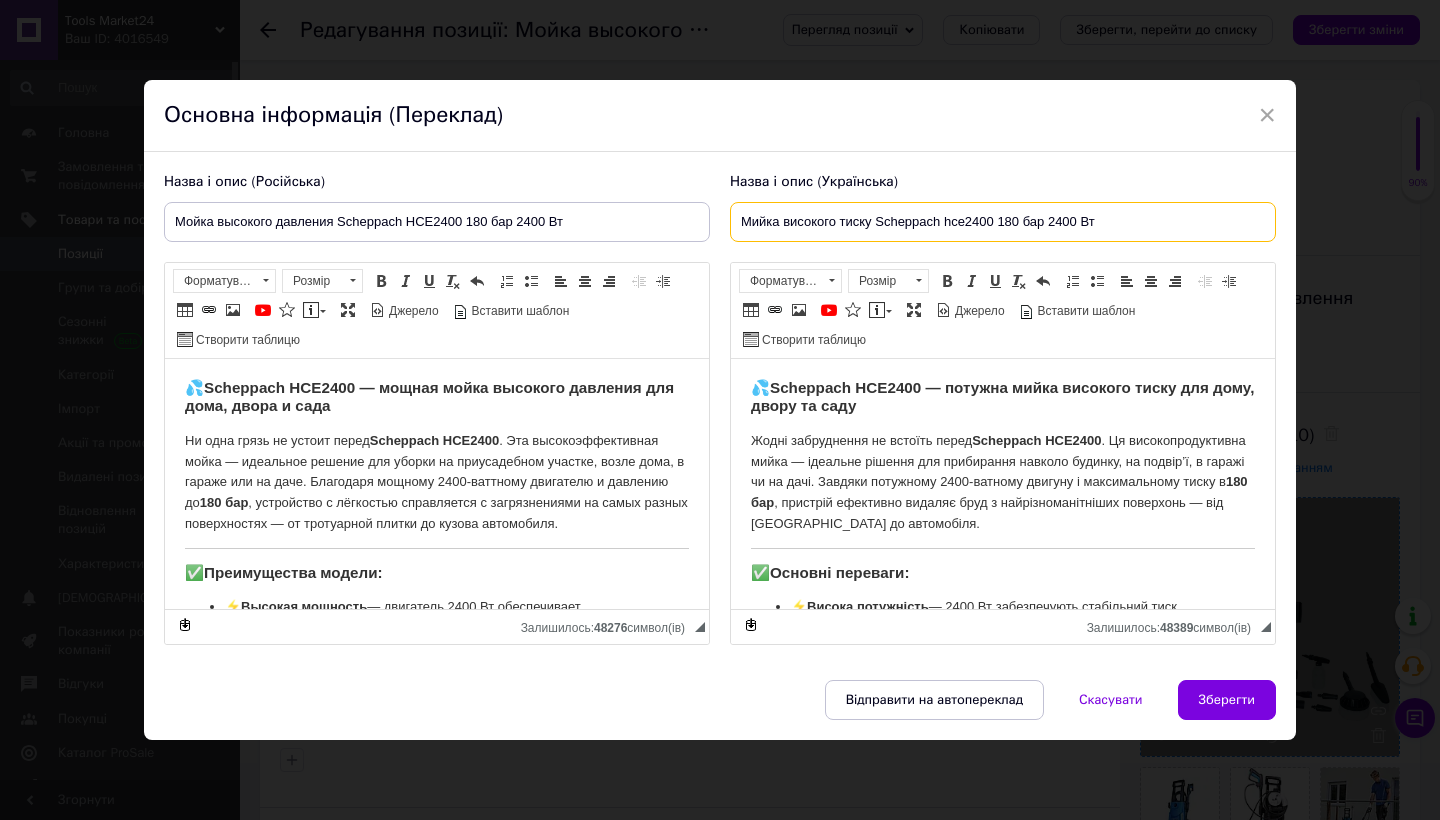 click on "Мийка високого тиску Scheppach hce2400 180 бар 2400 Вт" at bounding box center [1003, 222] 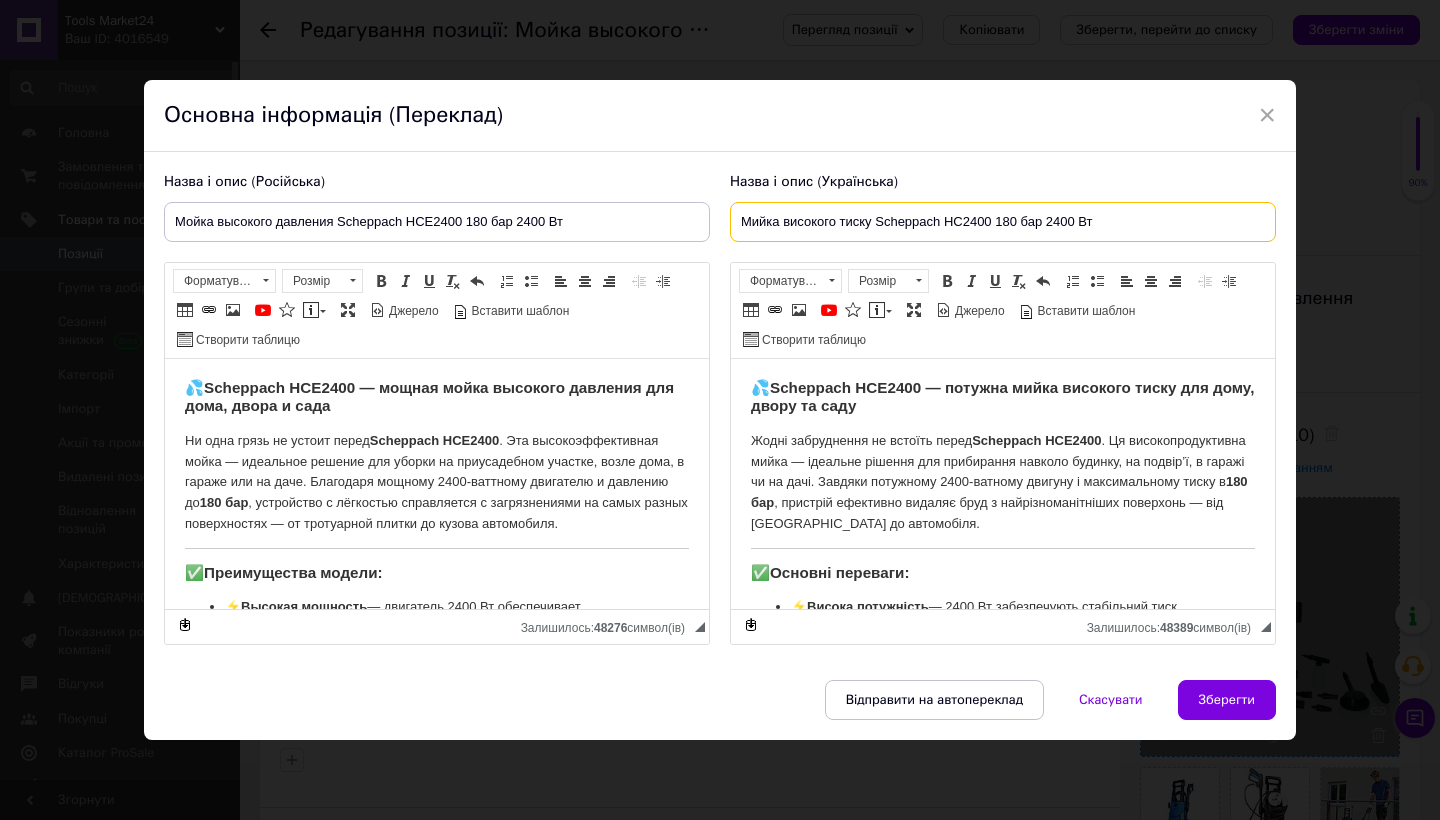 type on "Мийка високого тиску Scheppach HCE2400 180 бар 2400 Вт" 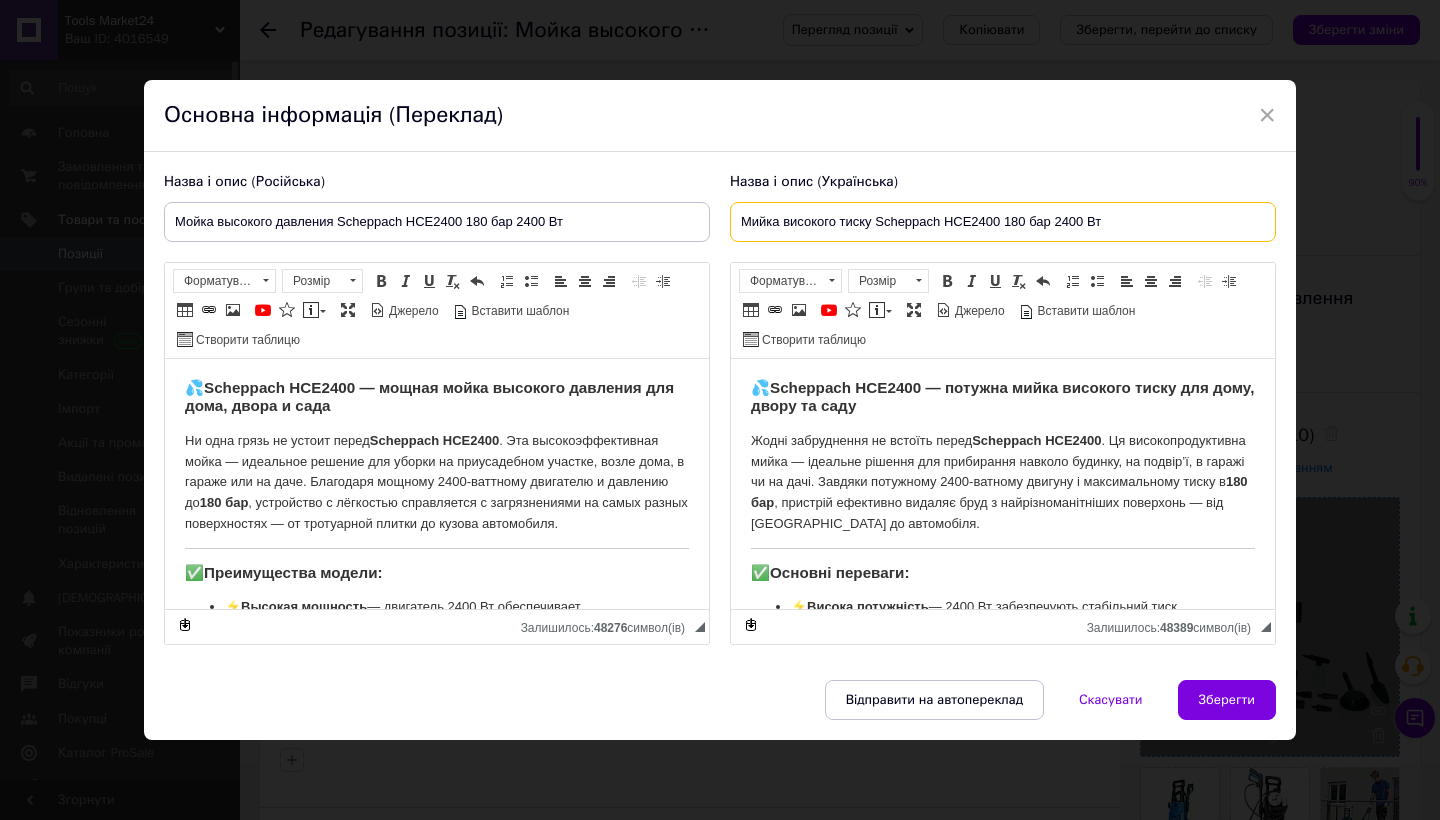 click on "Мийка високого тиску Scheppach HCE2400 180 бар 2400 Вт" at bounding box center [1003, 222] 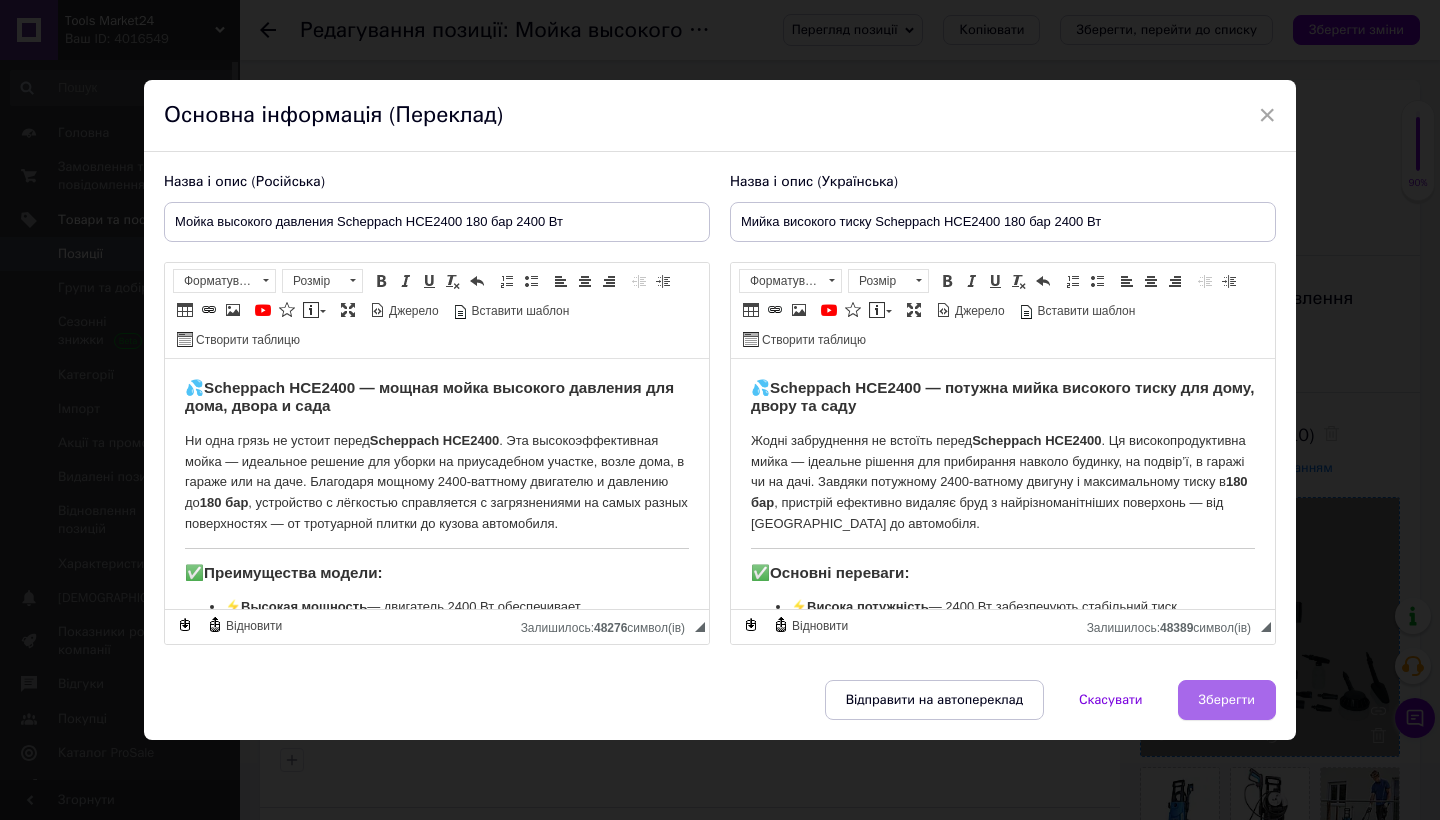 click on "Зберегти" at bounding box center [1227, 700] 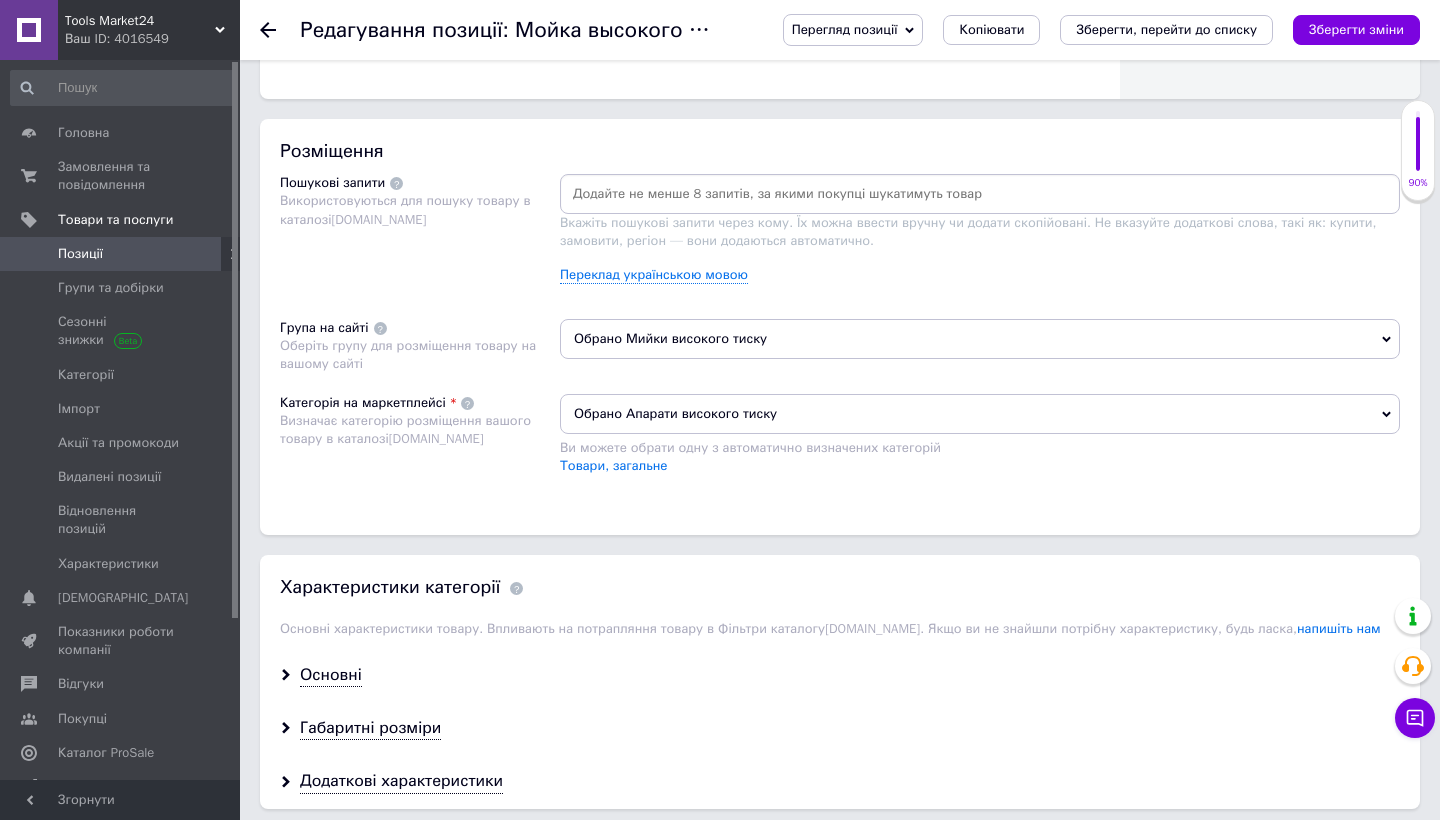 scroll, scrollTop: 1103, scrollLeft: 0, axis: vertical 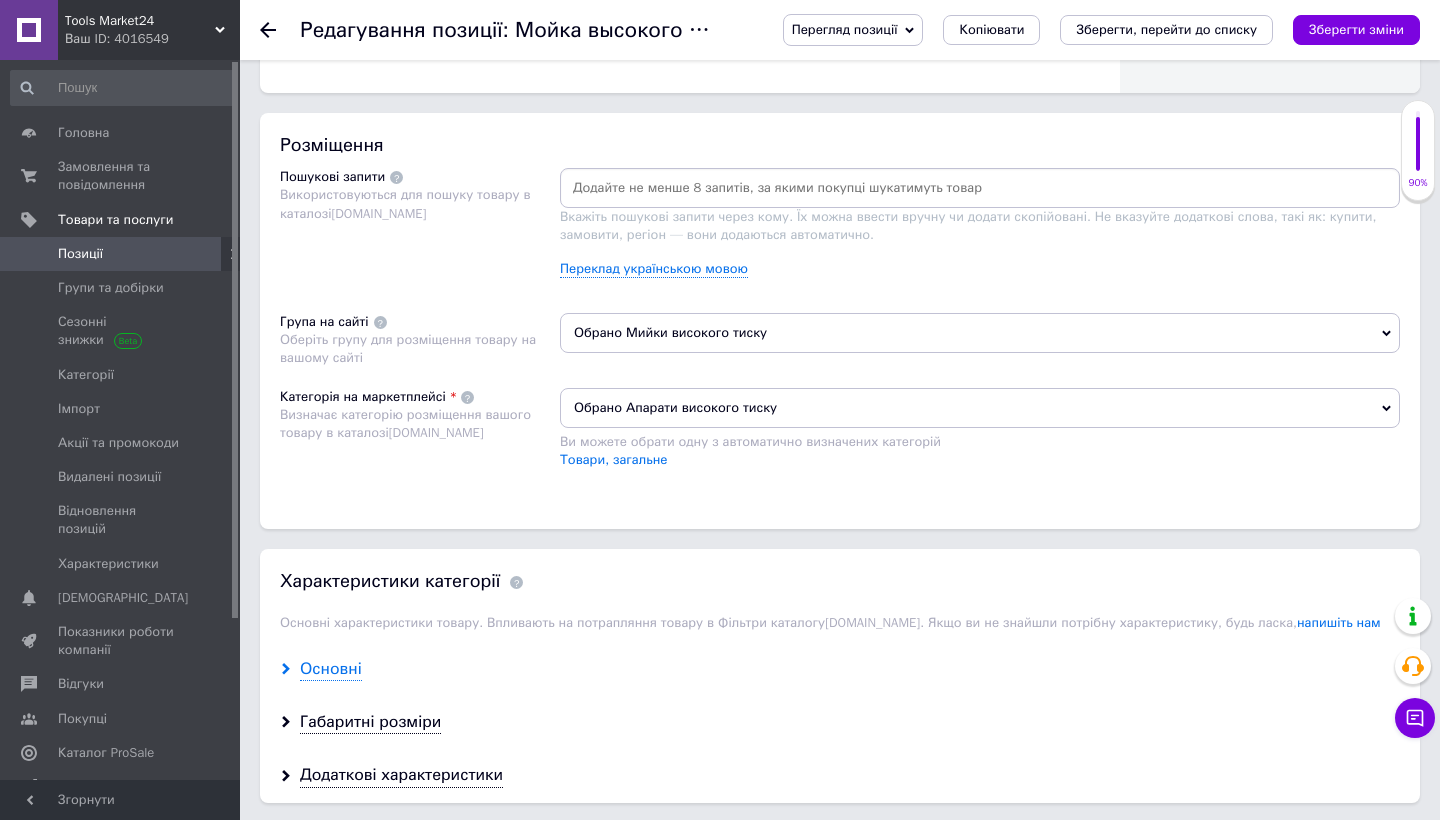click on "Основні" at bounding box center [331, 669] 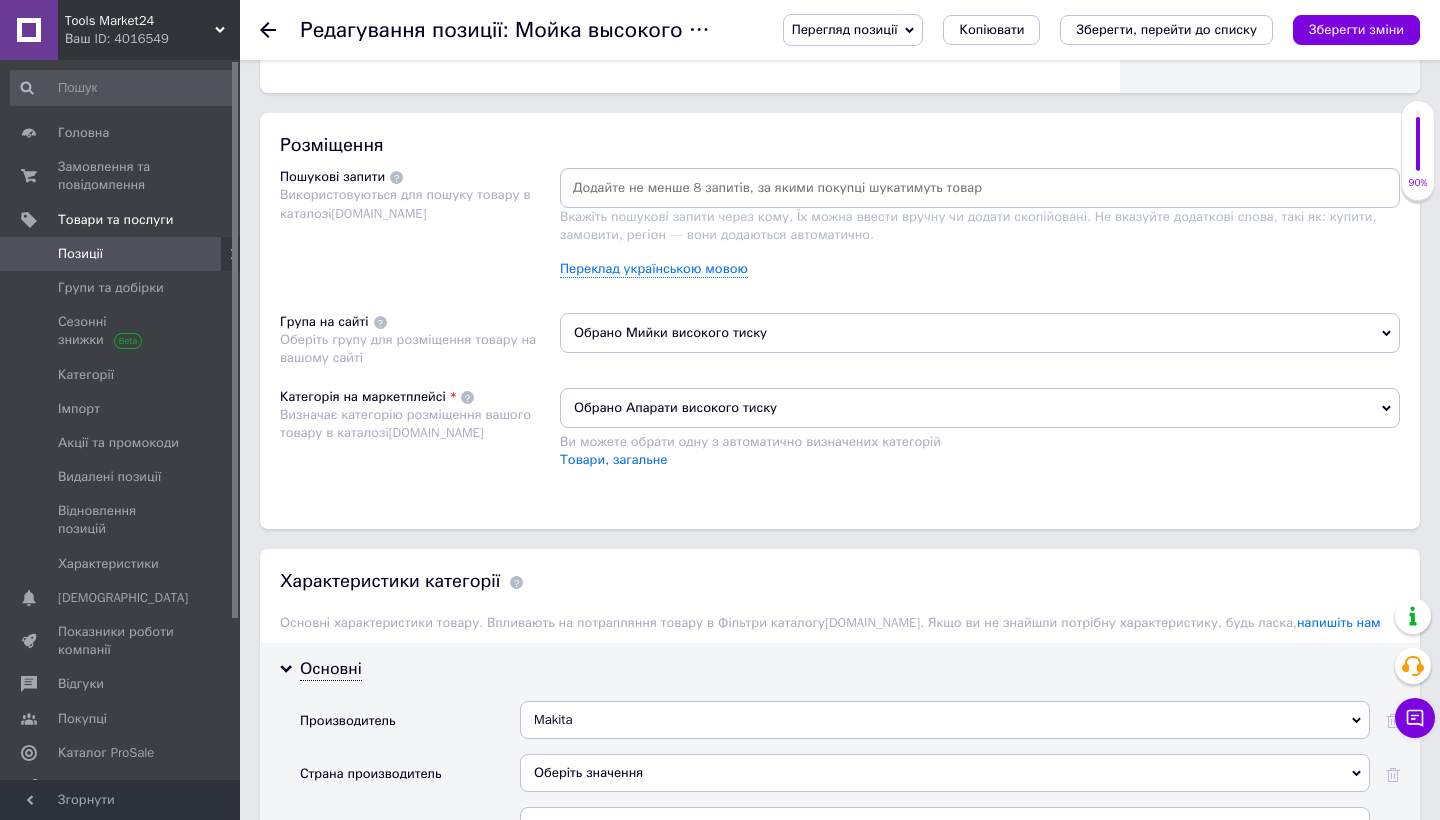 scroll, scrollTop: 1287, scrollLeft: 0, axis: vertical 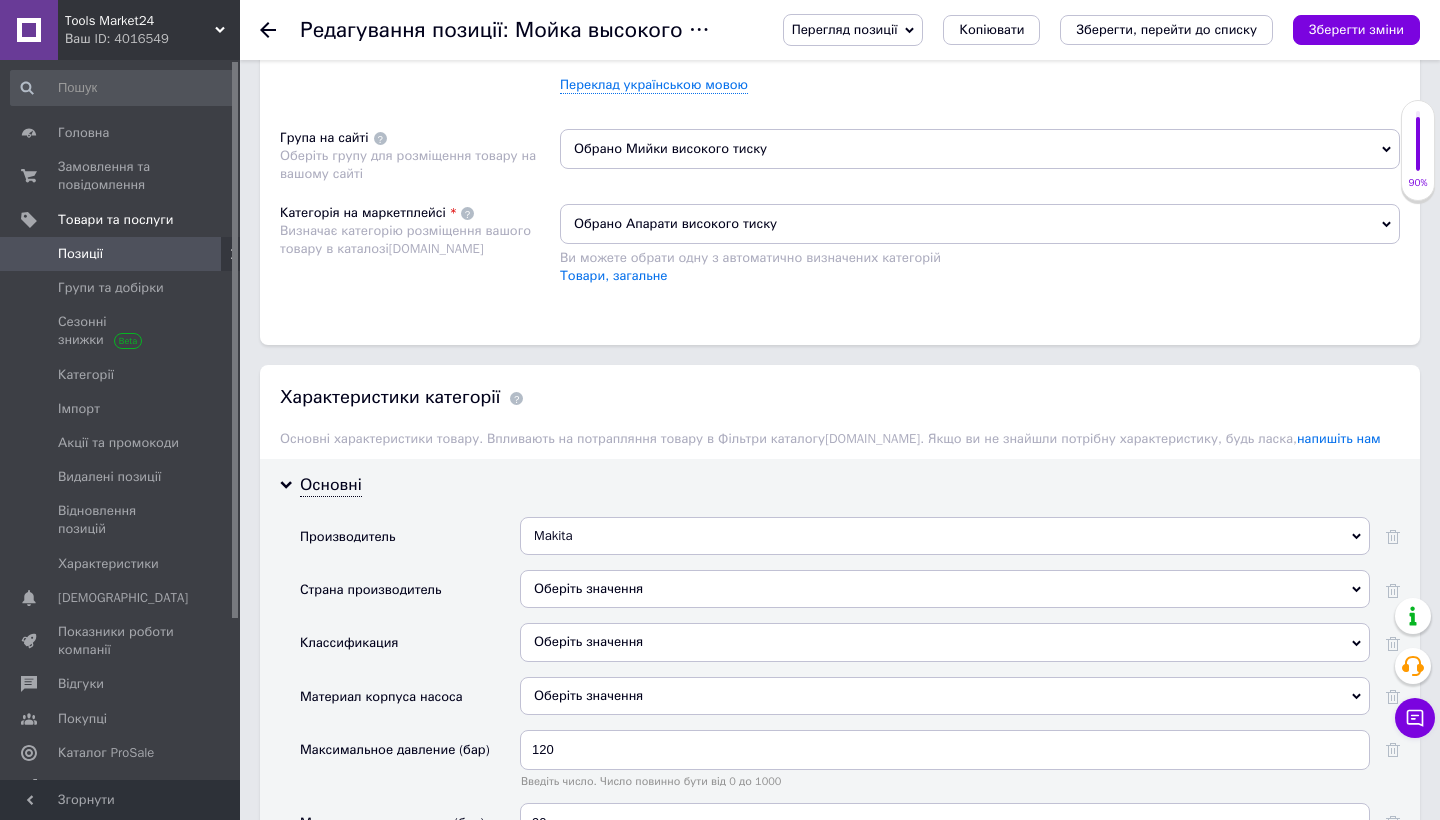 click on "Makita" at bounding box center (945, 536) 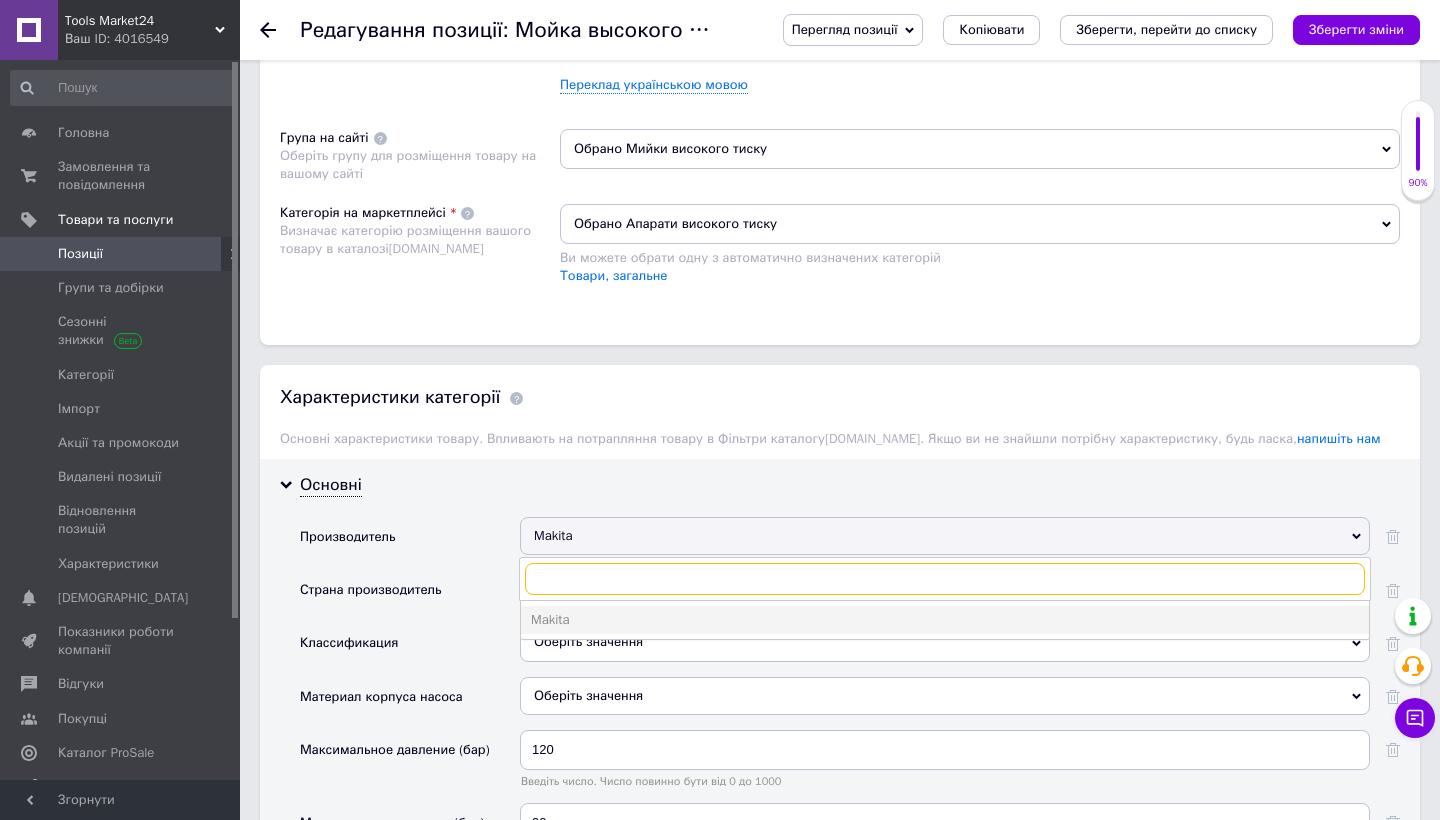 paste on "Scheppach" 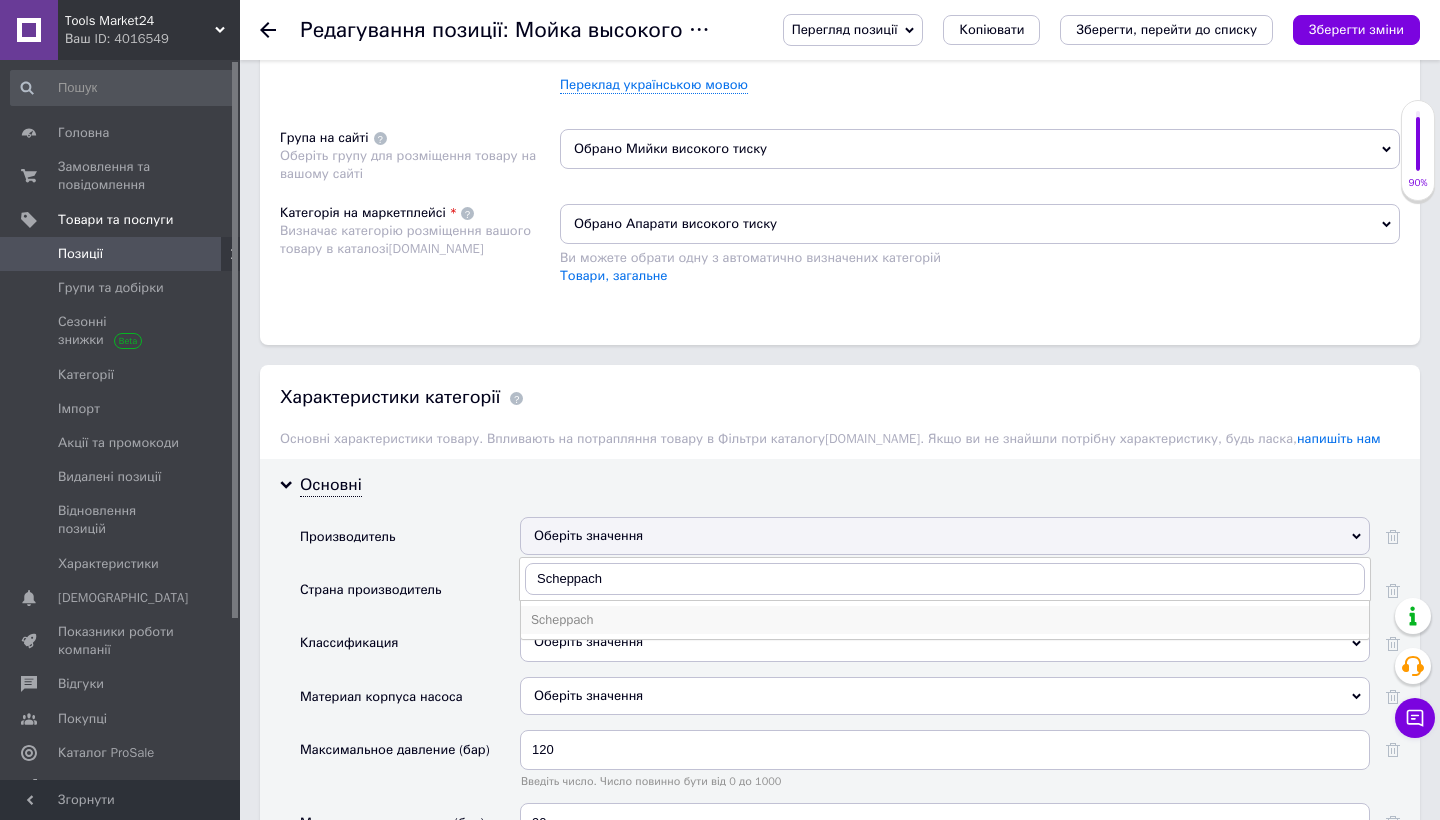 click on "Scheppach" at bounding box center [945, 620] 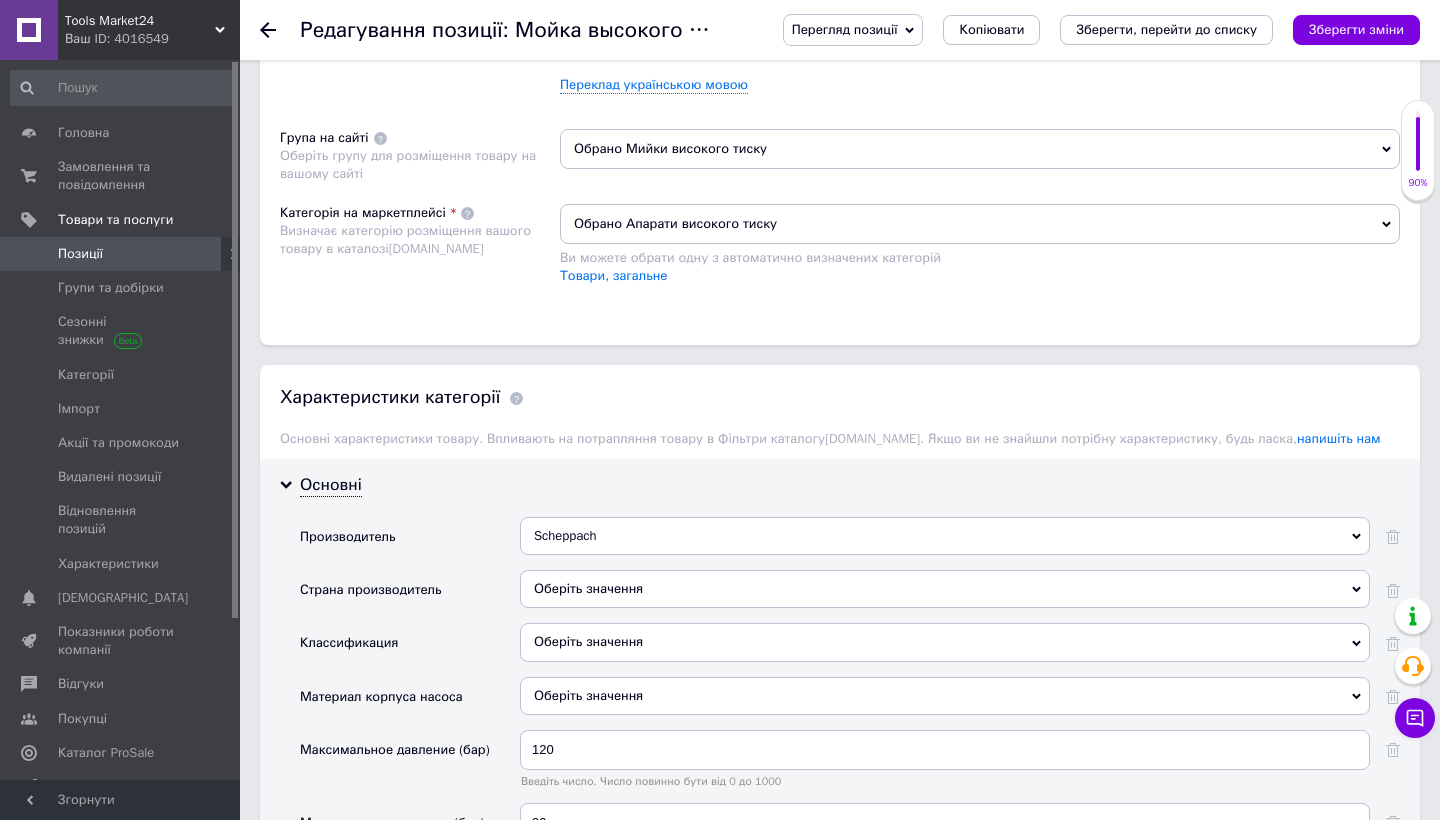click on "Оберіть значення" at bounding box center [945, 589] 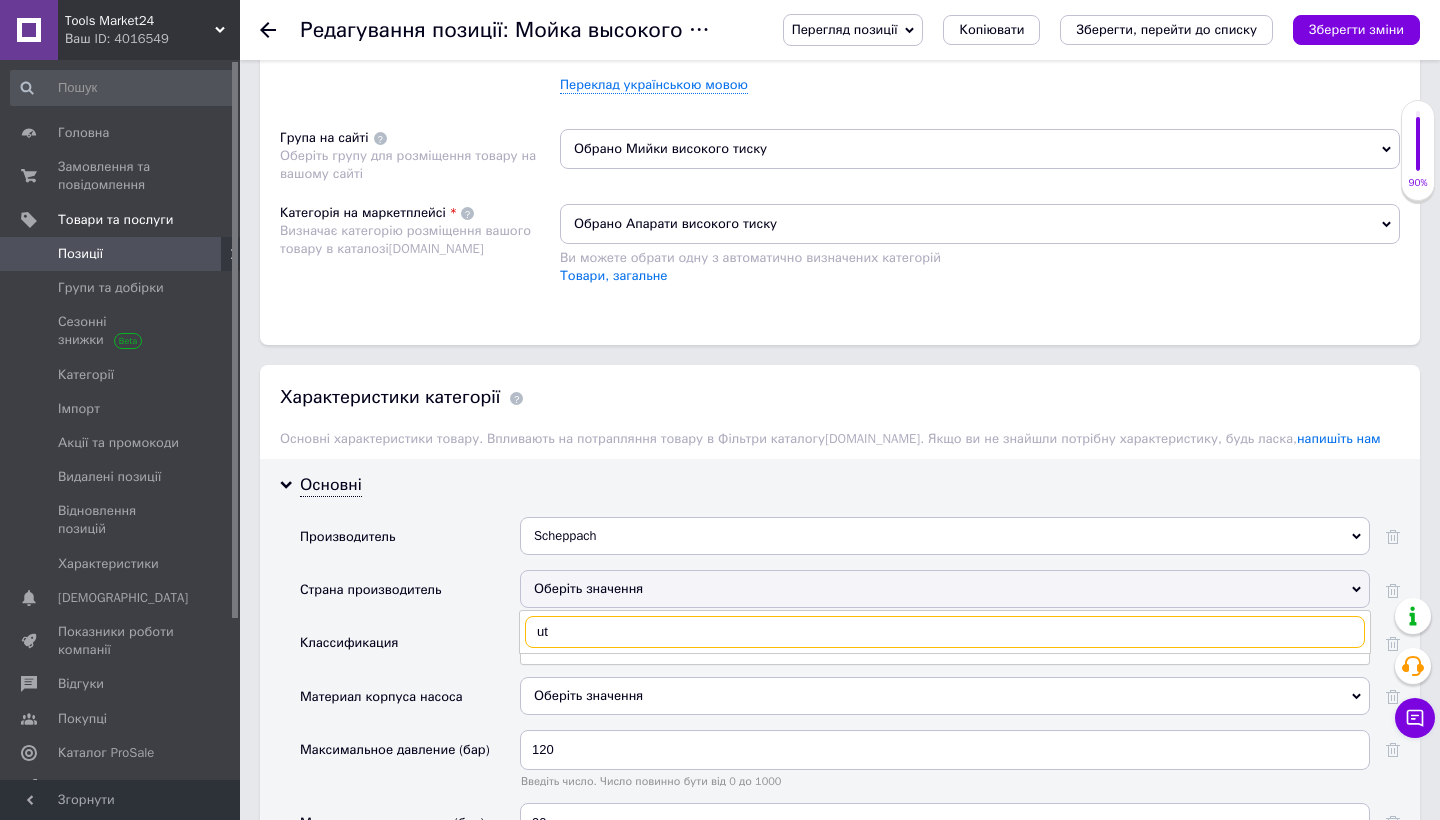 type on "u" 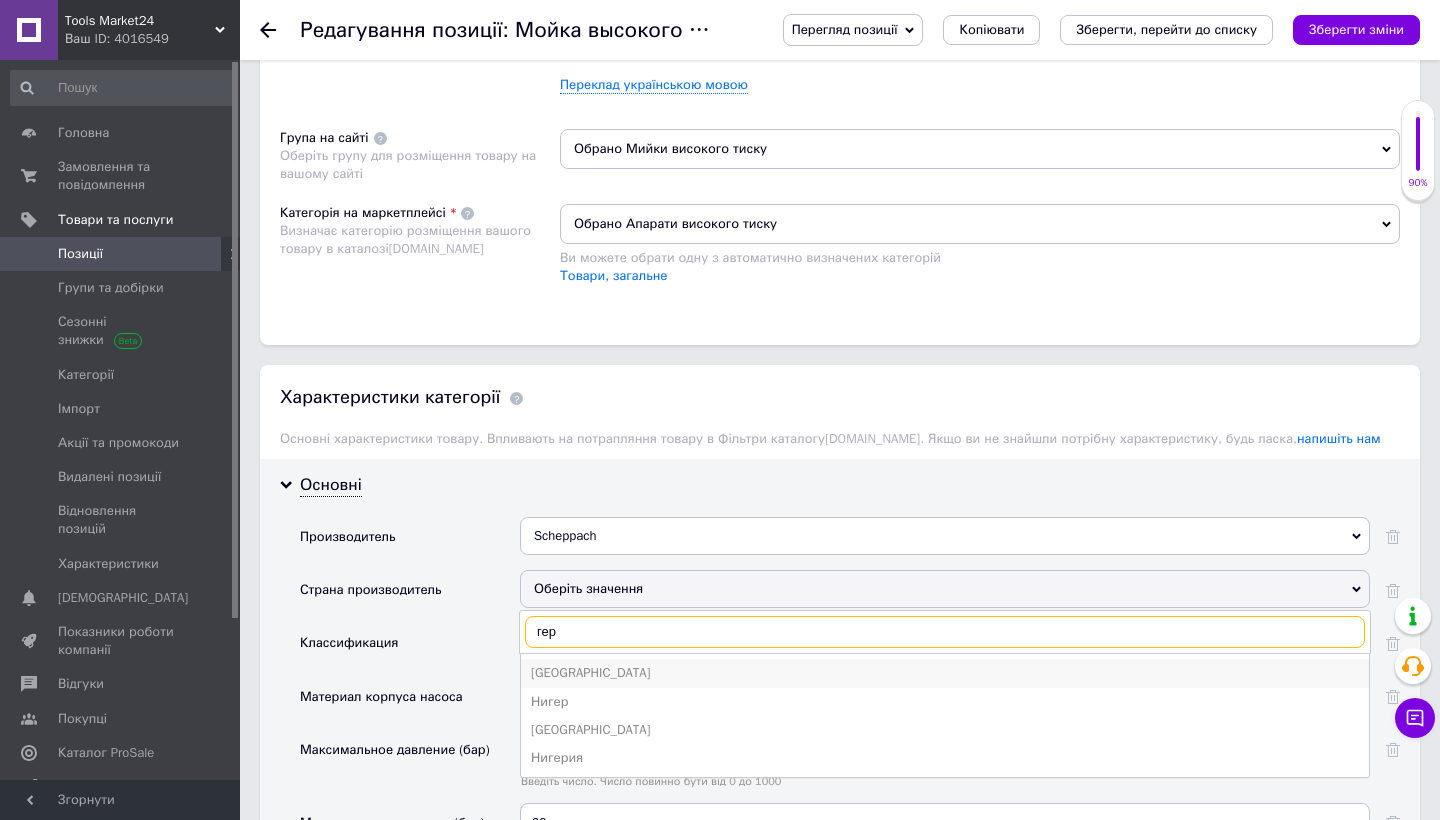type on "гер" 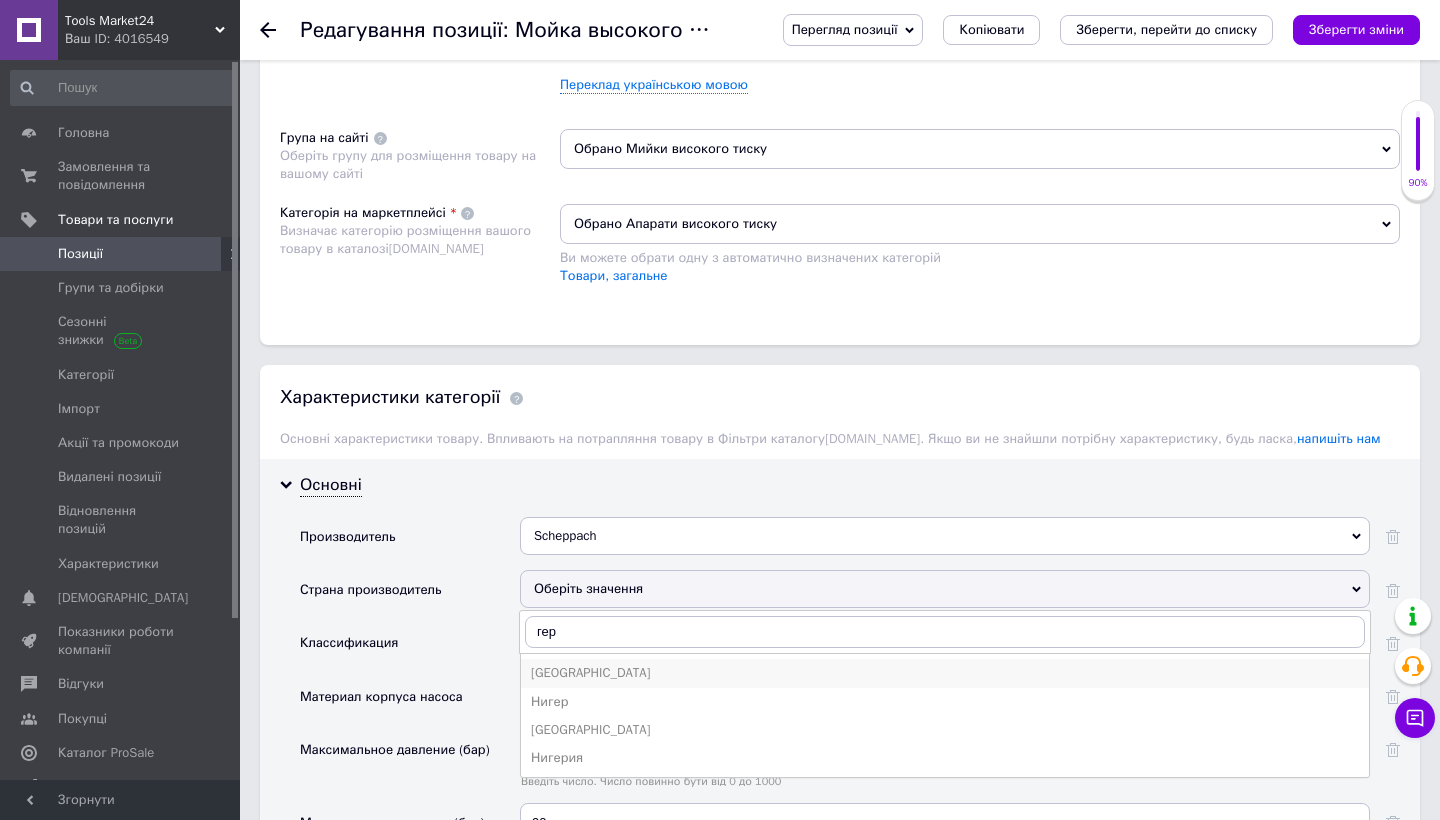 click on "[GEOGRAPHIC_DATA]" at bounding box center [945, 673] 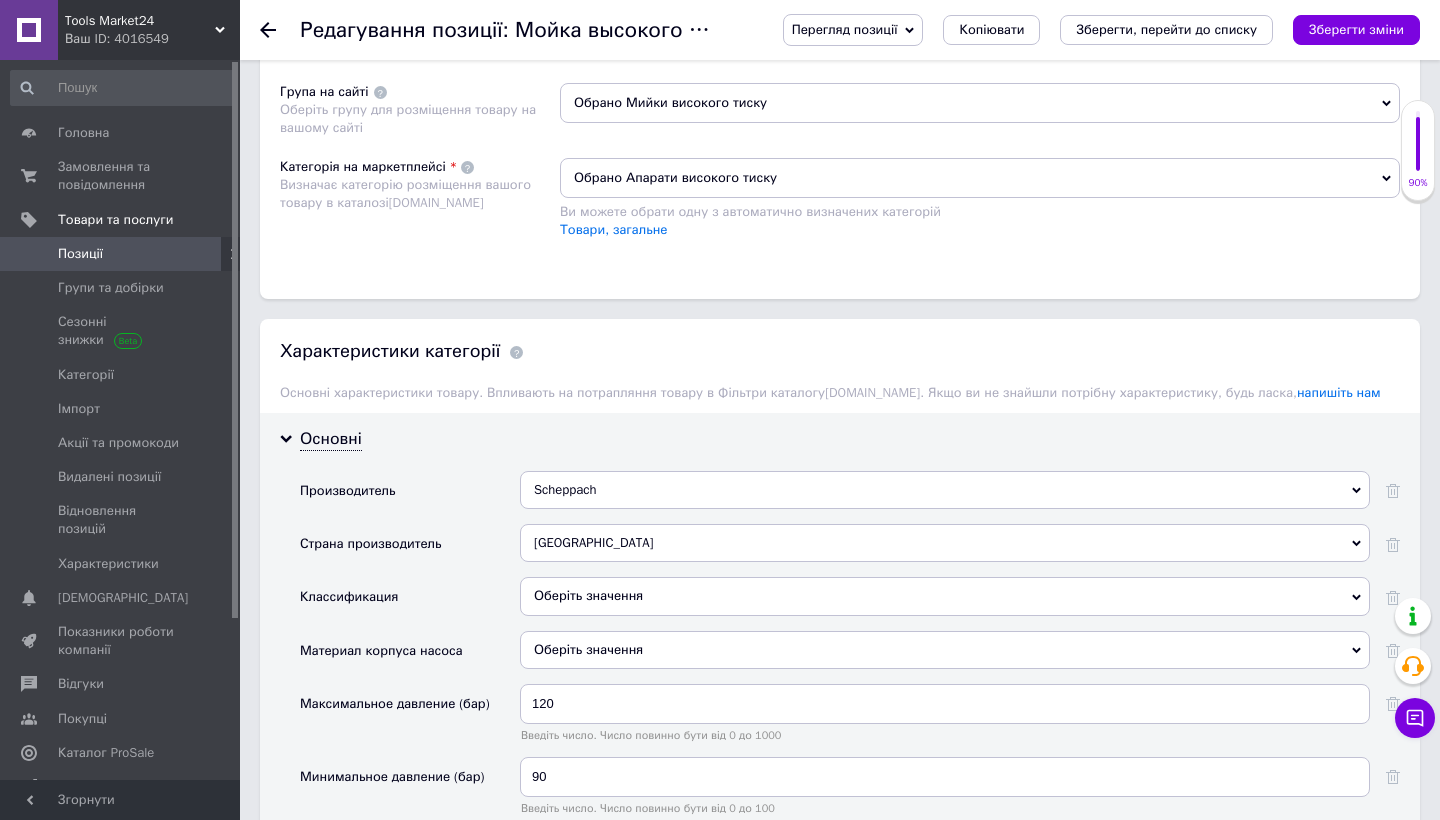 scroll, scrollTop: 1520, scrollLeft: 0, axis: vertical 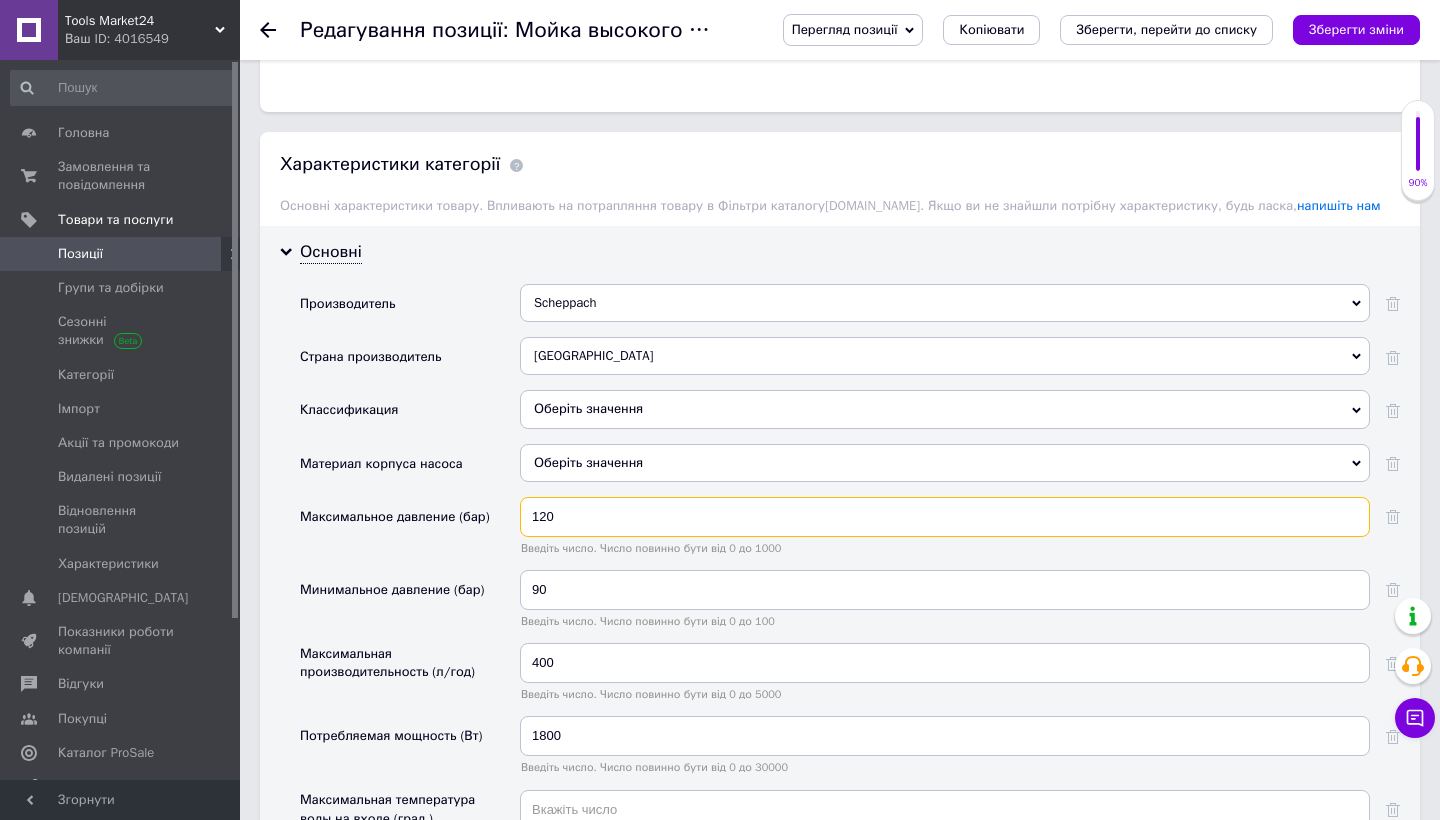 click on "120" at bounding box center [945, 517] 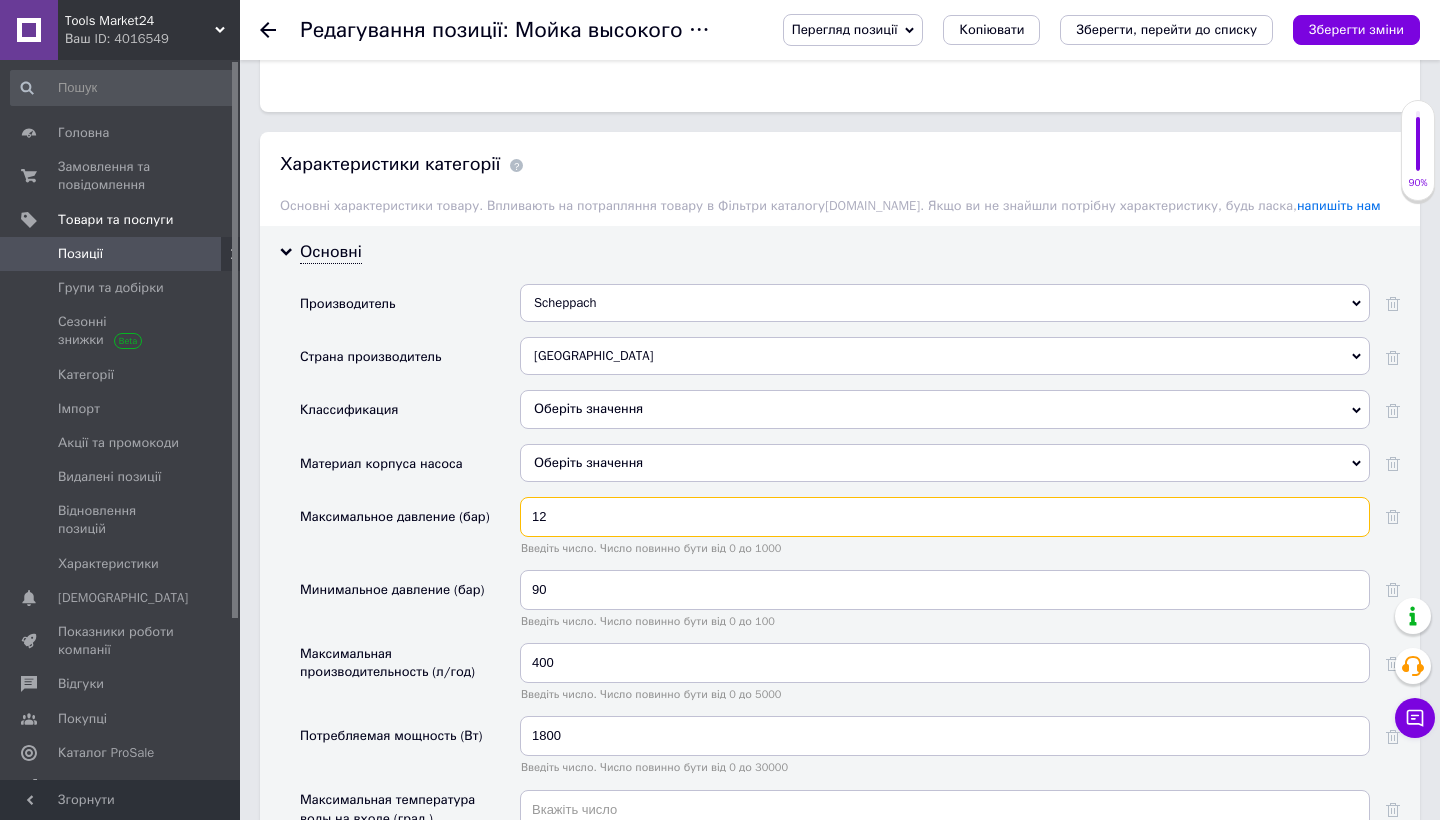 type on "1" 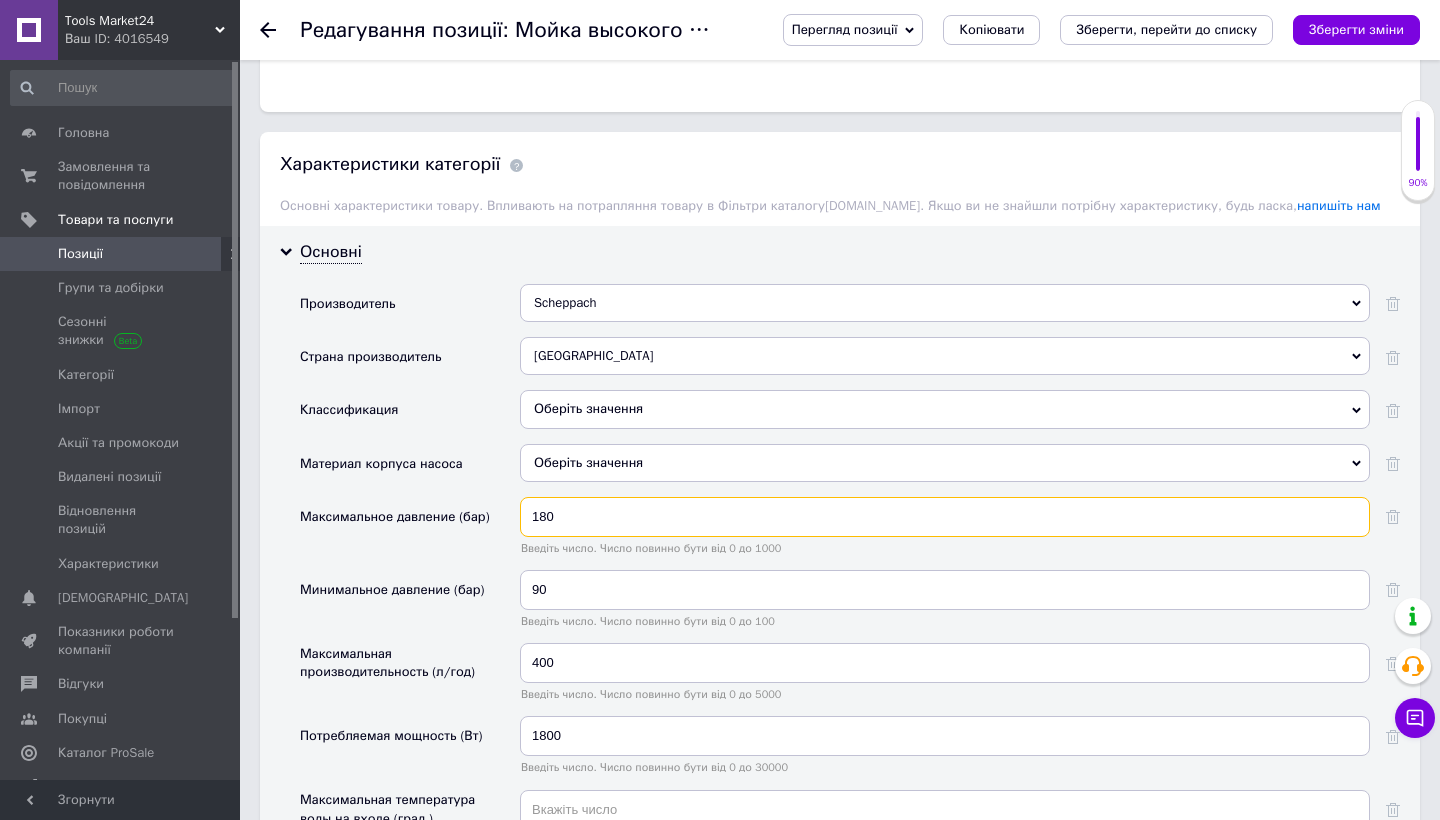 type on "180" 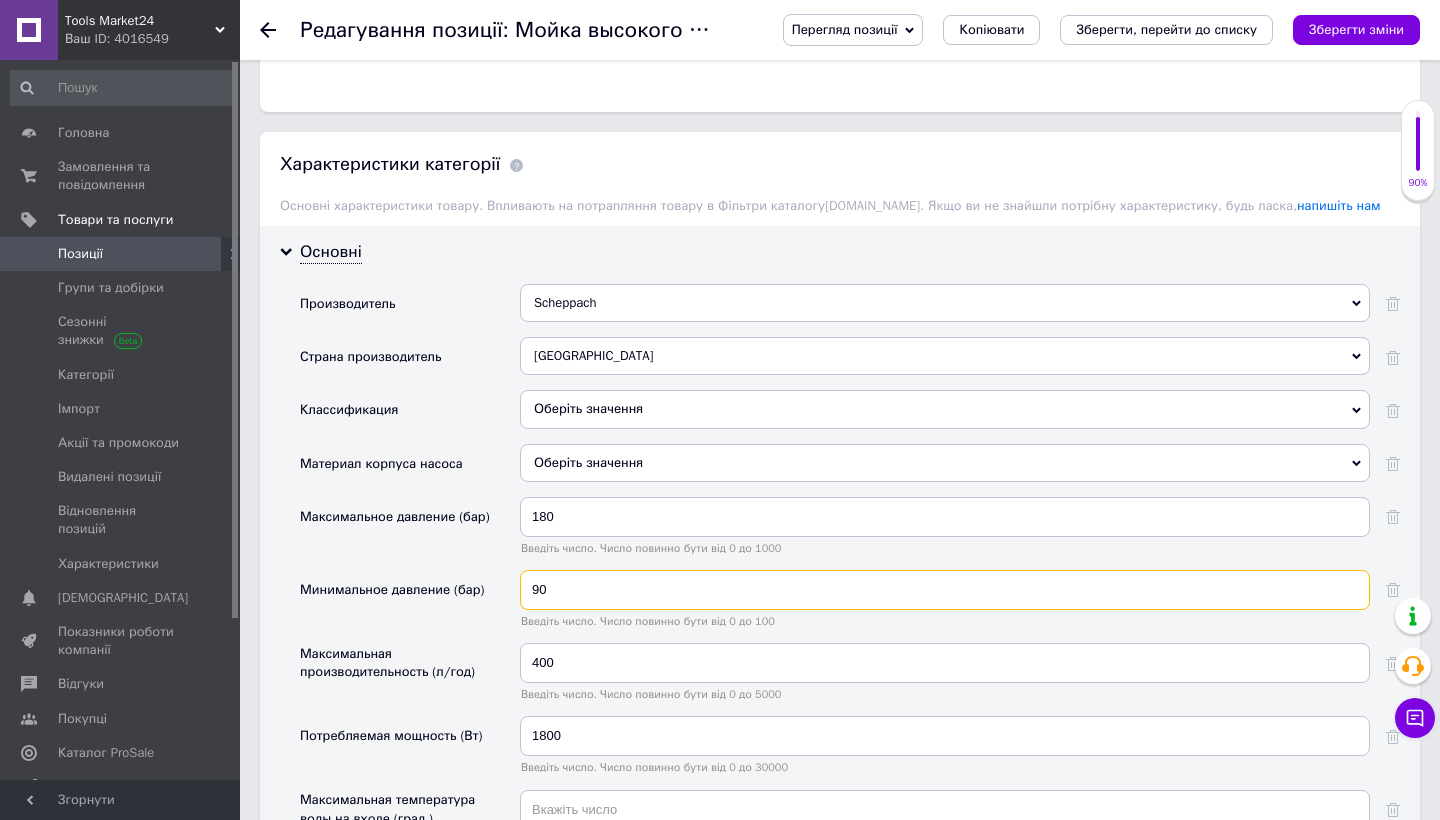 click on "90" at bounding box center (945, 590) 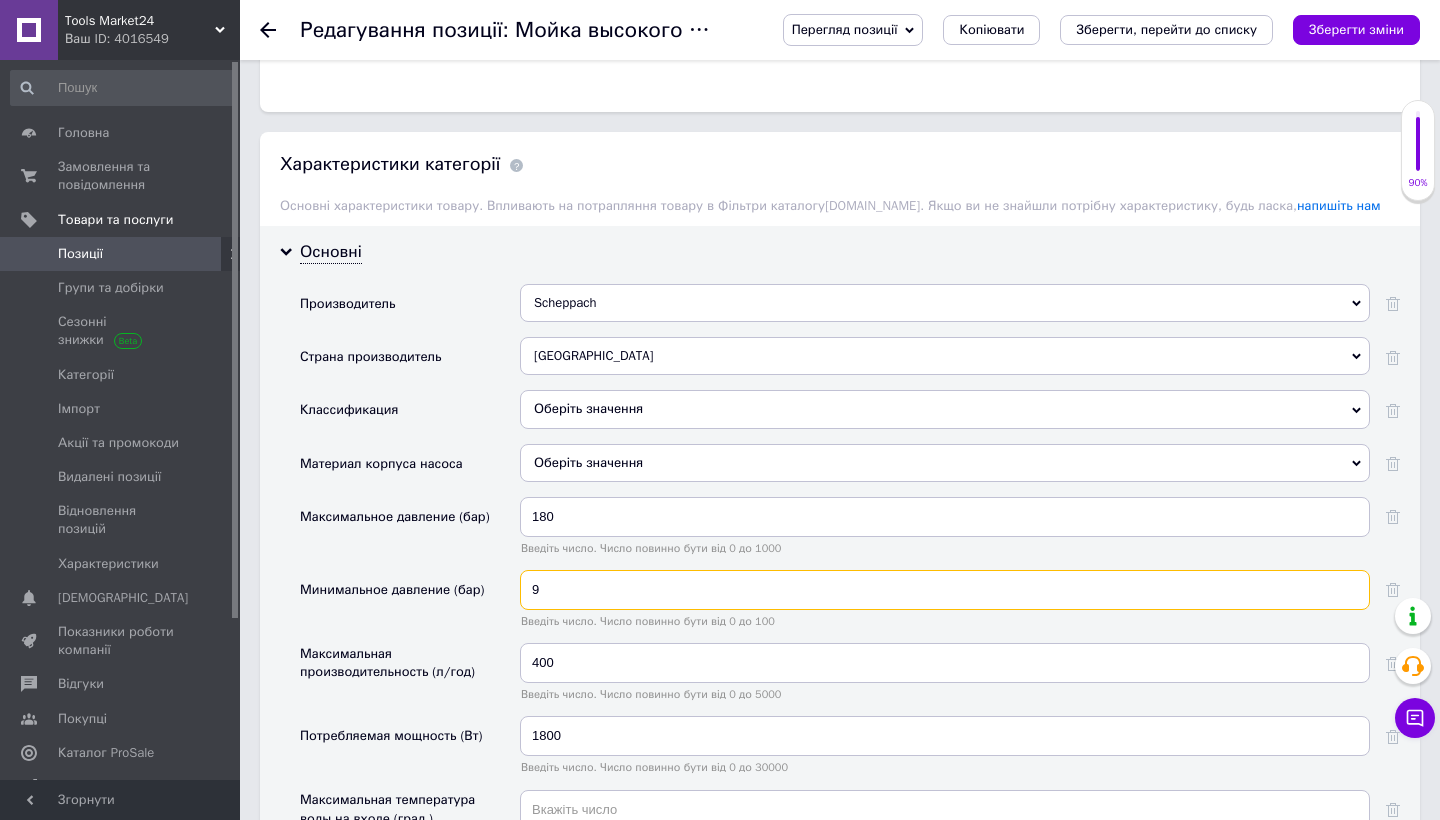 type on "9" 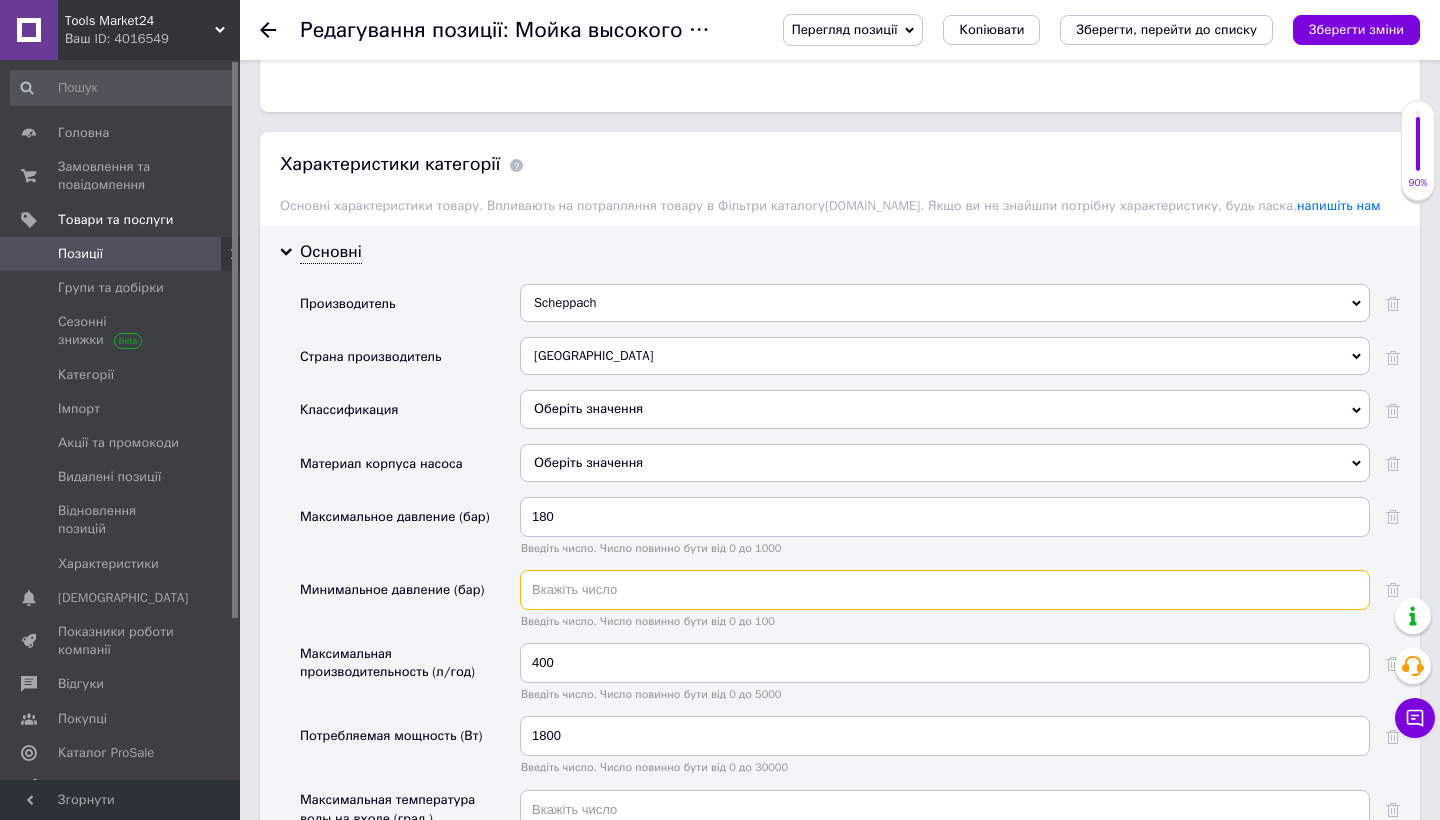 type 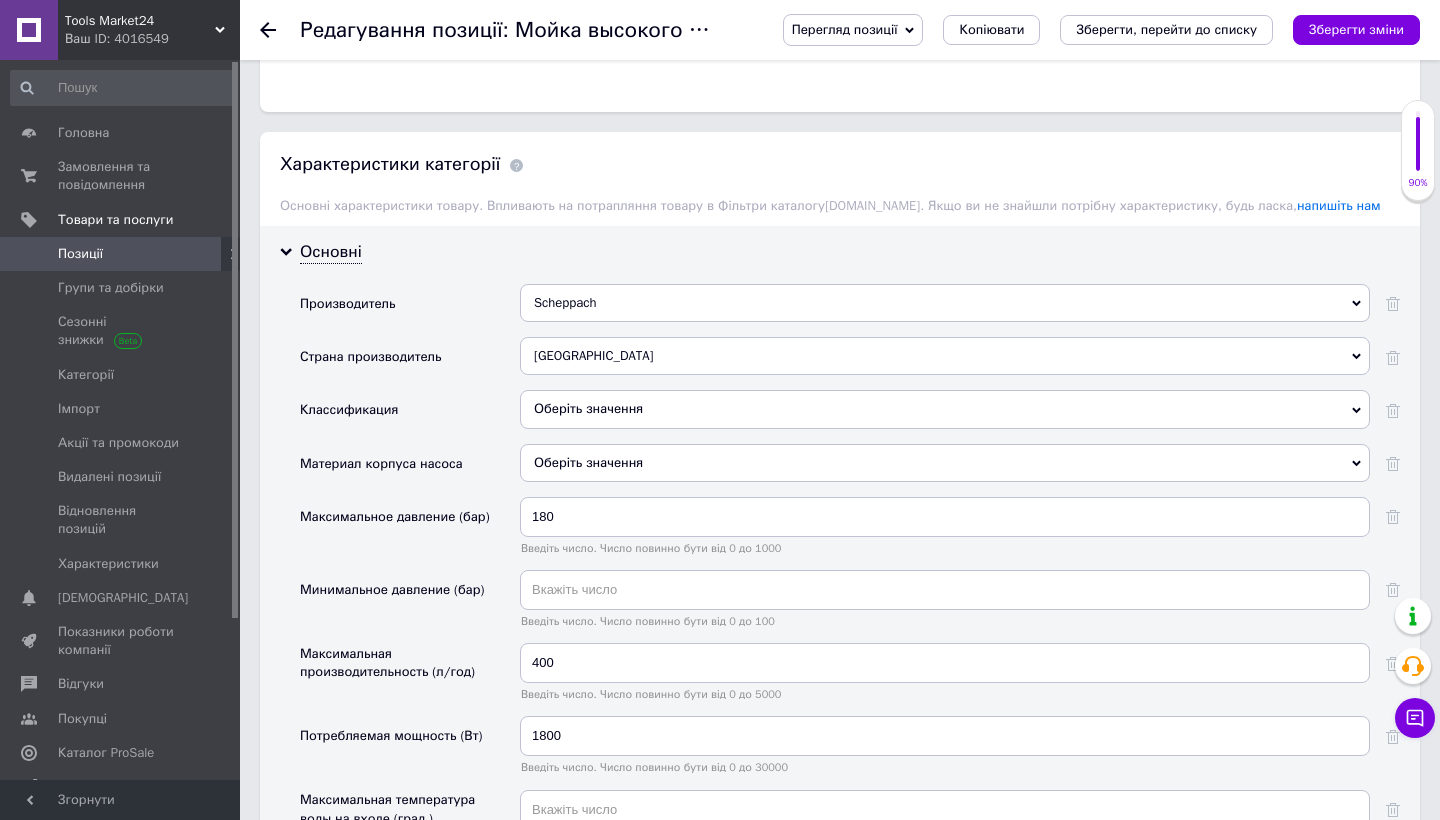 click on "Минимальное давление (бар)" at bounding box center (410, 606) 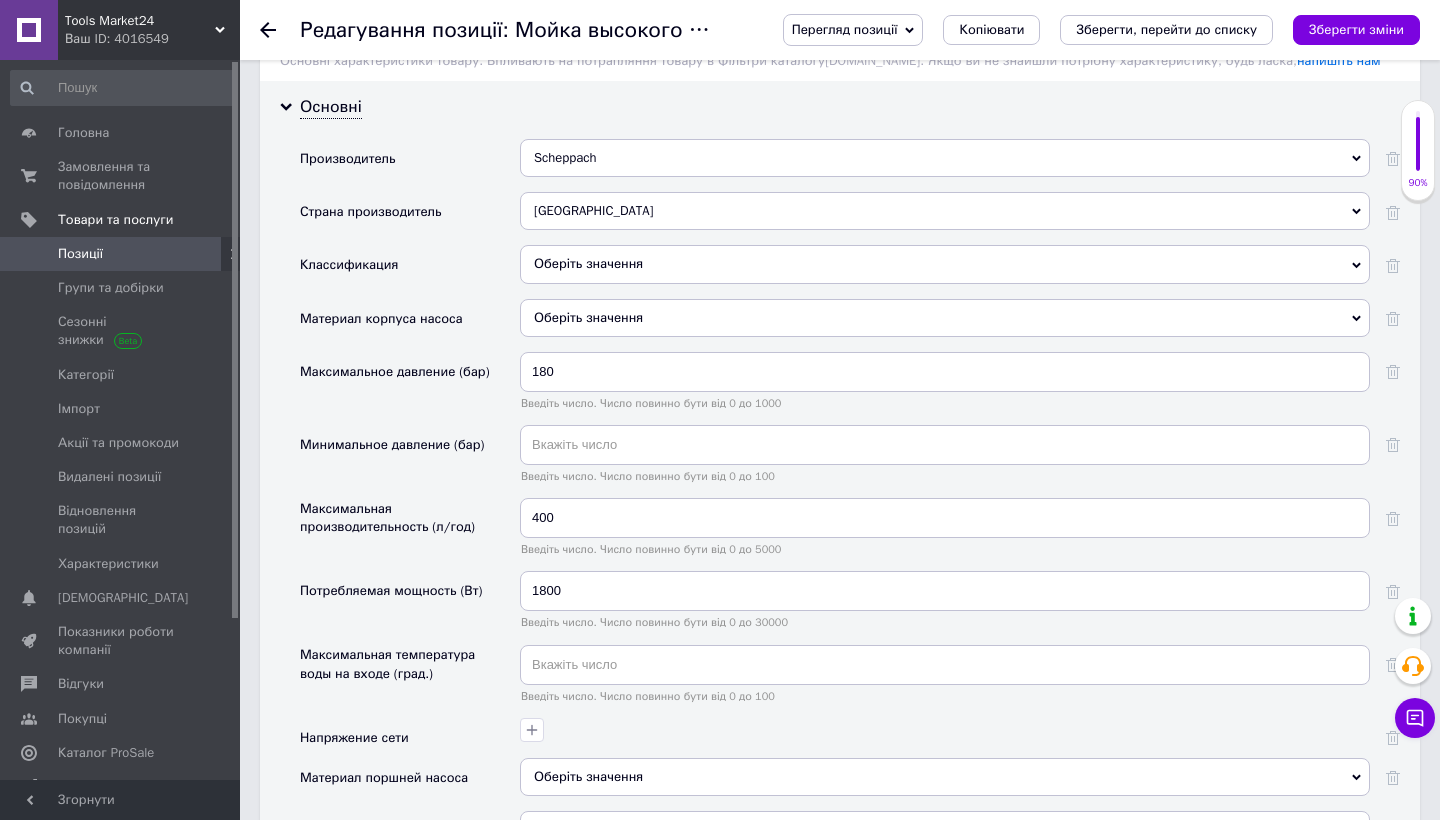 scroll, scrollTop: 1674, scrollLeft: 0, axis: vertical 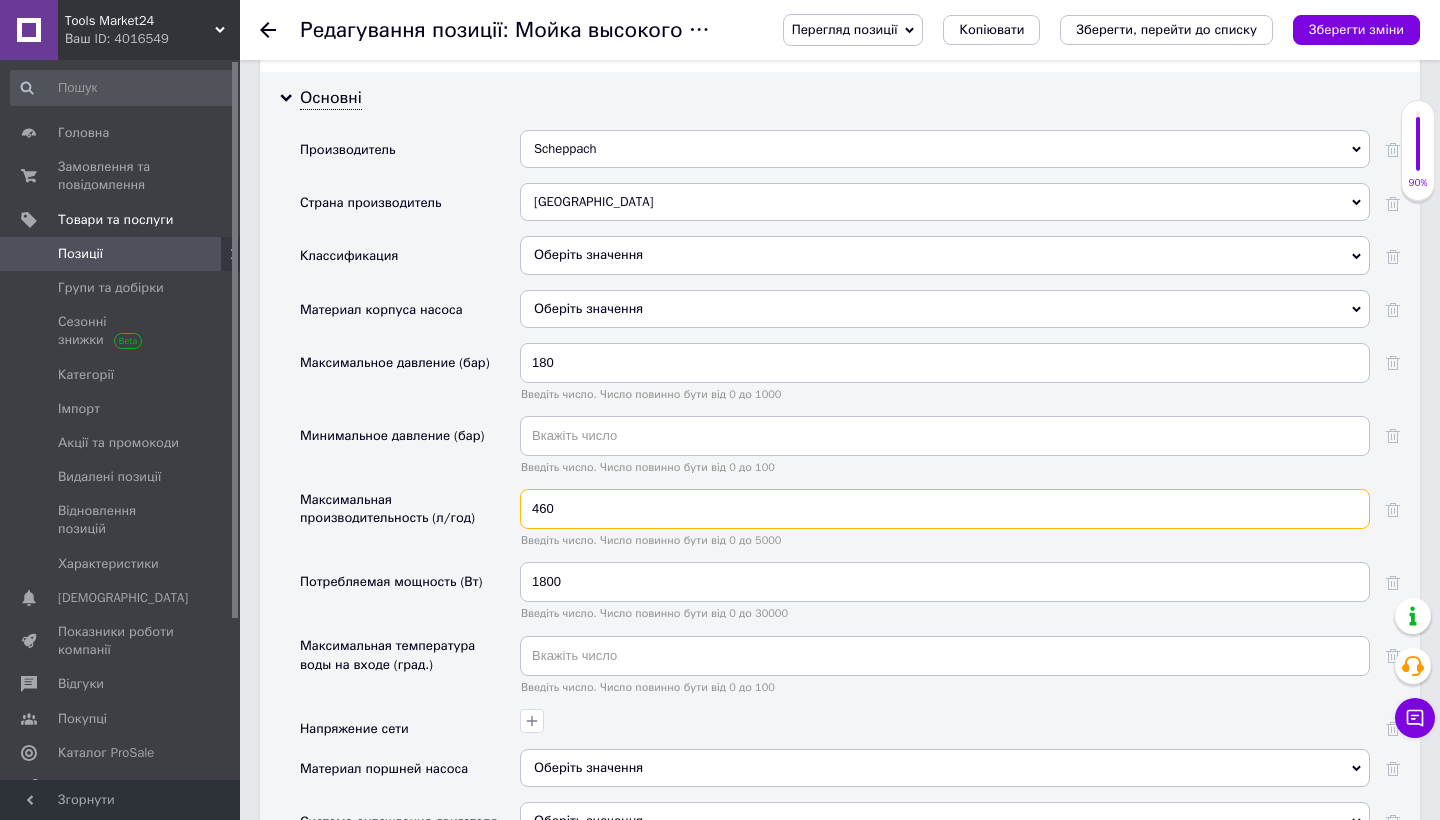 type on "460" 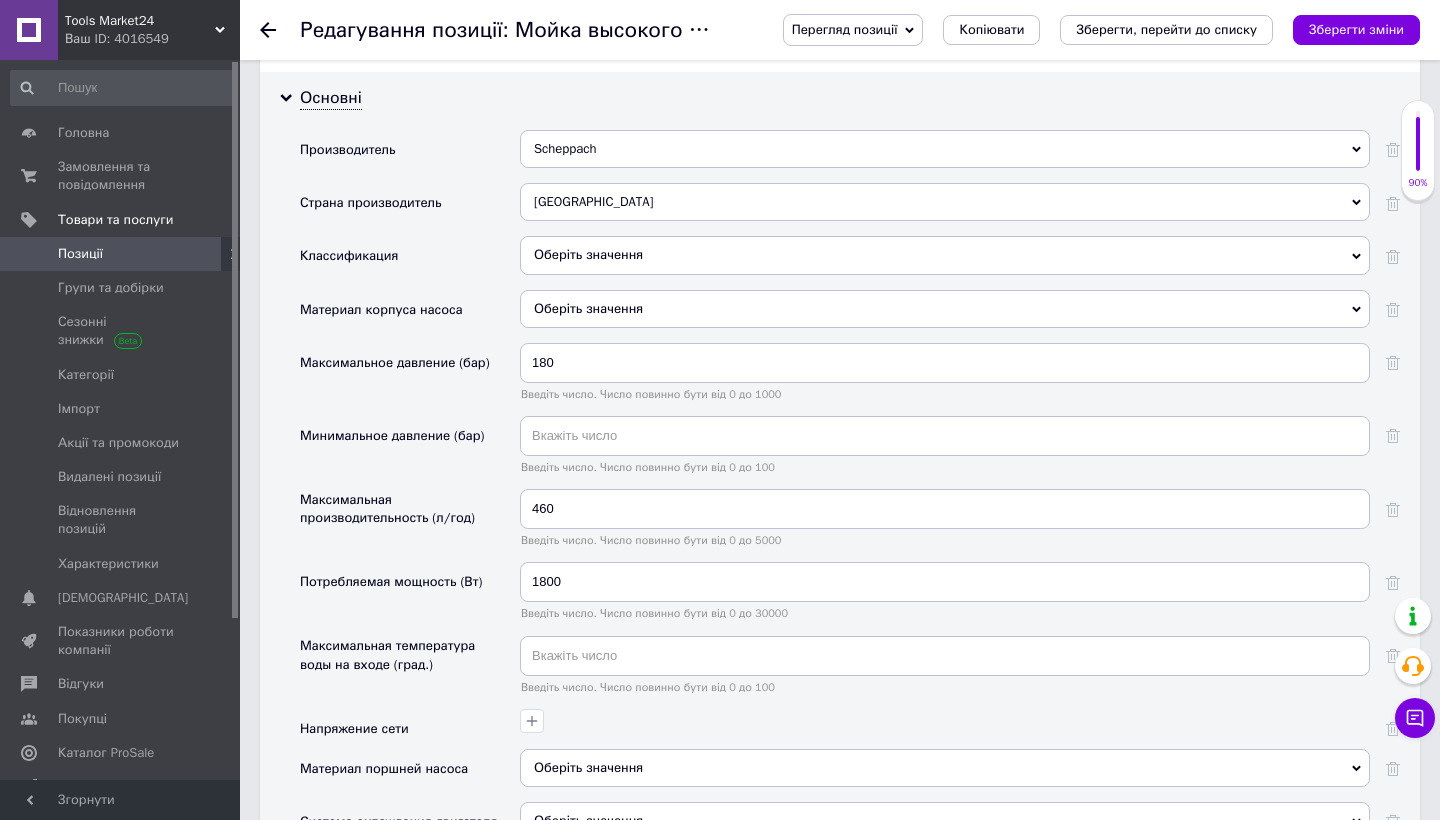 click on "Потребляемая мощность (Вт)" at bounding box center (410, 598) 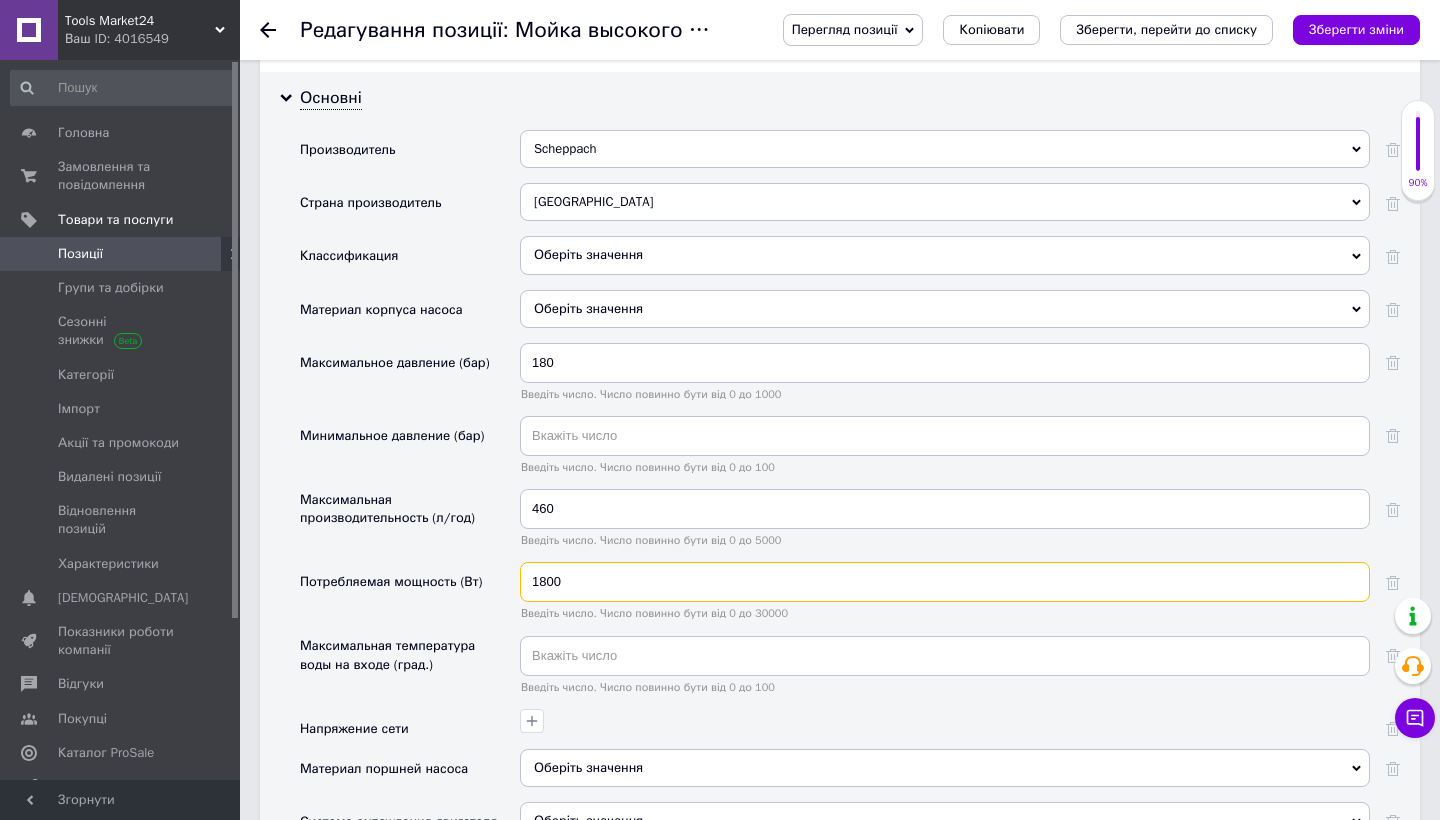 click on "1800" at bounding box center (945, 582) 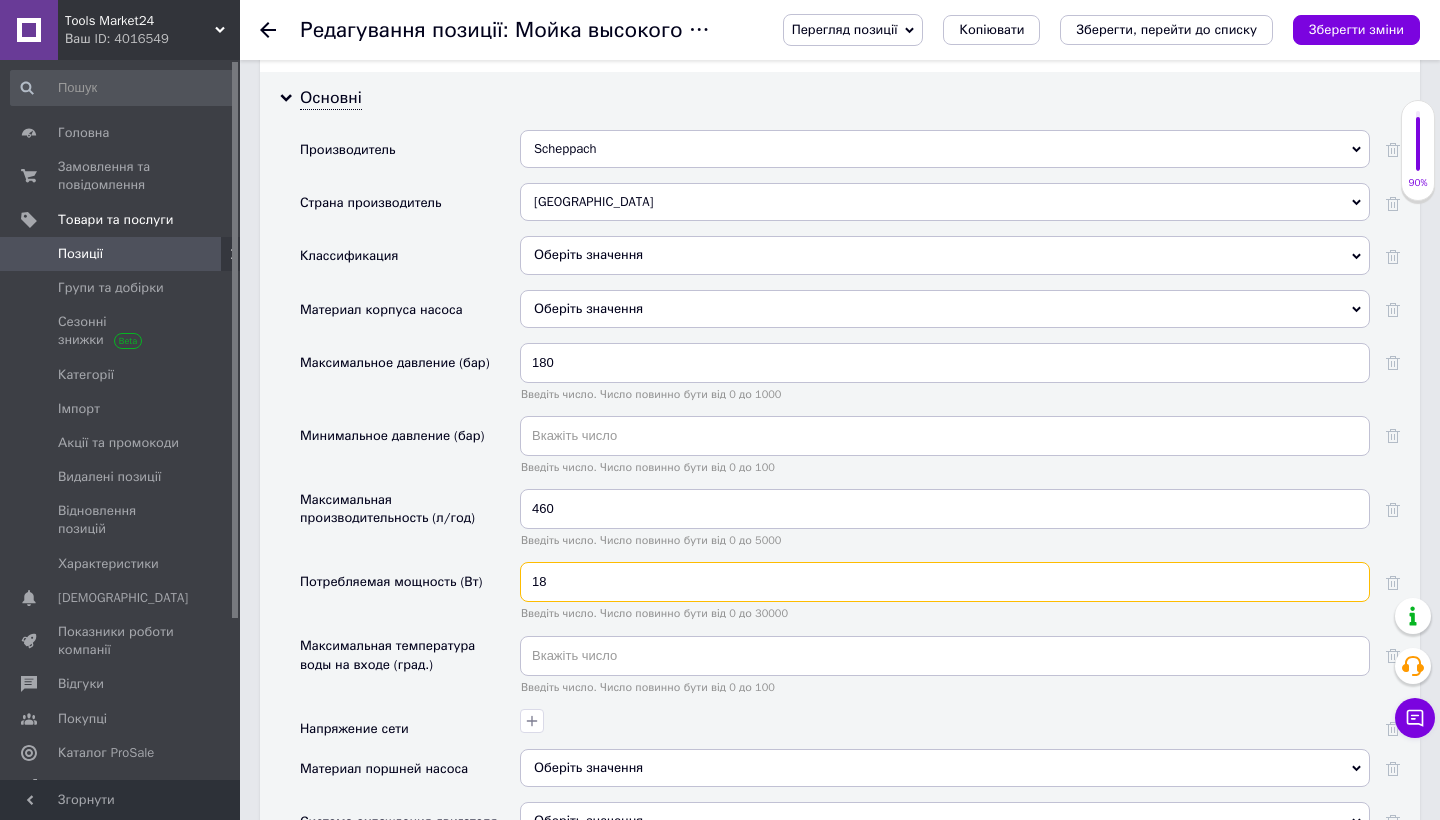 type on "1" 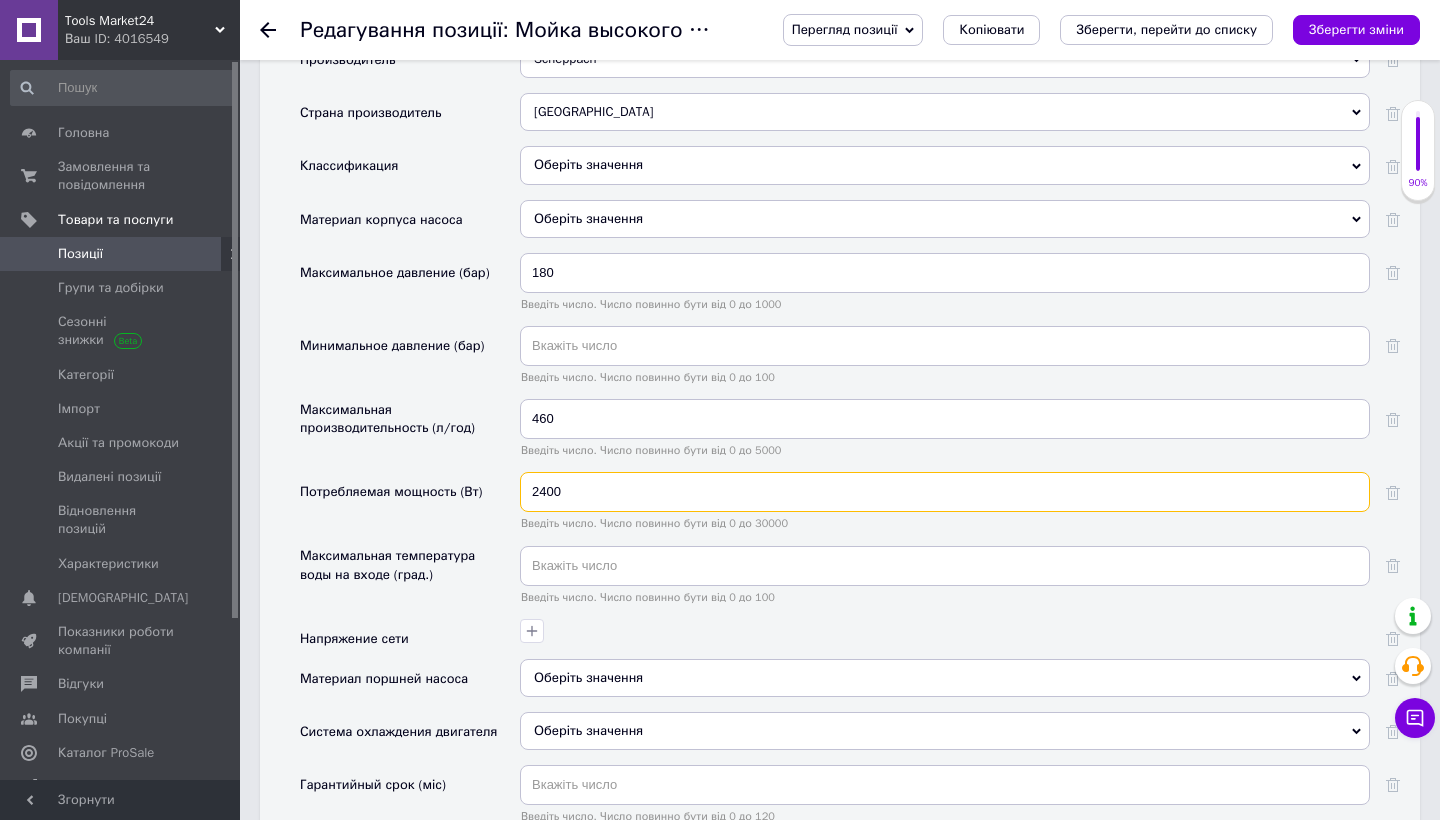 scroll, scrollTop: 1812, scrollLeft: 0, axis: vertical 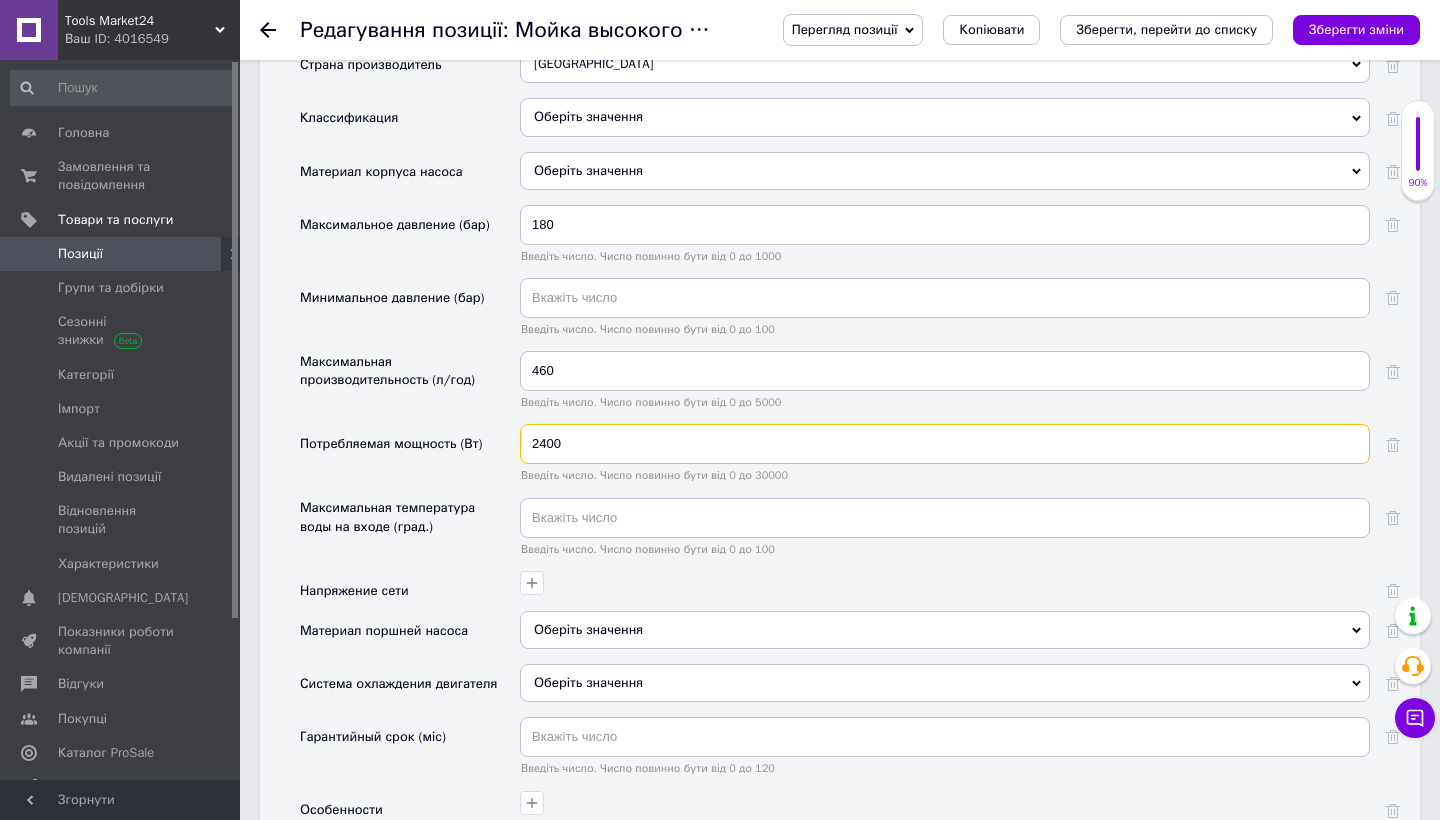 type on "2400" 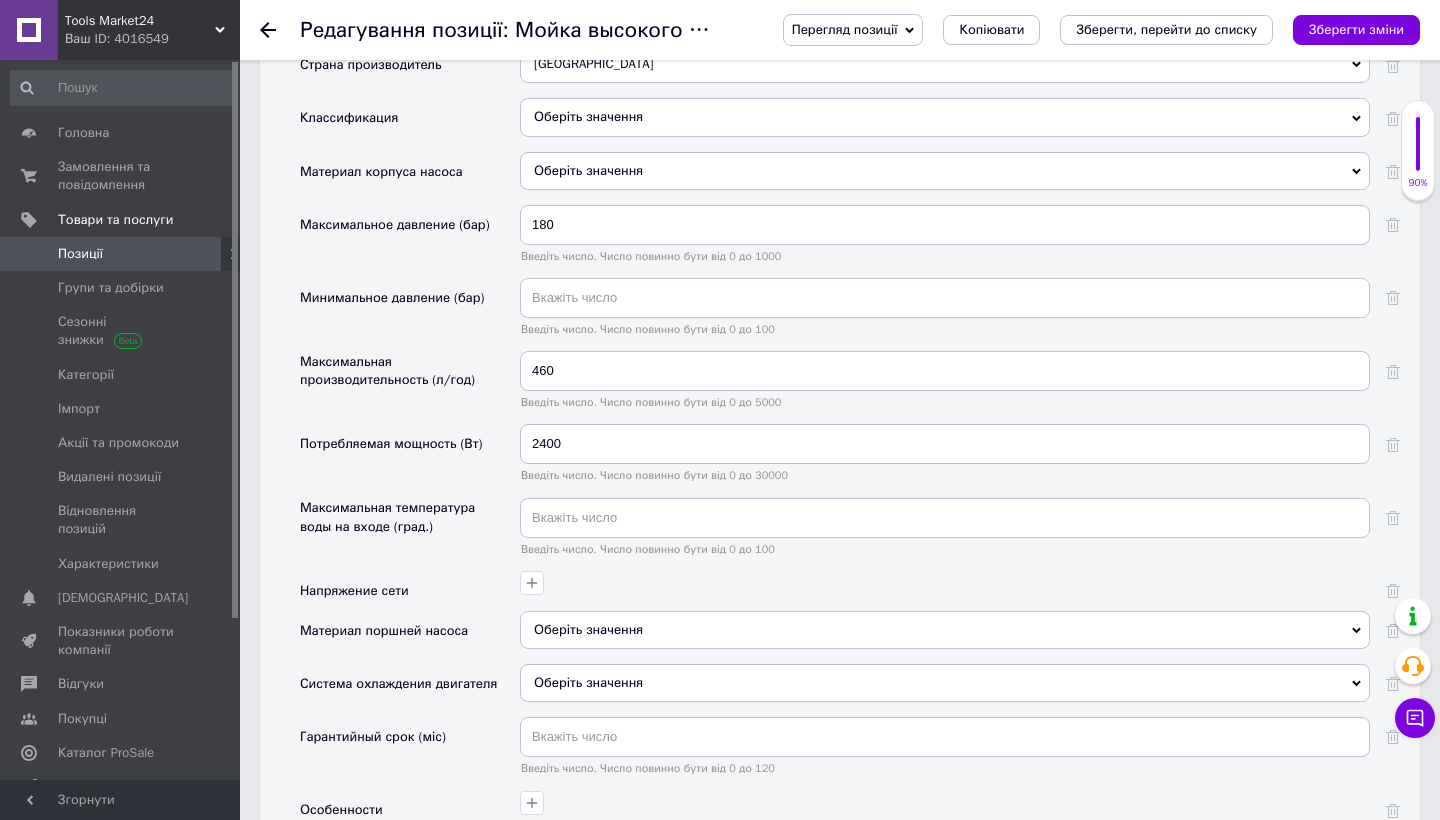 click on "Напряжение сети" at bounding box center [410, 591] 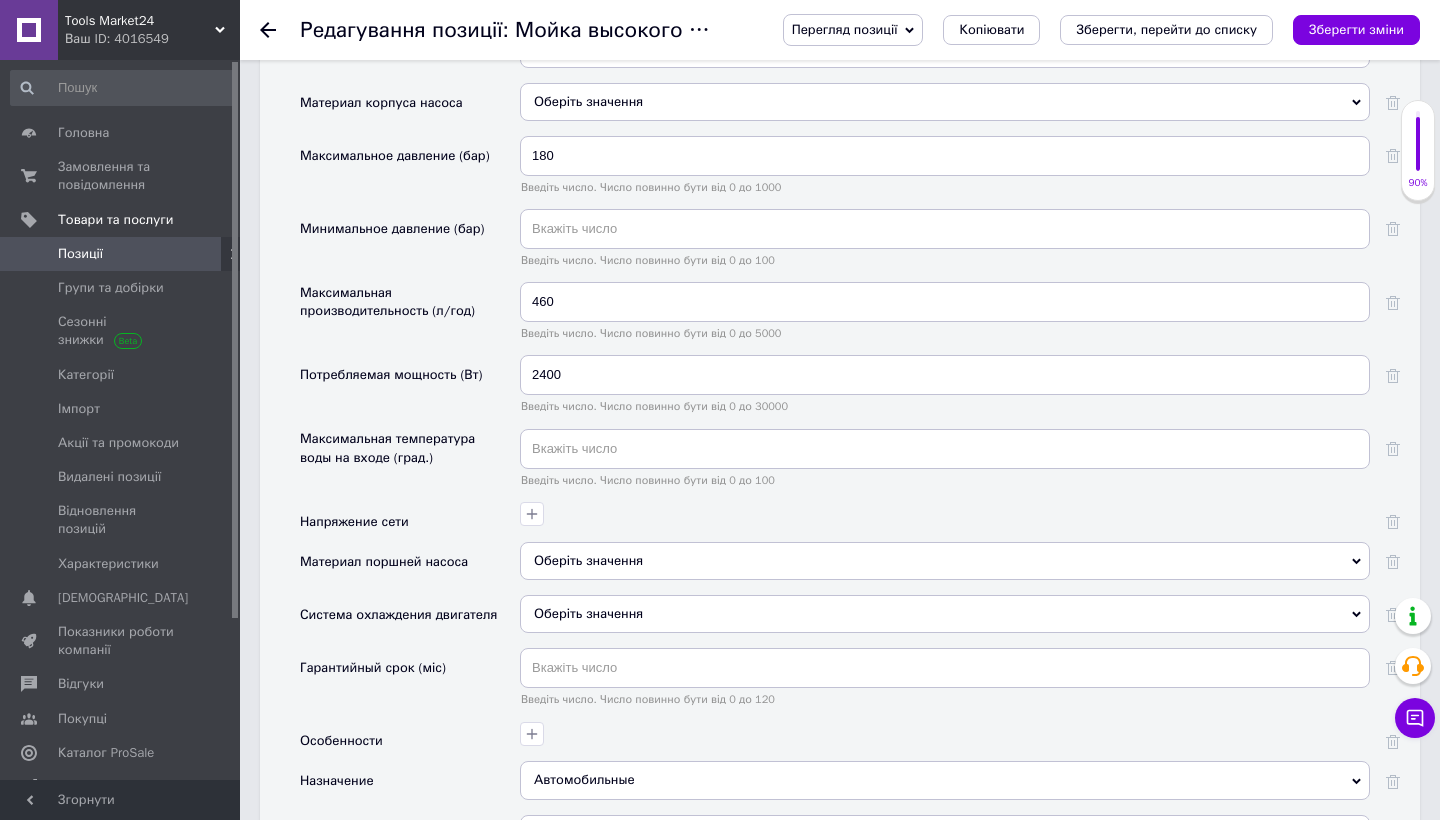 scroll, scrollTop: 1893, scrollLeft: 0, axis: vertical 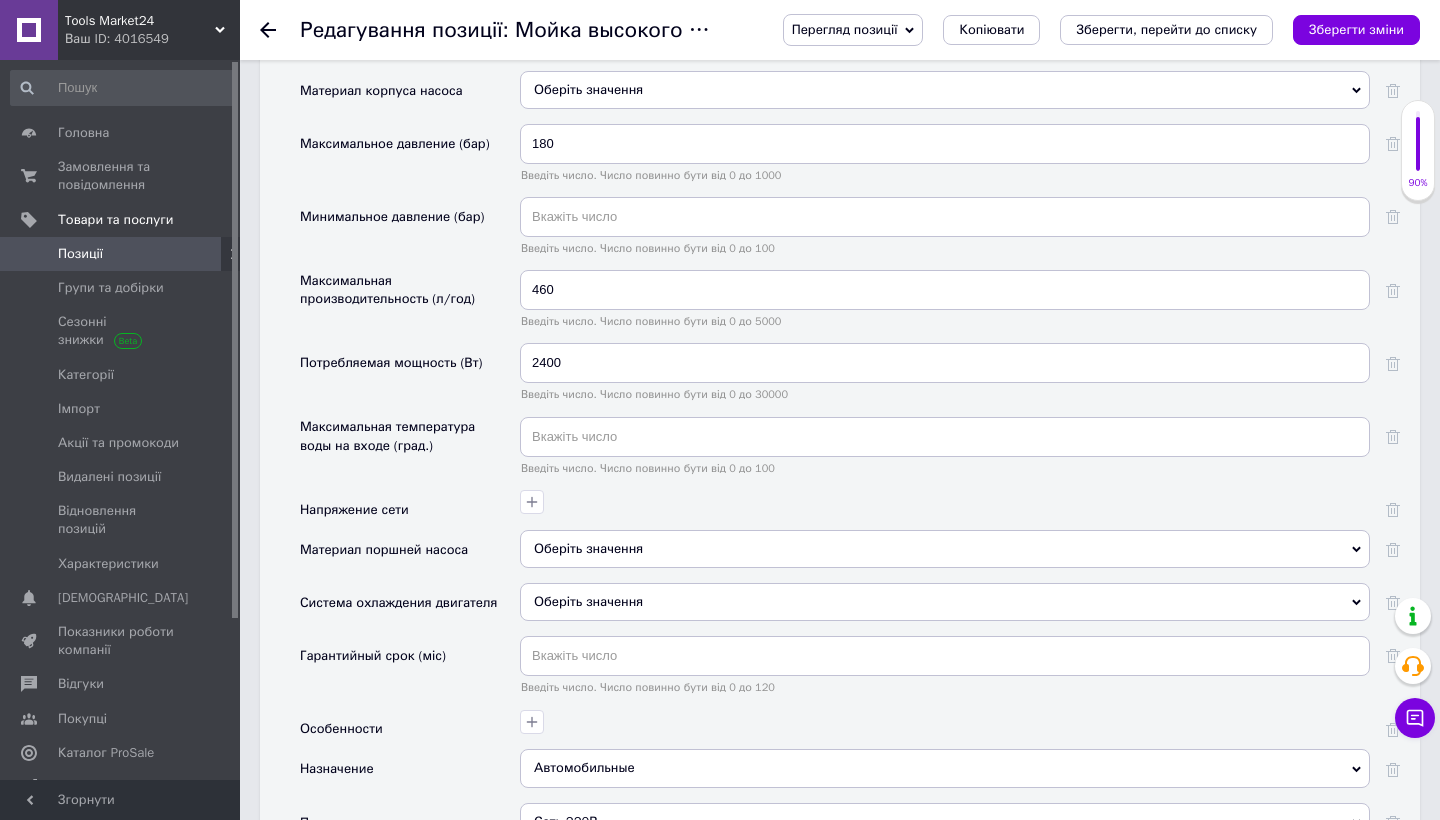 click on "Оберіть значення" at bounding box center [945, 549] 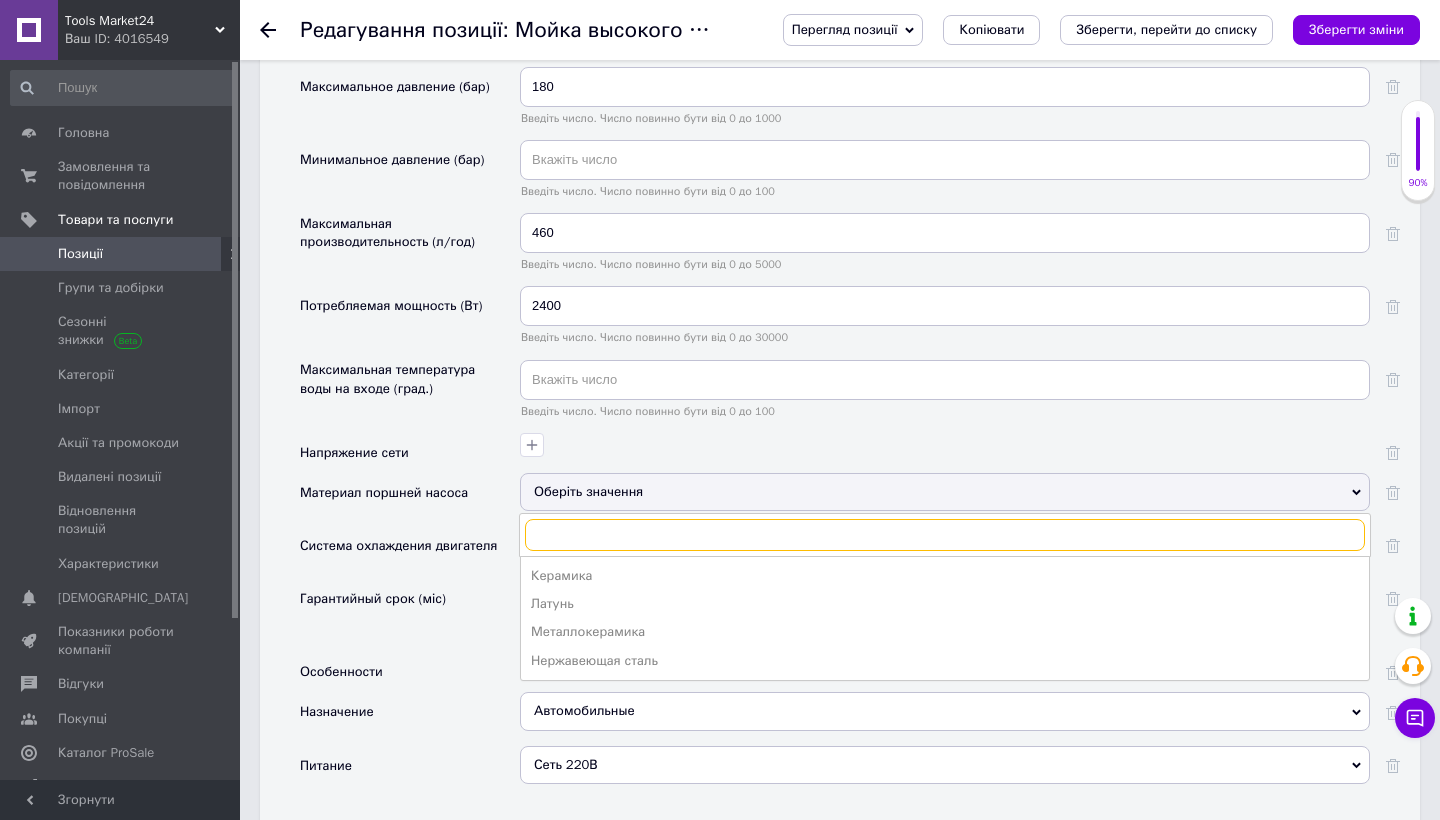 scroll, scrollTop: 1964, scrollLeft: 0, axis: vertical 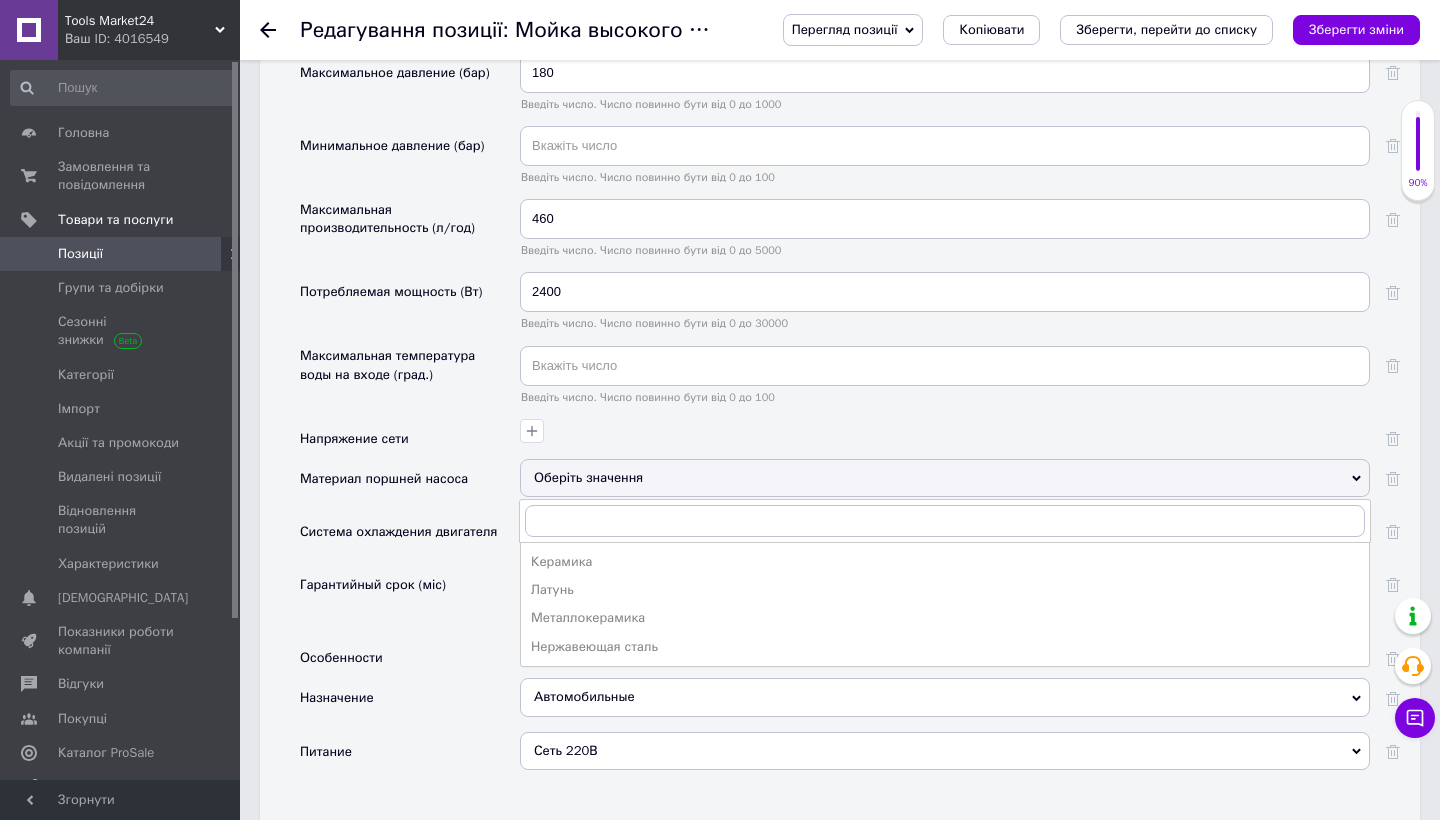 click on "Особенности" at bounding box center [410, 658] 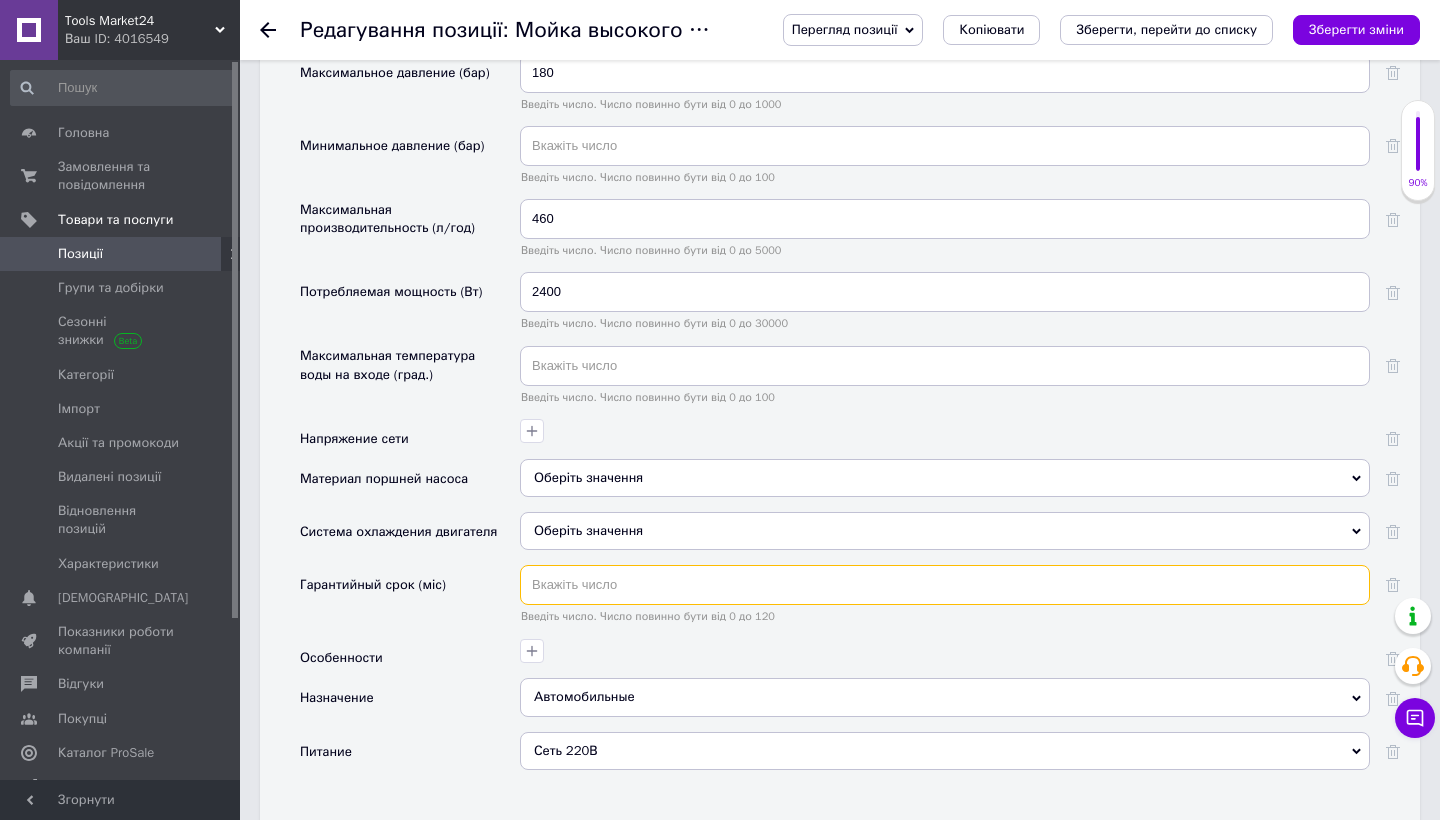 click at bounding box center [945, 585] 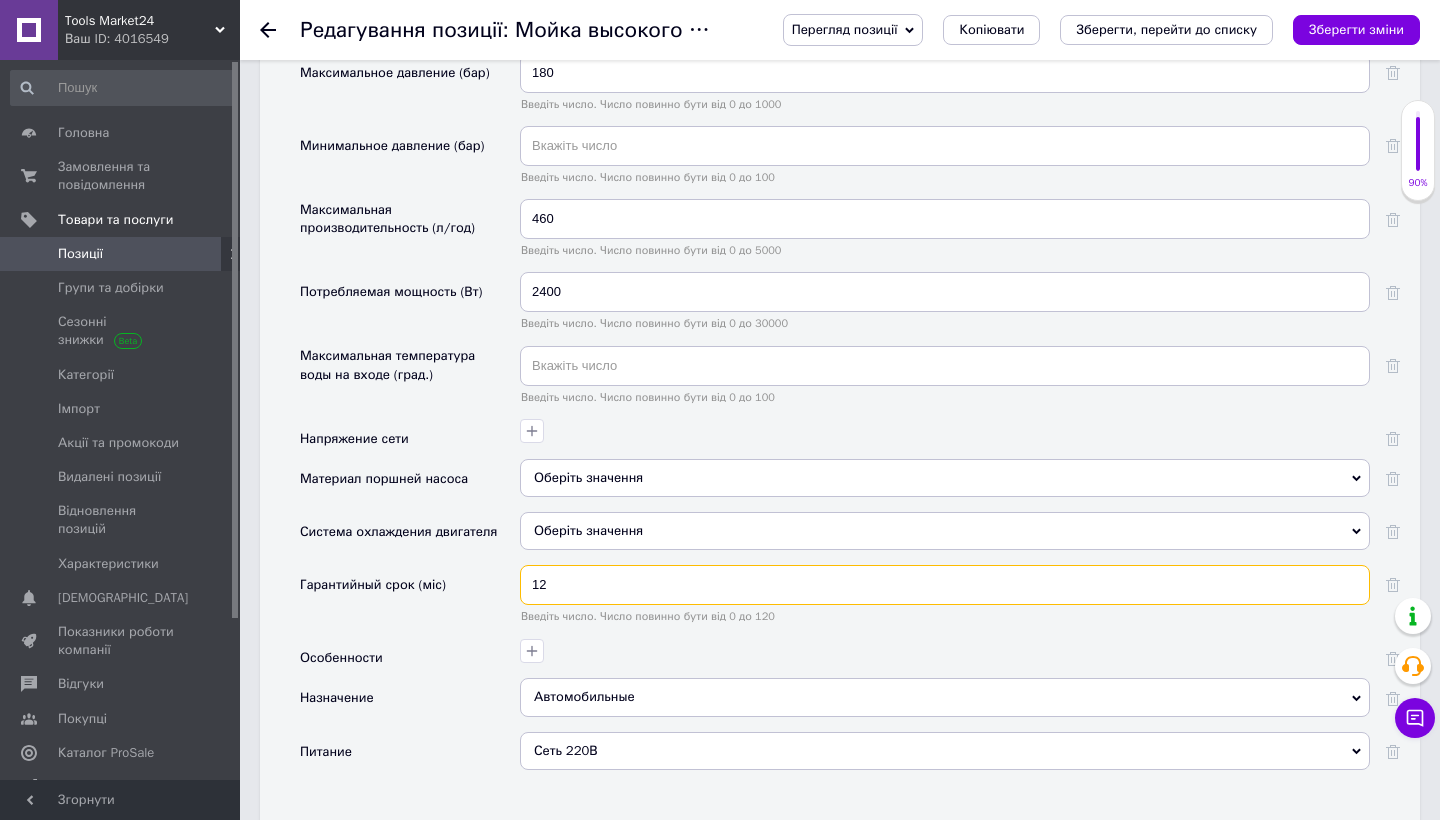 type on "12" 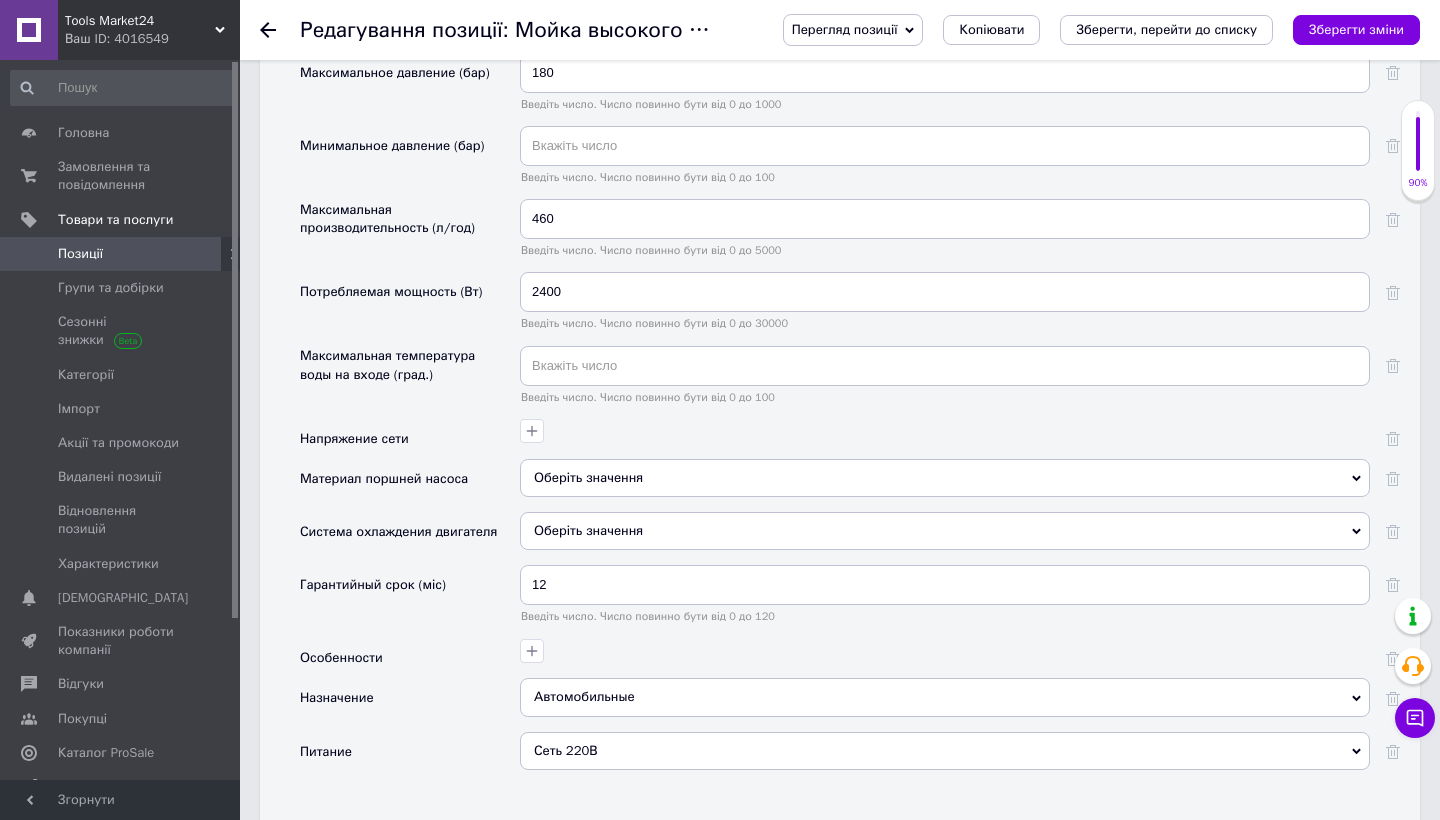 click on "Гарантийный срок (міс)" at bounding box center (410, 601) 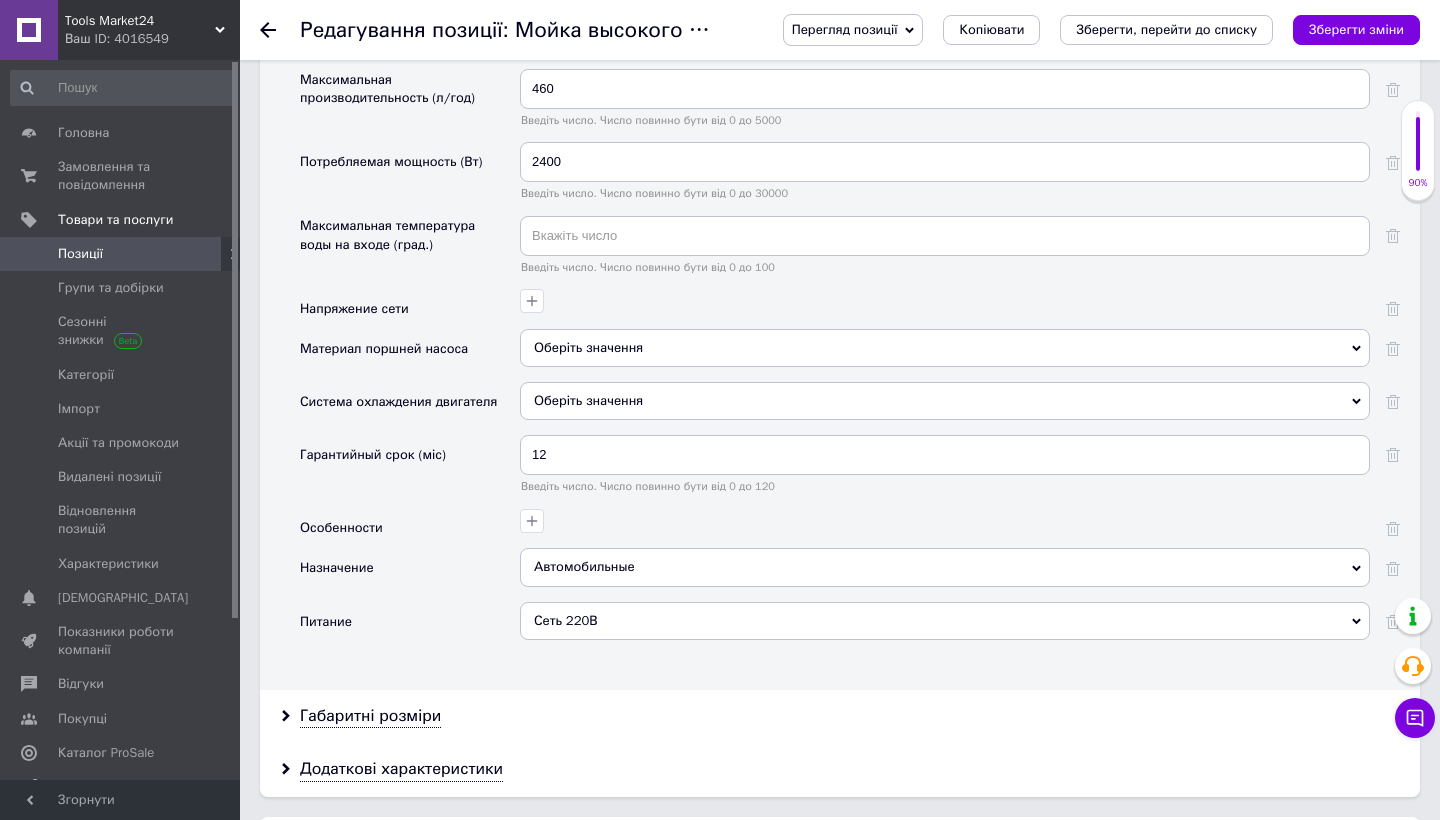 scroll, scrollTop: 2122, scrollLeft: 0, axis: vertical 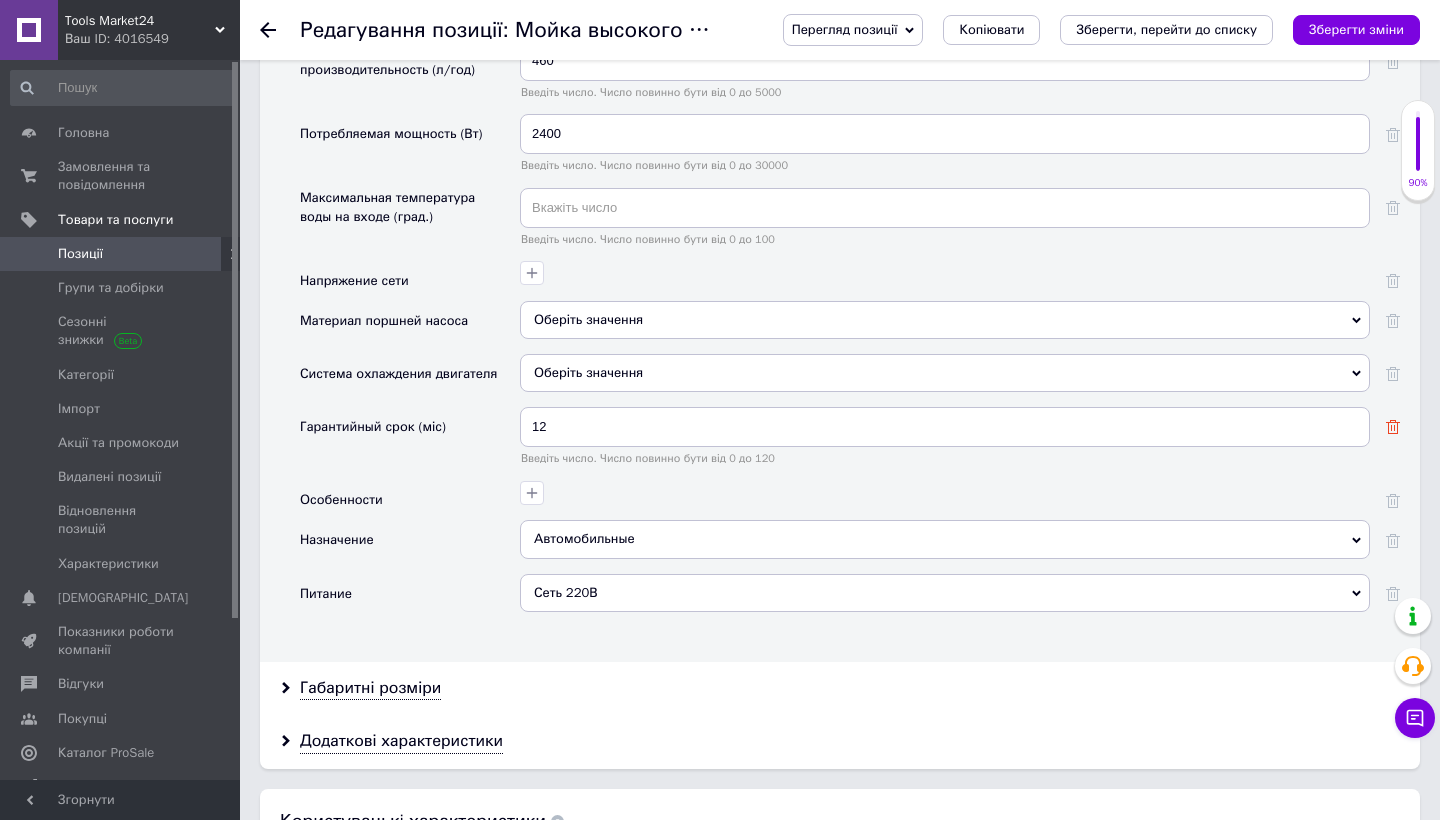 click 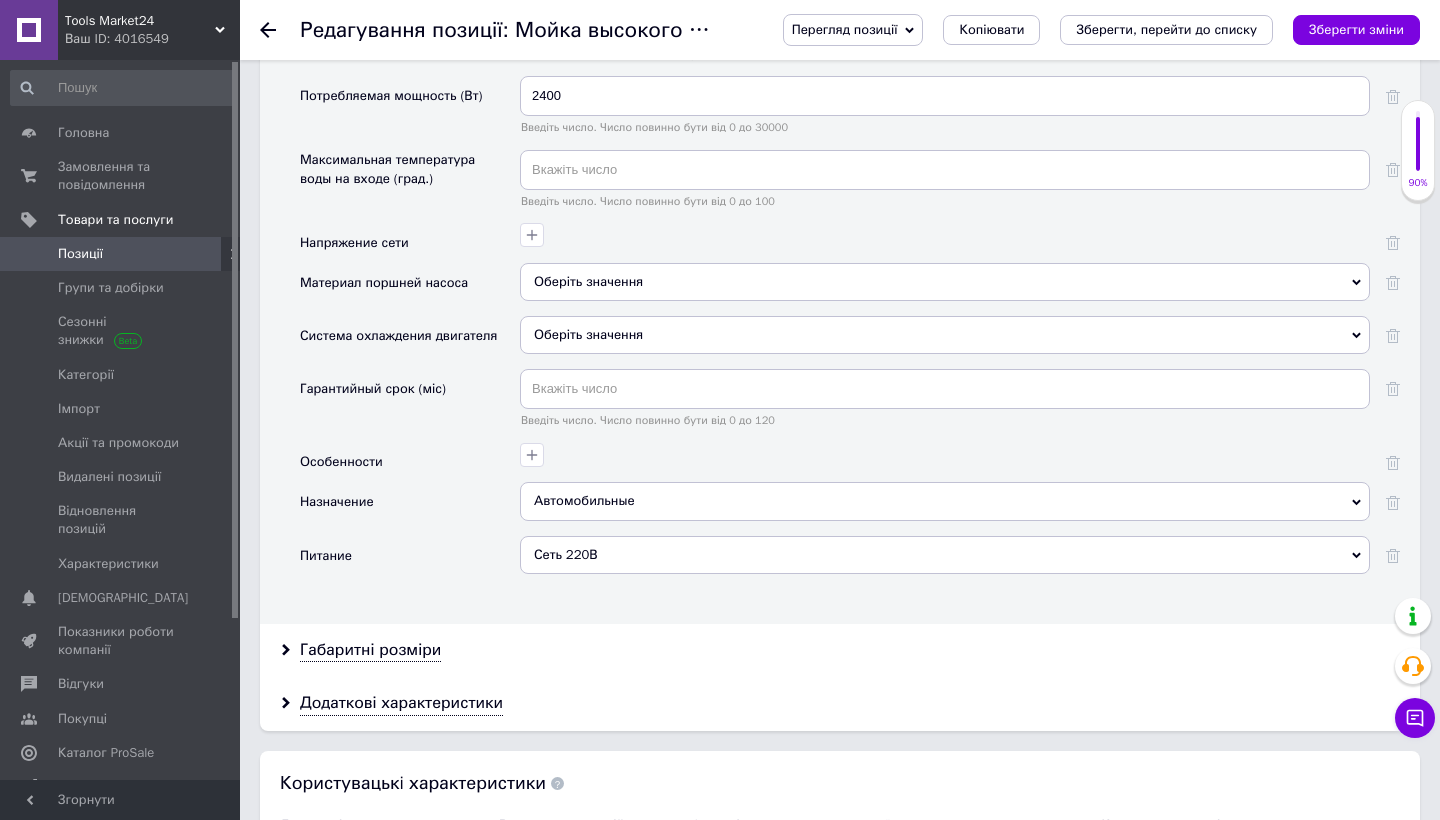 scroll, scrollTop: 2237, scrollLeft: 0, axis: vertical 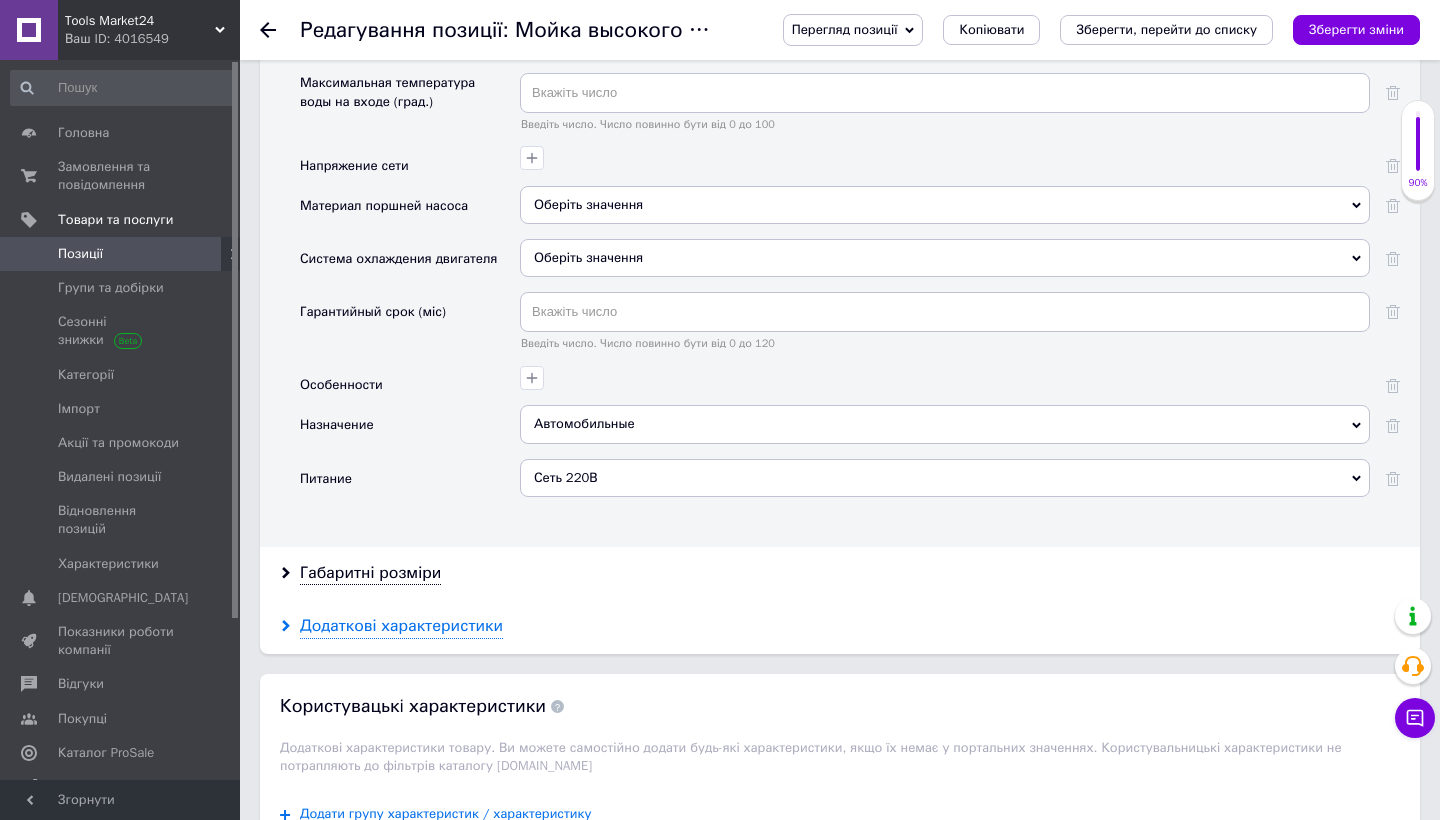 click on "Додаткові характеристики" at bounding box center [401, 626] 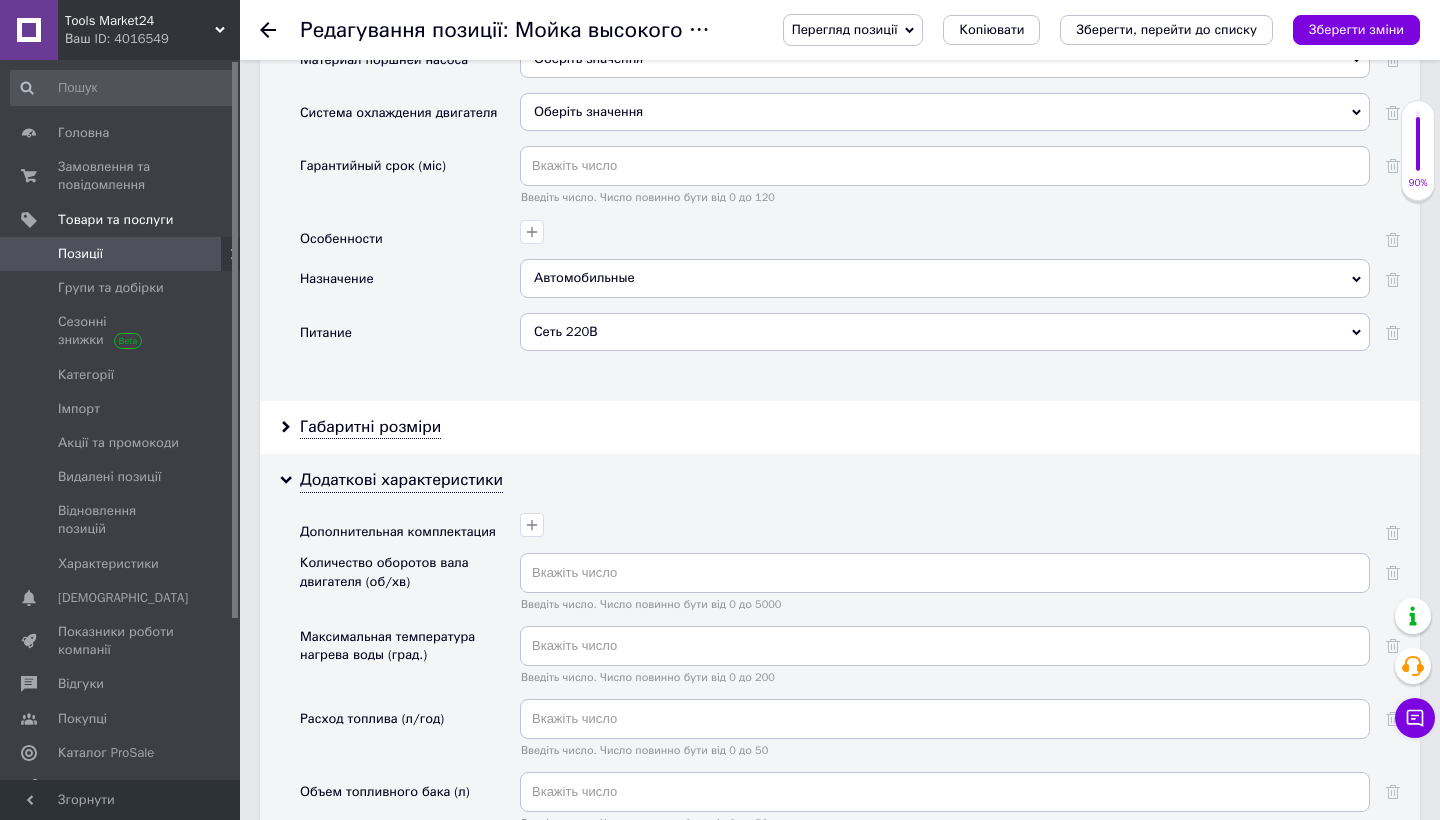 scroll, scrollTop: 2412, scrollLeft: 0, axis: vertical 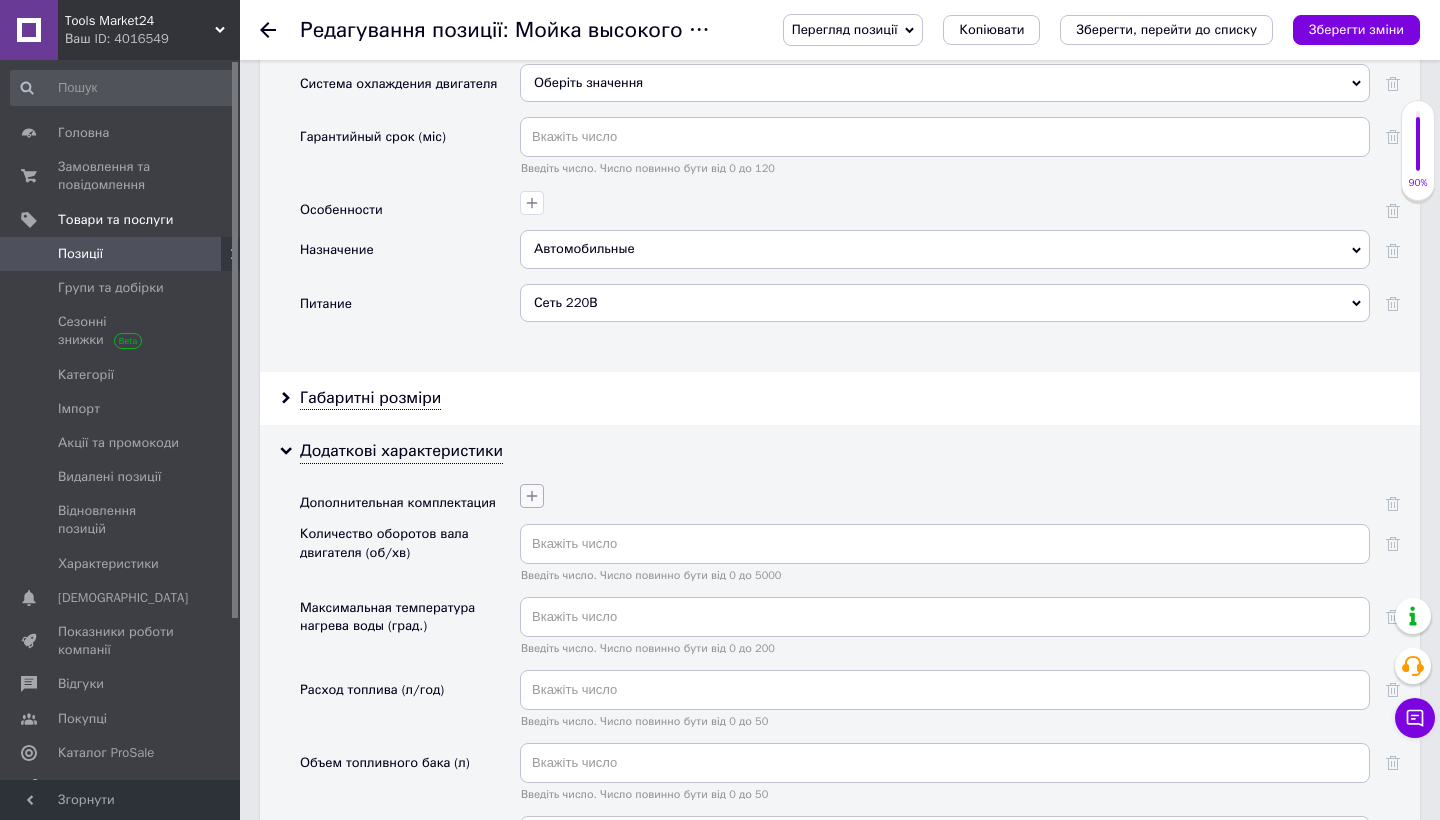 click 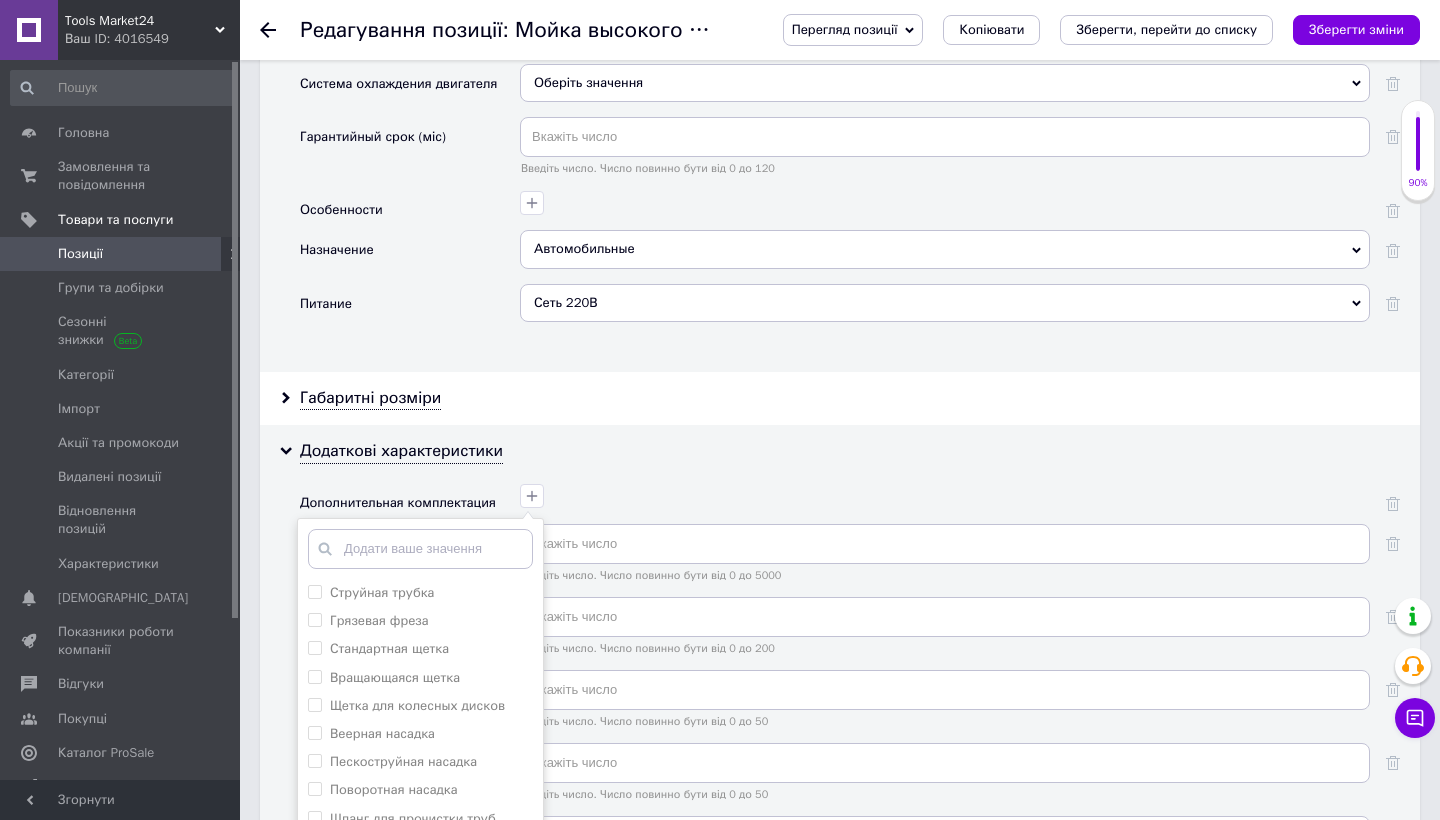 scroll, scrollTop: 2626, scrollLeft: 0, axis: vertical 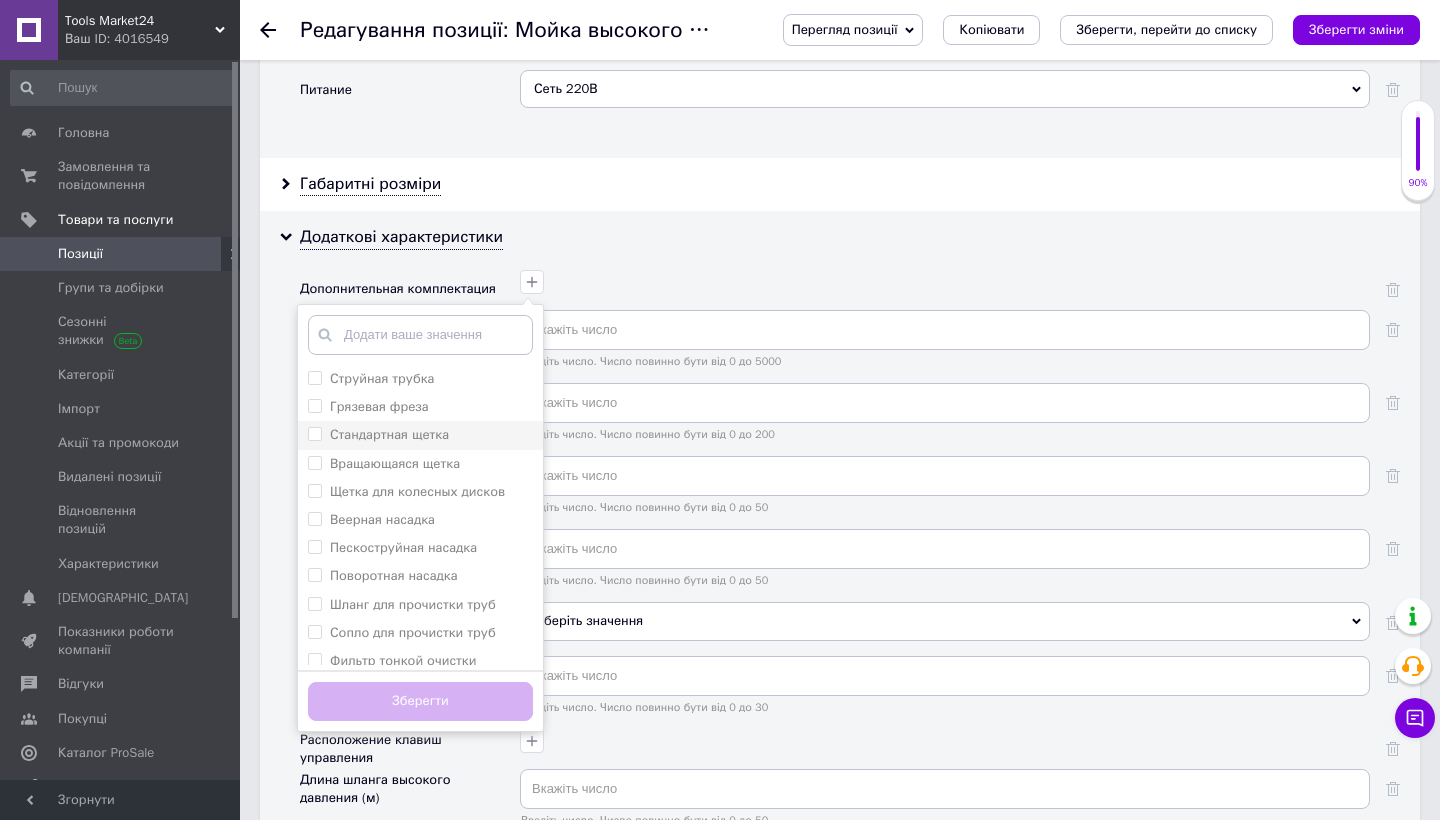 click on "Стандартная щетка" at bounding box center [389, 434] 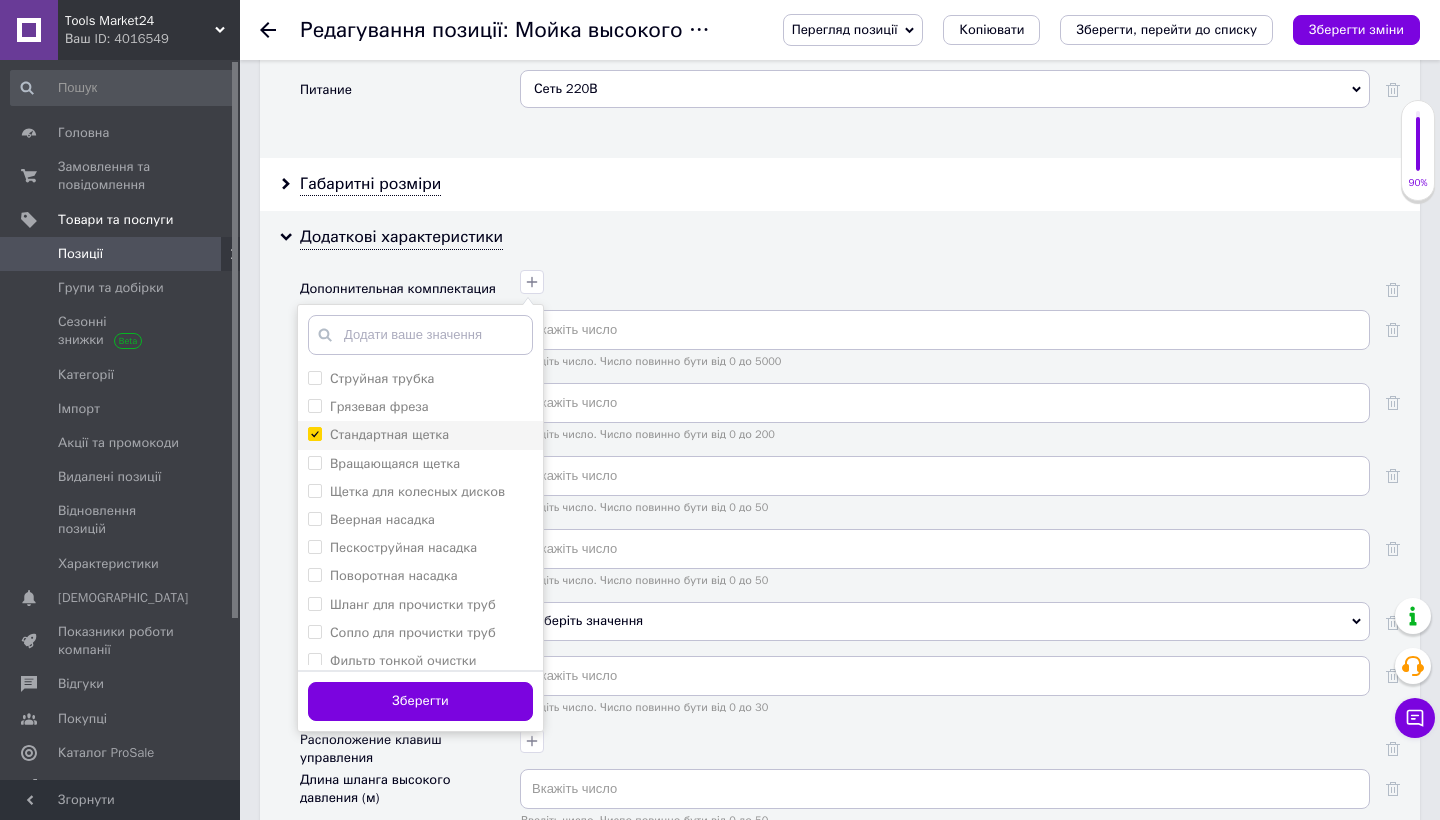 checkbox on "true" 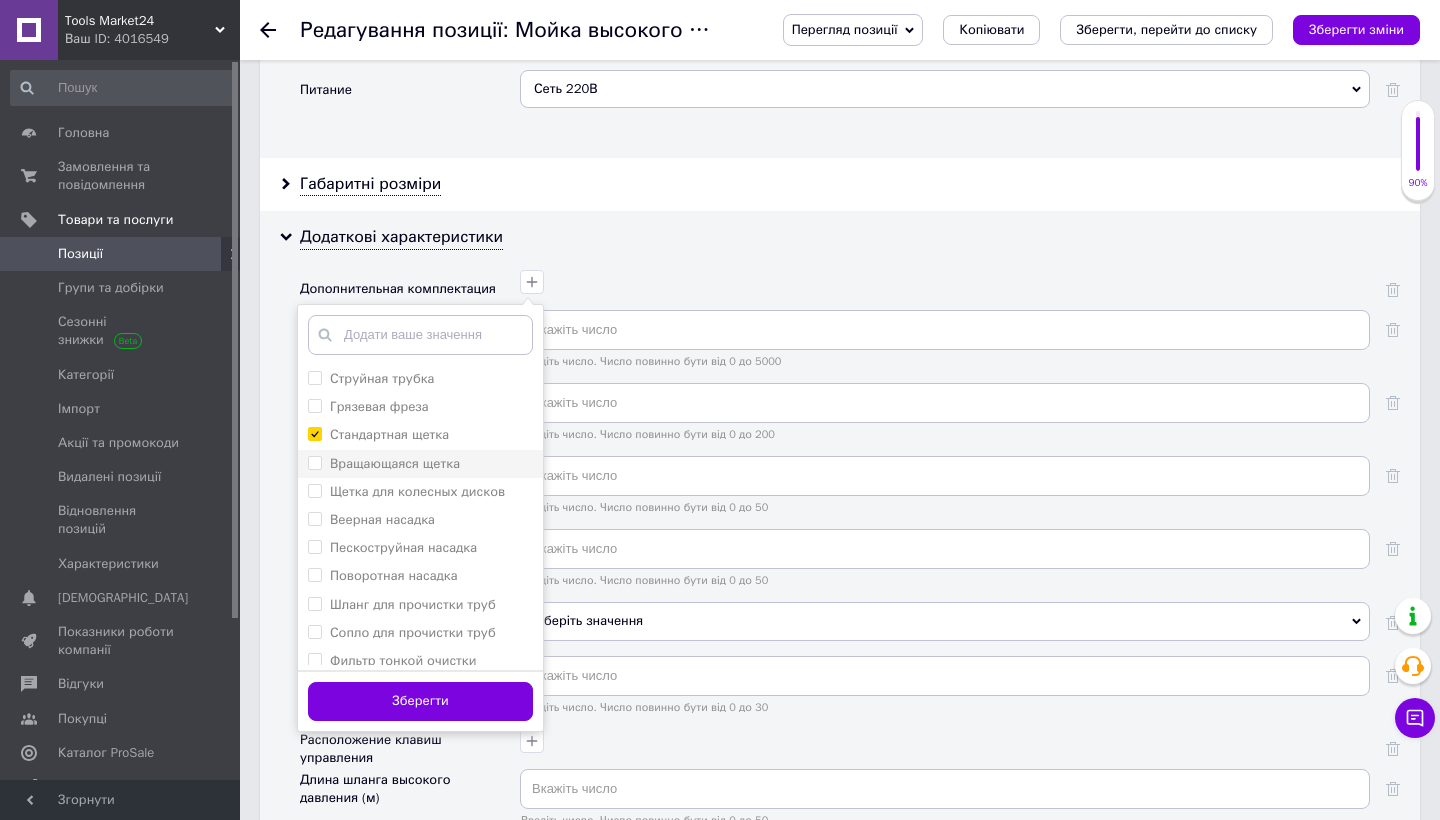 click on "Вращающаяся щетка" at bounding box center (395, 463) 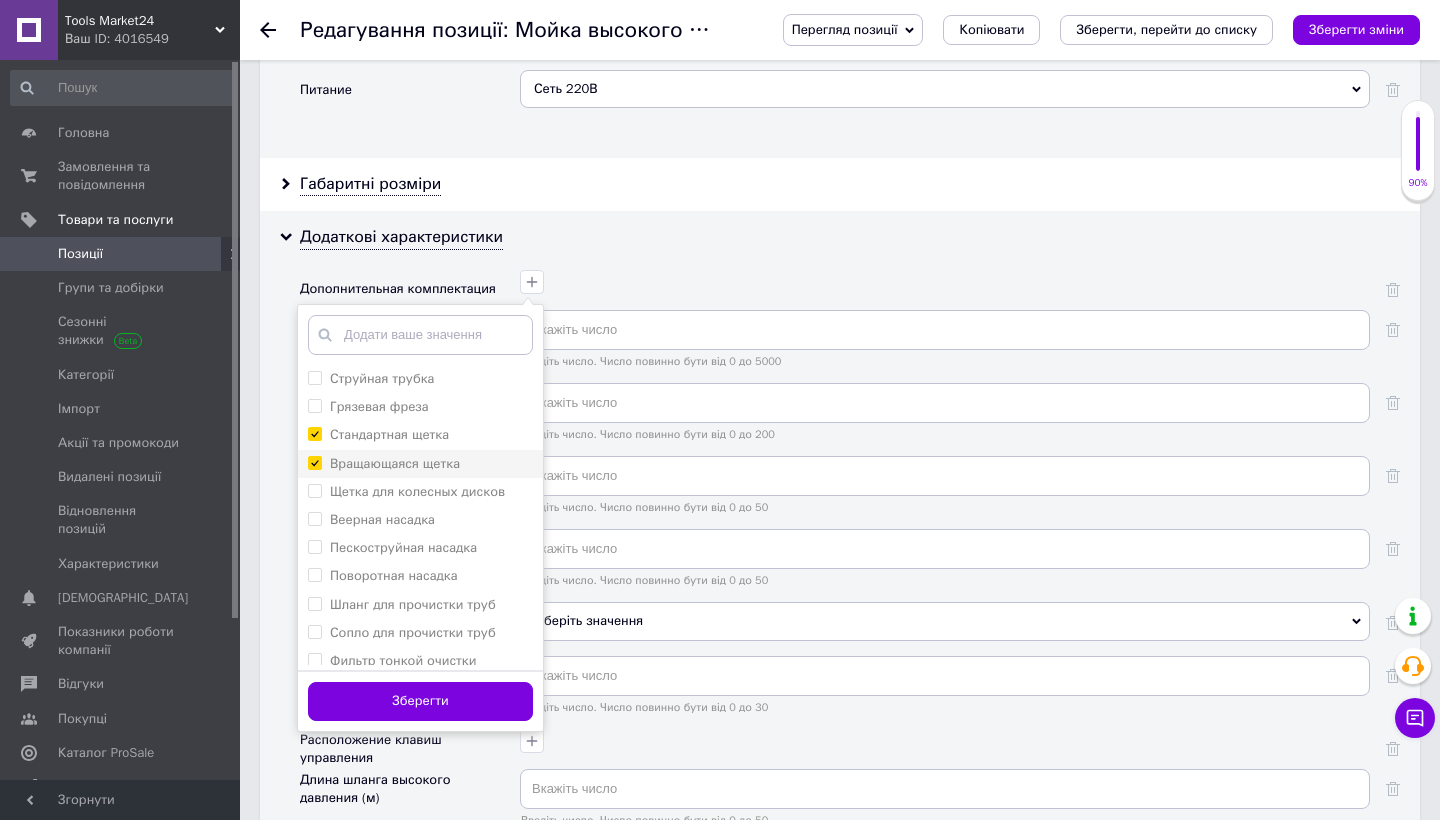 checkbox on "true" 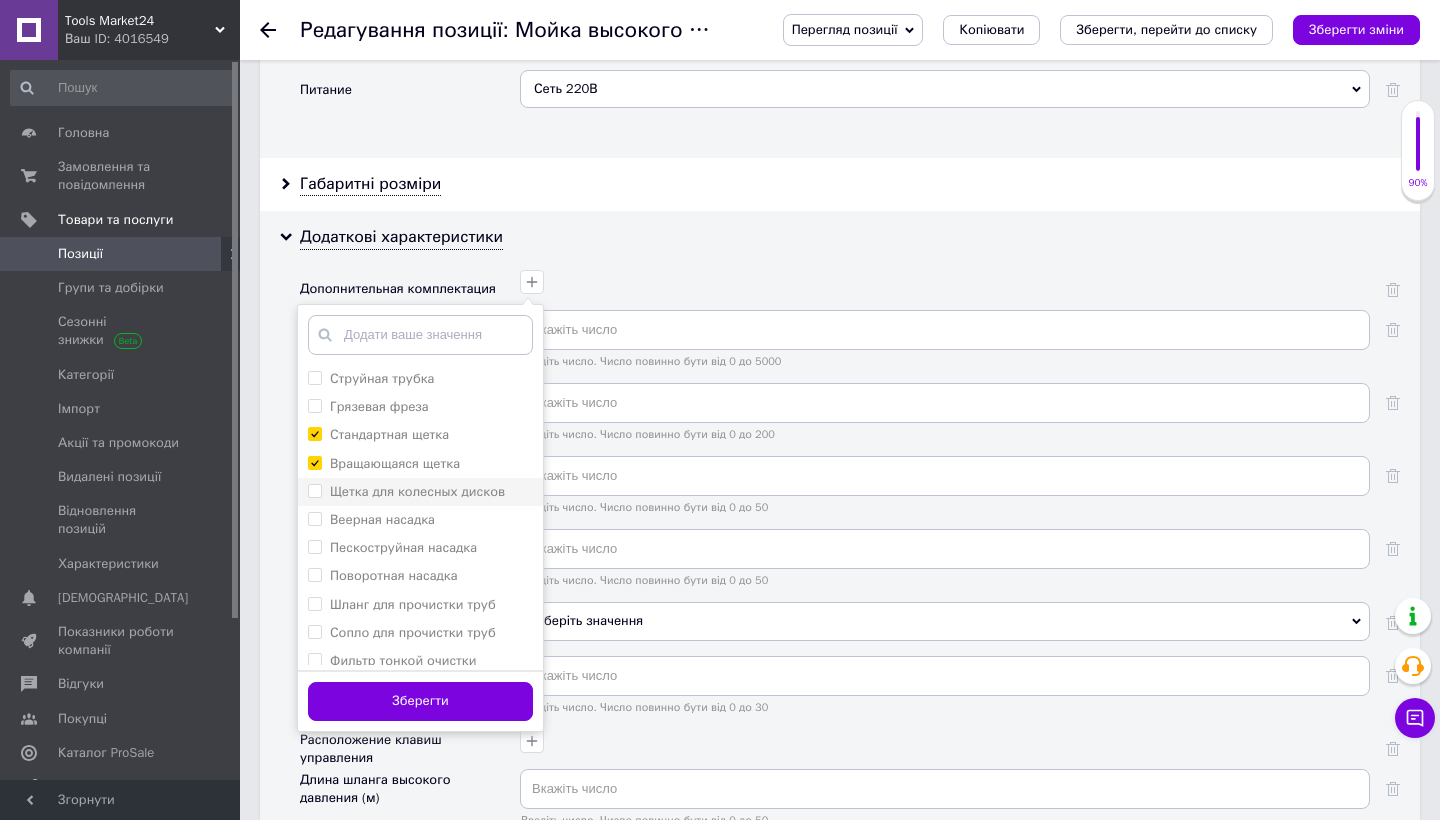 click on "Щетка для колесных дисков" at bounding box center [417, 491] 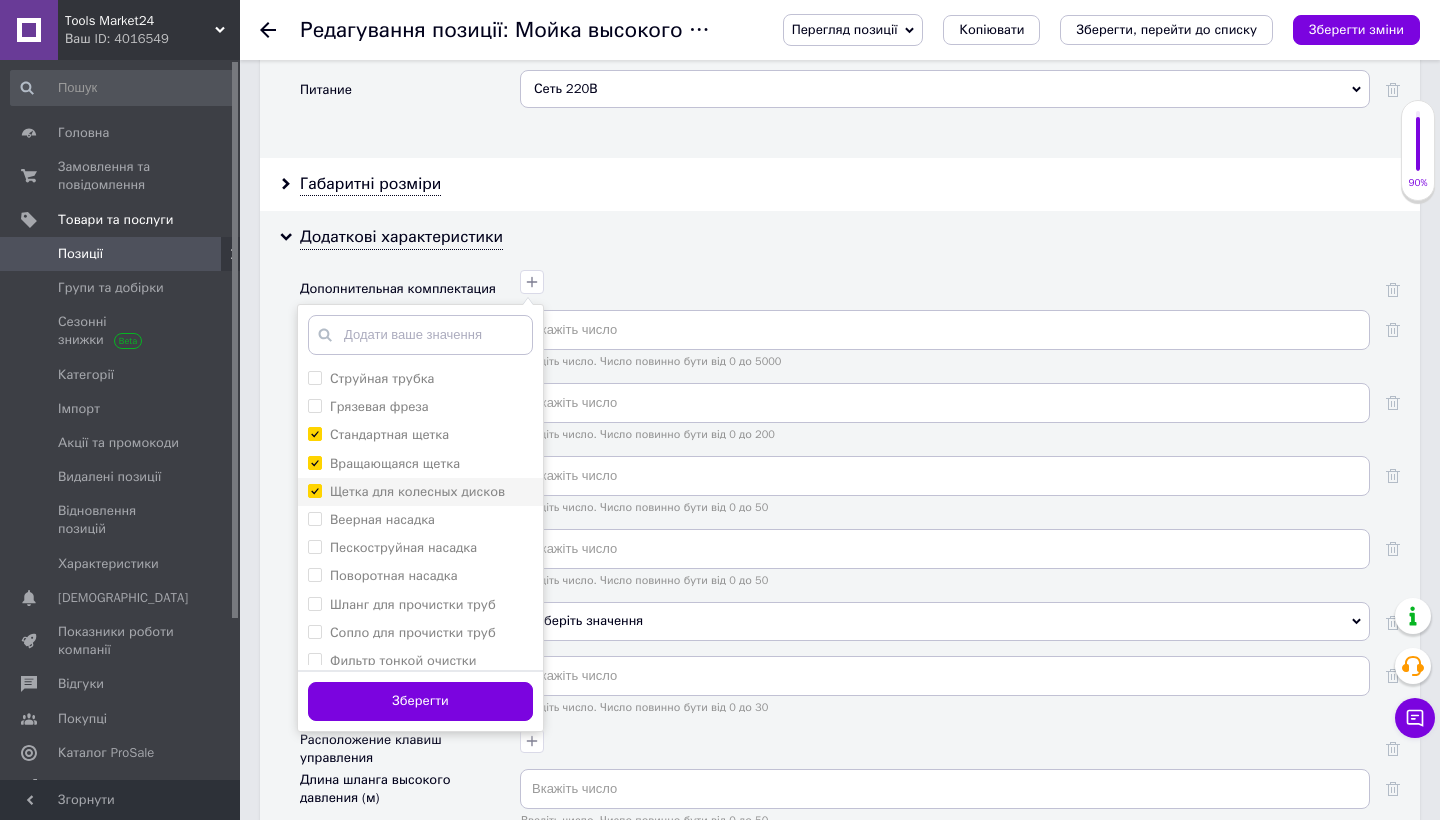 checkbox on "true" 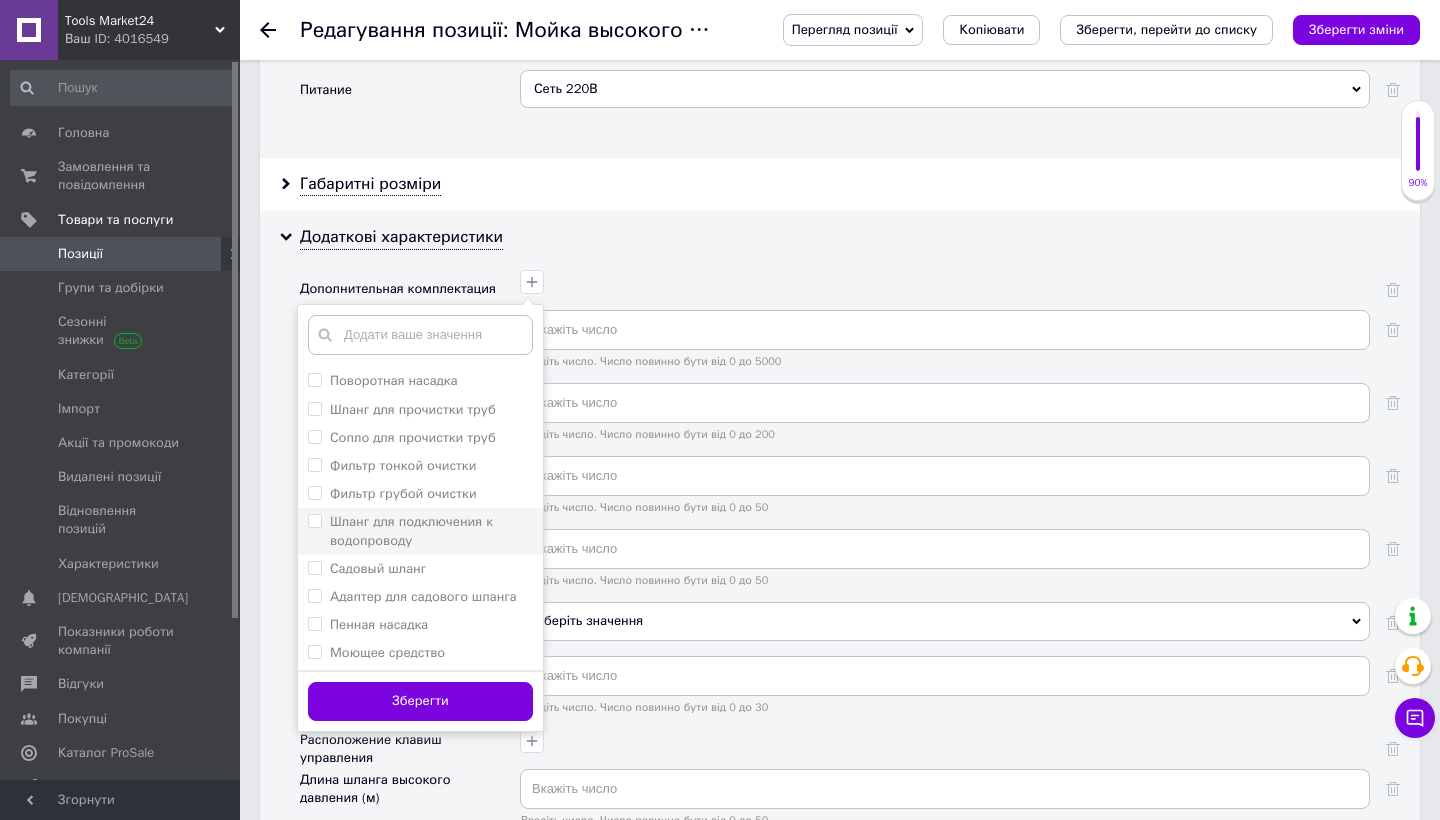 scroll, scrollTop: 194, scrollLeft: 0, axis: vertical 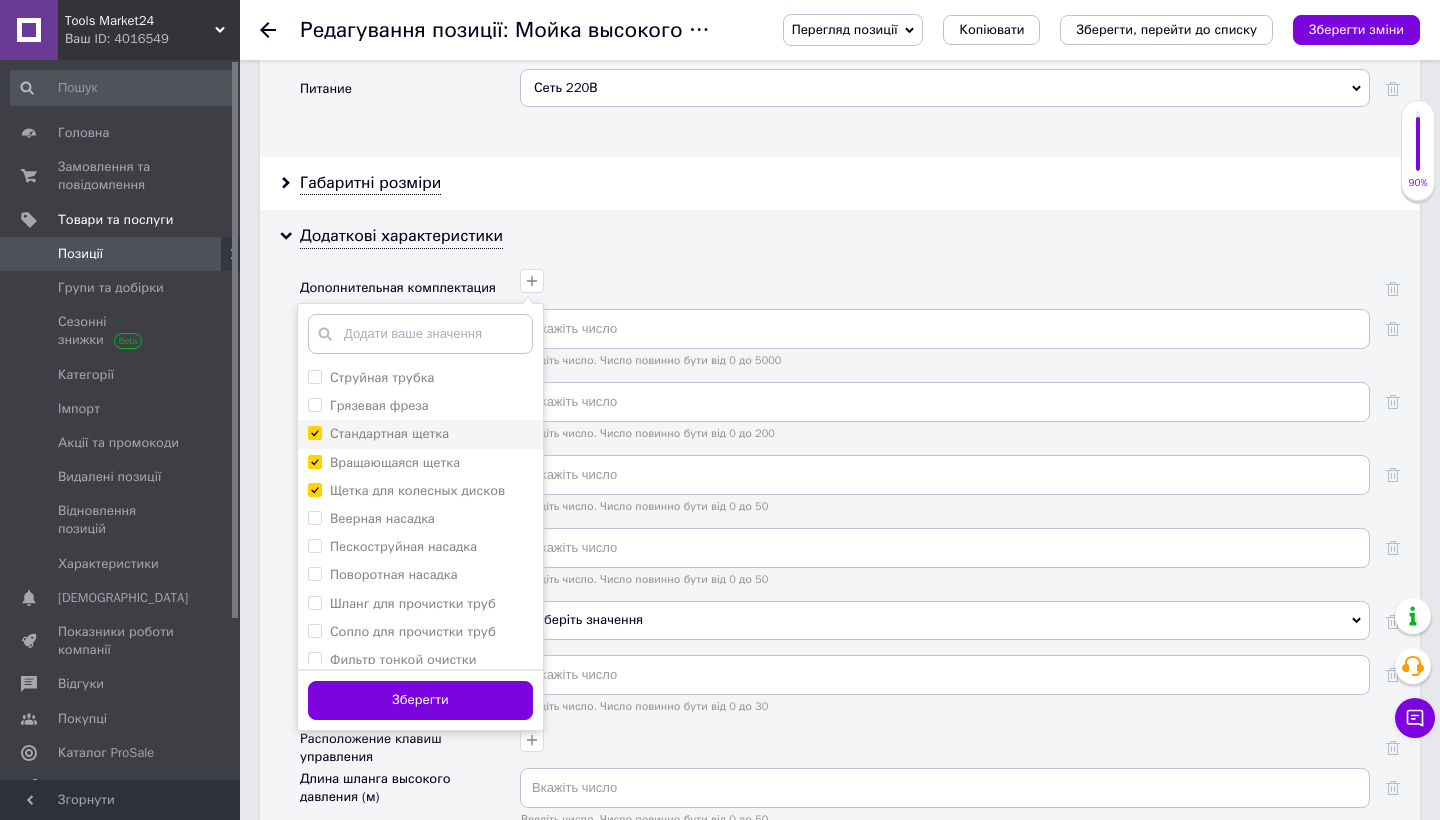 click on "Стандартная щетка" at bounding box center [314, 432] 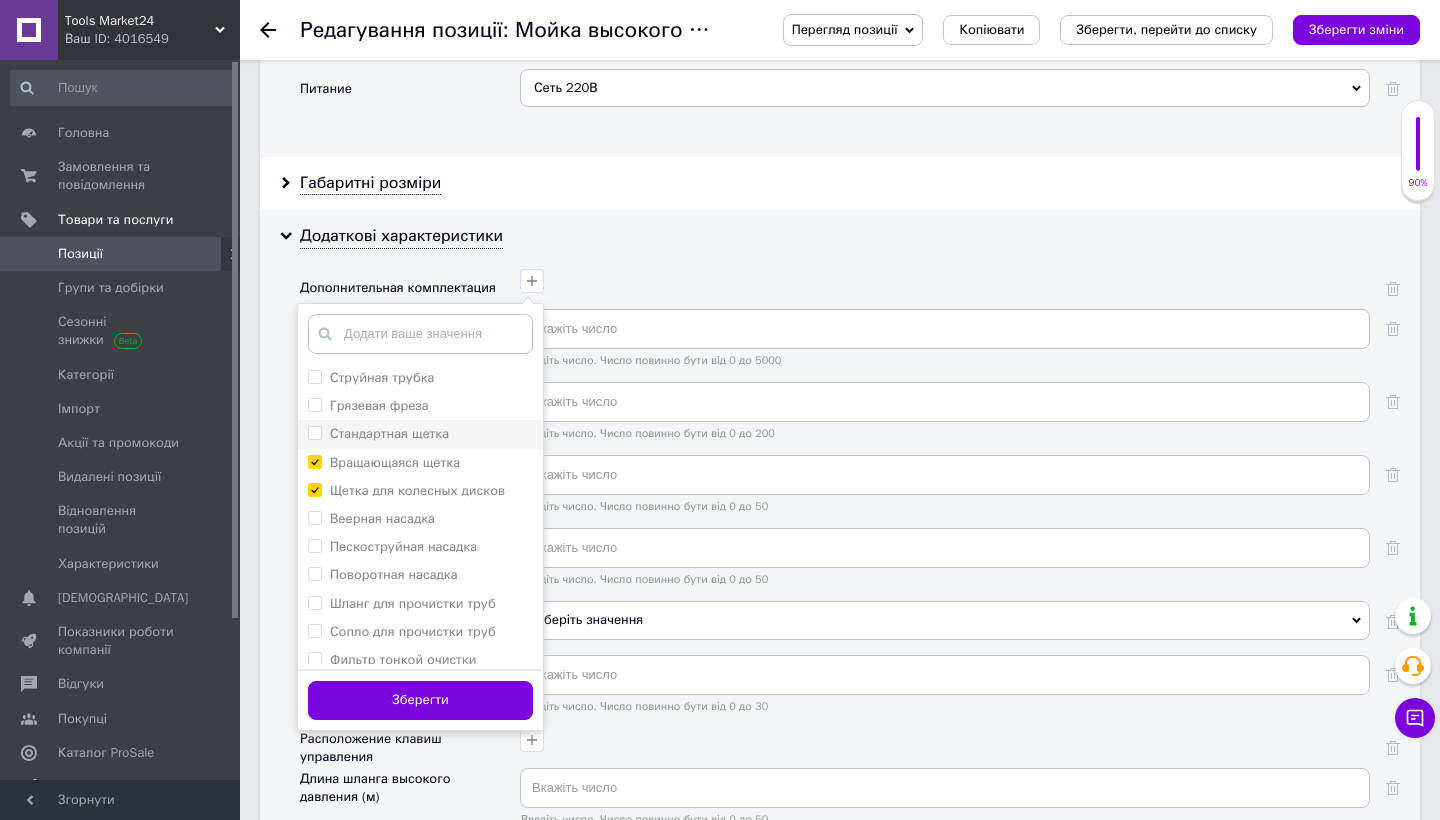 checkbox on "false" 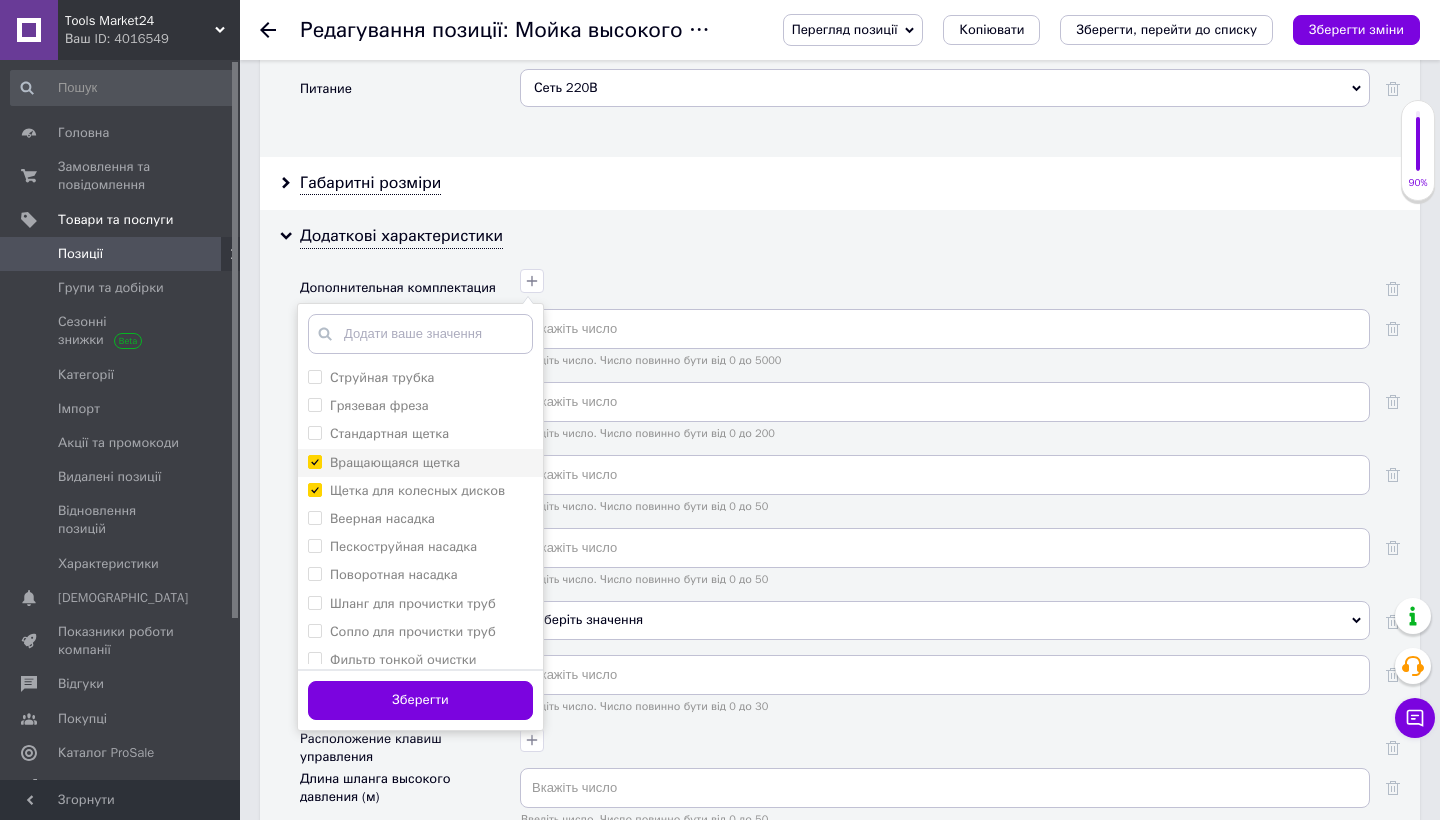 click on "Вращающаяся щетка" at bounding box center (314, 461) 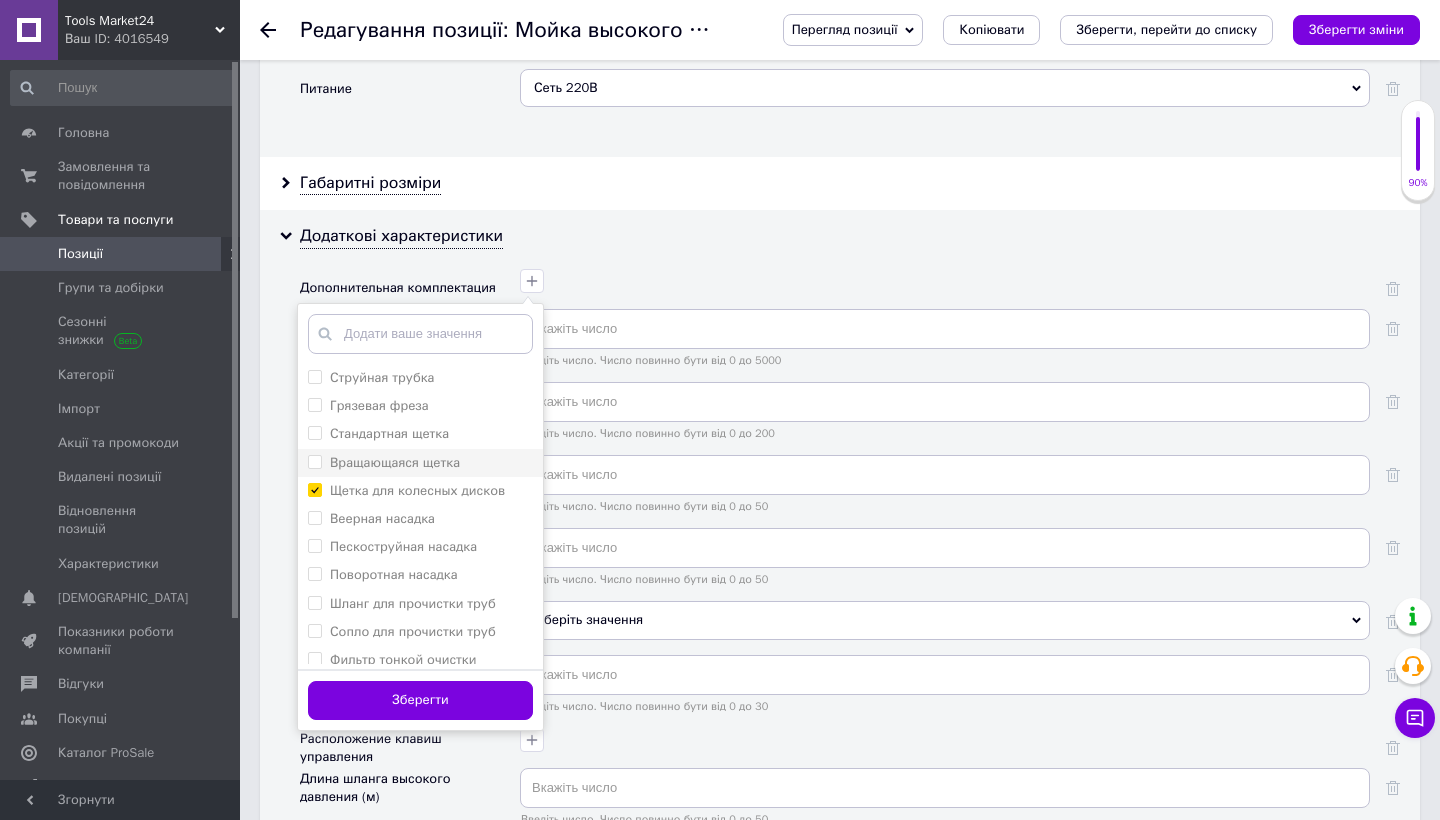 checkbox on "false" 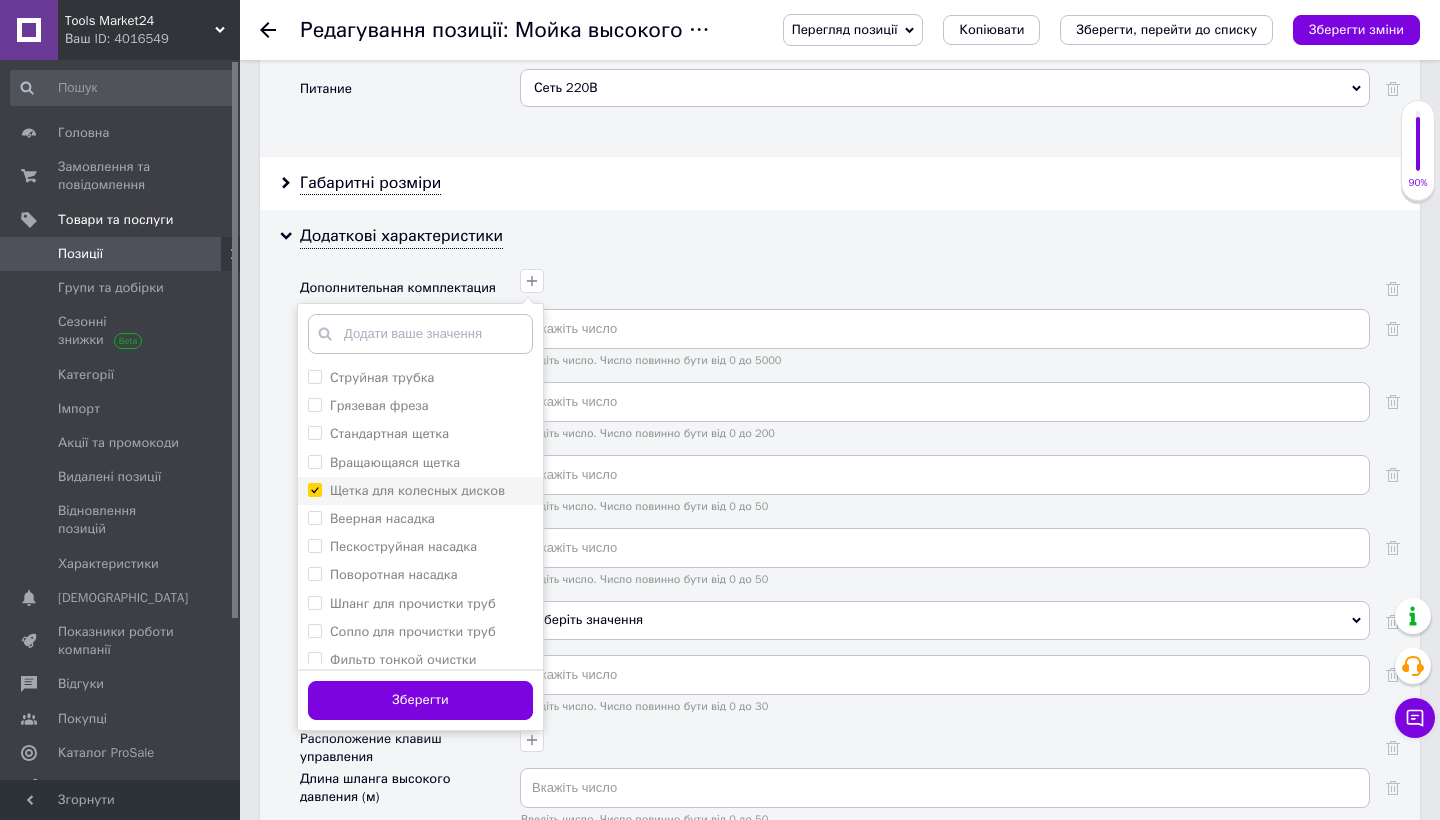 click on "Щетка для колесных дисков" at bounding box center (420, 491) 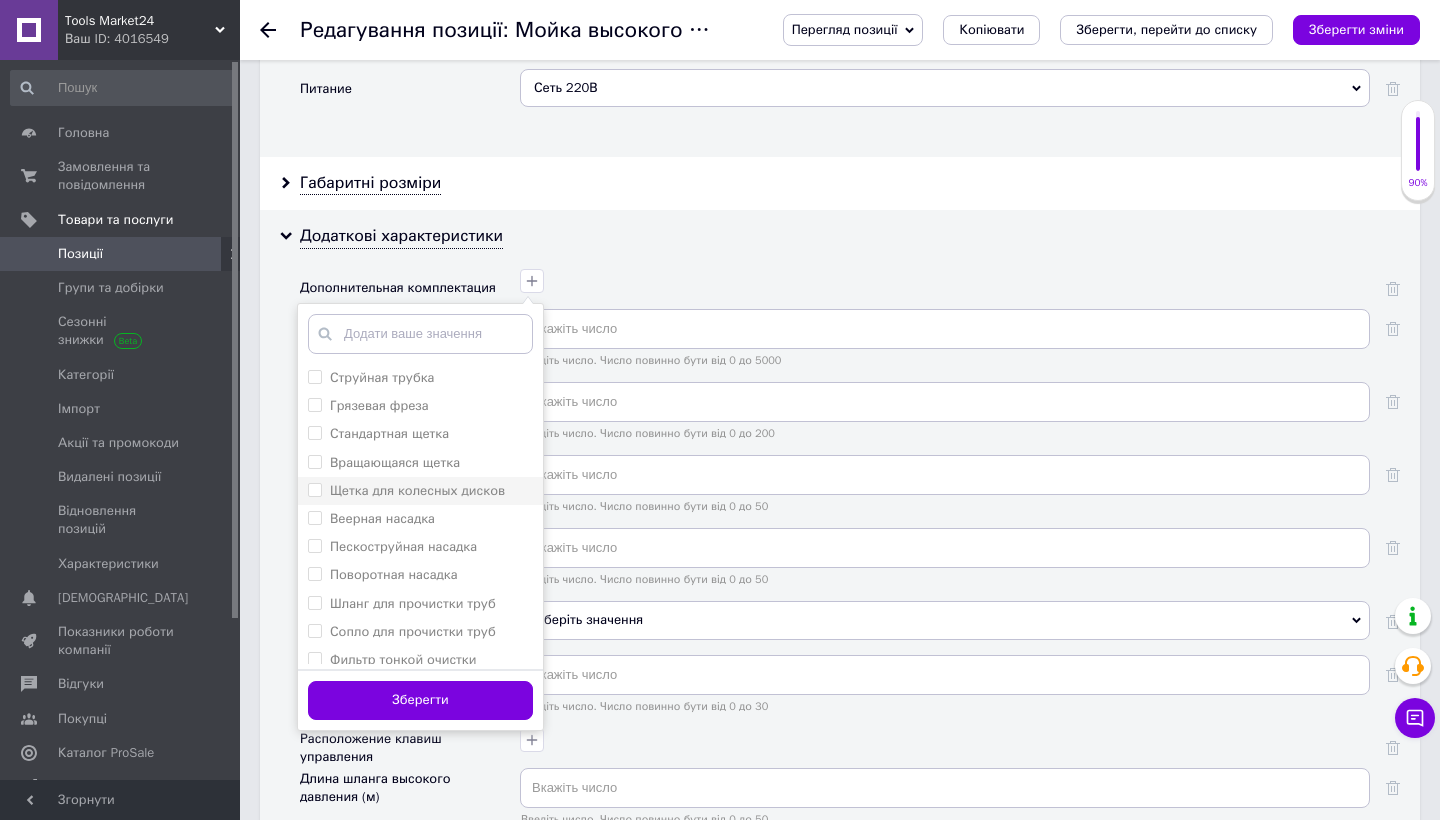 checkbox on "false" 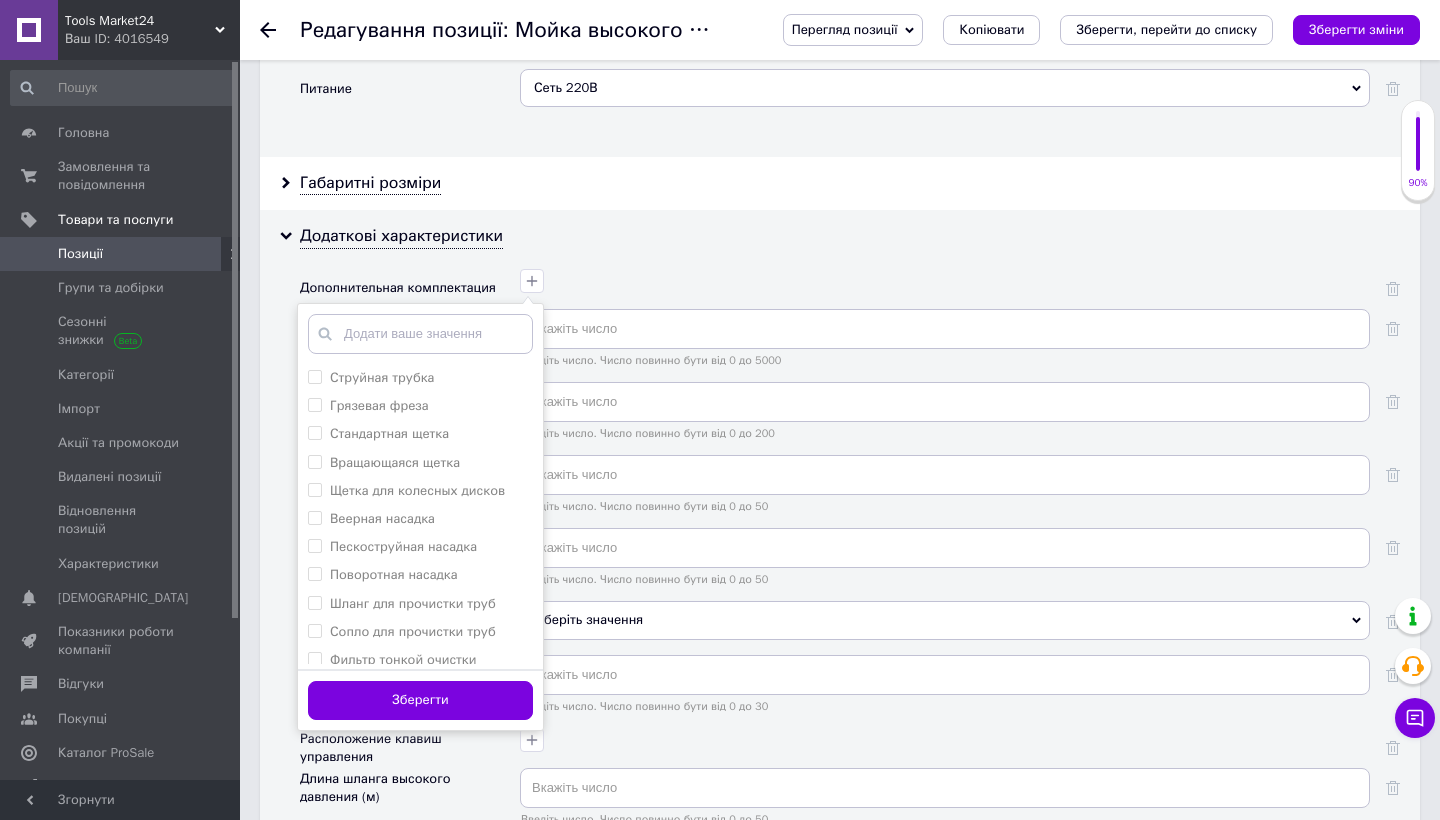 click on "Додаткові характеристики Дополнительная комплектация Струйная трубка Грязевая фреза Стандартная щетка Вращающаяся щетка Щетка для колесных дисков Веерная насадка Пескоструйная насадка Поворотная насадка Шланг для прочистки труб Сопло для прочистки труб Фильтр тонкой очистки Фильтр грубой очистки Шланг для подключения к водопроводу Садовый шланг Адаптер для садового шланга Пенная насадка Моющее средство Додати ваше значення   Зберегти Количество оборотов вала двигателя (об/хв) Введіть число. Число повинно бути від 0 до 5000 Расход топлива (л/год)" at bounding box center (840, 669) 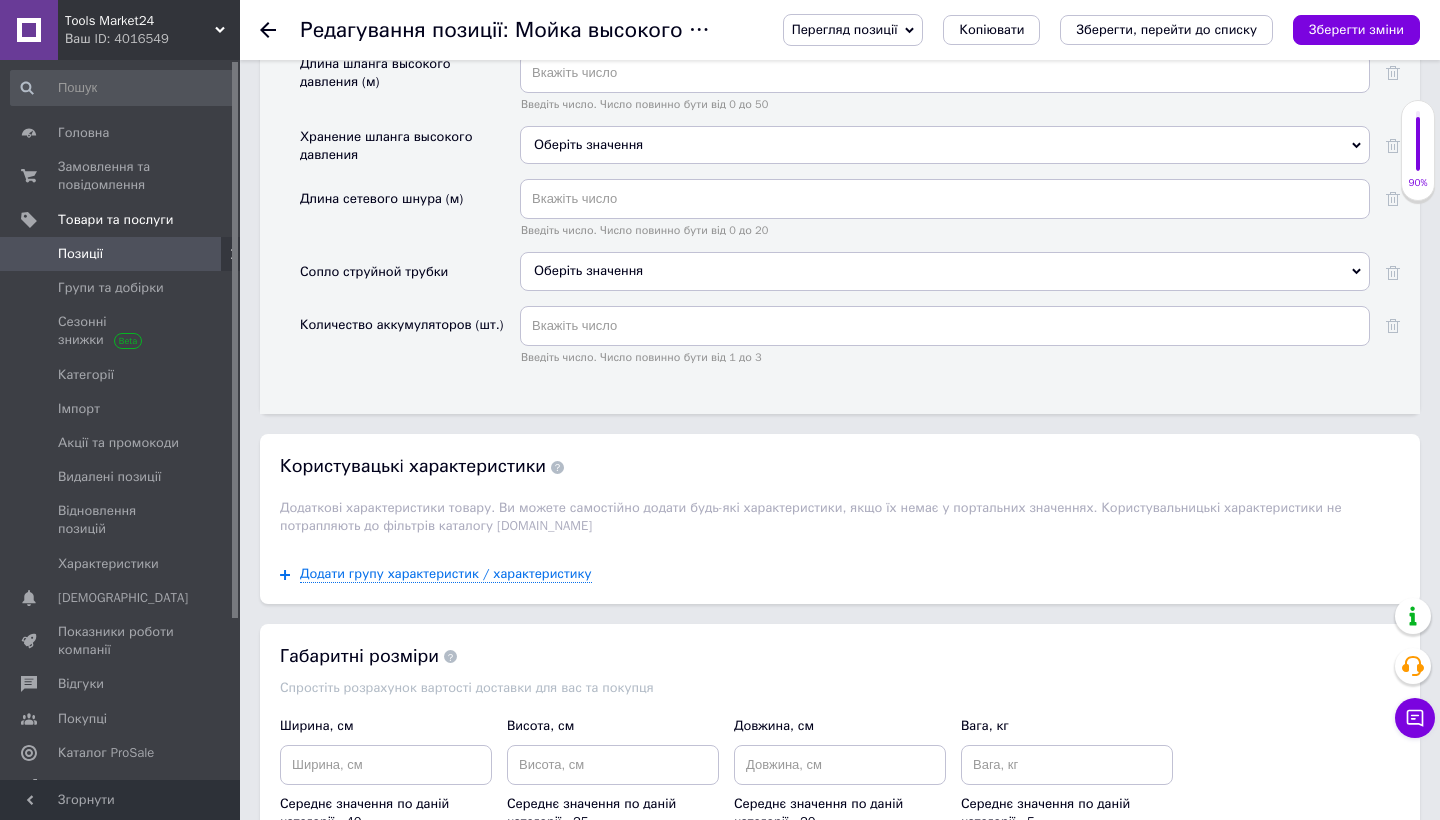 scroll, scrollTop: 3350, scrollLeft: 0, axis: vertical 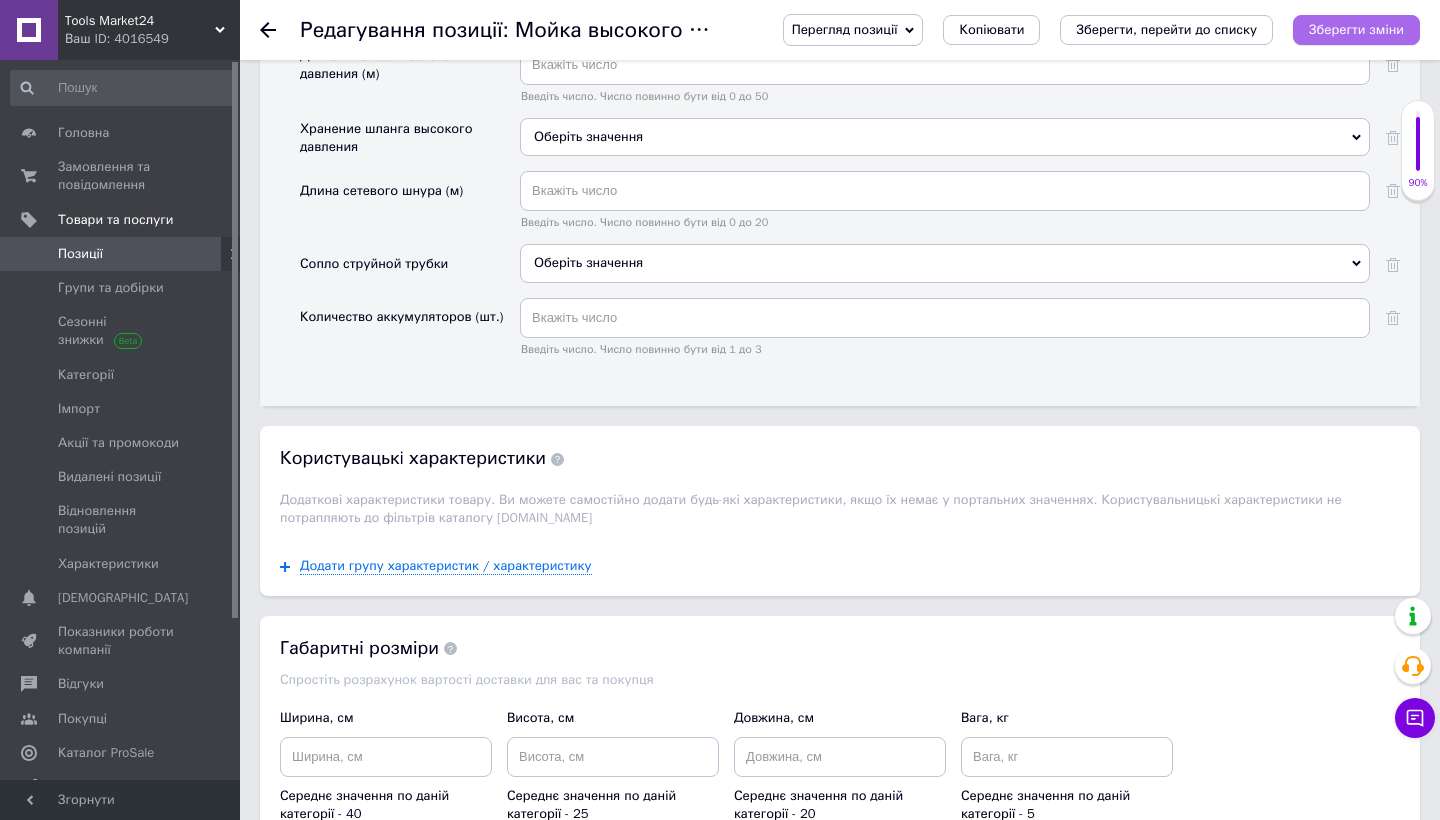 click on "Зберегти зміни" at bounding box center [1356, 29] 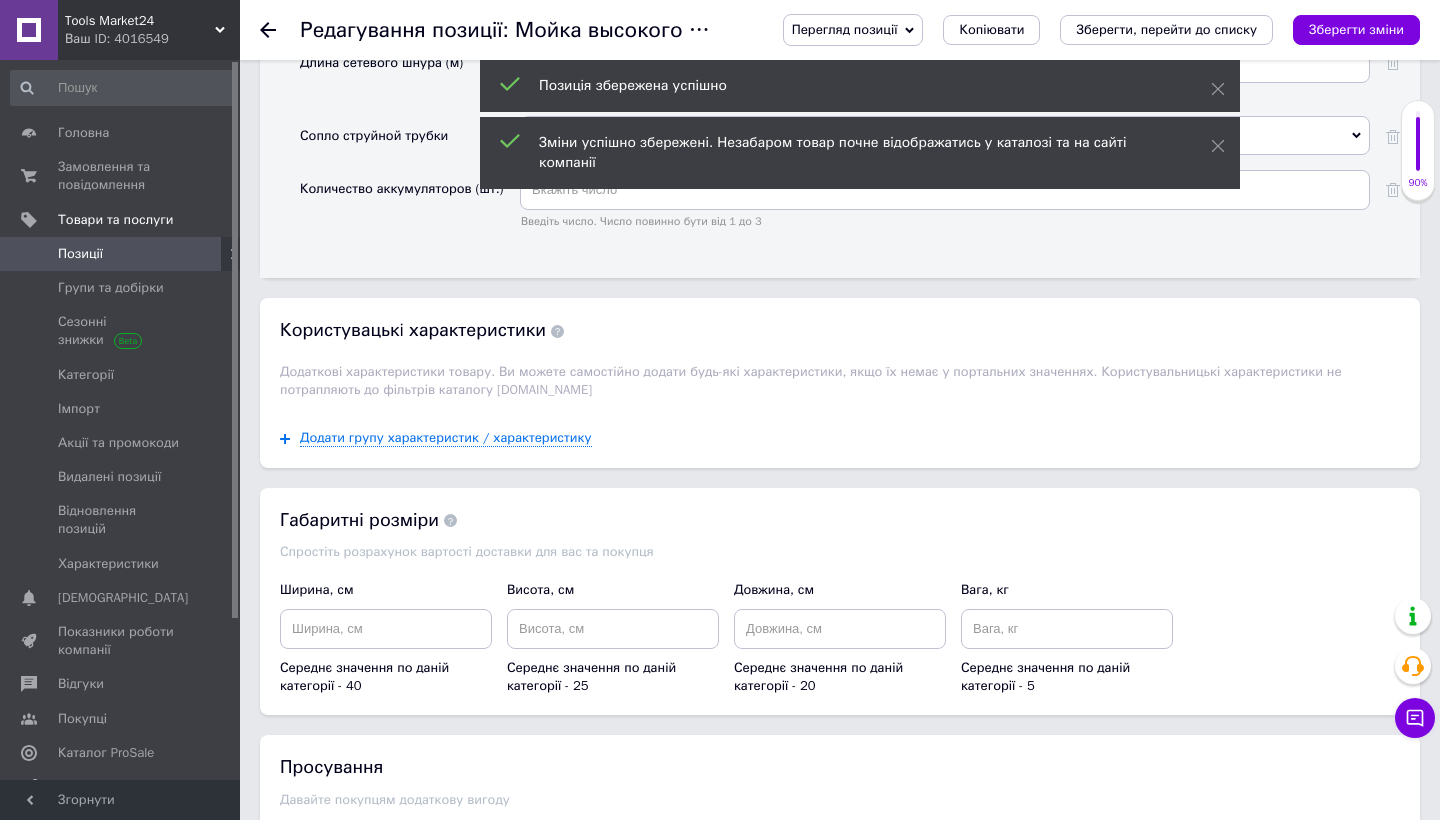 scroll, scrollTop: 3624, scrollLeft: 0, axis: vertical 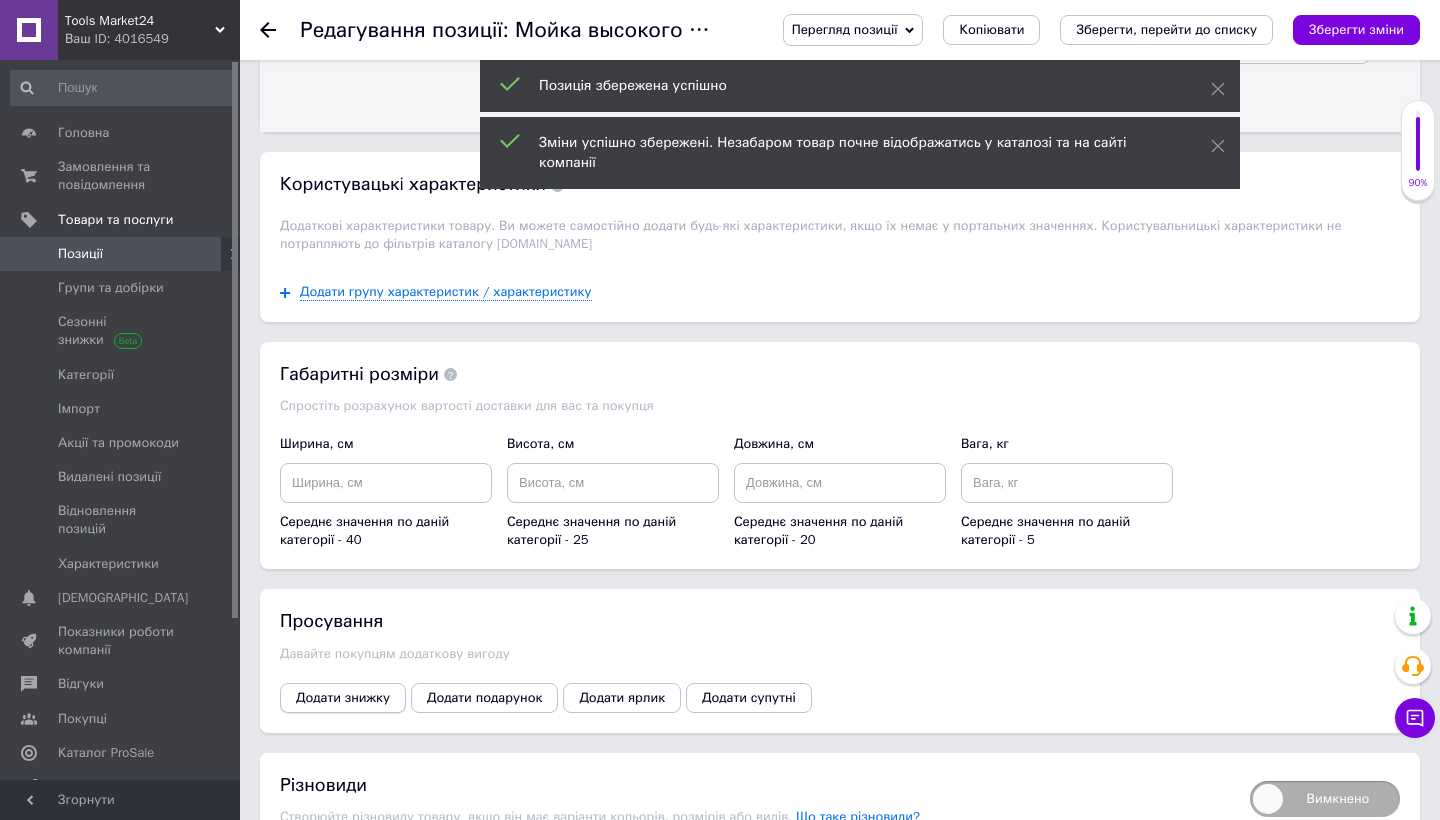 click on "Додати знижку" at bounding box center (343, 698) 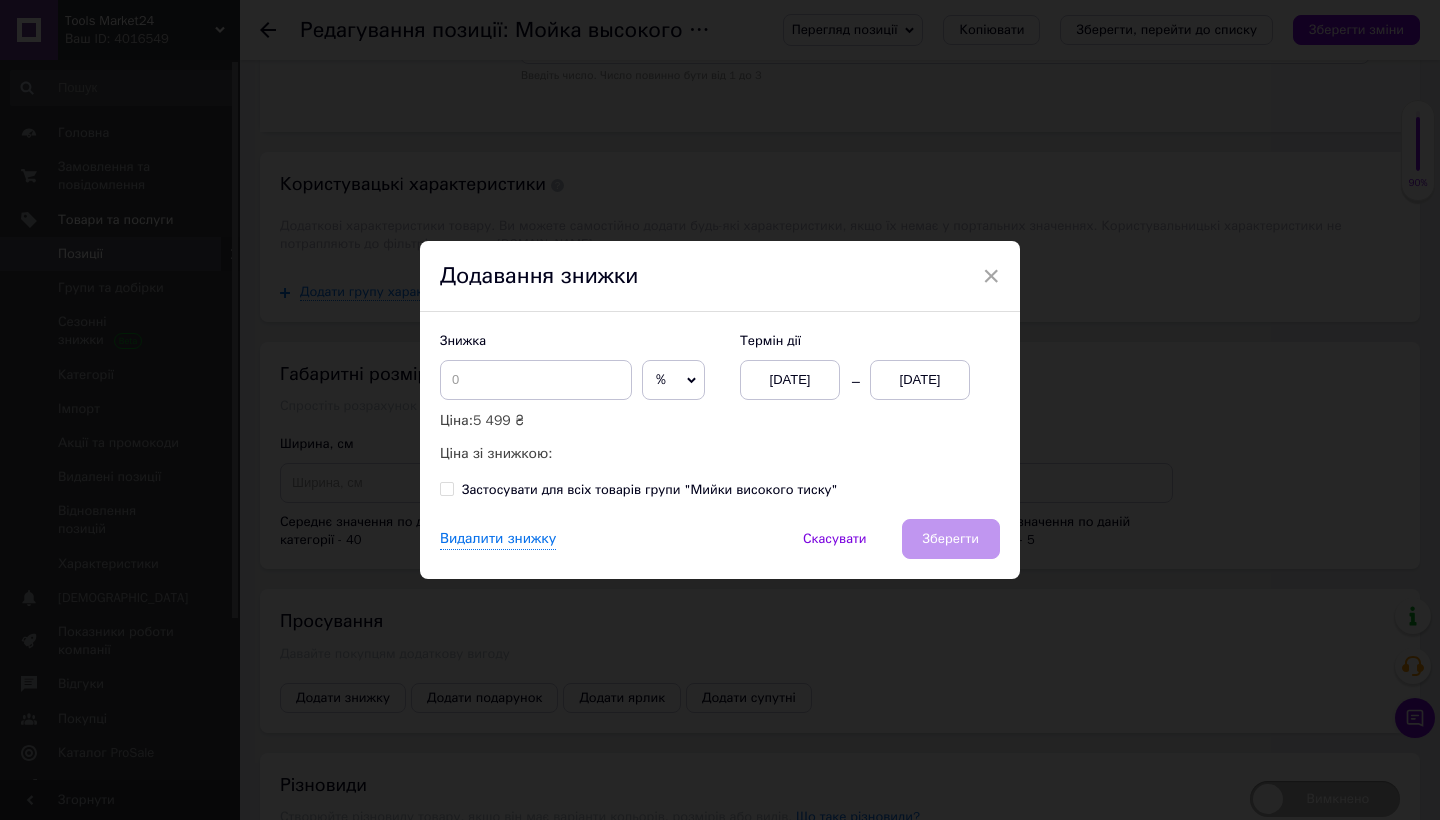 click on "[DATE]" at bounding box center (920, 380) 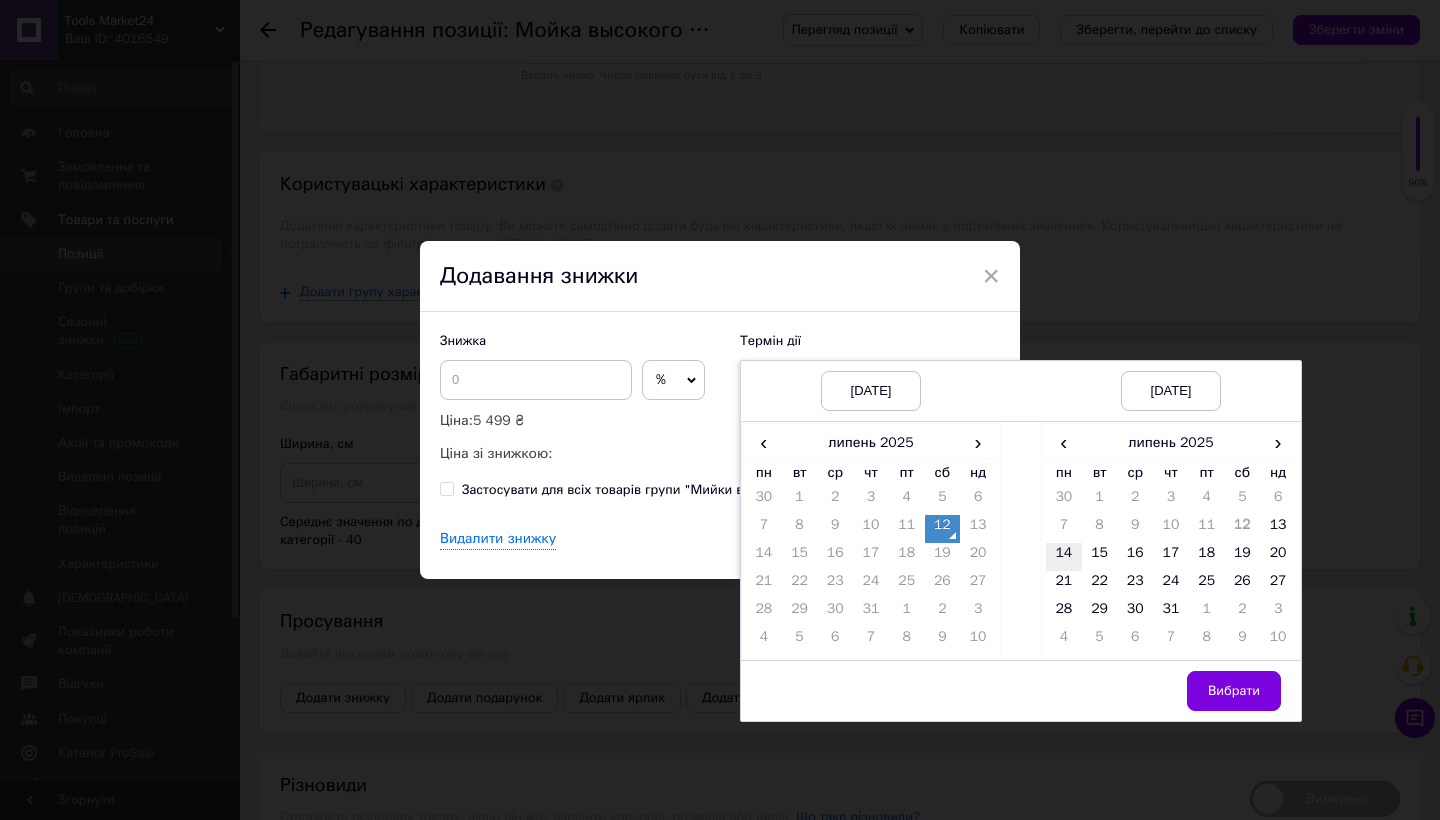 click on "14" at bounding box center [1064, 557] 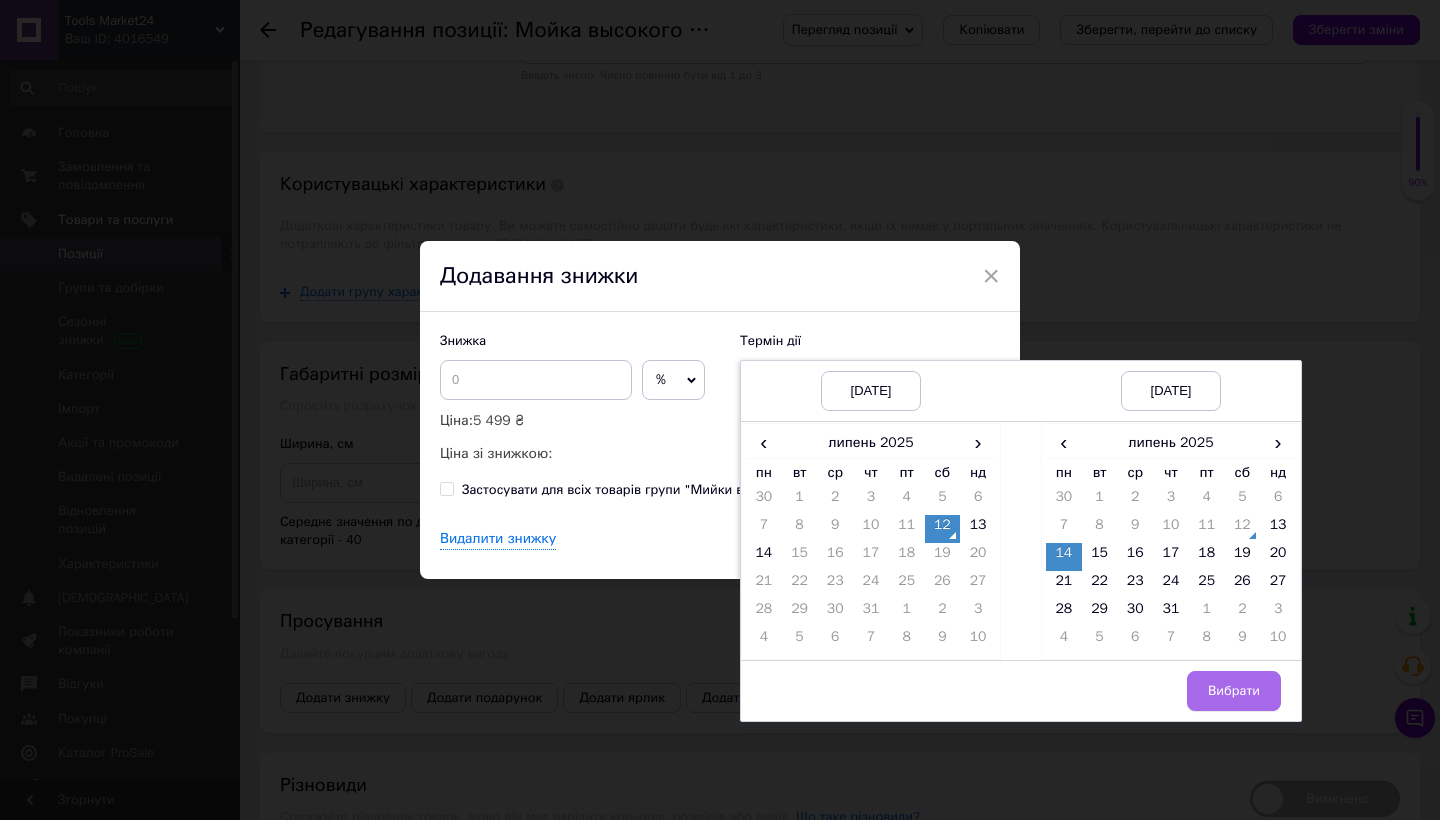 click on "Вибрати" at bounding box center [1234, 691] 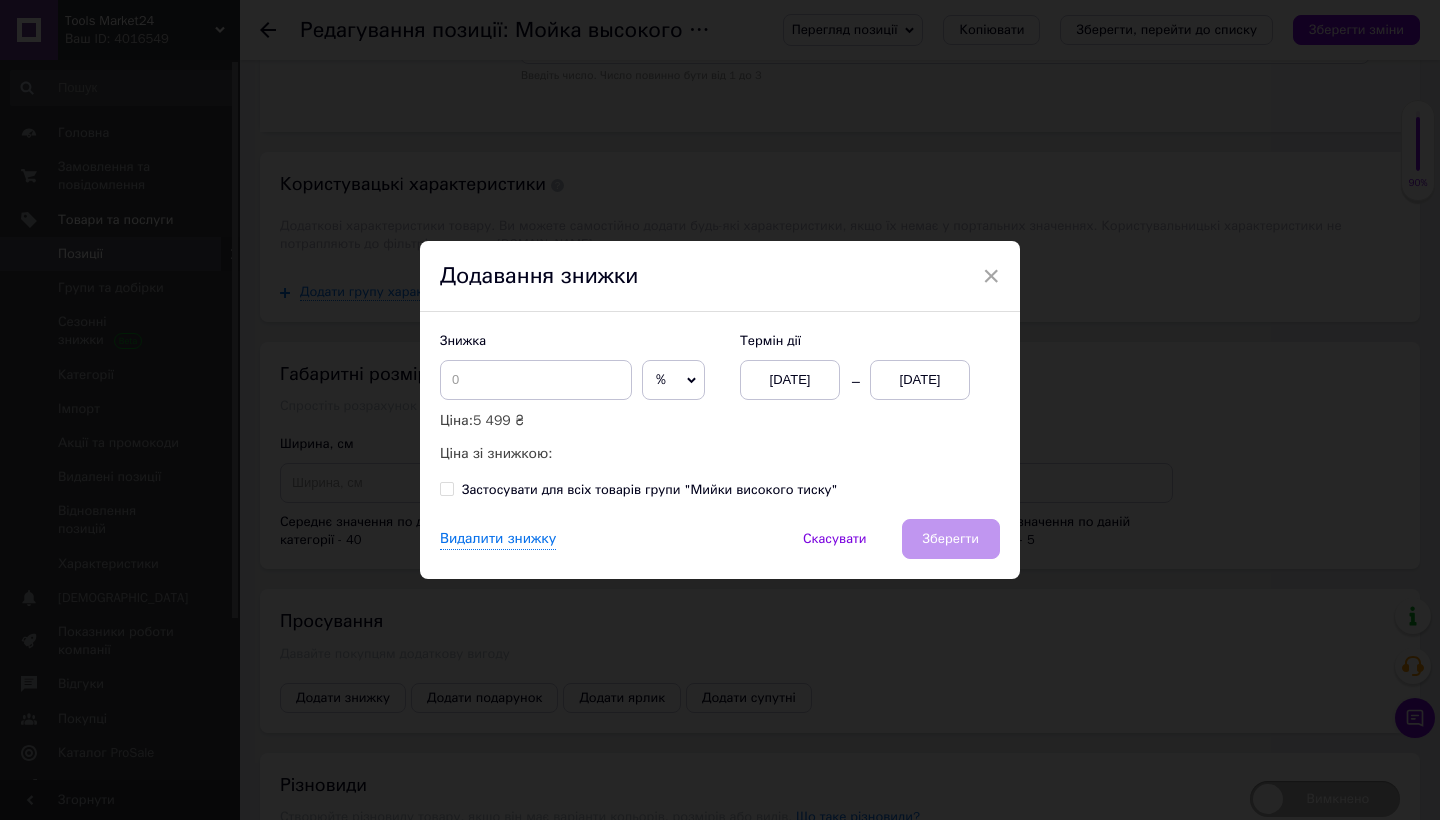 click on "%" at bounding box center [673, 380] 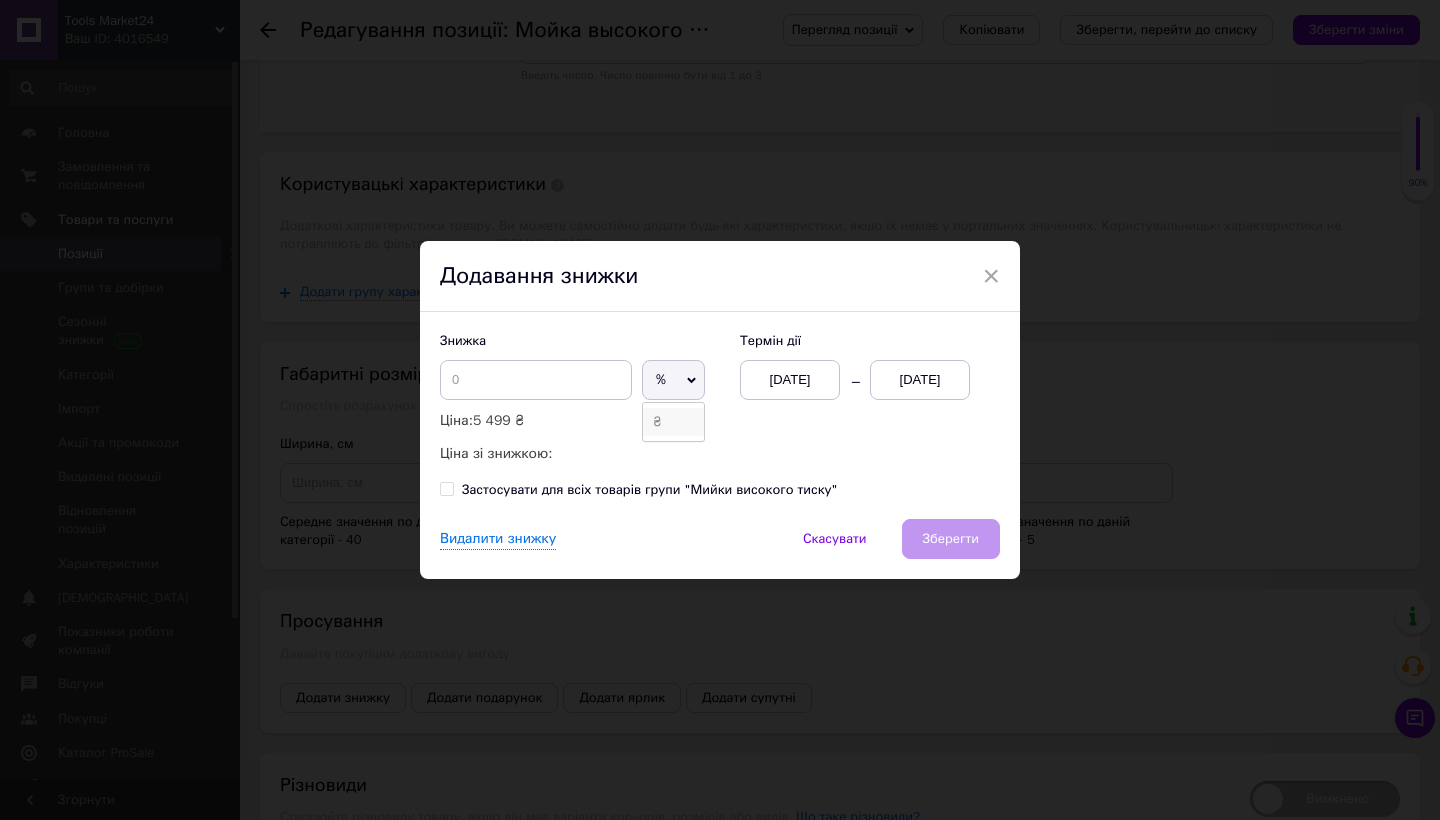 click on "₴" at bounding box center (673, 422) 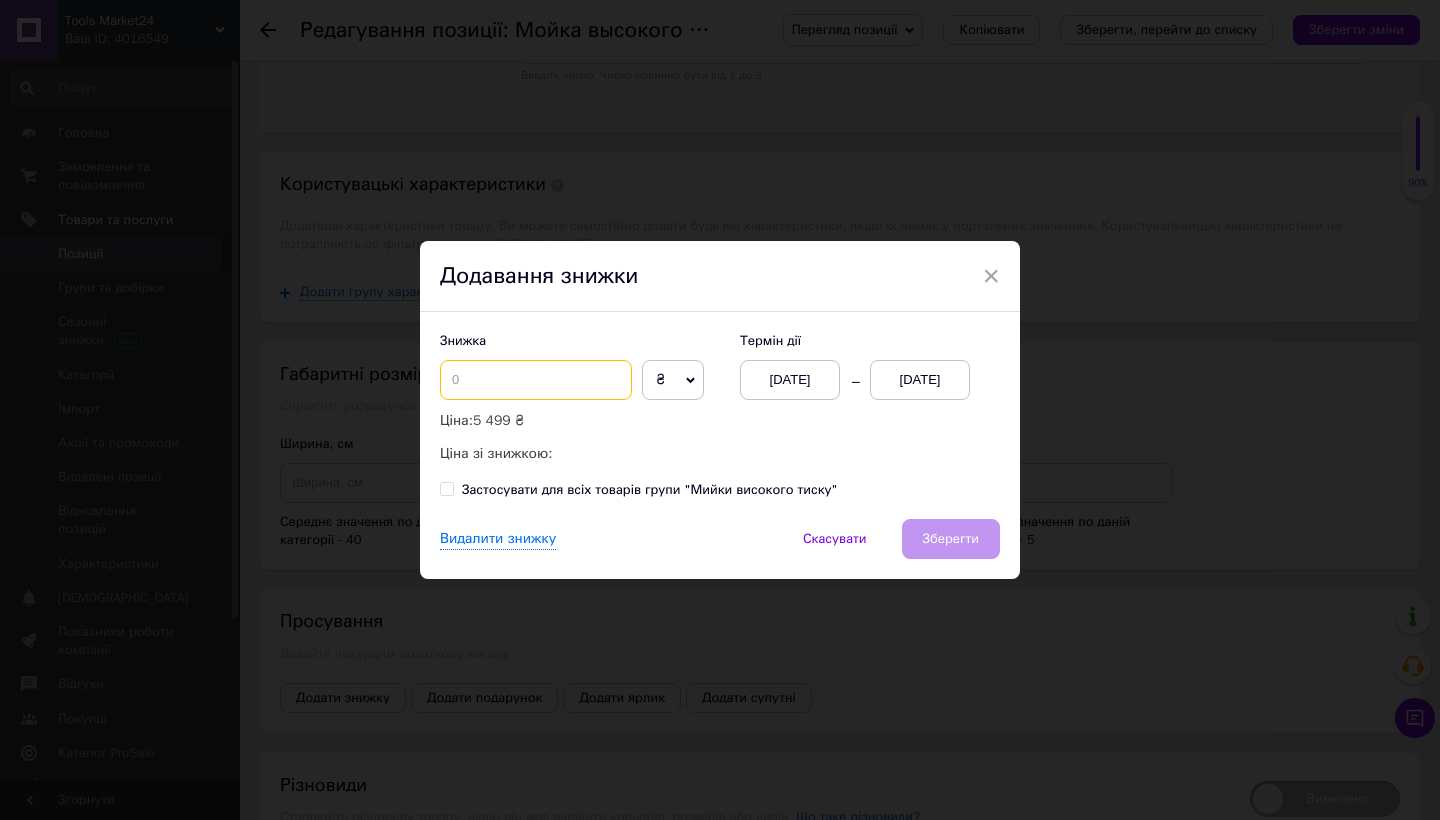 click at bounding box center [536, 380] 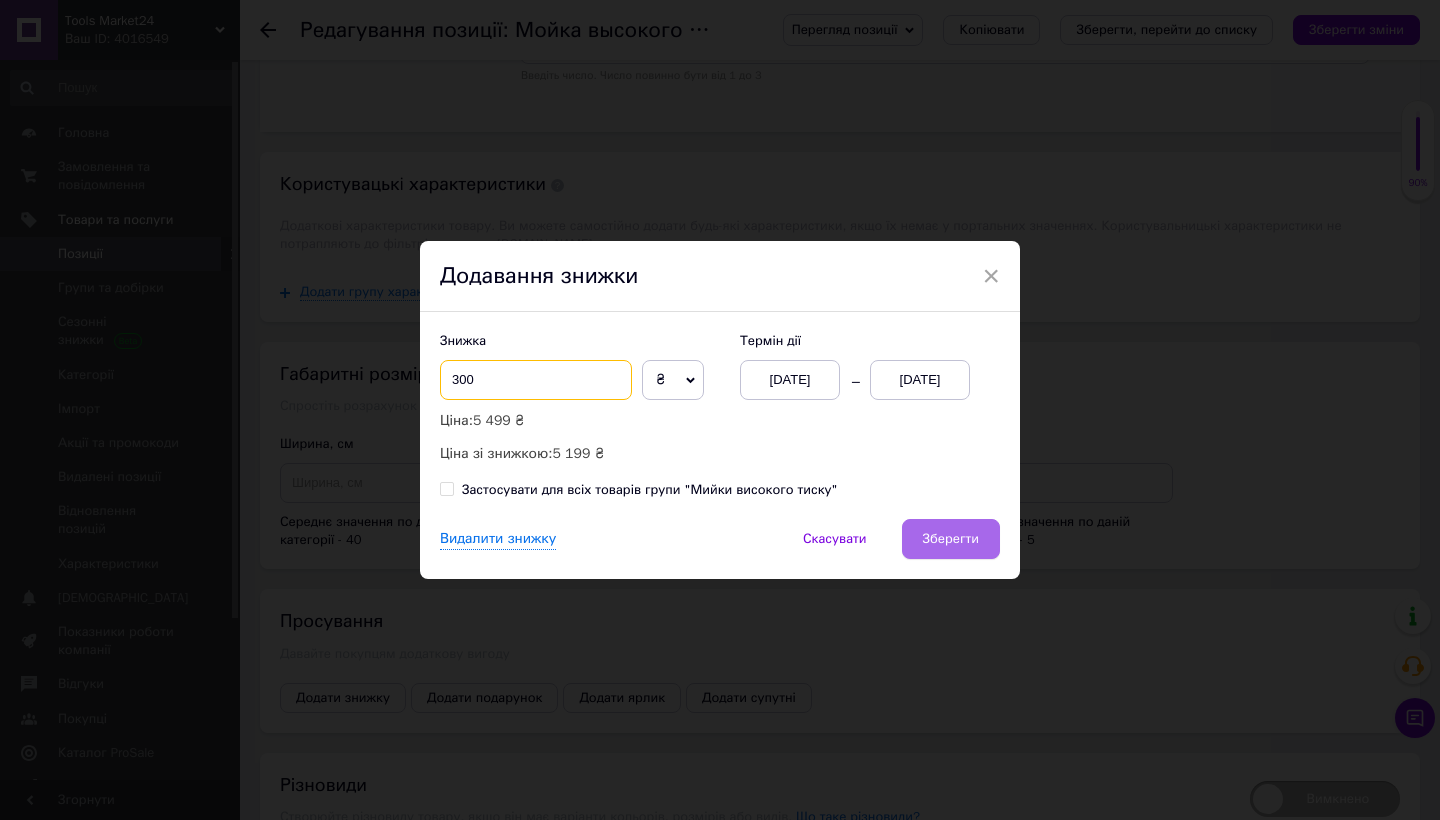 type on "300" 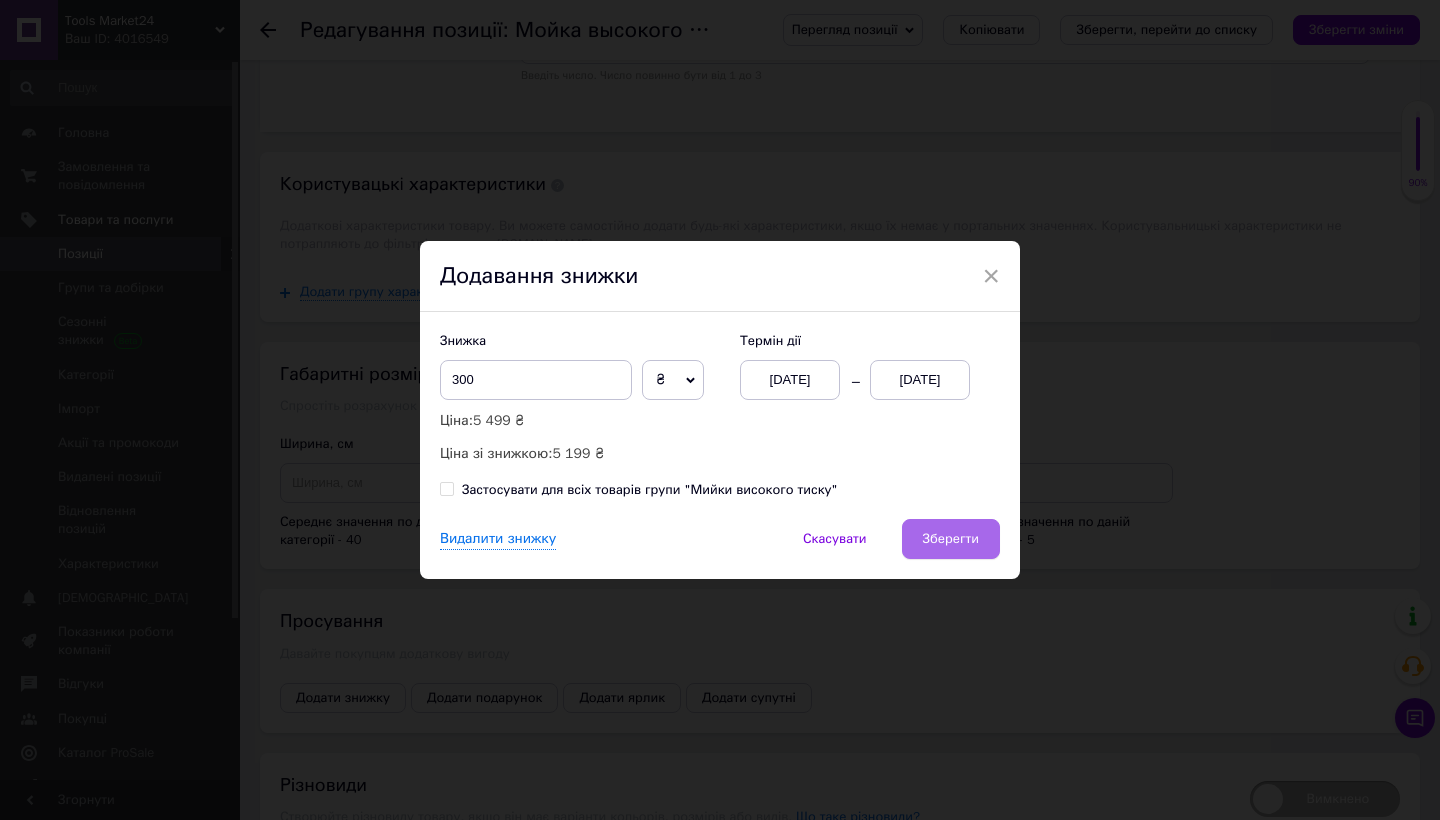 click on "Зберегти" at bounding box center [951, 539] 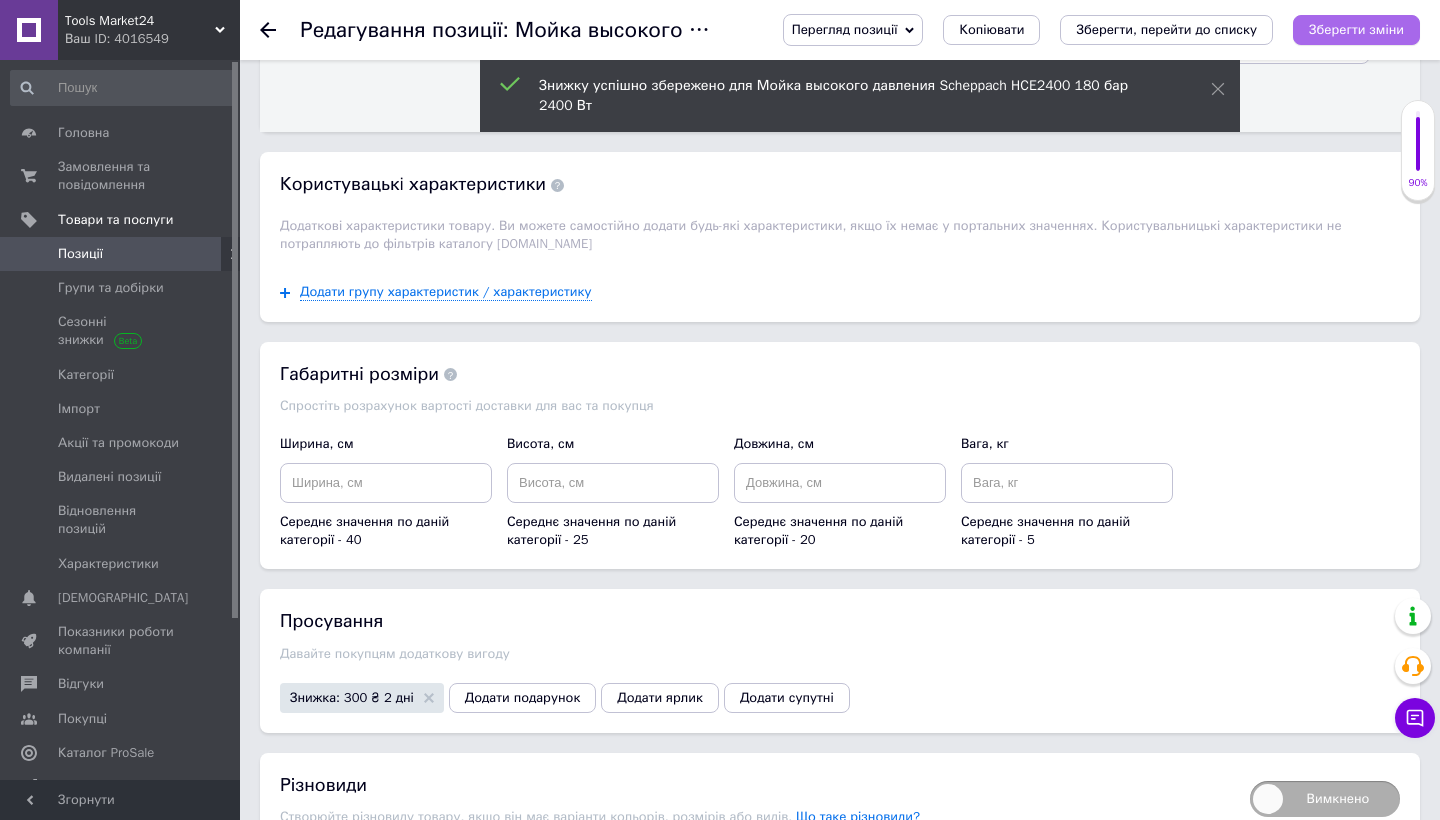 click on "Зберегти зміни" at bounding box center [1356, 30] 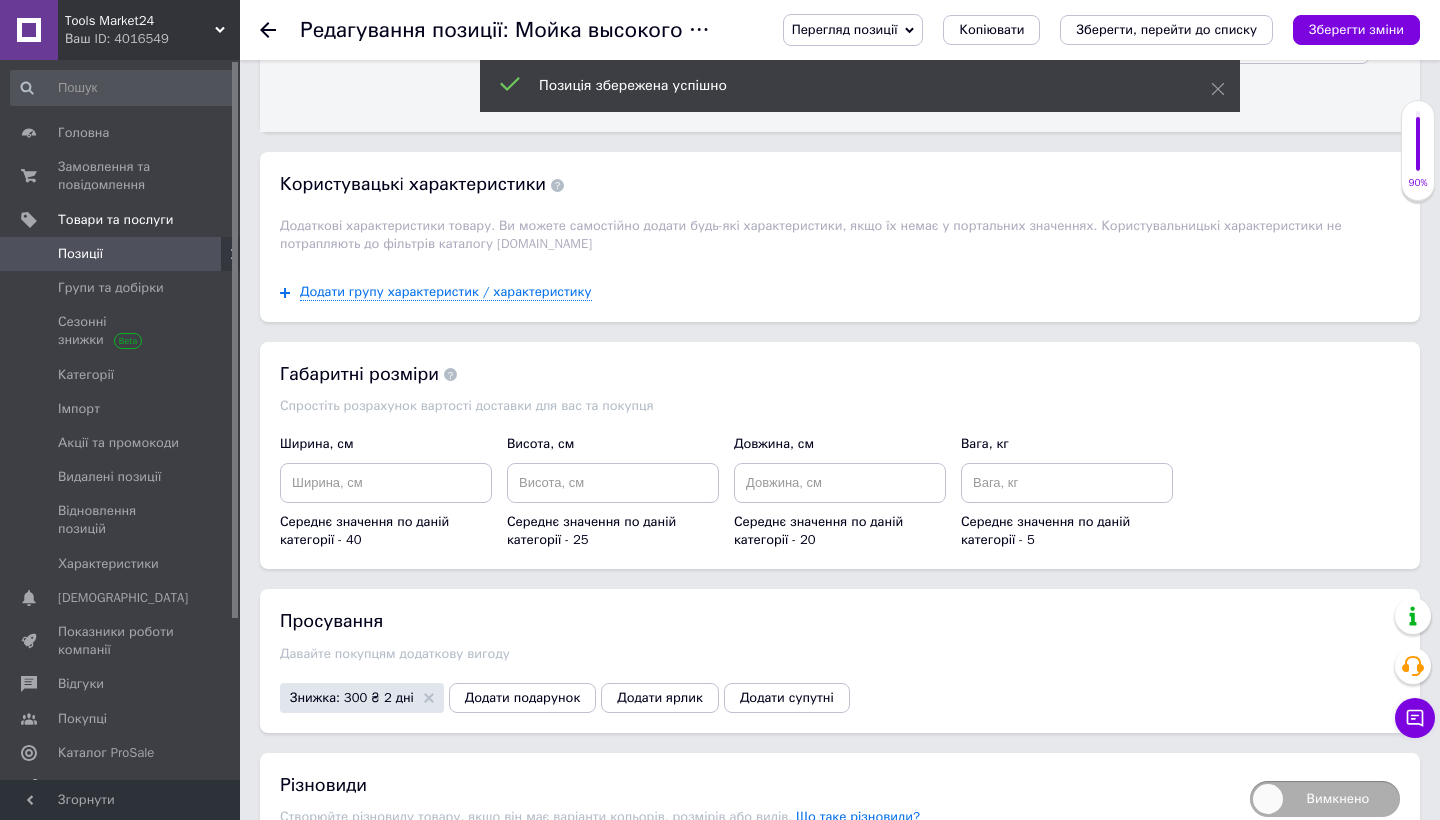 click on "Позиції" at bounding box center [80, 254] 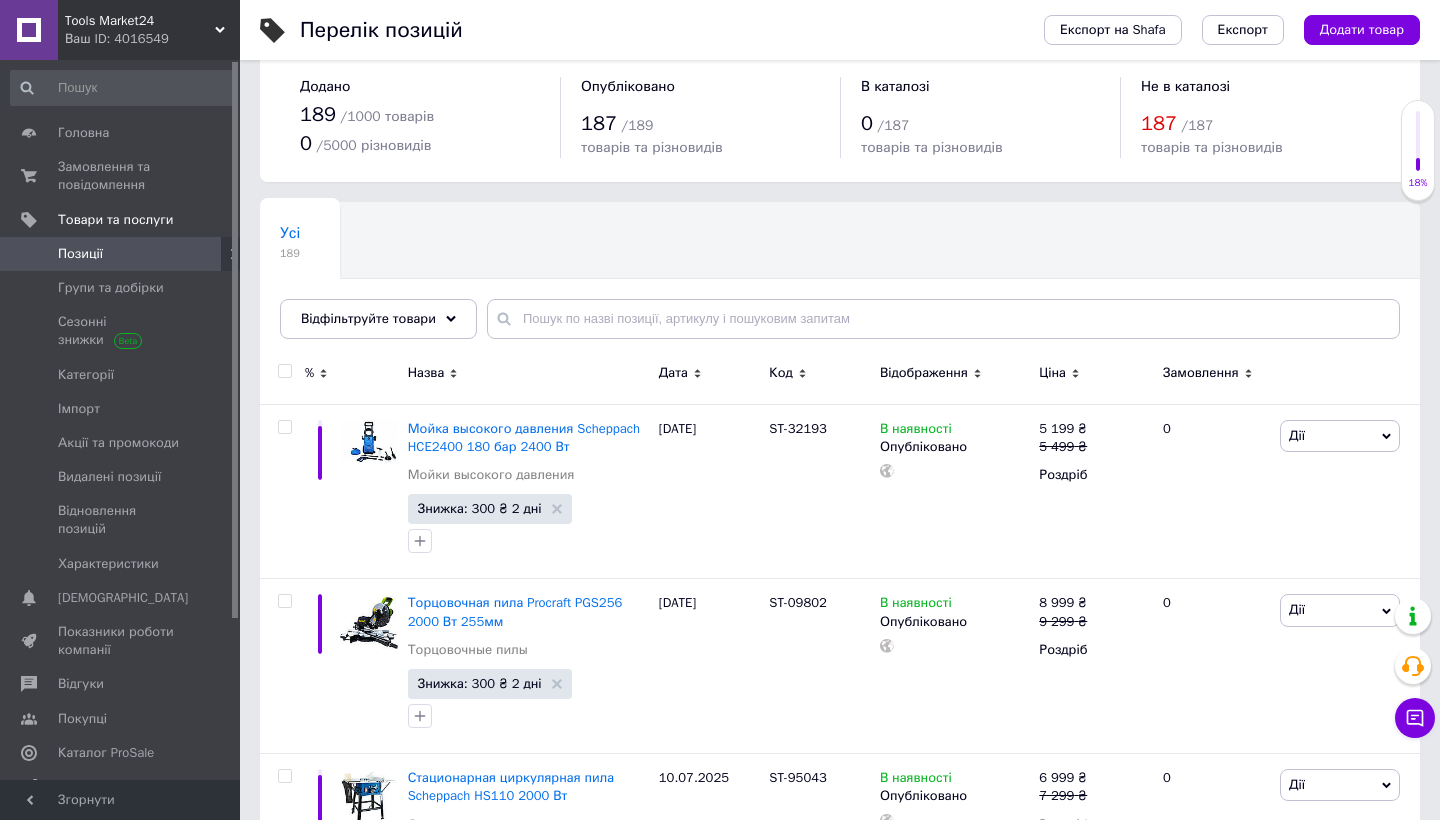 scroll, scrollTop: 68, scrollLeft: 0, axis: vertical 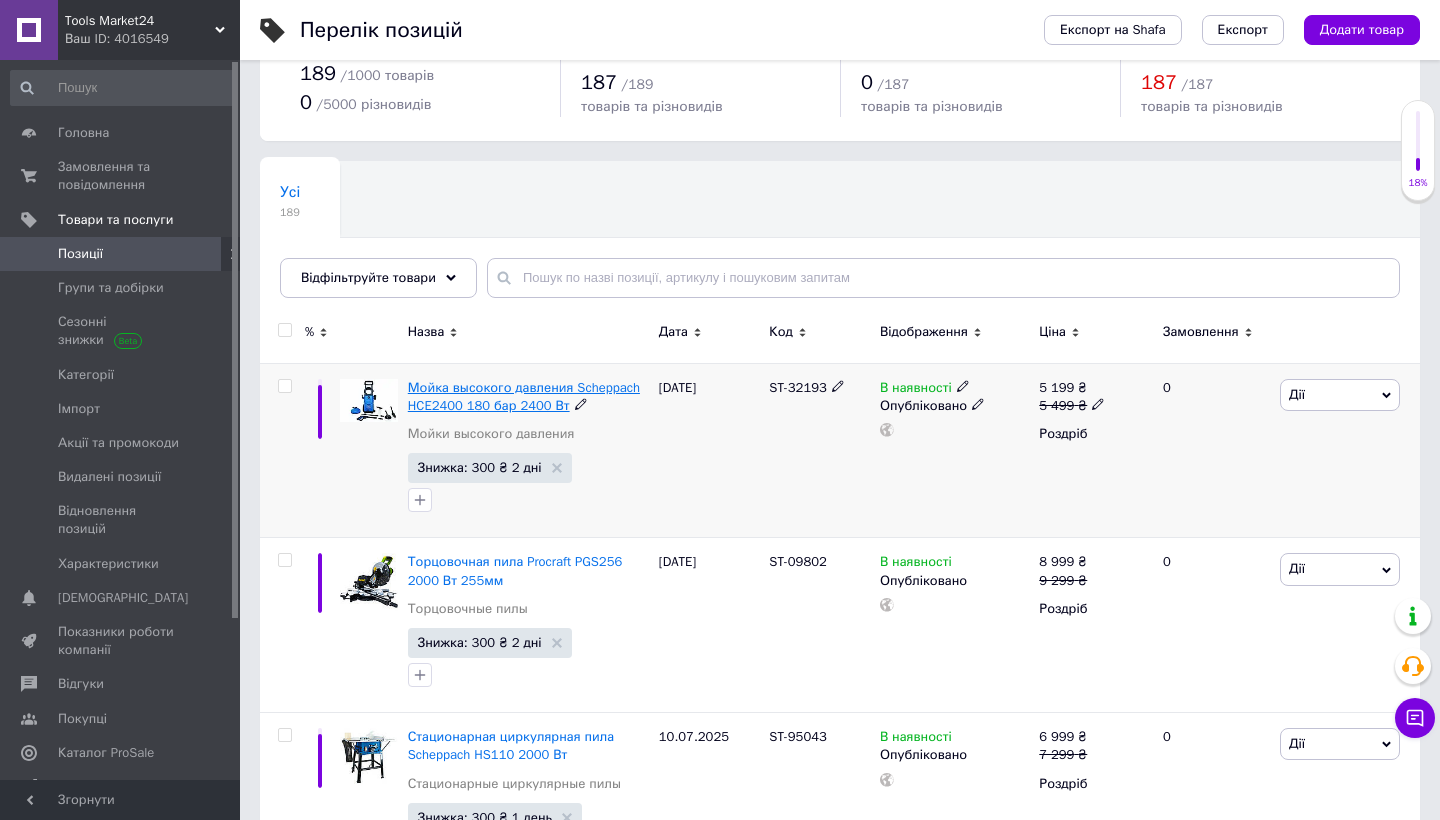 click on "Мойка высокого давления Scheppach HCE2400 180 бар 2400 Вт" at bounding box center [524, 396] 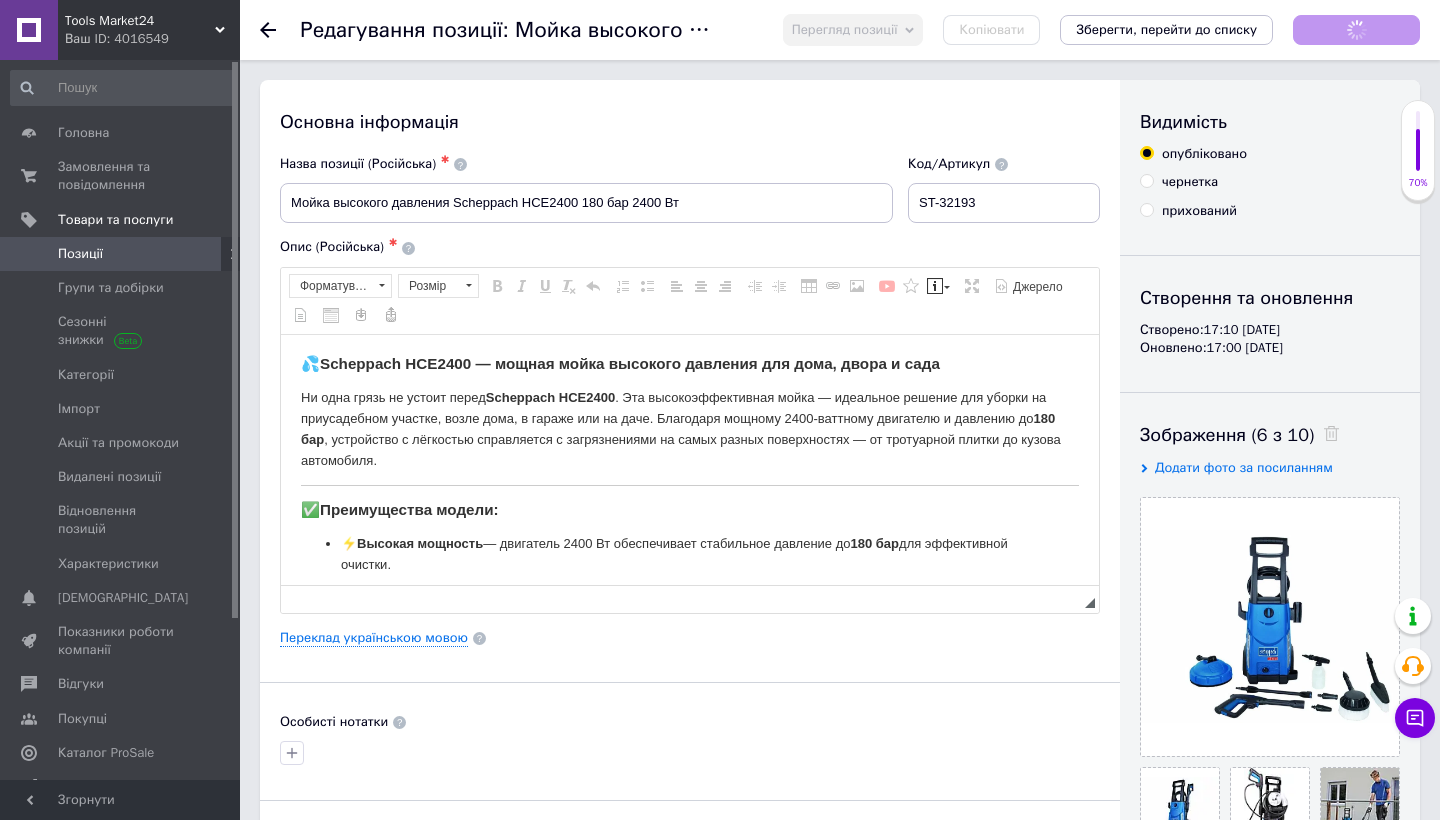 scroll, scrollTop: 0, scrollLeft: 0, axis: both 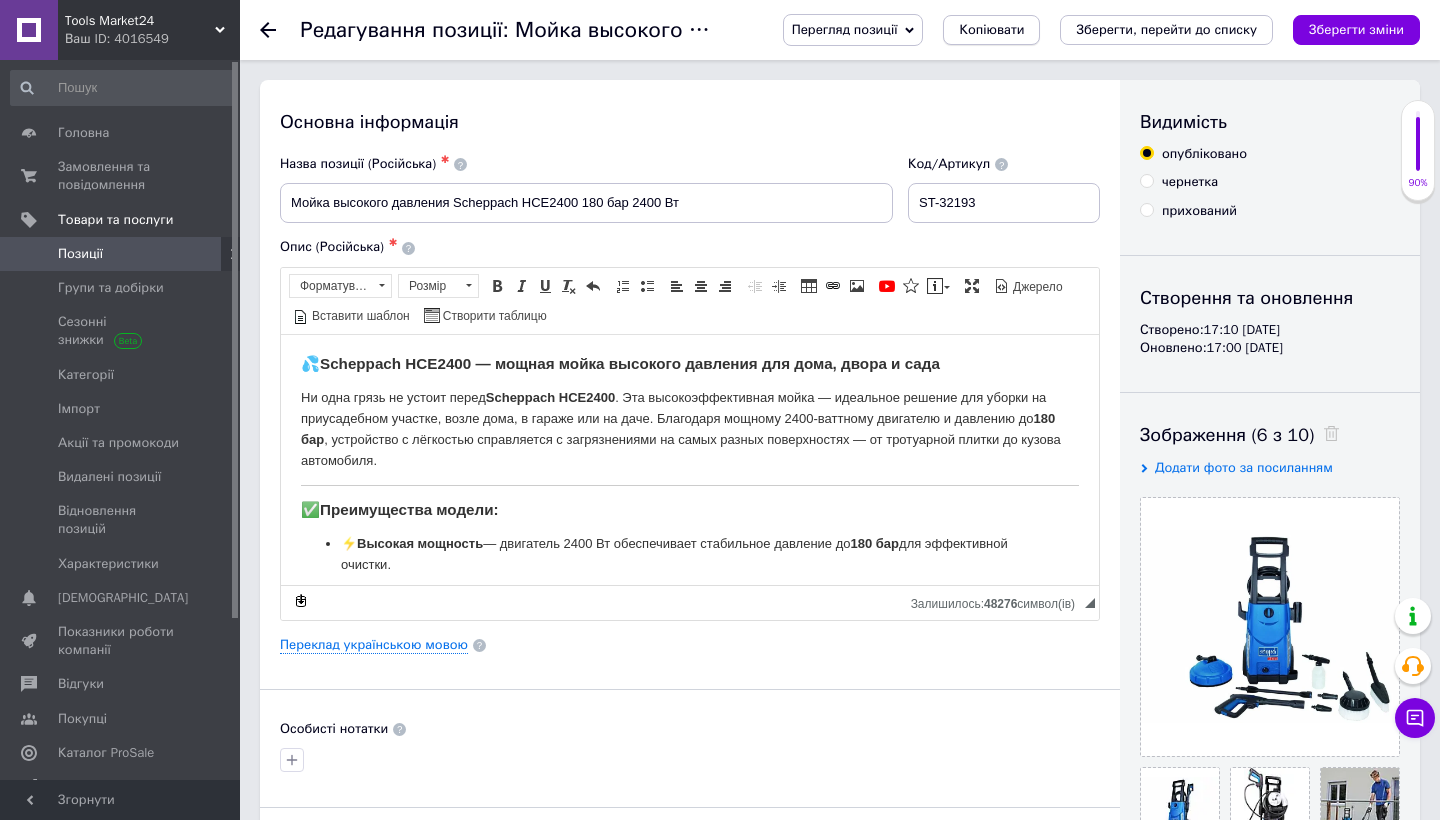 click on "Копіювати" at bounding box center (991, 30) 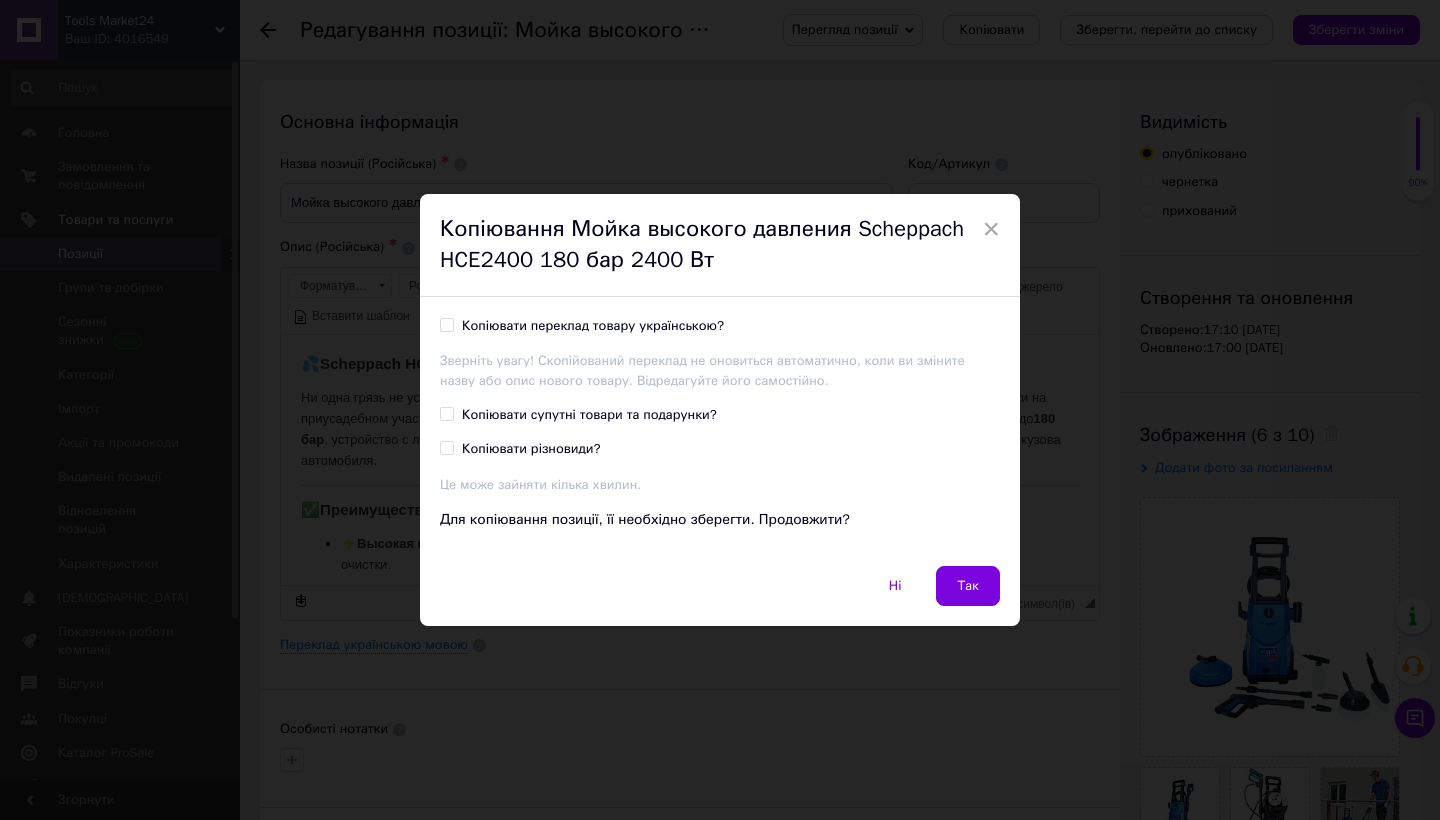 click on "Копіювати переклад товару українською?" at bounding box center [593, 326] 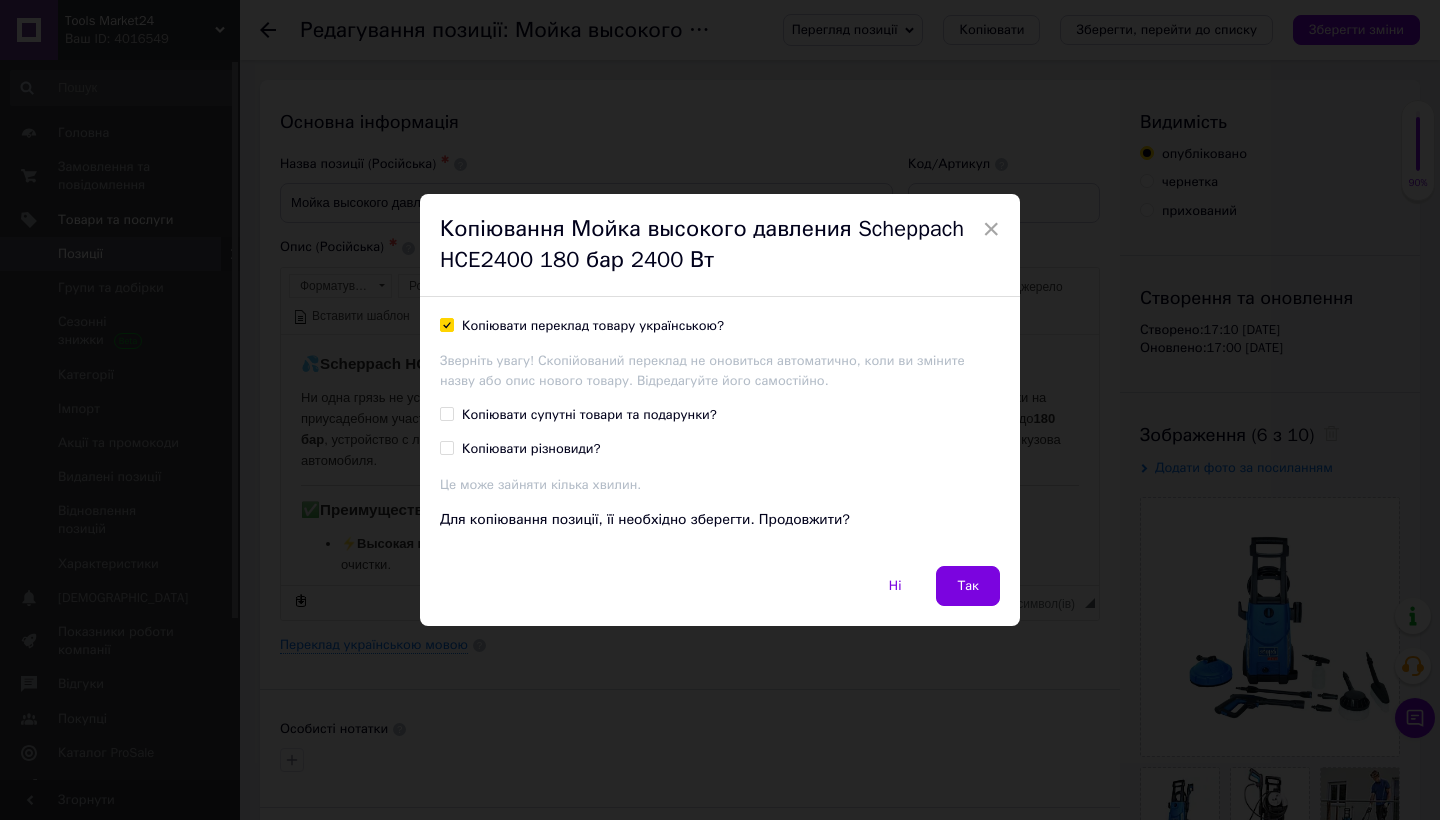 checkbox on "true" 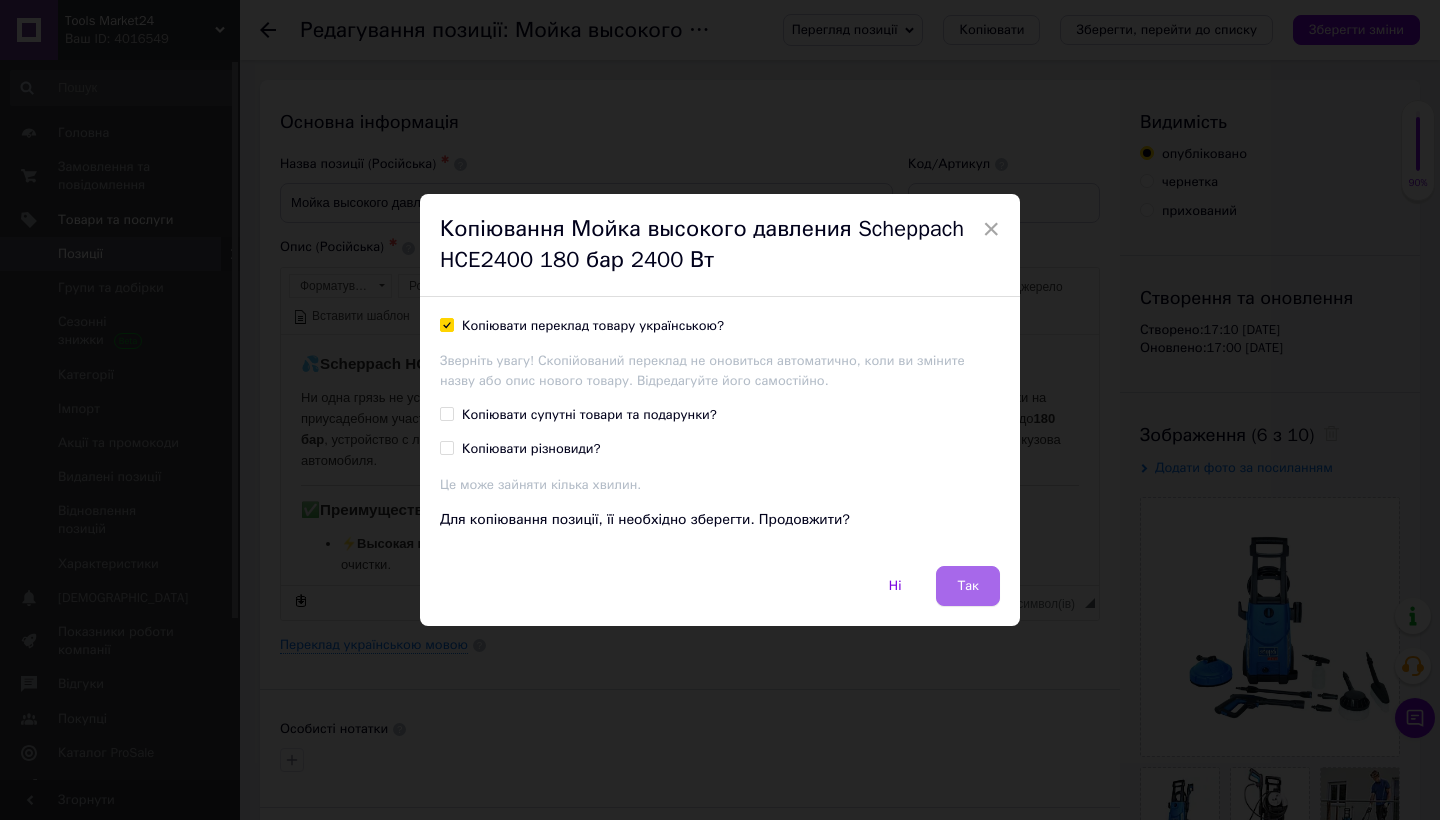 click on "Так" at bounding box center [968, 586] 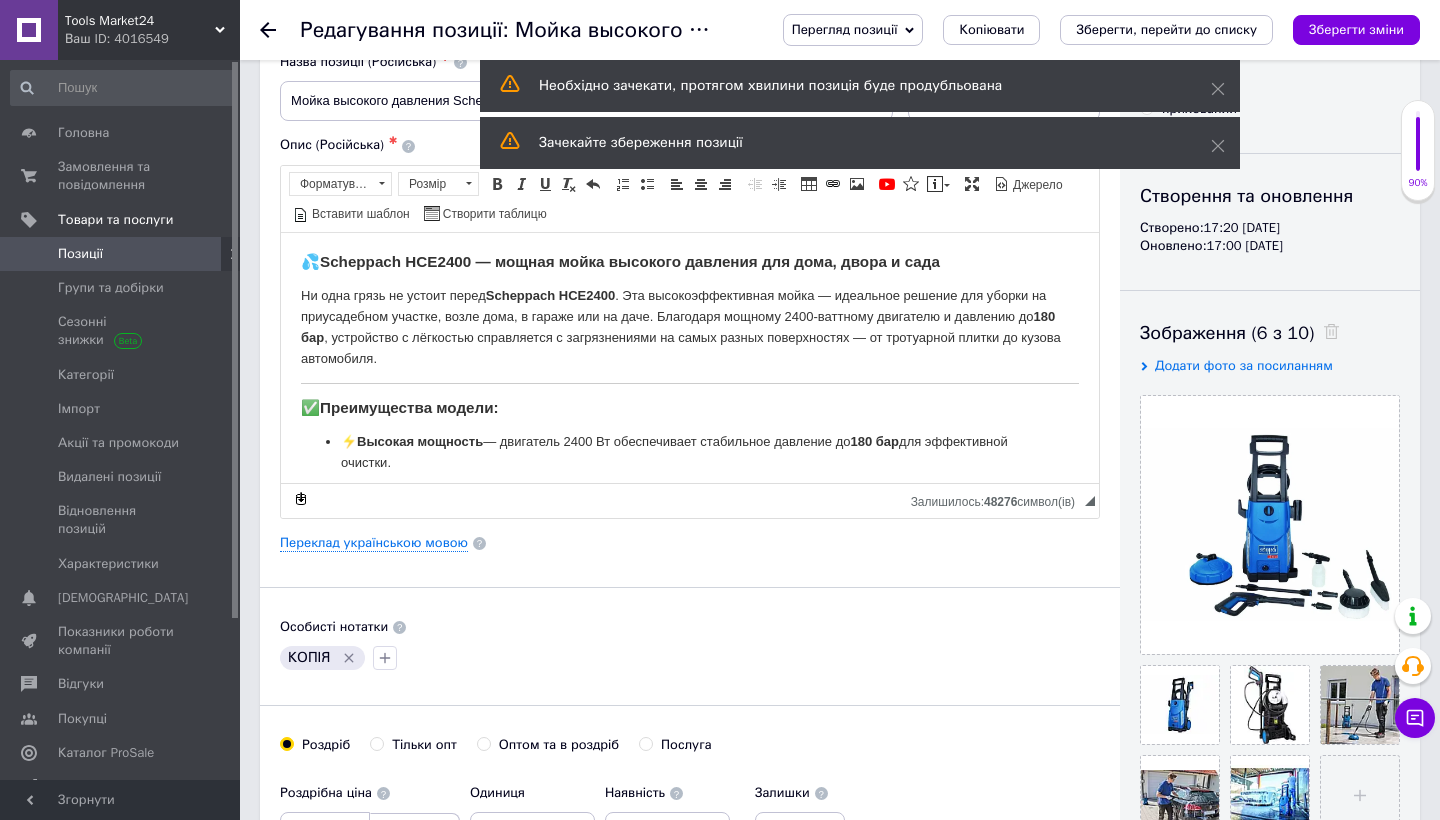 scroll, scrollTop: 101, scrollLeft: 0, axis: vertical 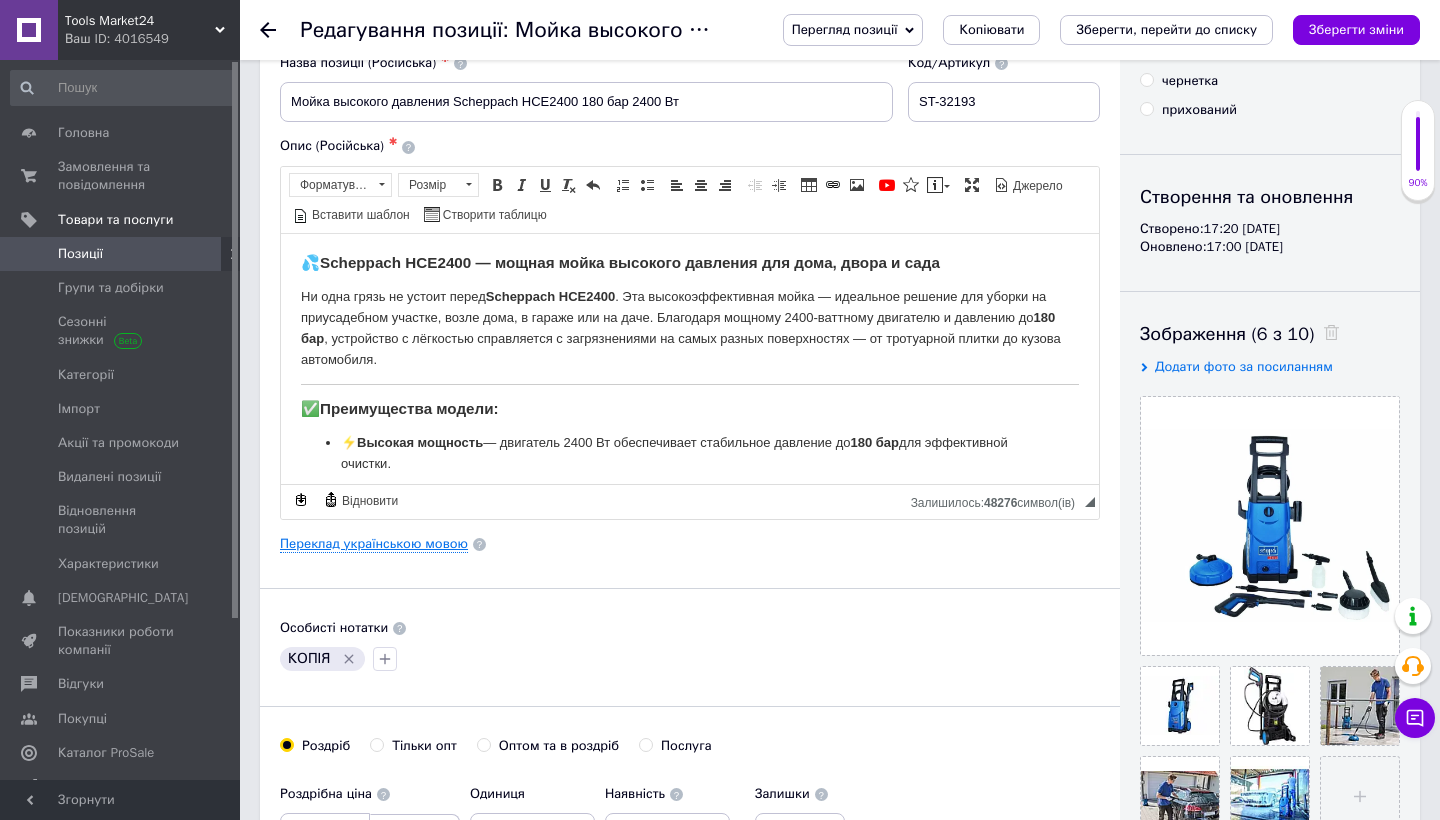 click on "Переклад українською мовою" at bounding box center [374, 544] 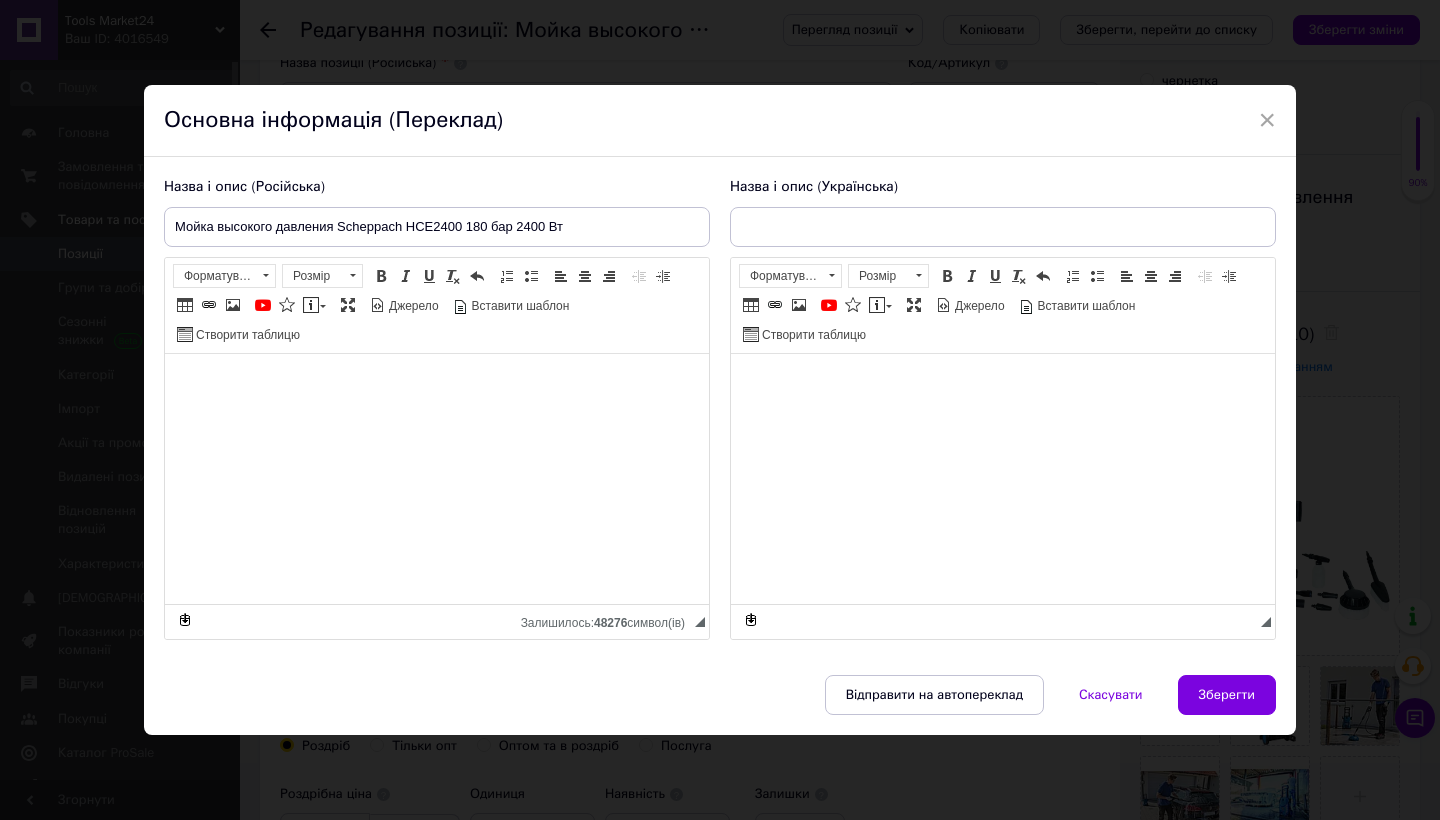 type on "Мийка високого тиску Scheppach HCE2400 180 бар 2400 Вт" 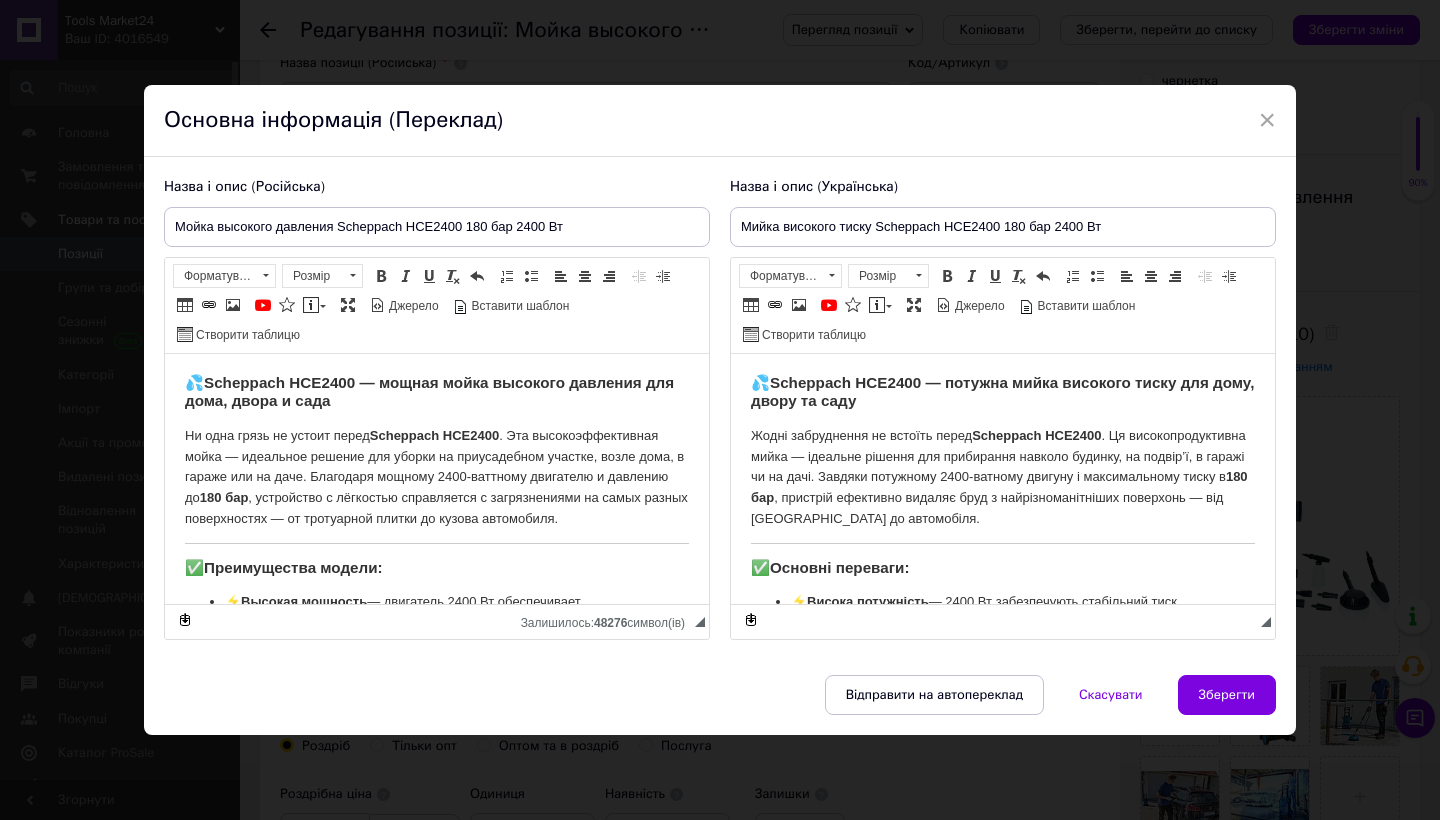 scroll, scrollTop: 0, scrollLeft: 0, axis: both 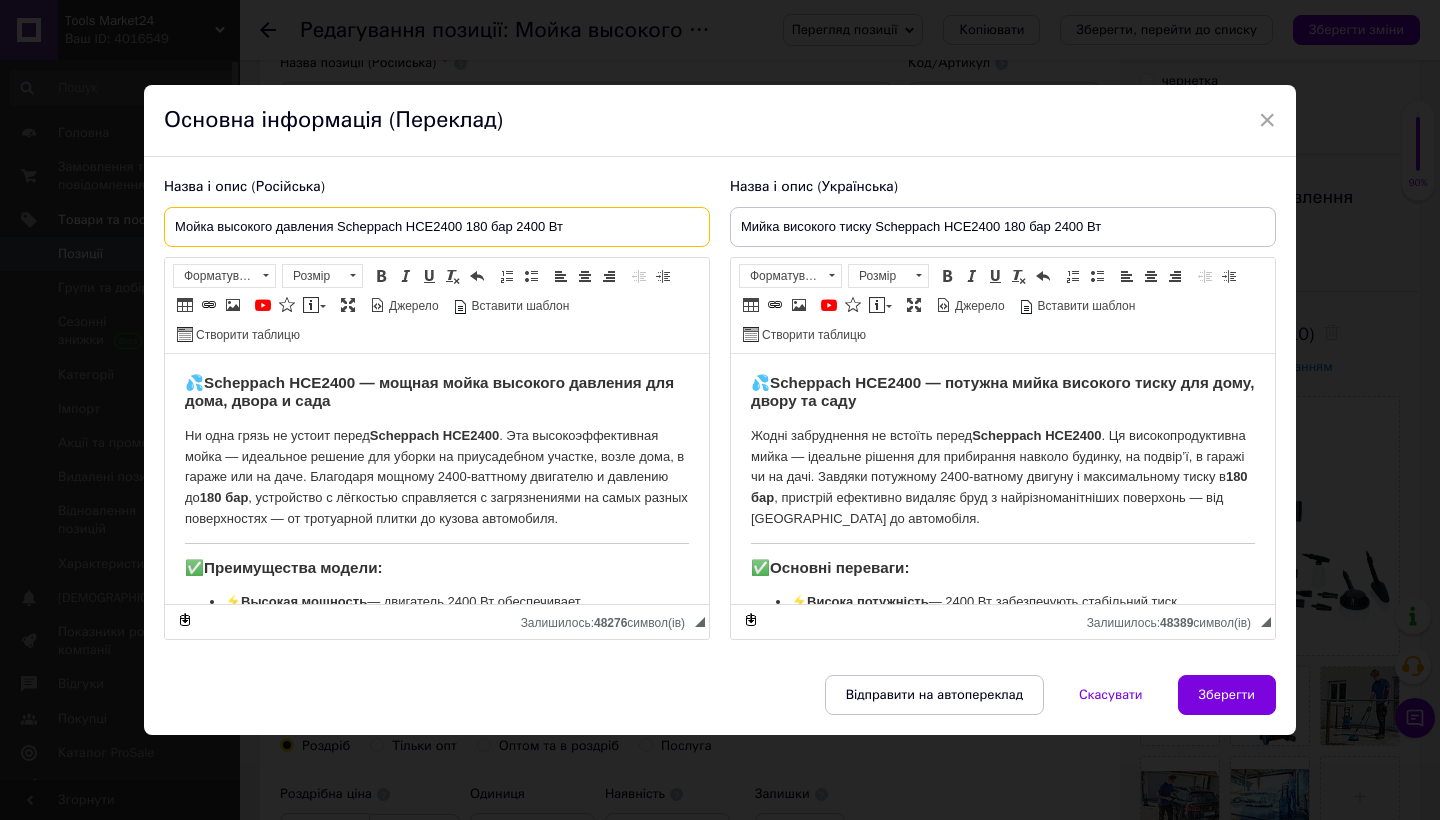 click on "Мойка высокого давления Scheppach HCE2400 180 бар 2400 Вт" at bounding box center (437, 227) 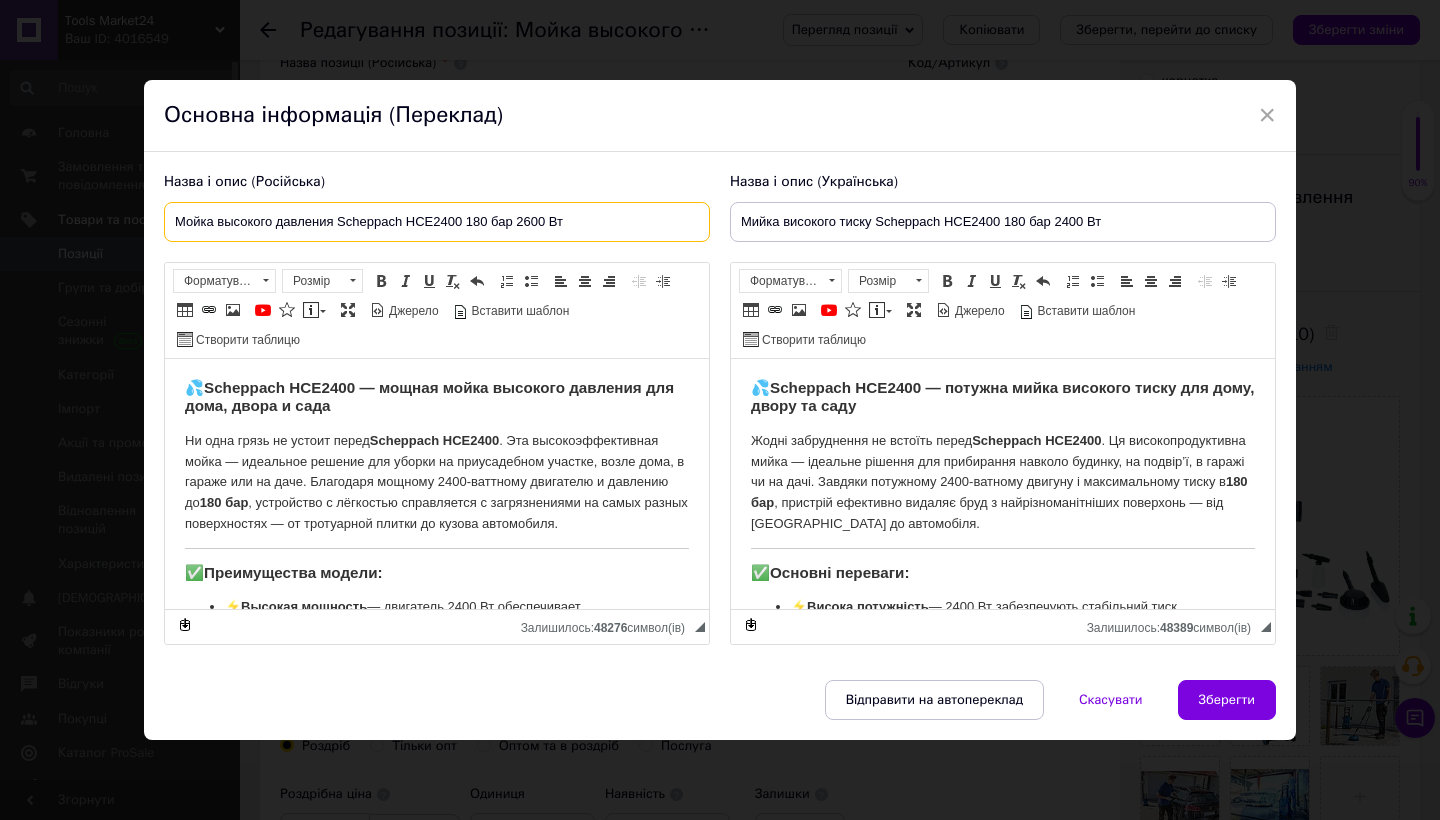 type on "Мойка высокого давления Scheppach HCE2400 180 бар 2600 Вт" 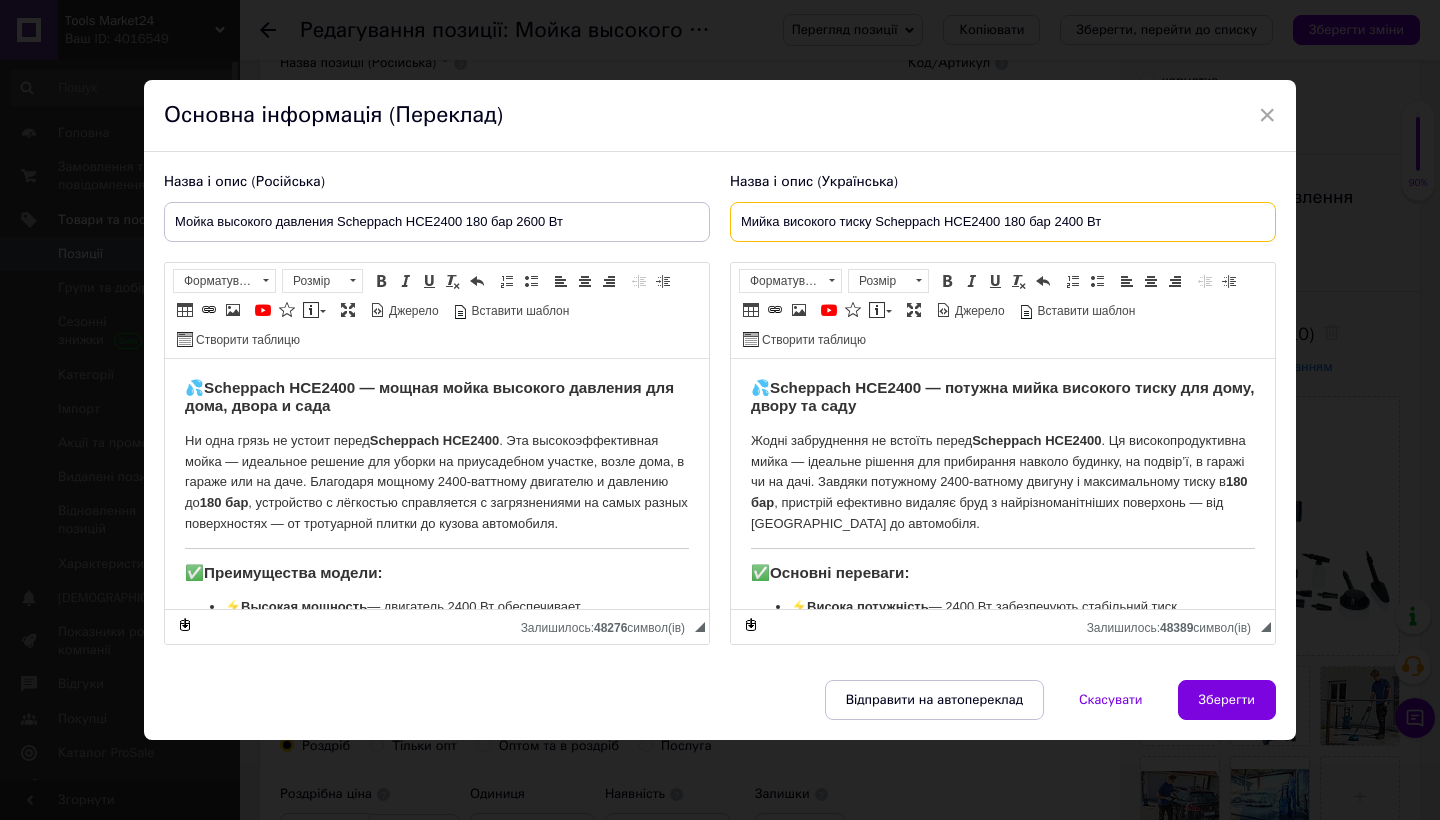 click on "Мийка високого тиску Scheppach HCE2400 180 бар 2400 Вт" at bounding box center [1003, 222] 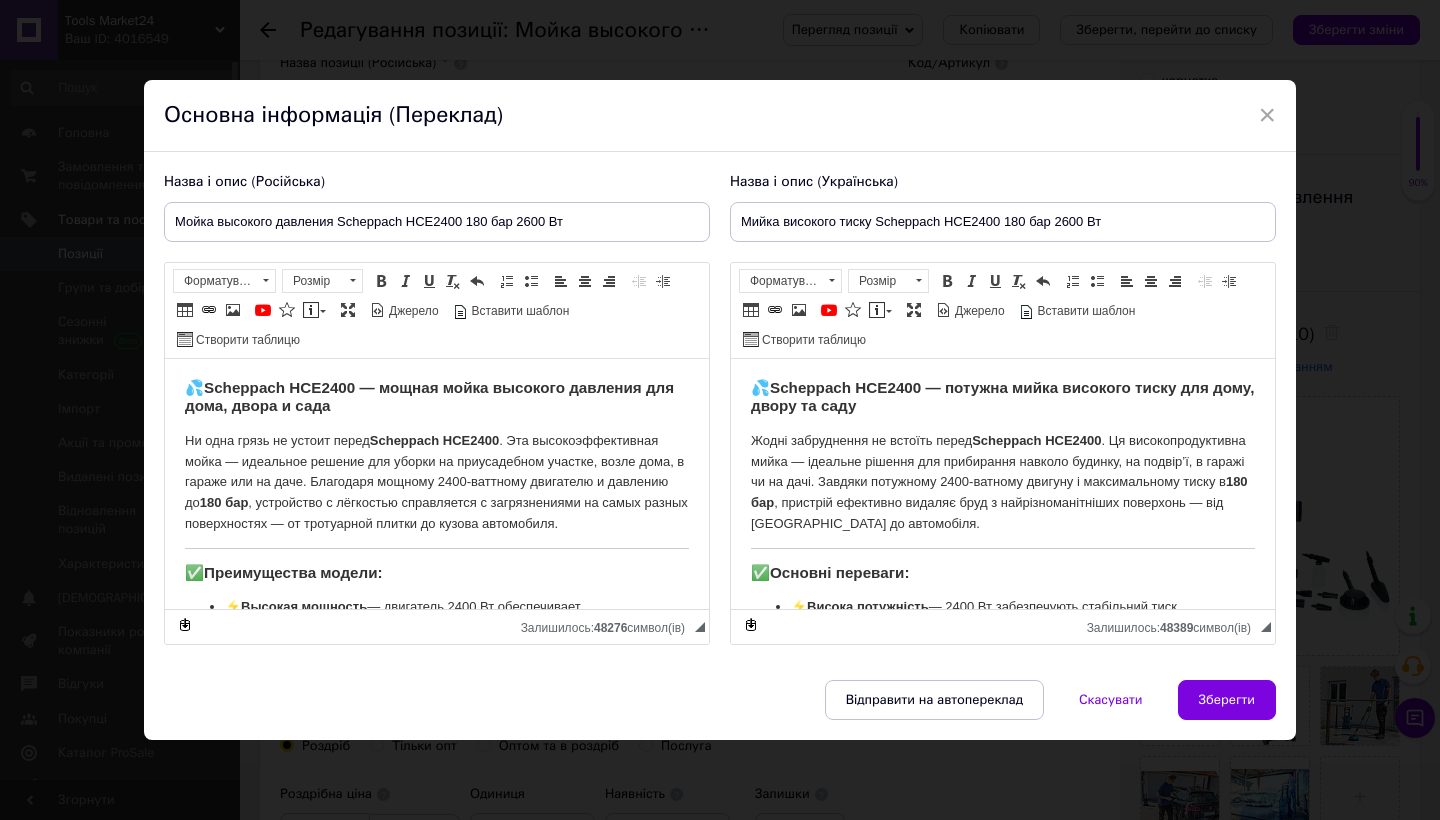 click on "Назва і опис (Українська) Мийка високого тиску Scheppach HCE2400 180 бар 2600 Вт
💦  Scheppach HCE2400 — потужна мийка високого тиску для дому, двору та саду
Жодні забруднення не встоїть перед  Scheppach HCE2400 . Ця високопродуктивна мийка — ідеальне рішення для прибирання навколо будинку, на подвір’ї, в гаражі чи на дачі. Завдяки потужному 2400-ватному двигуну і максимальному тиску в  180 бар , пристрій ефективно видаляє бруд з найрізноманітніших поверхонь — від бруківки до автомобіля.
✅  Основні переваги:
⚡  Висока потужність  — 2400 Вт забезпечують стабільний тиск до" at bounding box center [1003, 408] 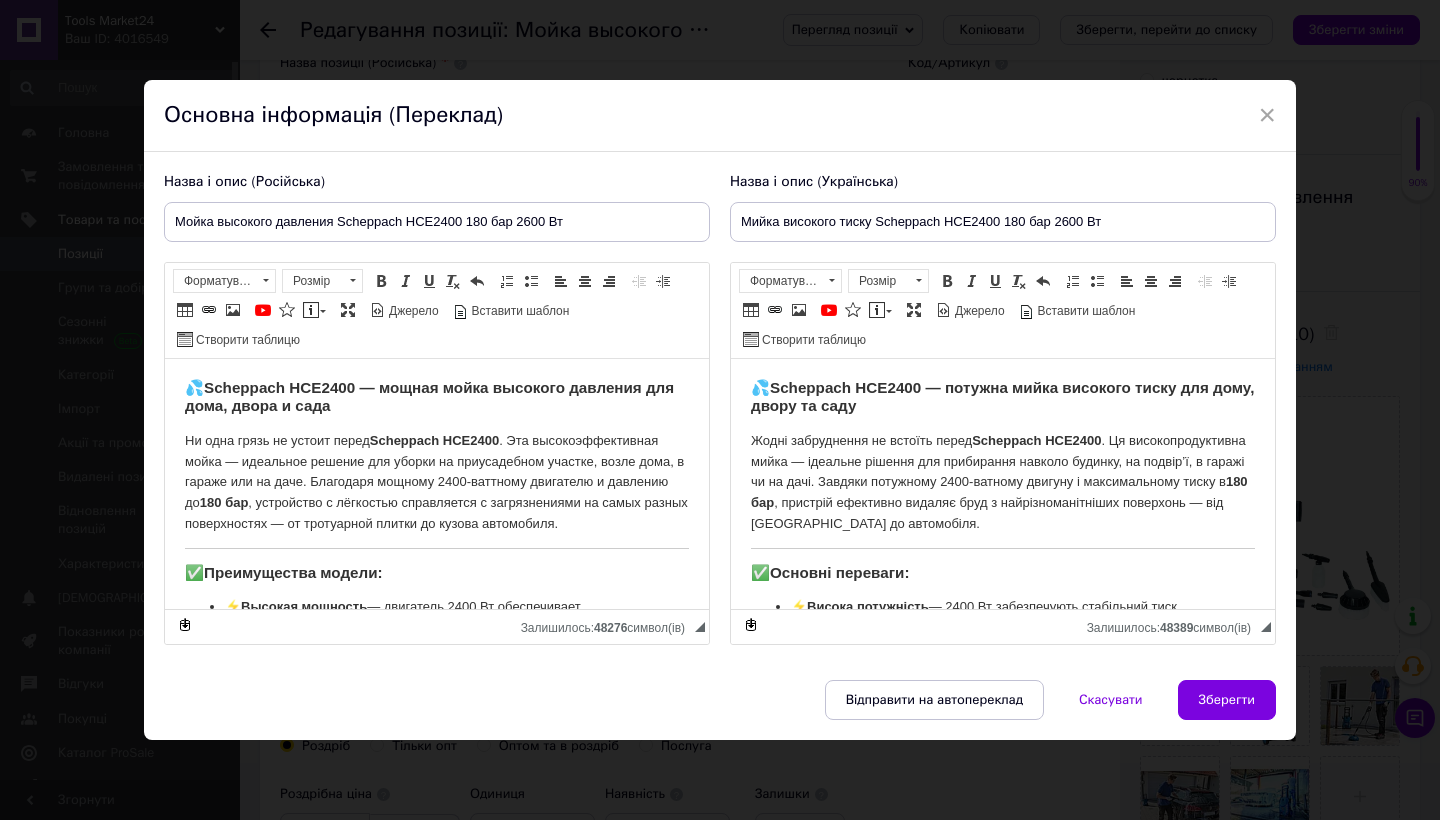 scroll, scrollTop: 0, scrollLeft: 0, axis: both 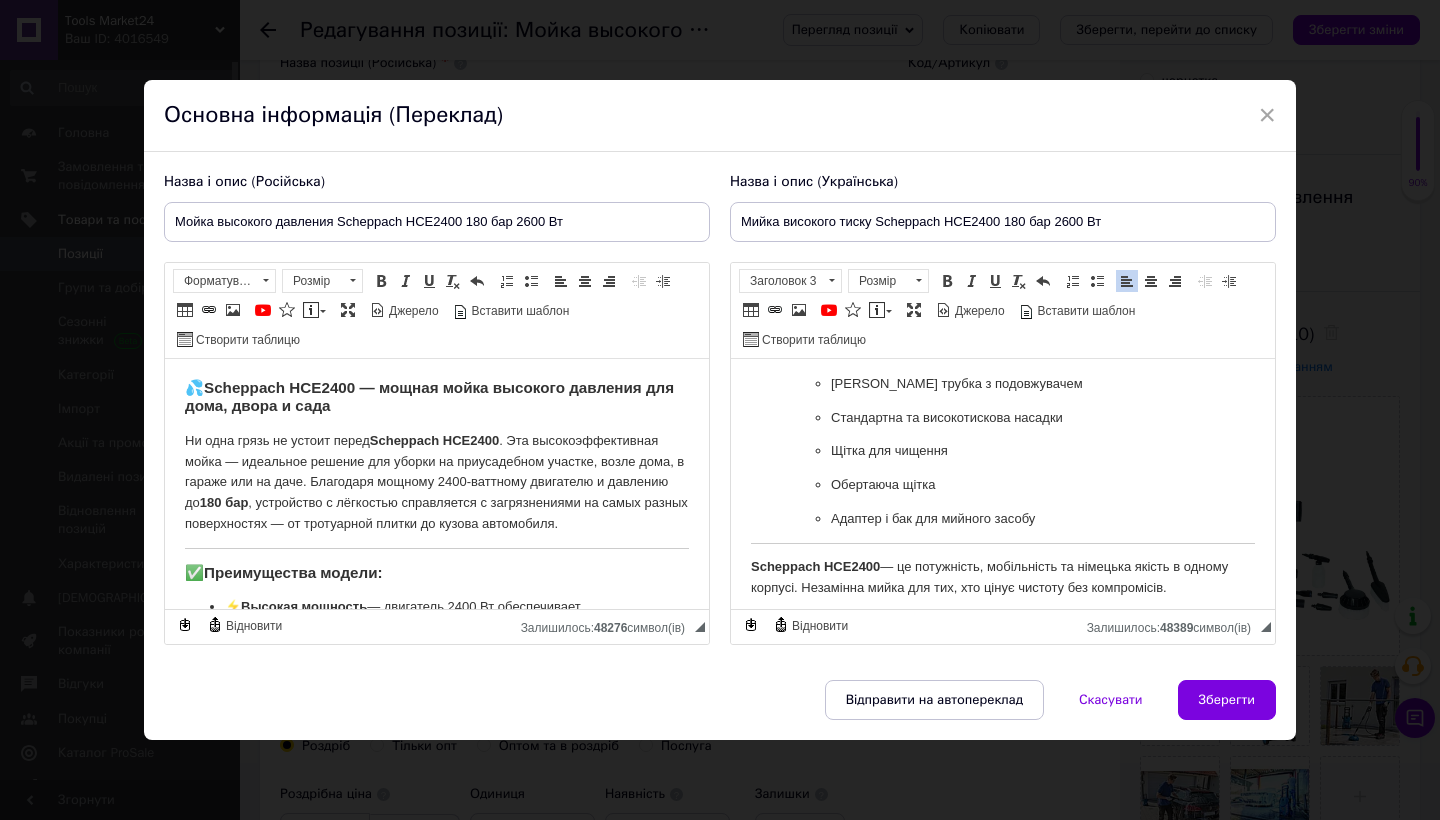drag, startPoint x: 748, startPoint y: 385, endPoint x: 930, endPoint y: 650, distance: 321.4794 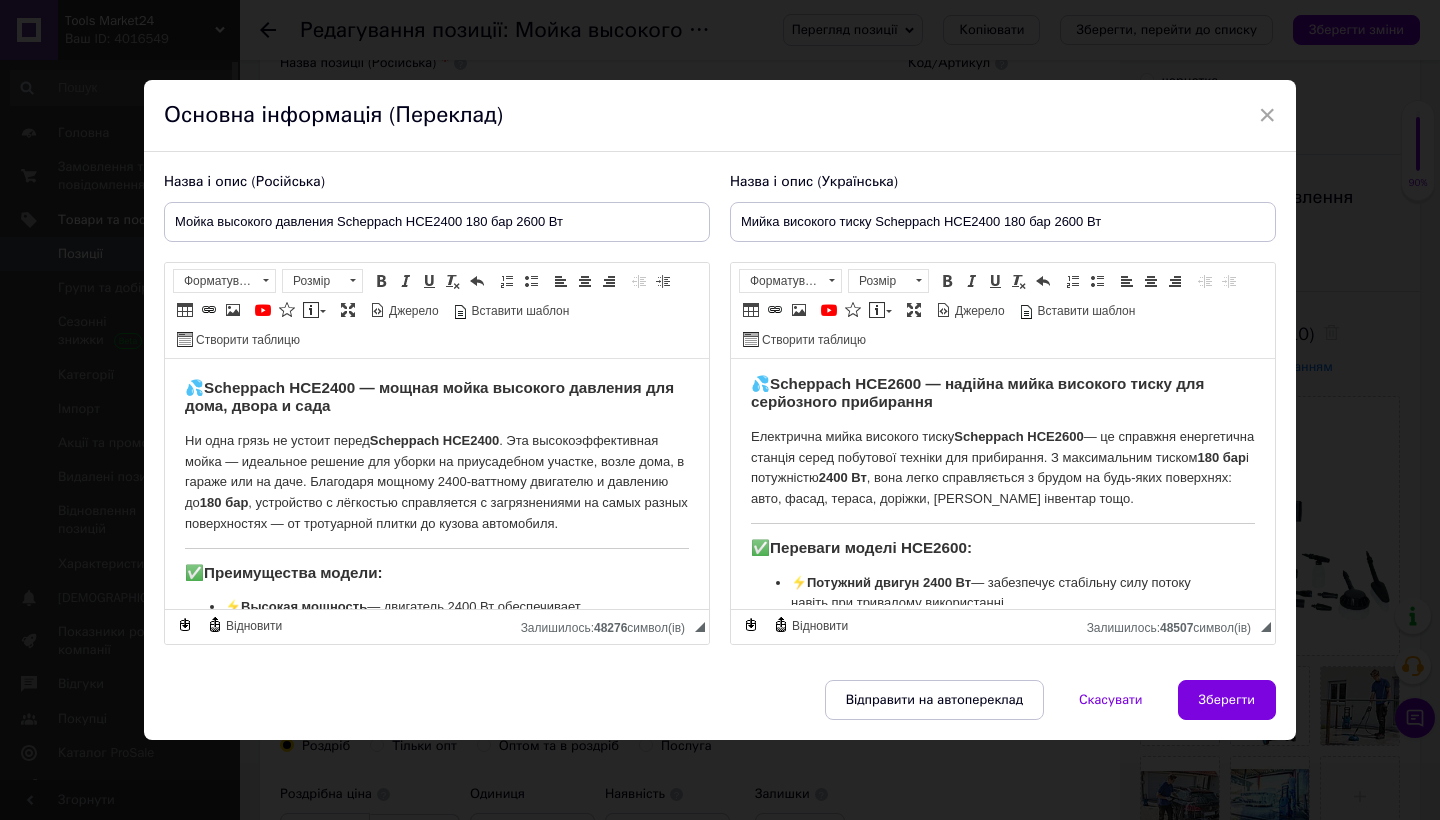 scroll, scrollTop: 0, scrollLeft: 0, axis: both 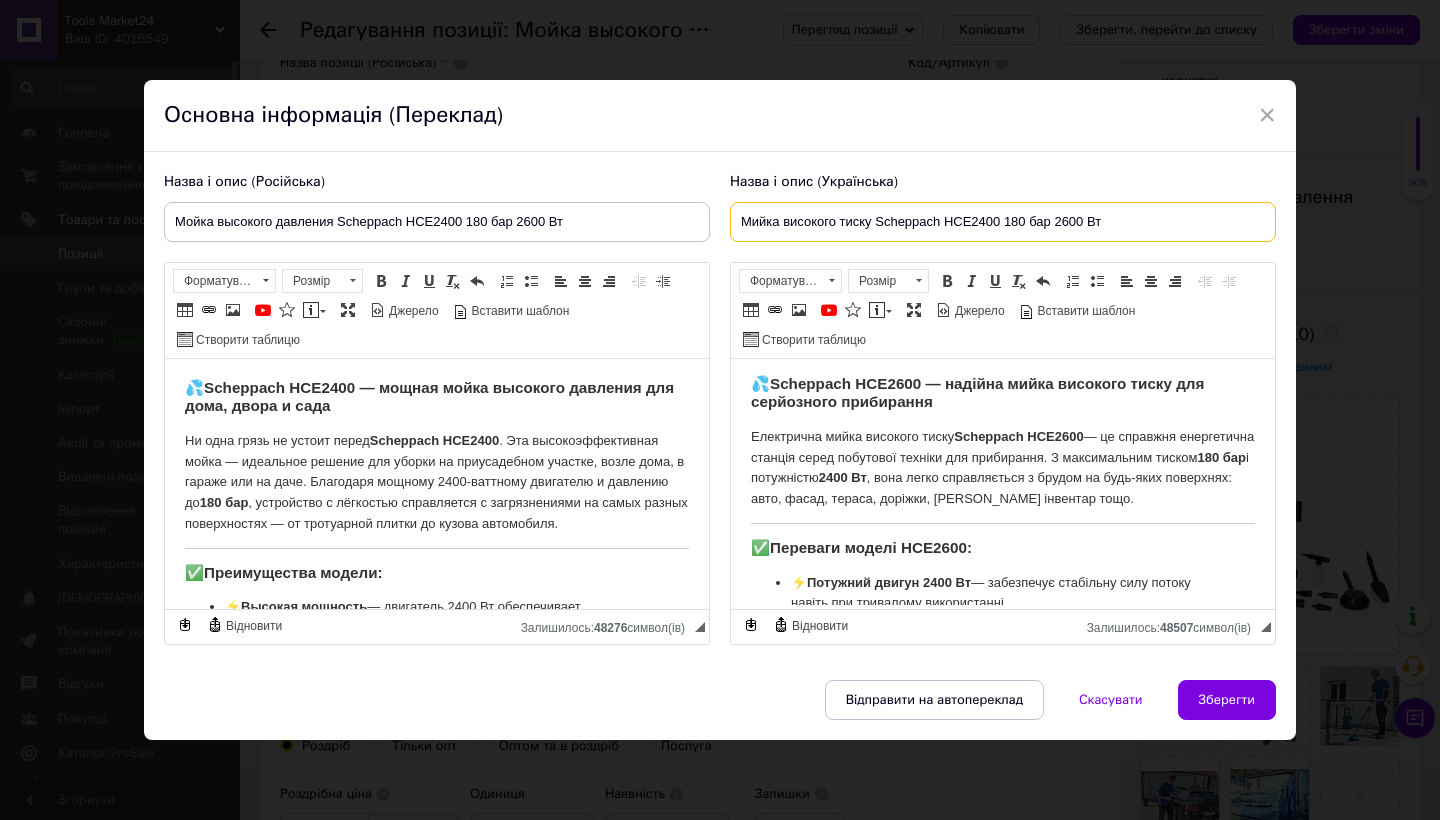 click on "Мийка високого тиску Scheppach HCE2400 180 бар 2600 Вт" at bounding box center (1003, 222) 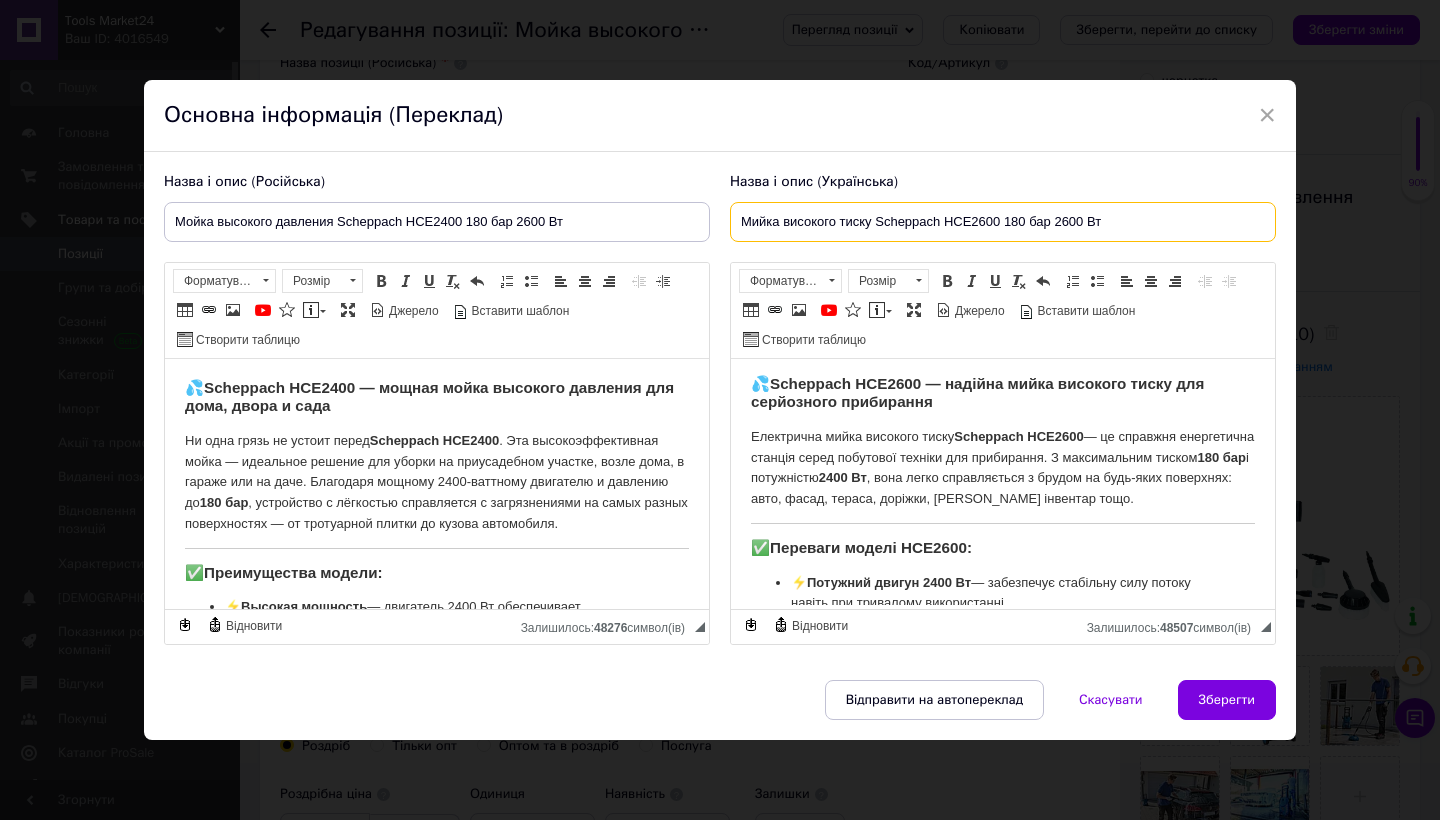 type on "Мийка високого тиску Scheppach HCE2600 180 бар 2600 Вт" 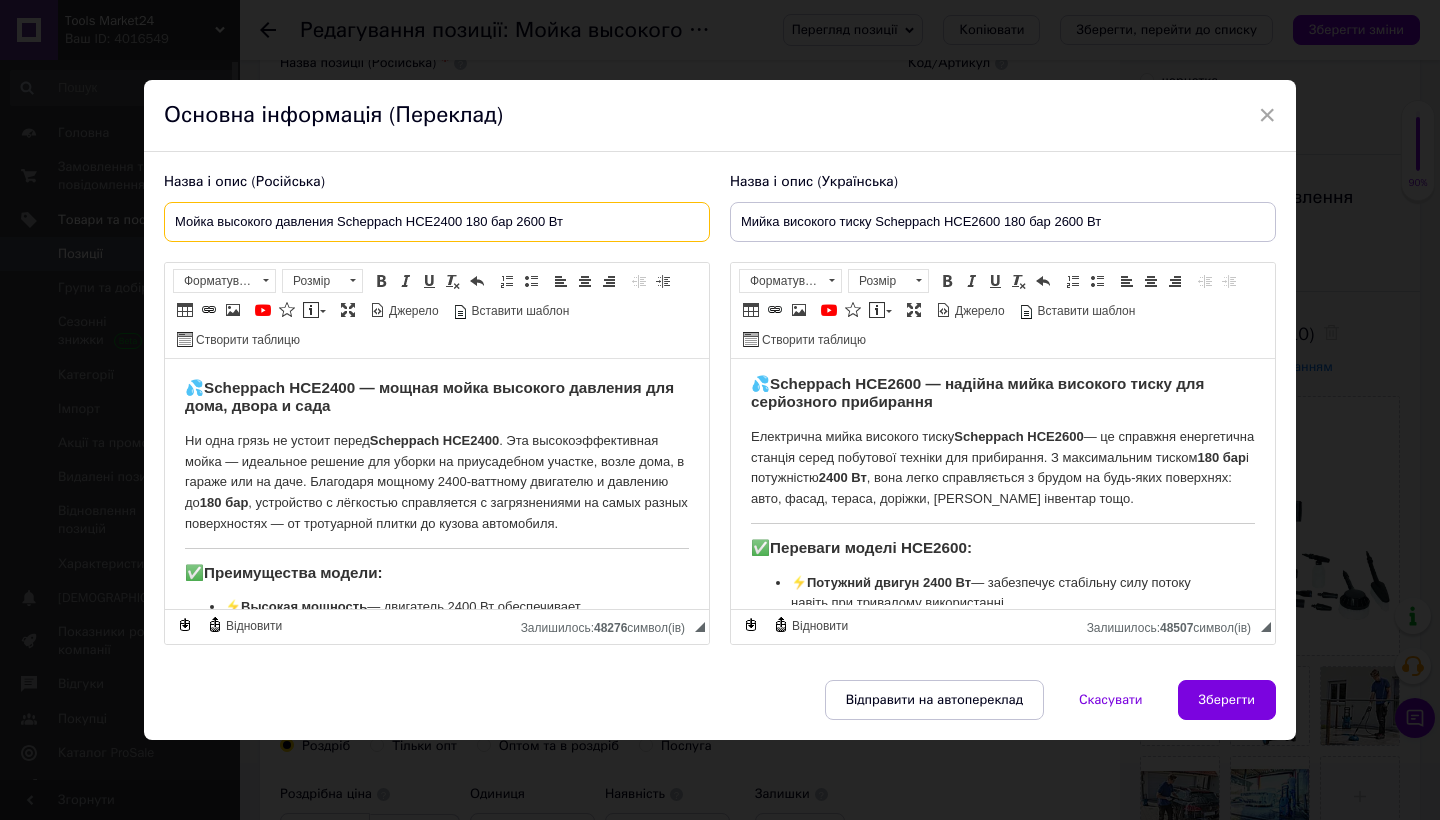 click on "Мойка высокого давления Scheppach HCE2400 180 бар 2600 Вт" at bounding box center (437, 222) 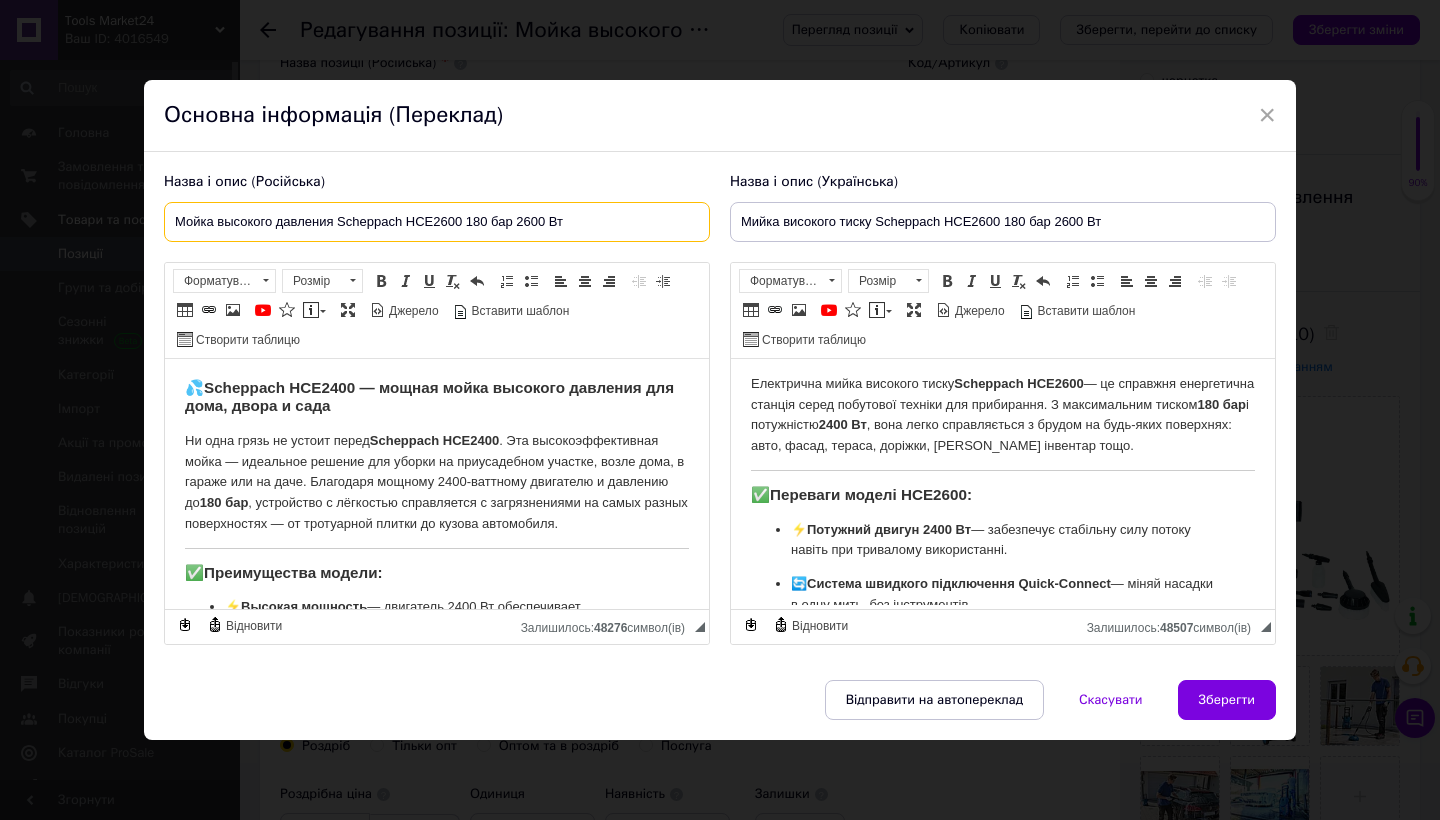 scroll, scrollTop: 70, scrollLeft: 0, axis: vertical 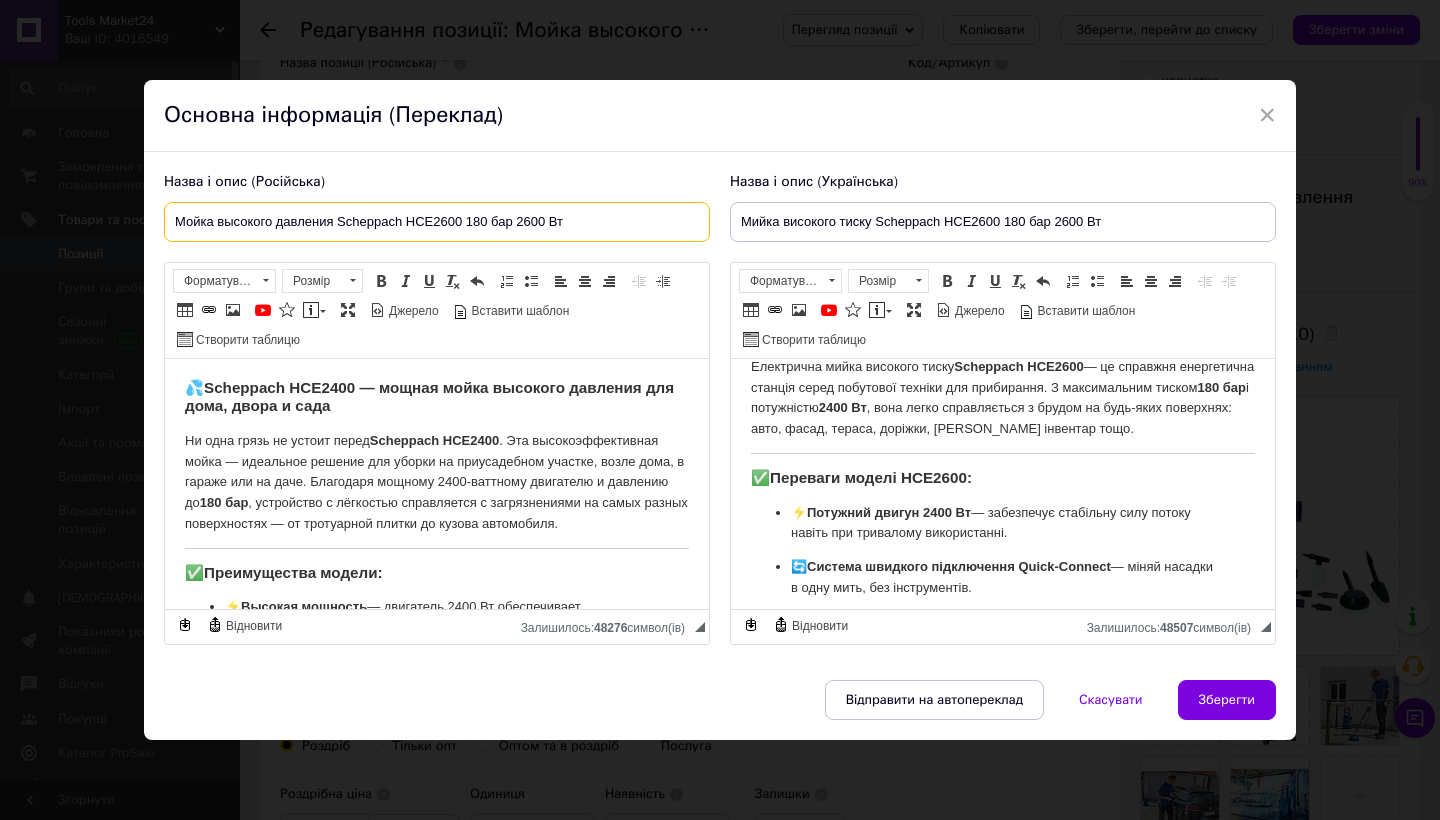 type on "Мойка высокого давления Scheppach HCE2600 180 бар 2600 Вт" 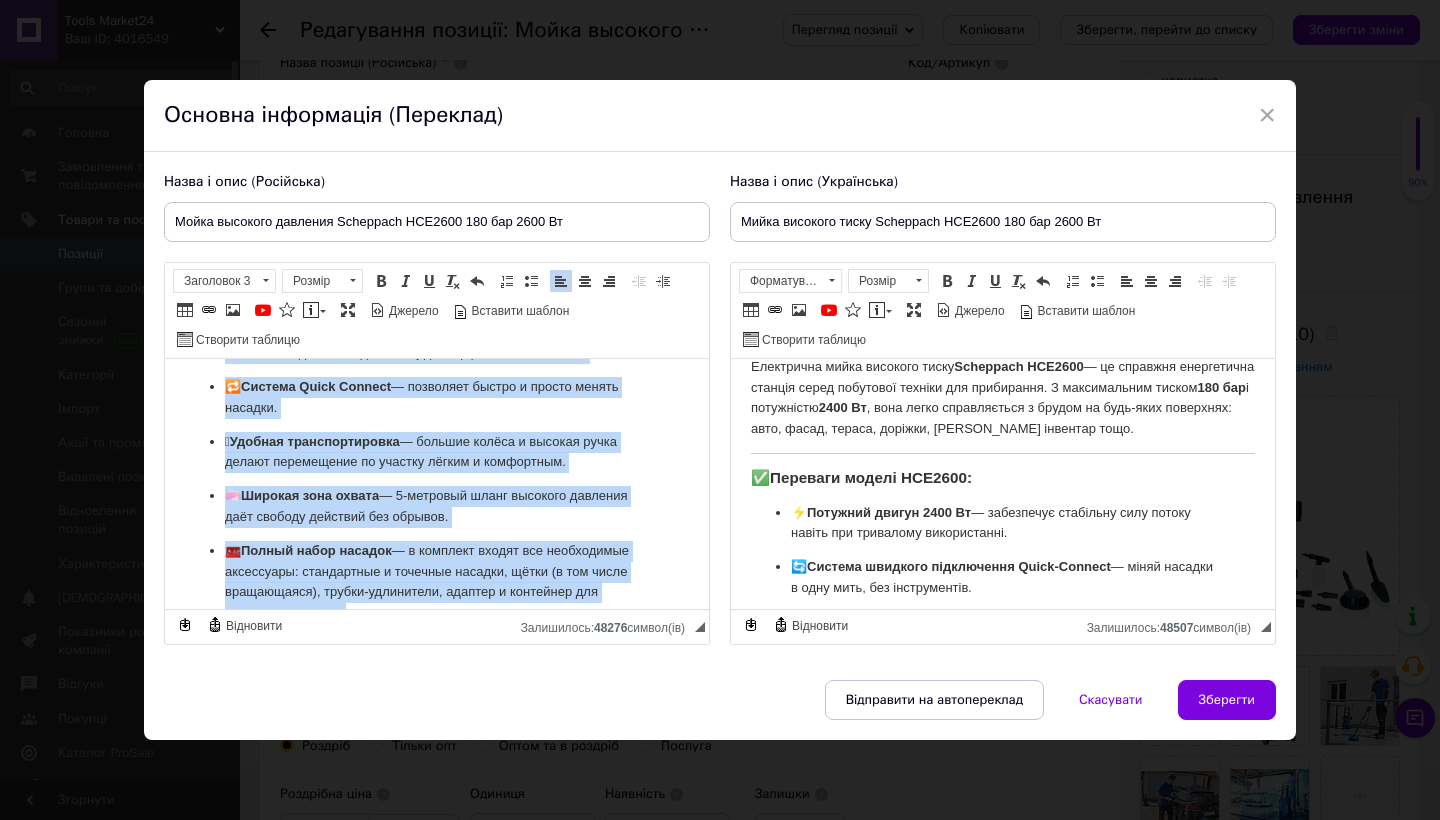 scroll, scrollTop: 893, scrollLeft: 0, axis: vertical 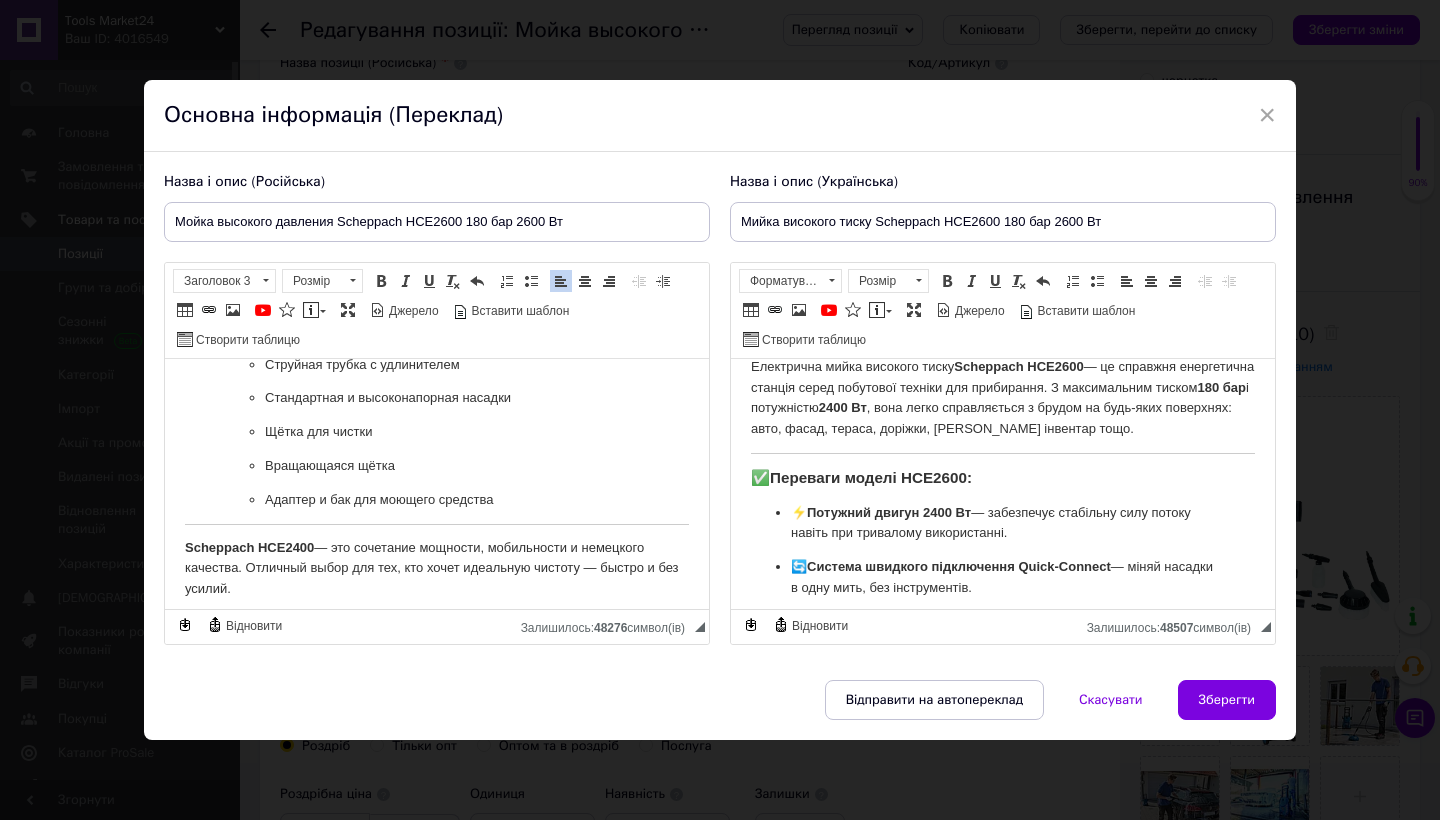 drag, startPoint x: 180, startPoint y: 377, endPoint x: 536, endPoint y: 995, distance: 713.20404 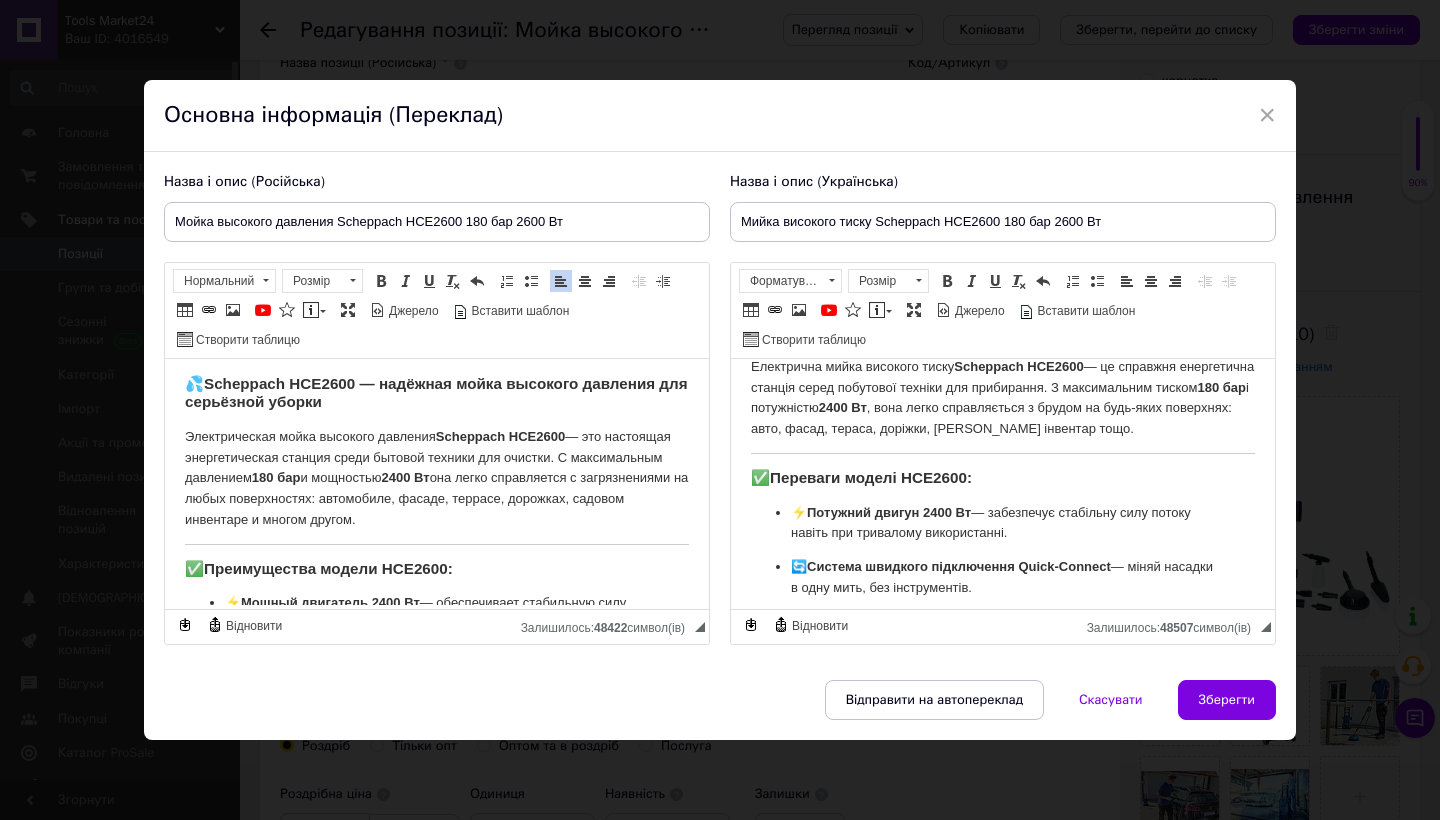 scroll, scrollTop: 0, scrollLeft: 0, axis: both 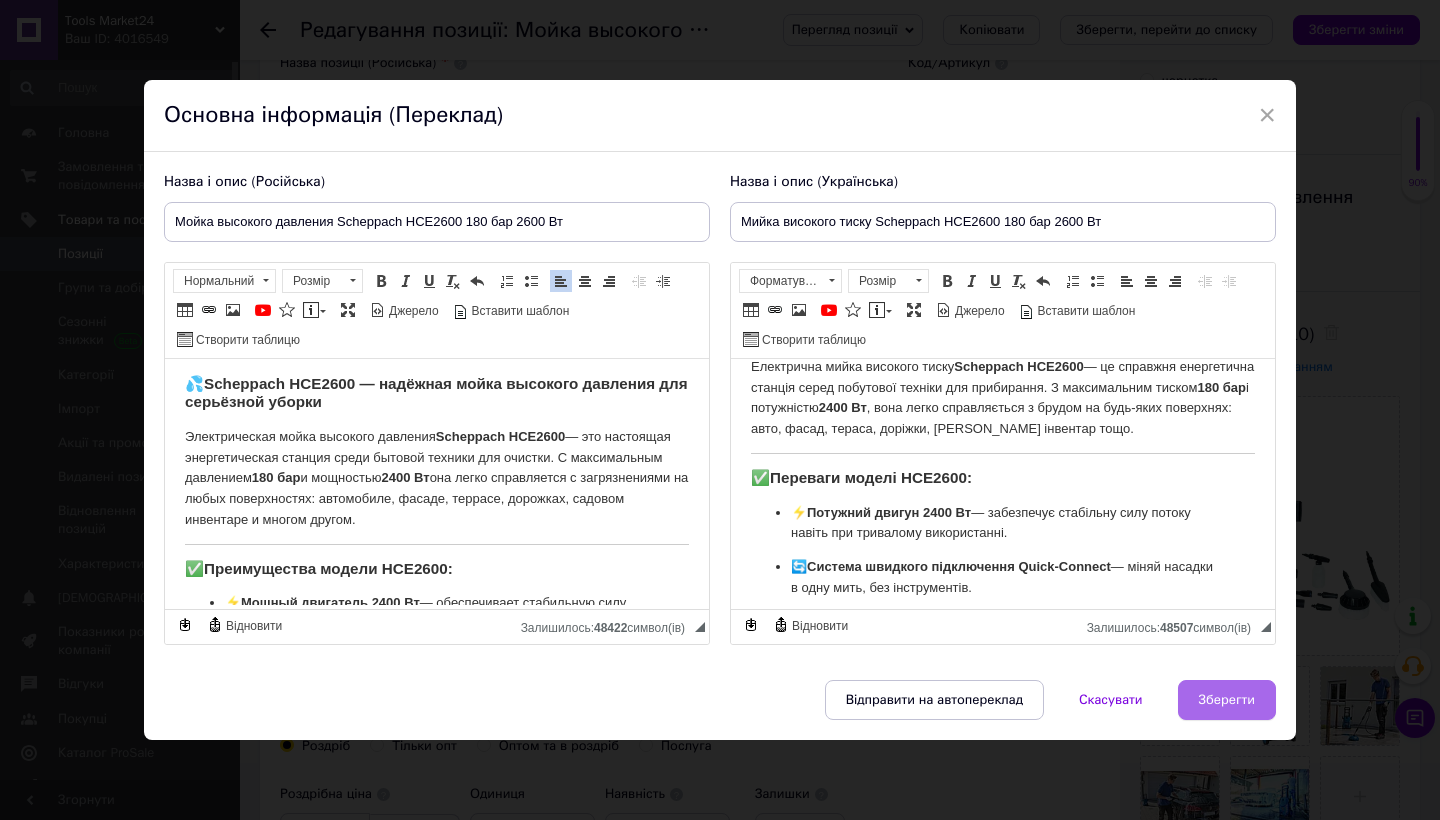 click on "Зберегти" at bounding box center (1227, 700) 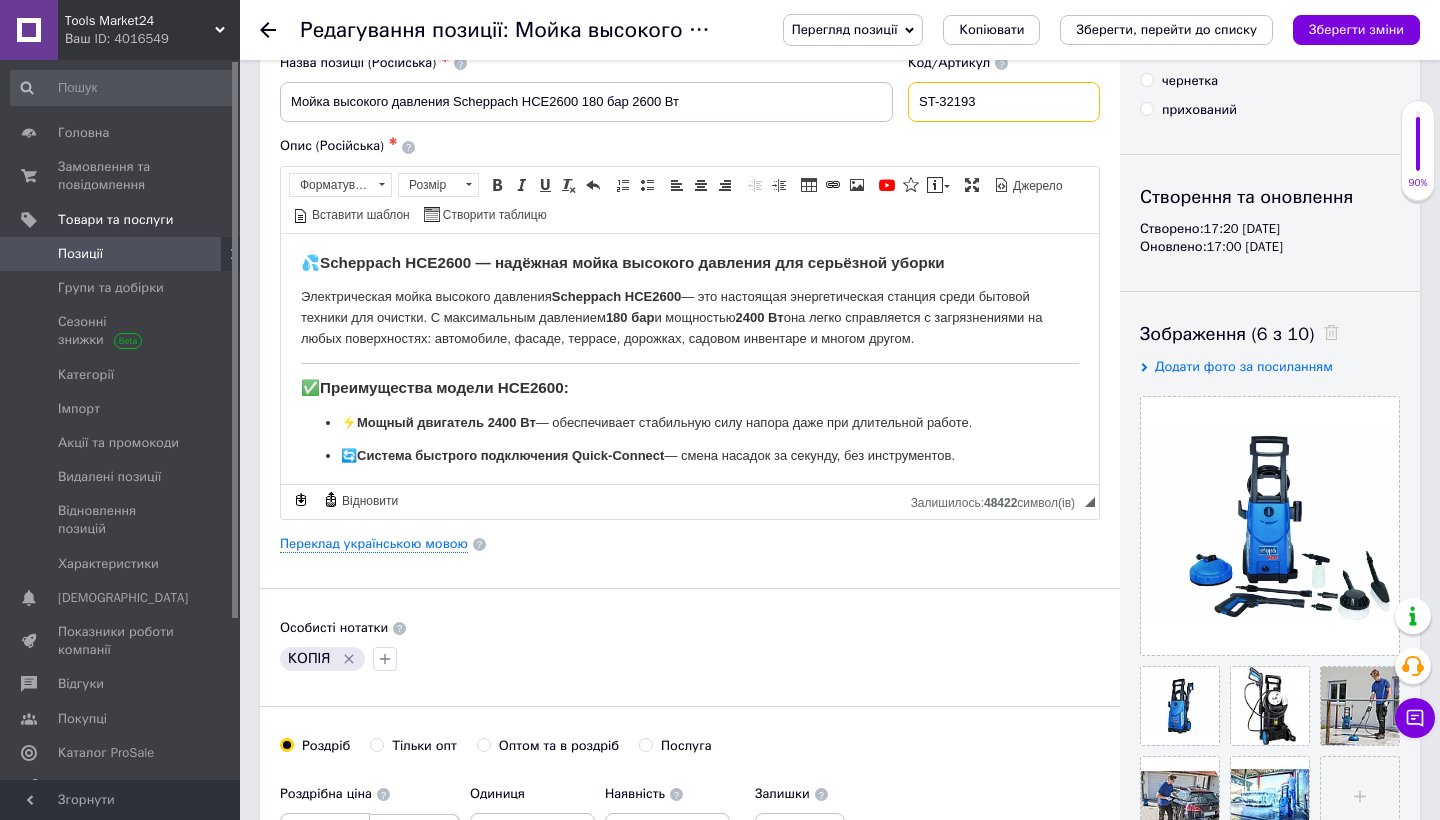 click on "ST-32193" at bounding box center [1004, 102] 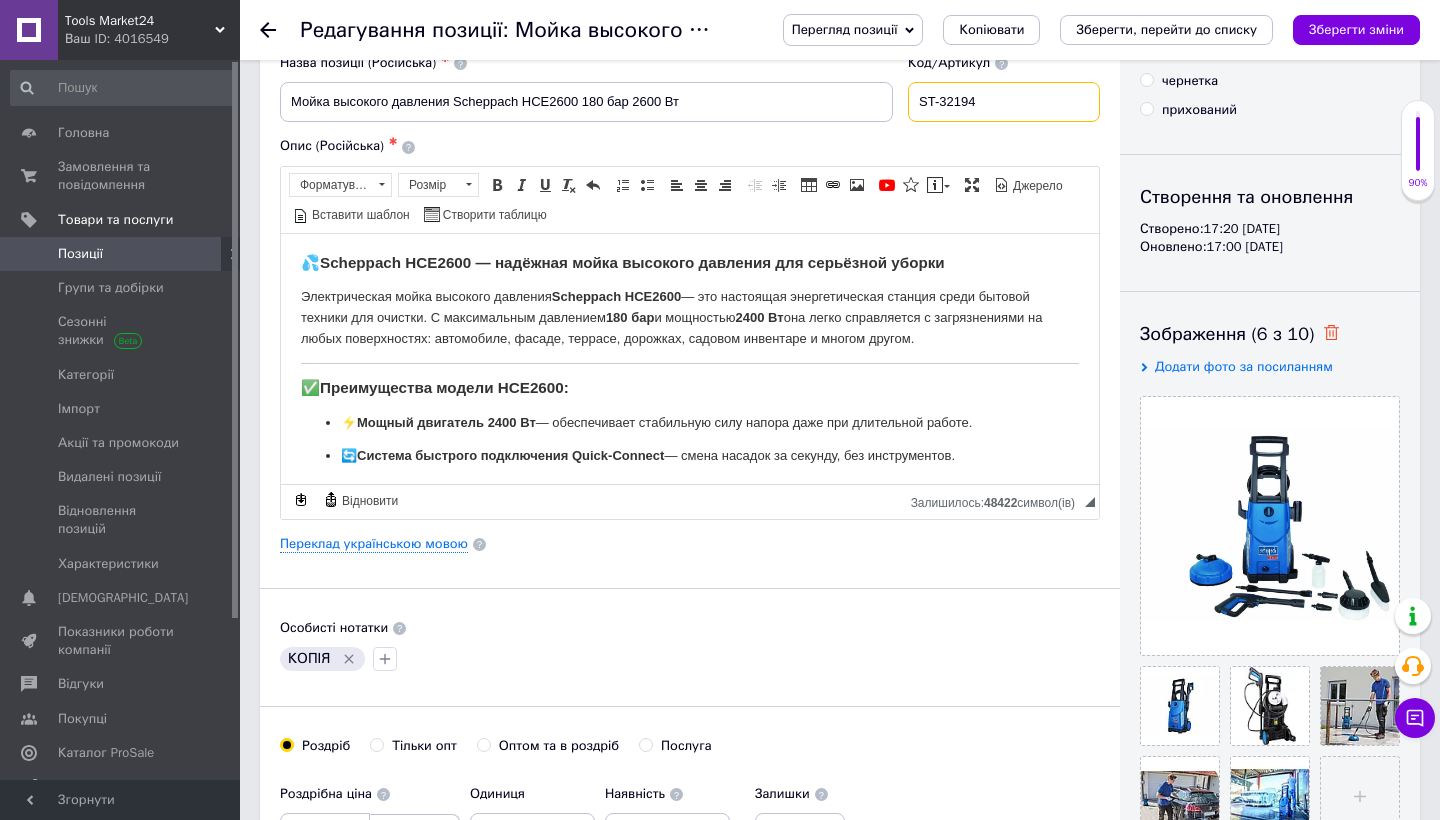 type on "ST-32194" 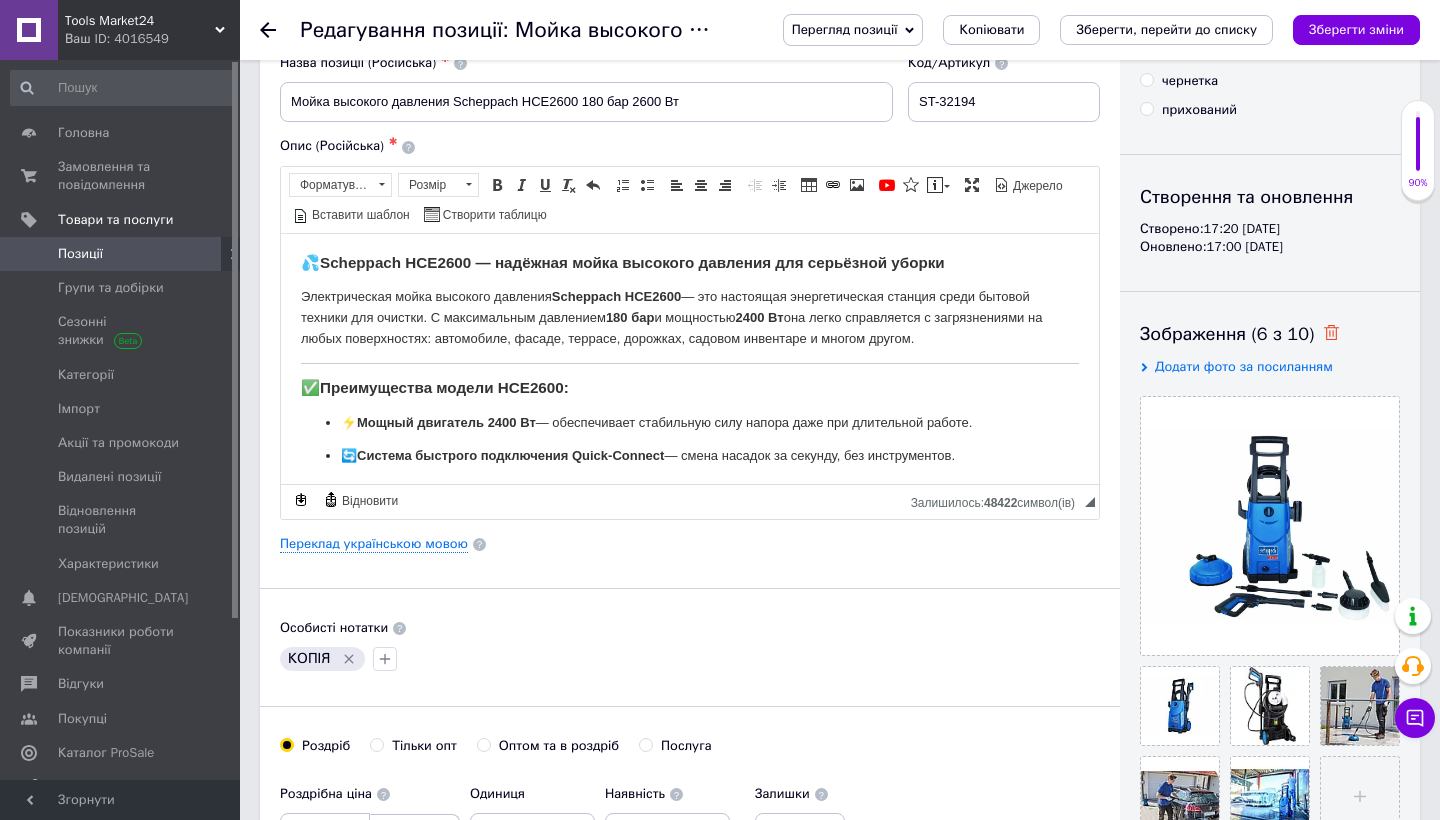 click 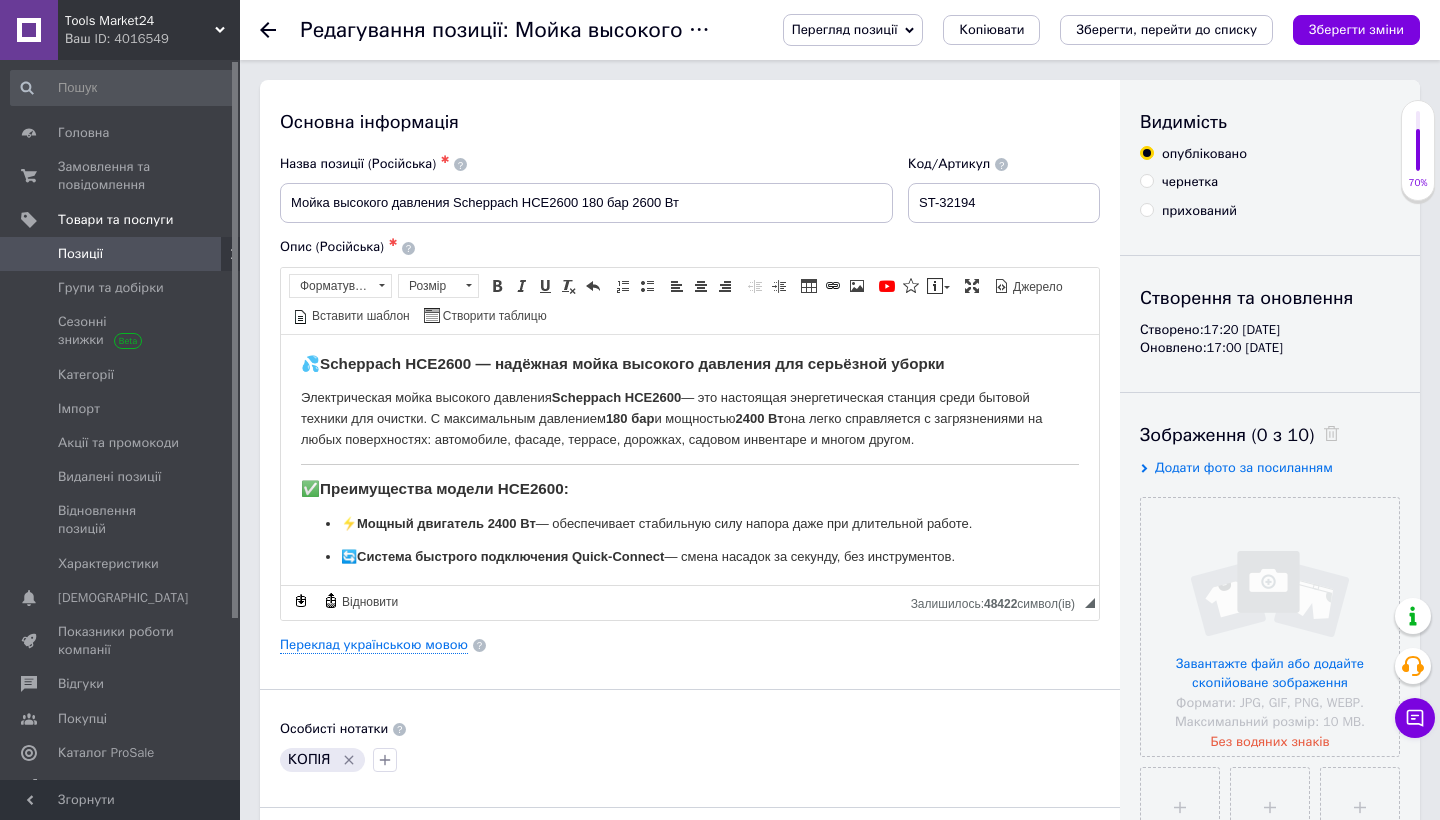 scroll, scrollTop: 0, scrollLeft: 0, axis: both 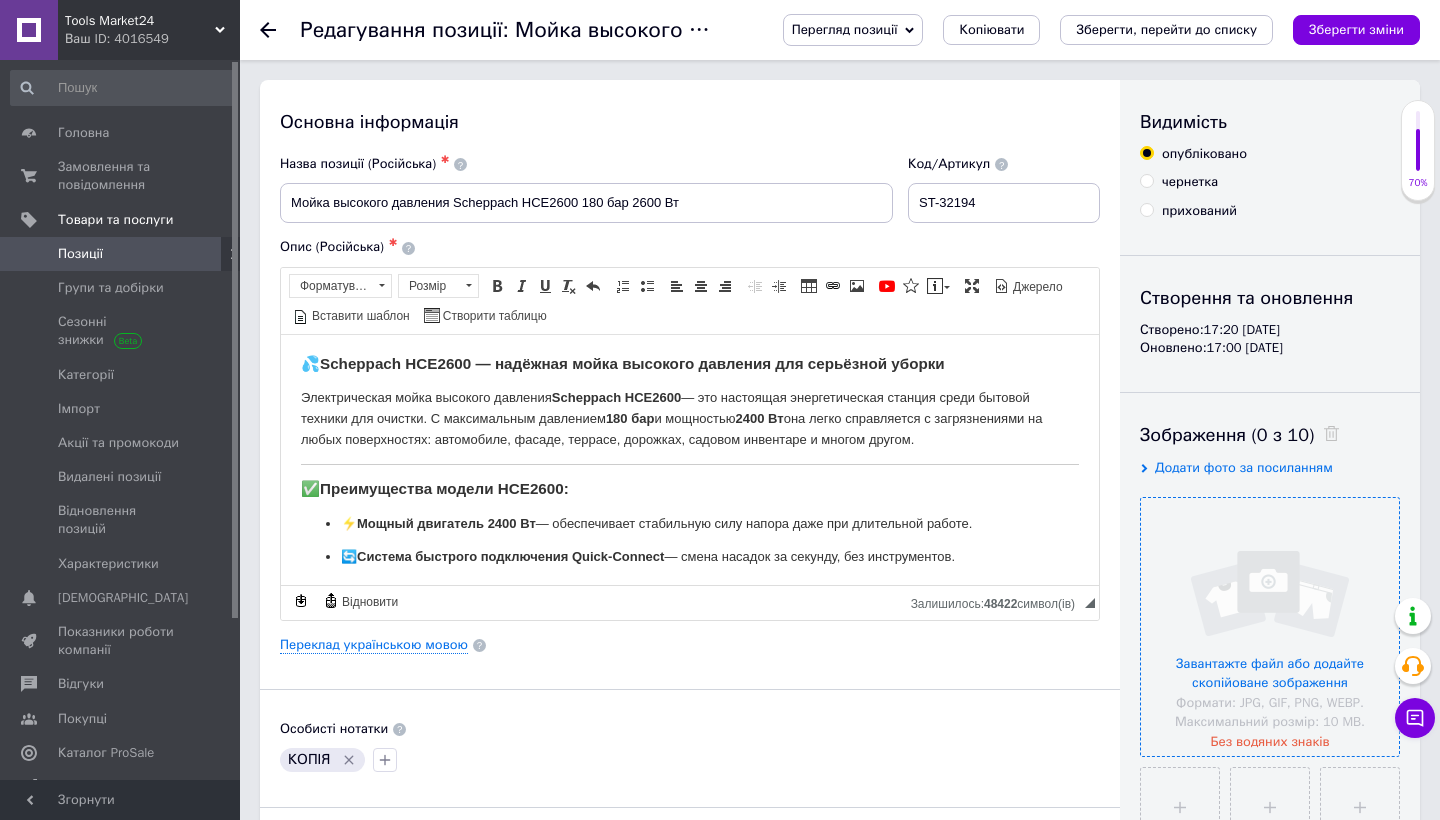 click at bounding box center (1270, 627) 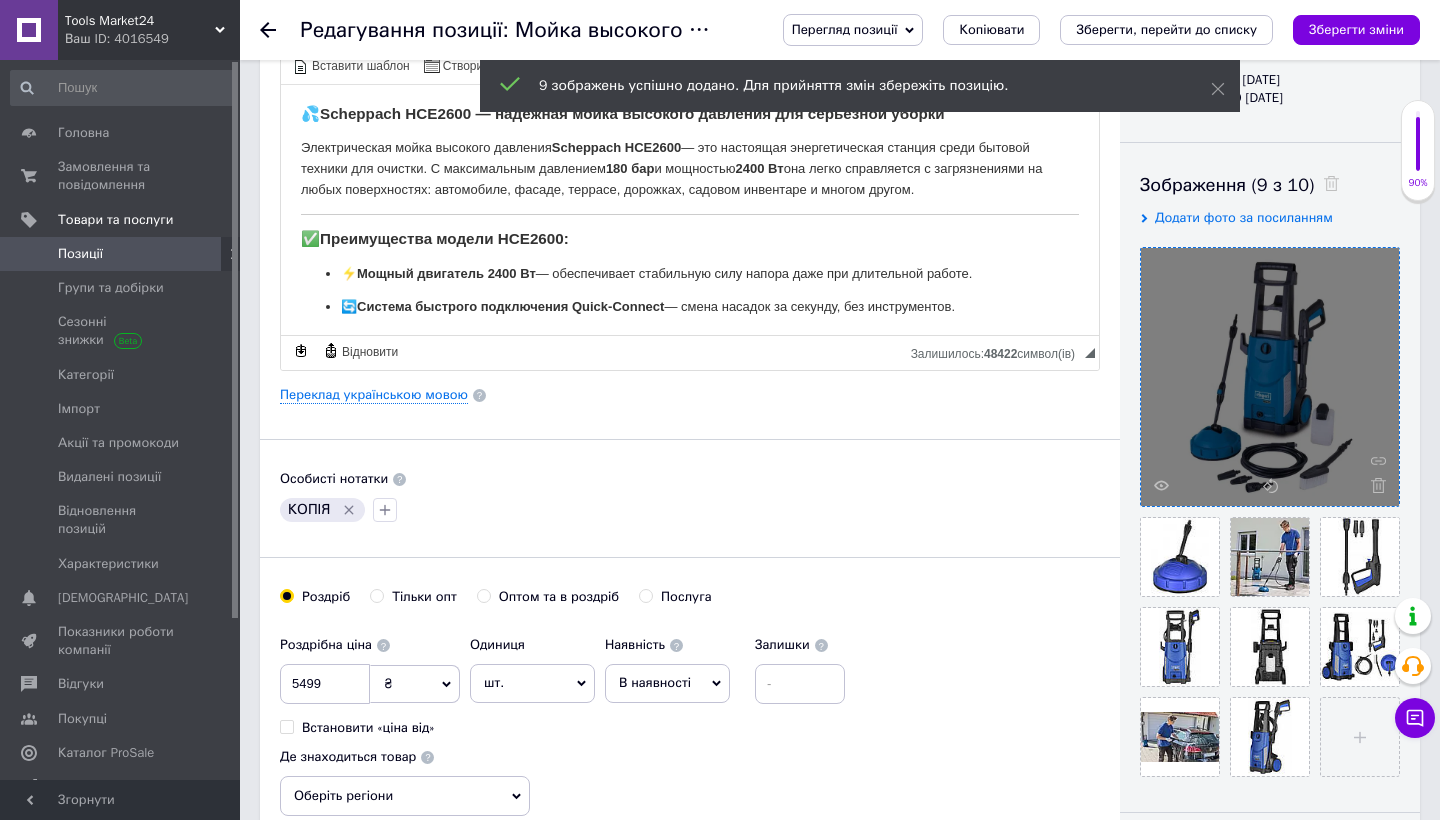 scroll, scrollTop: 253, scrollLeft: 0, axis: vertical 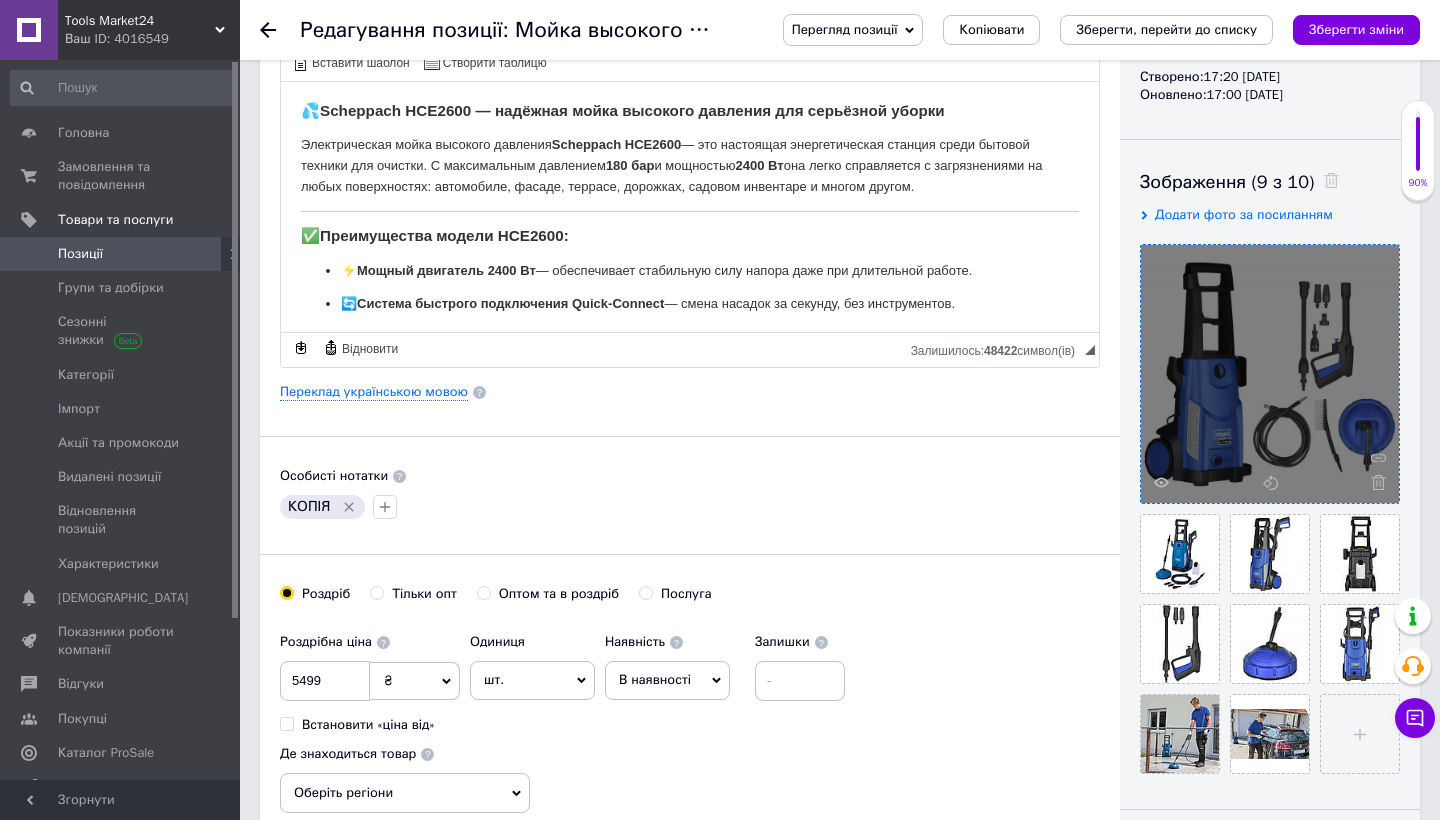 drag, startPoint x: 1180, startPoint y: 638, endPoint x: 1203, endPoint y: 638, distance: 23 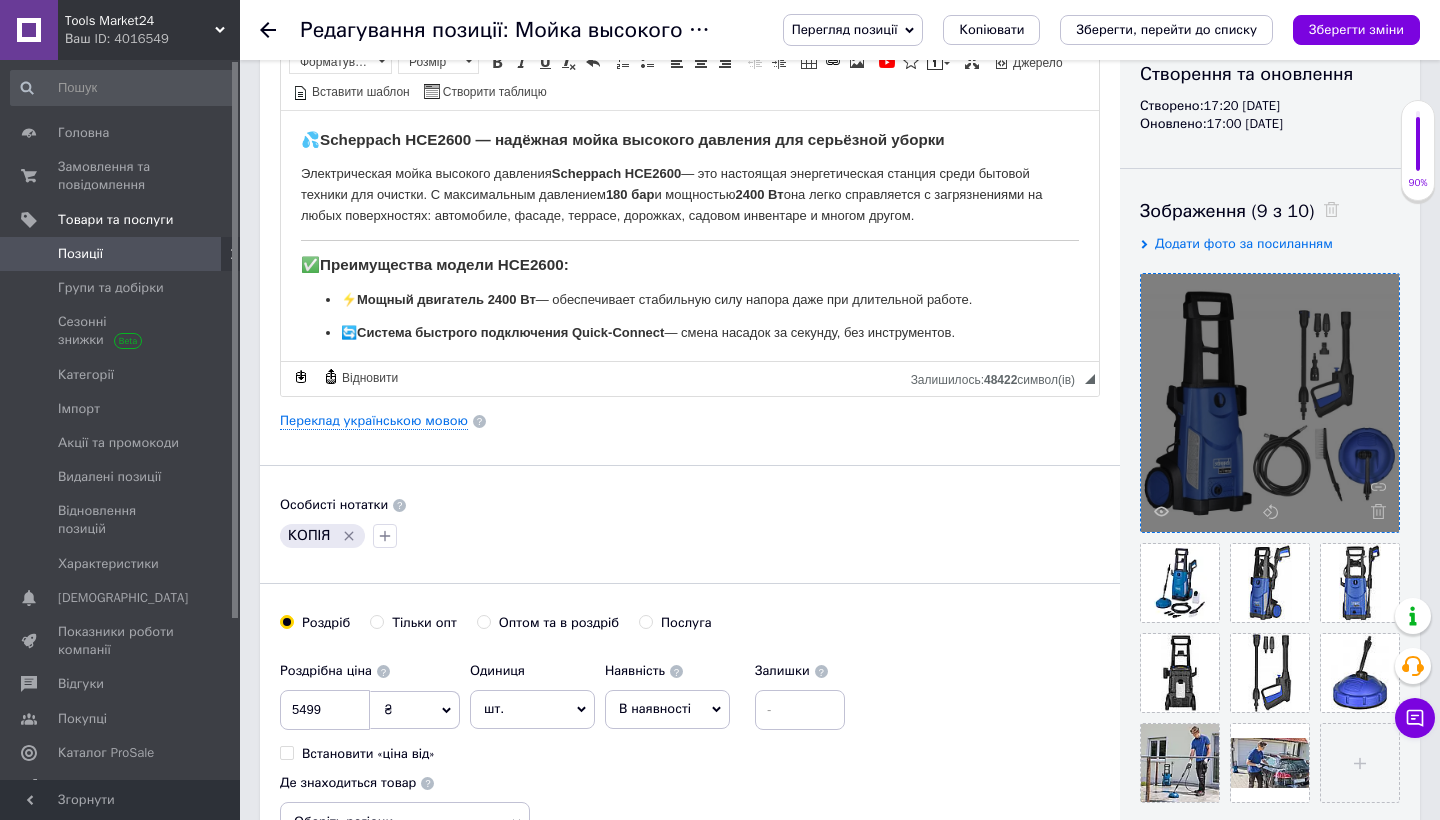 scroll, scrollTop: 225, scrollLeft: 0, axis: vertical 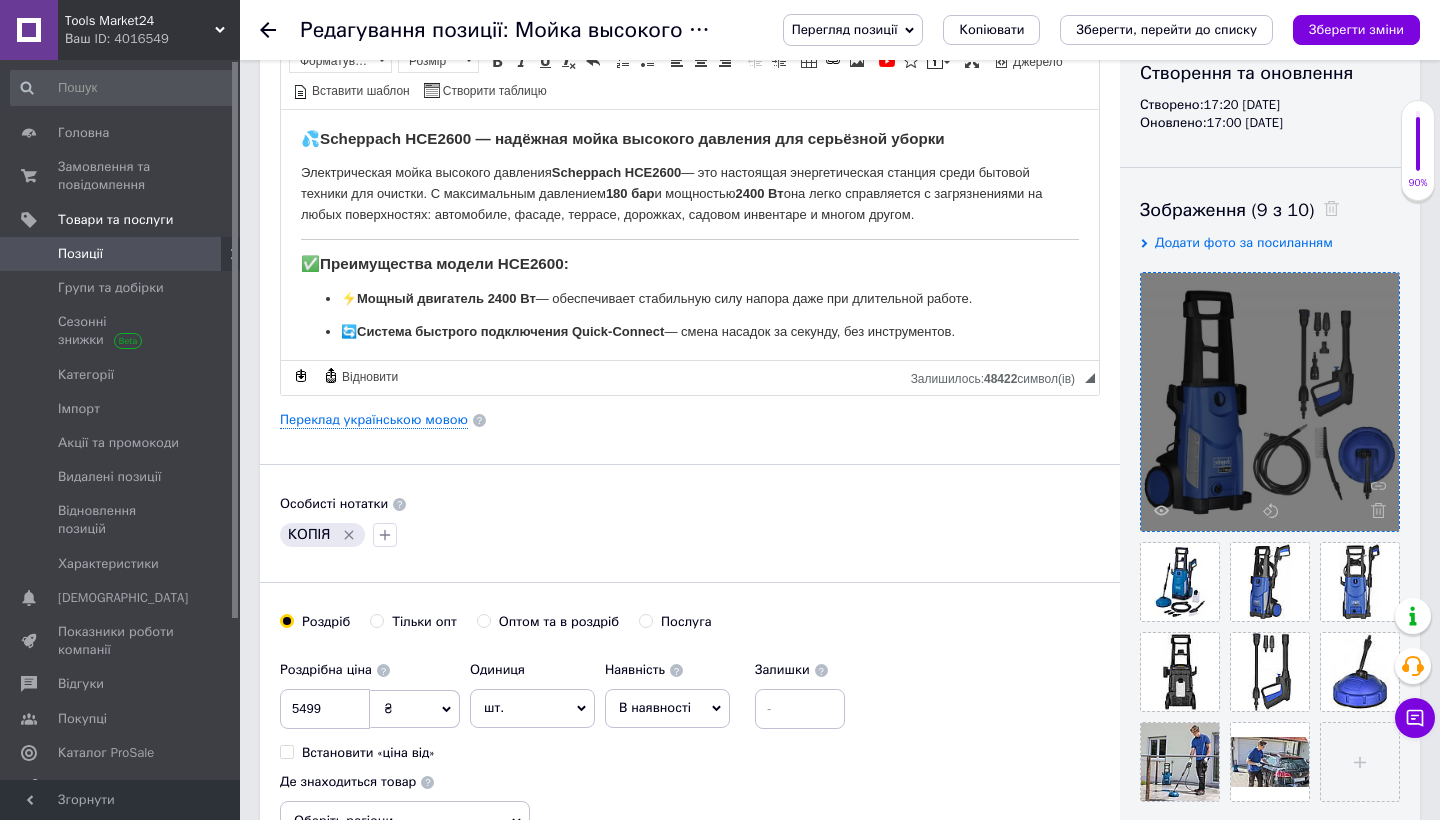 click 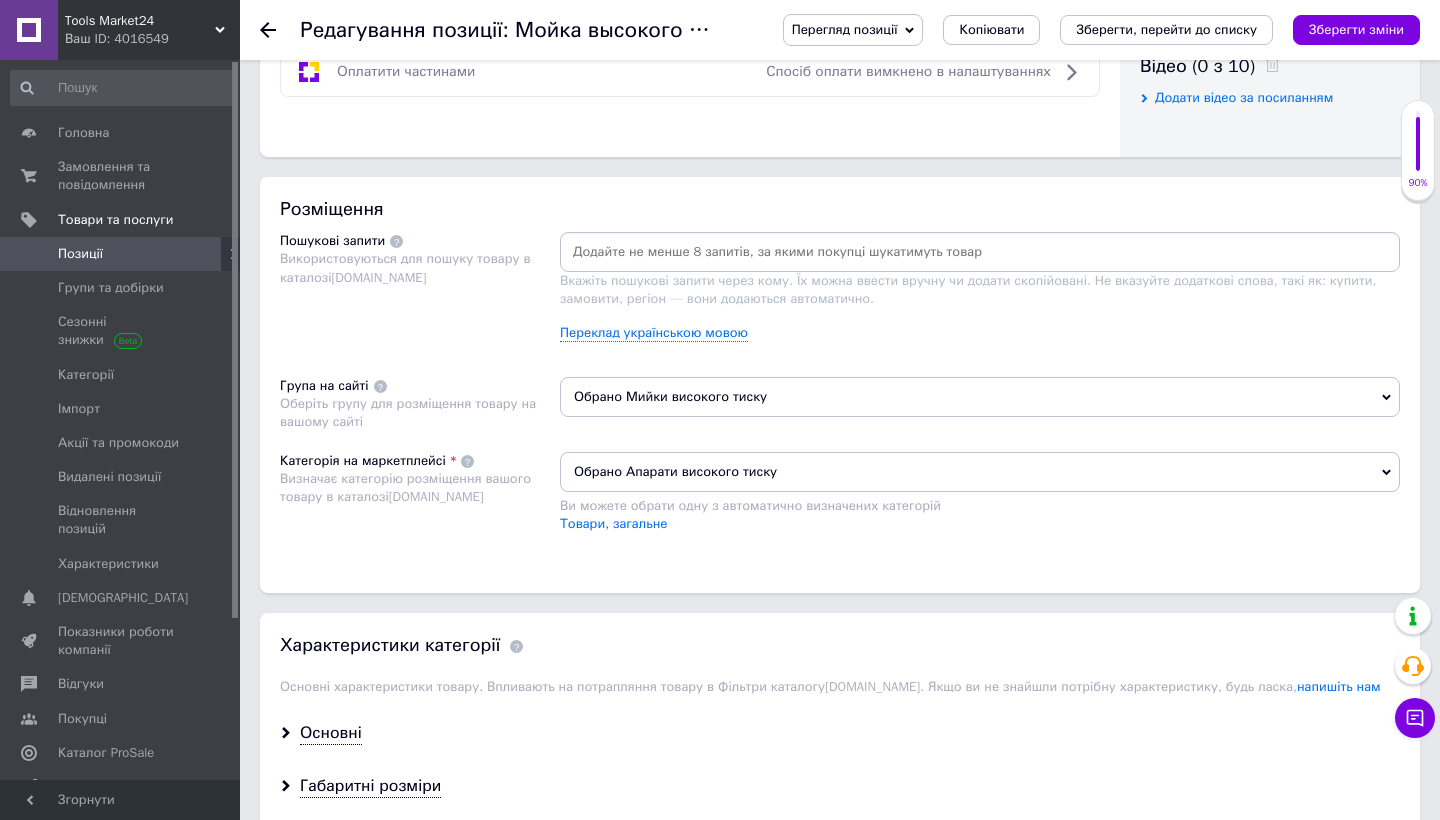 scroll, scrollTop: 1084, scrollLeft: 0, axis: vertical 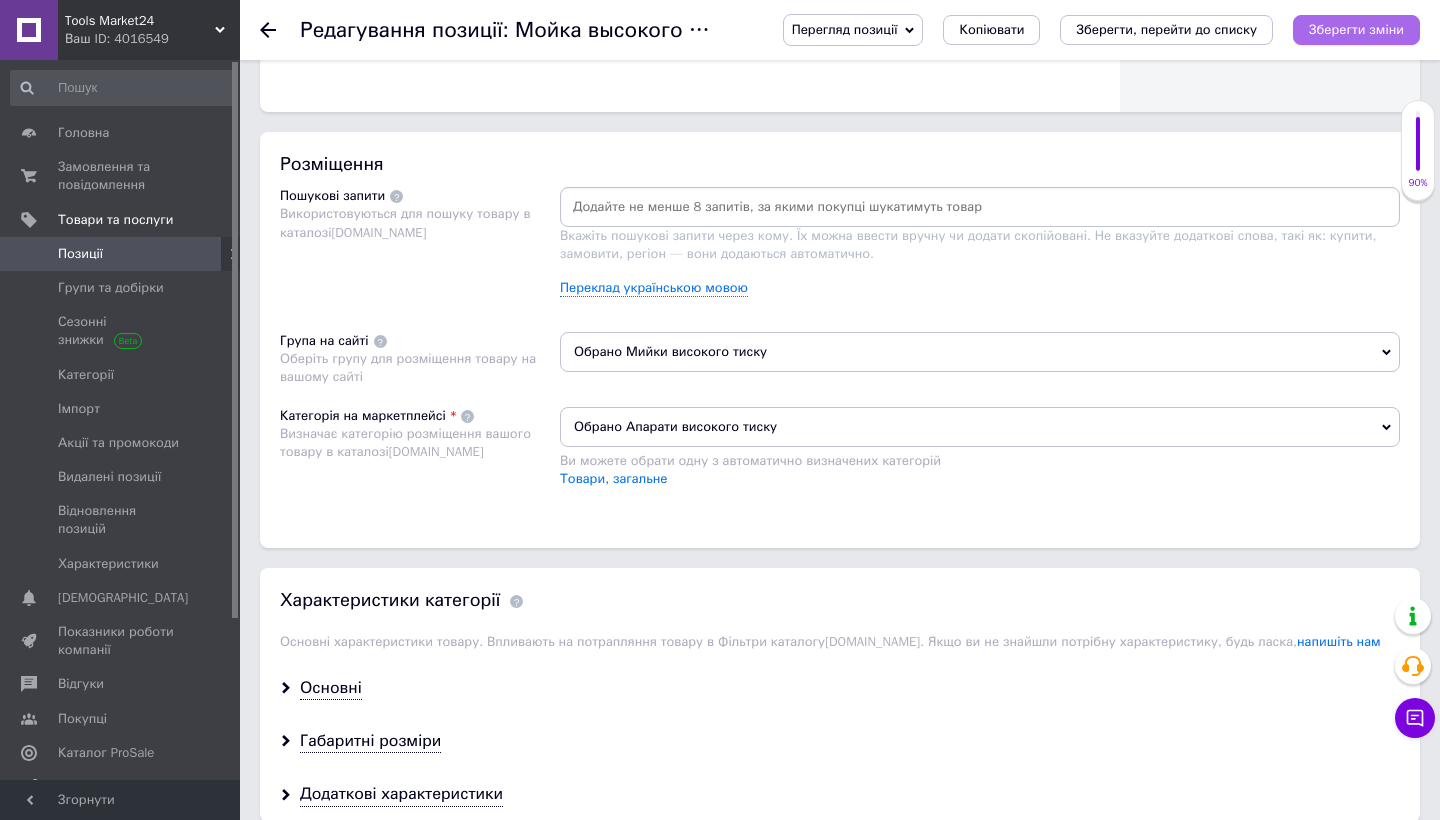 click on "Зберегти зміни" at bounding box center [1356, 29] 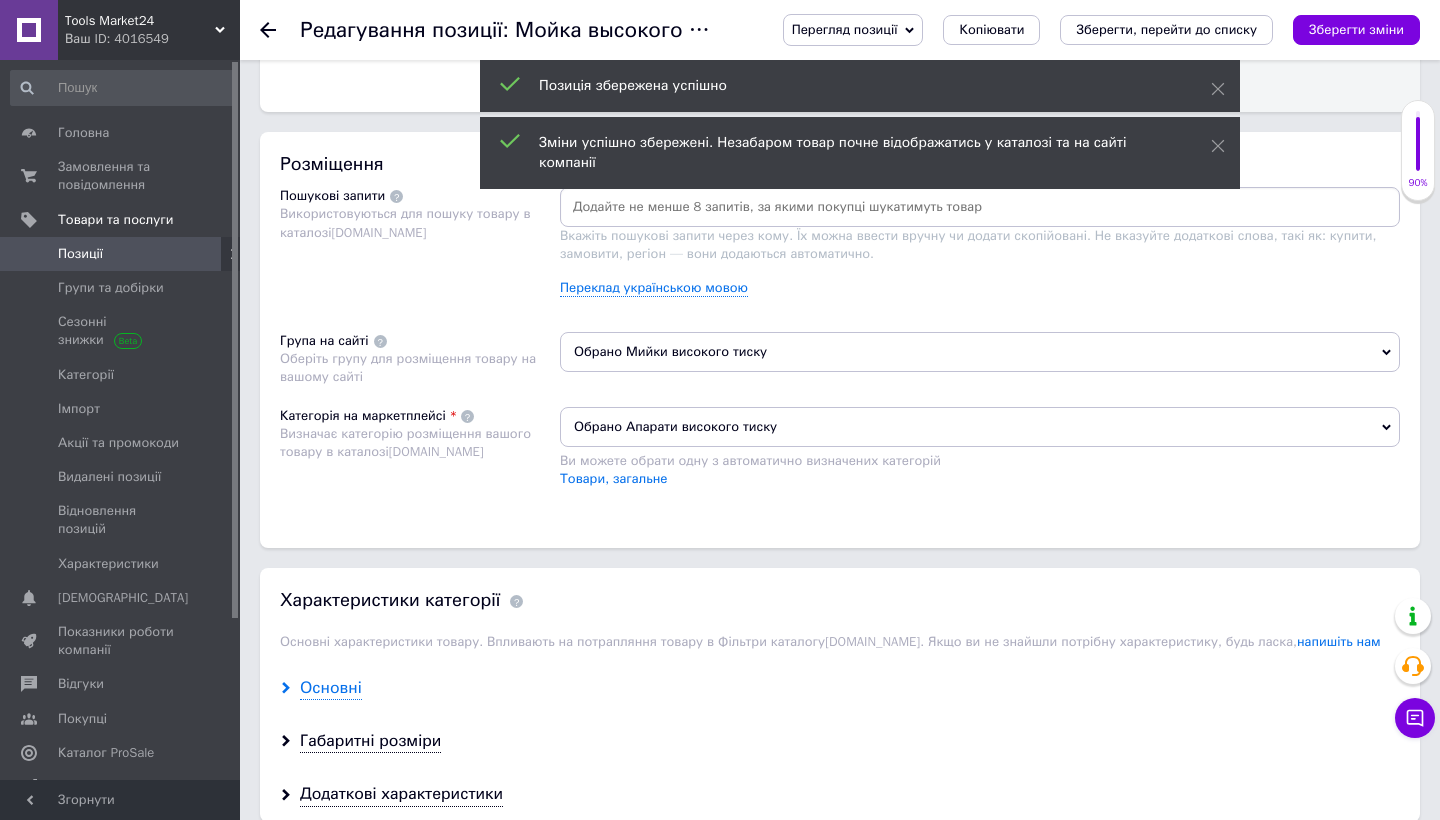 click 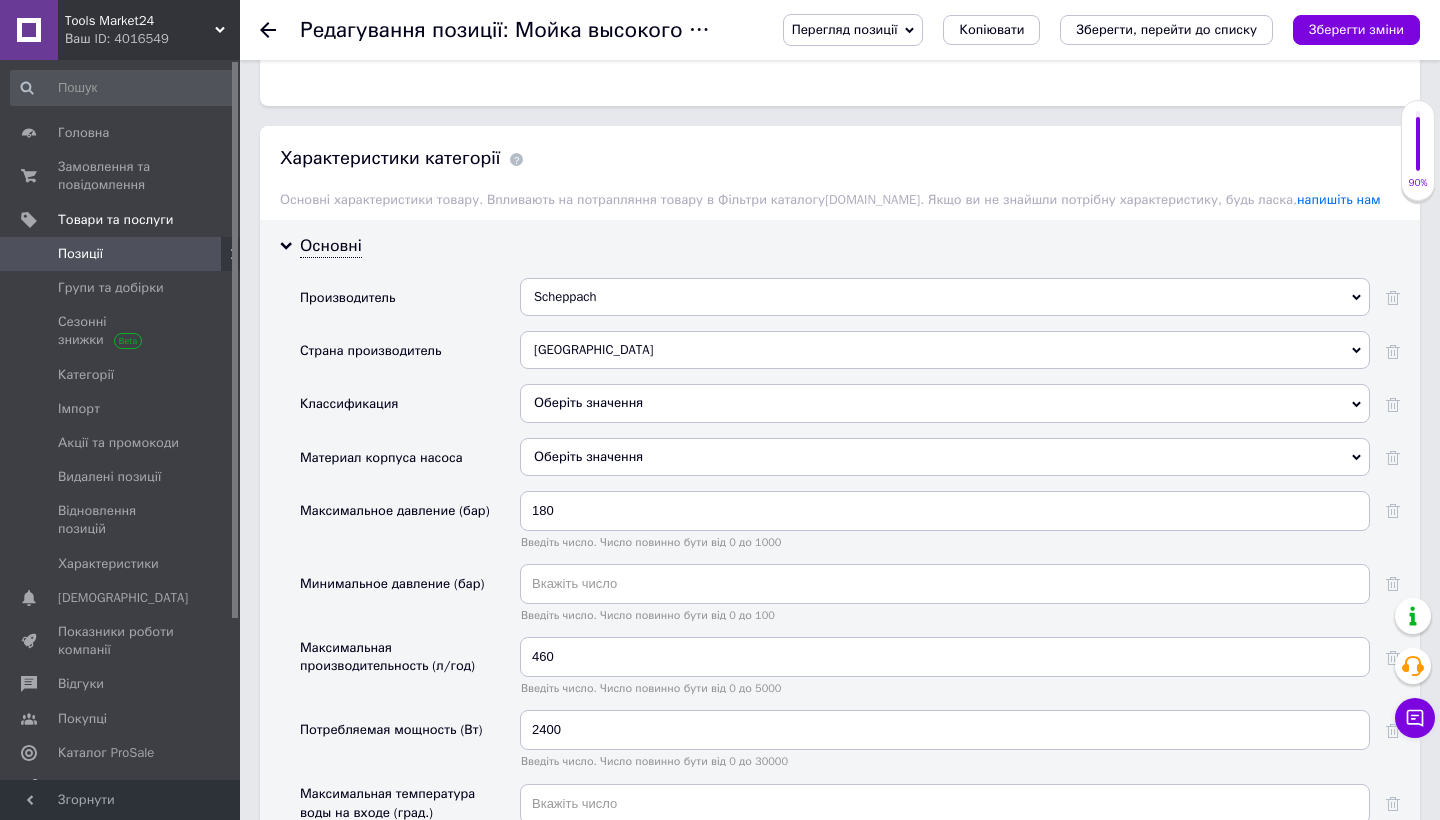 scroll, scrollTop: 1649, scrollLeft: 0, axis: vertical 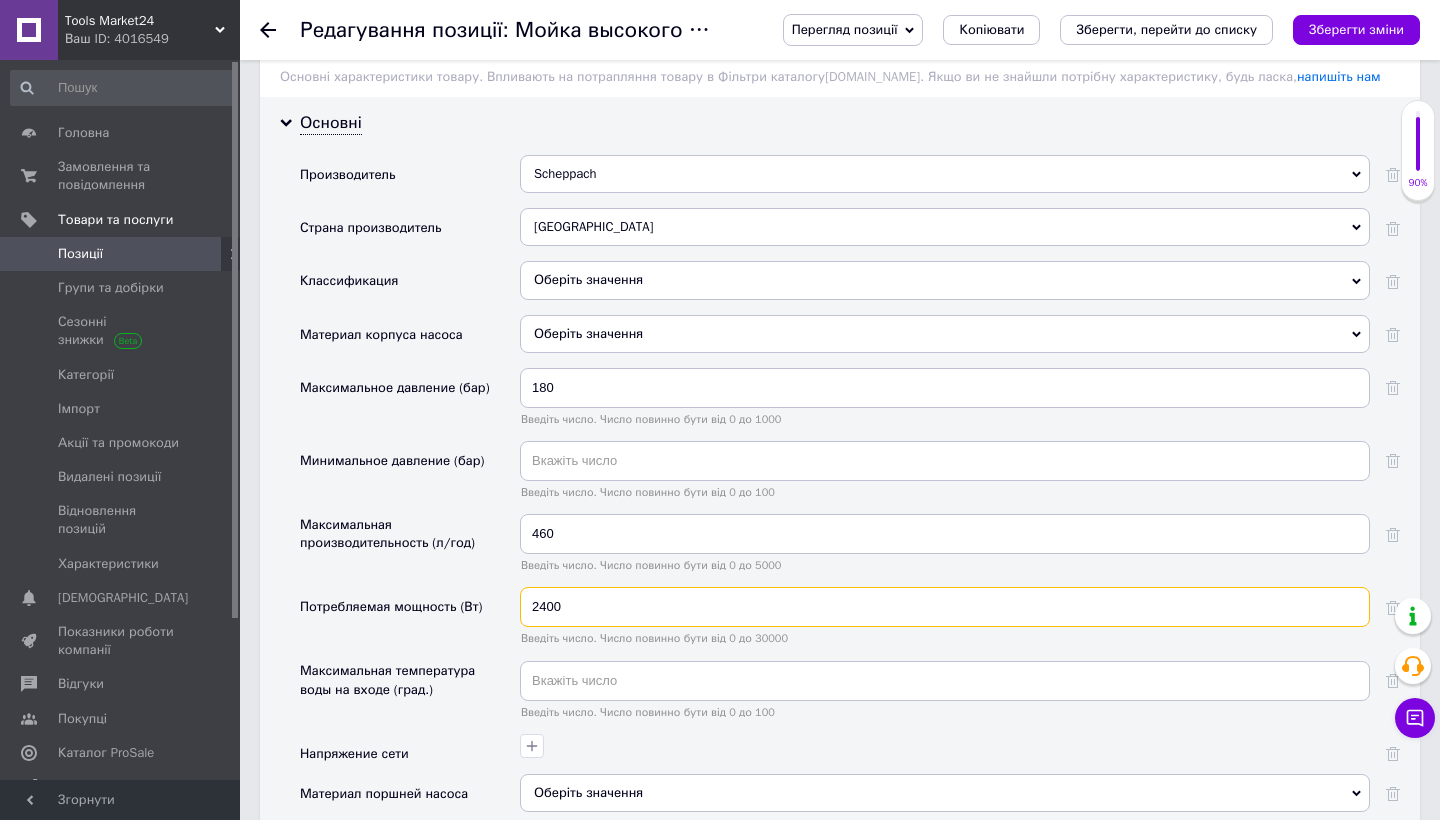 click on "2400" at bounding box center (945, 607) 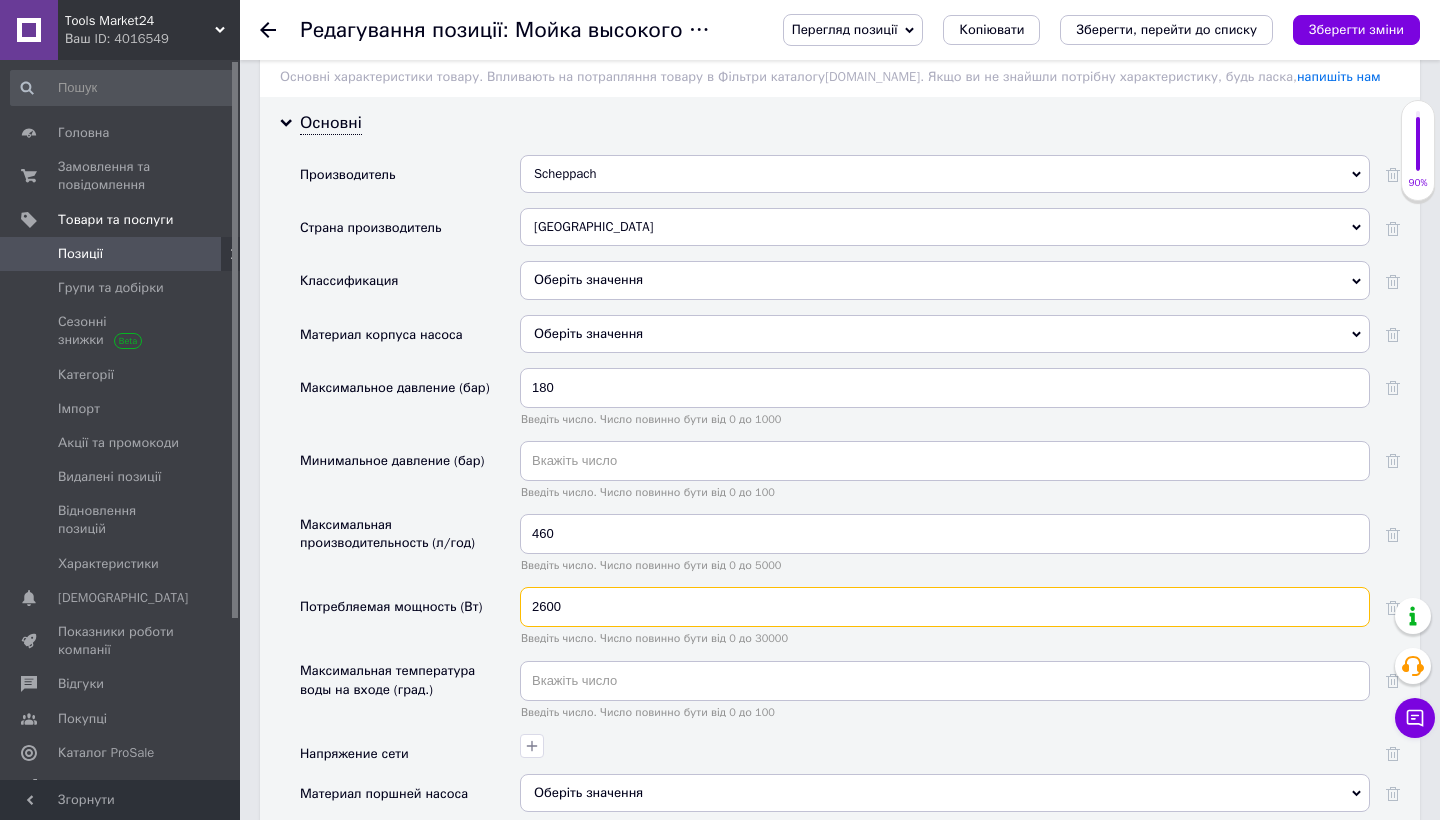 type on "2600" 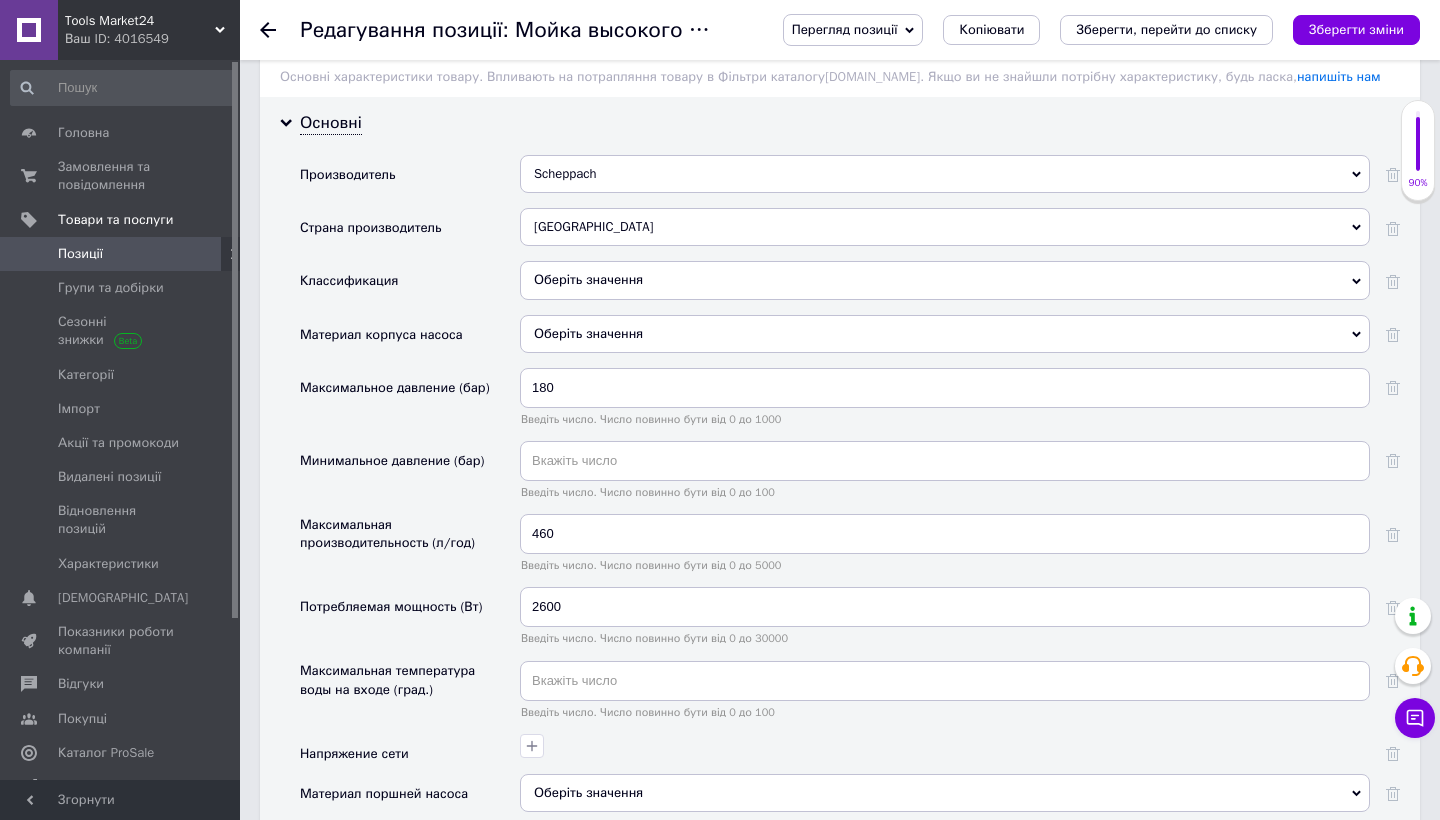 click on "Максимальная производительность (л/год)" at bounding box center [410, 550] 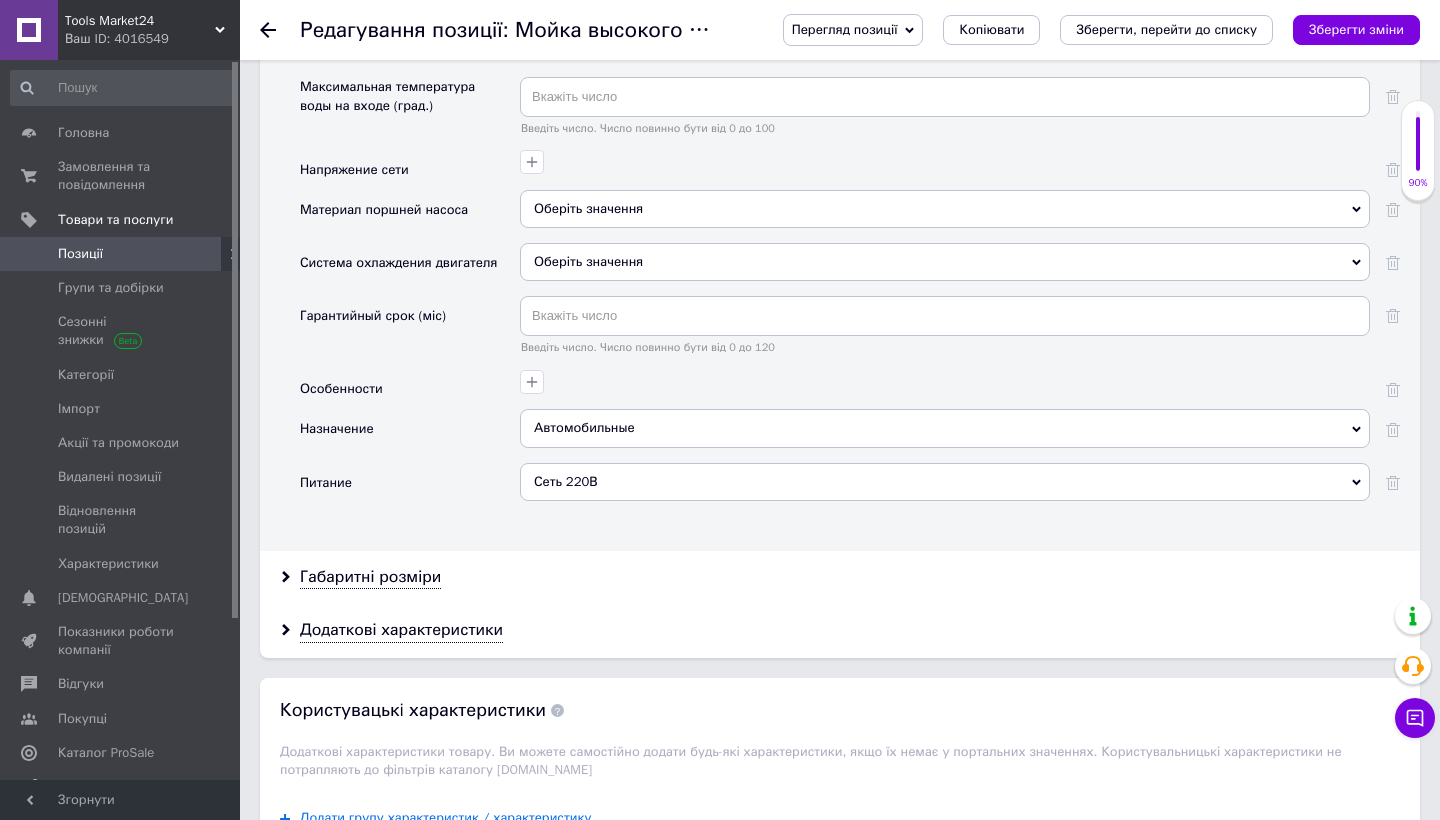 scroll, scrollTop: 2266, scrollLeft: 0, axis: vertical 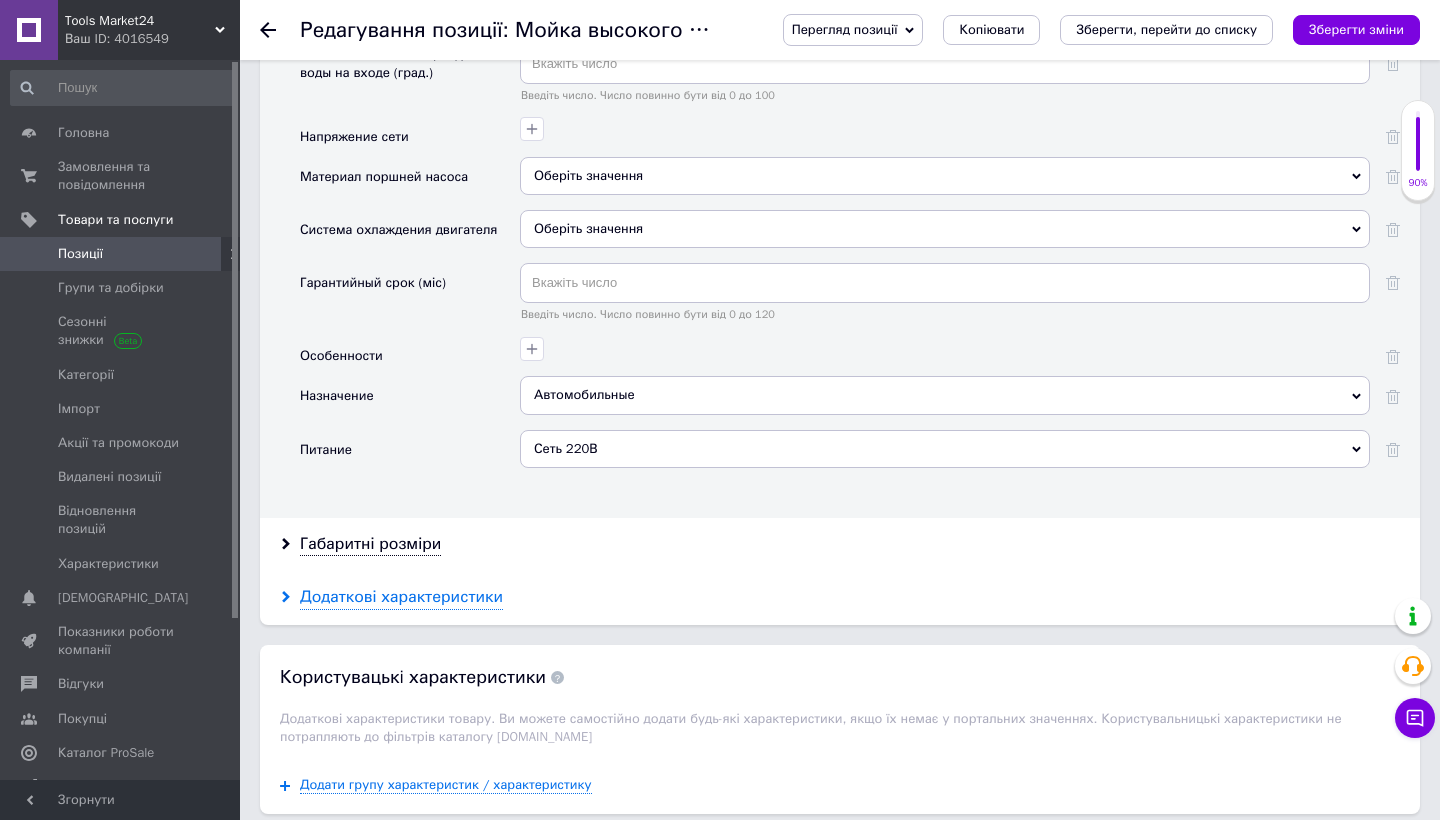 click on "Додаткові характеристики" at bounding box center [401, 597] 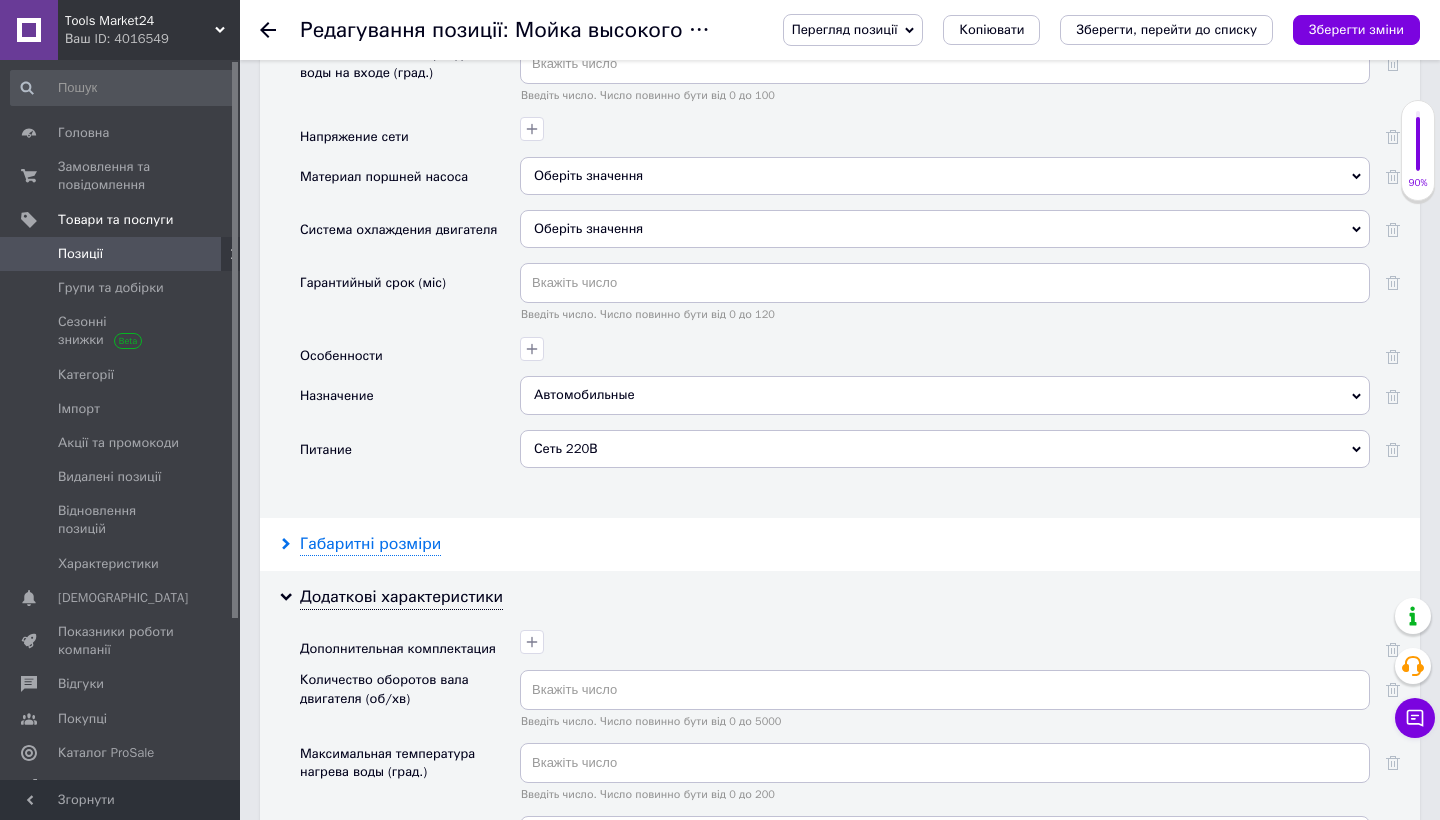 click on "Габаритні розміри" at bounding box center (370, 544) 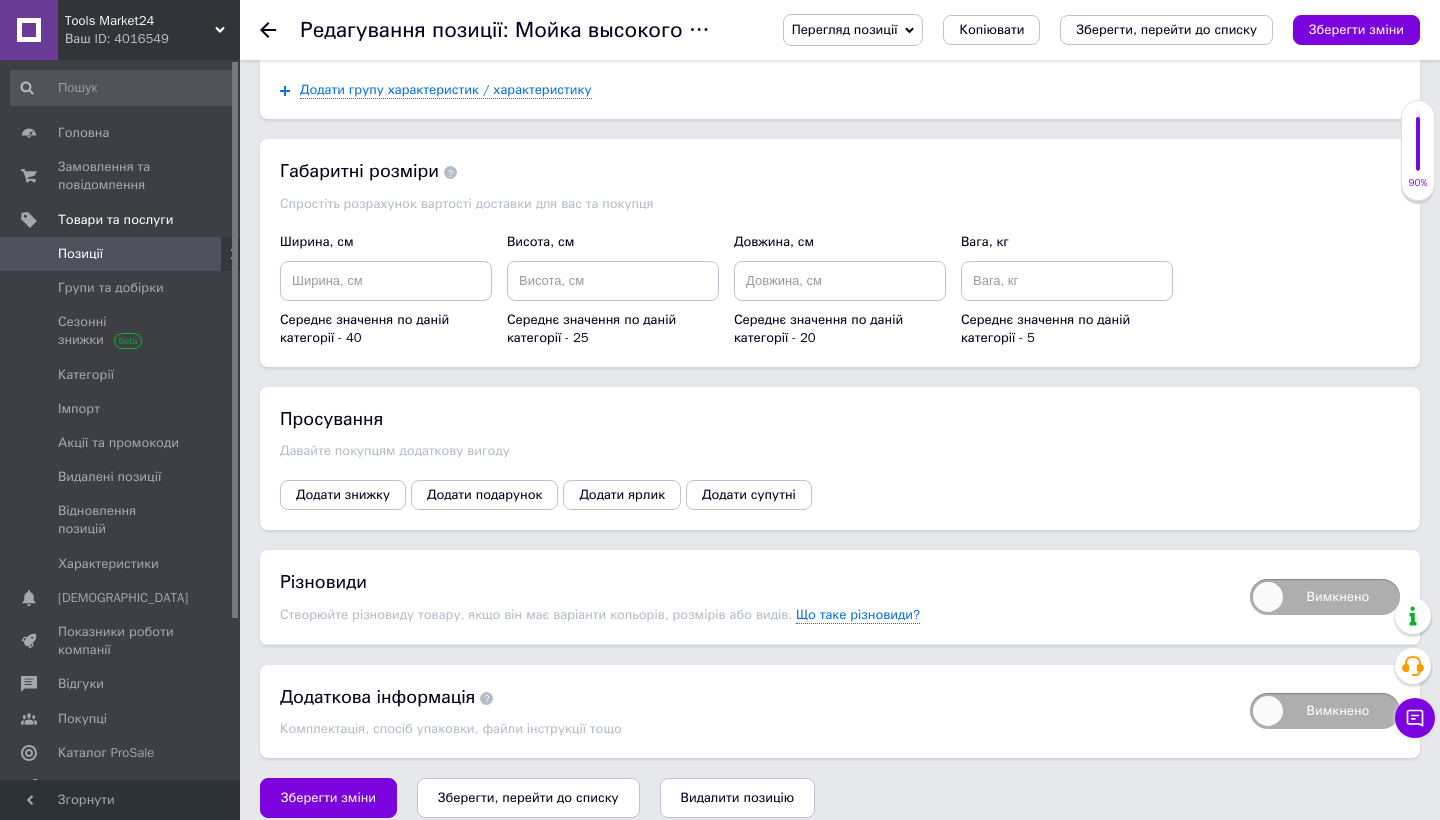 scroll, scrollTop: 4158, scrollLeft: 0, axis: vertical 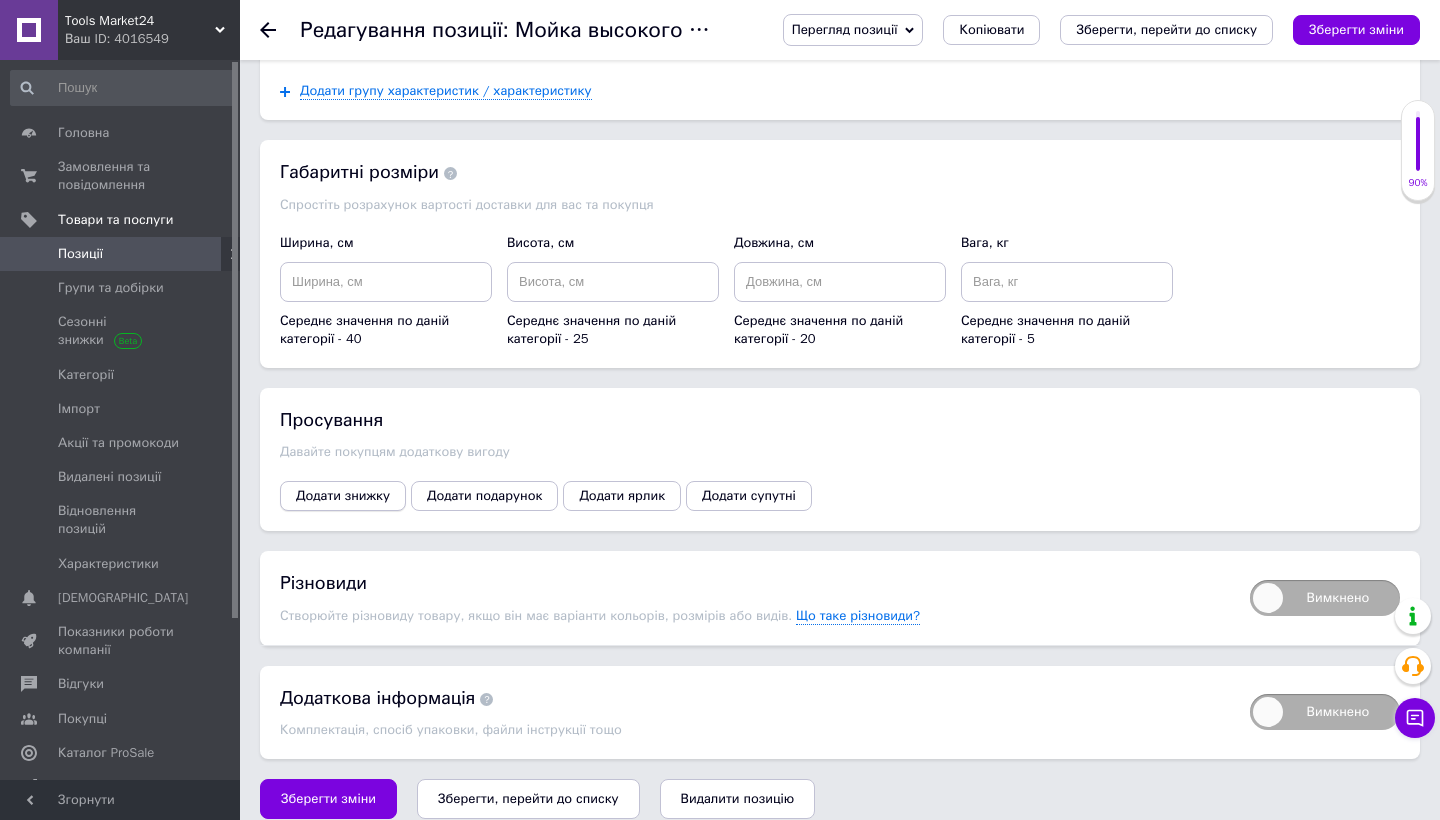 click on "Додати знижку" at bounding box center (343, 496) 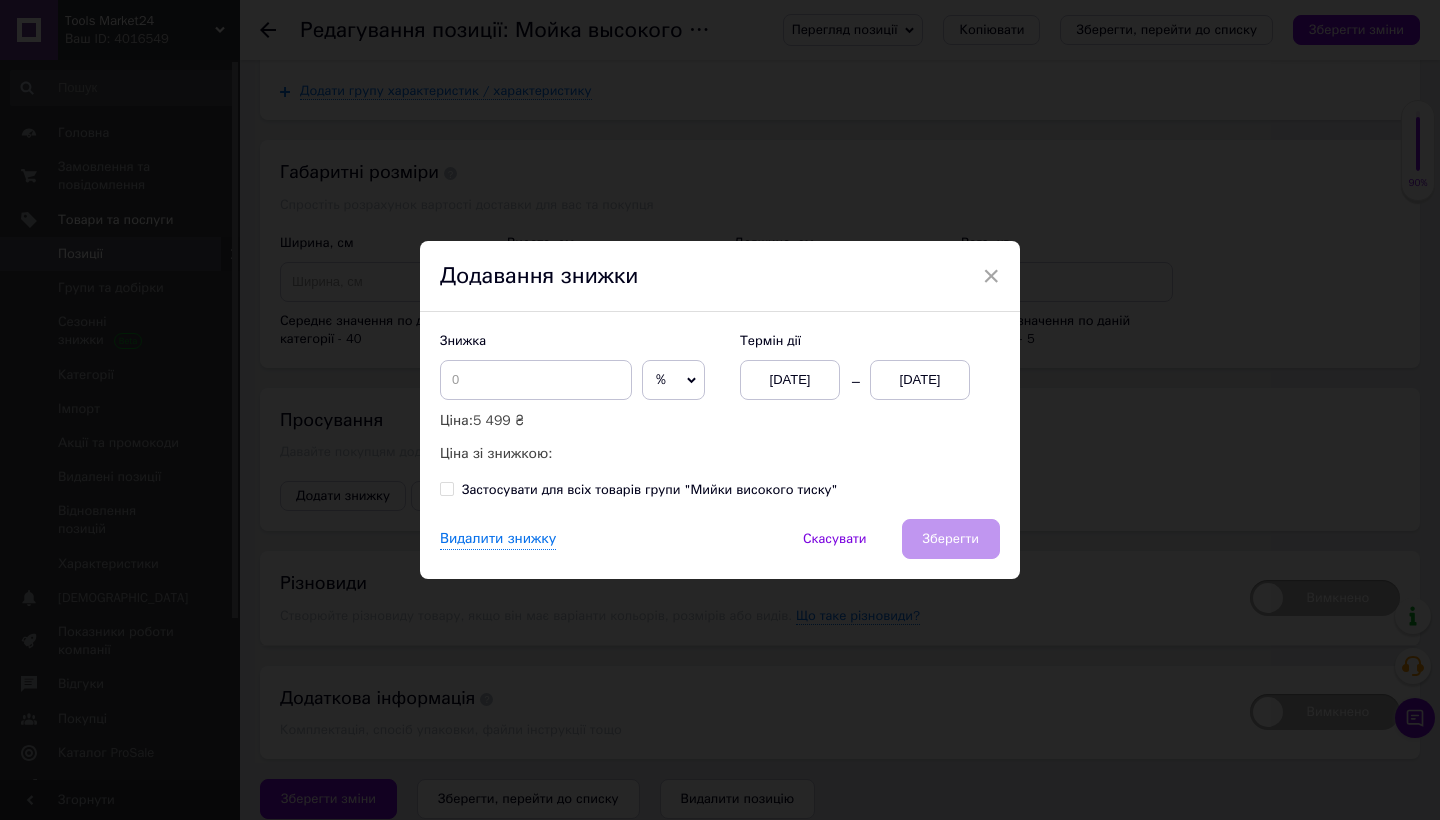click on "[DATE]" at bounding box center (920, 380) 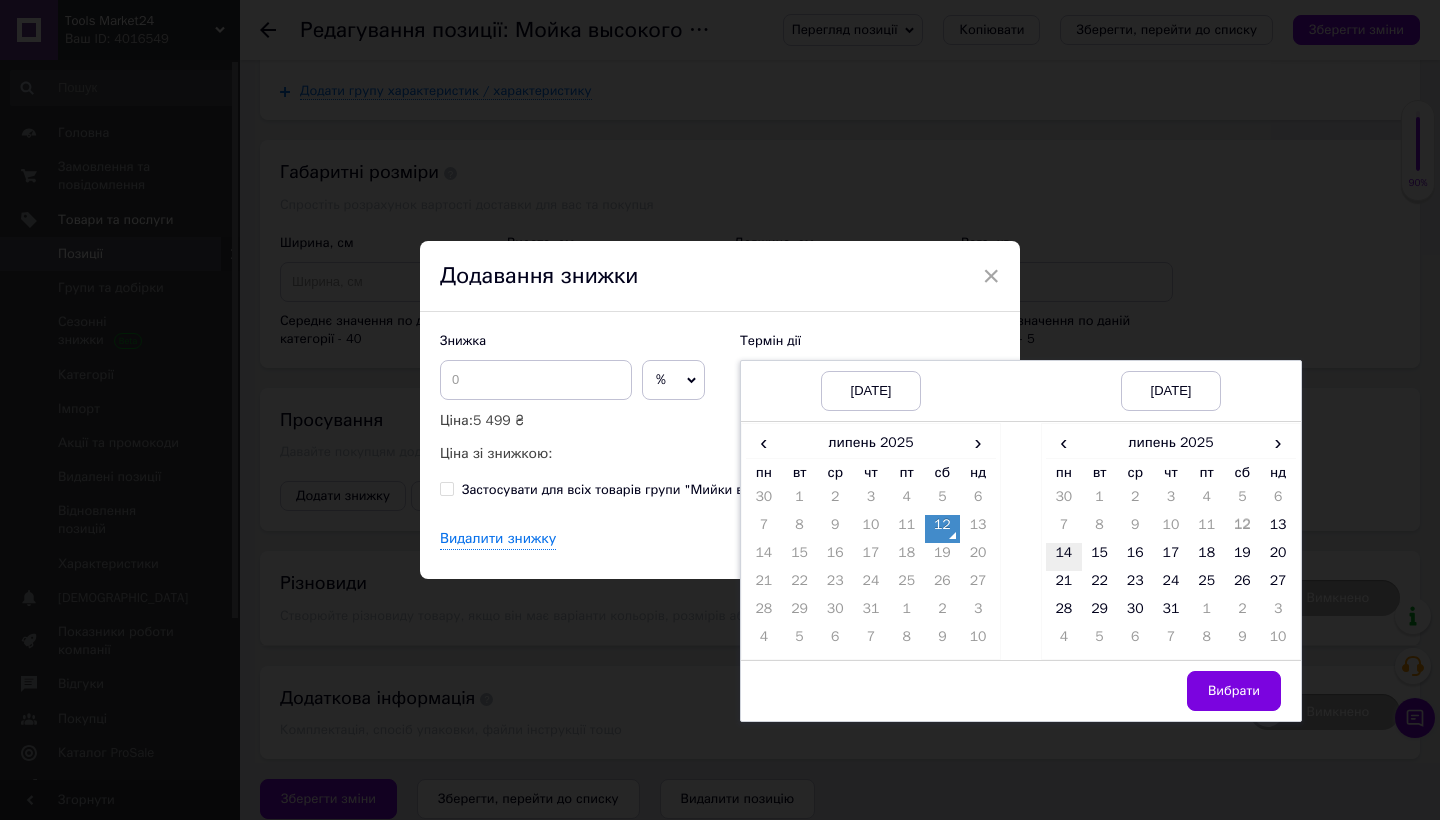 click on "14" at bounding box center (1064, 557) 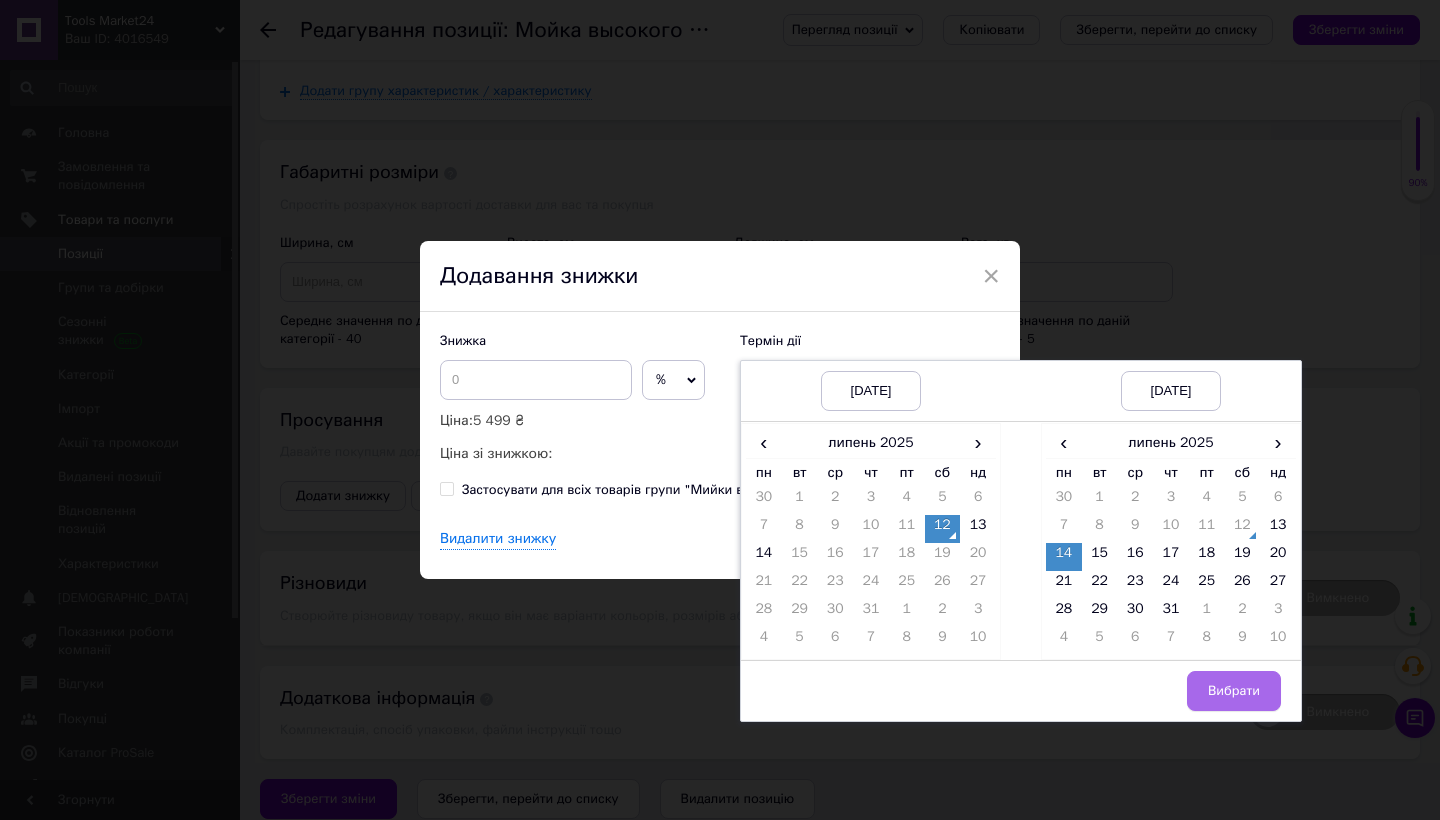 click on "Вибрати" at bounding box center [1234, 691] 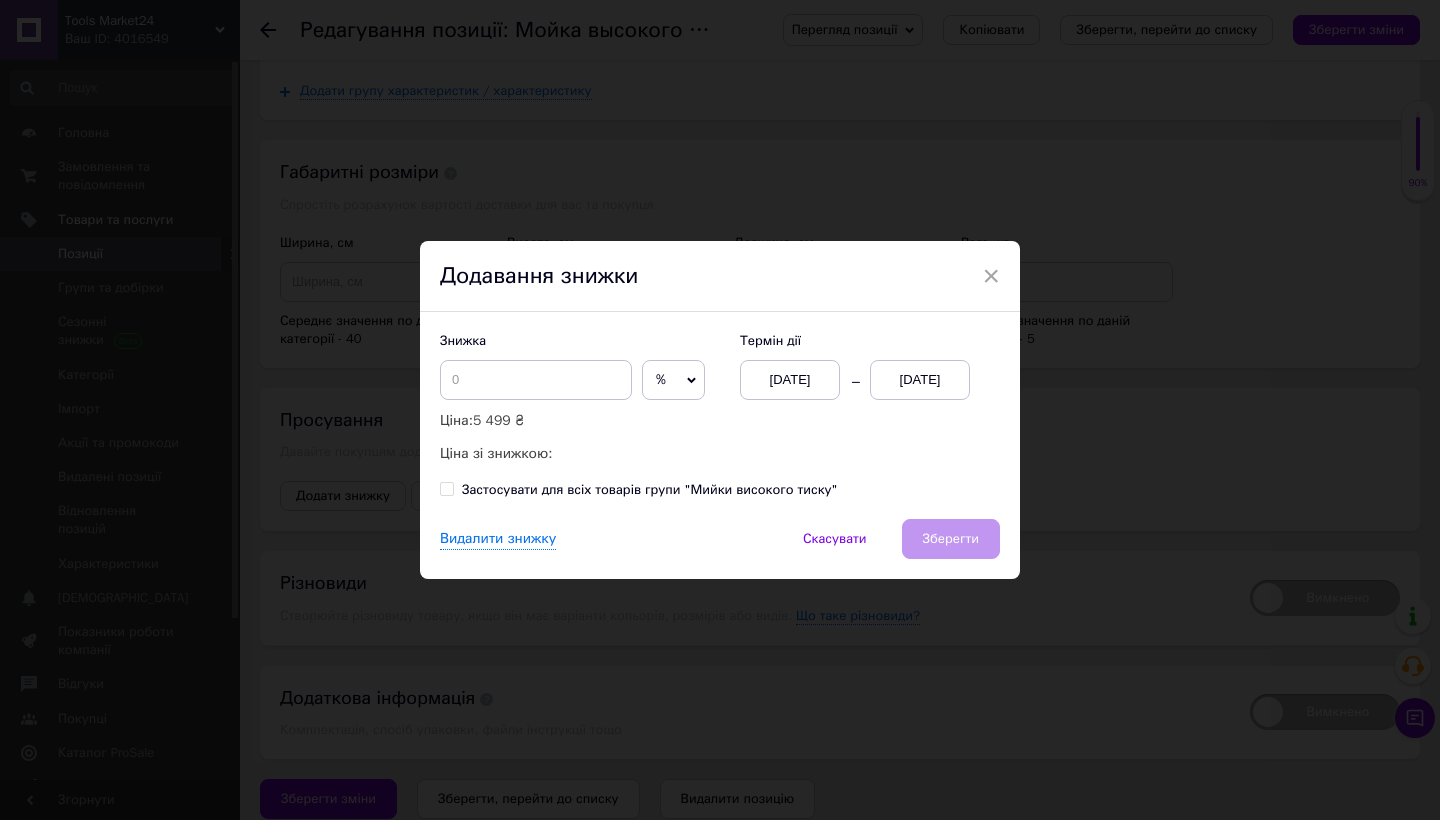 click on "%" at bounding box center (673, 380) 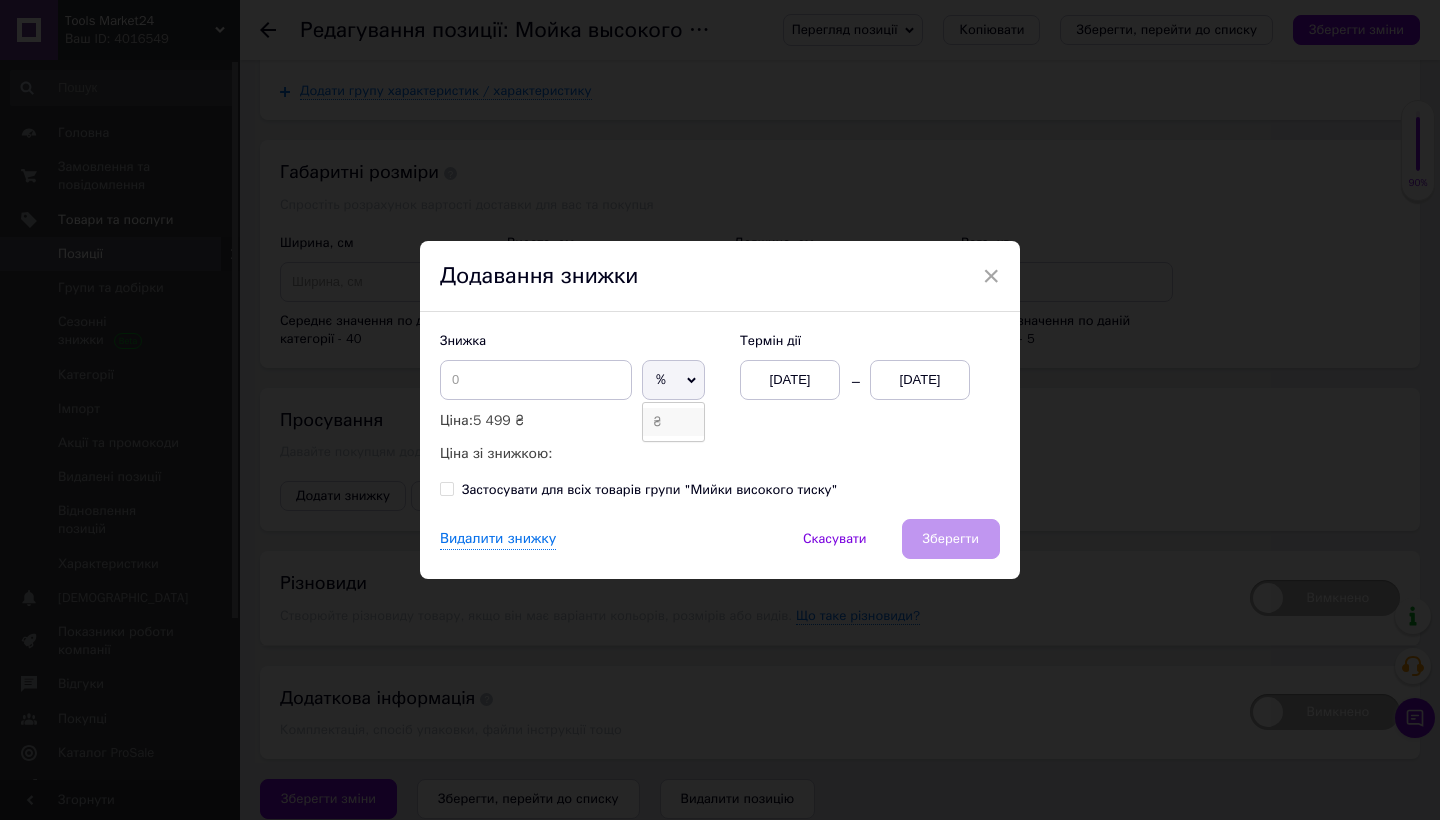 click on "₴" at bounding box center [673, 422] 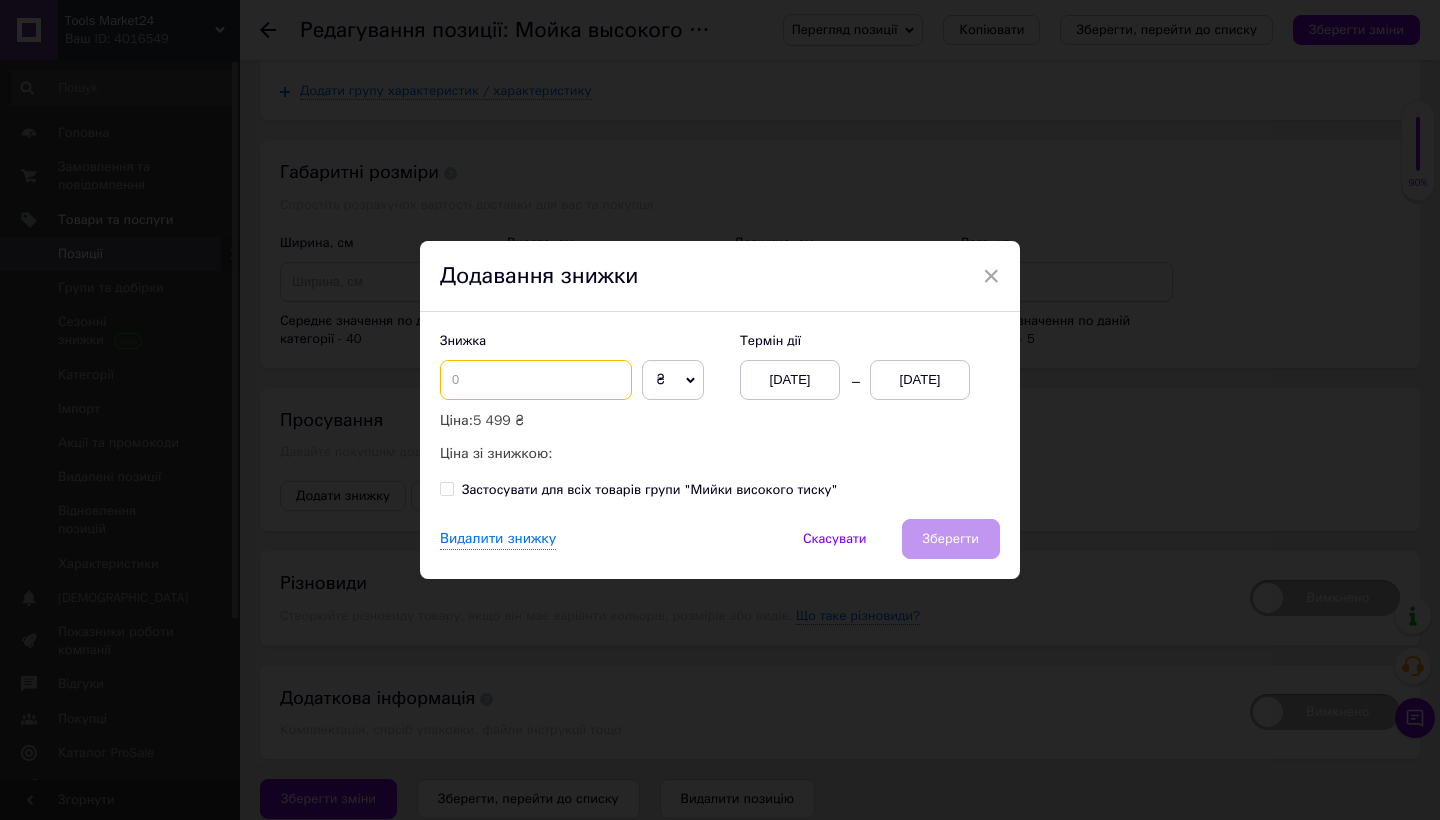 click at bounding box center (536, 380) 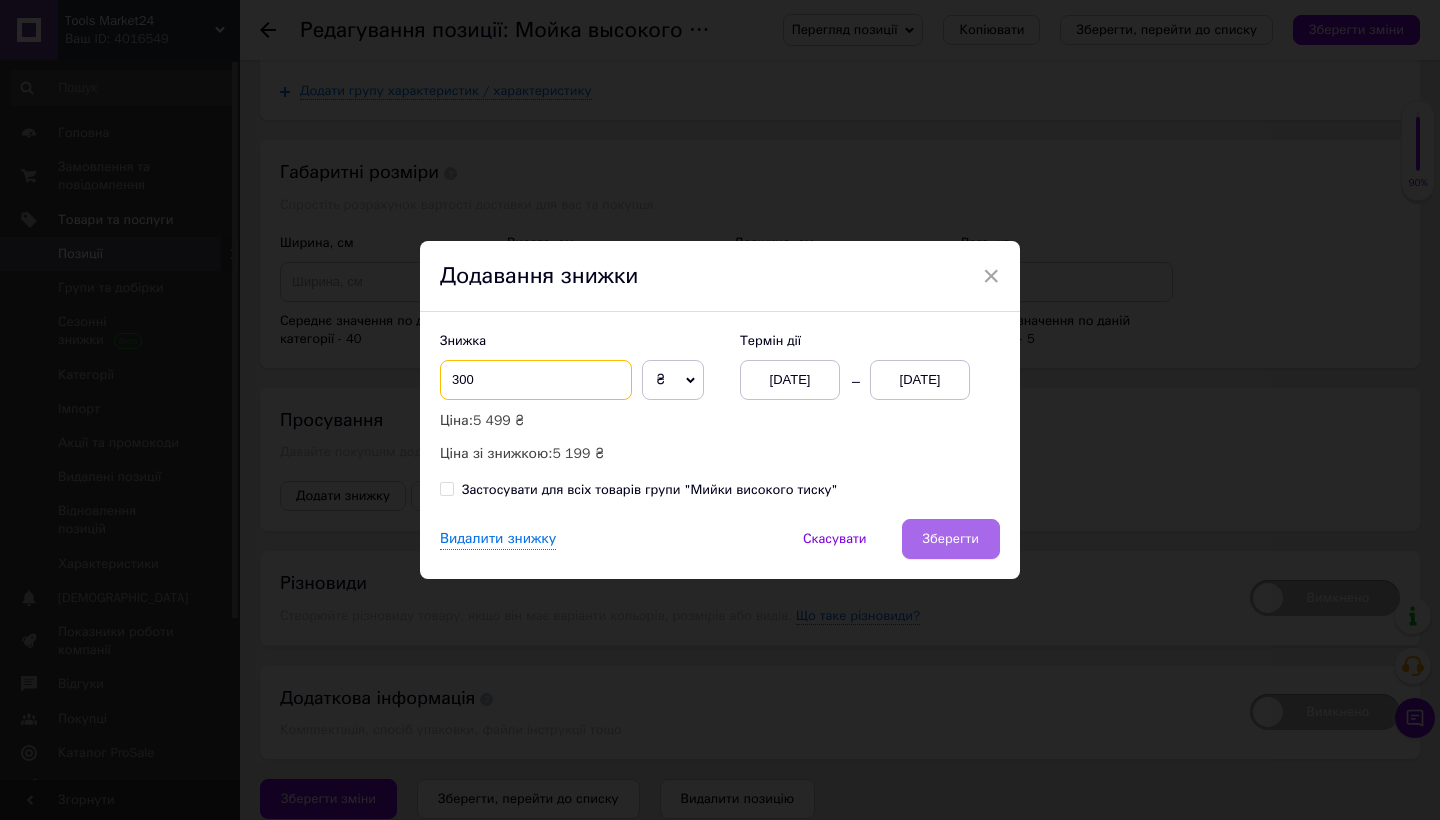 type on "300" 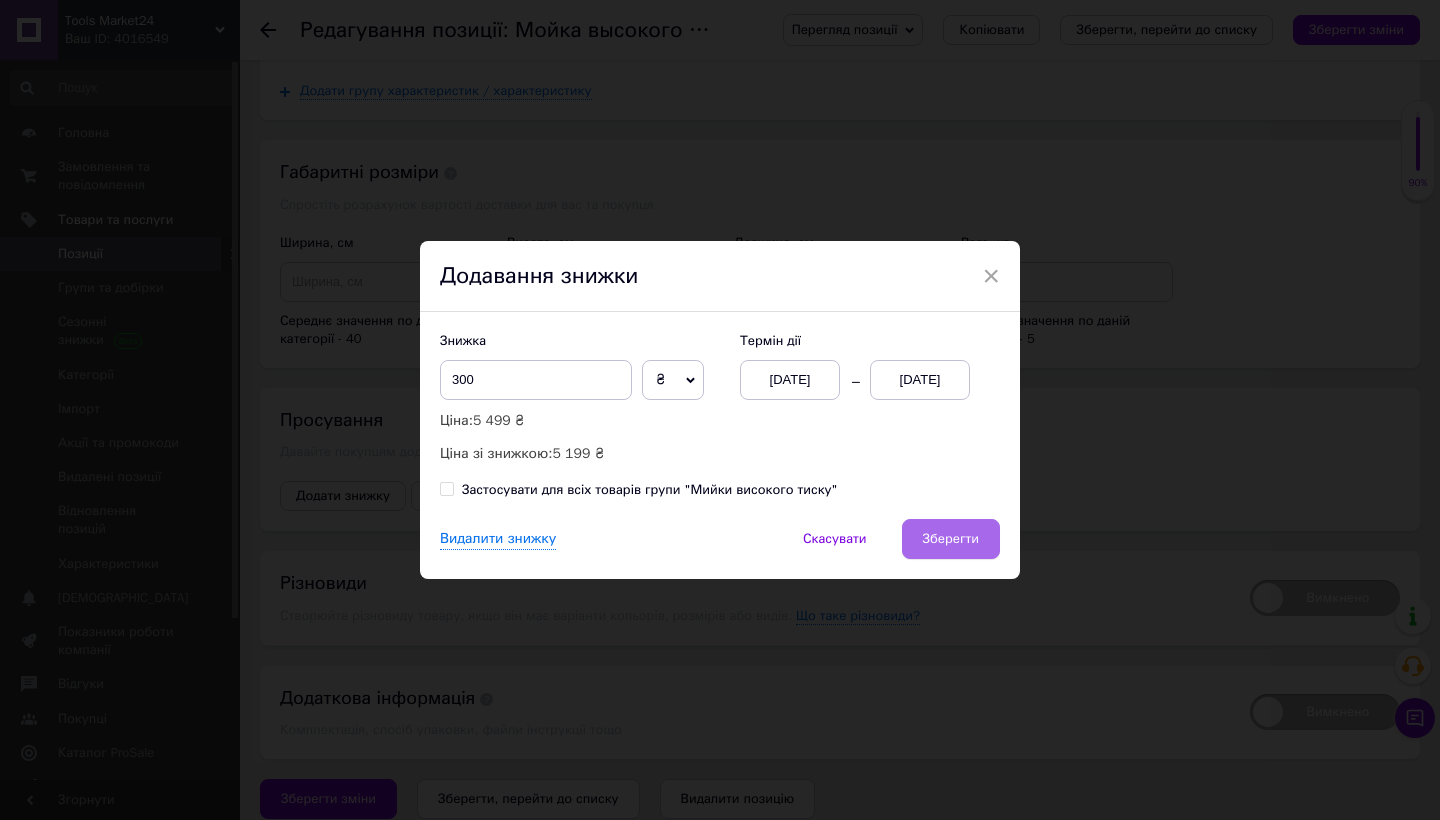 click on "Зберегти" at bounding box center (951, 539) 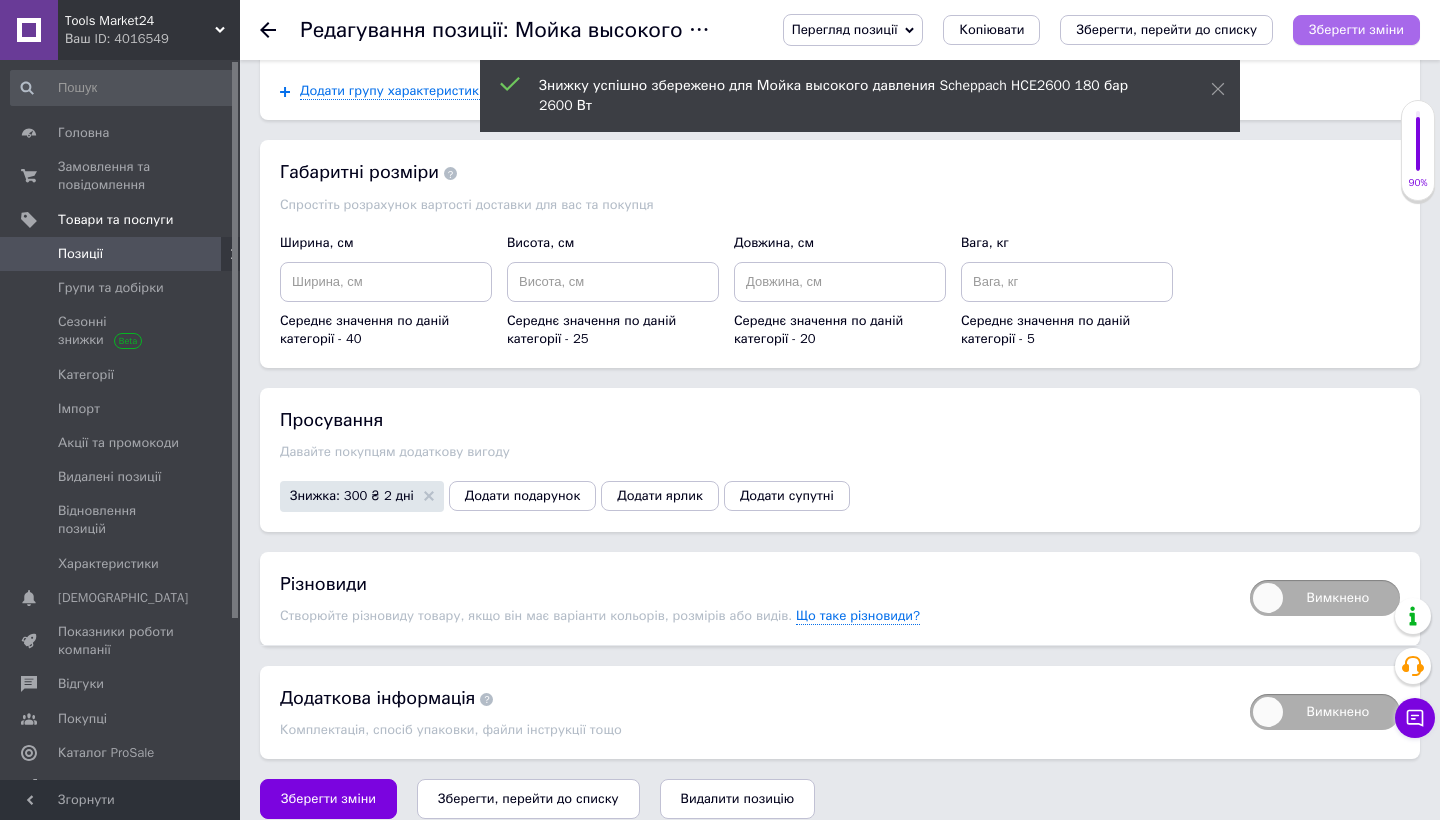 click on "Зберегти зміни" at bounding box center (1356, 30) 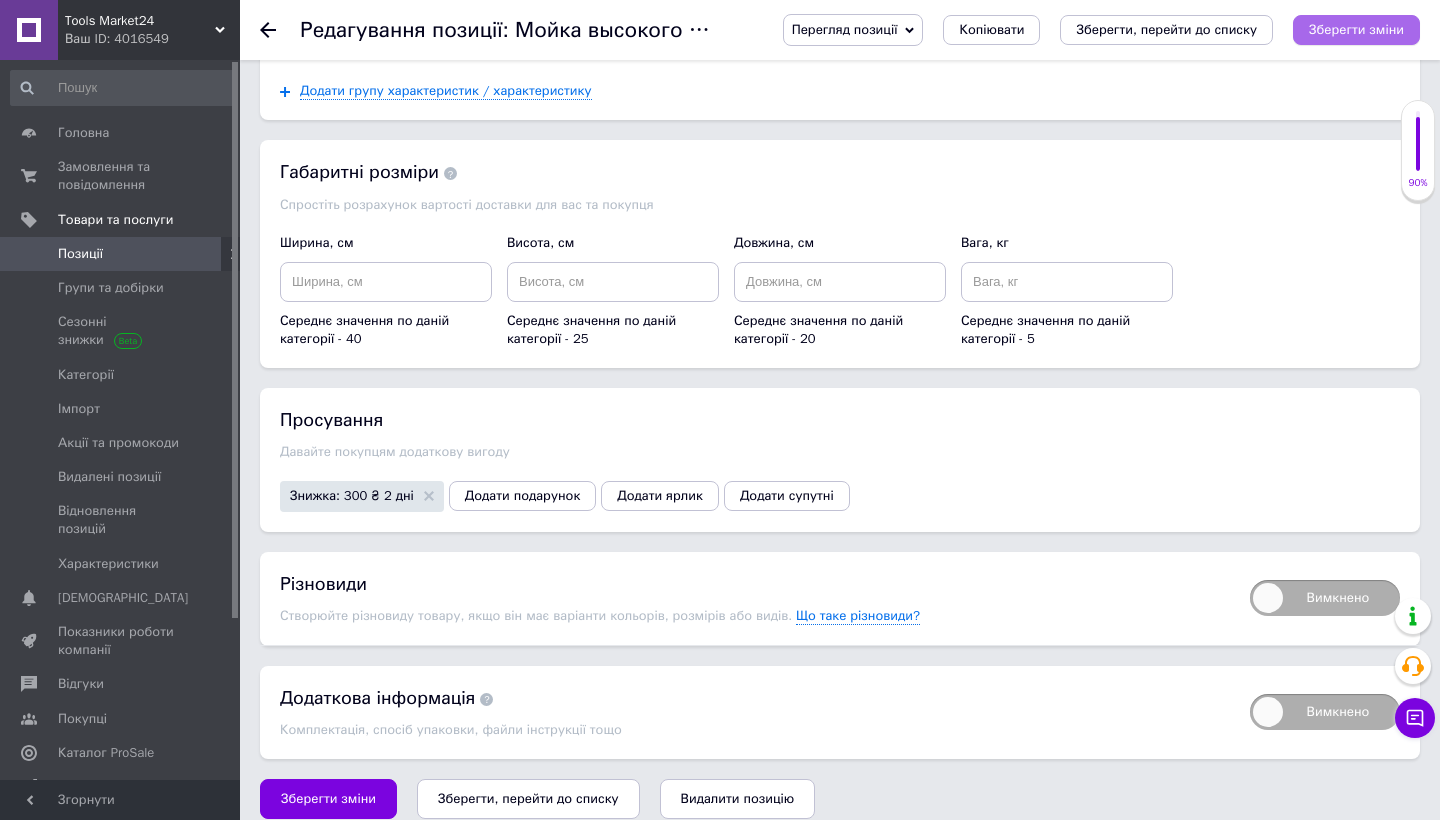click on "Зберегти зміни" at bounding box center [1356, 30] 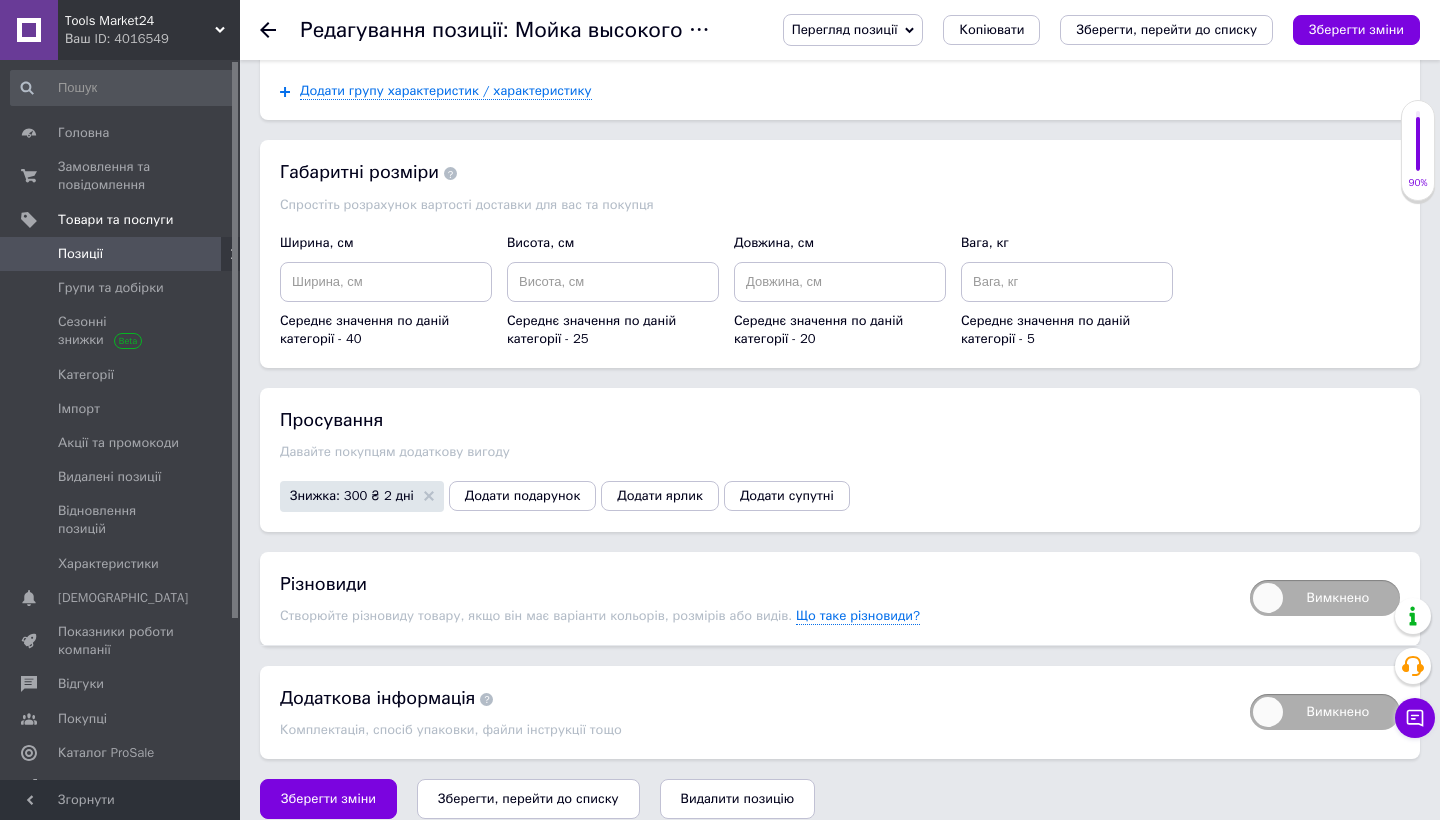 click on "Позиції" at bounding box center (121, 254) 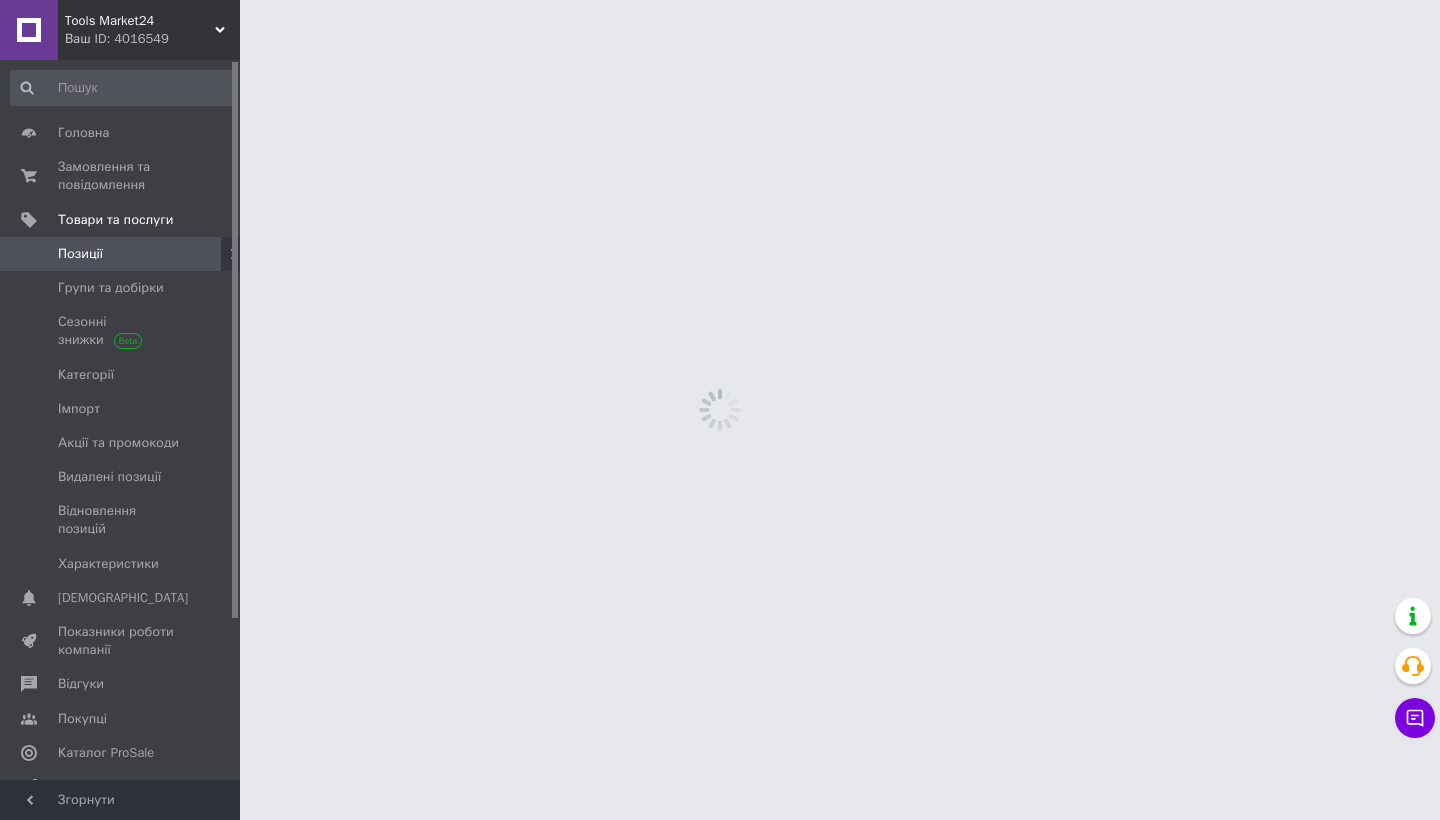 scroll, scrollTop: 0, scrollLeft: 0, axis: both 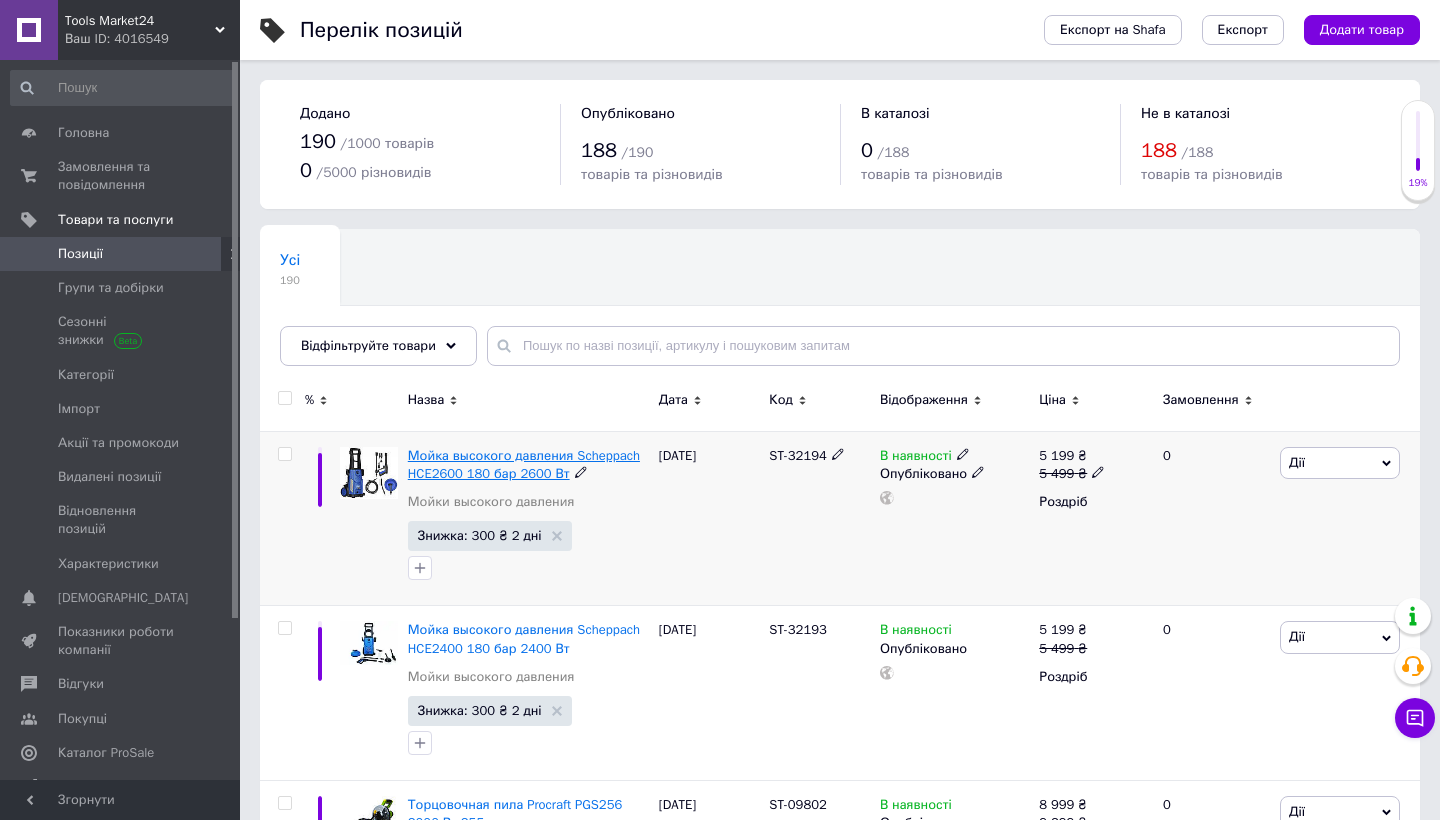 click on "Мойка высокого давления Scheppach HCE2600 180 бар 2600 Вт" at bounding box center [524, 464] 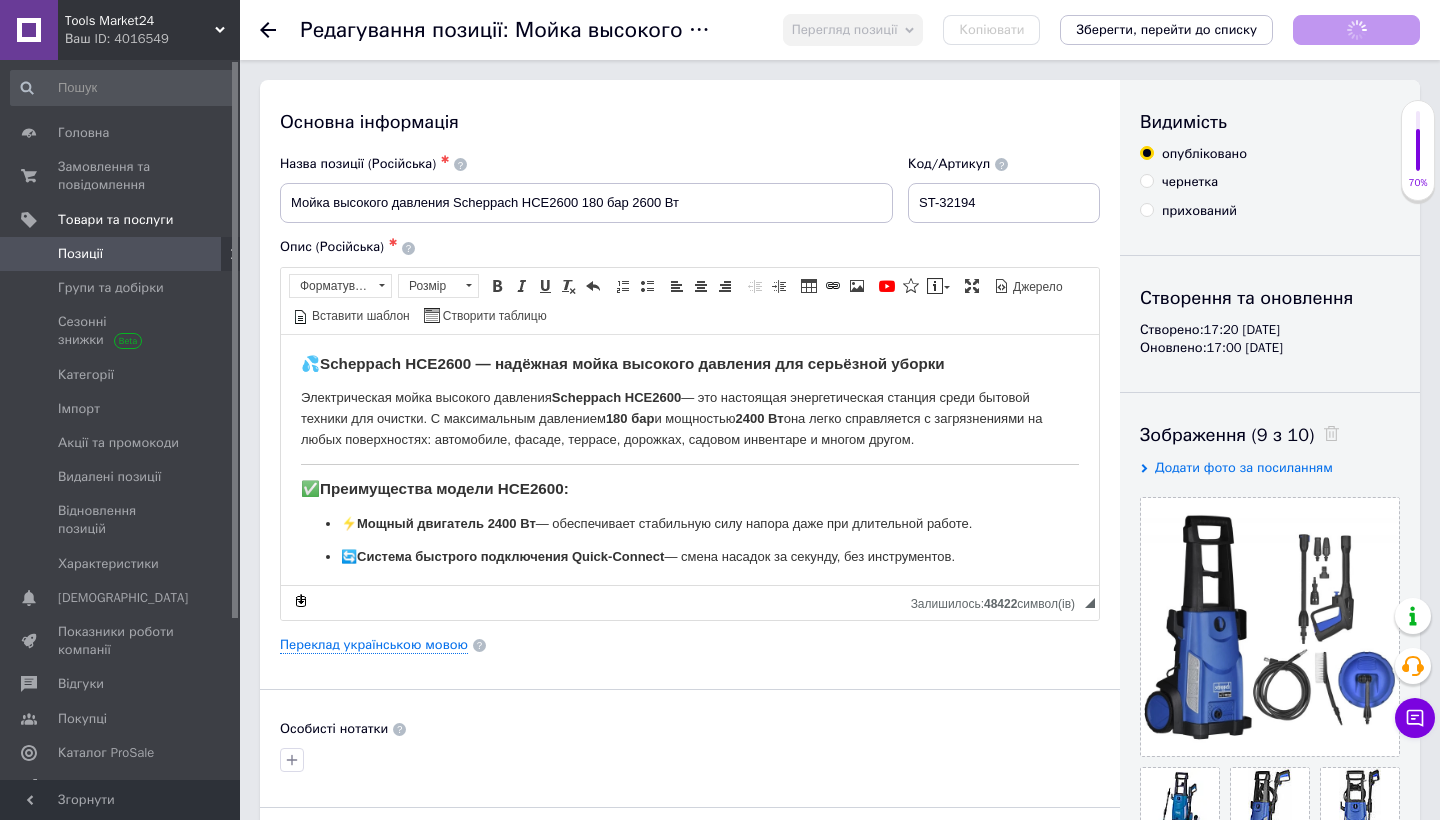 scroll, scrollTop: 0, scrollLeft: 0, axis: both 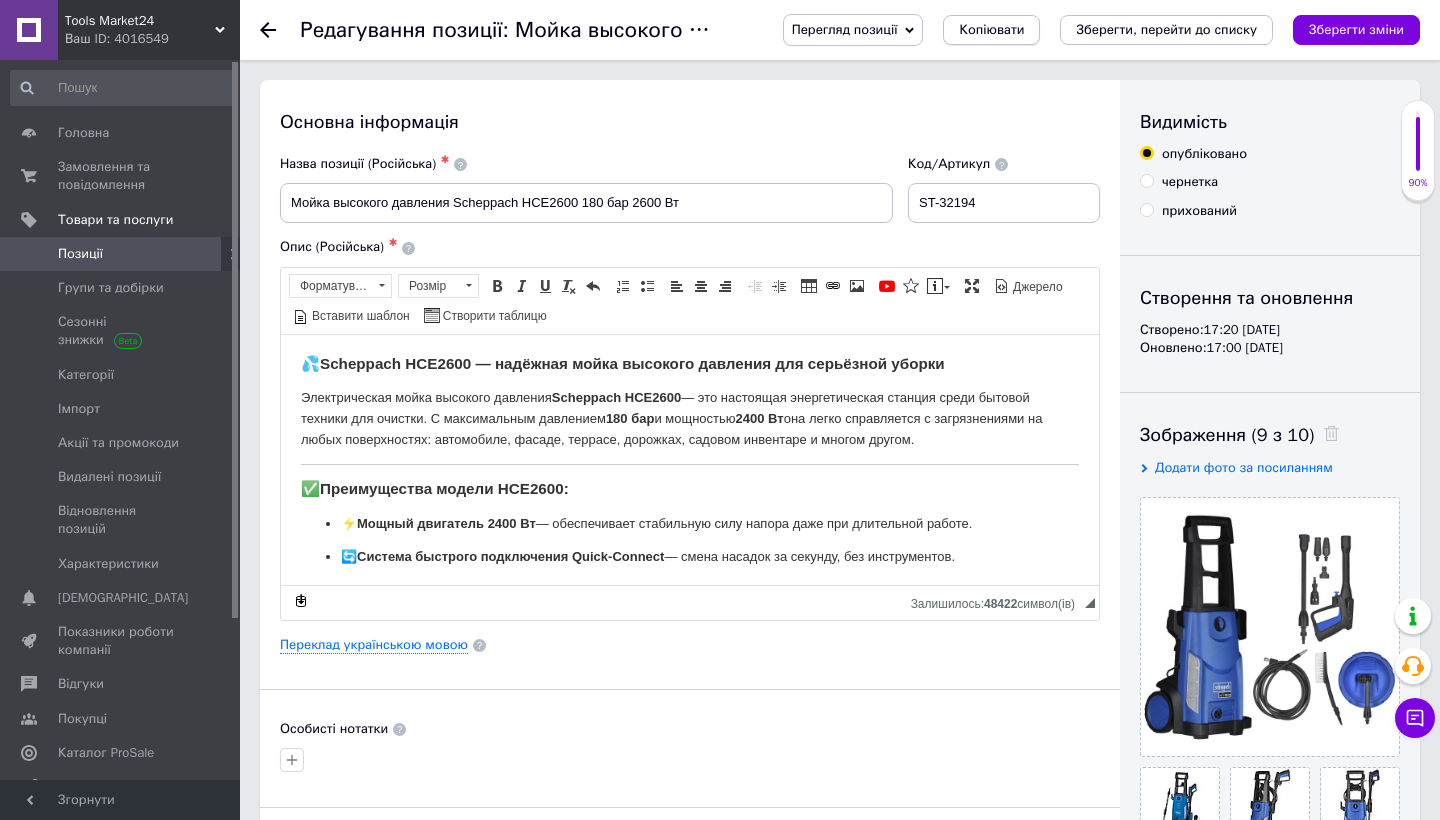 click on "Копіювати" at bounding box center [991, 30] 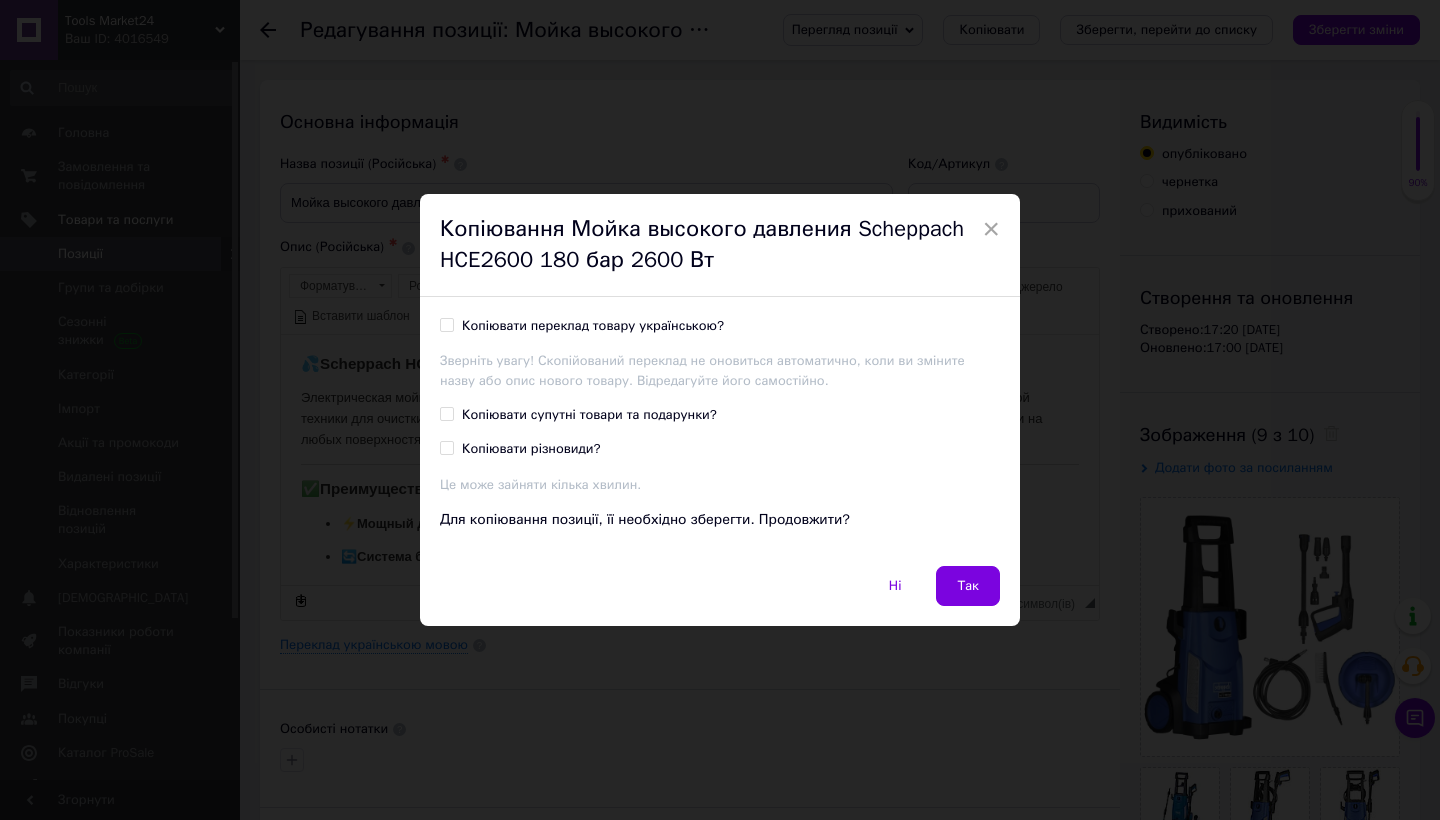 click on "Копіювати переклад товару українською?" at bounding box center (593, 326) 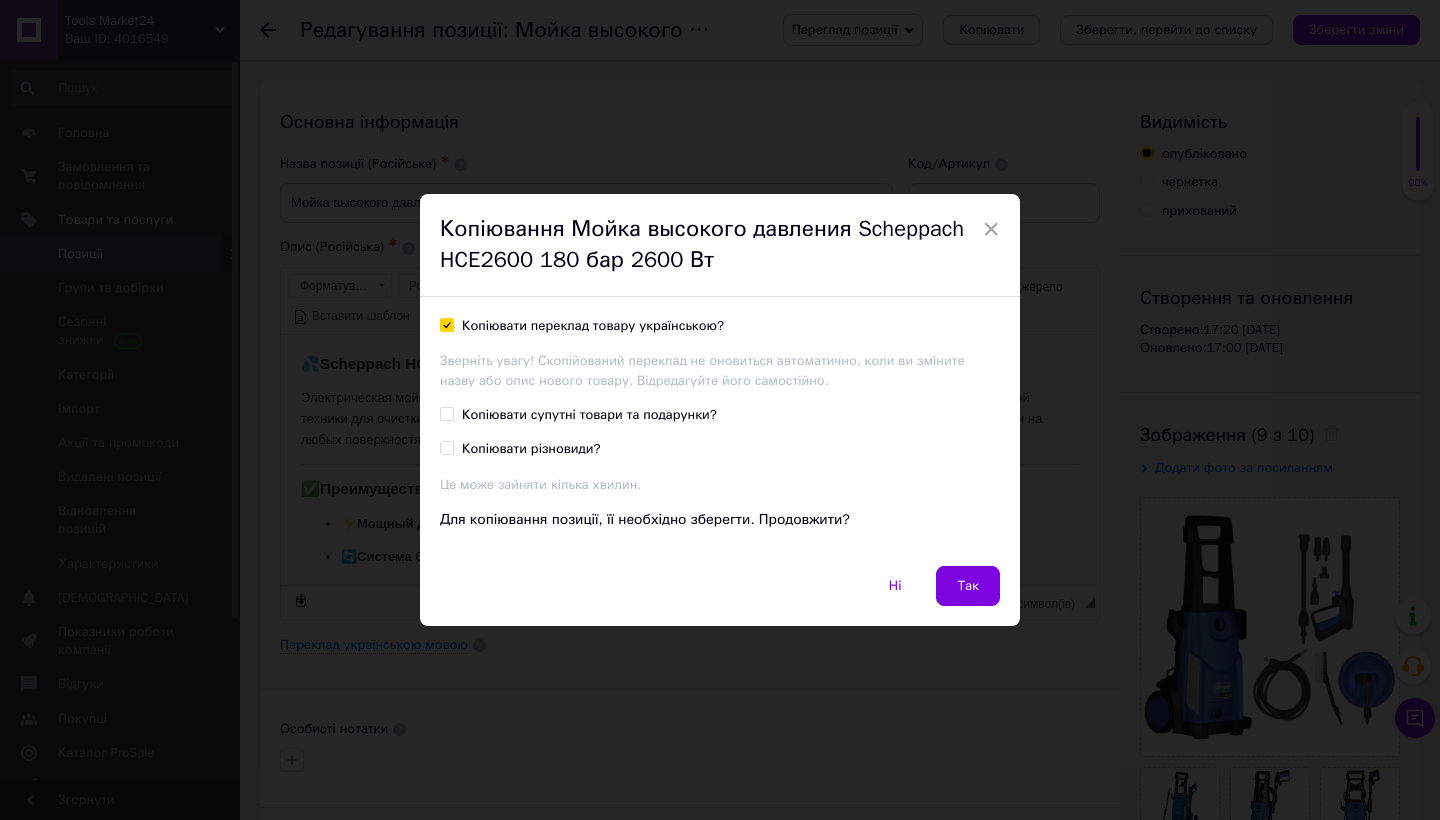 checkbox on "true" 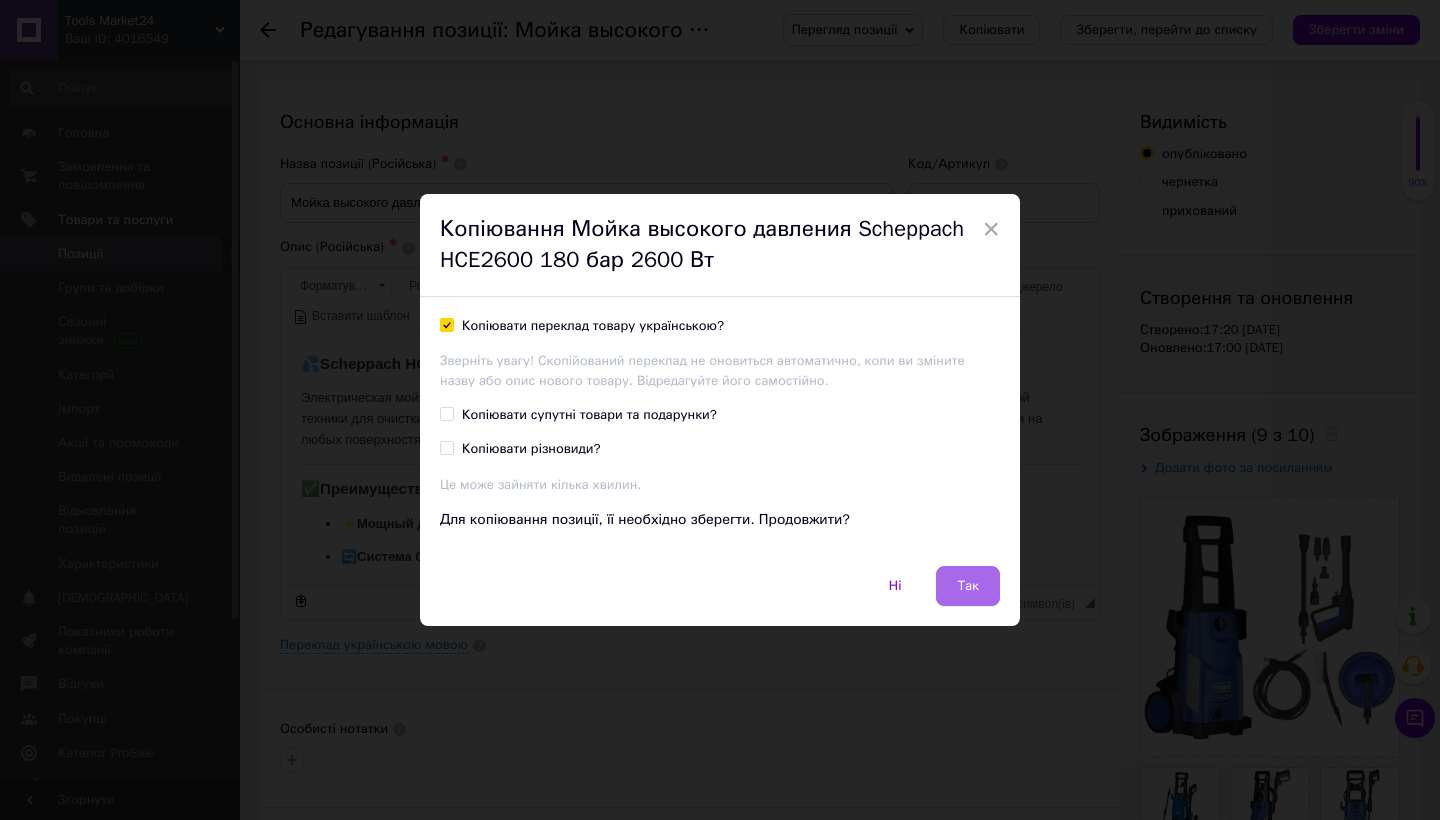 click on "Так" at bounding box center (968, 586) 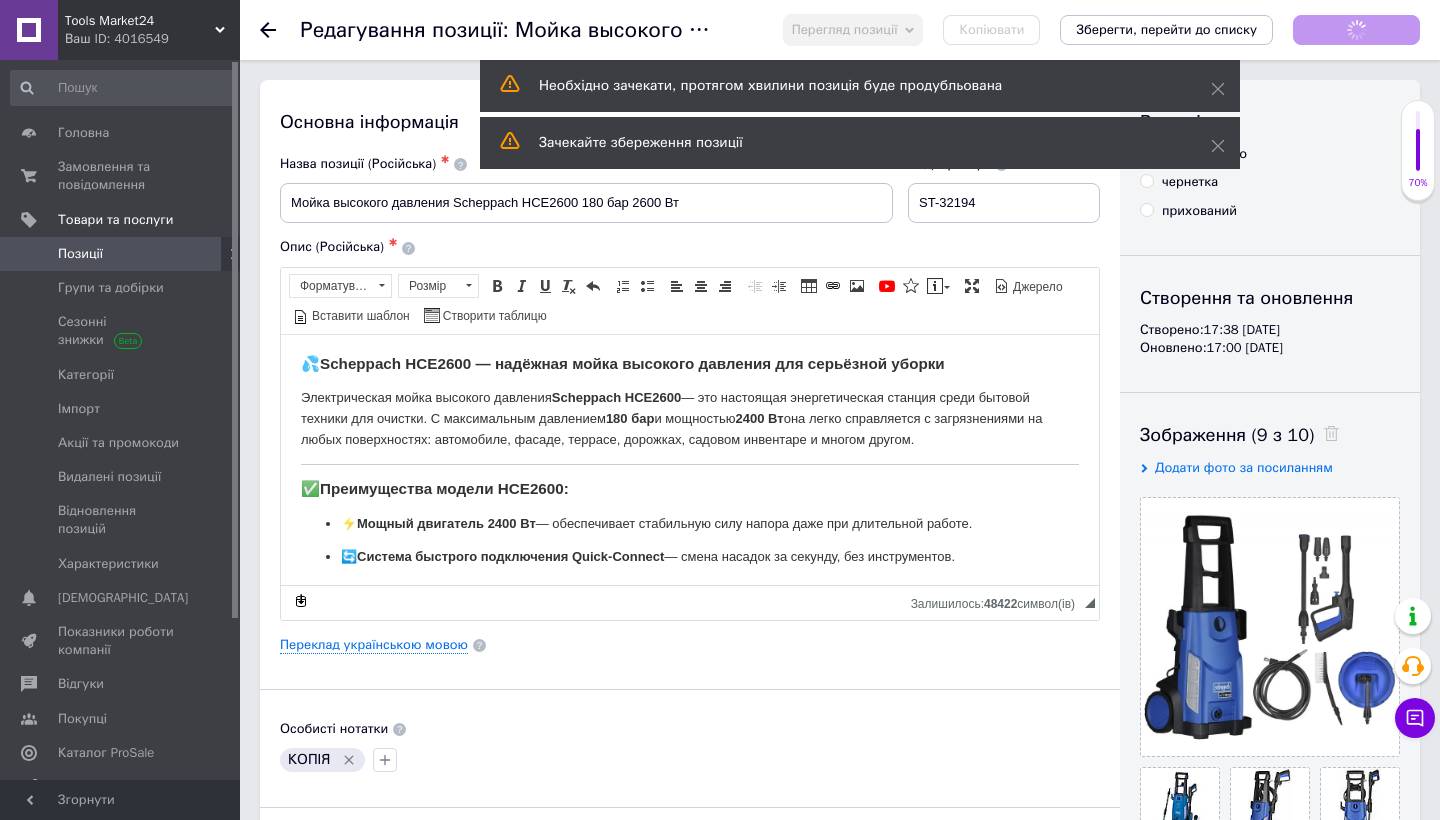 scroll, scrollTop: 0, scrollLeft: 0, axis: both 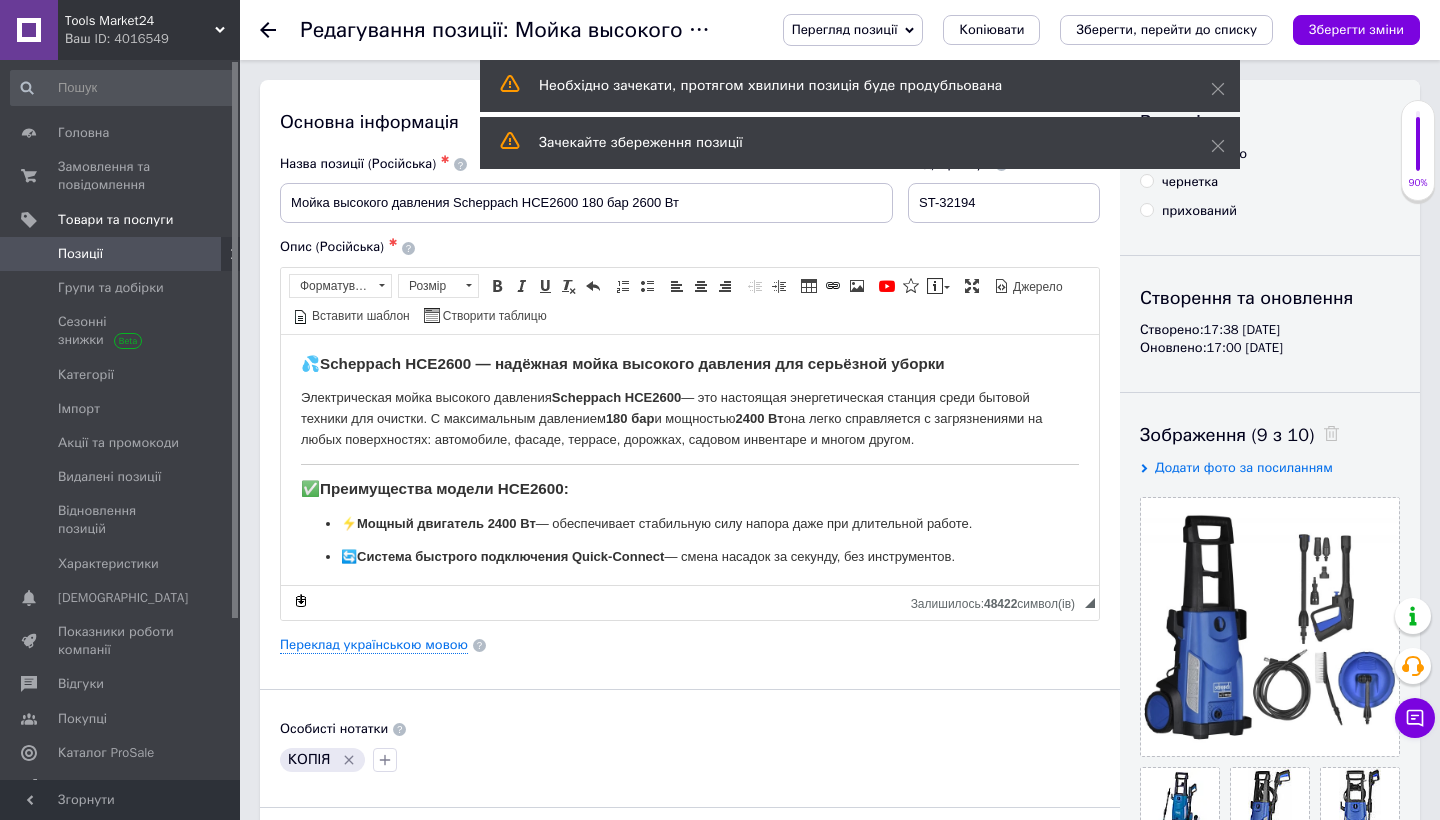 click 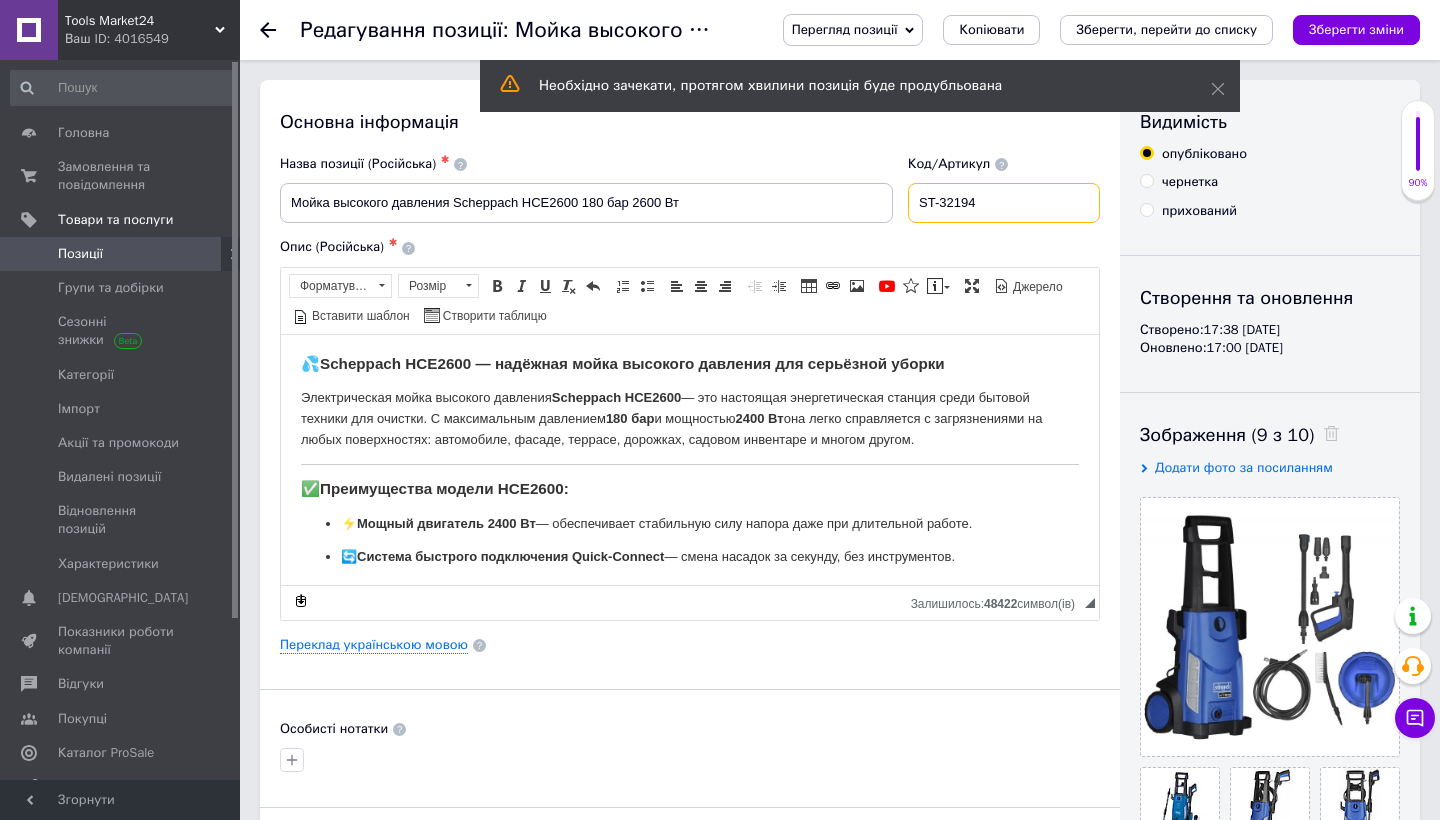 click on "ST-32194" at bounding box center [1004, 203] 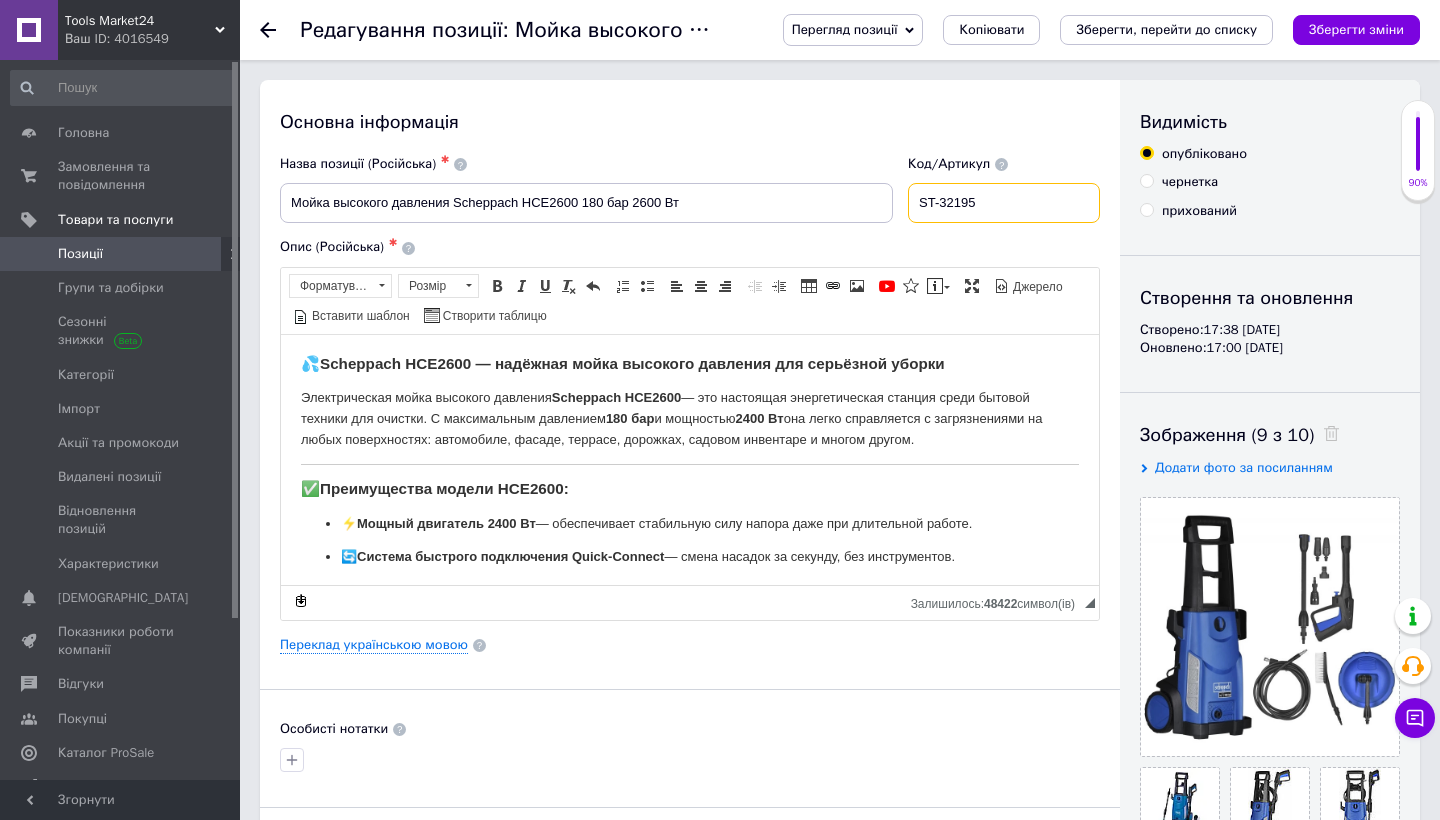 type on "ST-32195" 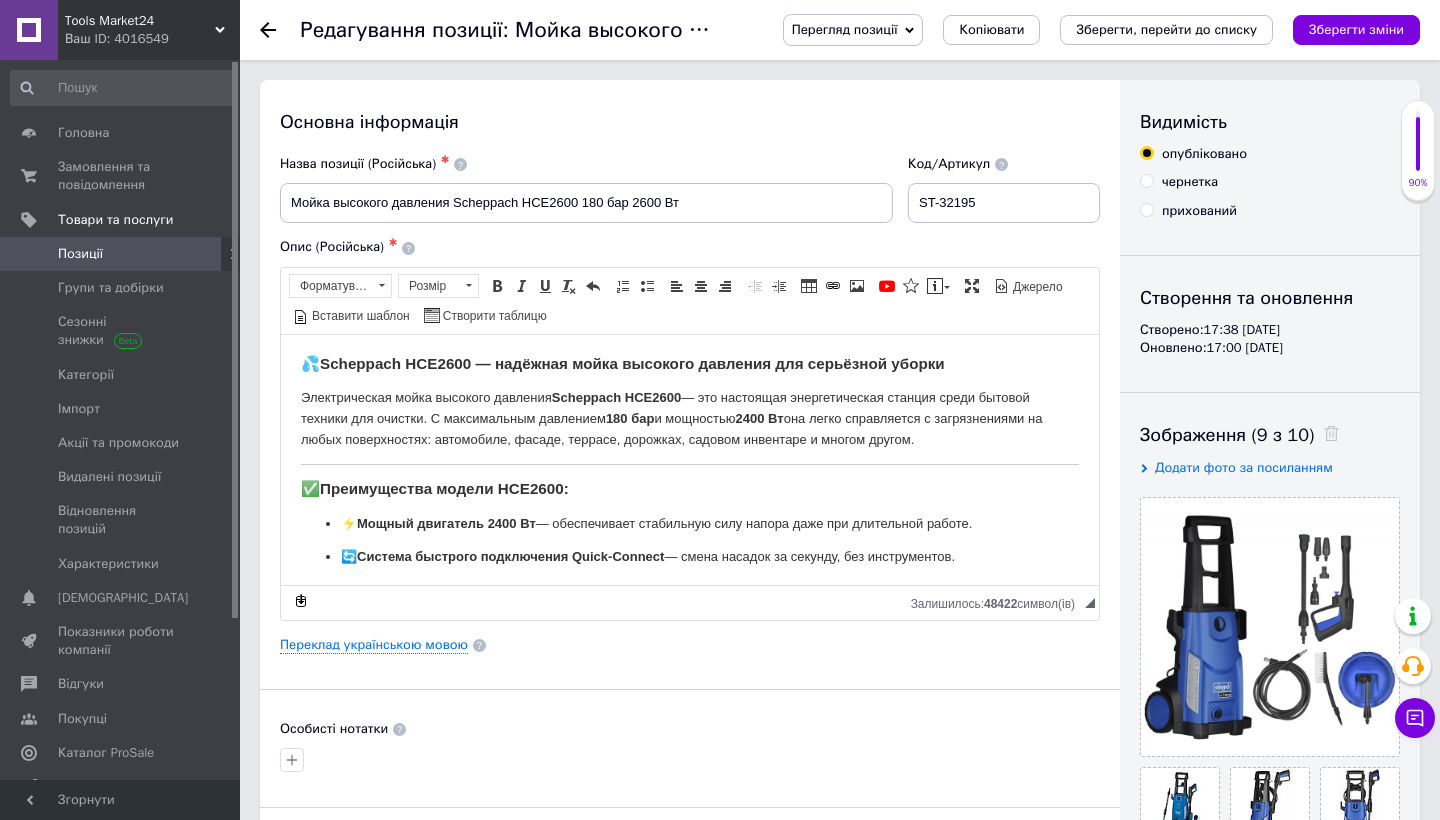click on "Основна інформація" at bounding box center (690, 122) 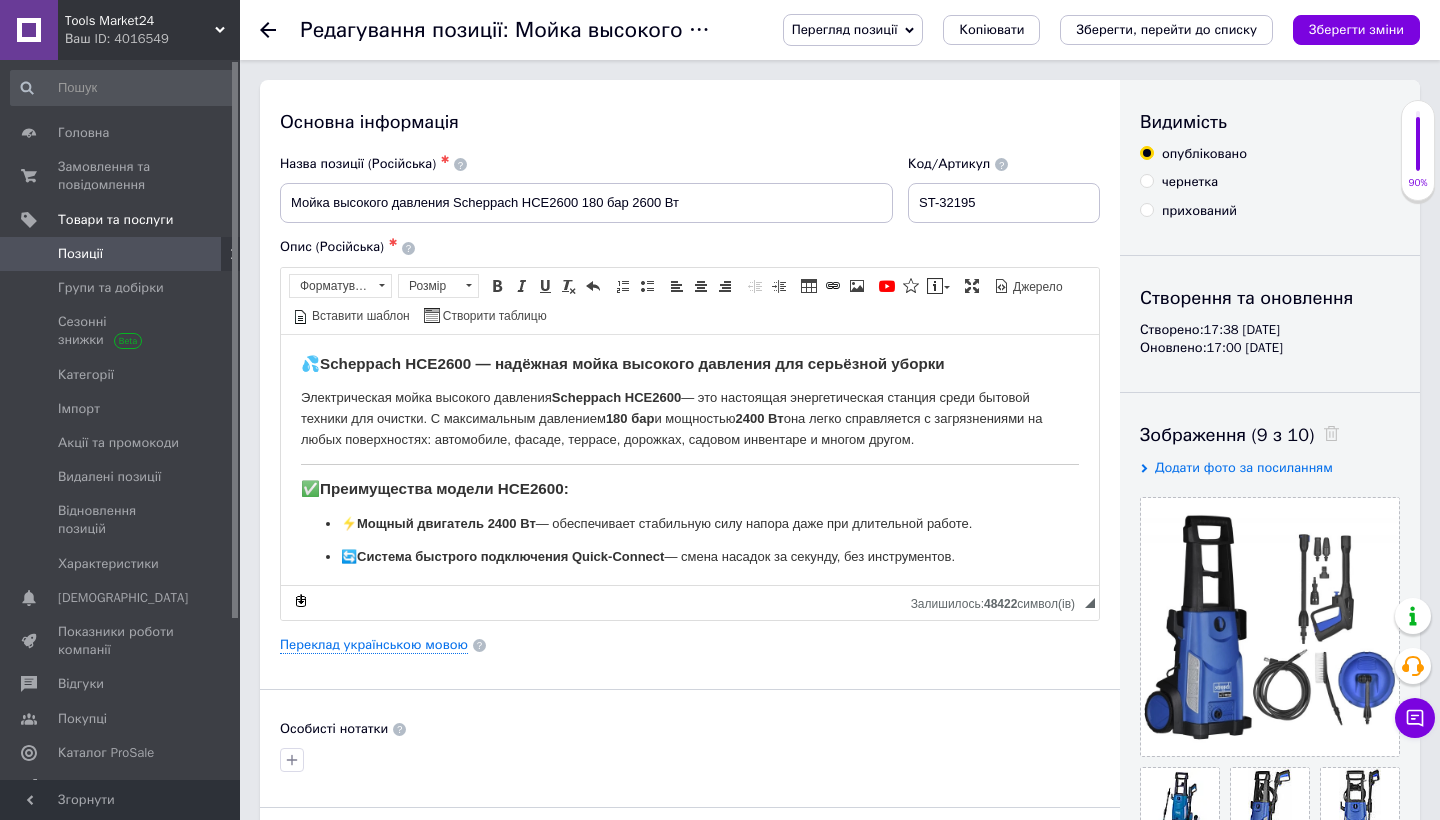 scroll, scrollTop: 0, scrollLeft: 0, axis: both 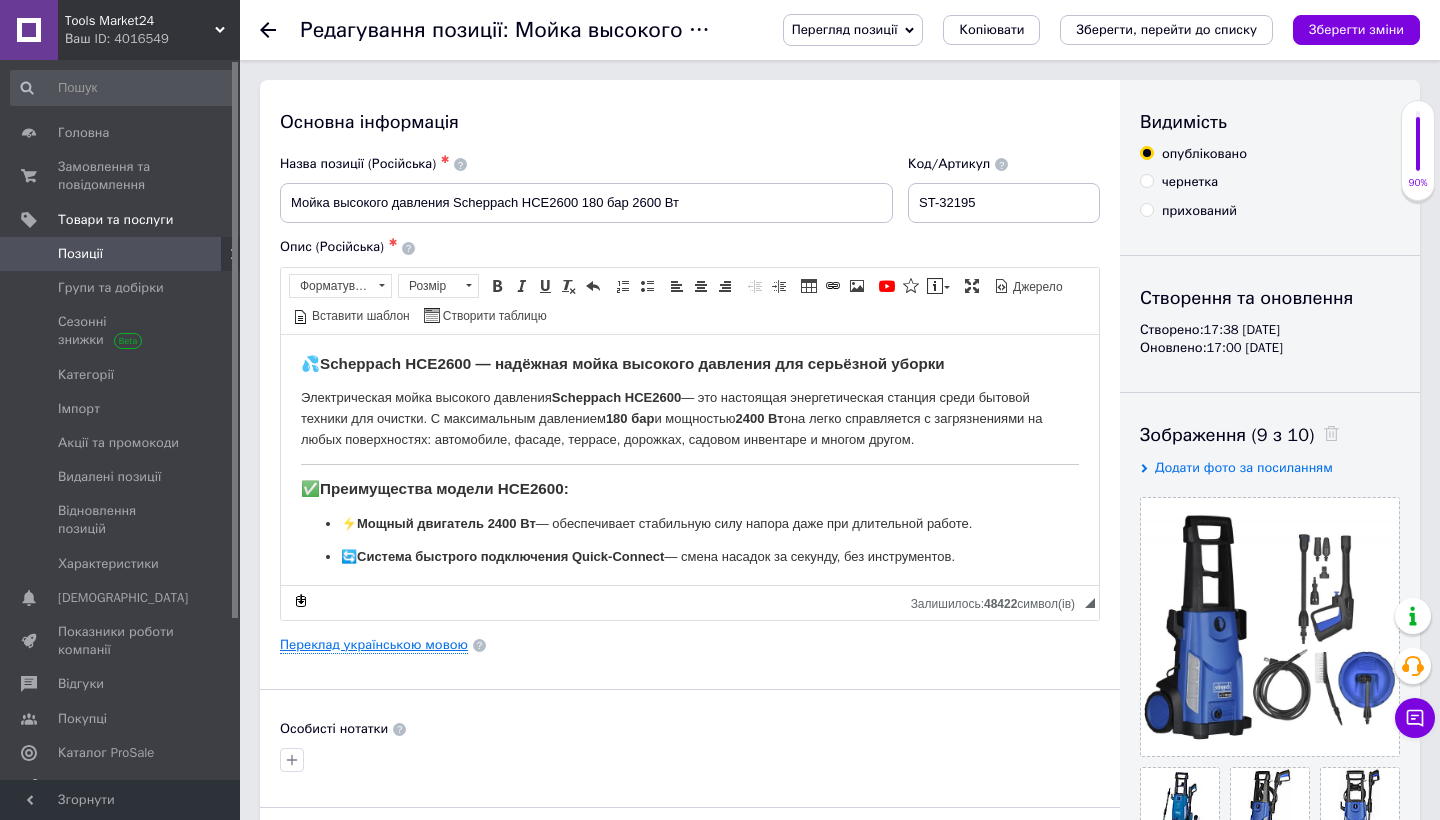 click on "Переклад українською мовою" at bounding box center [374, 645] 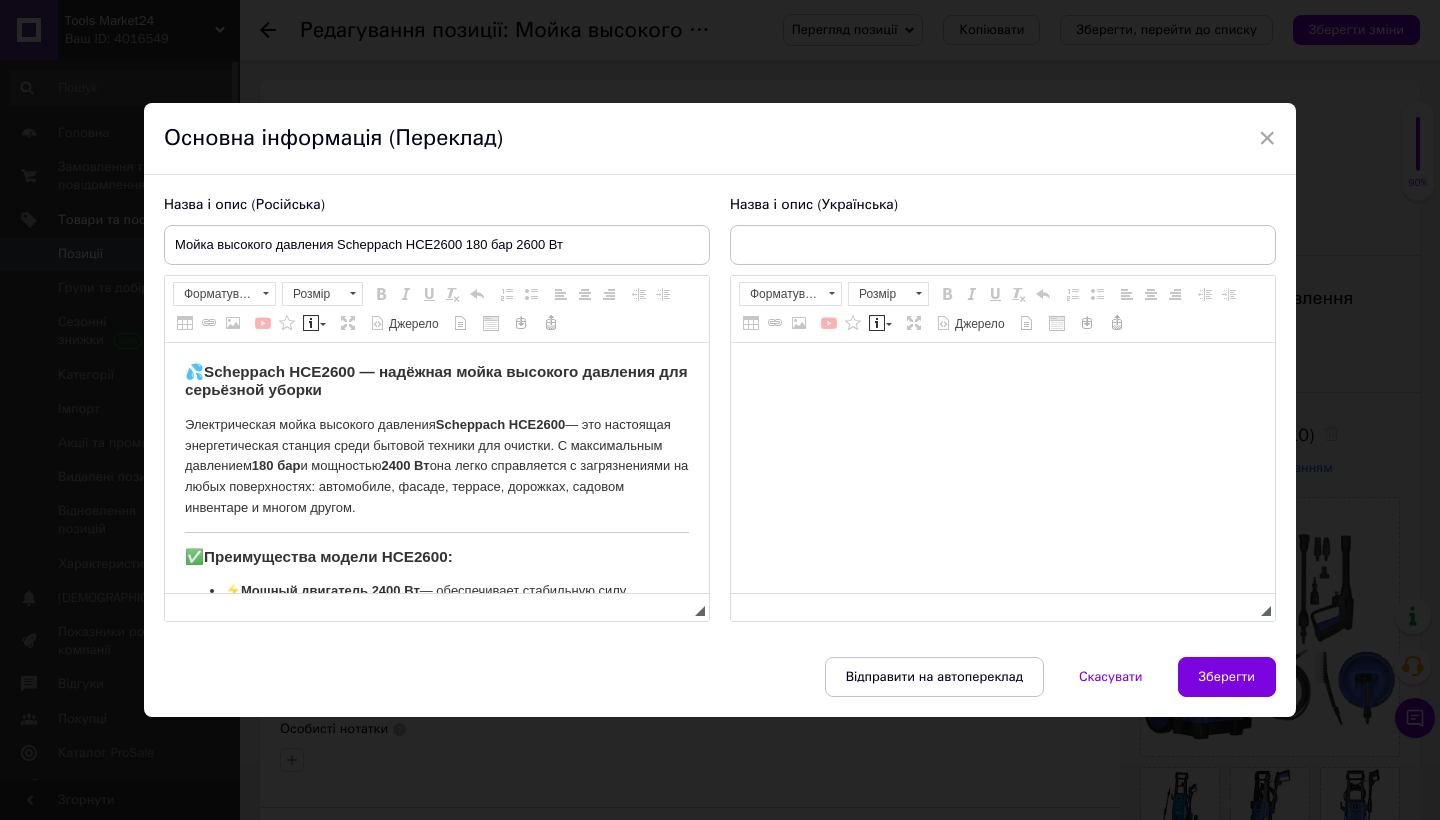 scroll, scrollTop: 0, scrollLeft: 0, axis: both 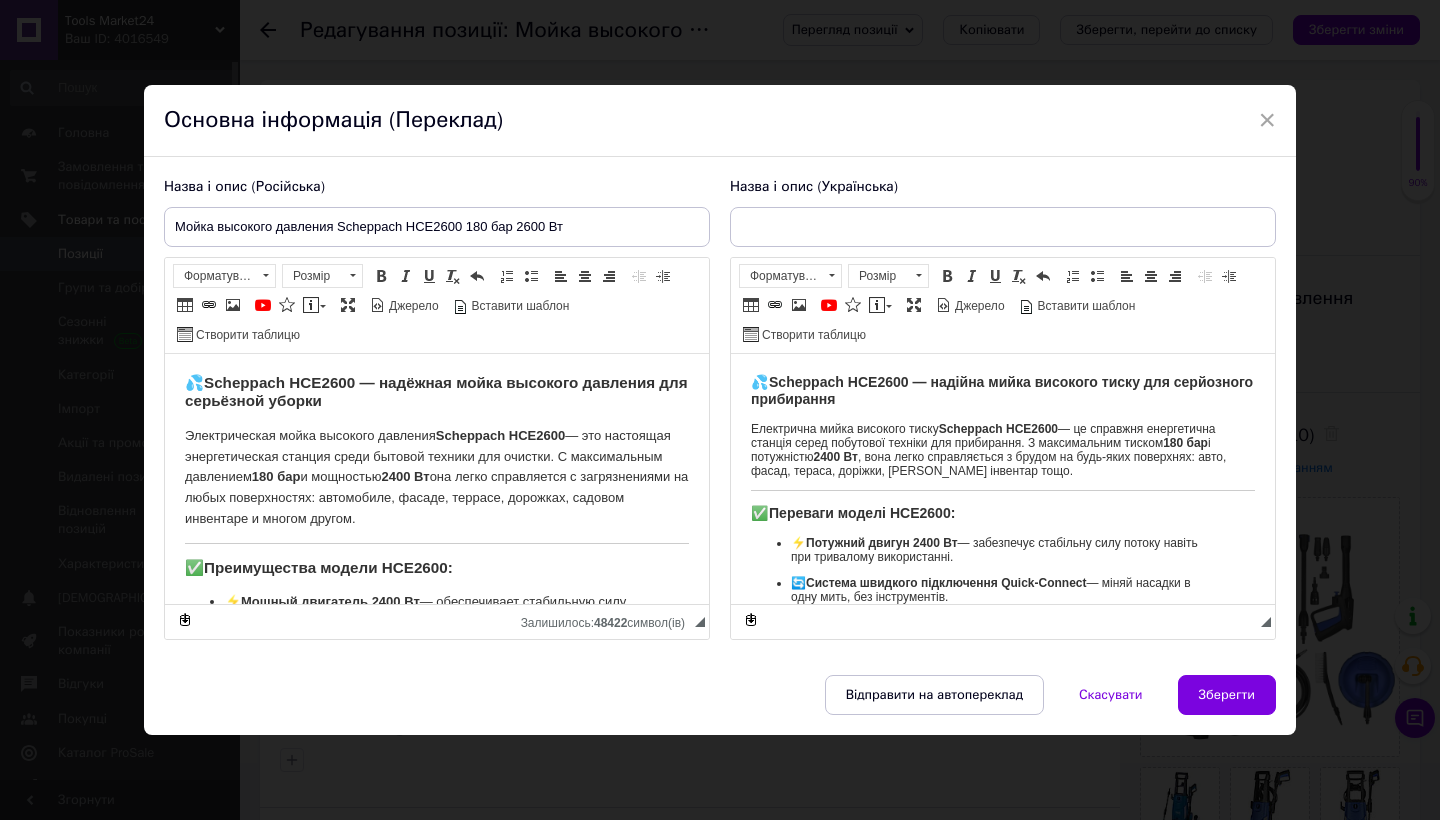 type on "Мийка високого тиску Scheppach HCE2600 180 бар 2600 Вт" 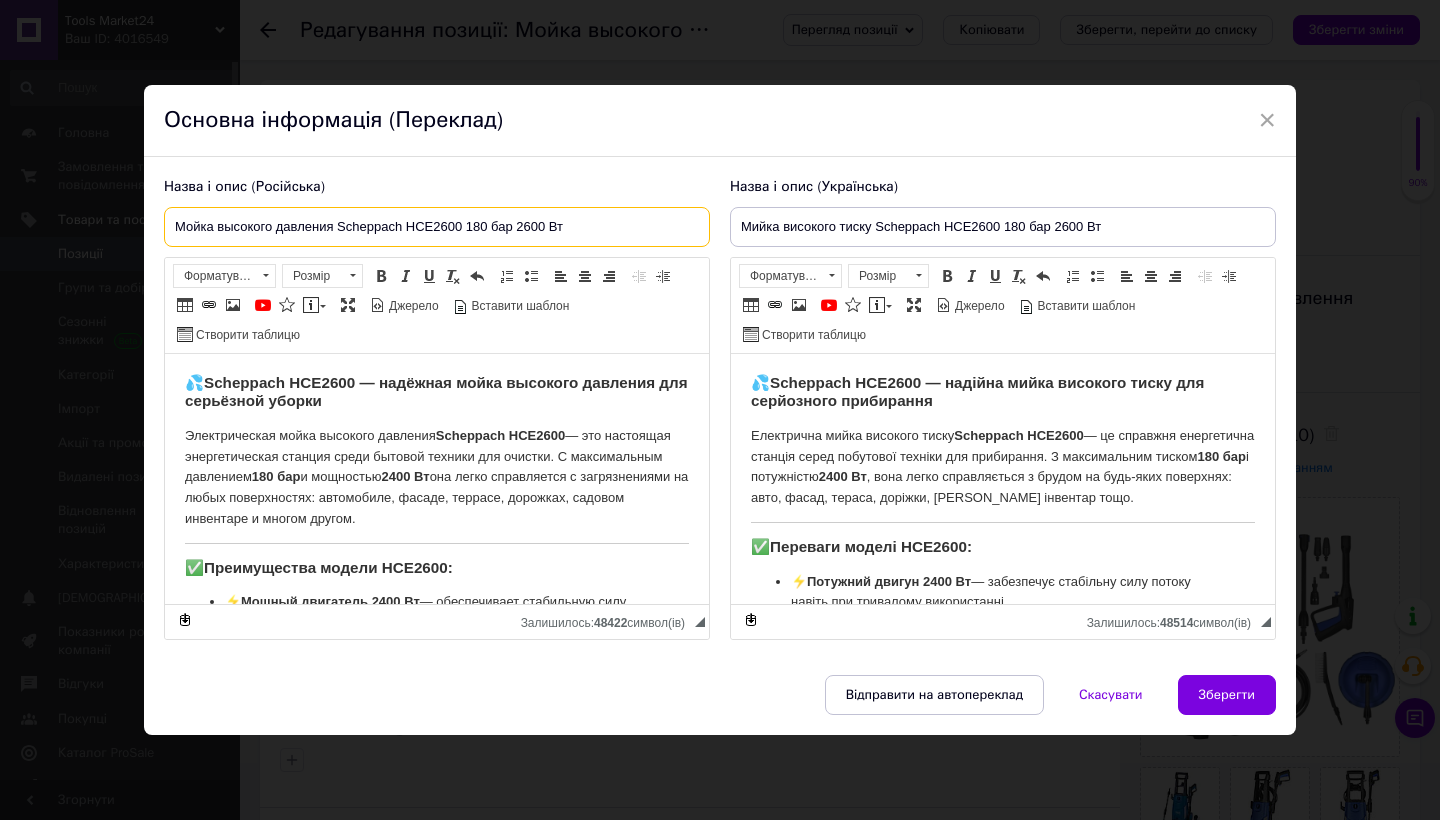 drag, startPoint x: 337, startPoint y: 225, endPoint x: 459, endPoint y: 224, distance: 122.0041 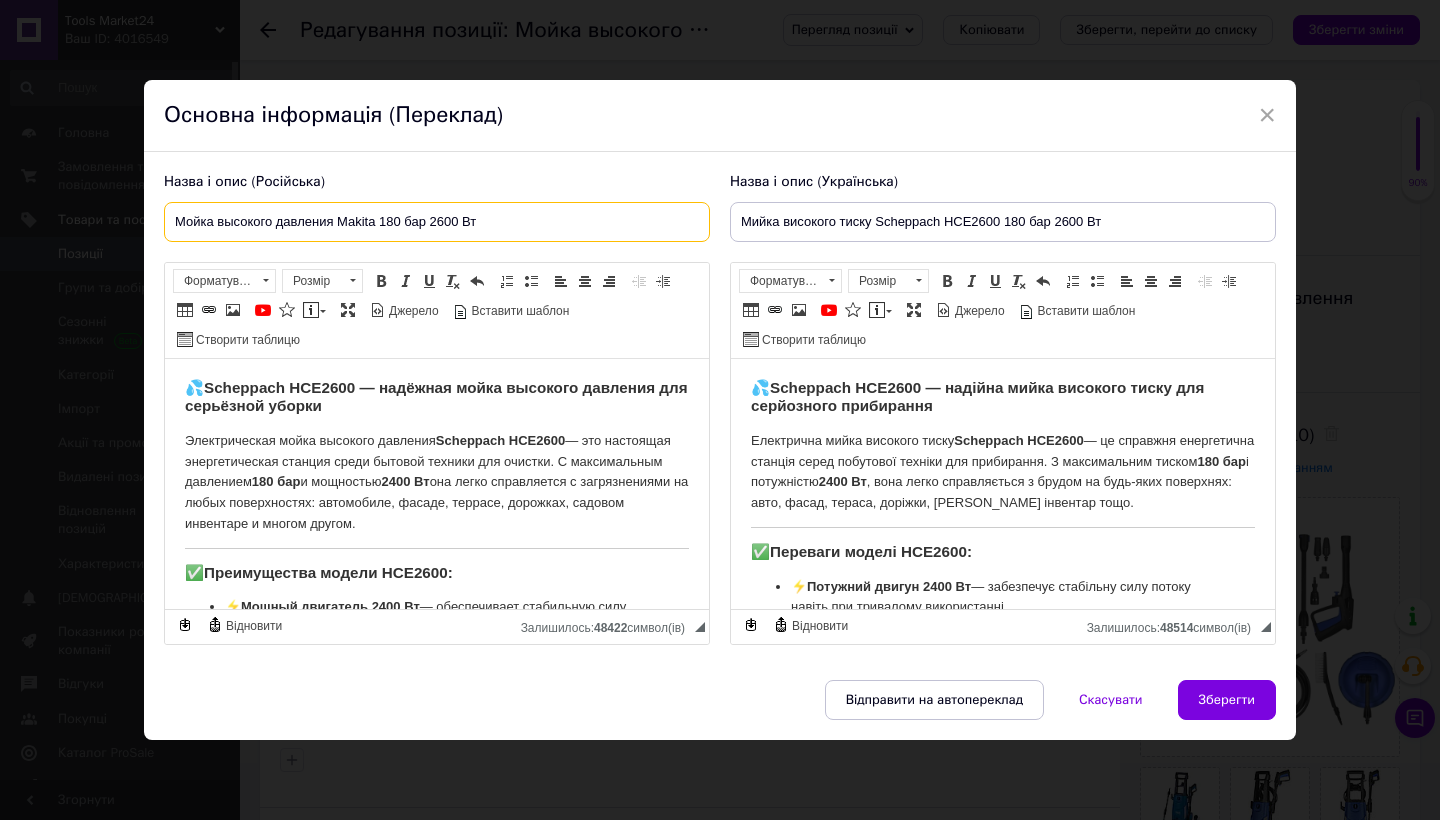 click on "Мойка высокого давления Makita 180 бар 2600 Вт" at bounding box center [437, 222] 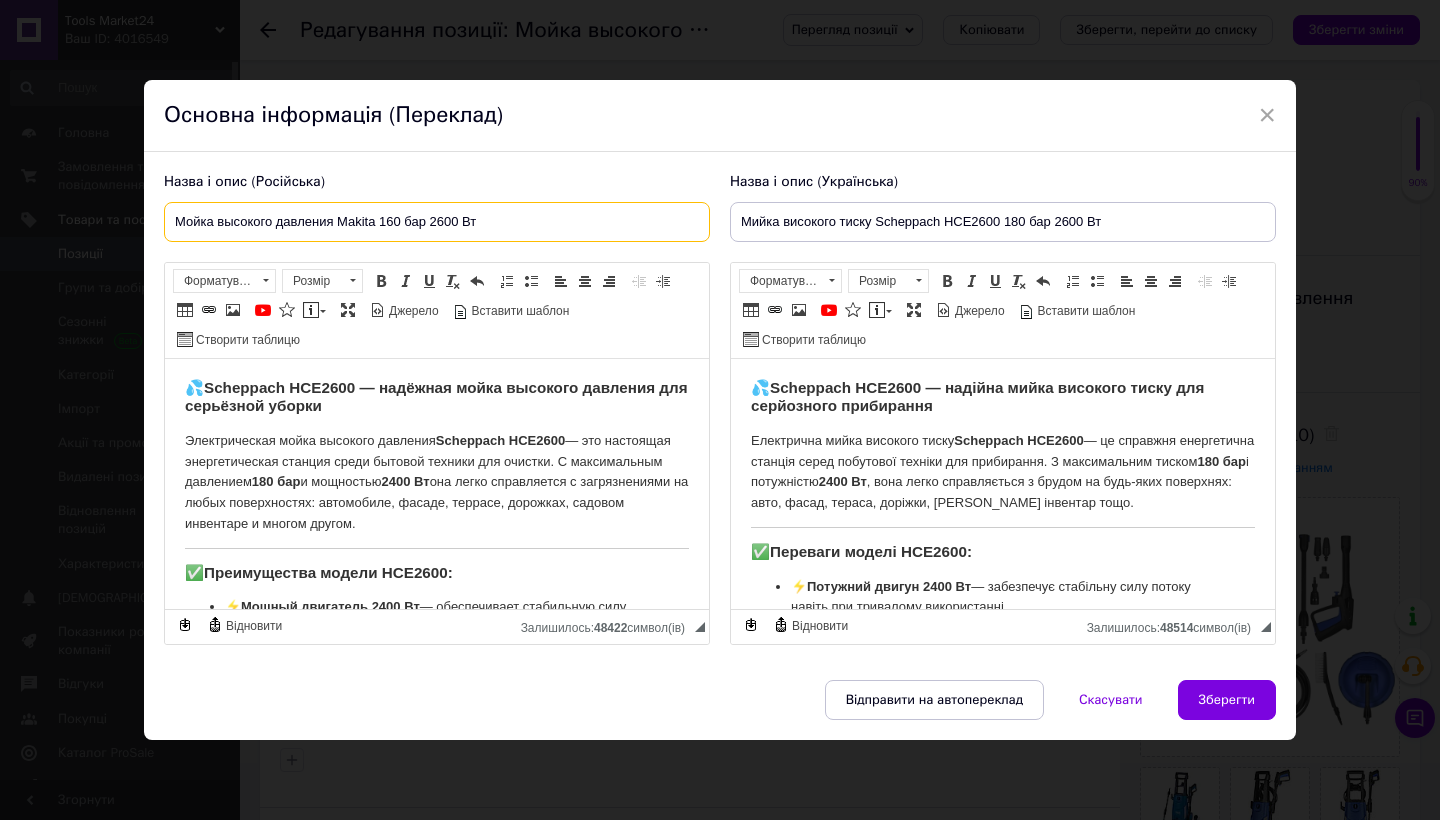click on "Мойка высокого давления Makita 160 бар 2600 Вт" at bounding box center [437, 222] 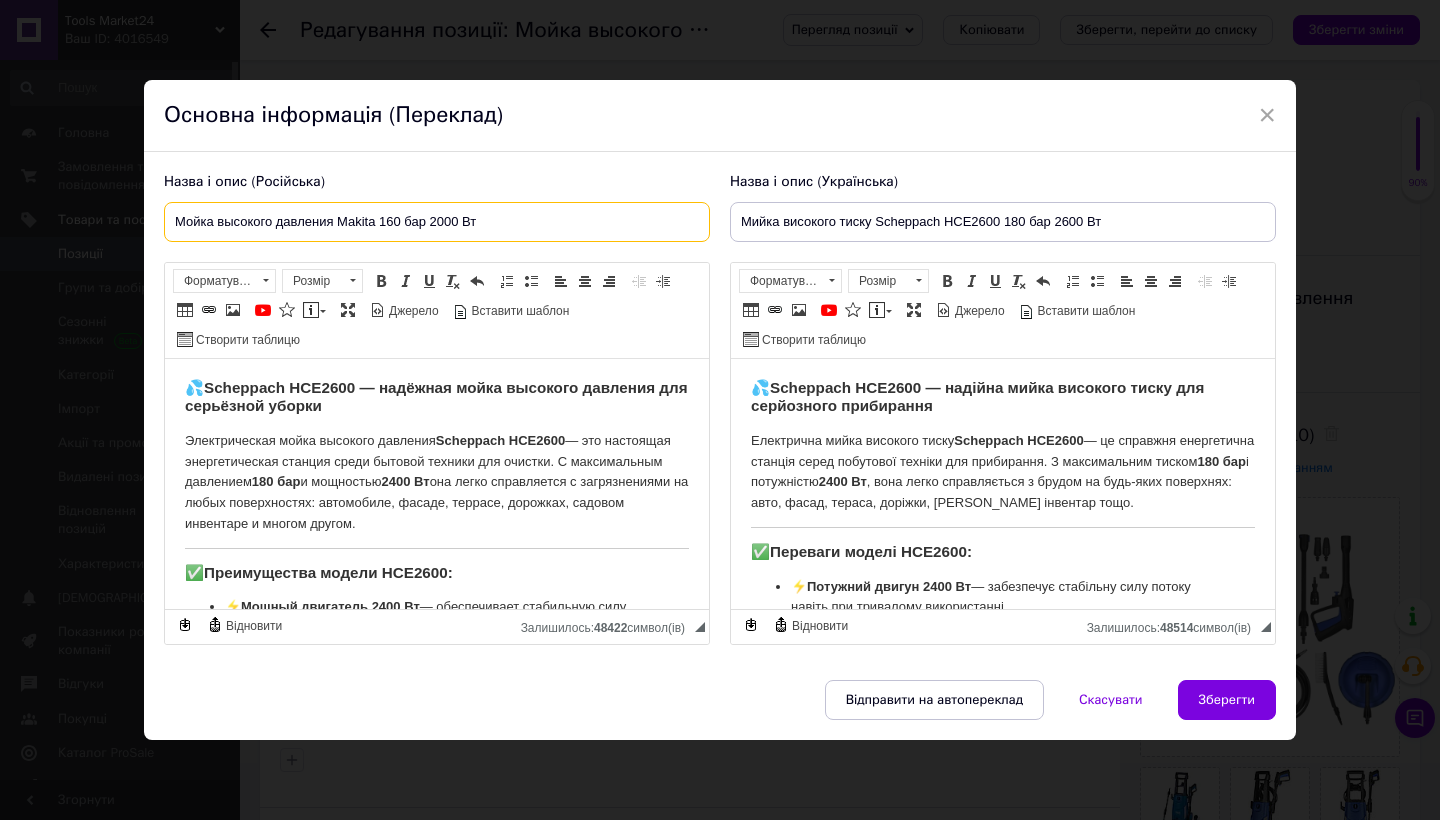 type on "Мойка высокого давления Makita 160 бар 2000 Вт" 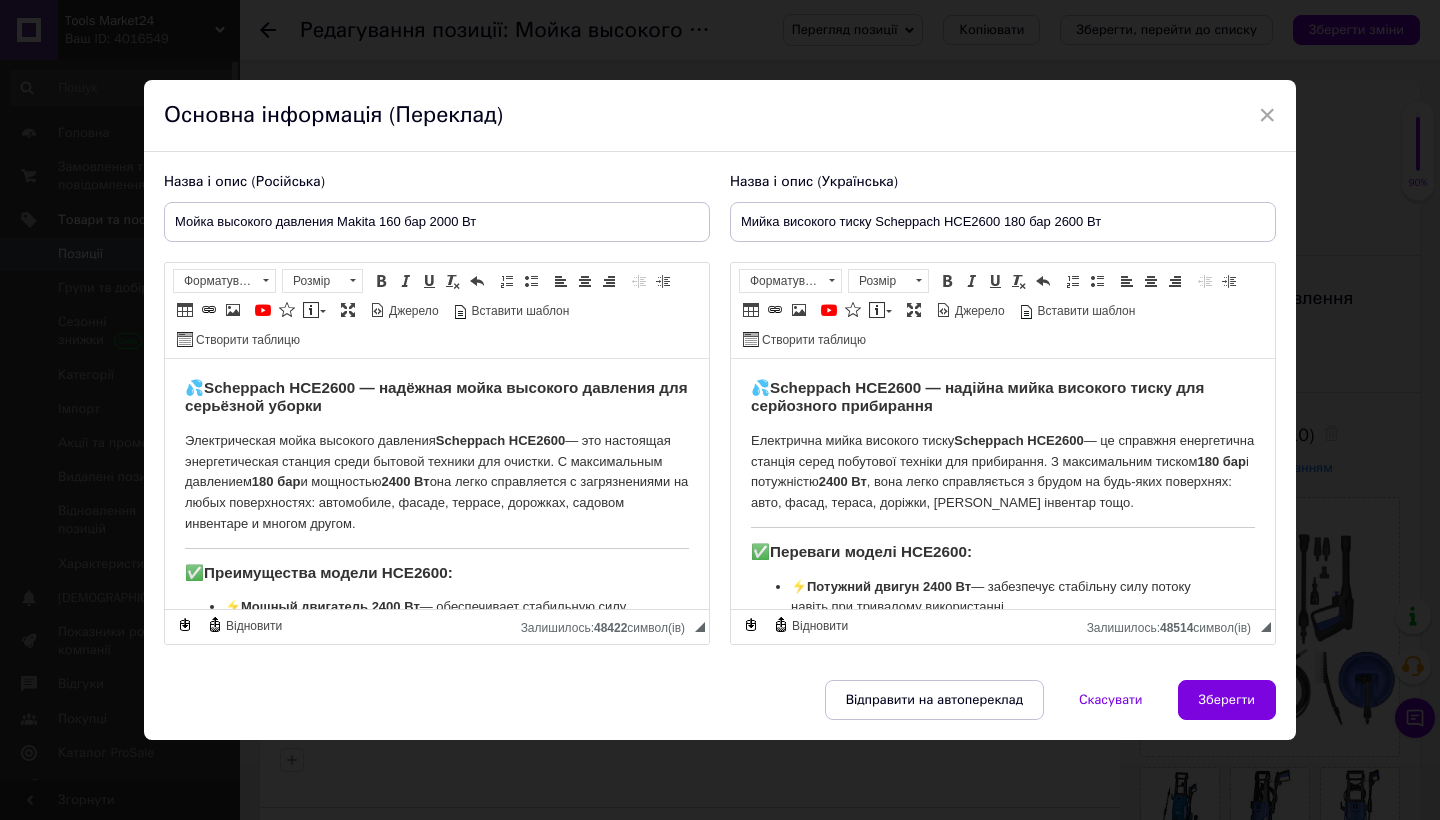 click on "Назва і опис (Російська) Мойка высокого давления Makita 160 бар 2000 Вт
💦  Scheppach HCE2600 — надёжная мойка высокого давления для серьёзной уборки
Электрическая мойка высокого давления  Scheppach HCE2600  — это настоящая энергетическая станция среди бытовой техники для очистки. С максимальным давлением  180 бар  и мощностью  2400 Вт  она легко справляется с загрязнениями на любых поверхностях: автомобиле, фасаде, террасе, дорожках, садовом инвентаре и многом другом.
✅  Преимущества модели HCE2600:
⚡  Мощный двигатель 2400 Вт
🔄
🧼
🛞
🚿" at bounding box center (437, 408) 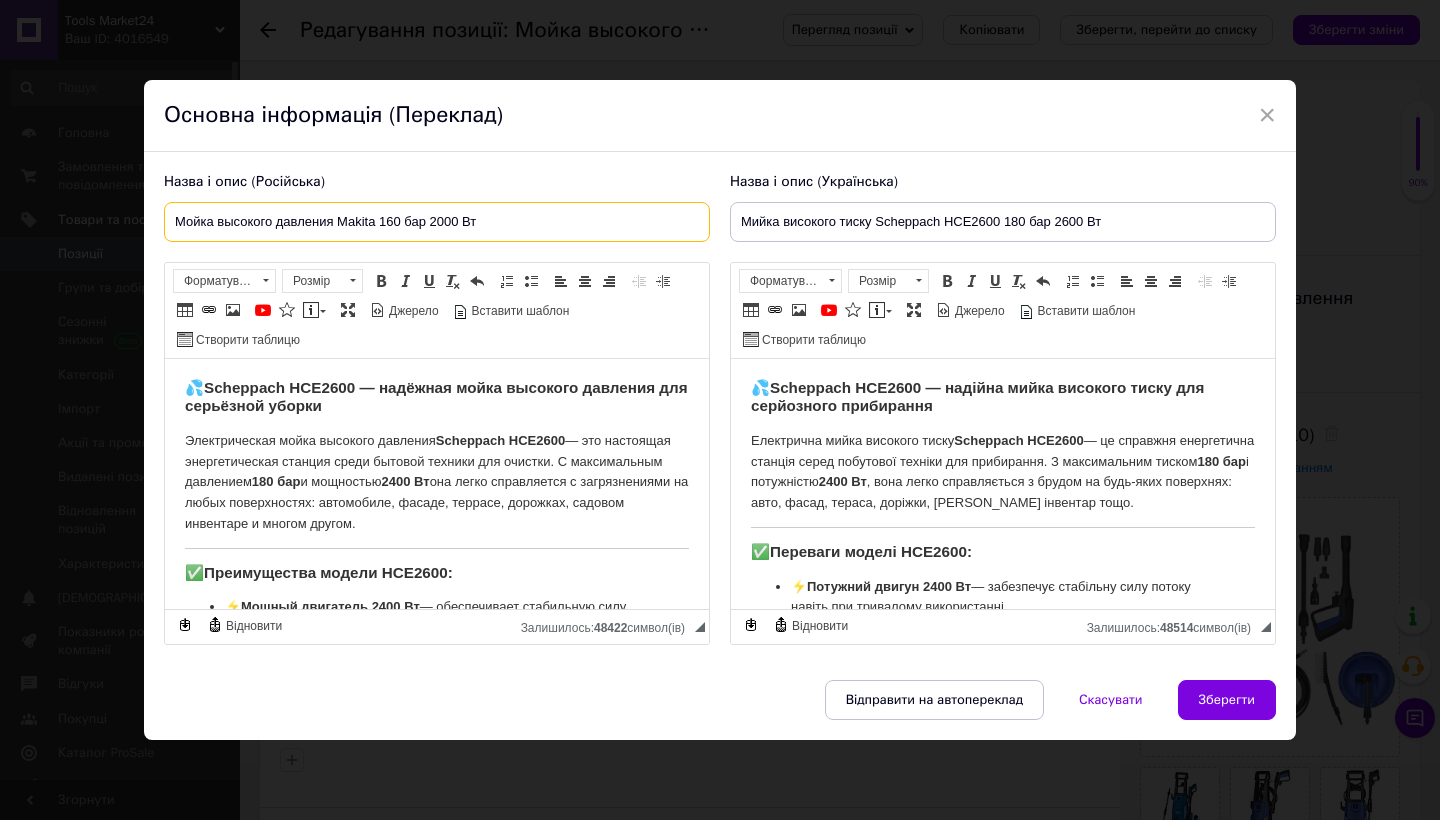 drag, startPoint x: 484, startPoint y: 218, endPoint x: 336, endPoint y: 221, distance: 148.0304 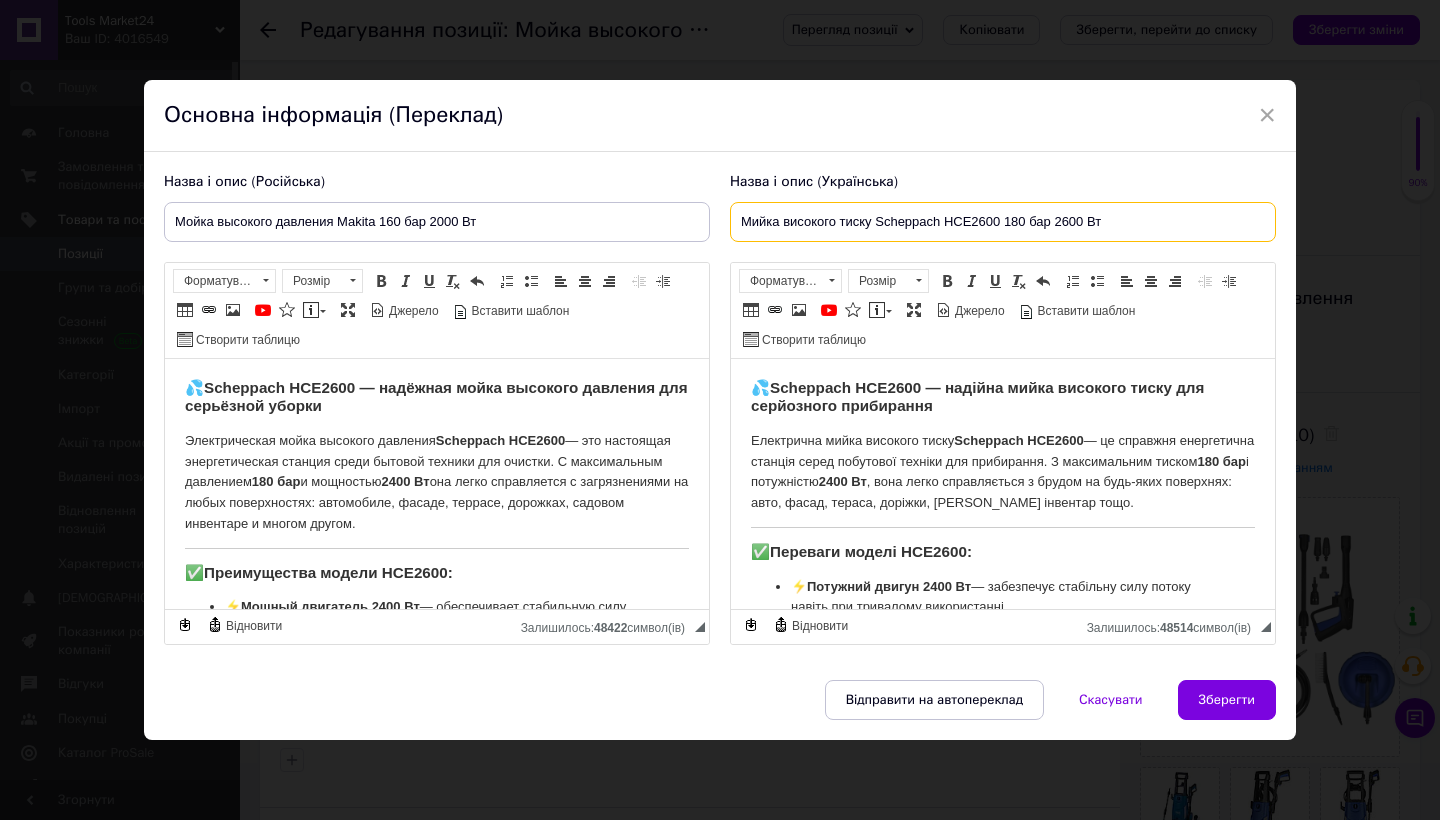 drag, startPoint x: 1113, startPoint y: 224, endPoint x: 875, endPoint y: 220, distance: 238.03362 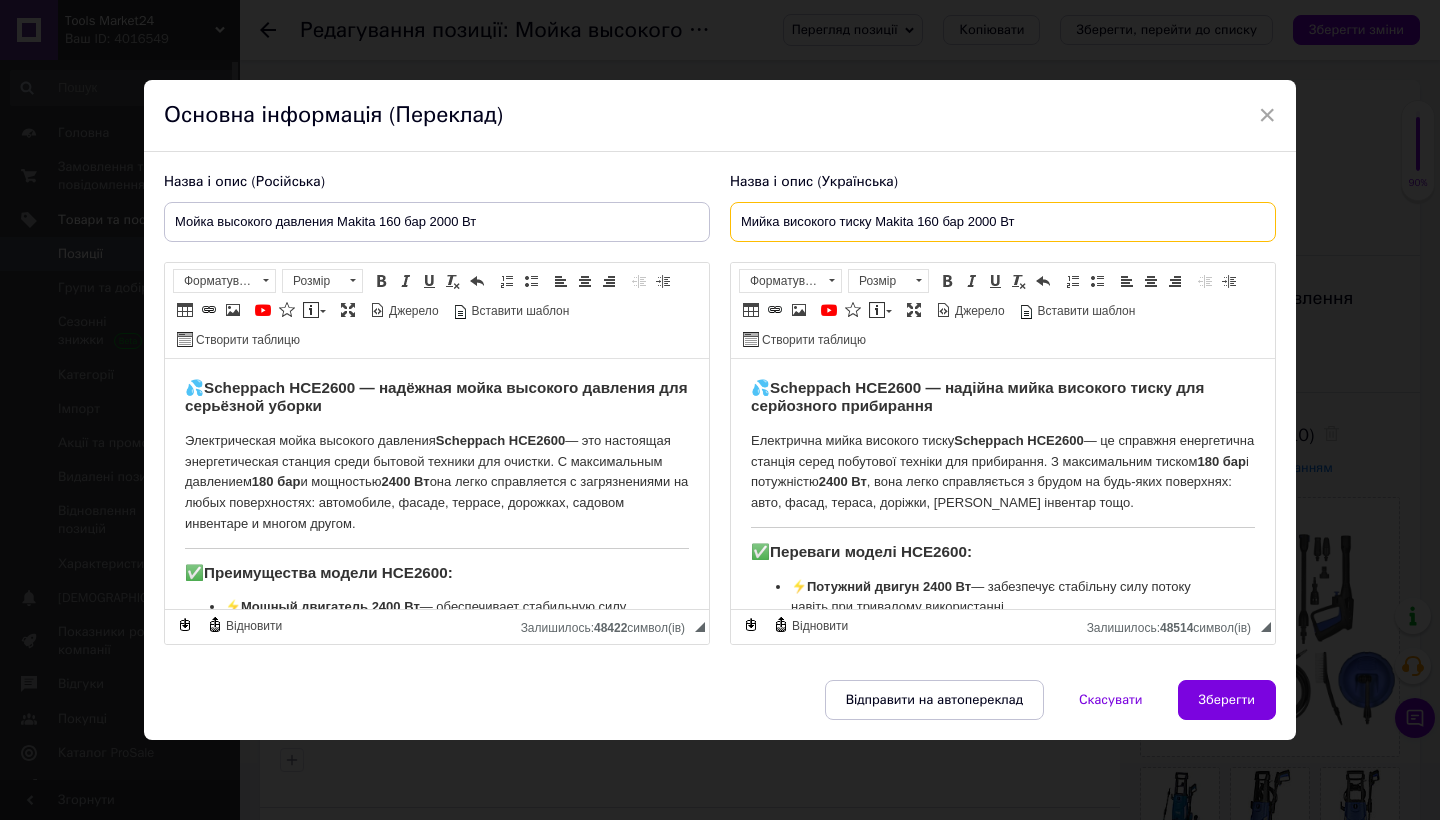 type on "Мийка високого тиску Makita 160 бар 2000 Вт" 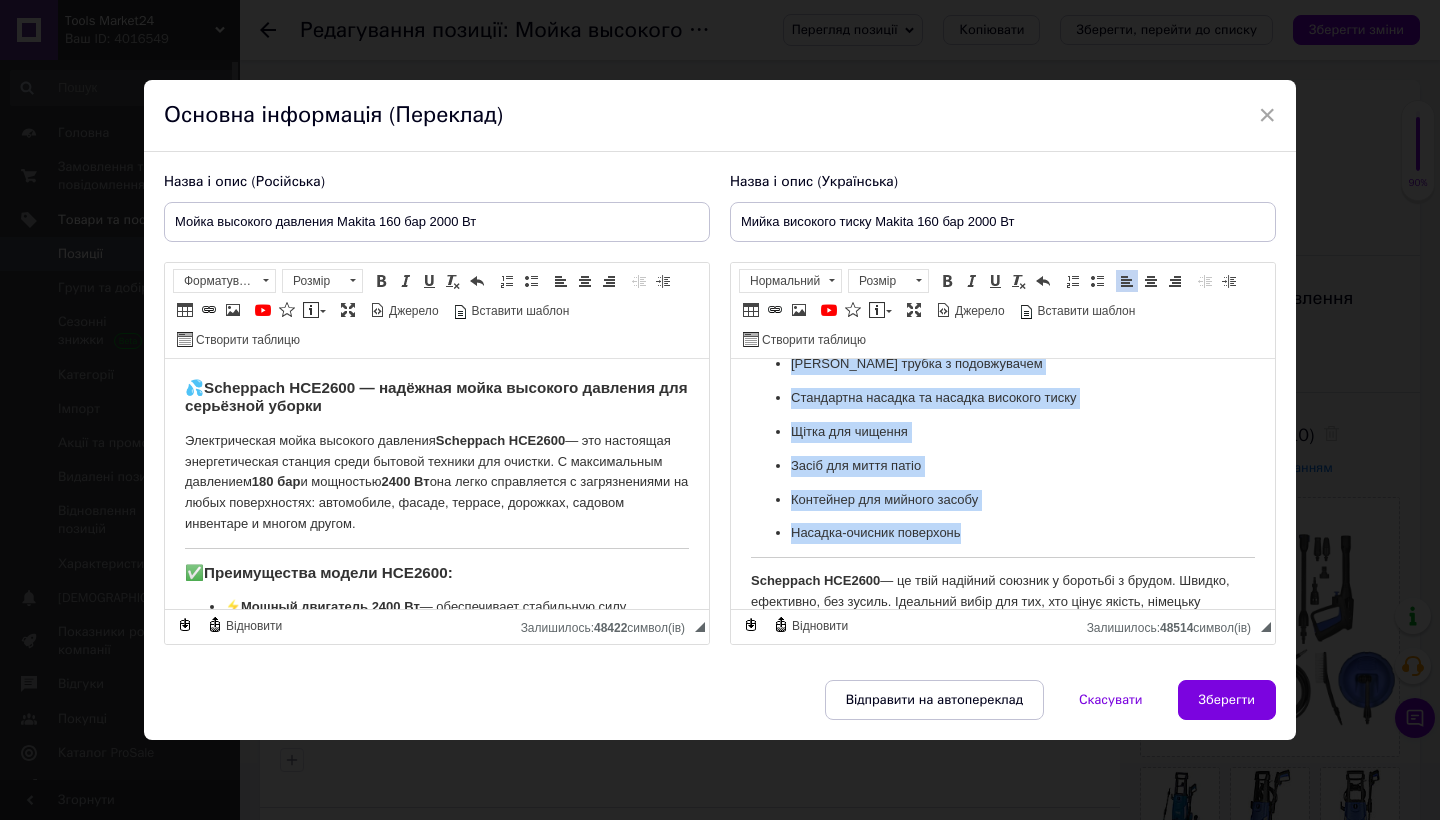scroll, scrollTop: 700, scrollLeft: 0, axis: vertical 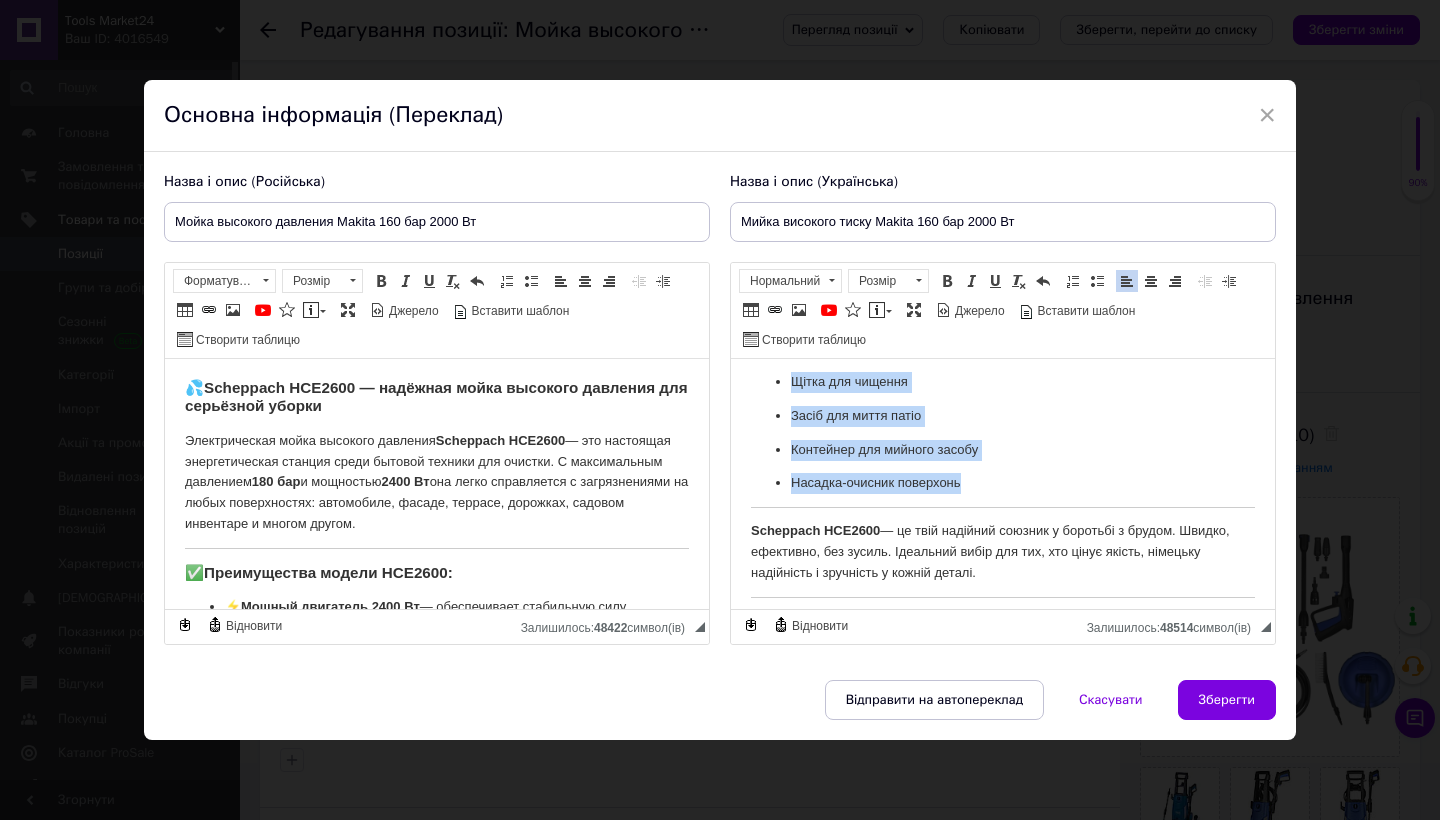 drag, startPoint x: 754, startPoint y: 376, endPoint x: 850, endPoint y: 654, distance: 294.10883 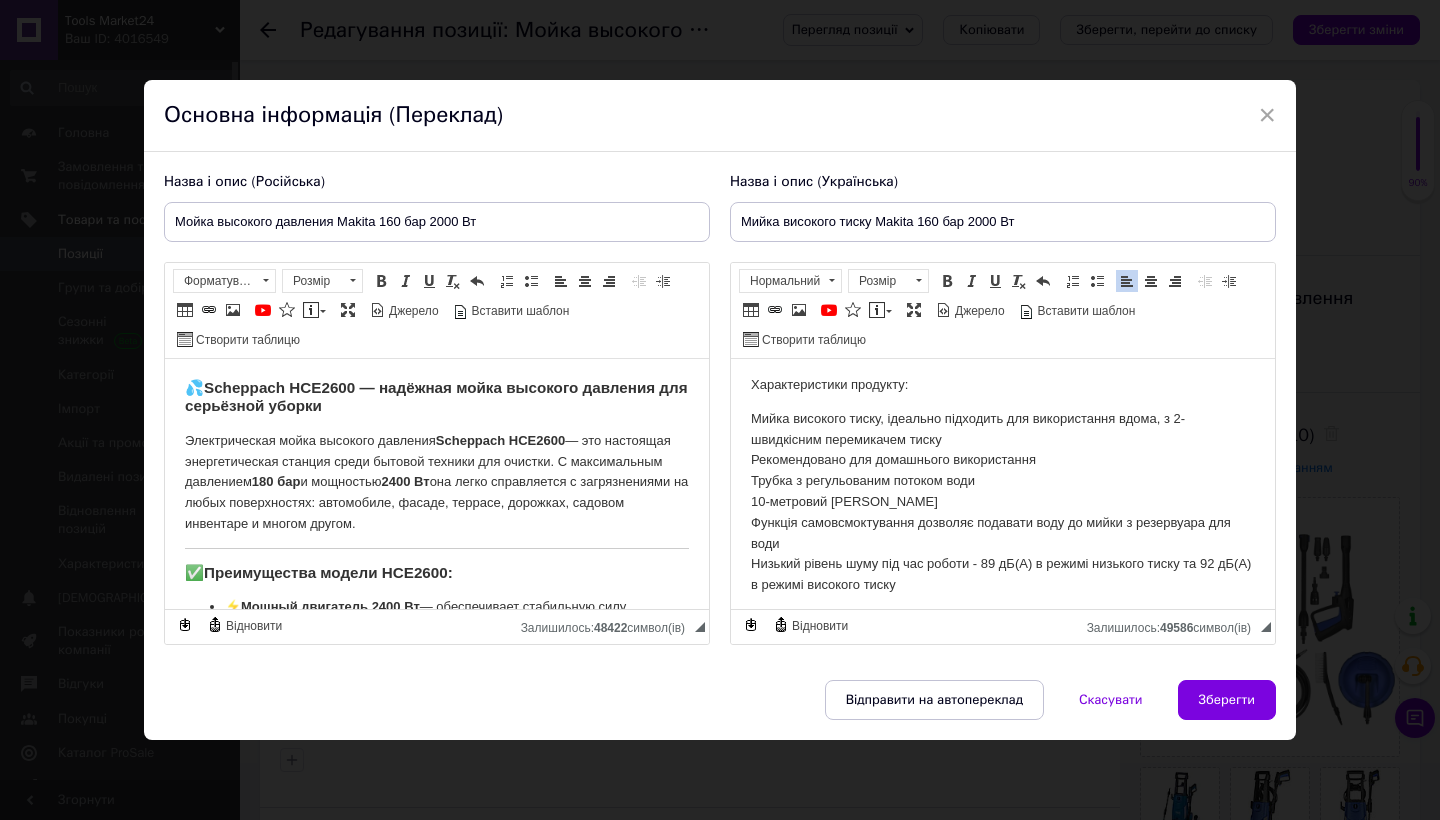 scroll, scrollTop: 0, scrollLeft: 0, axis: both 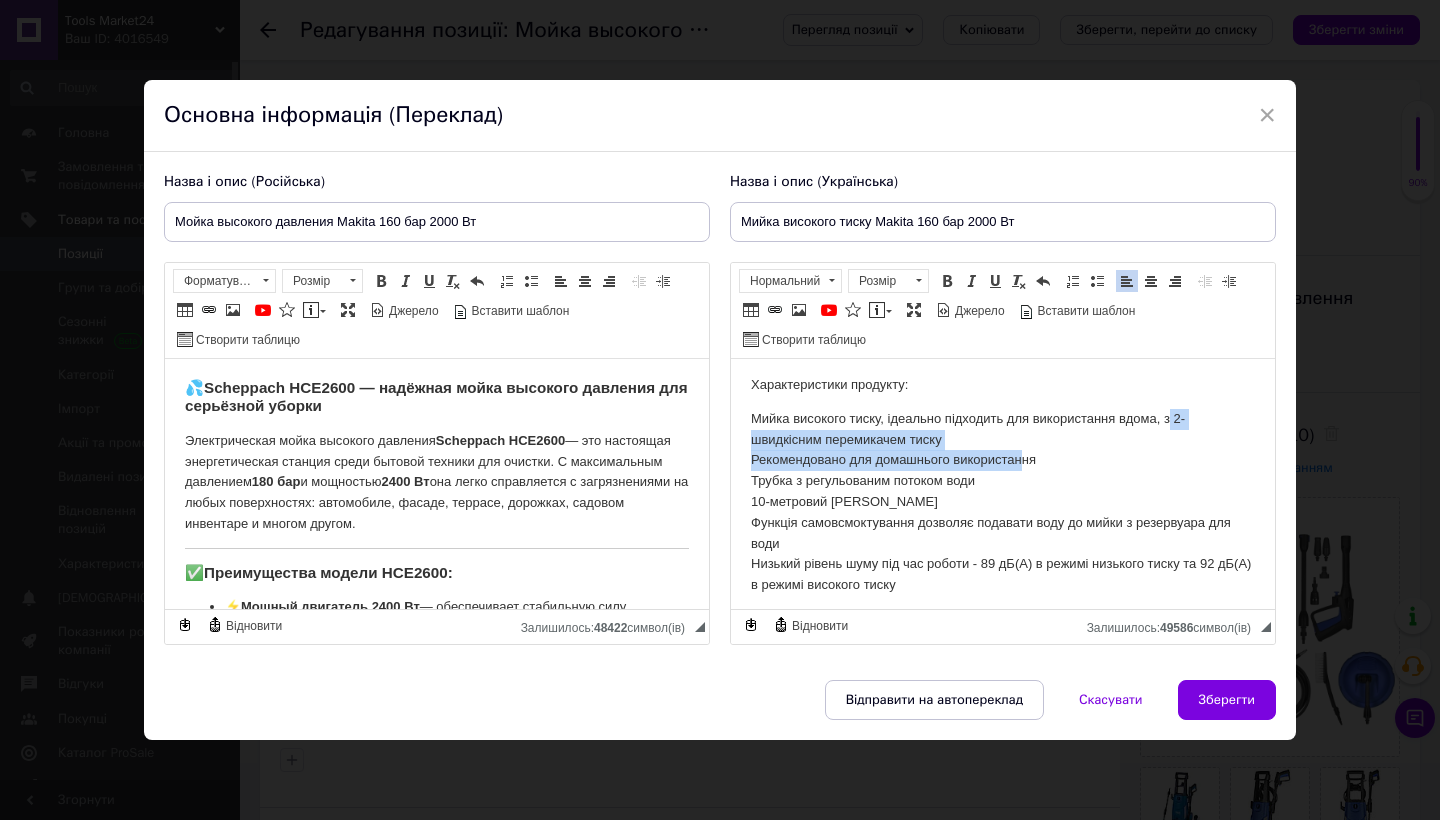 drag, startPoint x: 1026, startPoint y: 444, endPoint x: 1181, endPoint y: 412, distance: 158.26875 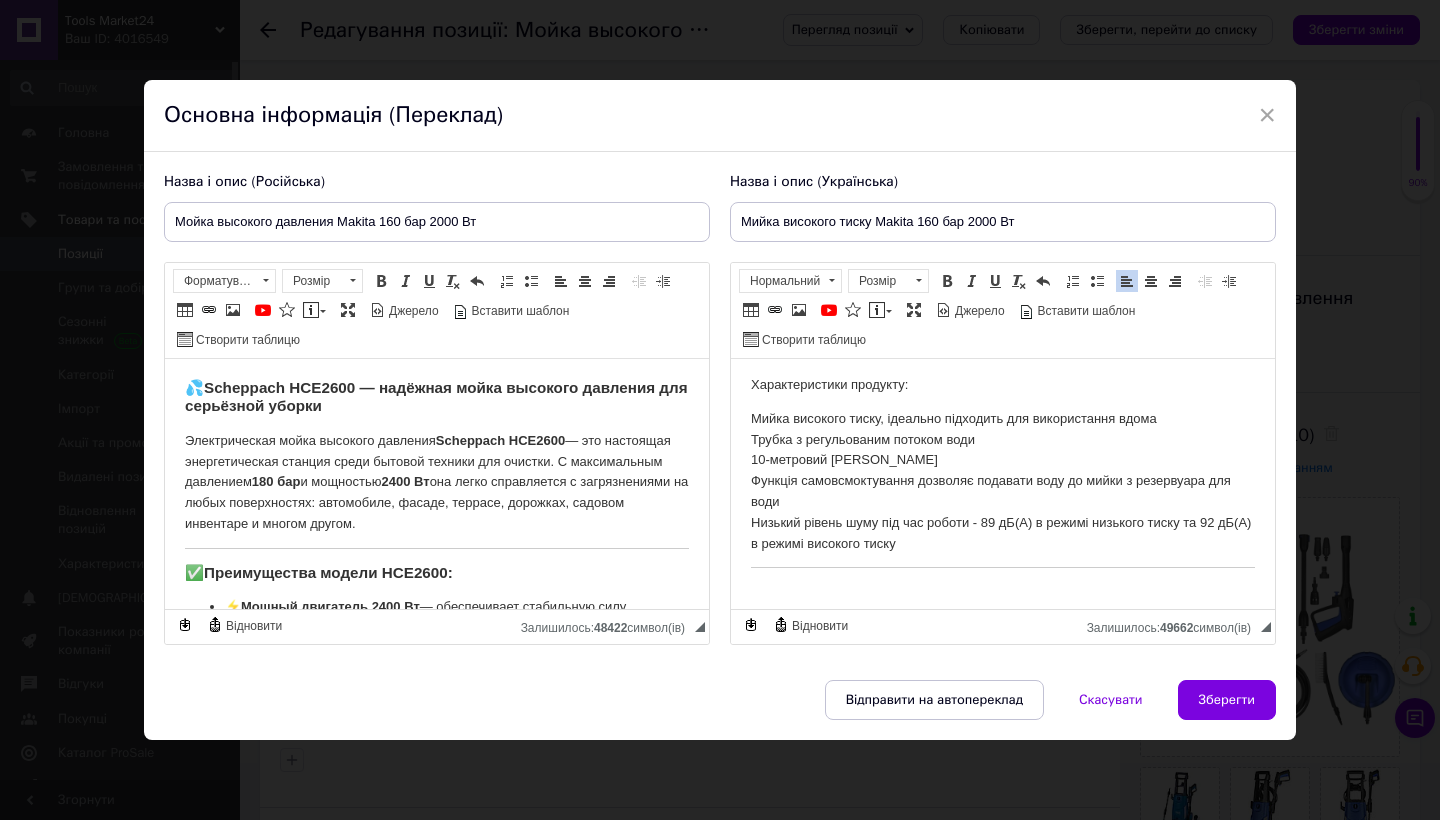 click on "Мийка високого тиску, ідеально підходить для використання вдома Трубка з регульованим потоком води 10-метровий сталевий шланг Функція самовсмоктування дозволяє подавати воду до мийки з резервуара для води Низький рівень шуму під час роботи - 89 дБ(А) в режимі низького тиску та 92 дБ(А) в режимі високого тиску" at bounding box center [1003, 481] 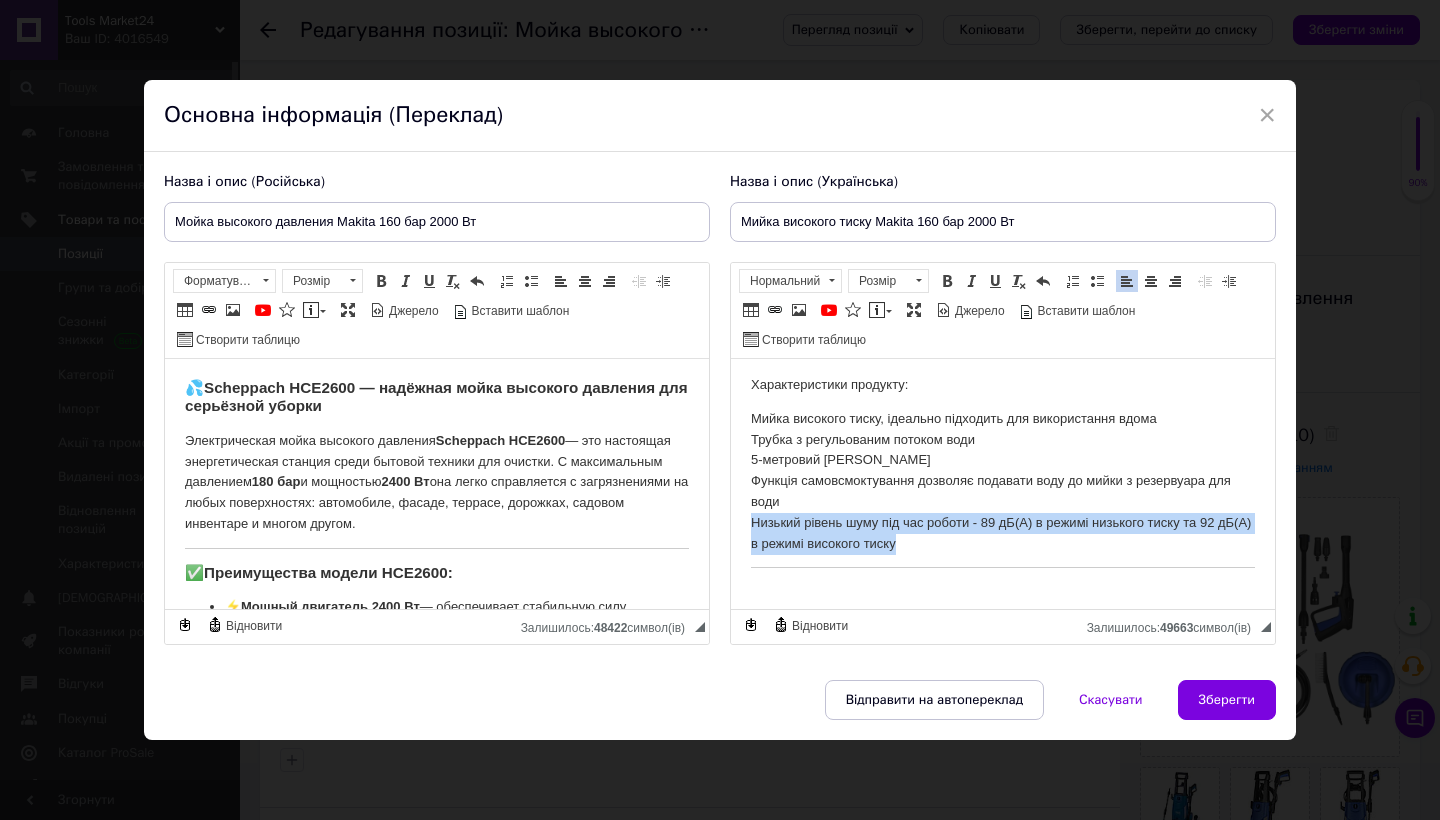 drag, startPoint x: 944, startPoint y: 541, endPoint x: 751, endPoint y: 513, distance: 195.02051 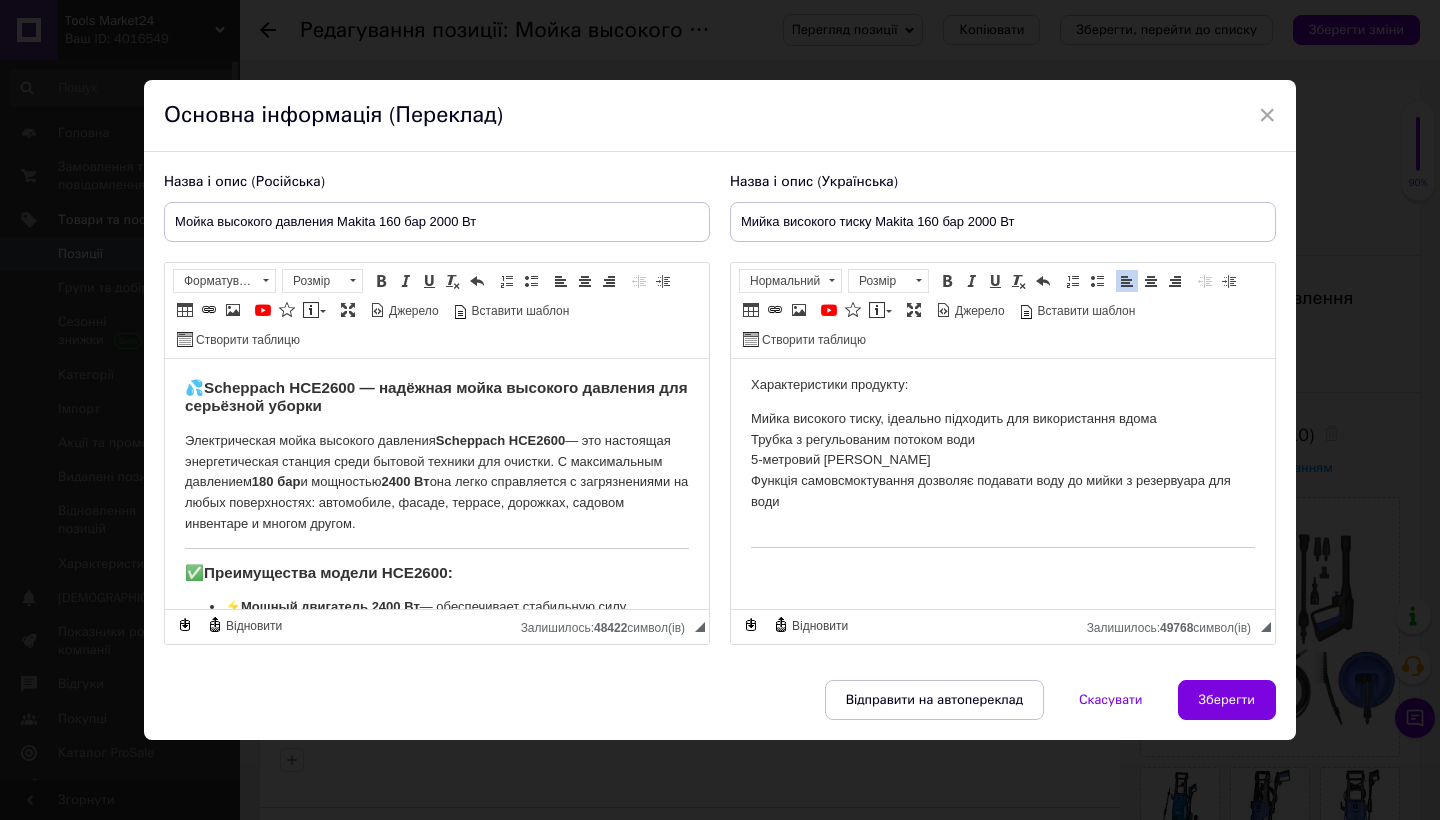 scroll, scrollTop: 106, scrollLeft: 0, axis: vertical 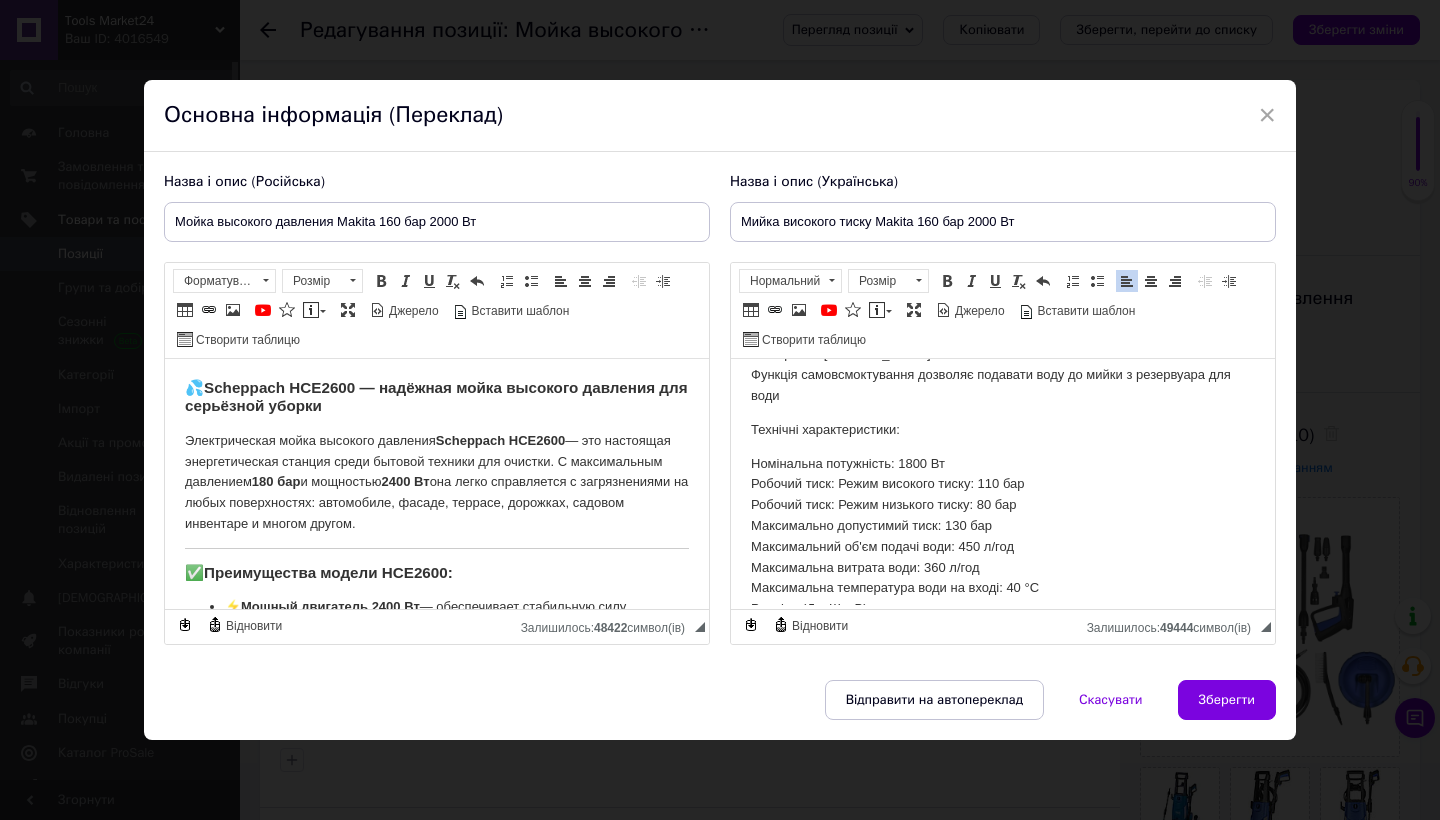 click on "Номінальна потужність: 1800 Вт Робочий тиск: Режим високого тиску: 110 бар Робочий тиск: Режим низького тиску: 80 бар Максимально допустимий тиск: 130 бар Максимальний об'єм подачі води: 450 л/год Максимальна витрата води: 360 л/год Максимальна температура води на вході: 40 °C Розміри (Д x Ш x В)" at bounding box center (1003, 536) 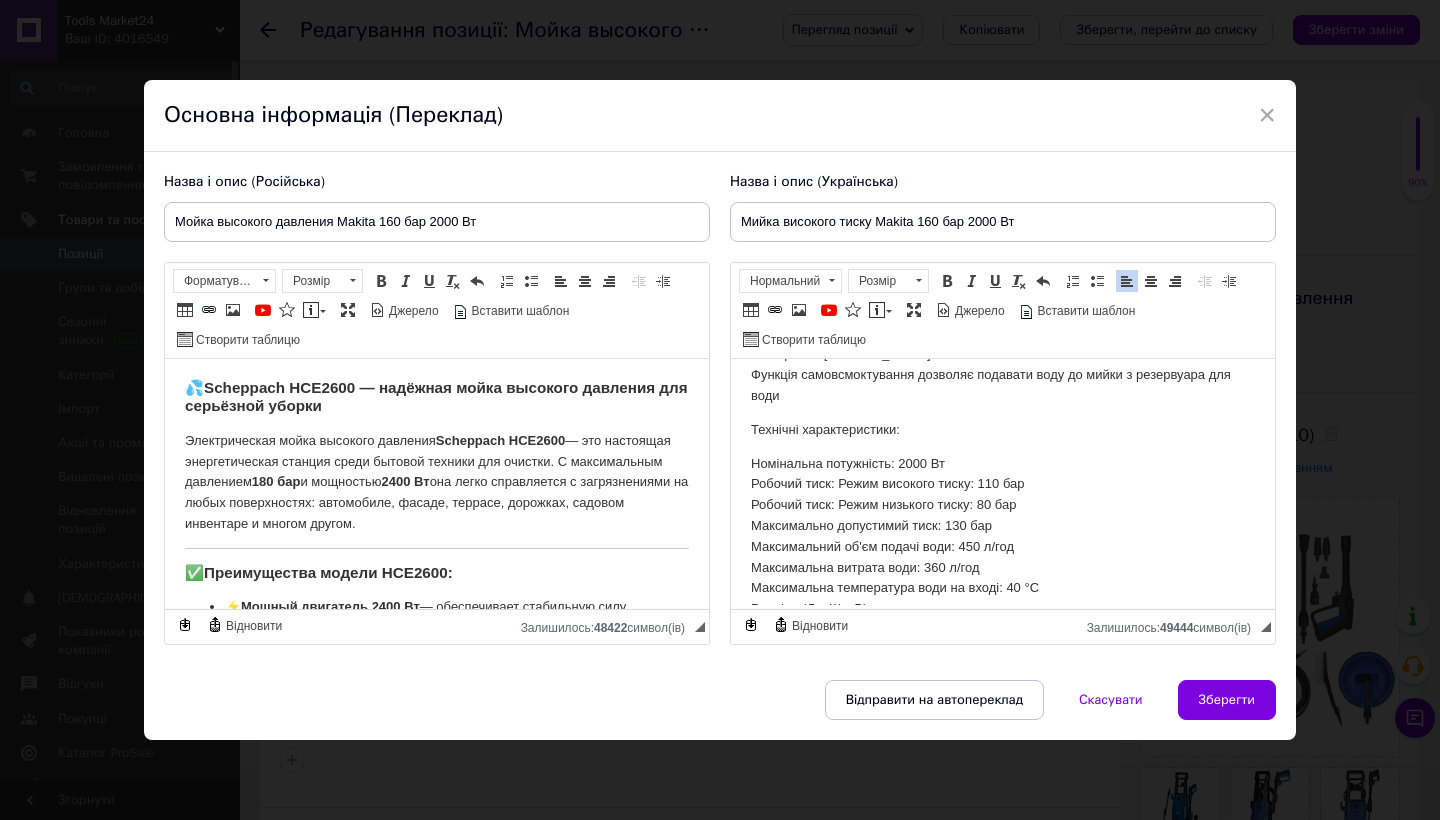 click on "Номінальна потужність: 2000 Вт Робочий тиск: Режим високого тиску: 110 бар Робочий тиск: Режим низького тиску: 80 бар Максимально допустимий тиск: 130 бар Максимальний об'єм подачі води: 450 л/год Максимальна витрата води: 360 л/год Максимальна температура води на вході: 40 °C Розміри (Д x Ш x В)" at bounding box center [1003, 536] 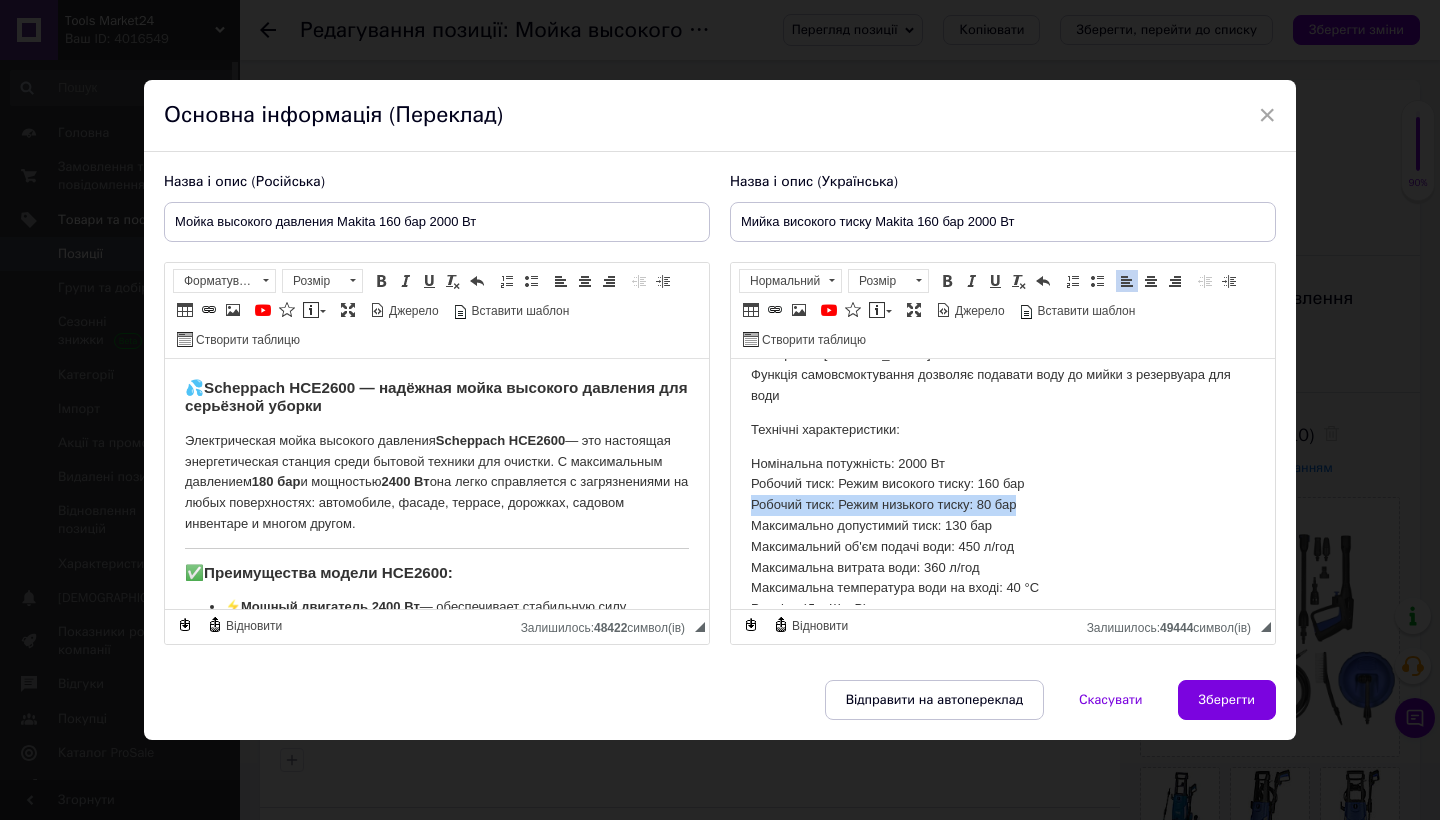 drag, startPoint x: 1036, startPoint y: 498, endPoint x: 753, endPoint y: 498, distance: 283 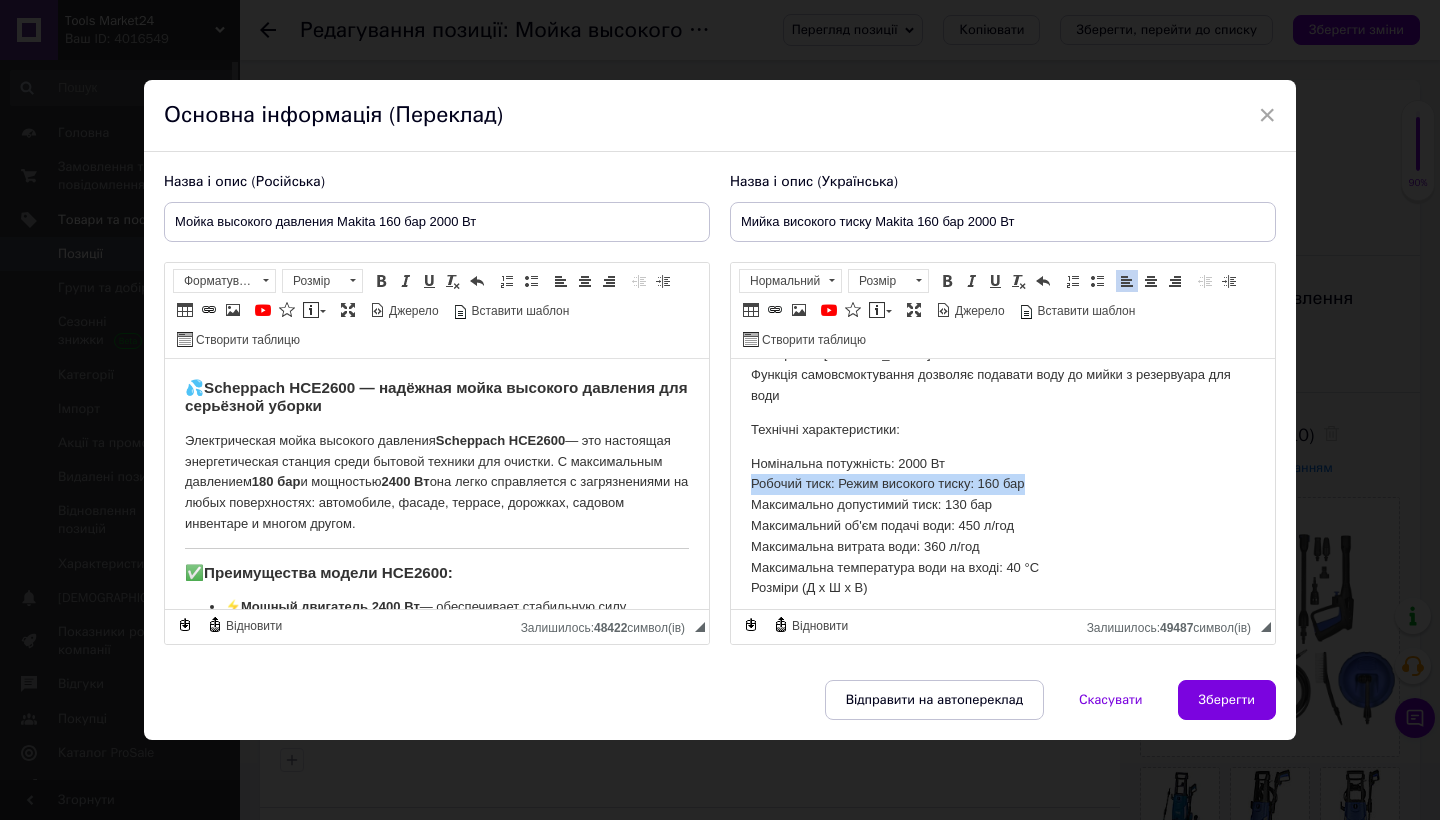 drag, startPoint x: 1042, startPoint y: 474, endPoint x: 754, endPoint y: 476, distance: 288.00696 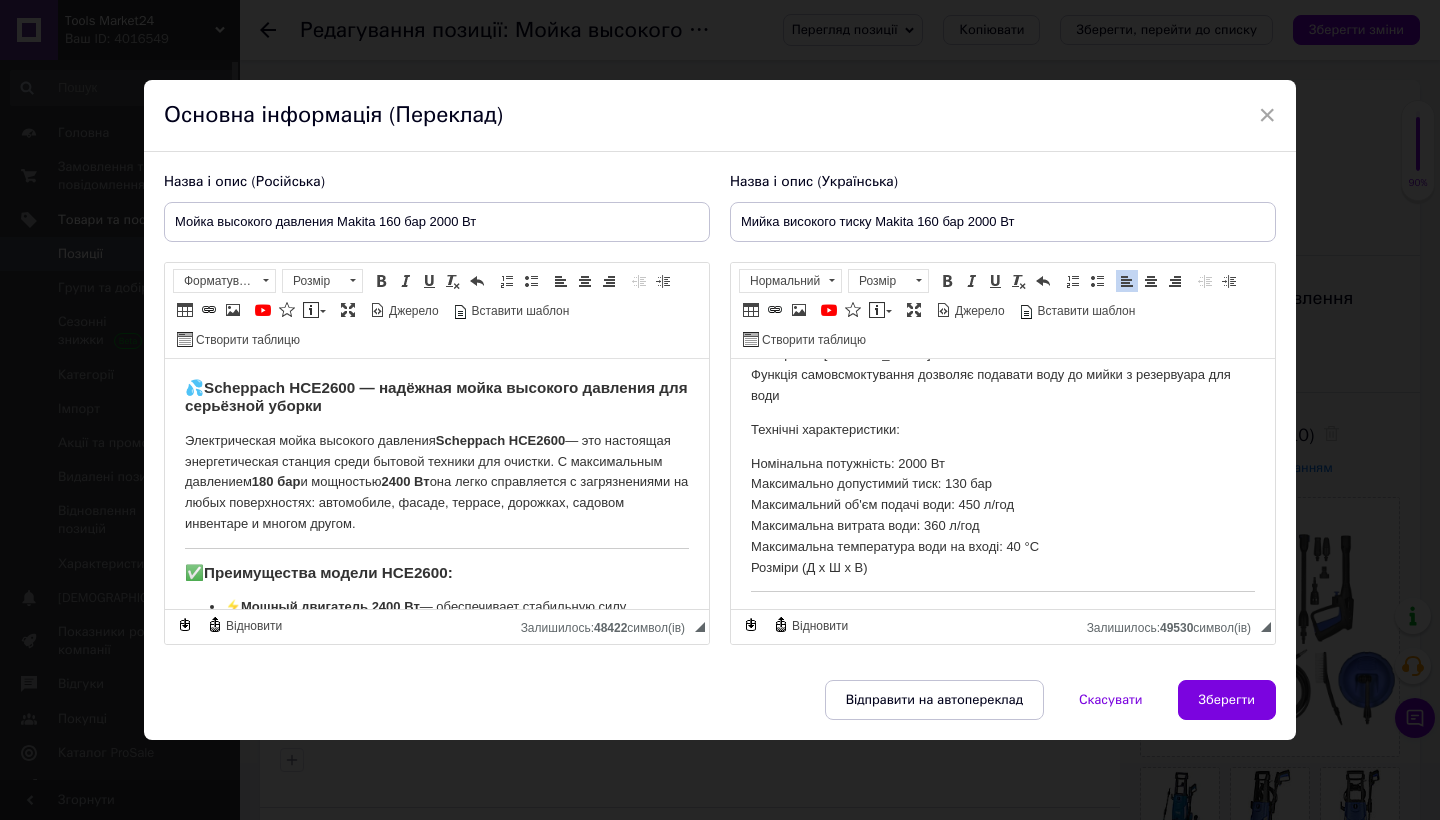 scroll, scrollTop: 103, scrollLeft: 0, axis: vertical 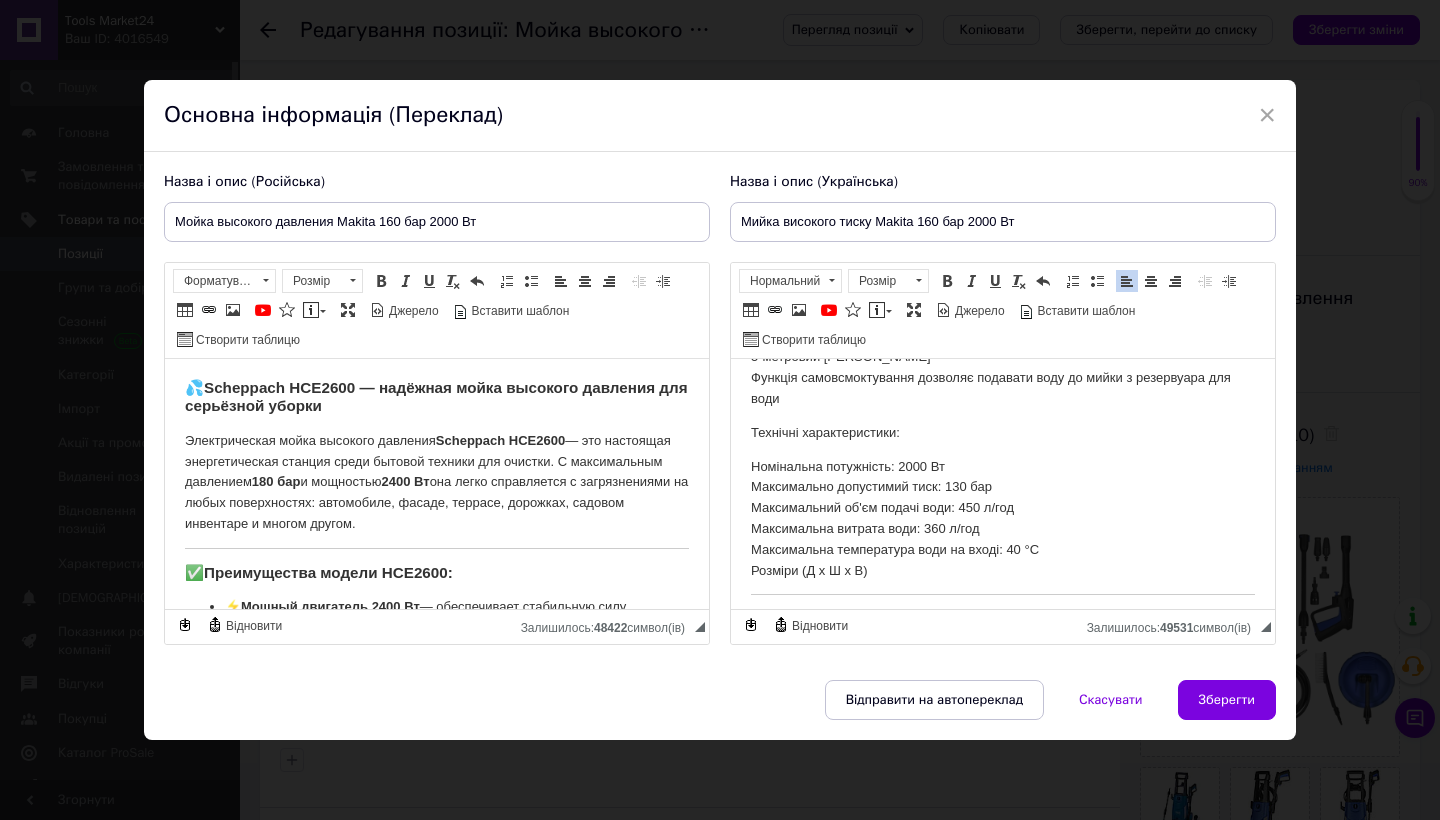 click on "Номінальна потужність: 2000 Вт Максимально допустимий тиск: 130 бар Максимальний об'єм подачі води: 450 л/год Максимальна витрата води: 360 л/год Максимальна температура води на вході: 40 °C Розміри (Д x Ш x В)" at bounding box center (1003, 518) 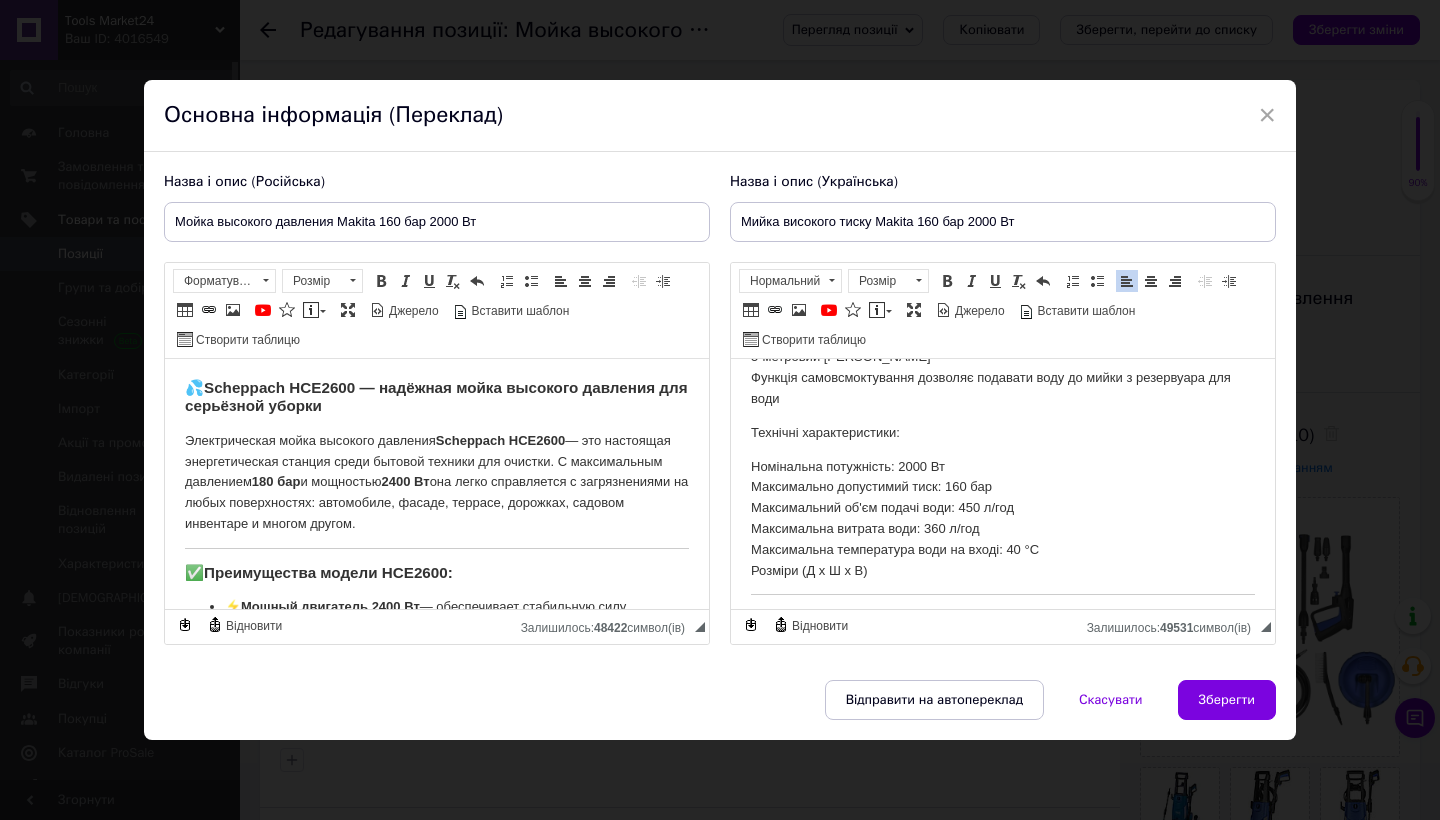 click on "Номінальна потужність: 2000 Вт Максимально допустимий тиск: 160 бар Максимальний об'єм подачі води: 450 л/год Максимальна витрата води: 360 л/год Максимальна температура води на вході: 40 °C Розміри (Д x Ш x В)" at bounding box center (1003, 518) 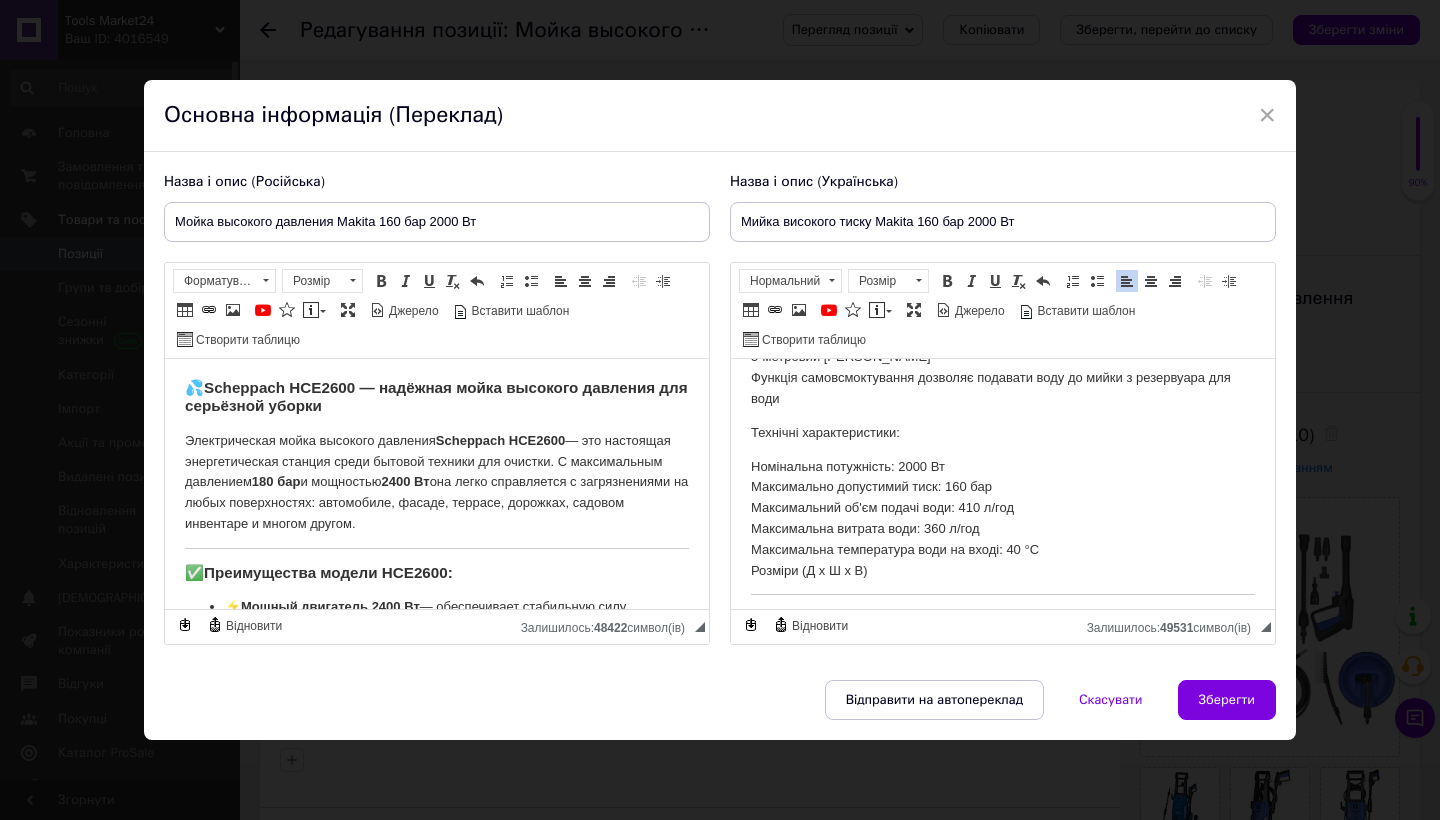 click on "Номінальна потужність: 2000 Вт Максимально допустимий тиск: 160 бар Максимальний об'єм подачі води: 410 л/год Максимальна витрата води: 360 л/год Максимальна температура води на вході: 40 °C Розміри (Д x Ш x В)" at bounding box center [1003, 518] 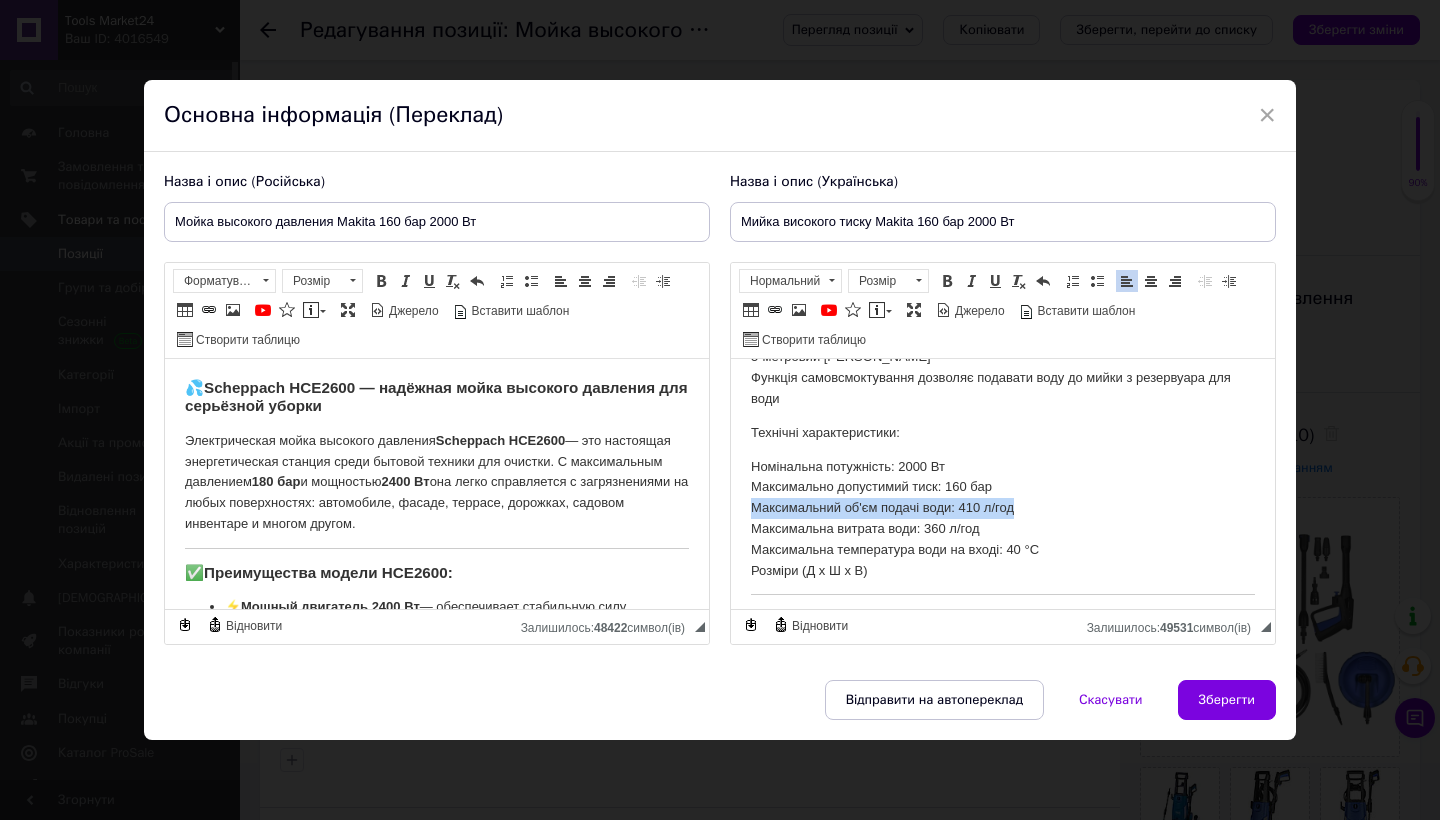 drag, startPoint x: 1024, startPoint y: 502, endPoint x: 753, endPoint y: 496, distance: 271.0664 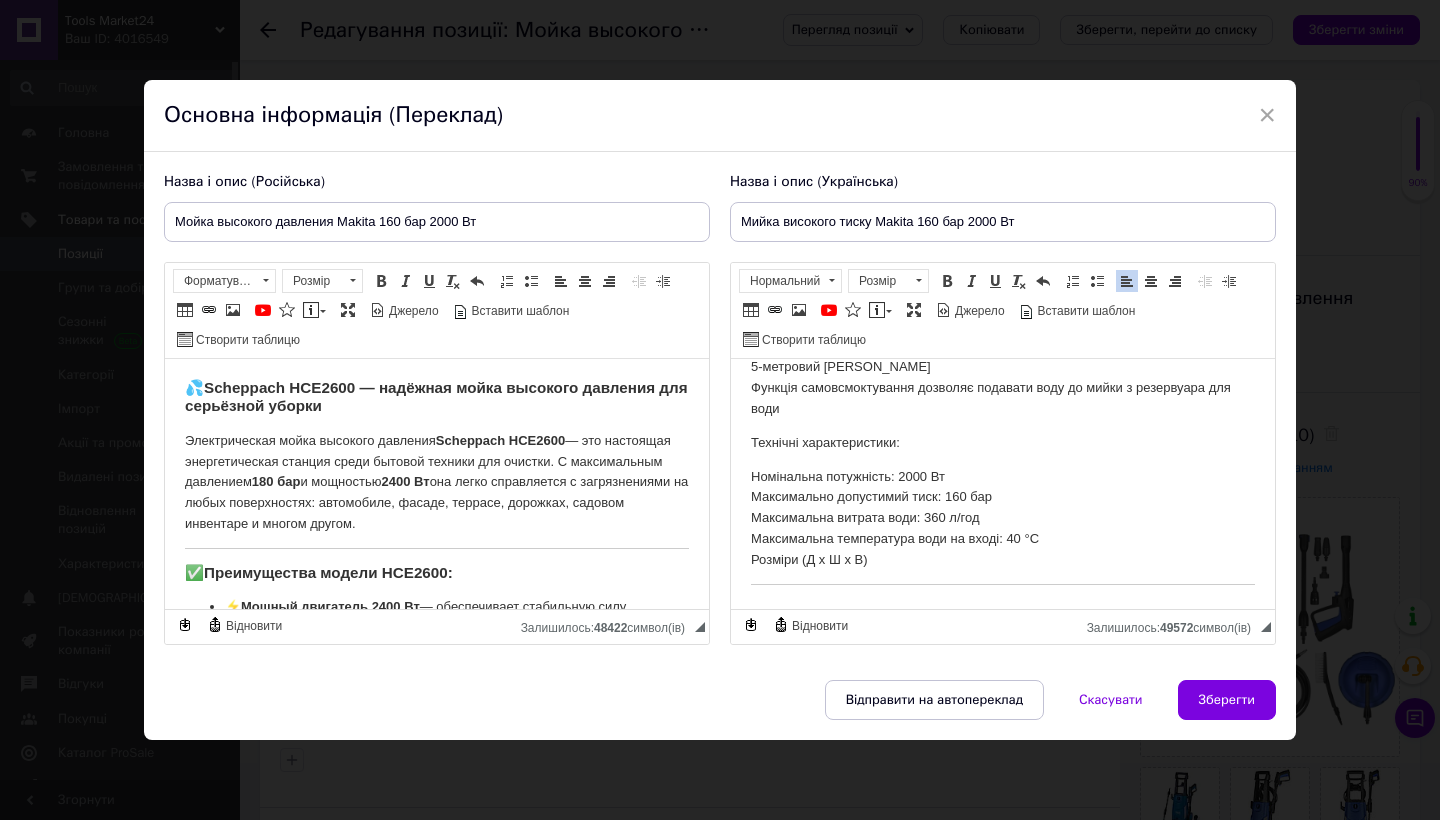 scroll, scrollTop: 83, scrollLeft: 0, axis: vertical 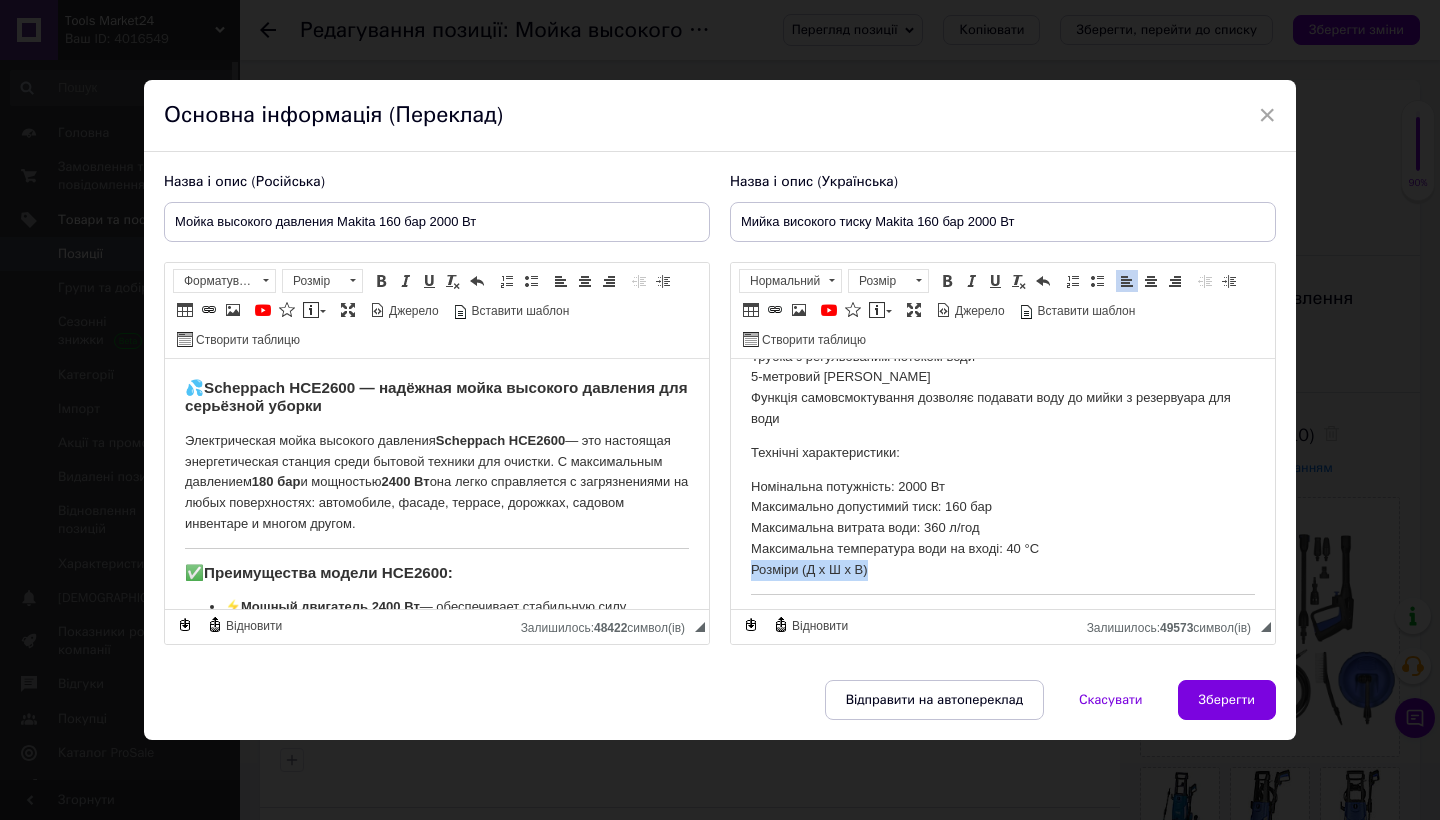 drag, startPoint x: 886, startPoint y: 558, endPoint x: 756, endPoint y: 555, distance: 130.0346 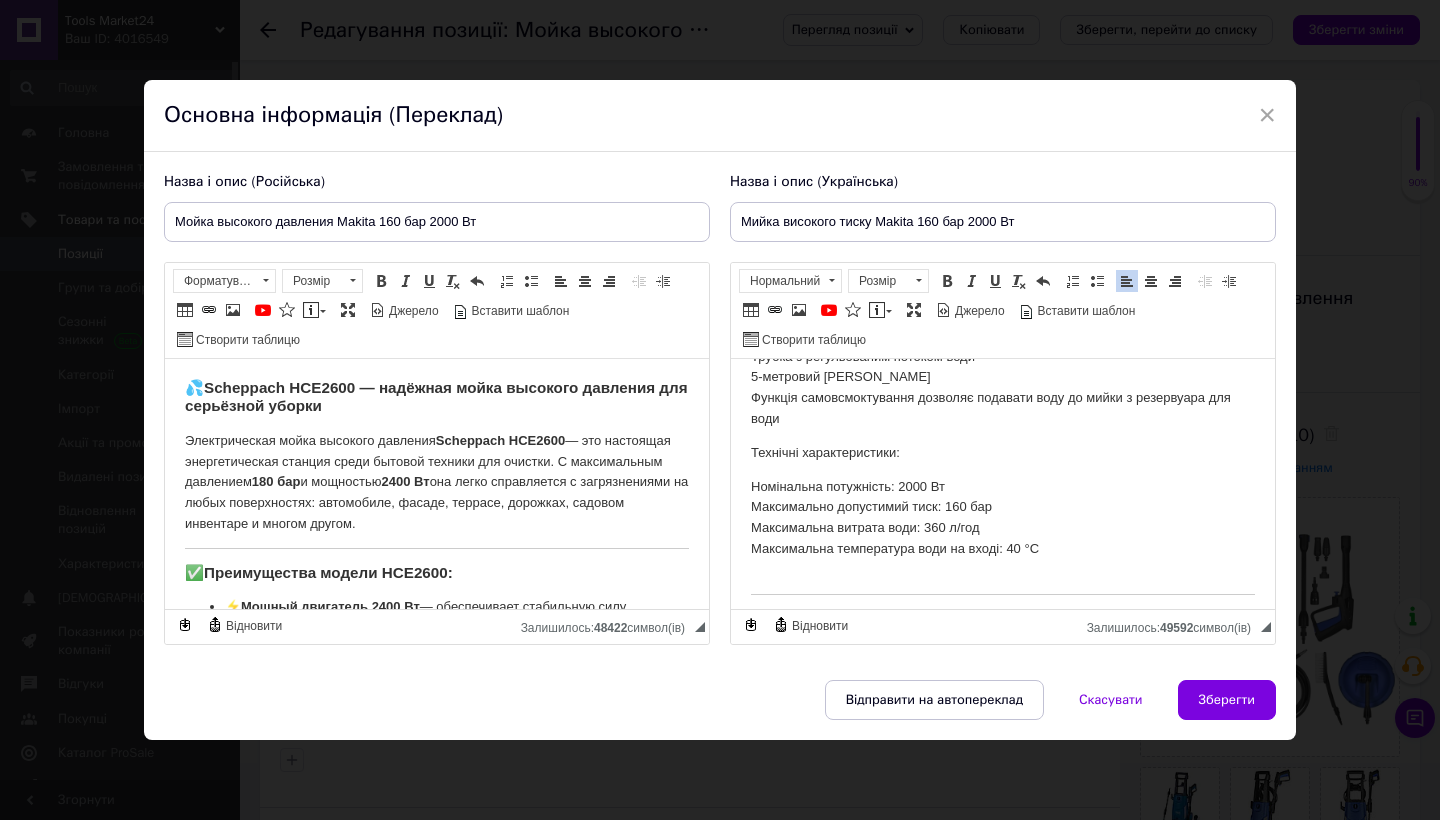 scroll, scrollTop: 0, scrollLeft: 0, axis: both 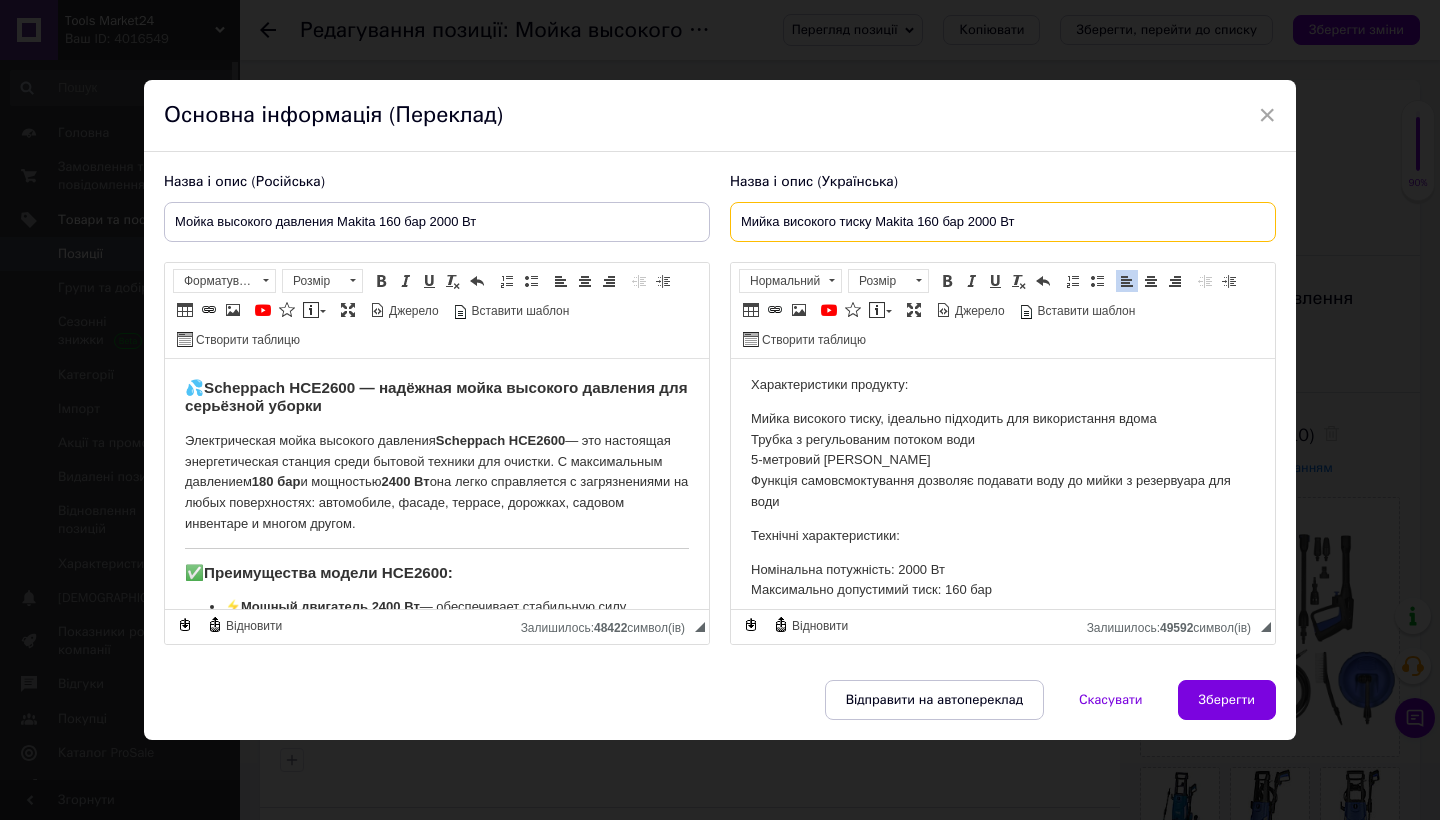 drag, startPoint x: 869, startPoint y: 219, endPoint x: 911, endPoint y: 220, distance: 42.0119 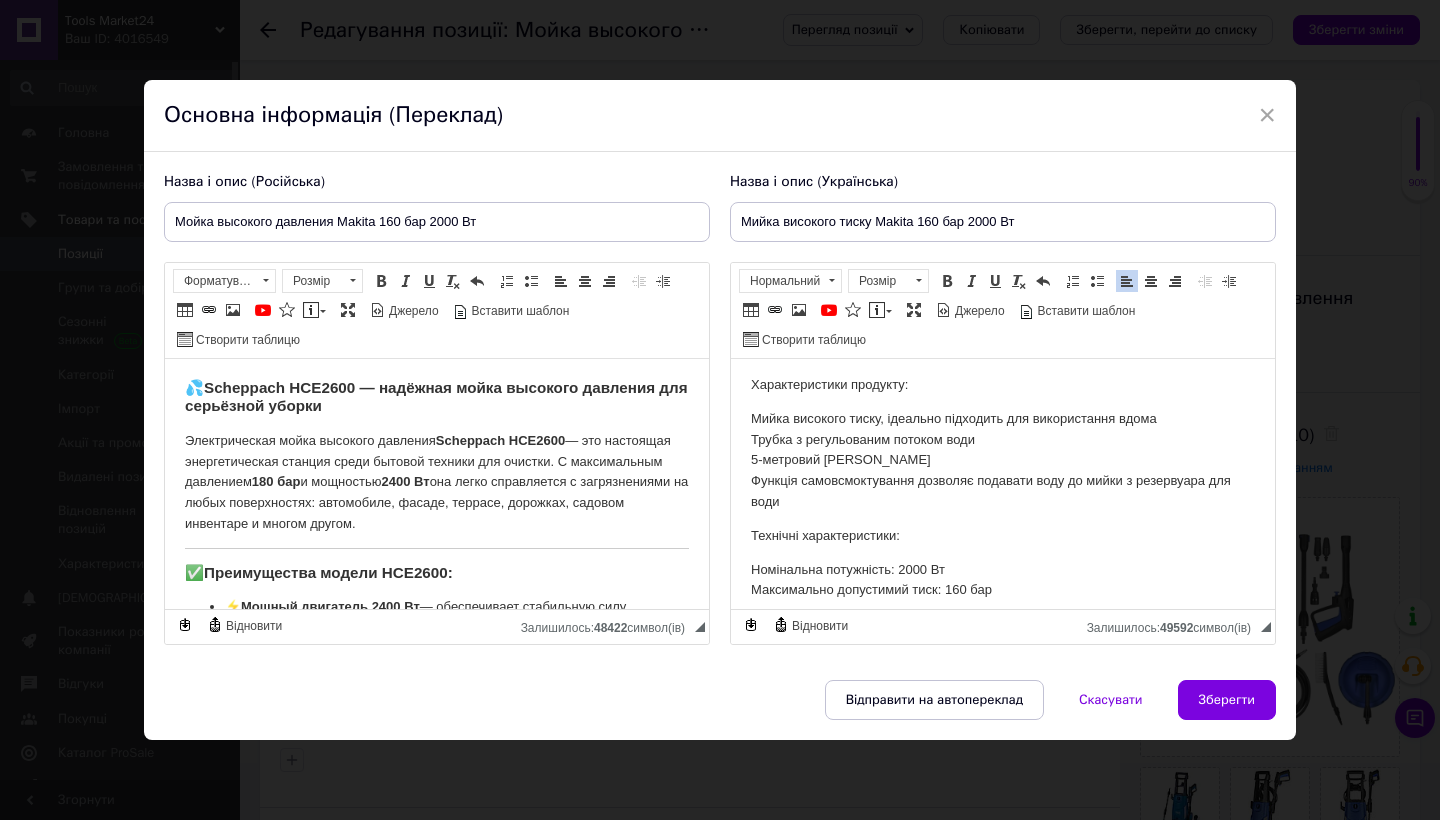 click on "Мийка високого тиску, ідеально підходить для використання вдома Трубка з регульованим потоком води 5-метровий сталевий шланг Функція самовсмоктування дозволяє подавати воду до мийки з резервуара для води" at bounding box center (1003, 460) 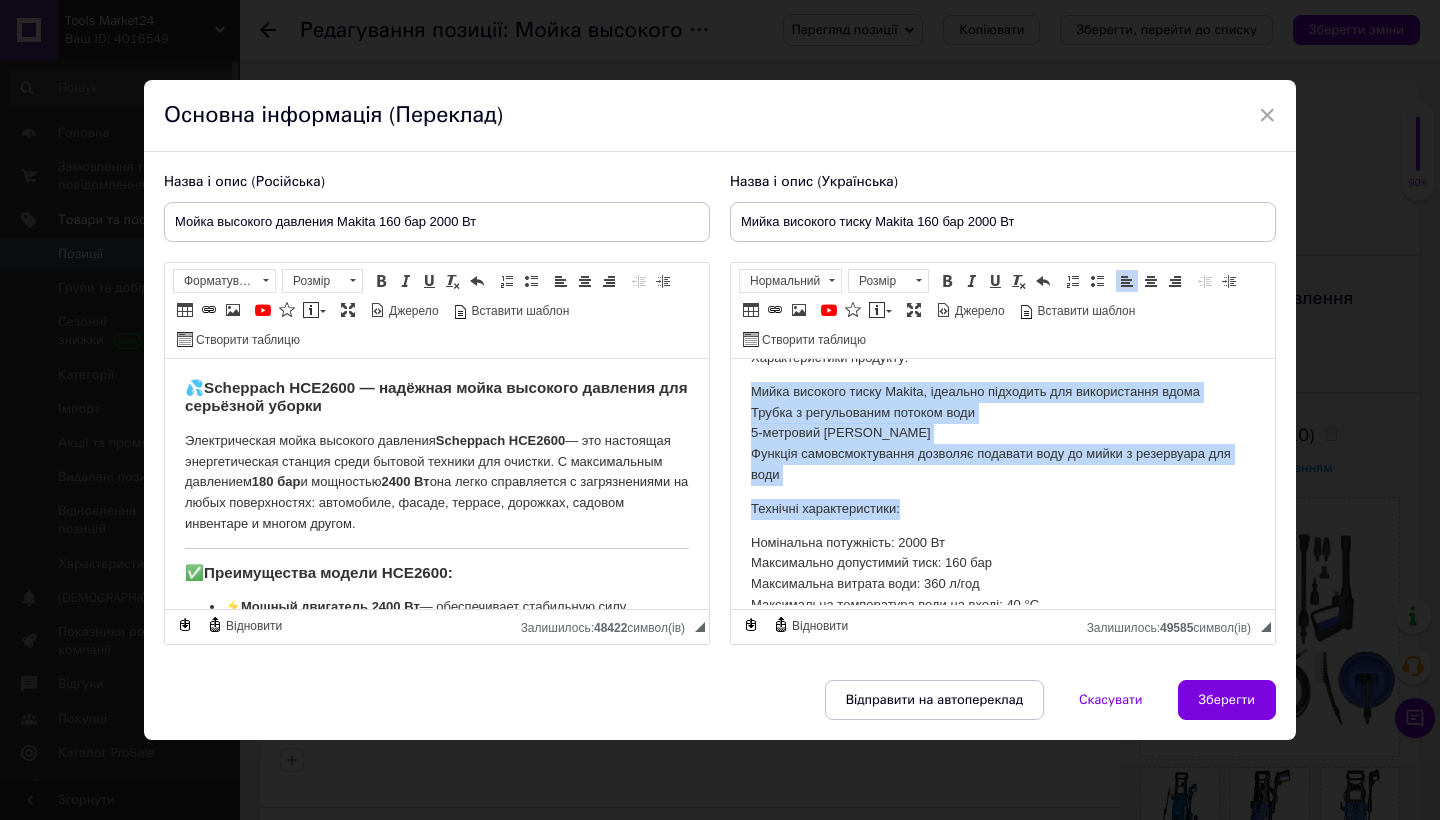 scroll, scrollTop: 83, scrollLeft: 0, axis: vertical 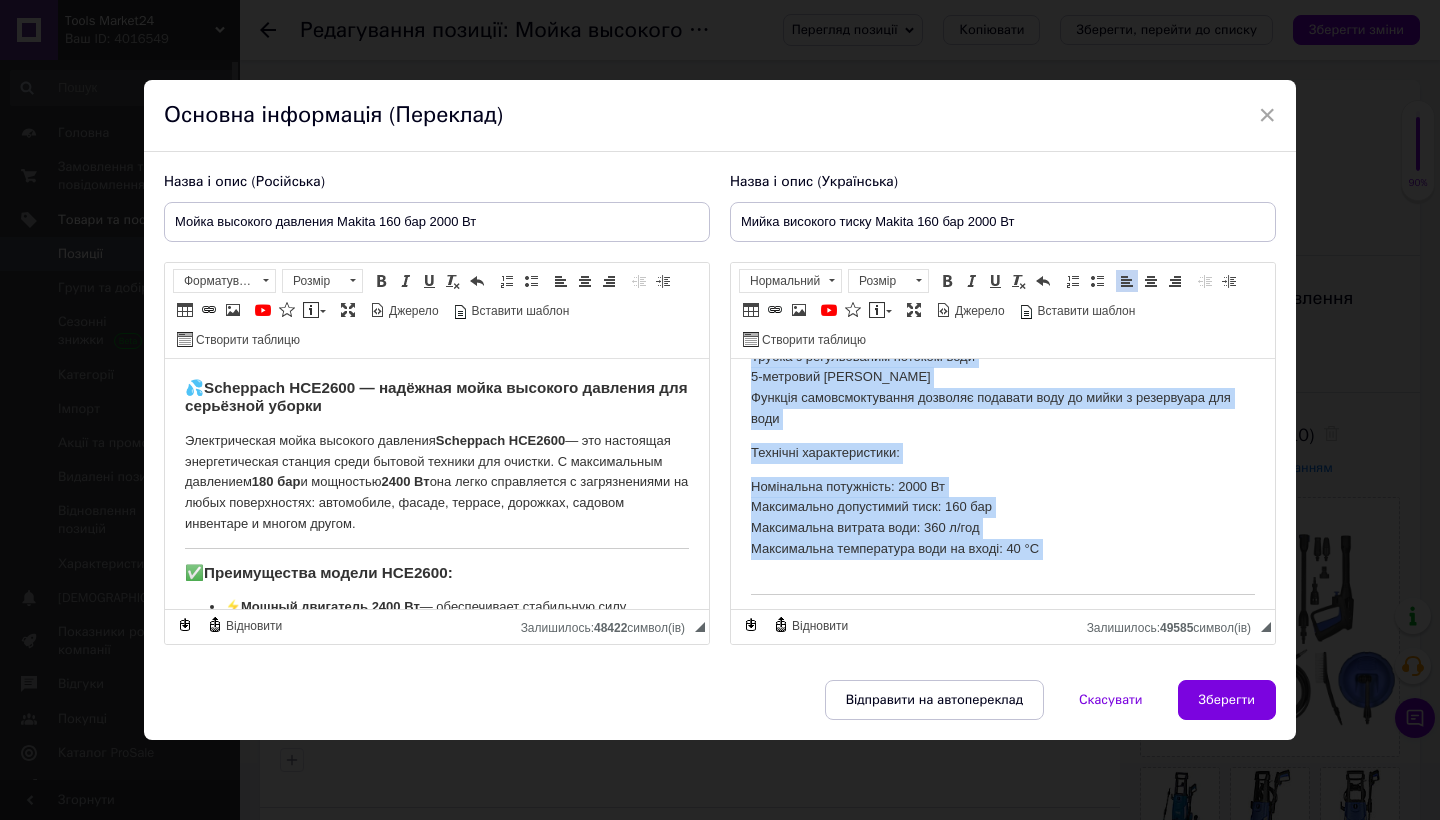 drag, startPoint x: 748, startPoint y: 412, endPoint x: 1040, endPoint y: 548, distance: 322.11798 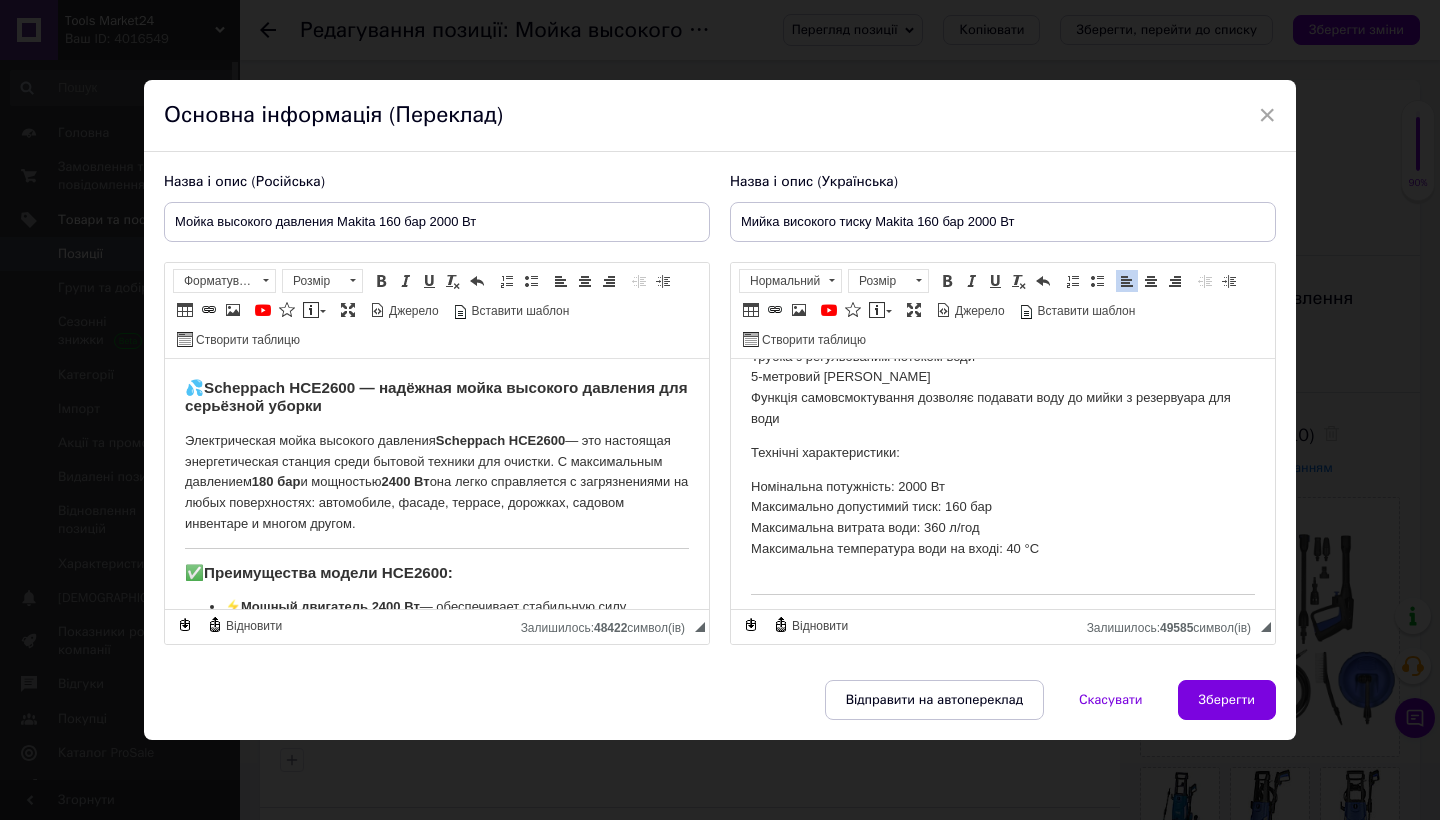 click on "Номінальна потужність: 2000 Вт Максимально допустимий тиск: 160 бар Максимальна витрата води: 360 л/год Максимальна температура води на вході: 40 °C" at bounding box center [1003, 528] 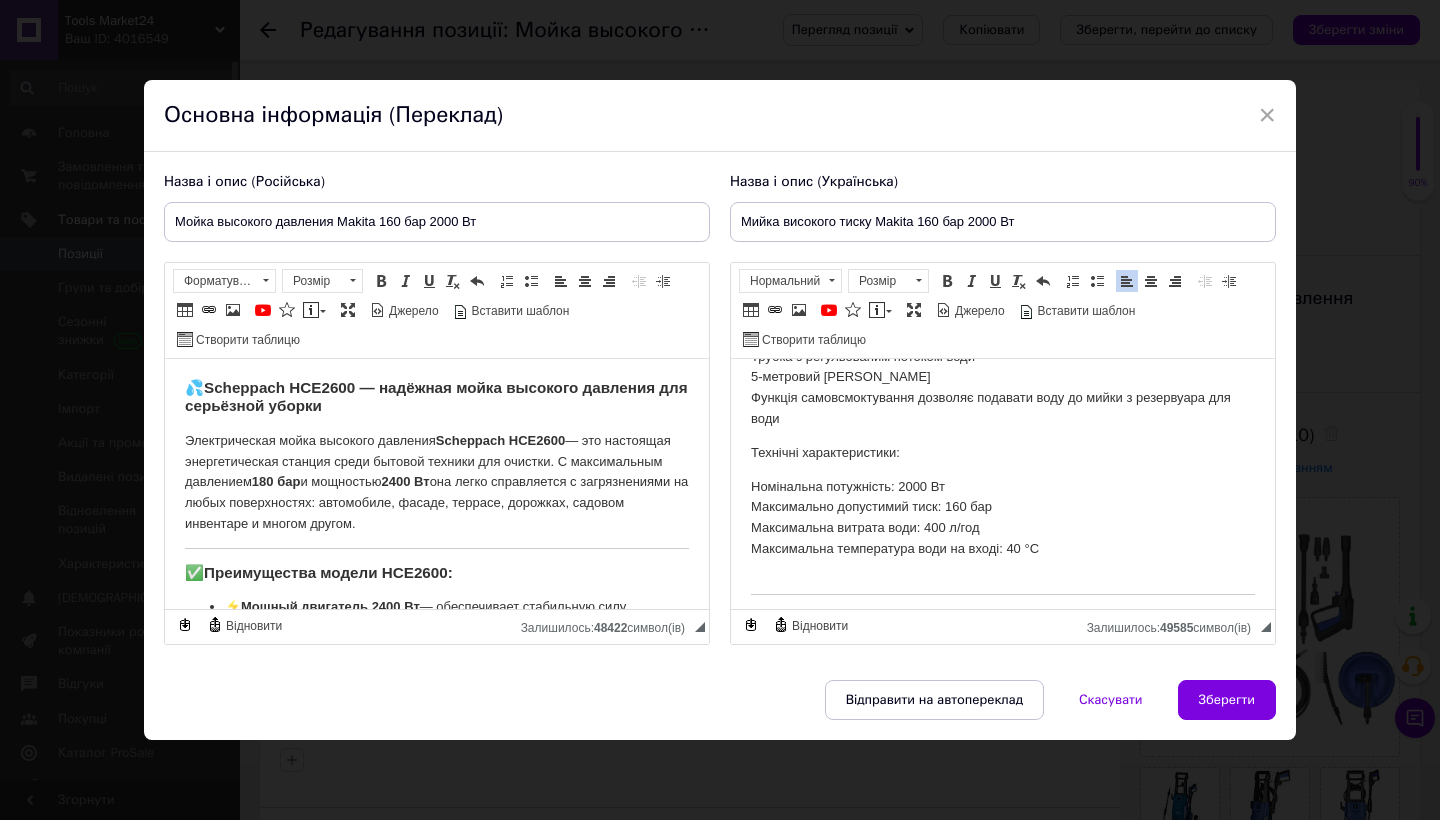 click on "Номінальна потужність: 2000 Вт Максимально допустимий тиск: 160 бар Максимальна витрата води: 400 л/год Максимальна температура води на вході: 40 °C" at bounding box center (1003, 528) 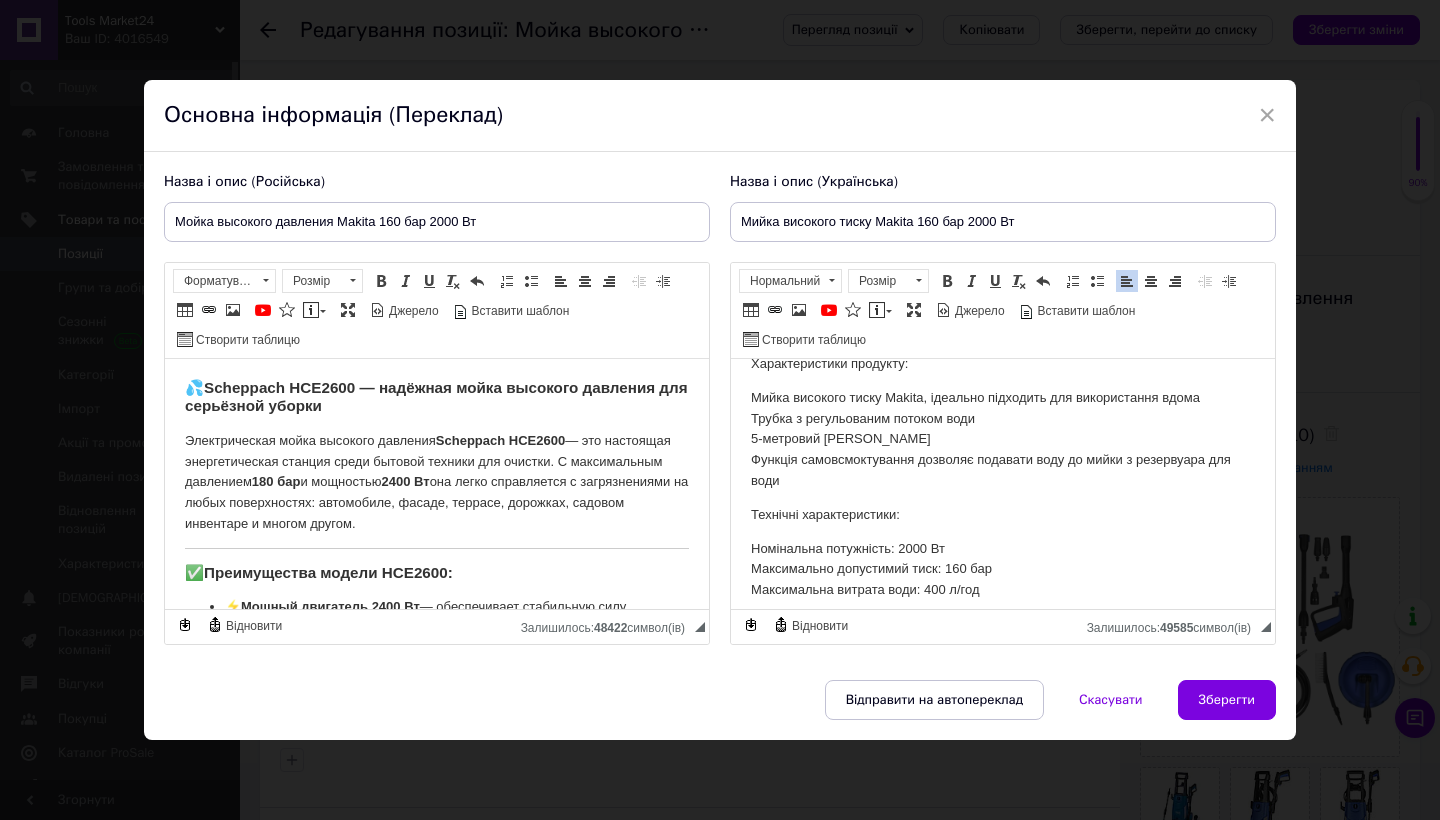 scroll, scrollTop: 28, scrollLeft: 0, axis: vertical 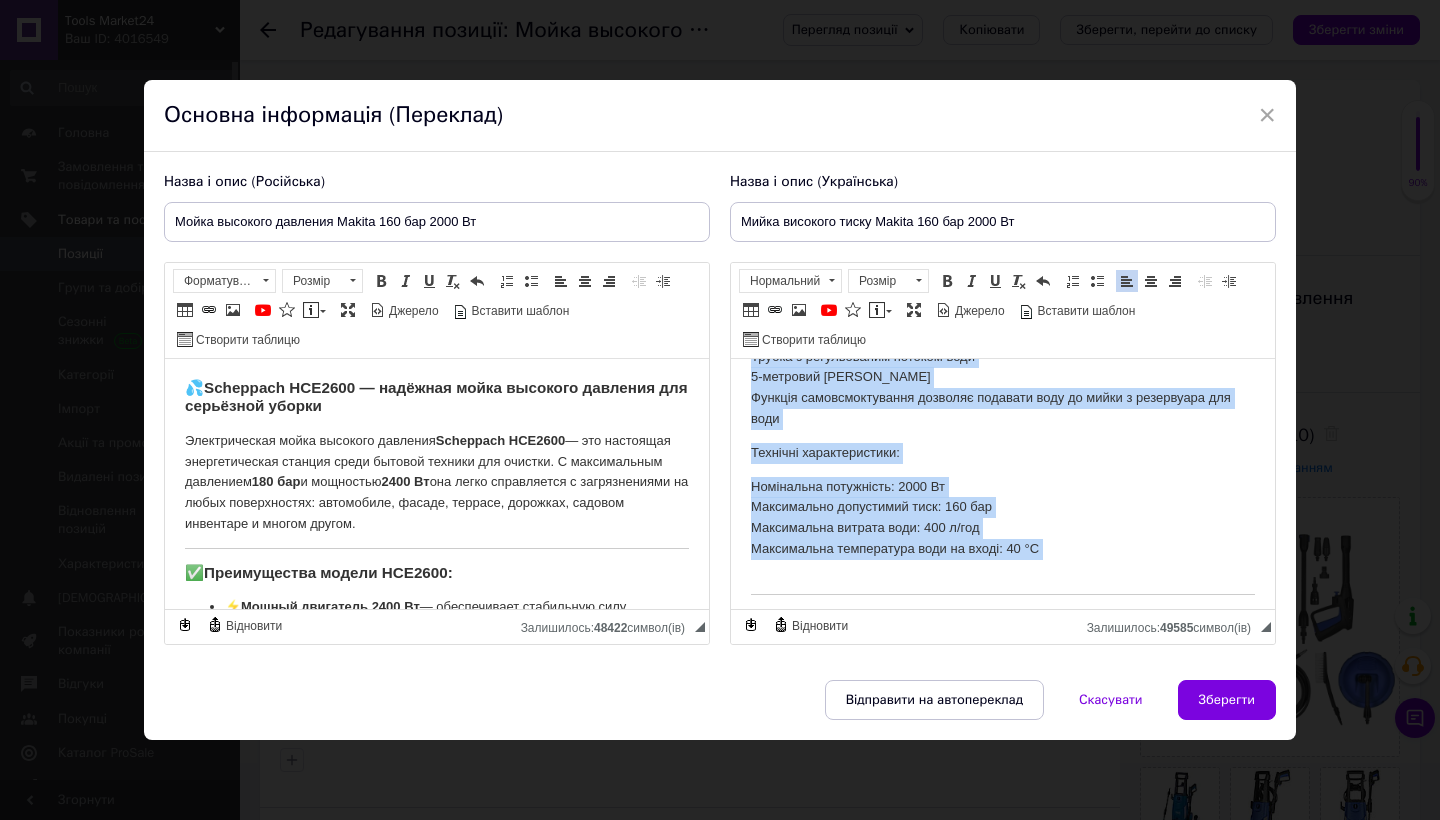 drag, startPoint x: 750, startPoint y: 384, endPoint x: 1079, endPoint y: 554, distance: 370.32553 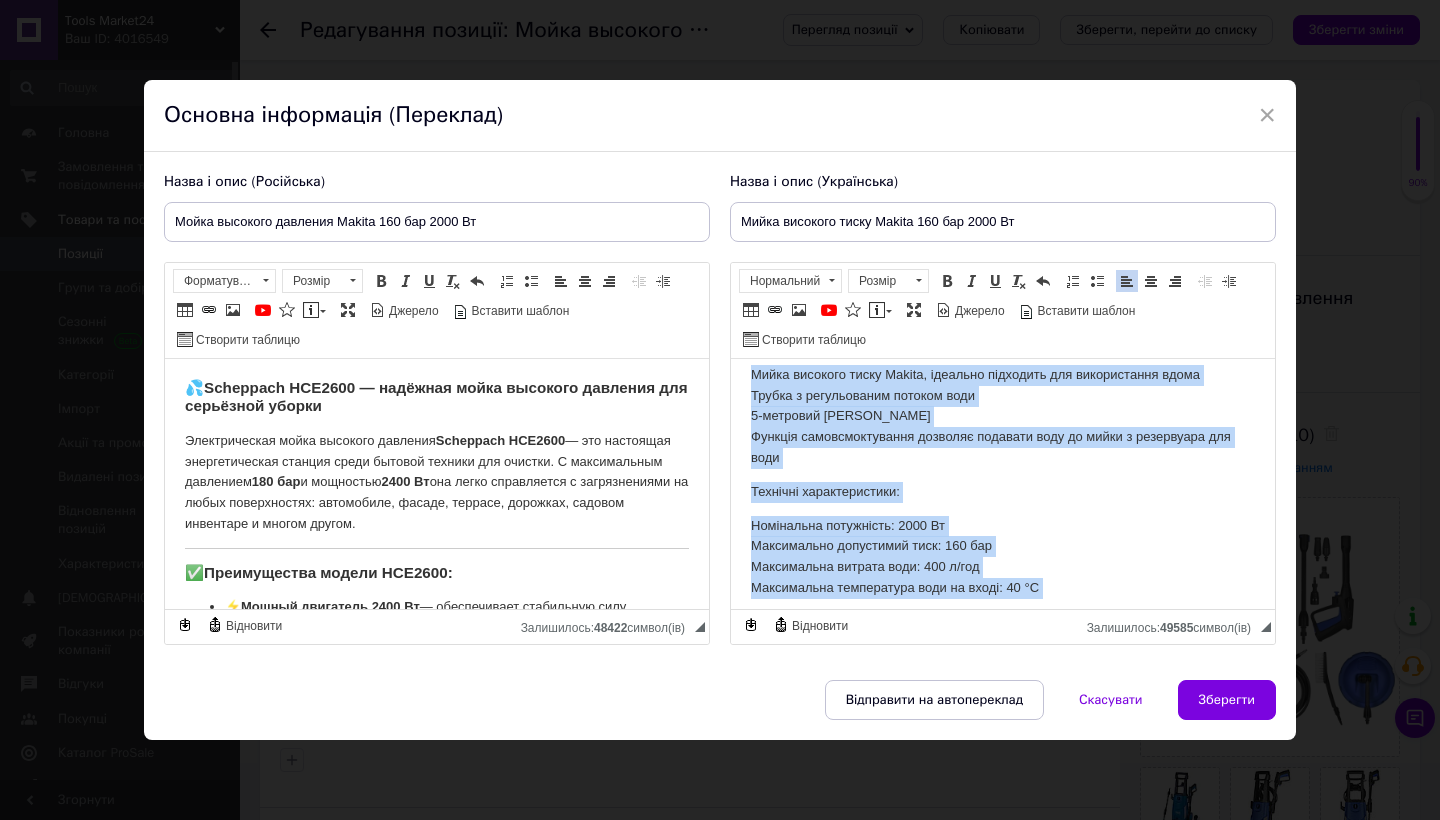 scroll, scrollTop: 43, scrollLeft: 0, axis: vertical 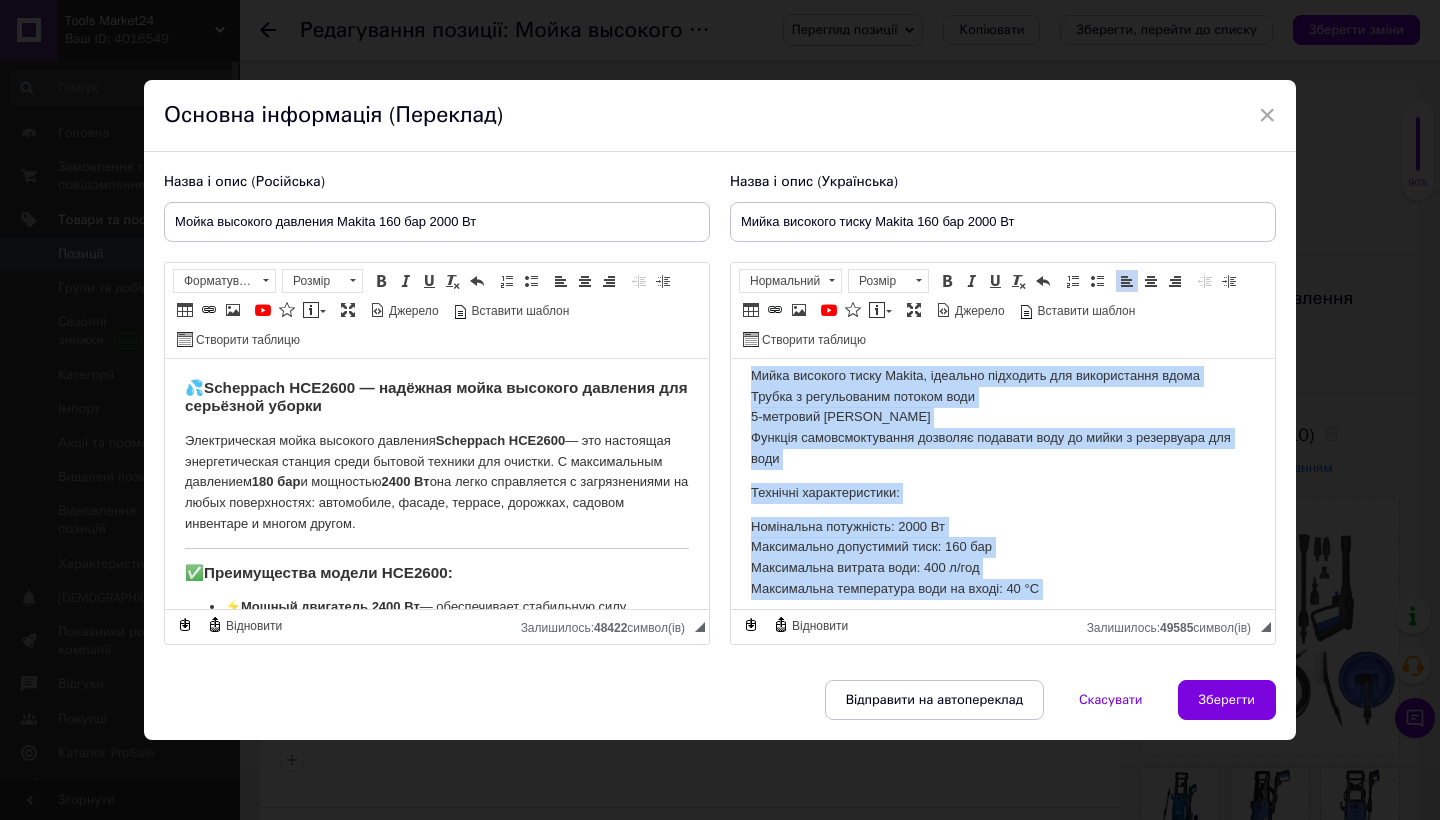 click on "Мийка високого тиску Makita , ідеально підходить для використання вдома Трубка з регульованим потоком води 5-метровий сталевий шланг Функція самовсмоктування дозволяє подавати воду до мийки з резервуара для води" at bounding box center (1003, 417) 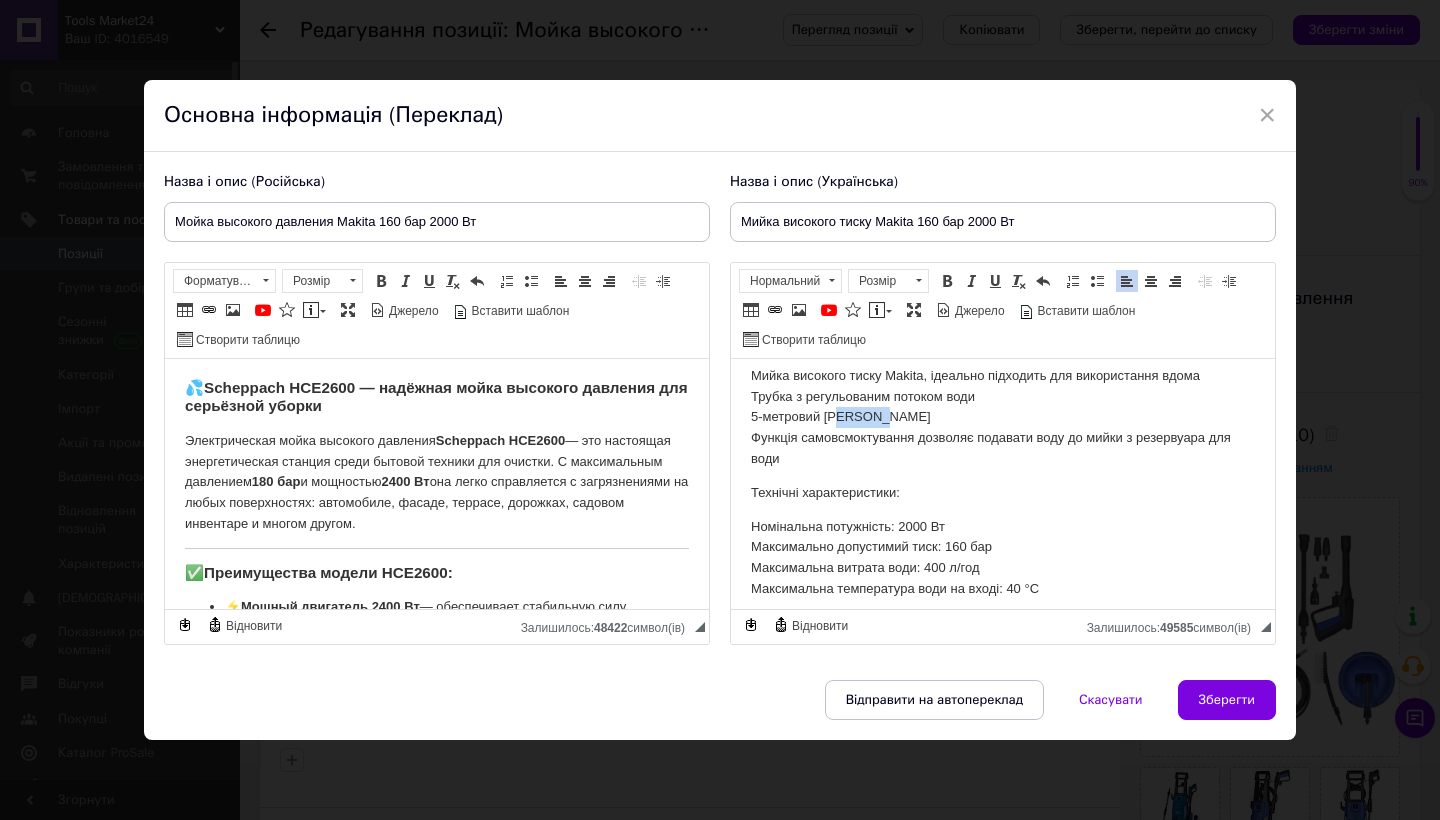 drag, startPoint x: 882, startPoint y: 410, endPoint x: 839, endPoint y: 412, distance: 43.046486 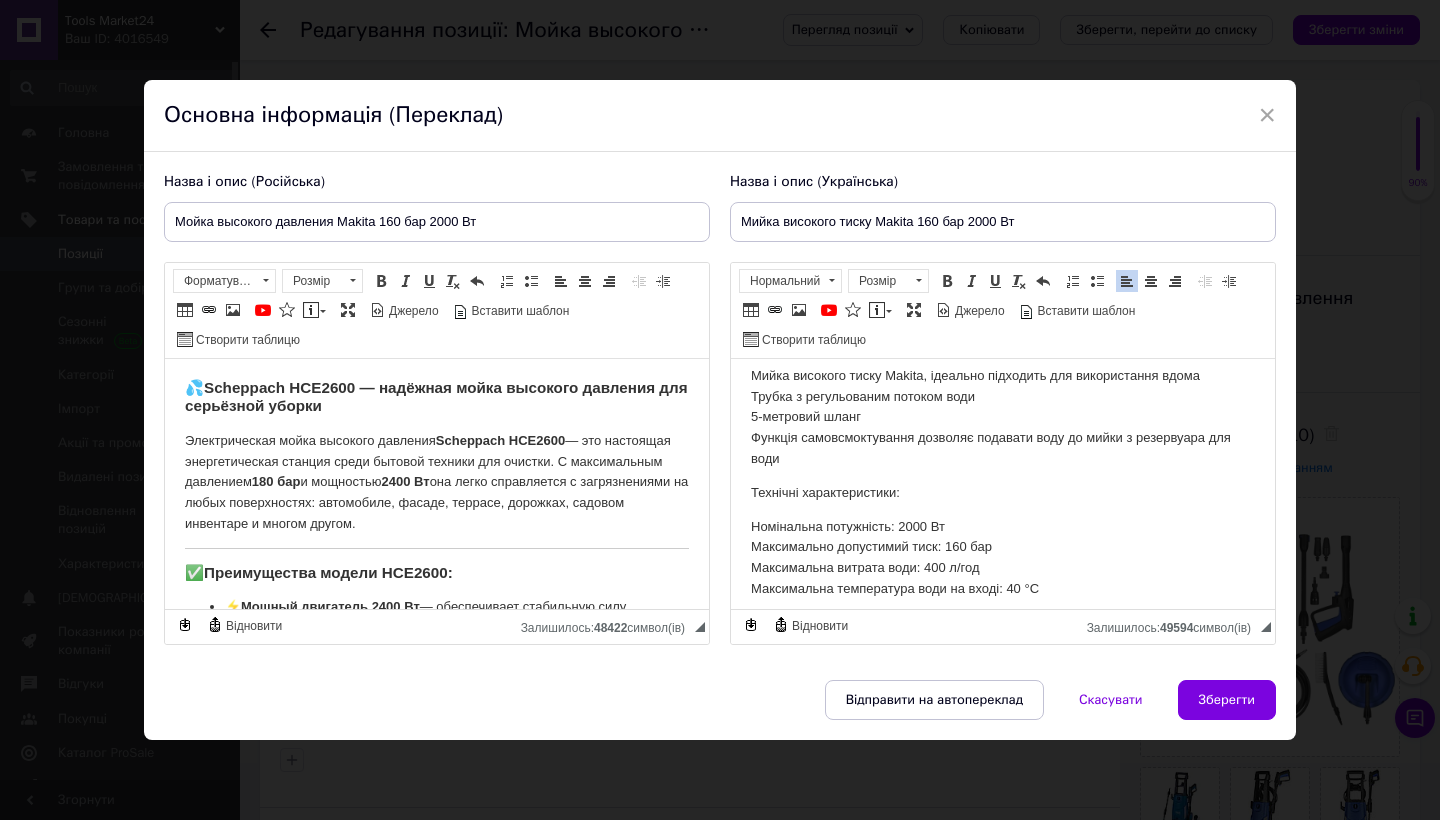drag, startPoint x: 2000, startPoint y: 360, endPoint x: 815, endPoint y: 420, distance: 1186.5181 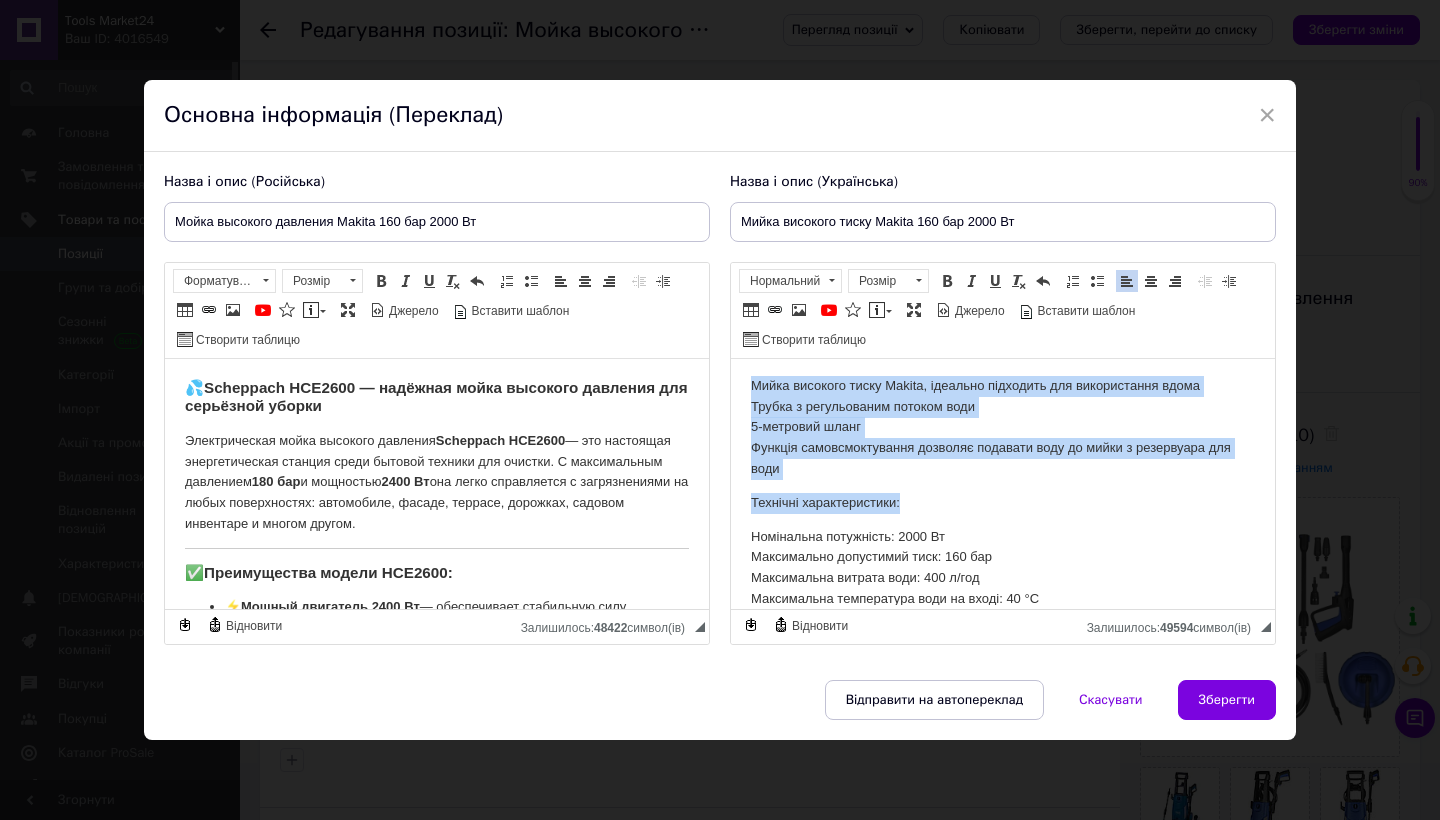 scroll, scrollTop: 83, scrollLeft: 0, axis: vertical 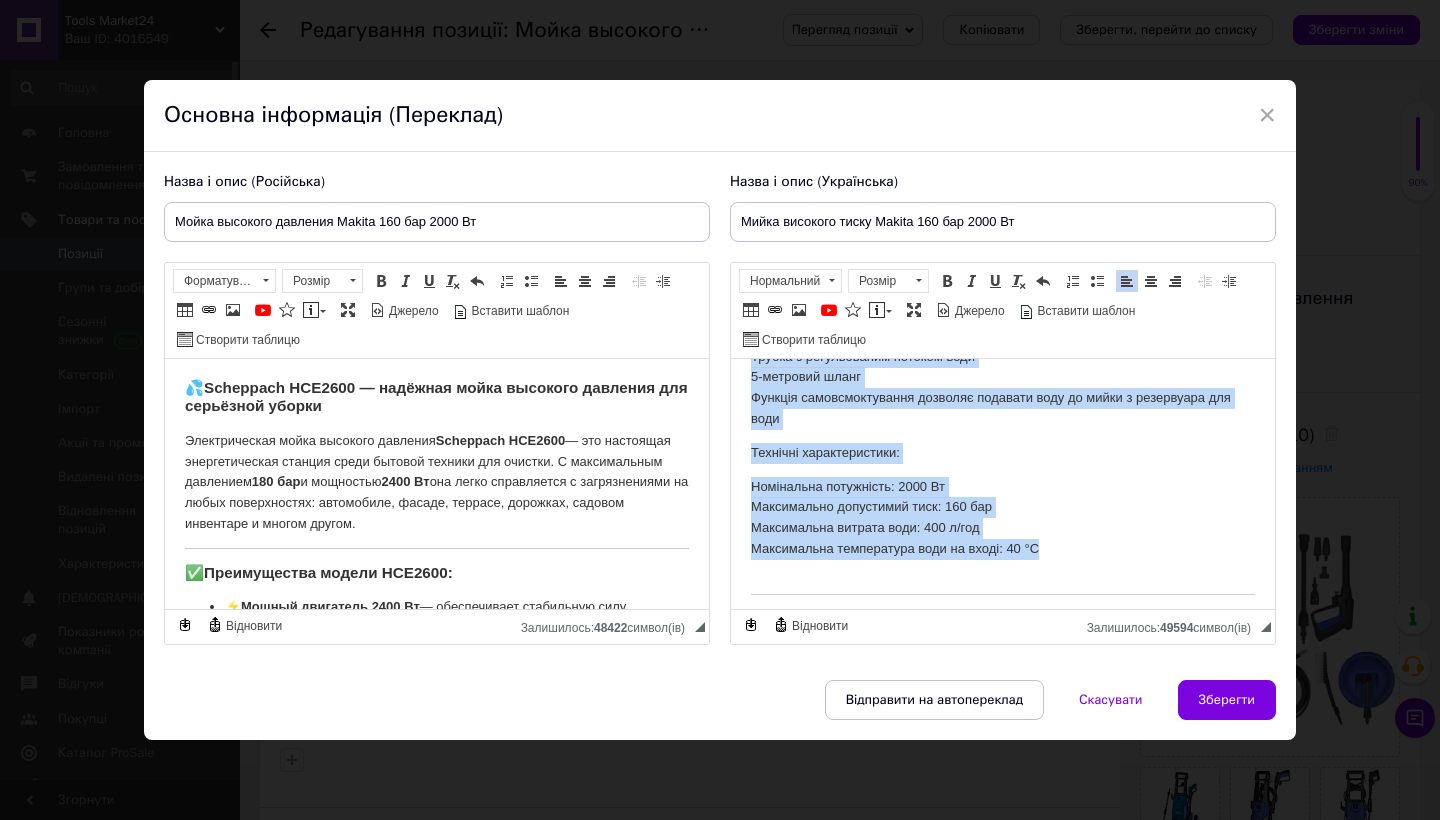 drag, startPoint x: 751, startPoint y: 411, endPoint x: 1108, endPoint y: 537, distance: 378.5829 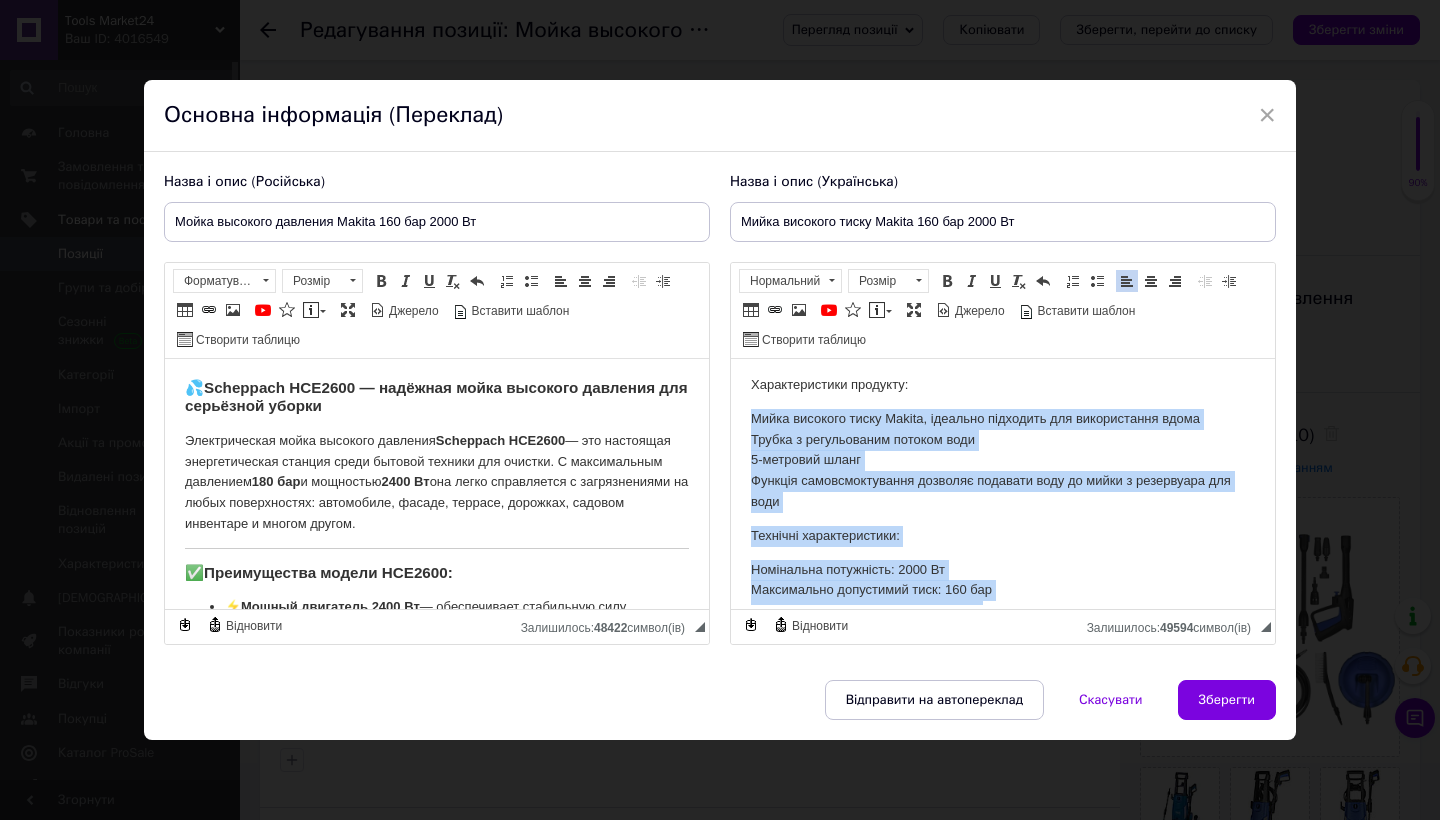 scroll, scrollTop: 0, scrollLeft: 0, axis: both 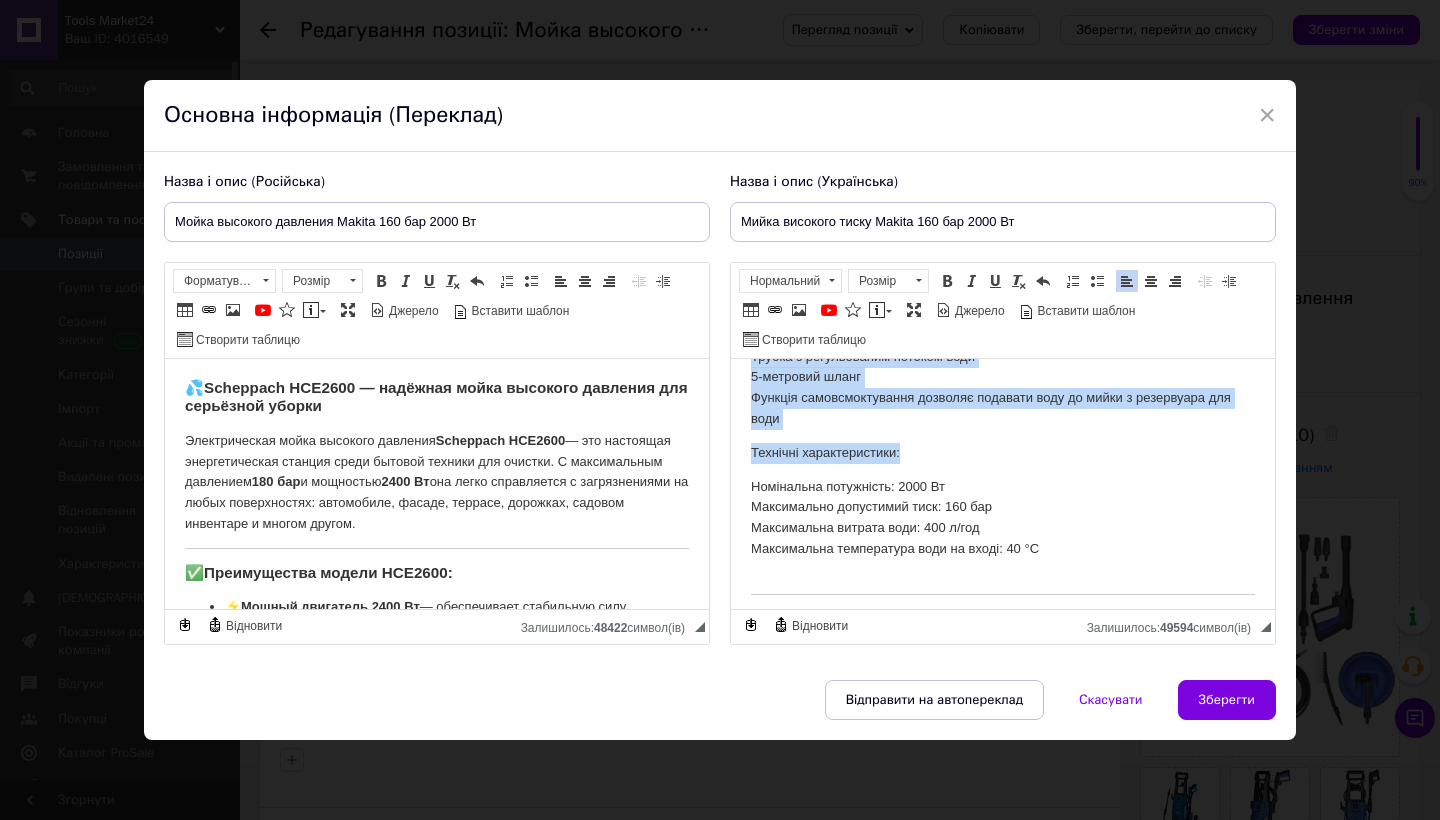 drag, startPoint x: 750, startPoint y: 379, endPoint x: 829, endPoint y: 632, distance: 265.04718 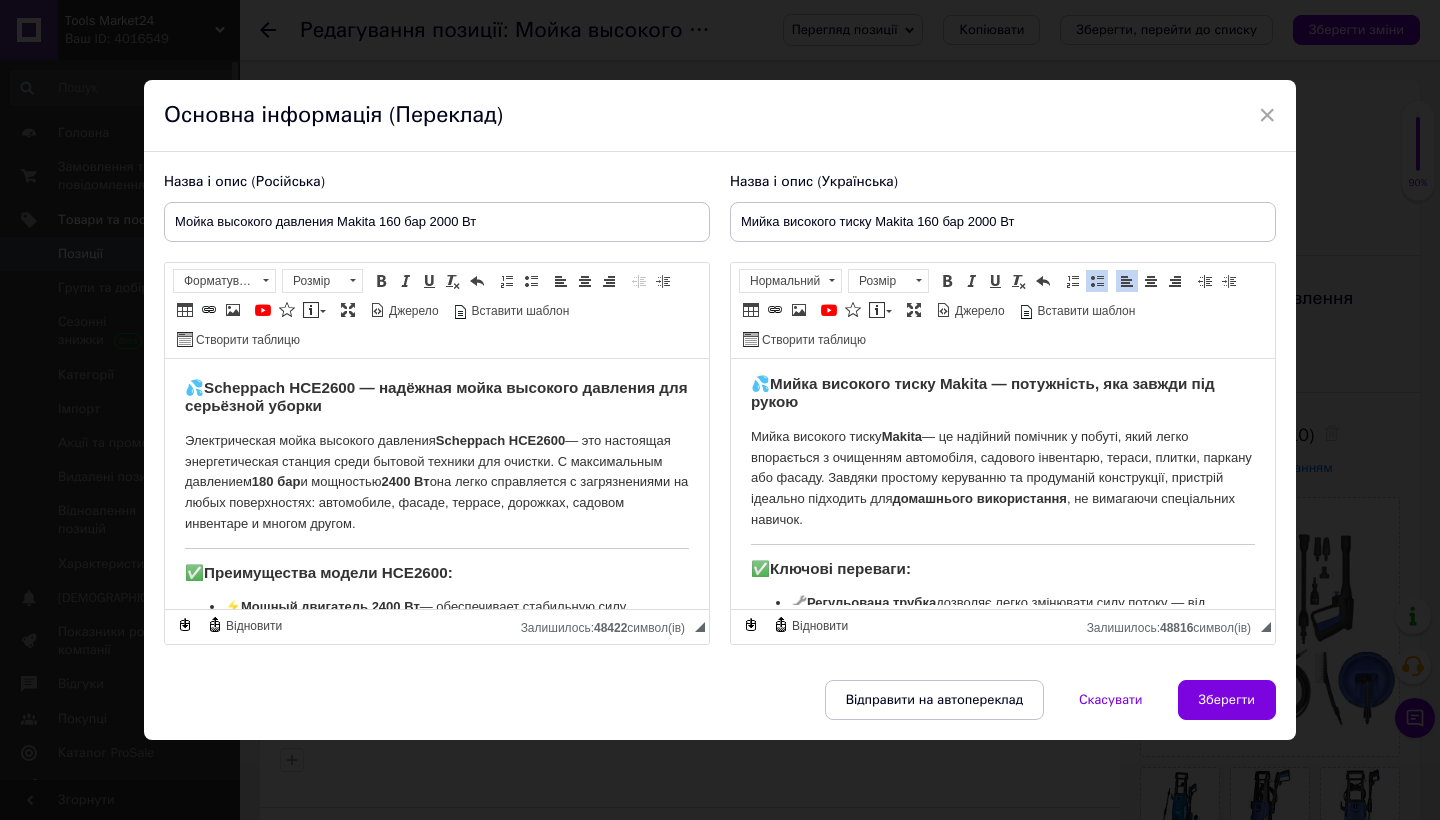 scroll, scrollTop: 0, scrollLeft: 0, axis: both 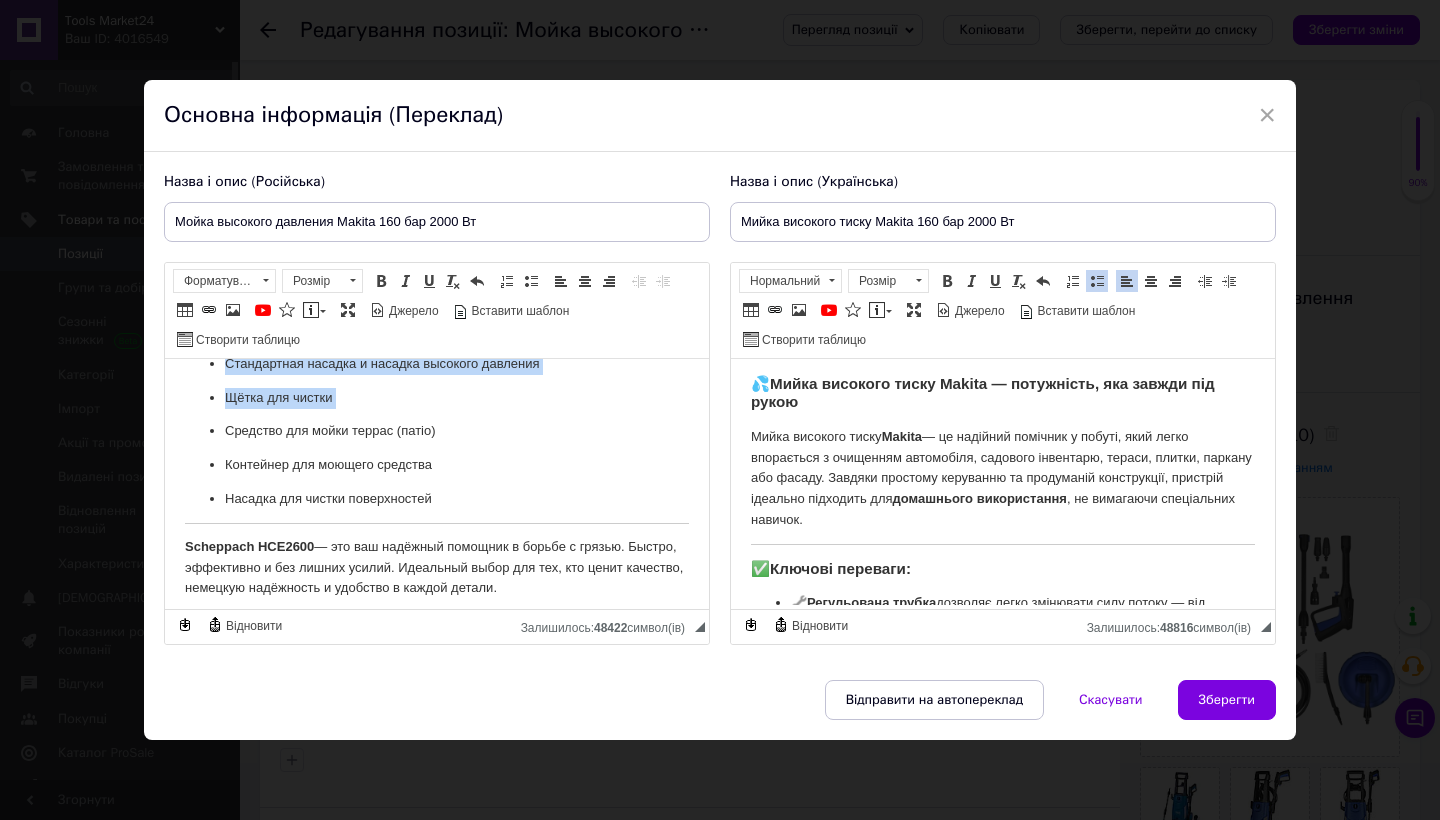 drag, startPoint x: 185, startPoint y: 383, endPoint x: 322, endPoint y: 678, distance: 325.2599 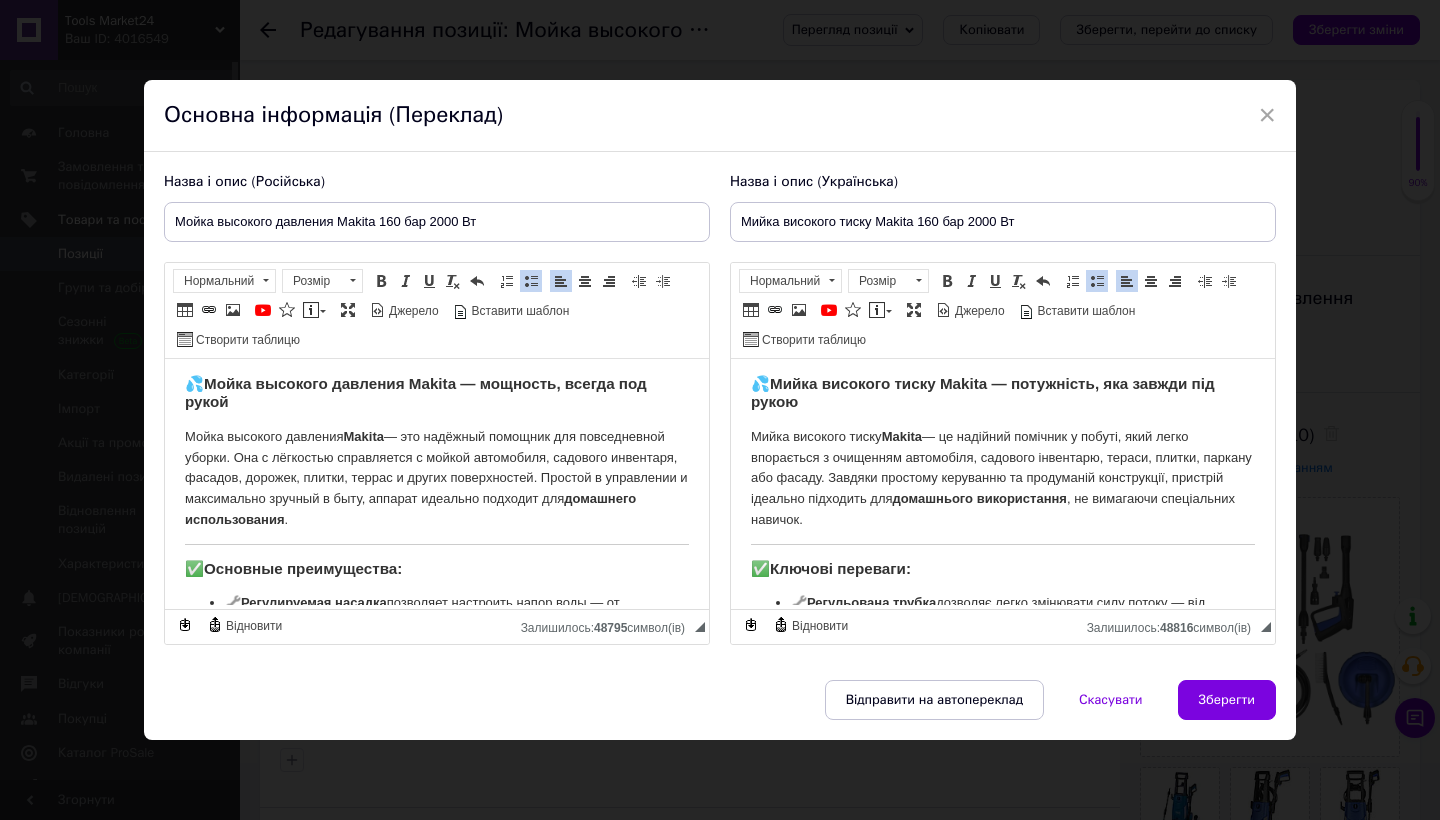 scroll, scrollTop: 0, scrollLeft: 0, axis: both 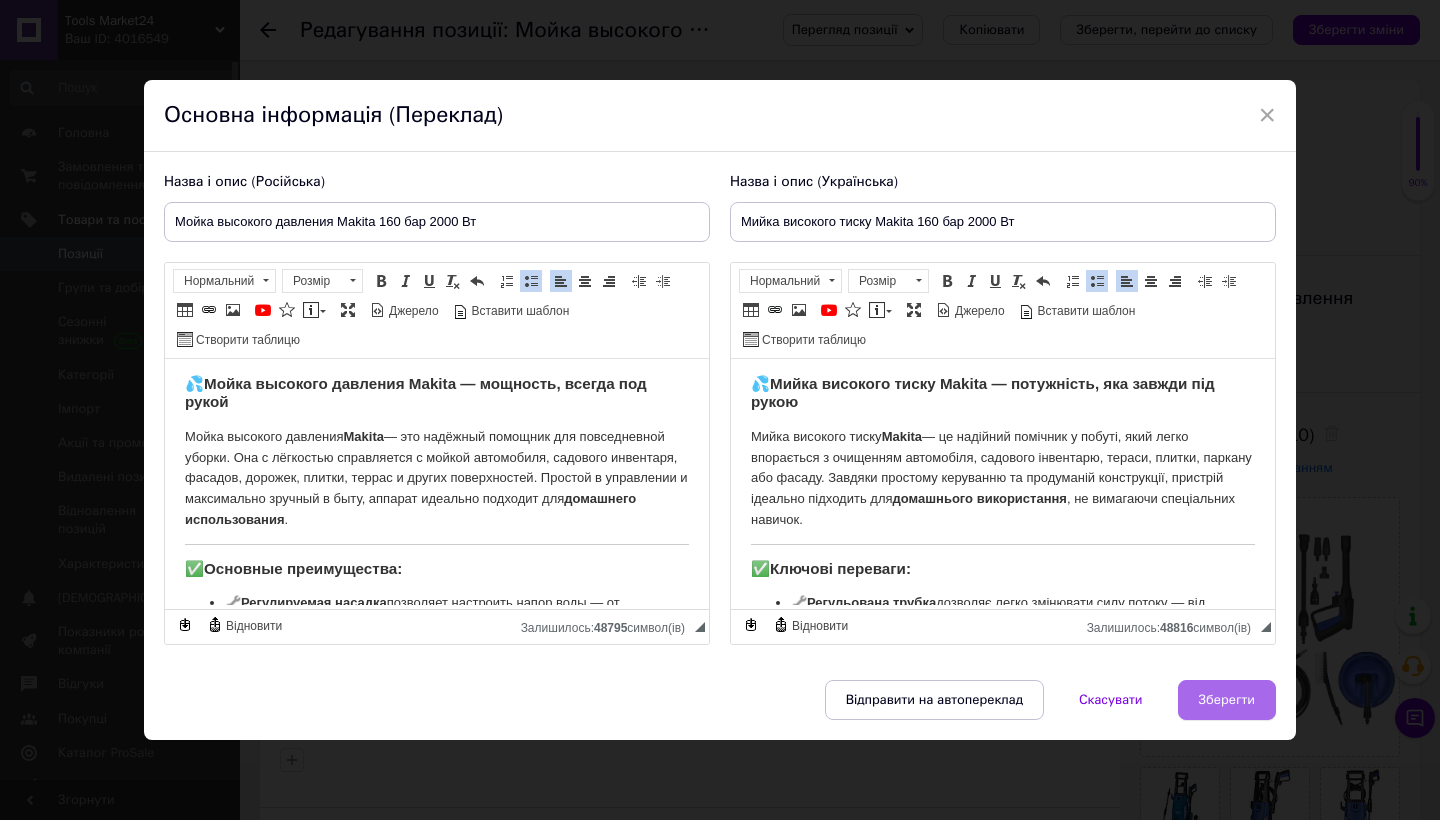click on "Зберегти" at bounding box center [1227, 700] 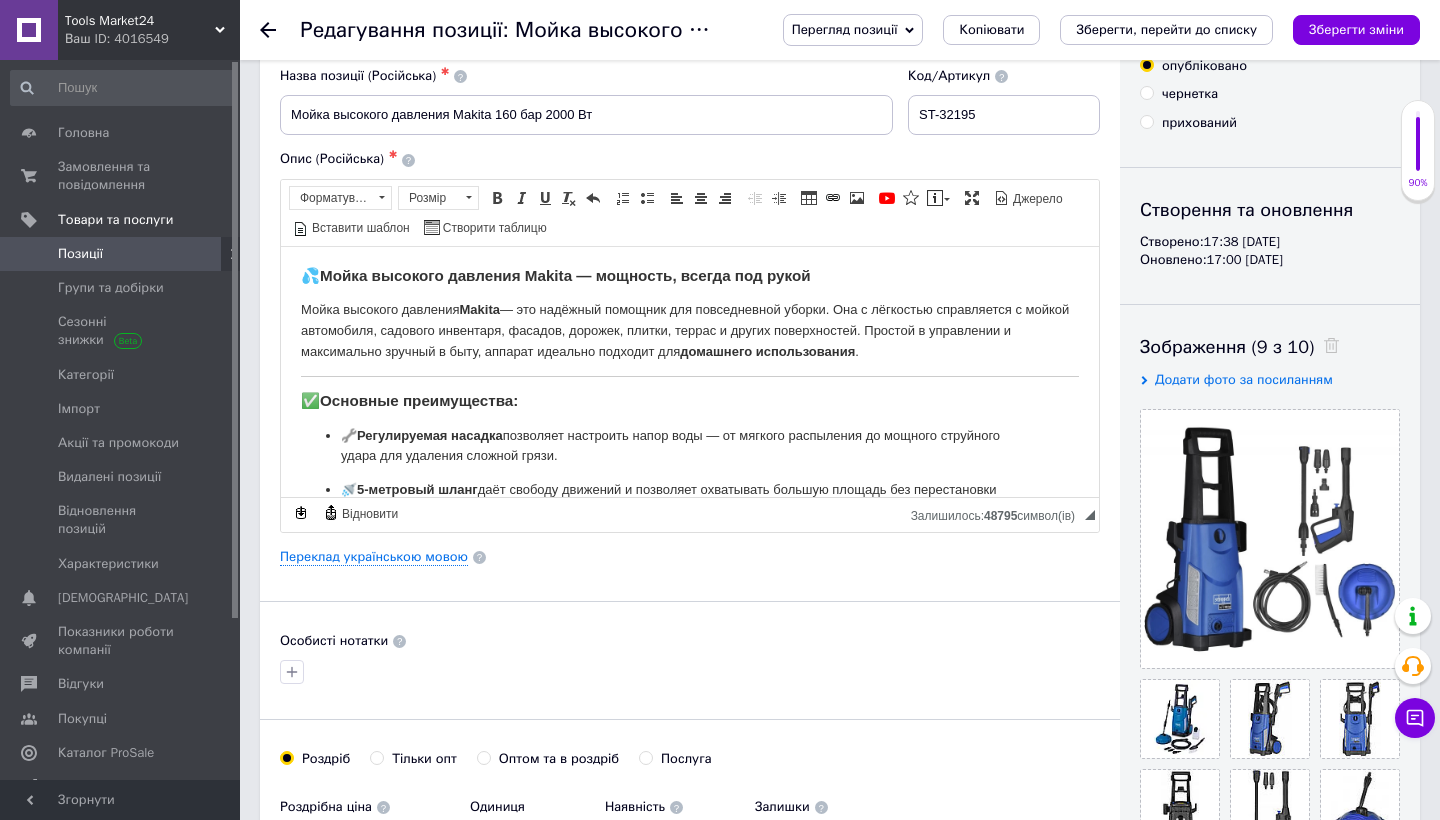 scroll, scrollTop: 87, scrollLeft: 0, axis: vertical 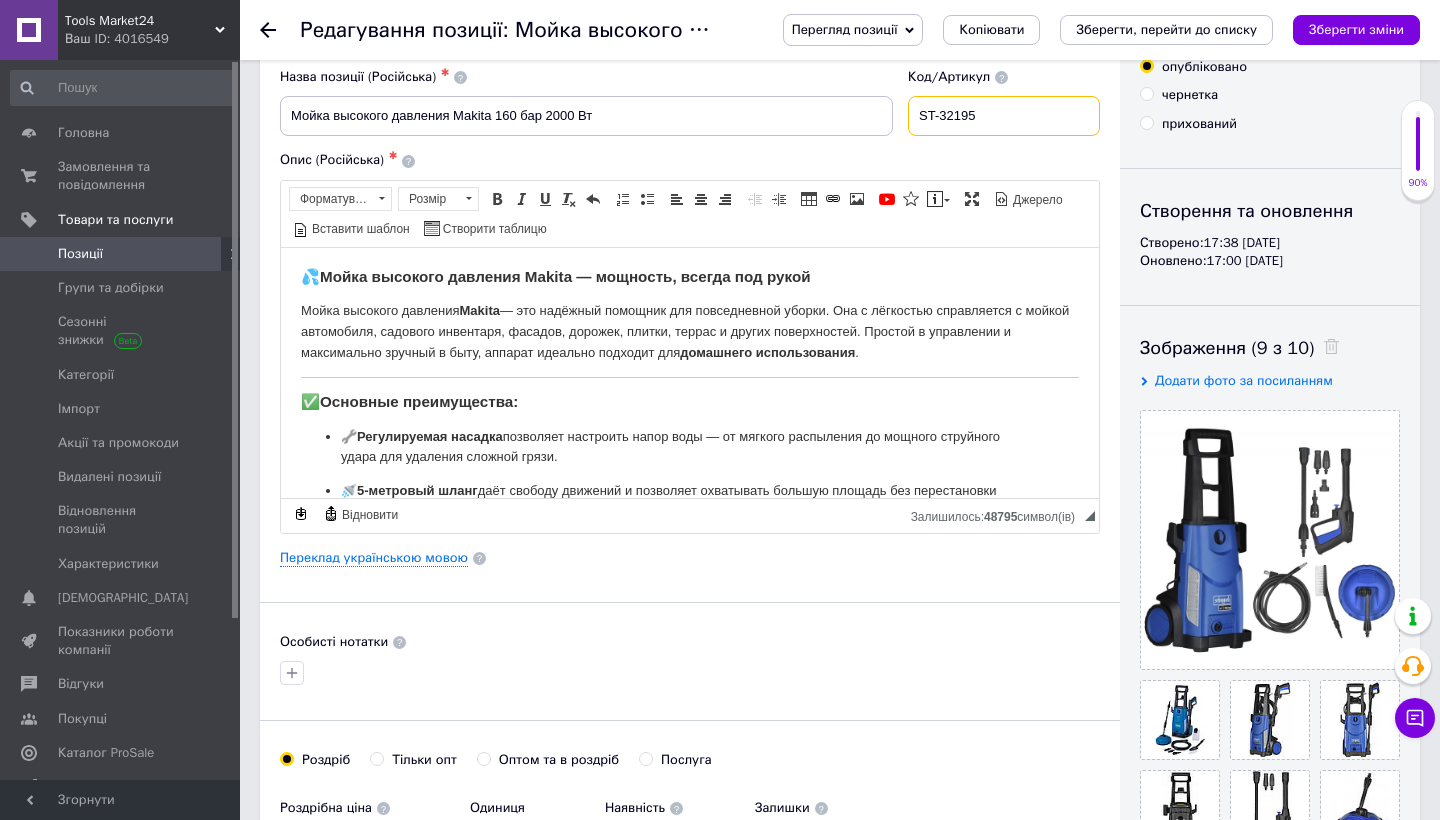 click on "ST-32195" at bounding box center (1004, 116) 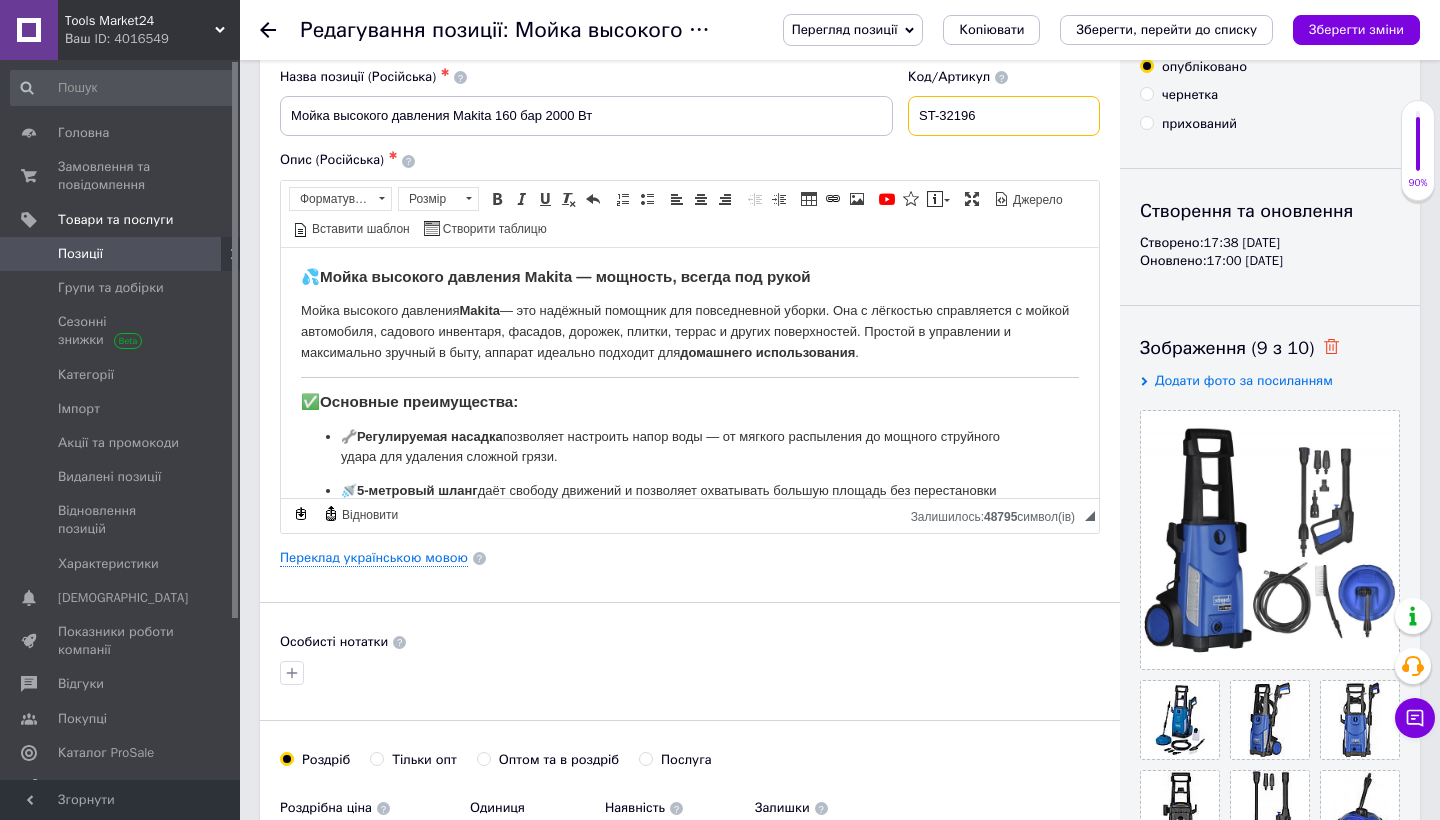 type on "ST-32196" 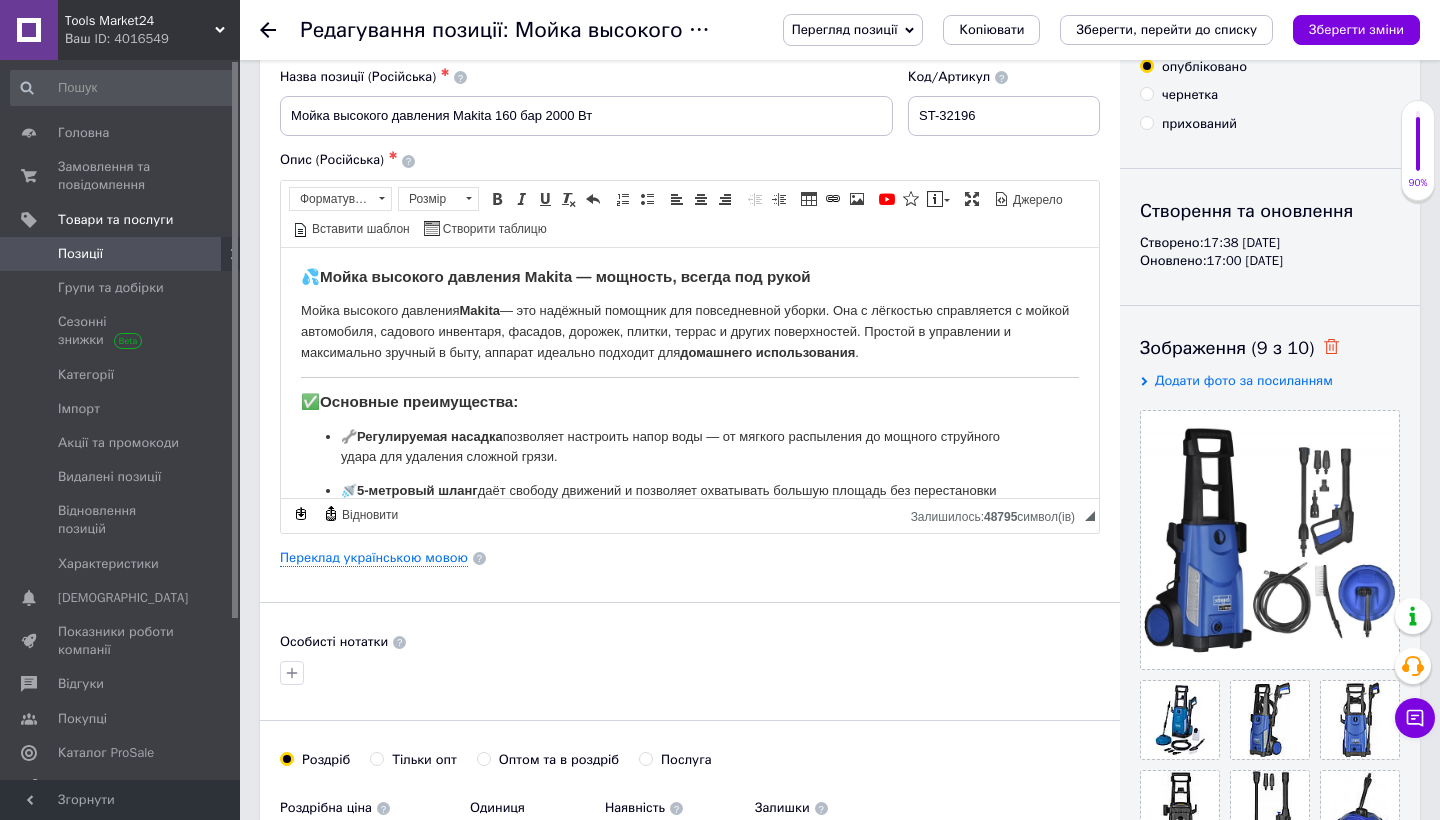 click 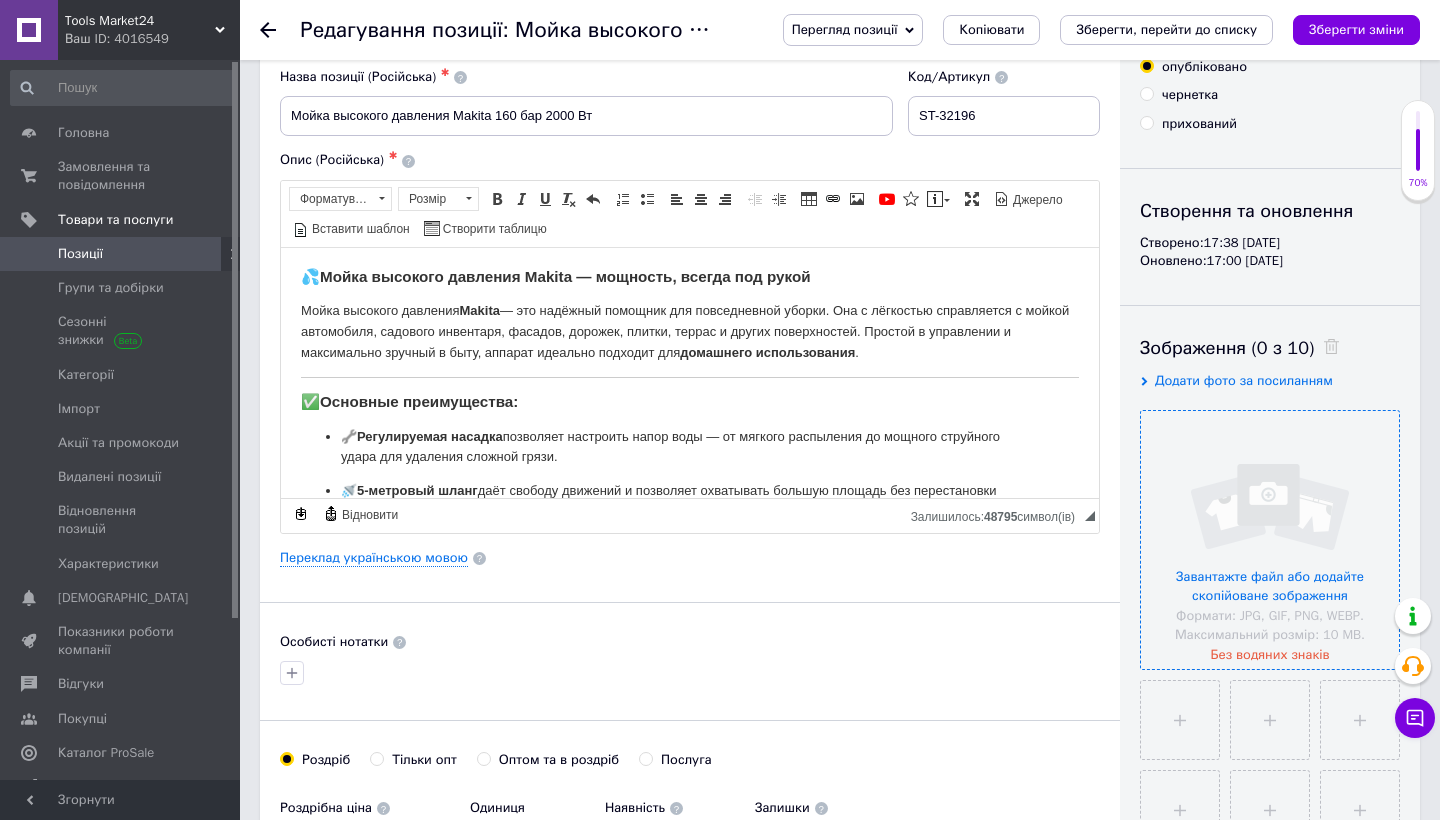 click at bounding box center (1270, 540) 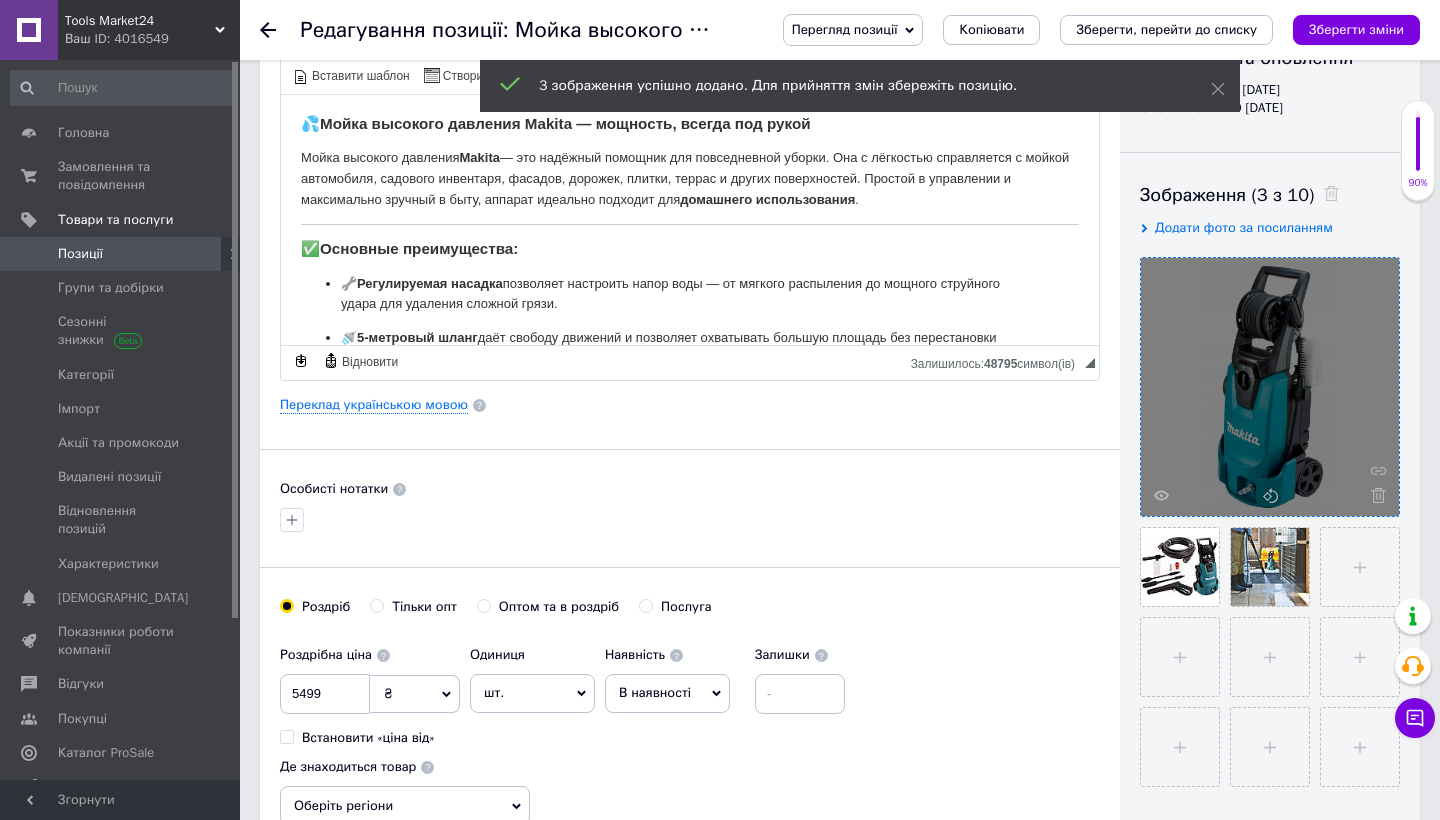 scroll, scrollTop: 241, scrollLeft: 0, axis: vertical 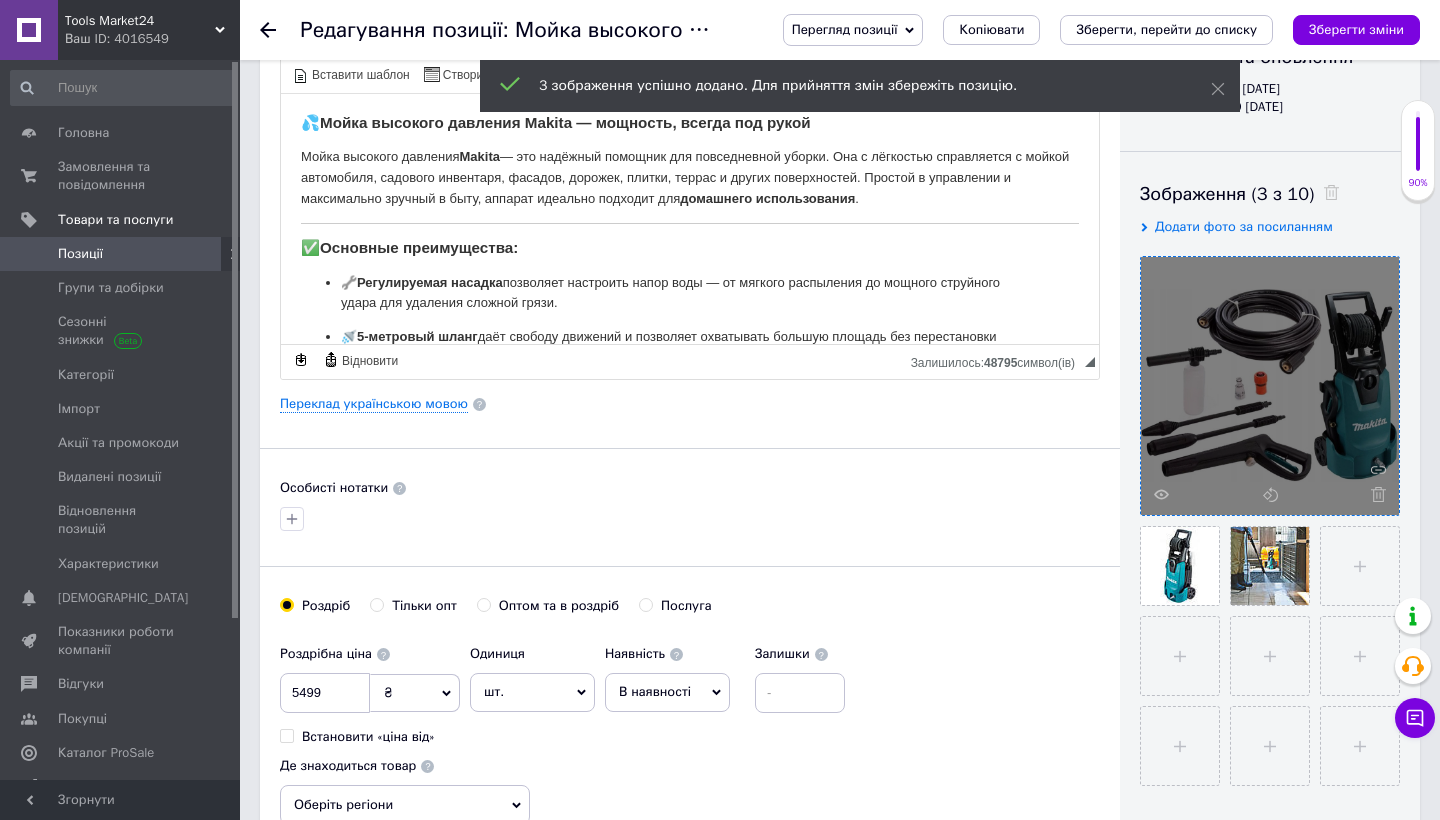drag, startPoint x: 1179, startPoint y: 547, endPoint x: 1251, endPoint y: 364, distance: 196.65453 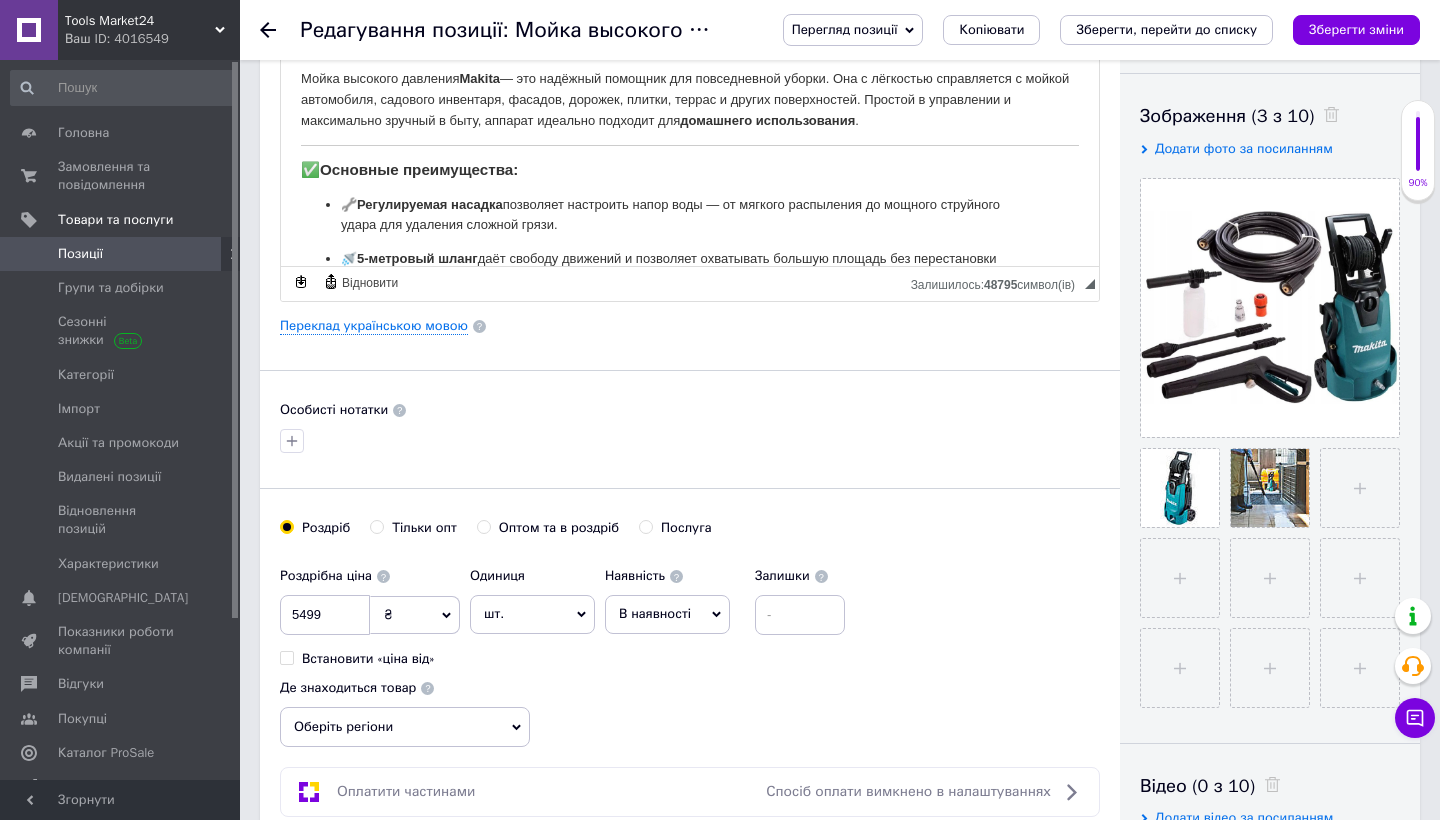 scroll, scrollTop: 346, scrollLeft: 0, axis: vertical 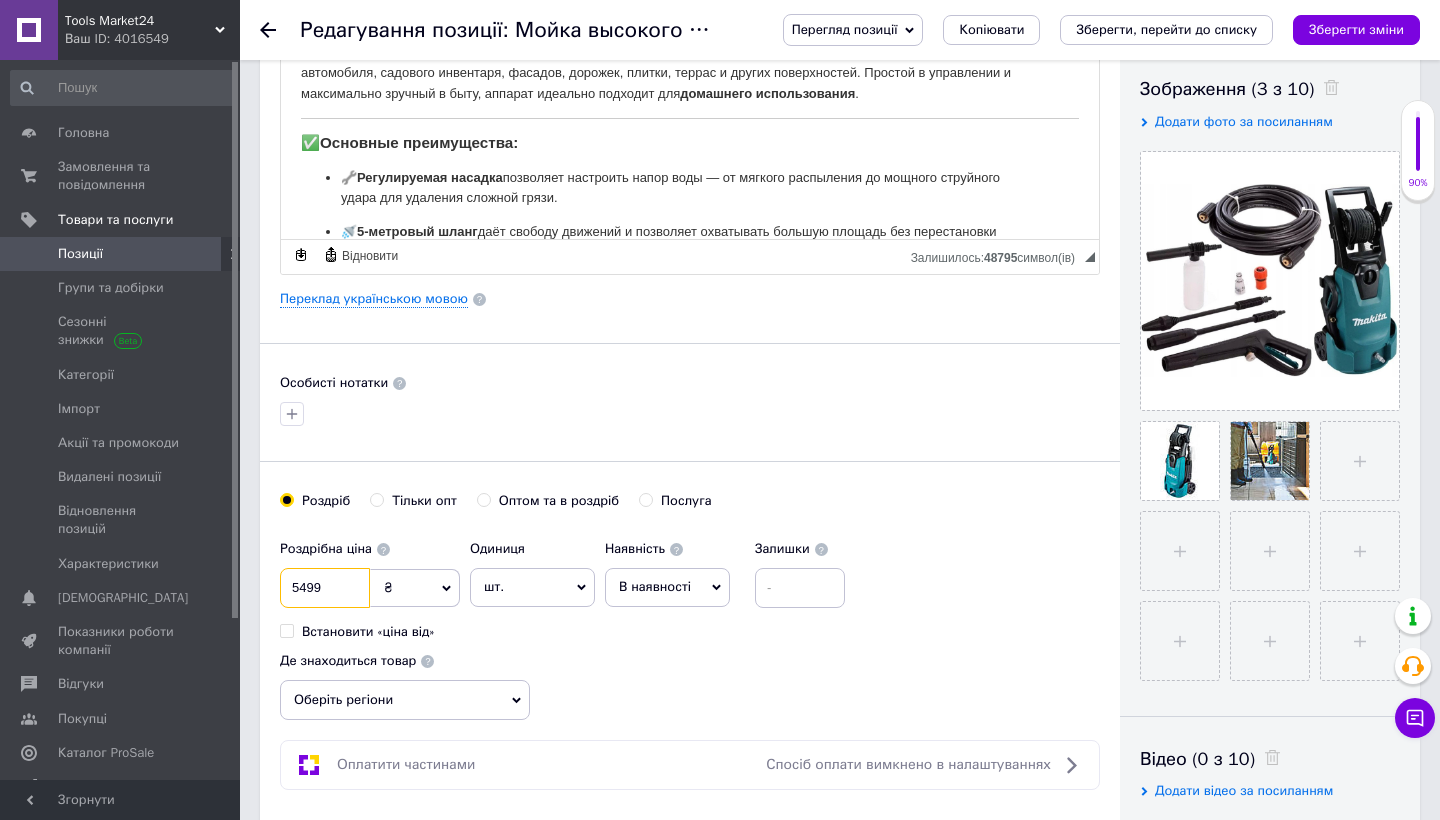 click on "5499" at bounding box center (325, 588) 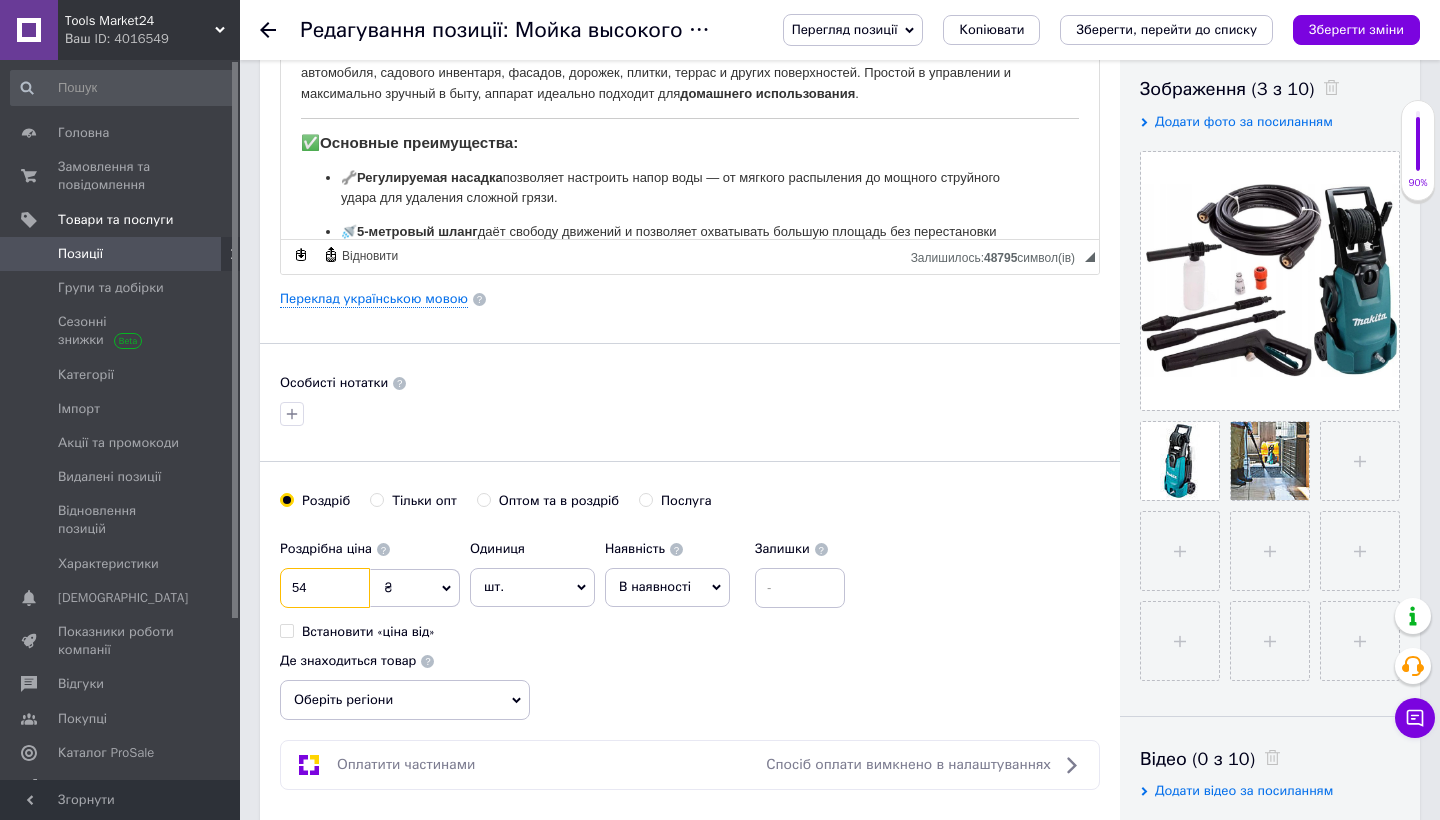 type on "5" 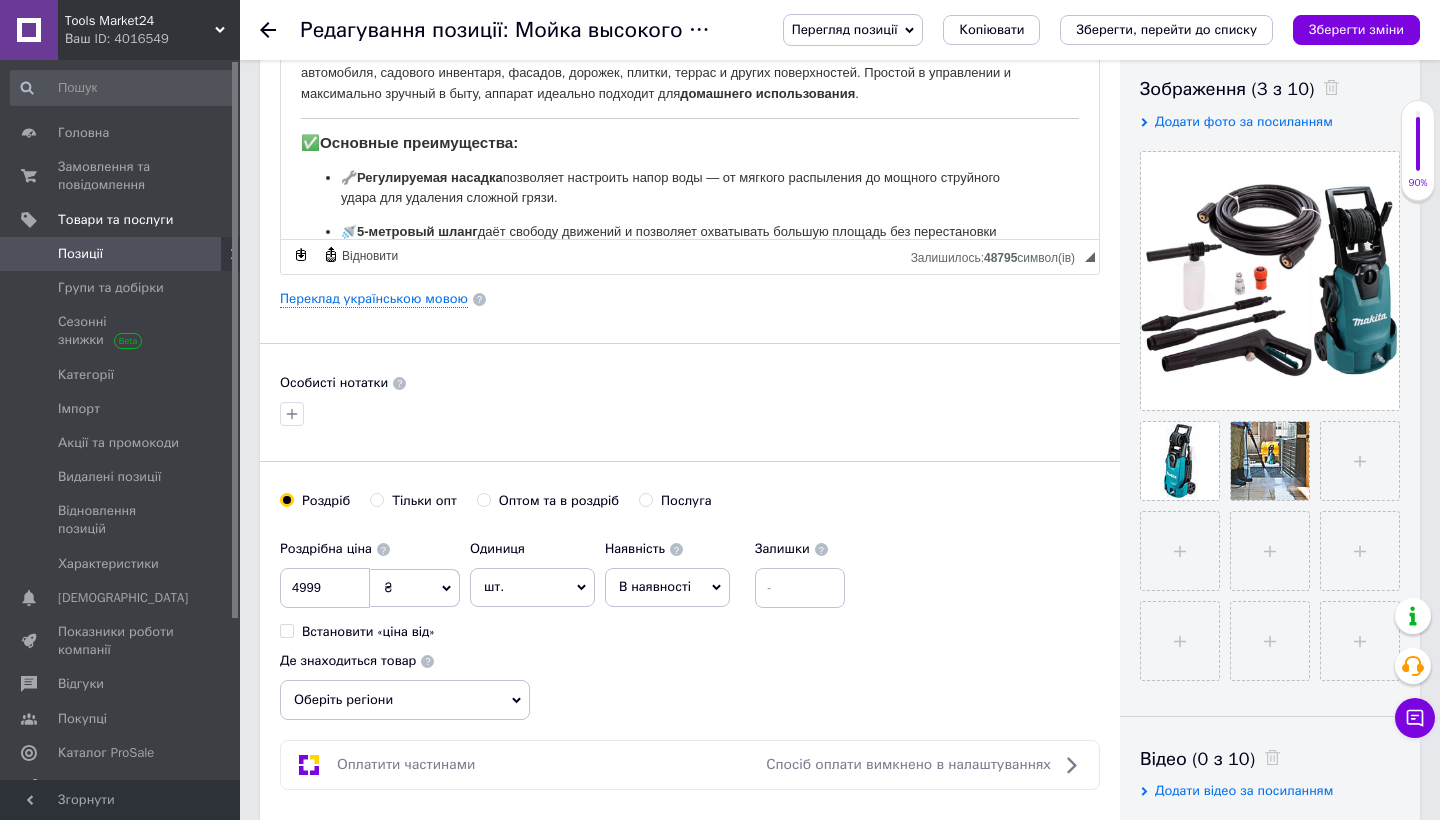 click on "Роздрібна ціна 4999 ₴ $ EUR CHF GBP ¥ PLN ₸ MDL HUF KGS CNY TRY KRW lei Встановити «ціна від» Одиниця шт. Популярне комплект упаковка кв.м пара м кг пог.м послуга т а автоцистерна ампула б балон банка блістер бобіна бочка бут бухта в ват виїзд відро г г га година гр/кв.м гігакалорія д дав два місяці день доба доза є єврокуб з зміна к кВт каністра карат кв.дм кв.м кв.см кв.фут квартал кг кг/кв.м км колесо комплект коробка куб.дм куб.м л л лист м м мВт мл мм моток місяць мішок н набір номер о об'єкт од. п палетомісце пара партія пач пог.м послуга посівна одиниця птахомісце півроку пігулка" at bounding box center (690, 625) 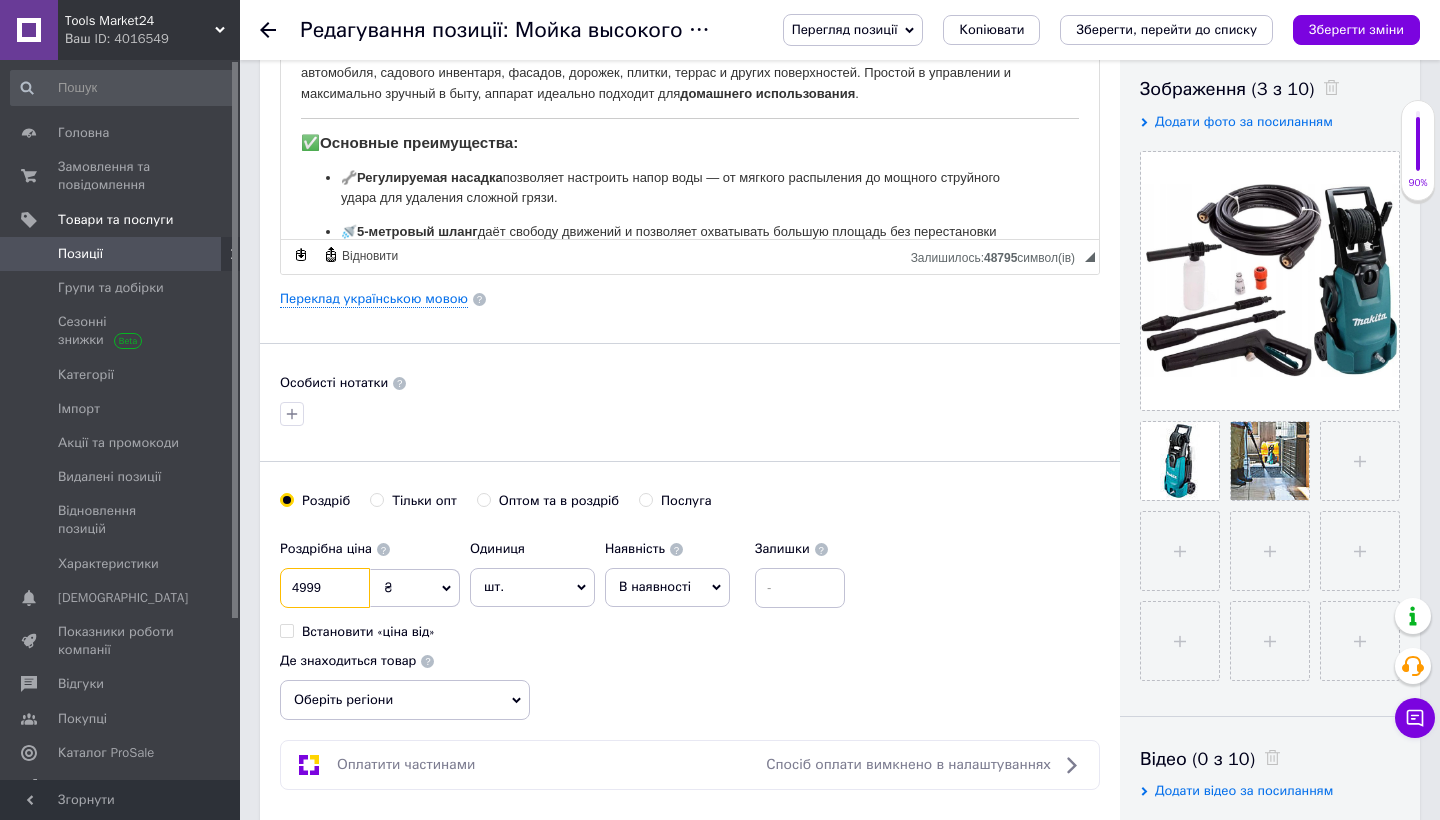 click on "4999" at bounding box center (325, 588) 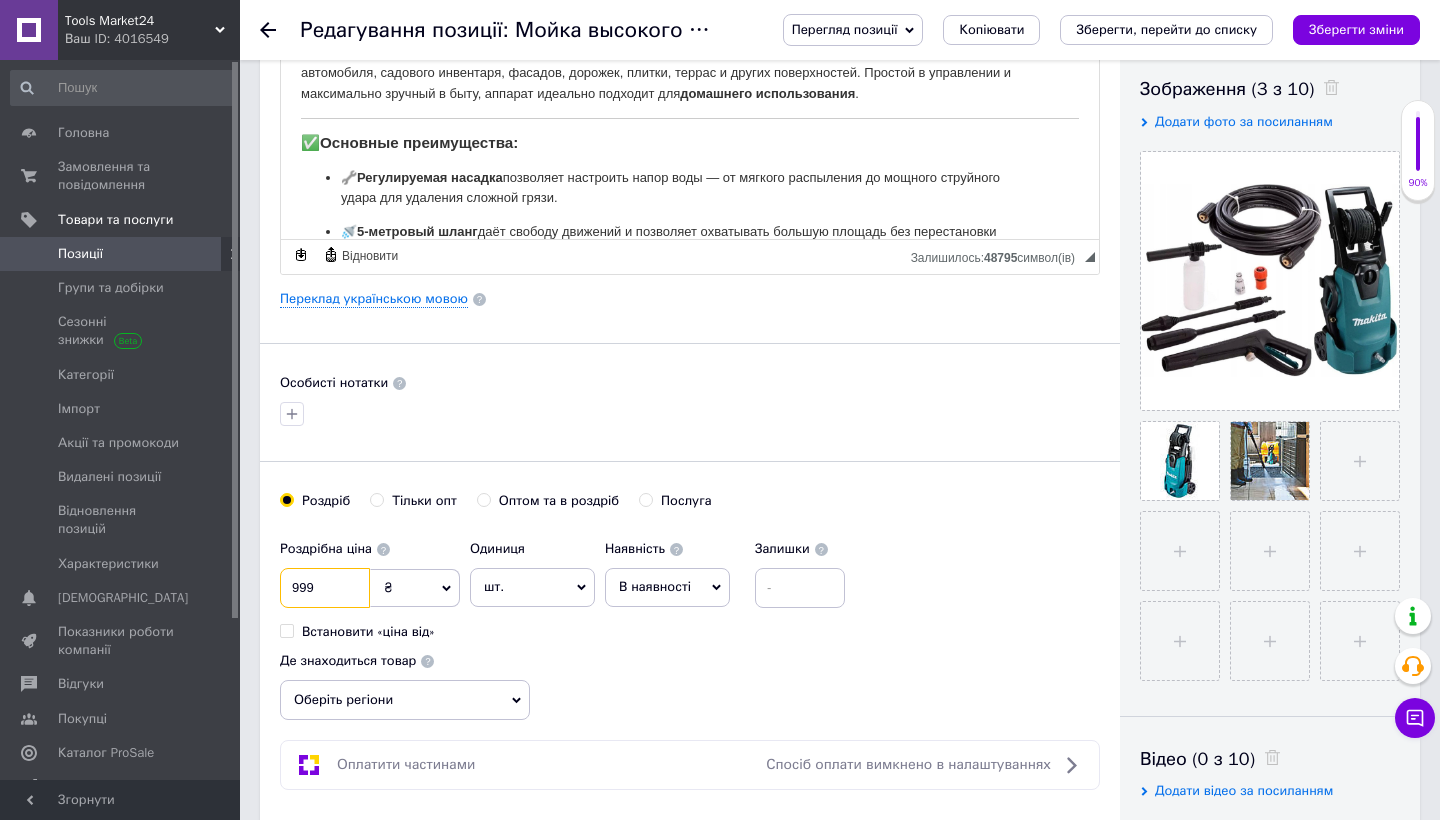 click on "999" at bounding box center (325, 588) 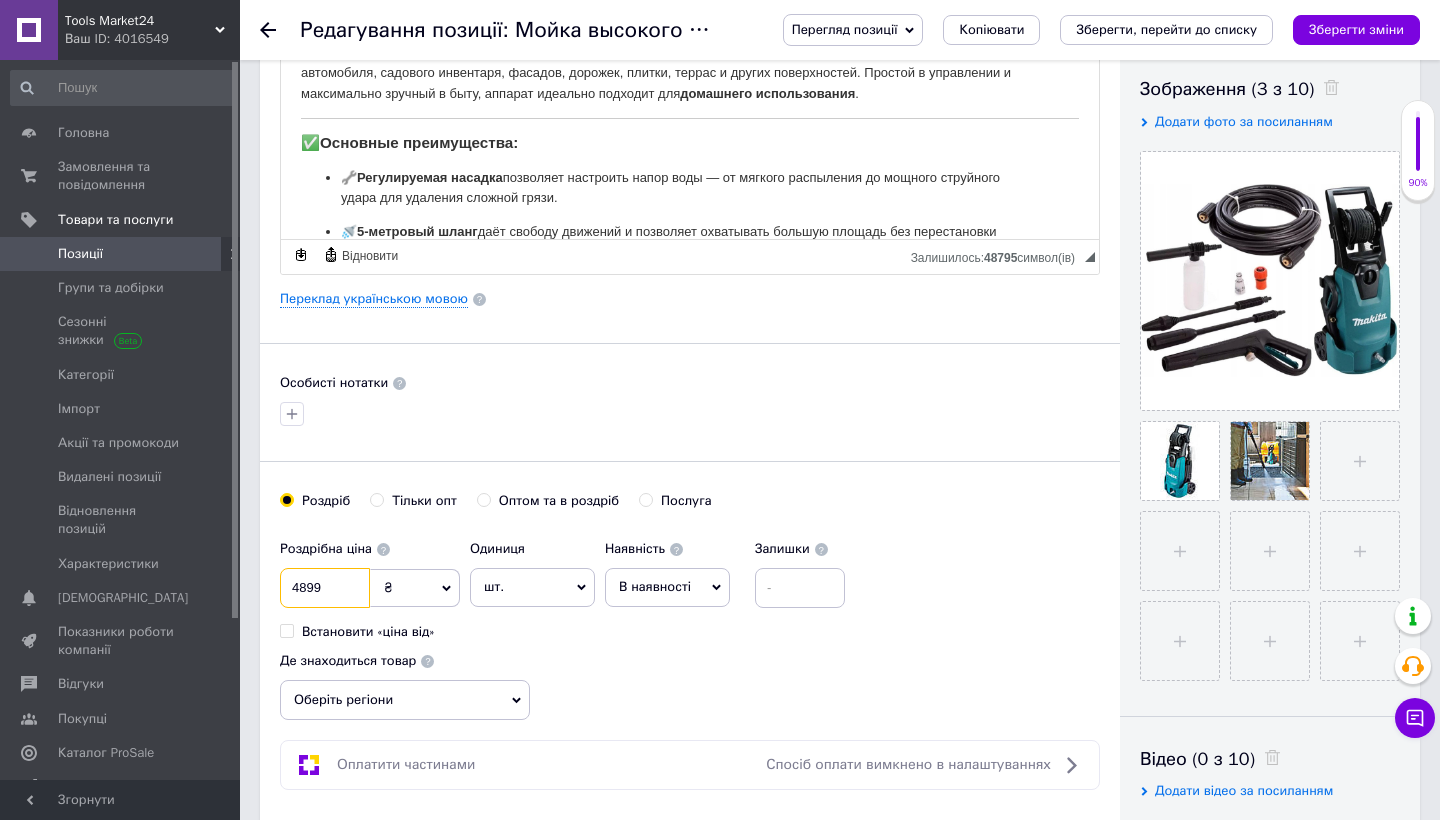 type on "4899" 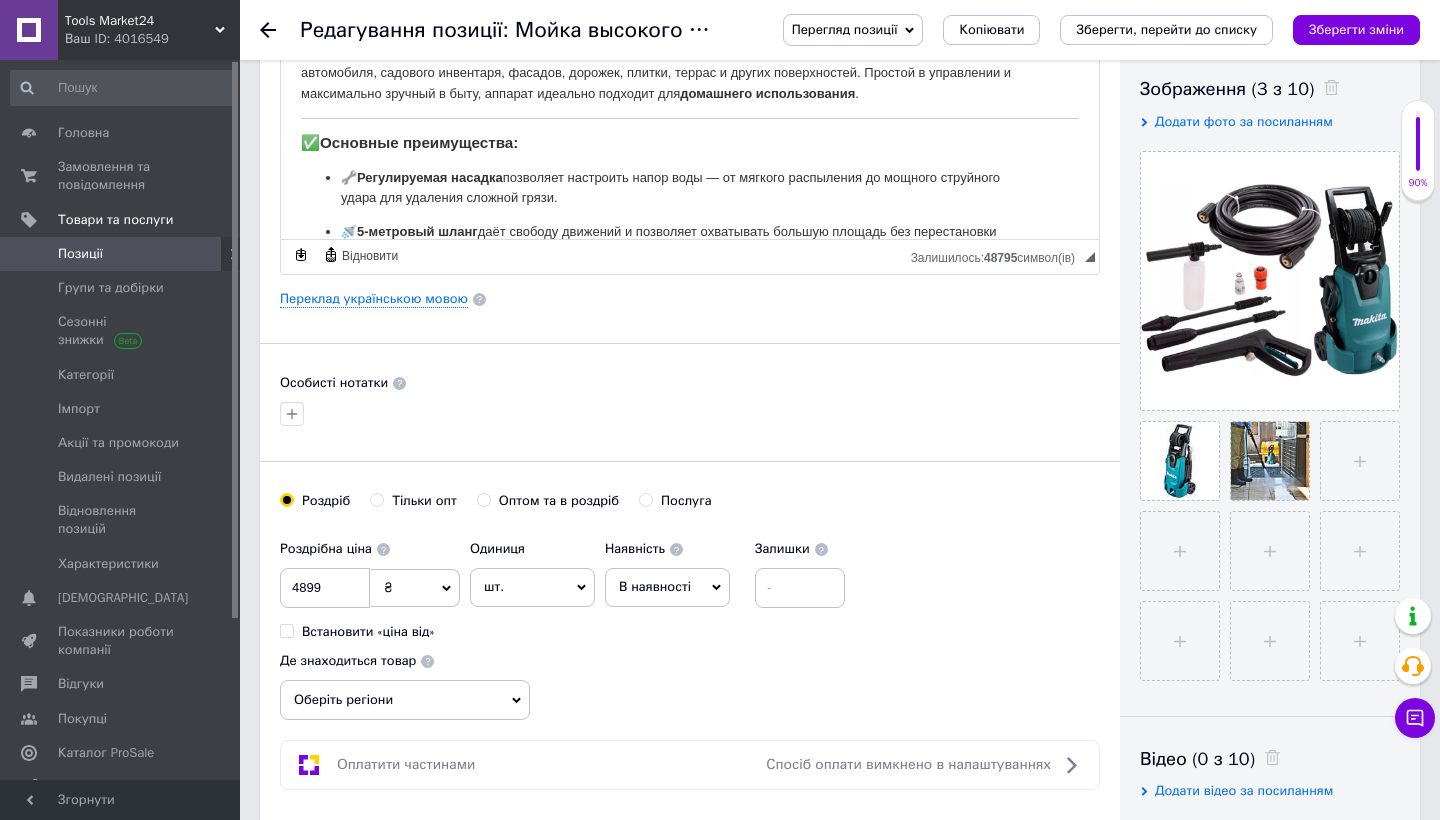 click on "Роздрібна ціна 4899 ₴ $ EUR CHF GBP ¥ PLN ₸ MDL HUF KGS CNY TRY KRW lei Встановити «ціна від» Одиниця шт. Популярне комплект упаковка кв.м пара м кг пог.м послуга т а автоцистерна ампула б балон банка блістер бобіна бочка [PERSON_NAME] бухта в ват виїзд відро г г га година гр/кв.м гігакалорія д дав два місяці день доба доза є єврокуб з зміна к кВт каністра карат кв.дм кв.м кв.см кв.фут квартал кг кг/кв.м км колесо комплект коробка куб.дм куб.м л л лист м м мВт мл мм моток місяць мішок н набір номер о об'єкт од. п палетомісце пара партія пач пог.м послуга посівна одиниця птахомісце півроку пігулка" at bounding box center [690, 625] 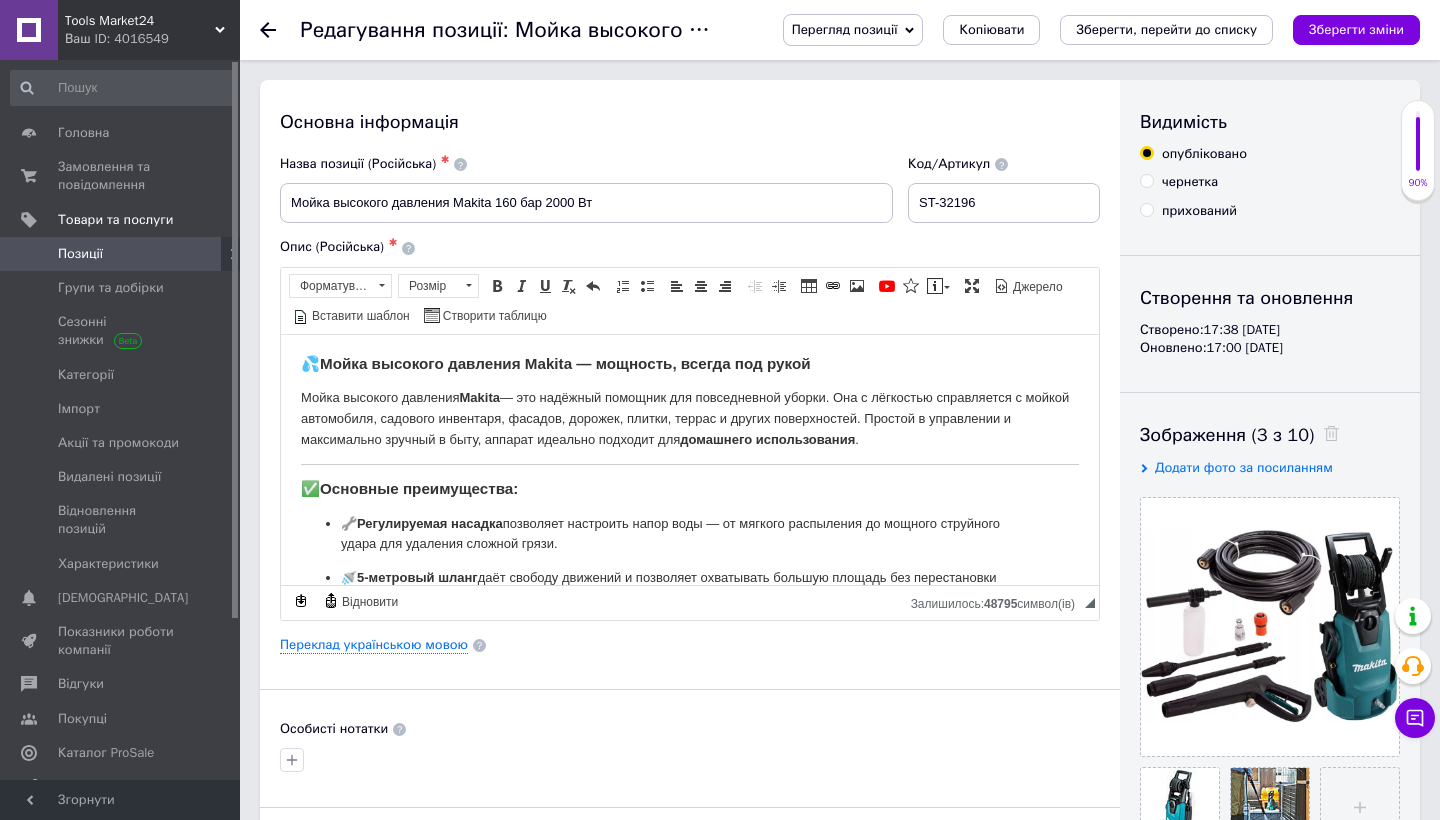 scroll, scrollTop: 0, scrollLeft: 0, axis: both 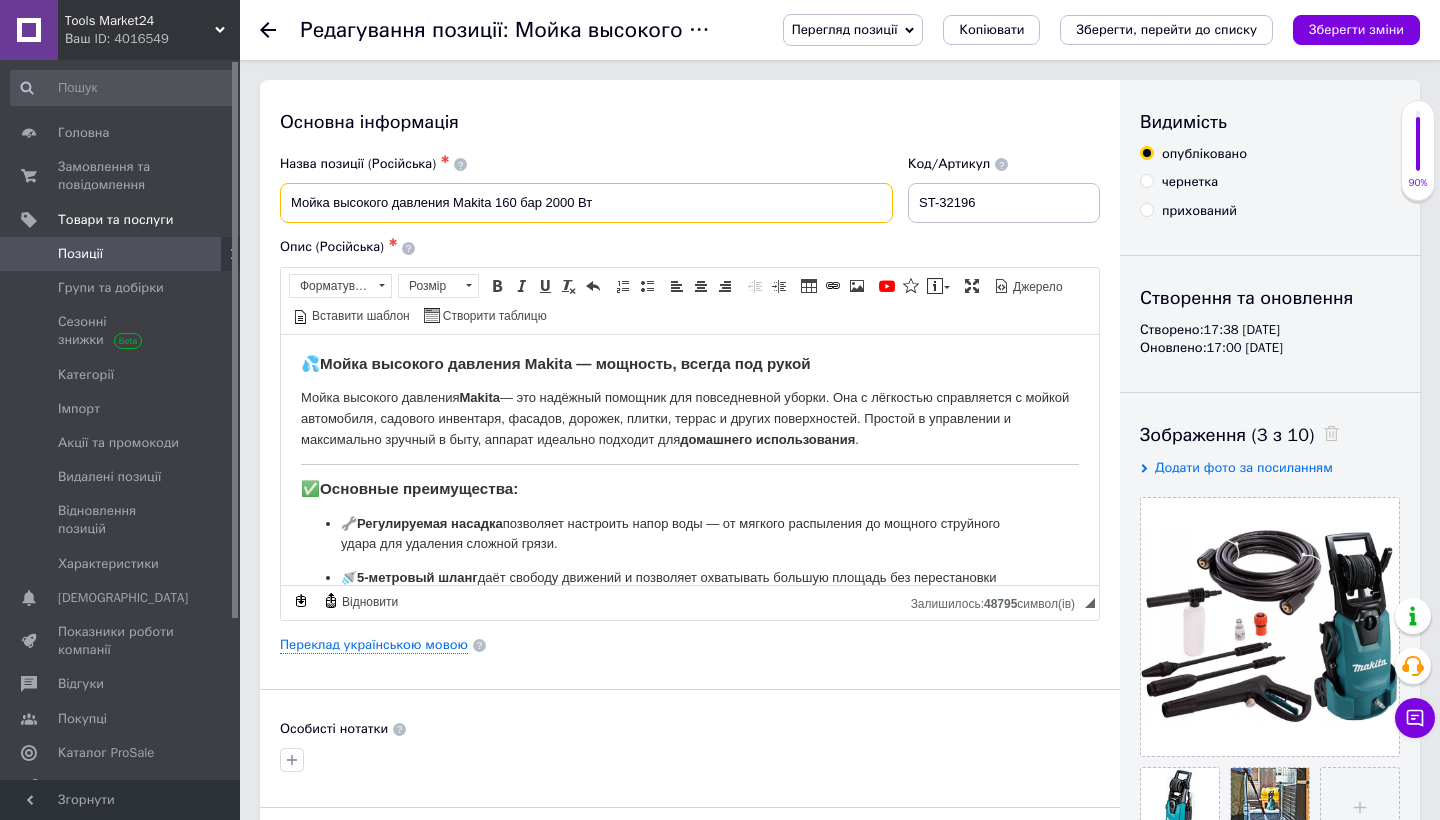 click on "Мойка высокого давления Makita 160 бар 2000 Вт" at bounding box center [586, 203] 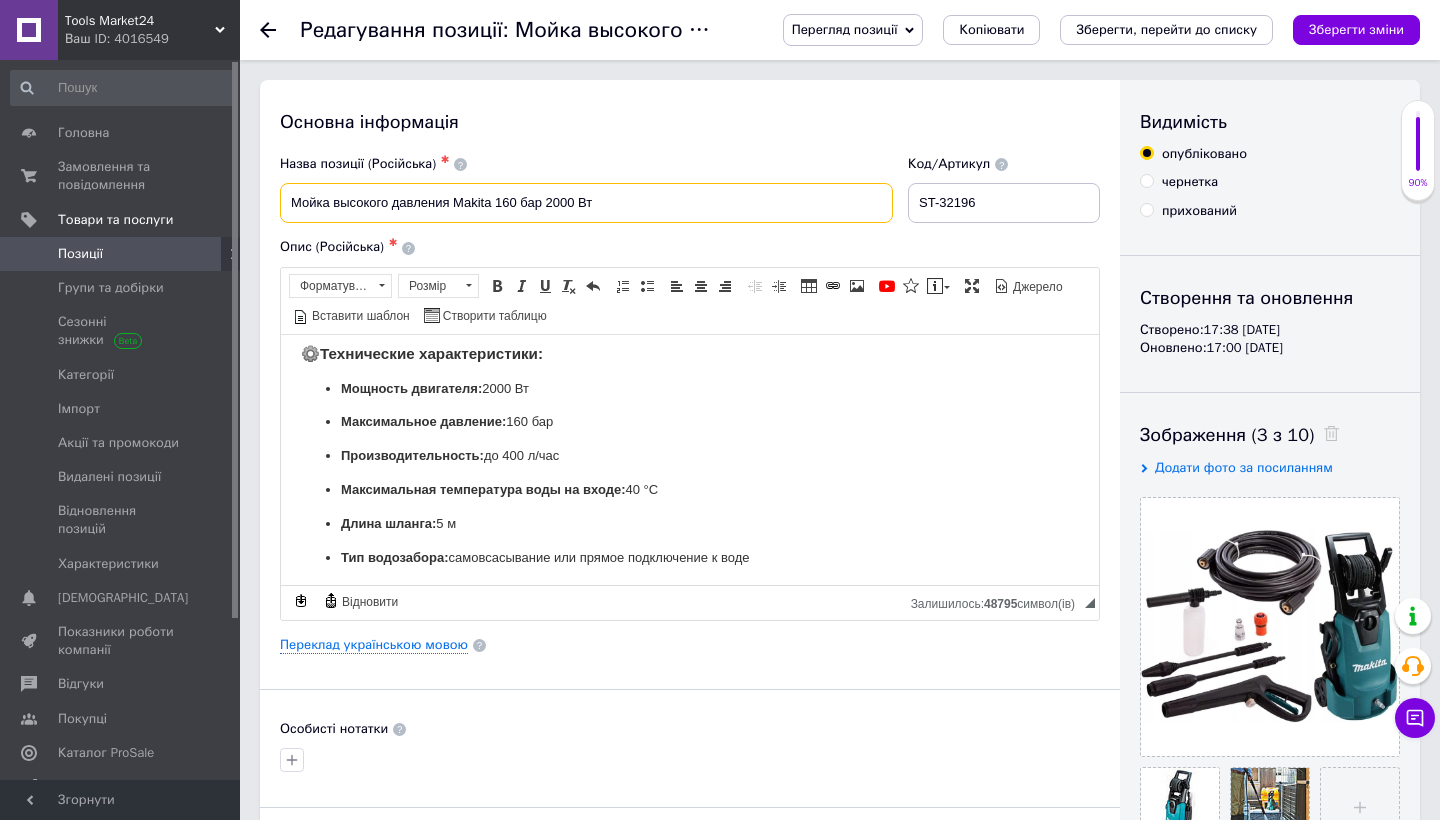 scroll, scrollTop: 414, scrollLeft: 0, axis: vertical 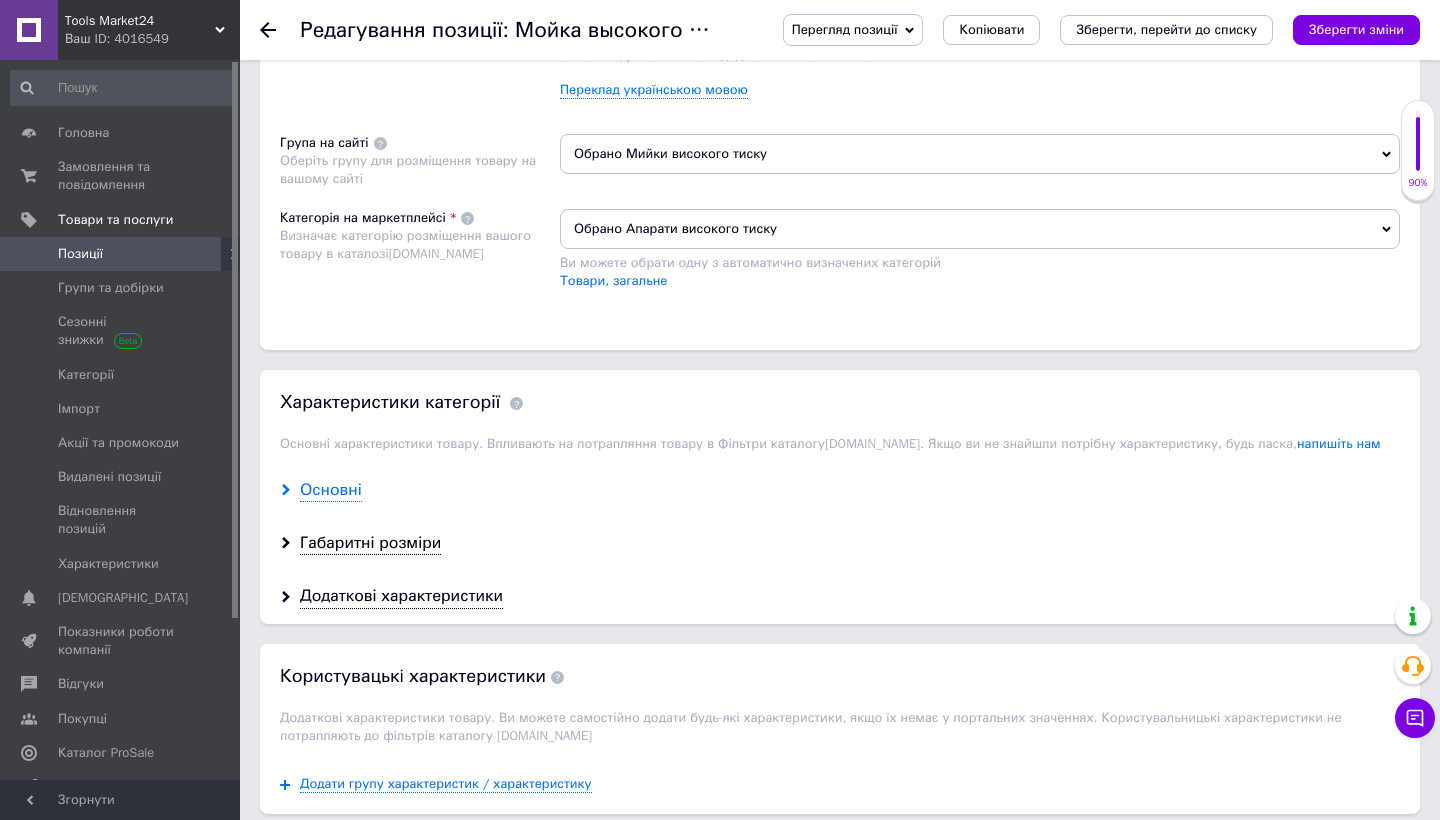 click on "Основні" at bounding box center [331, 490] 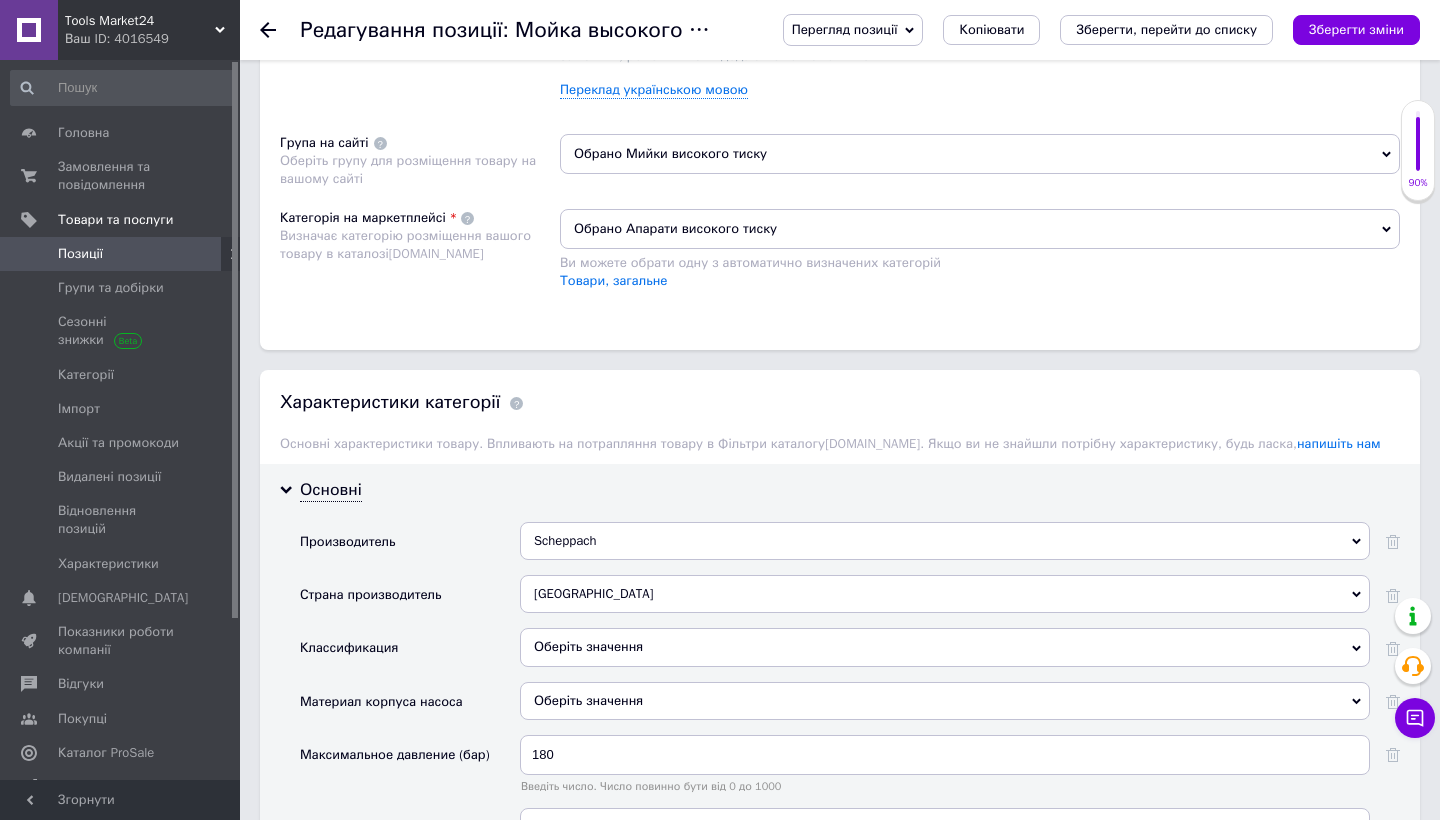 click on "Scheppach" at bounding box center (945, 541) 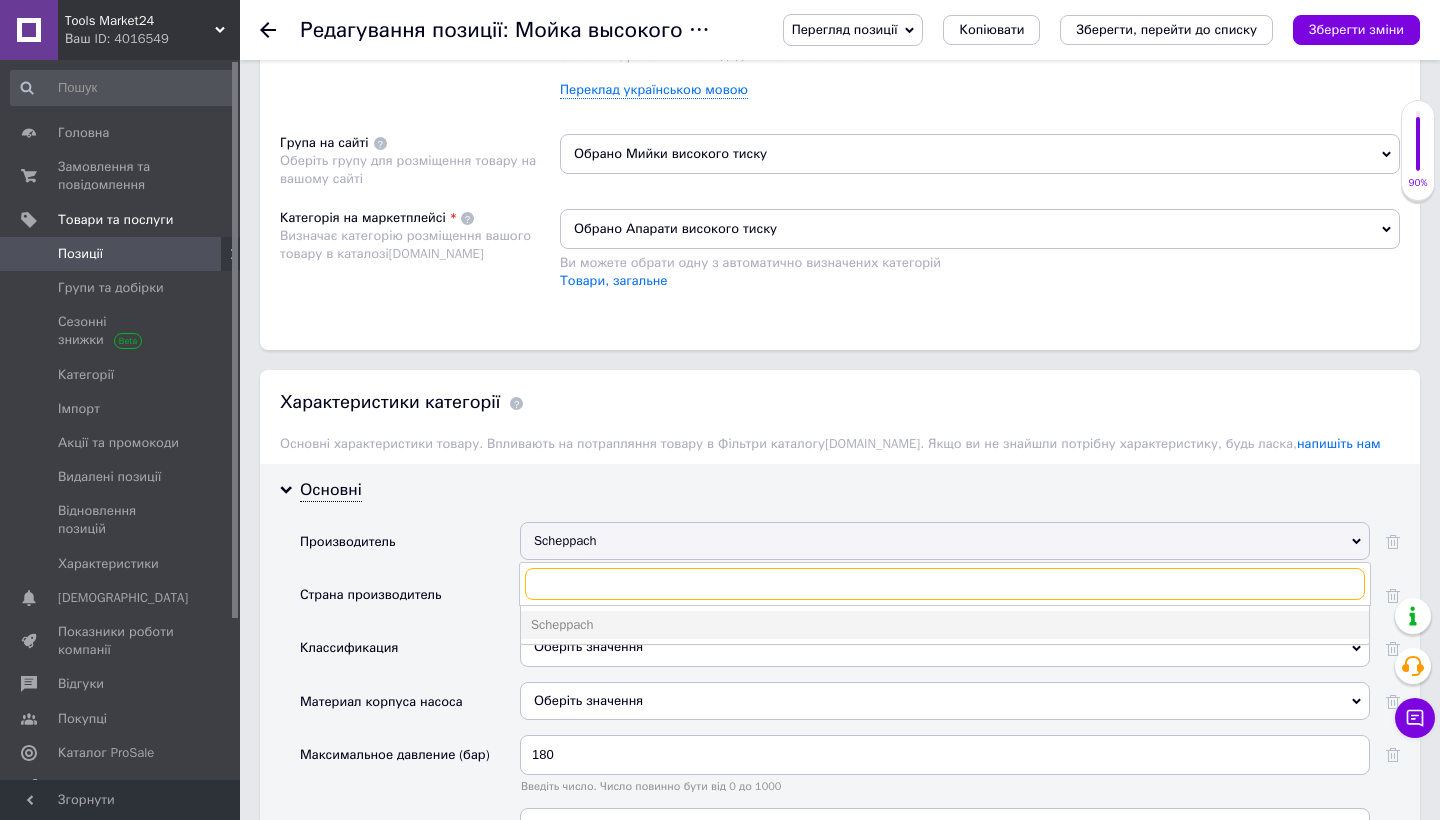paste on "Makita" 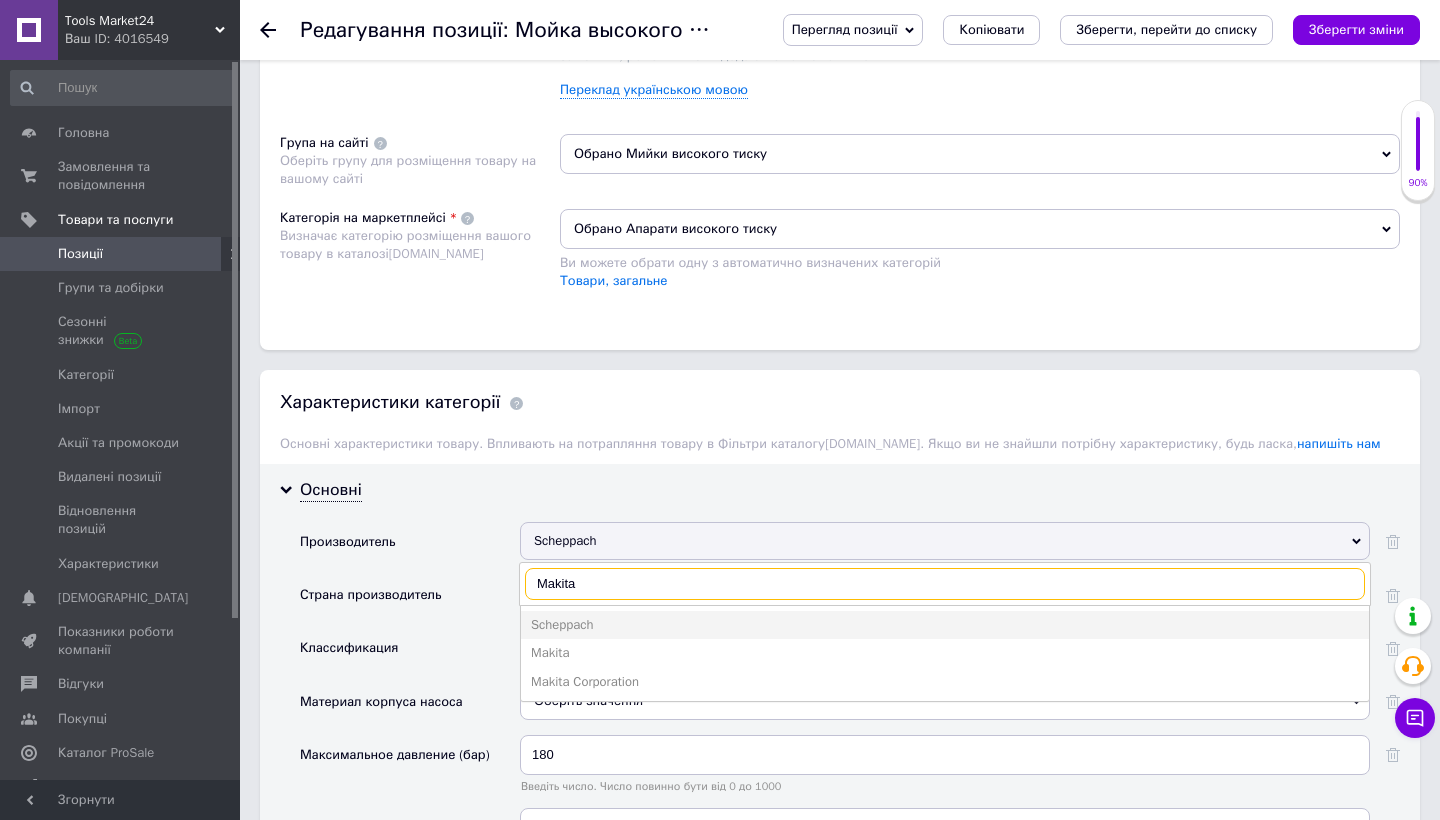 scroll, scrollTop: 1305, scrollLeft: 0, axis: vertical 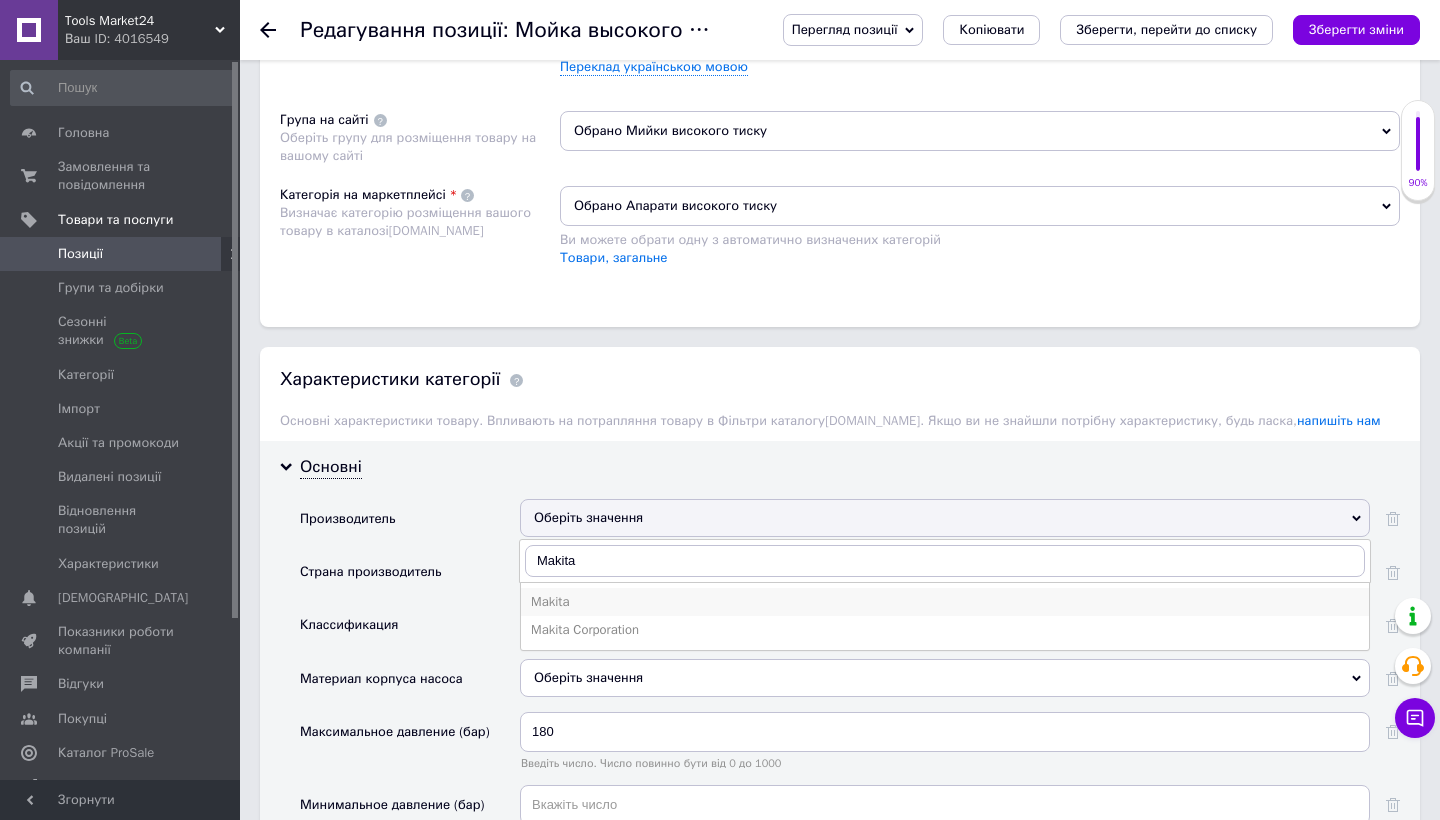 click on "Makita" at bounding box center (945, 602) 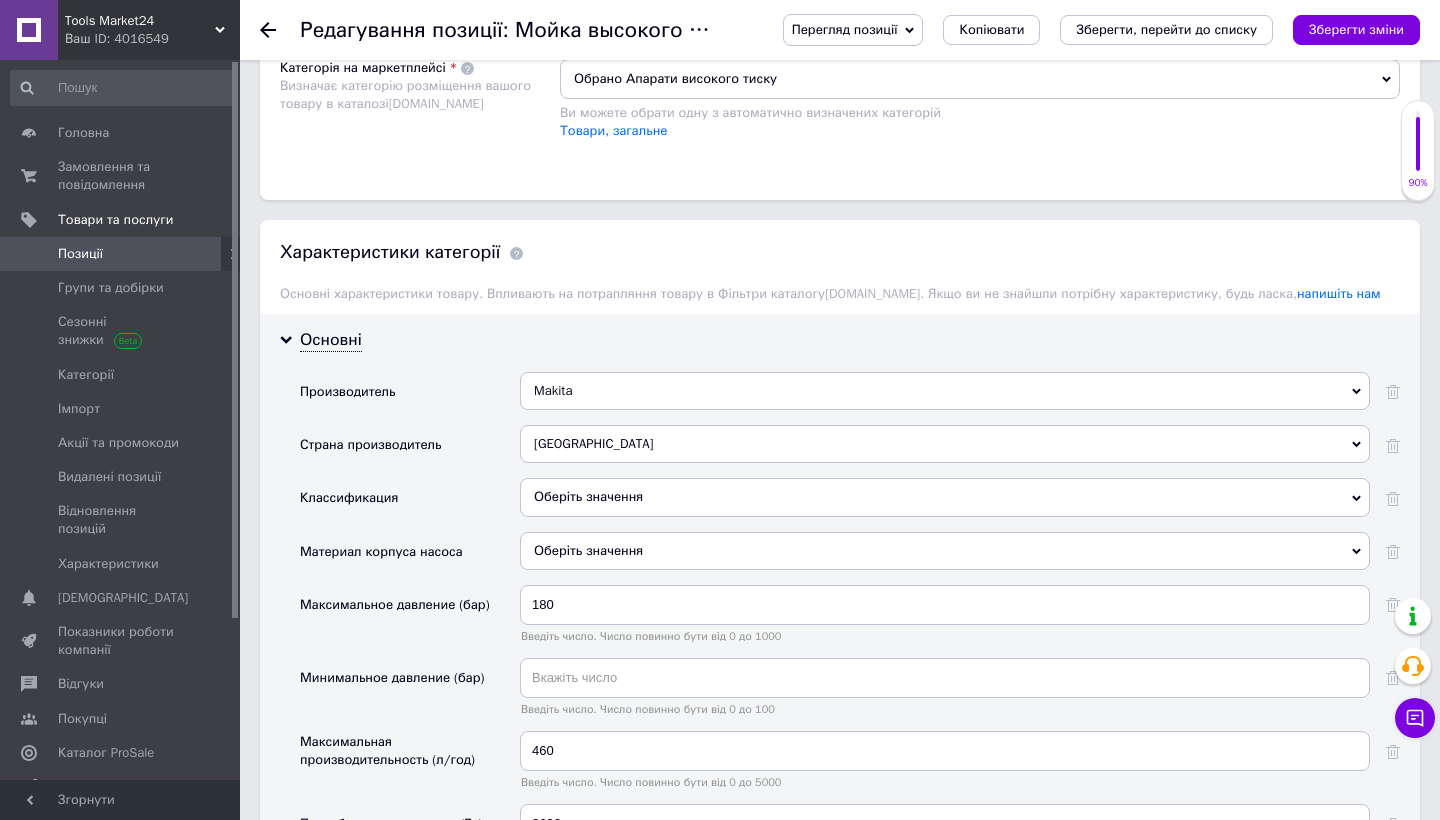 scroll, scrollTop: 1439, scrollLeft: 0, axis: vertical 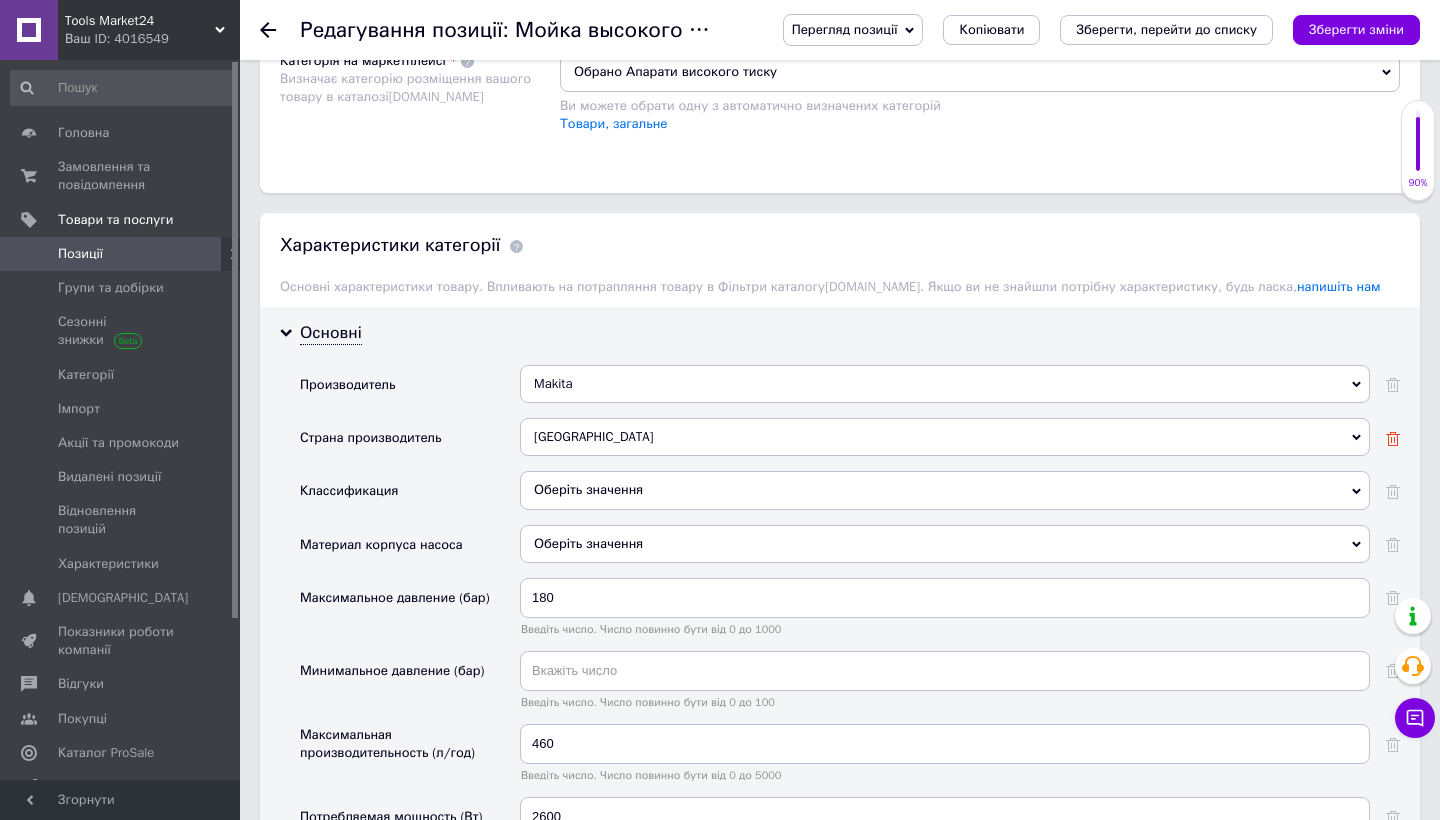 click 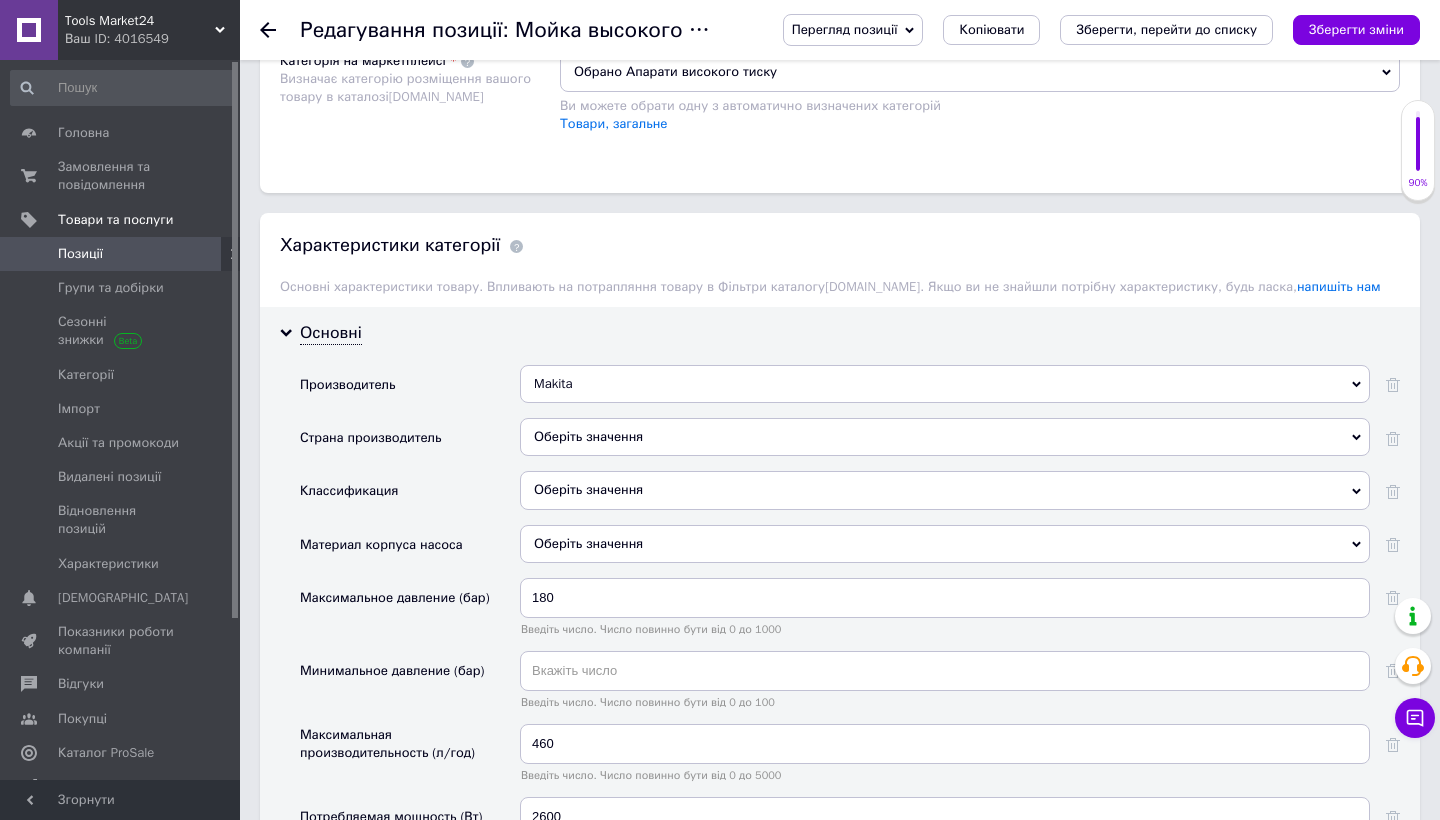 scroll, scrollTop: 1540, scrollLeft: 0, axis: vertical 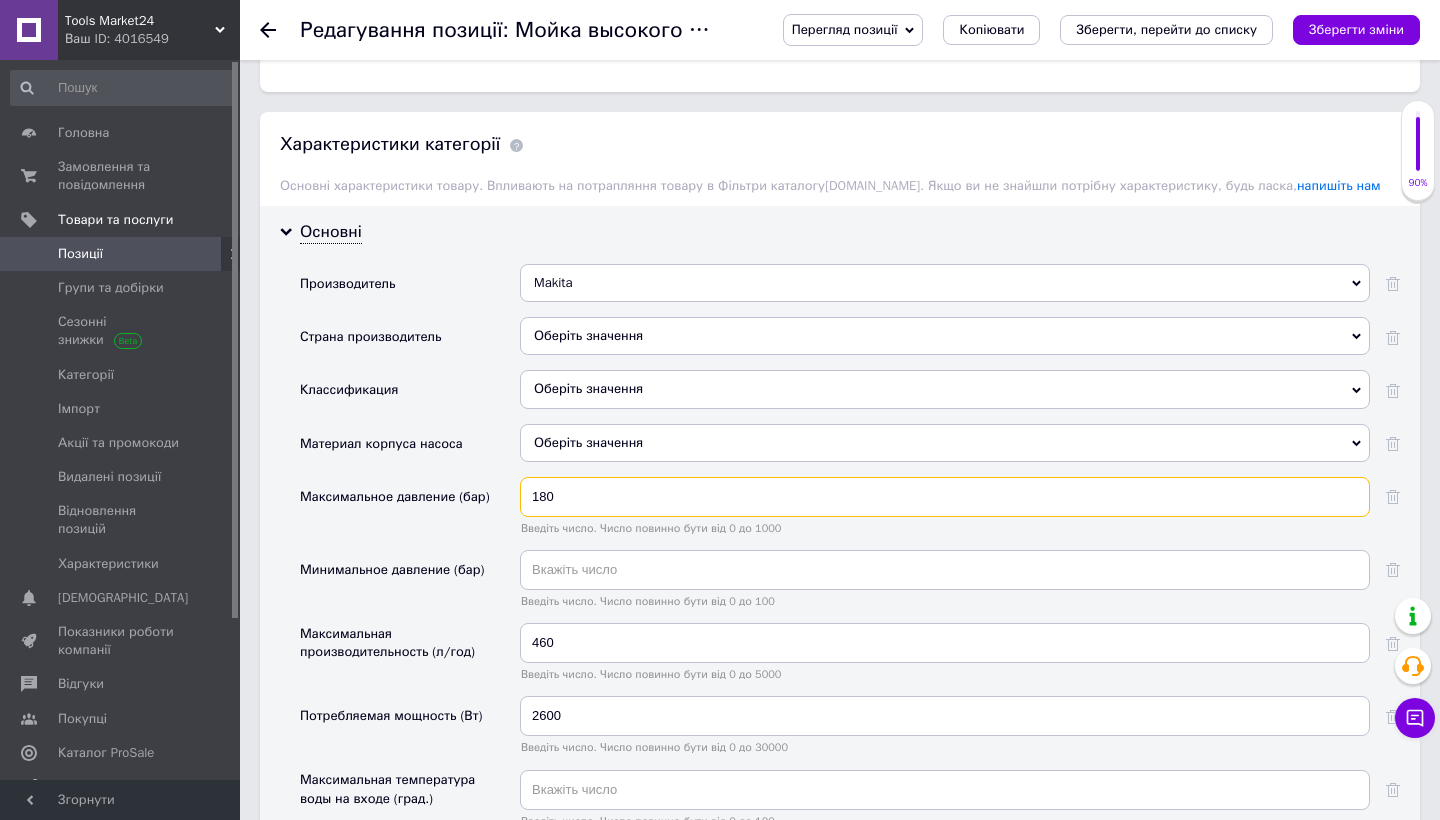 click on "180" at bounding box center [945, 497] 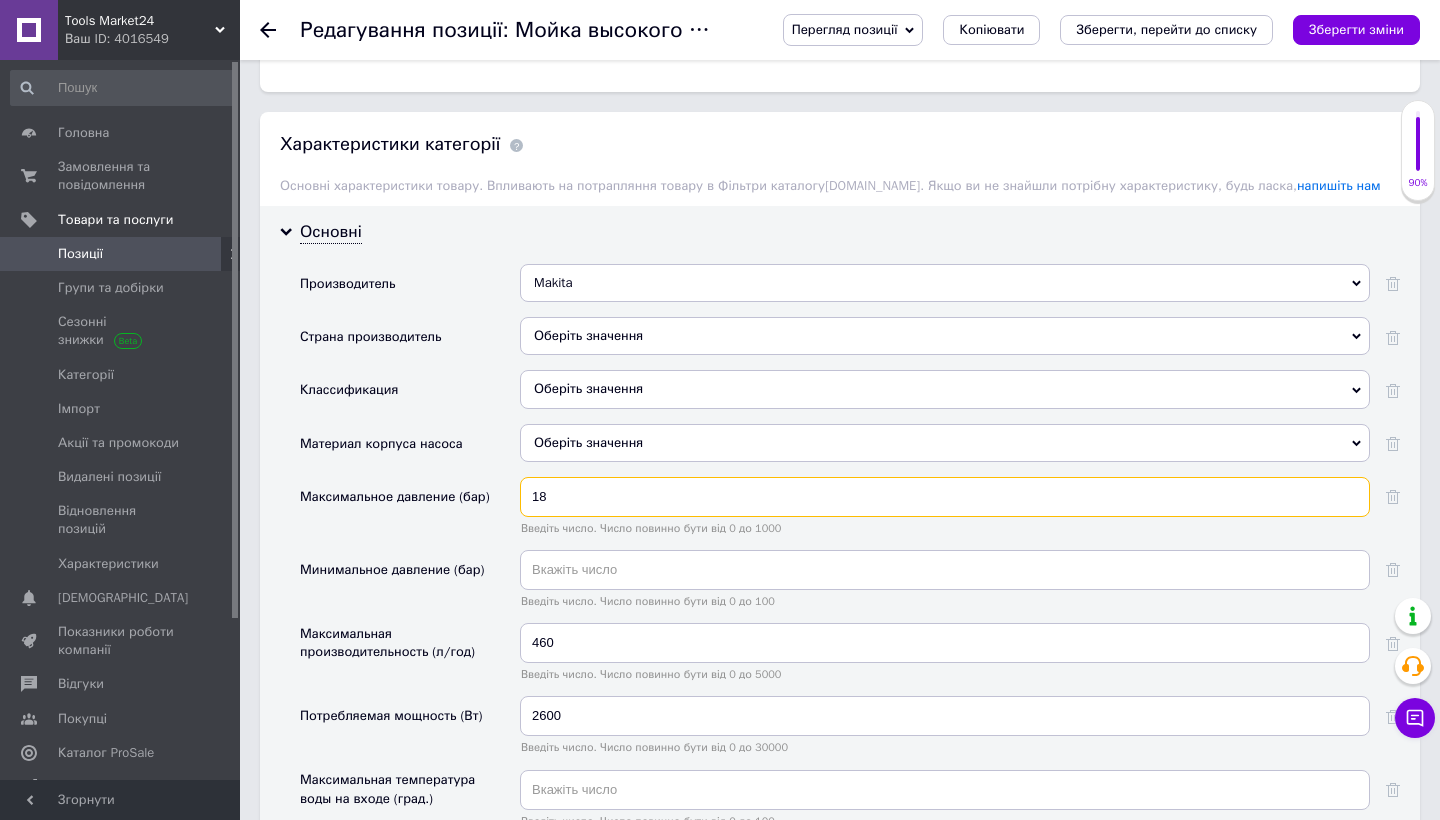 type on "1" 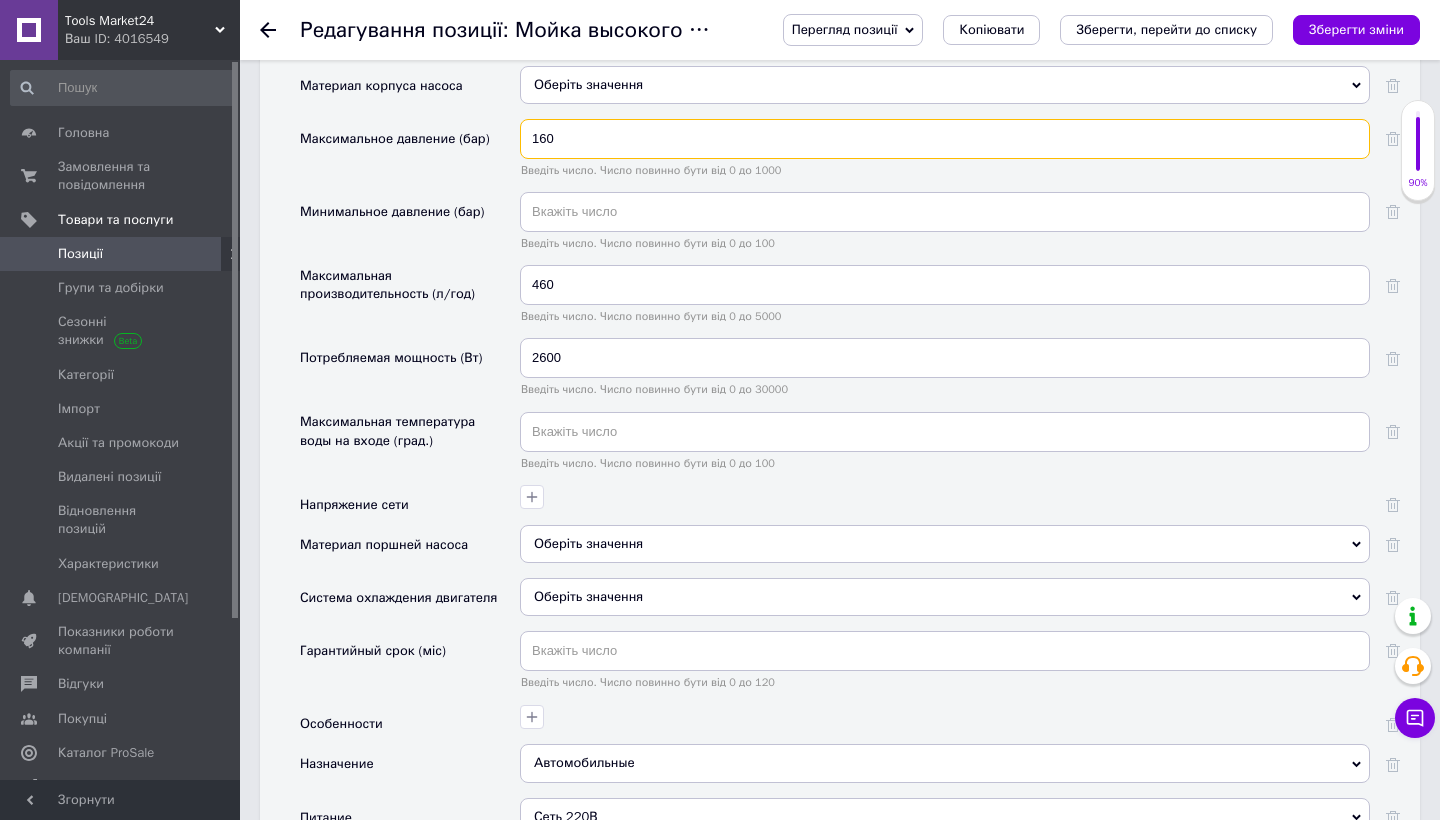 scroll, scrollTop: 1899, scrollLeft: 0, axis: vertical 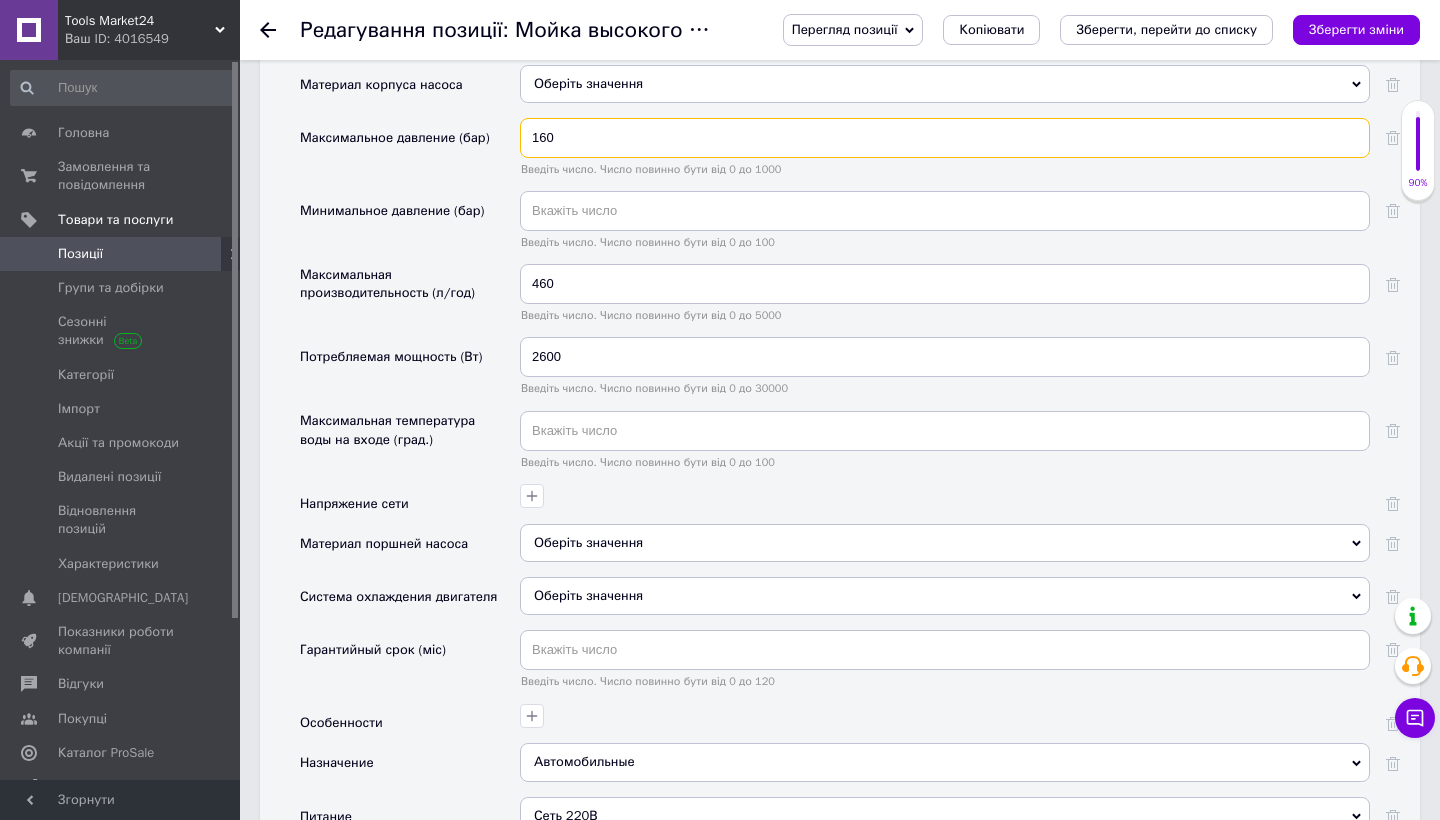 type on "160" 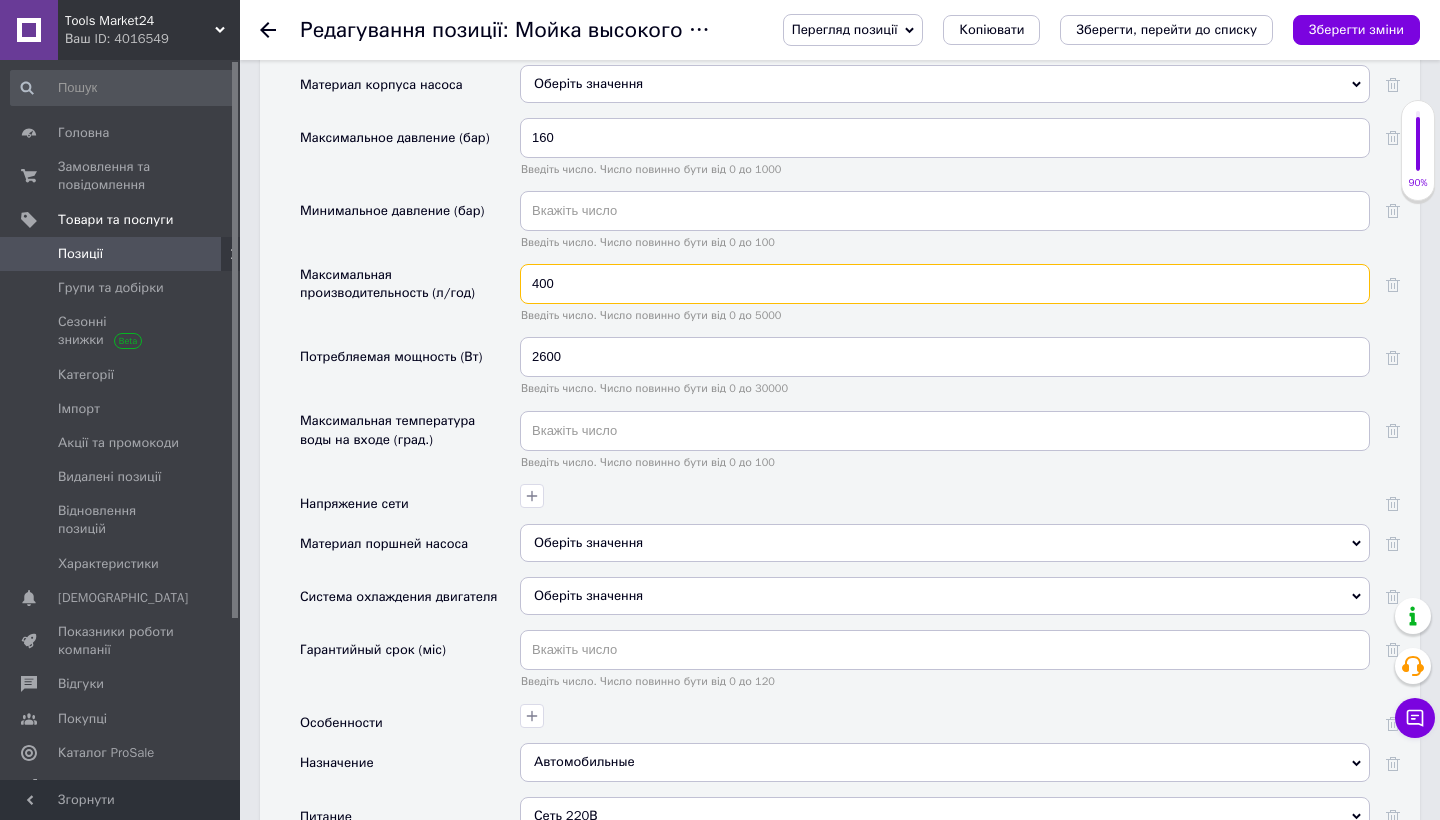 type on "400" 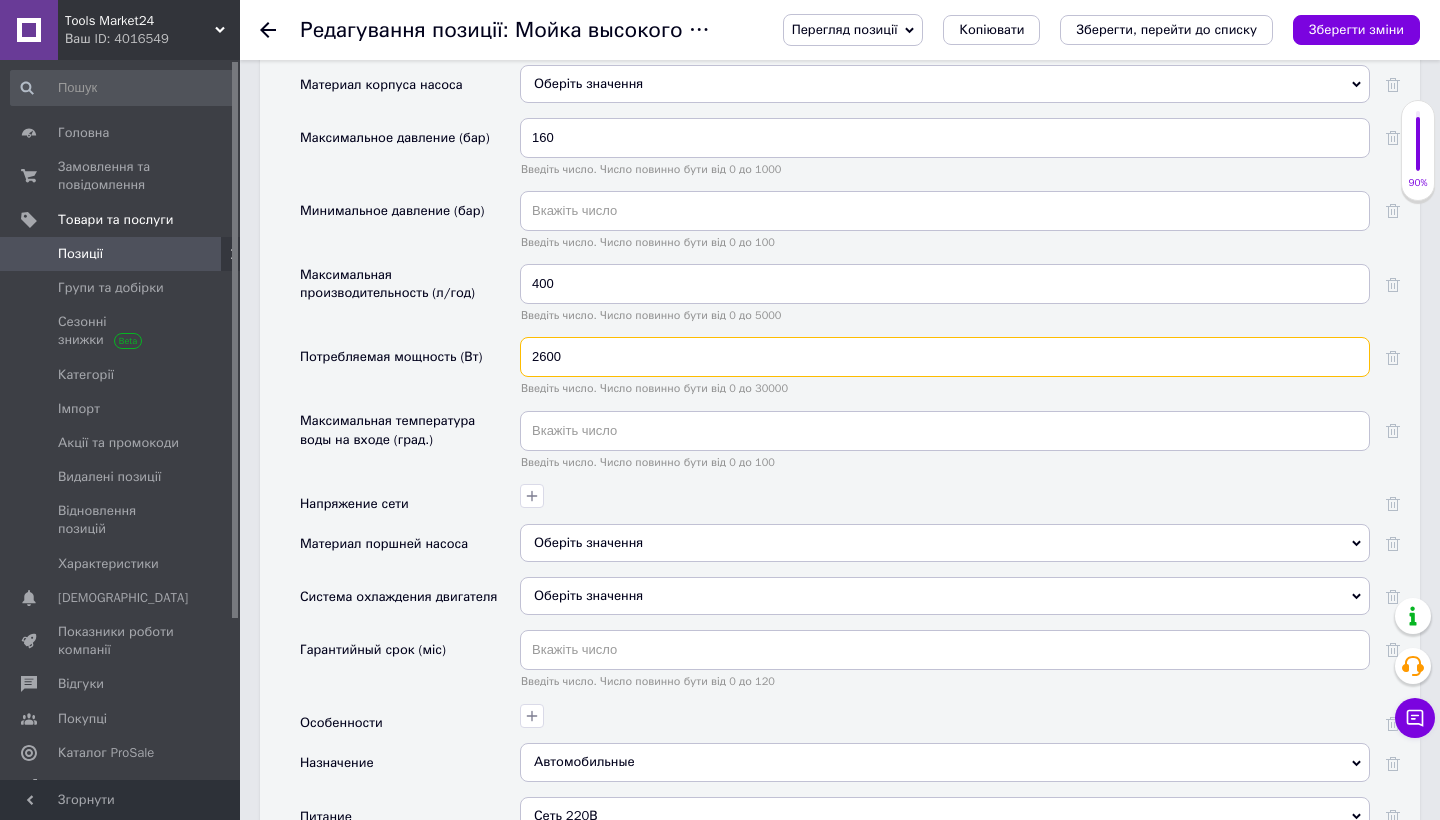 click on "2600" at bounding box center [945, 357] 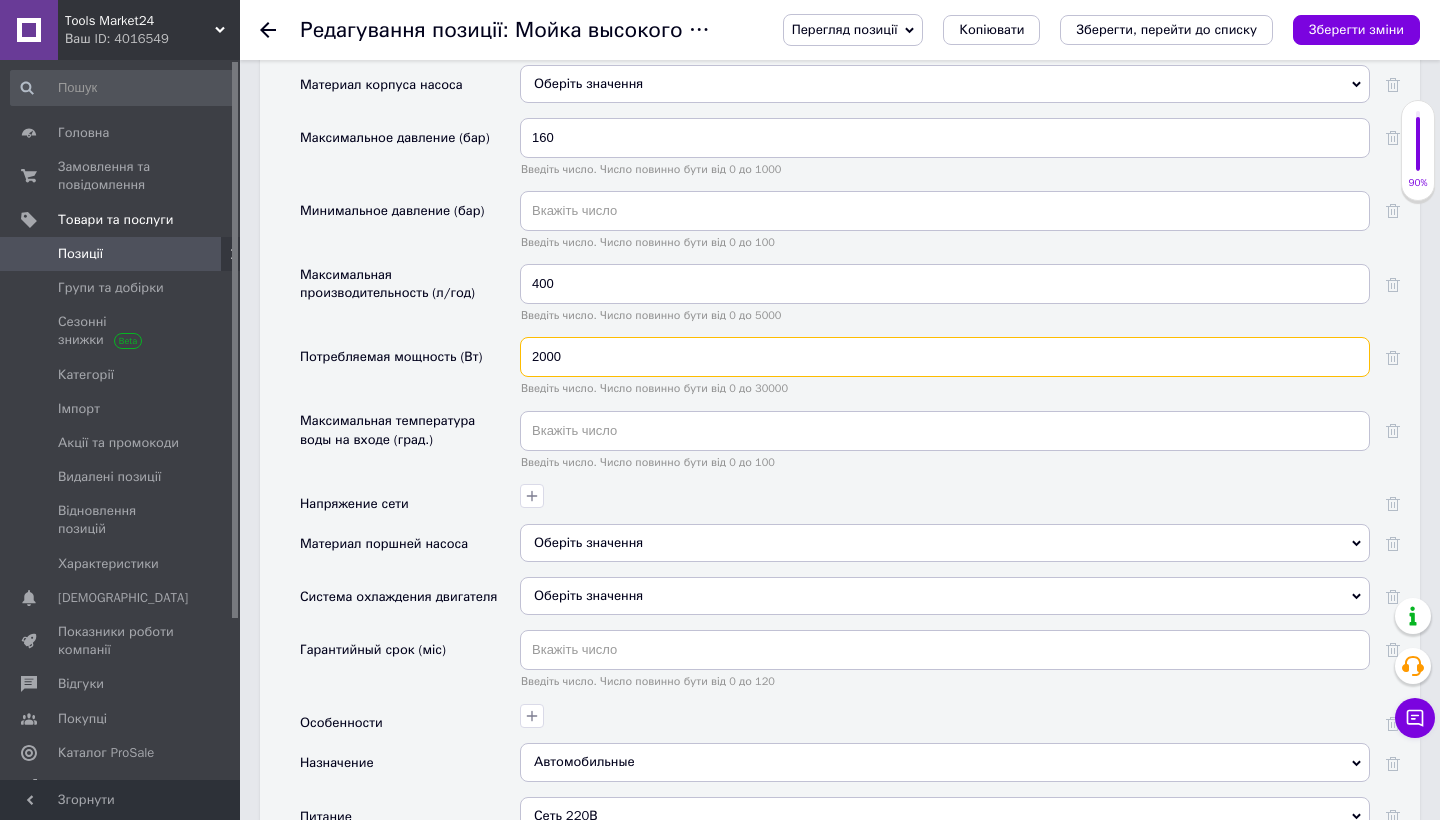 type on "2000" 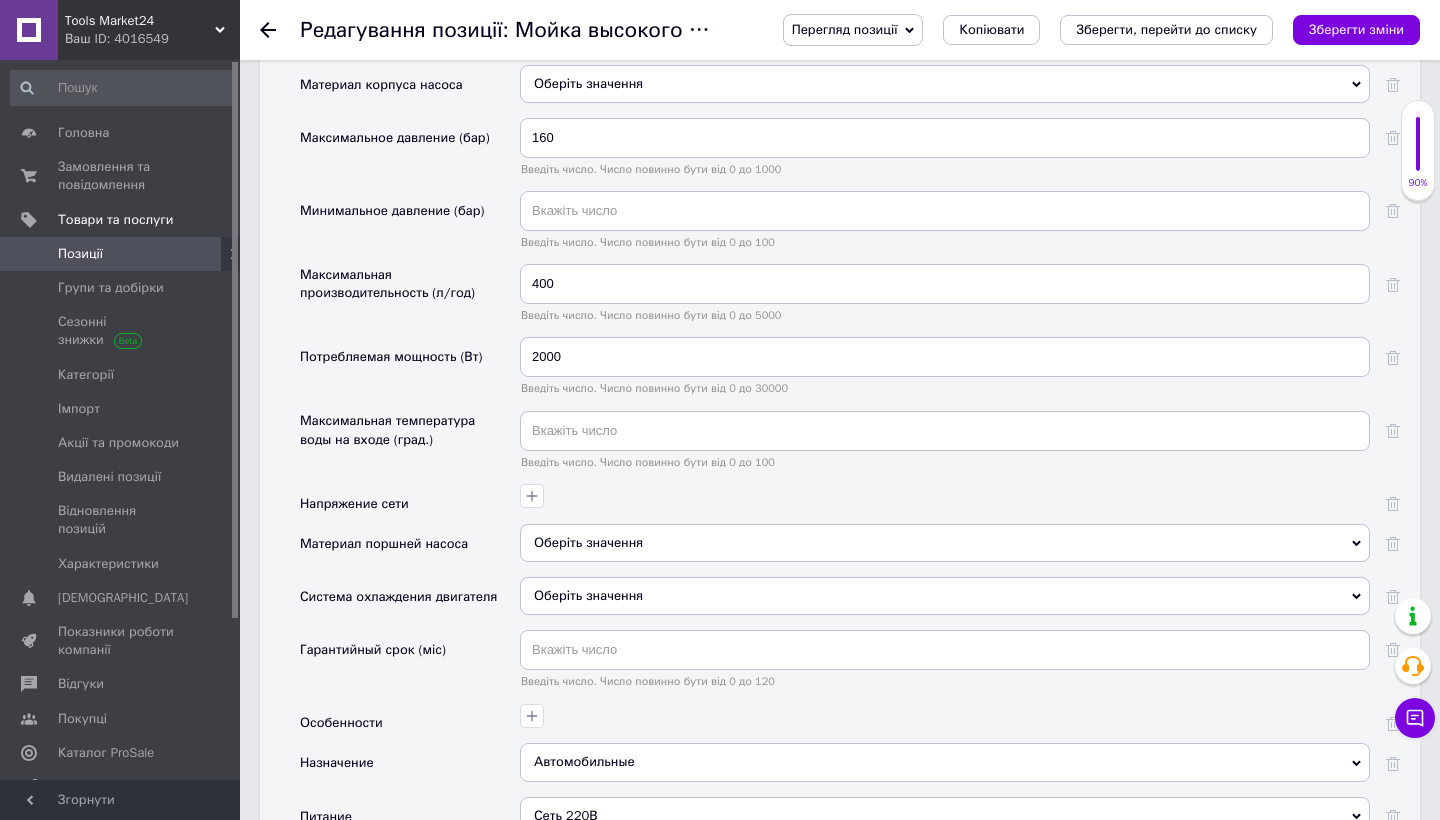 click on "Потребляемая мощность (Вт)" at bounding box center [410, 373] 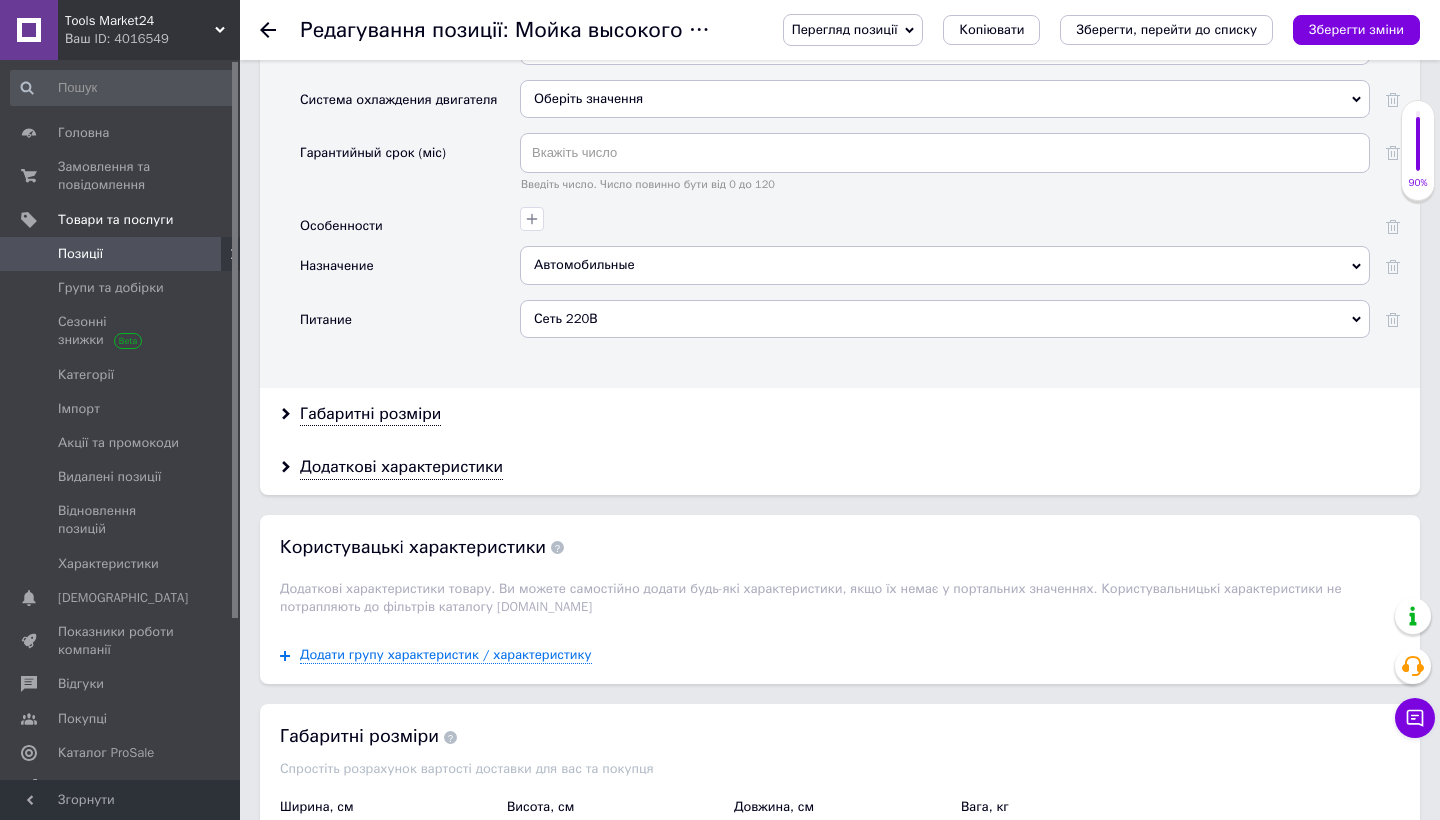 scroll, scrollTop: 2394, scrollLeft: 0, axis: vertical 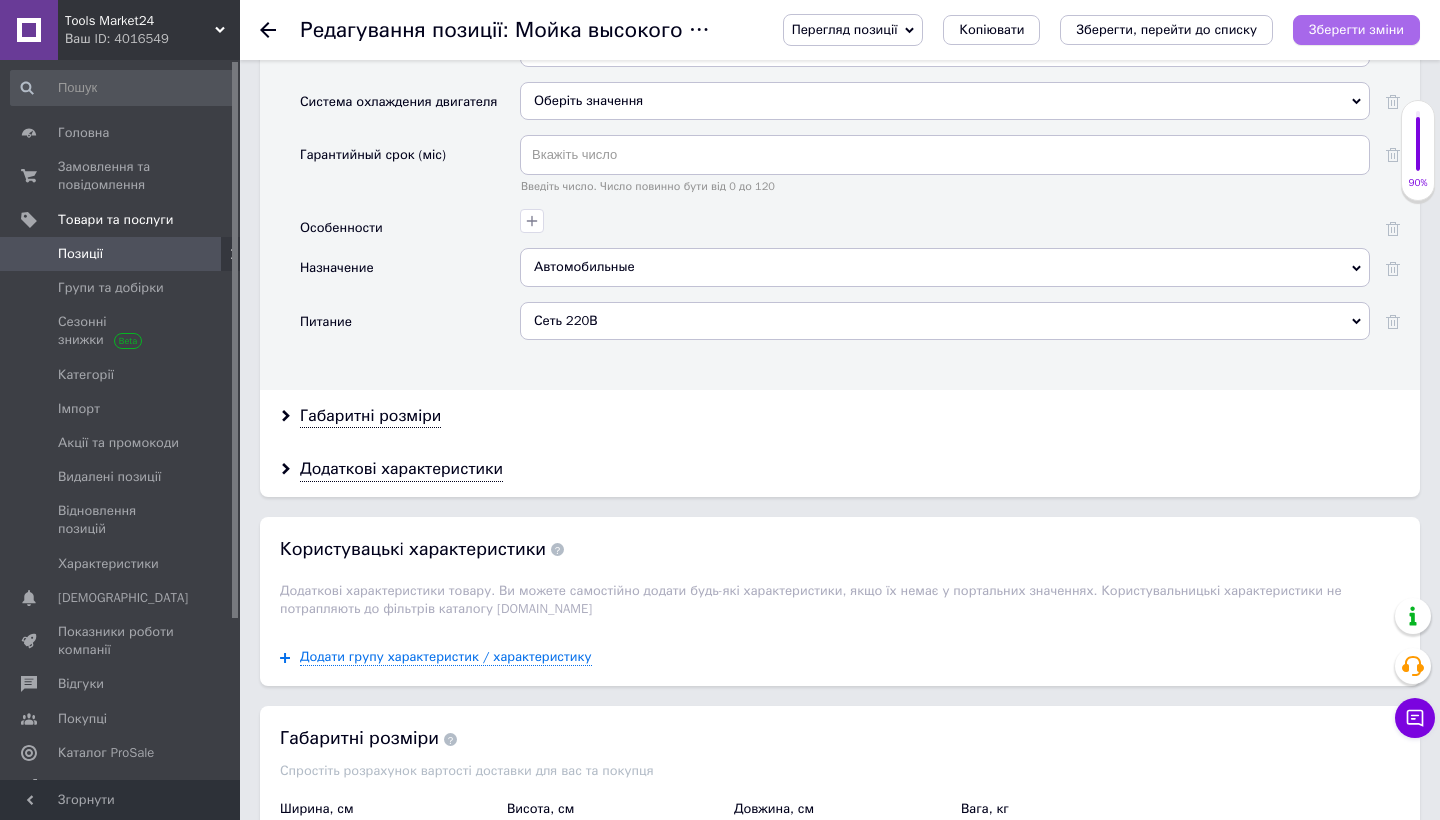 click on "Зберегти зміни" at bounding box center [1356, 30] 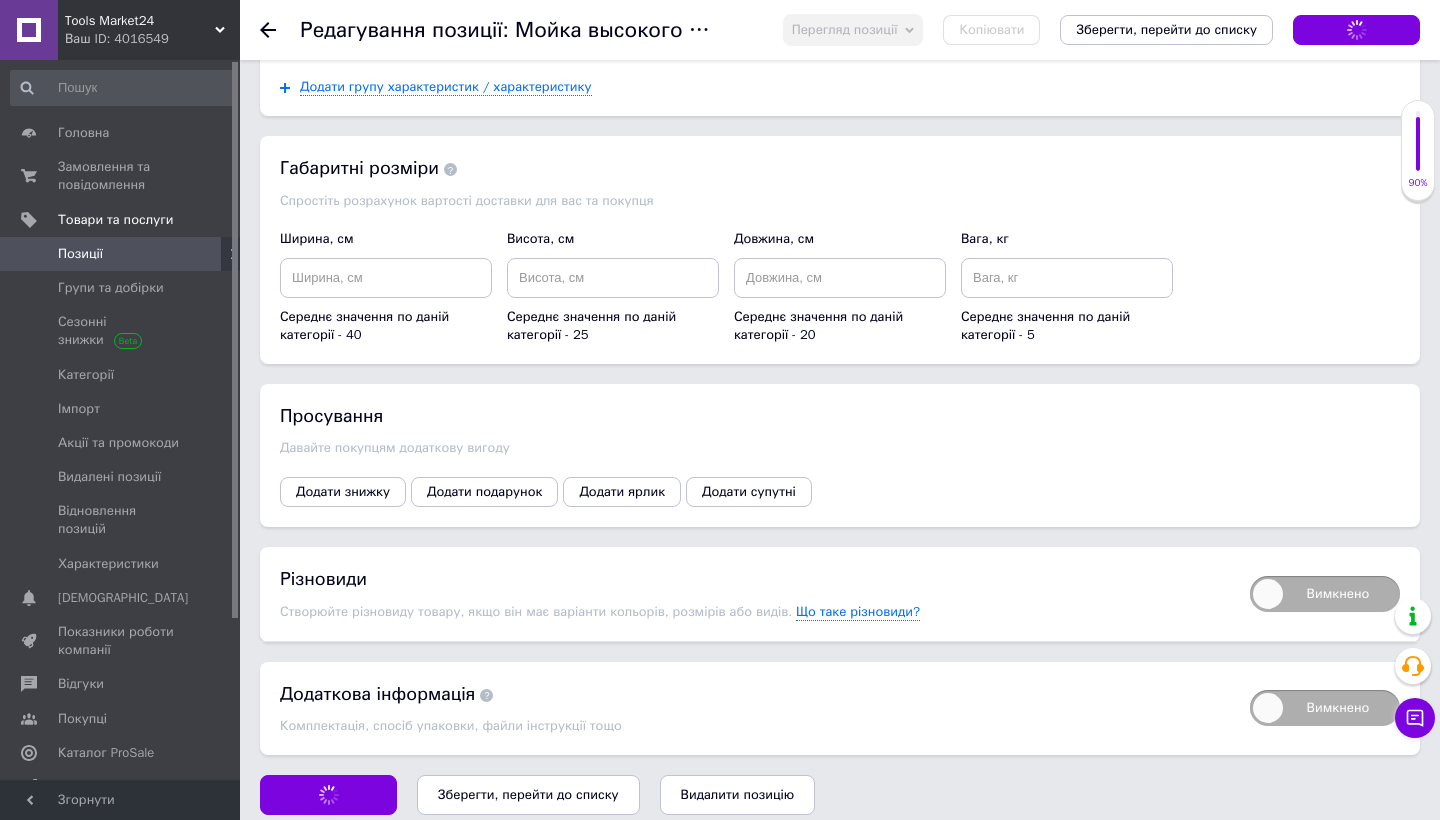 scroll, scrollTop: 2963, scrollLeft: 0, axis: vertical 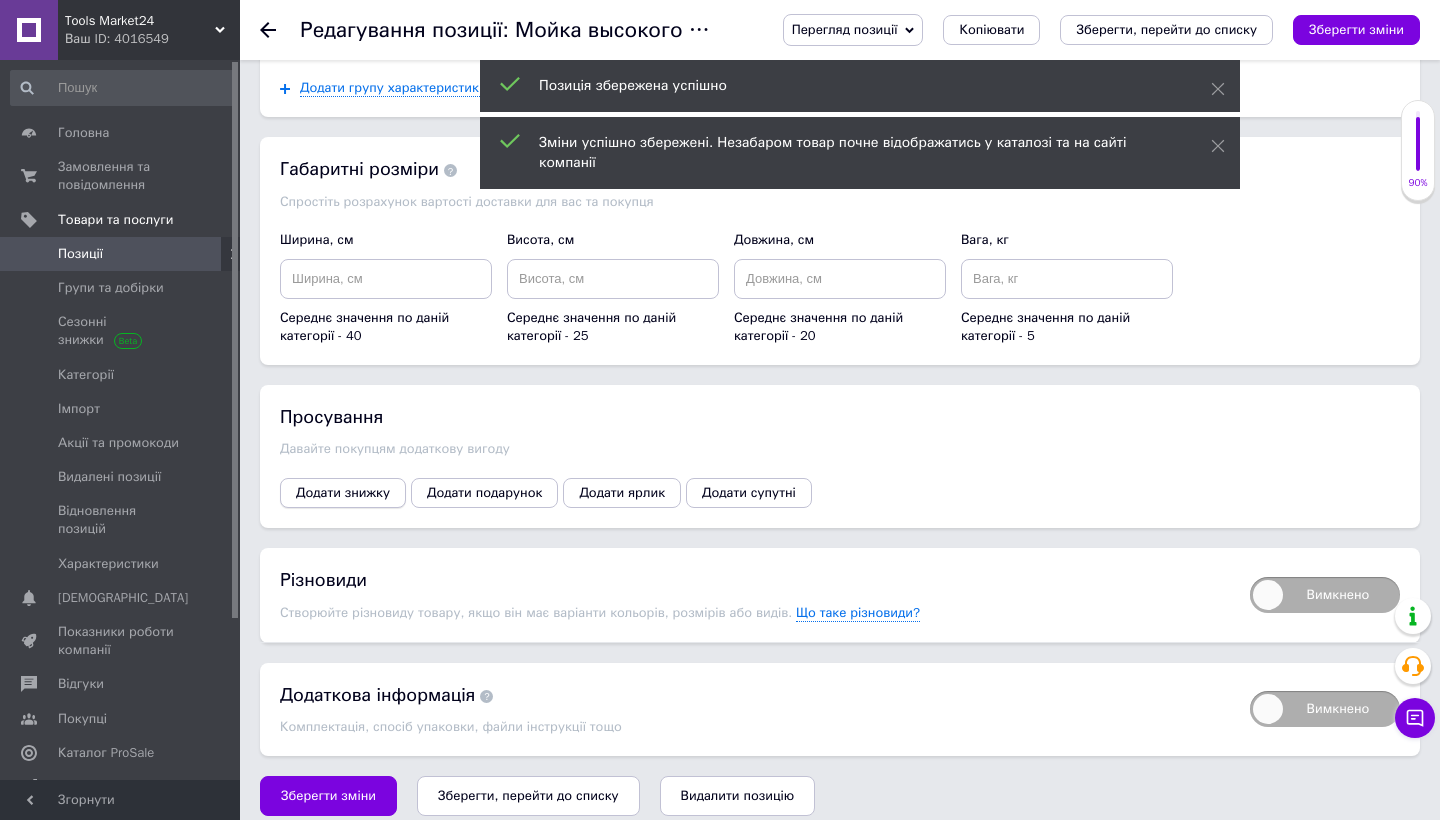 click on "Додати знижку" at bounding box center (343, 493) 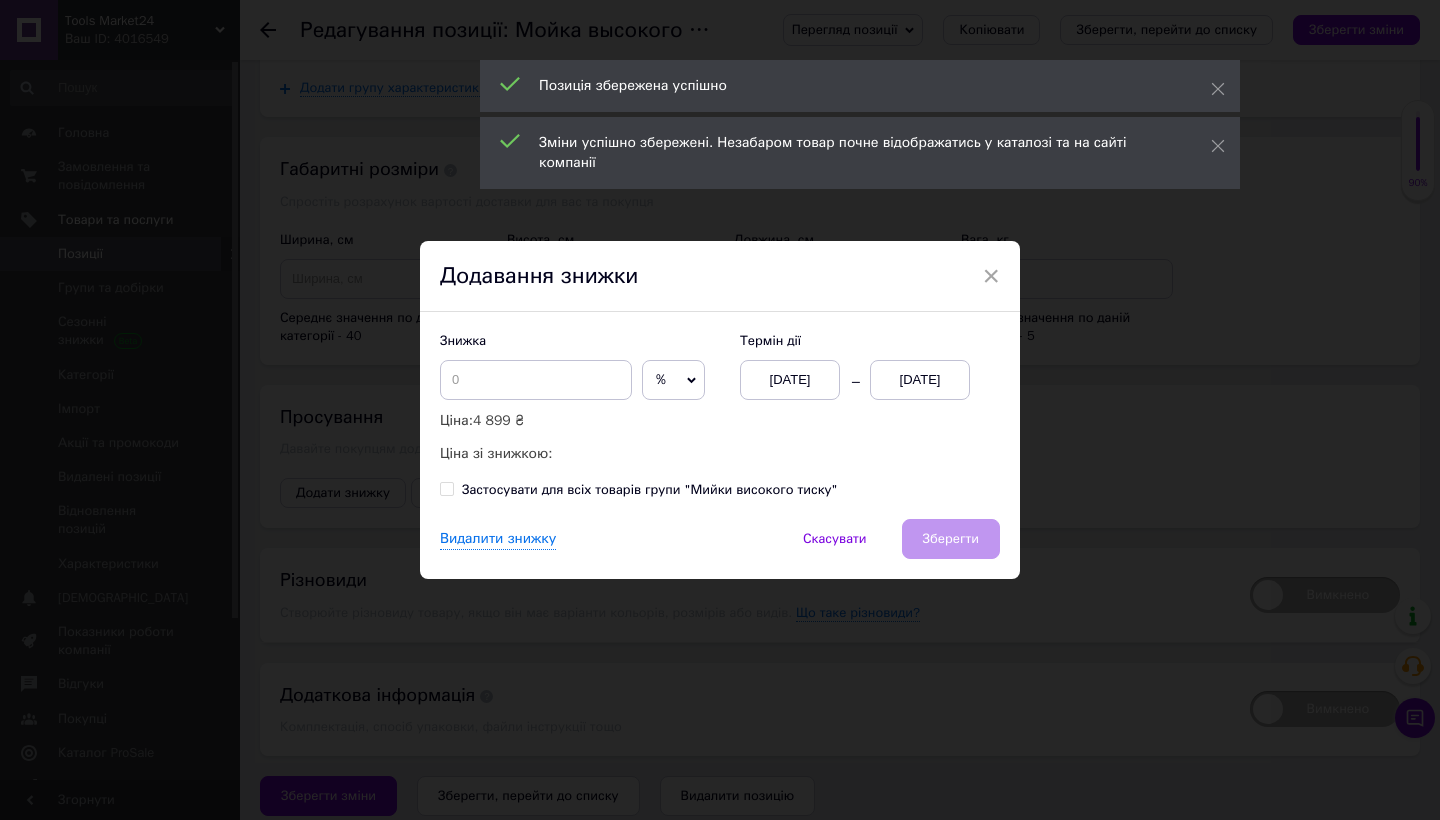 click on "[DATE]" at bounding box center [920, 380] 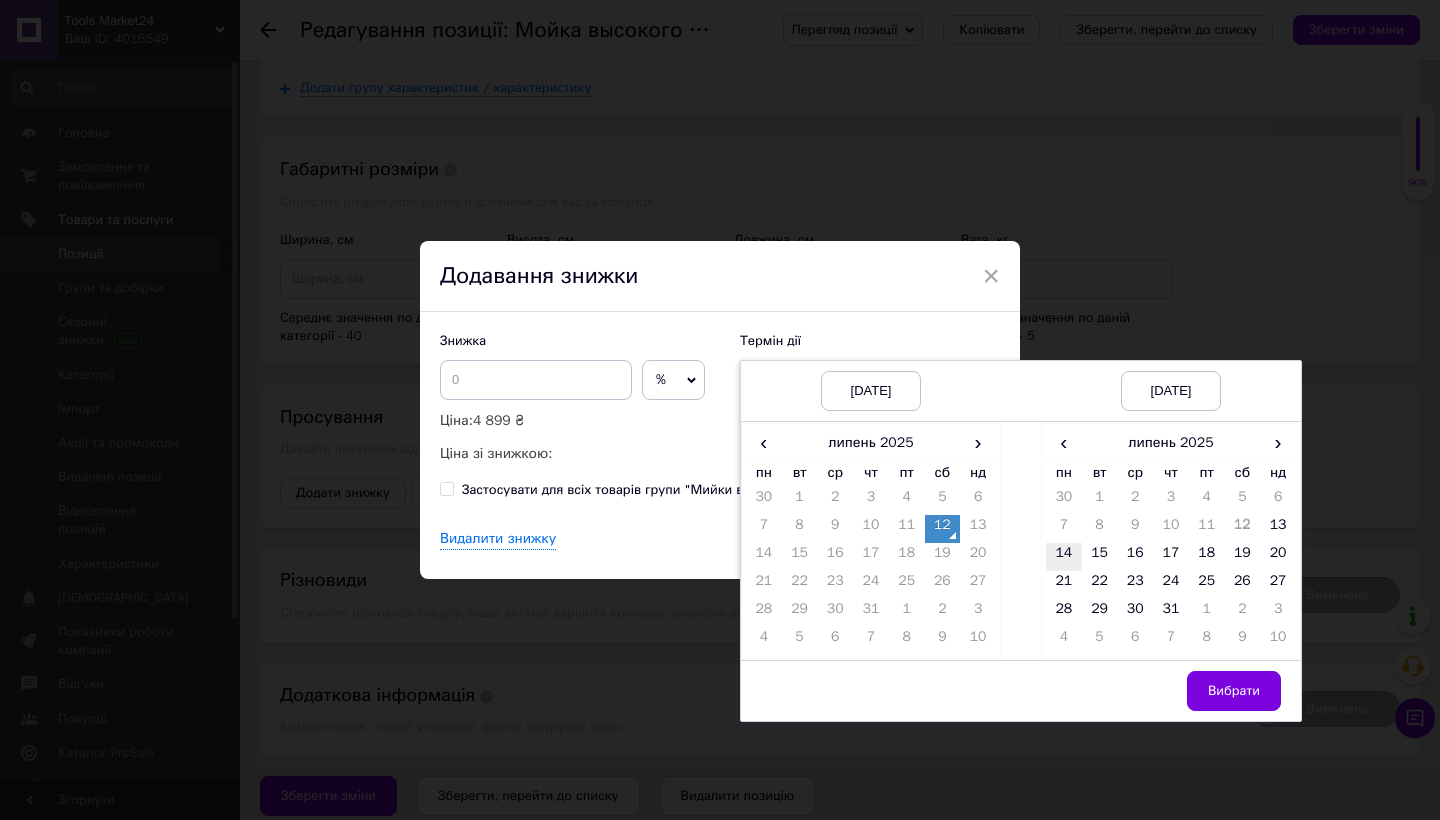 click on "14" at bounding box center [1064, 557] 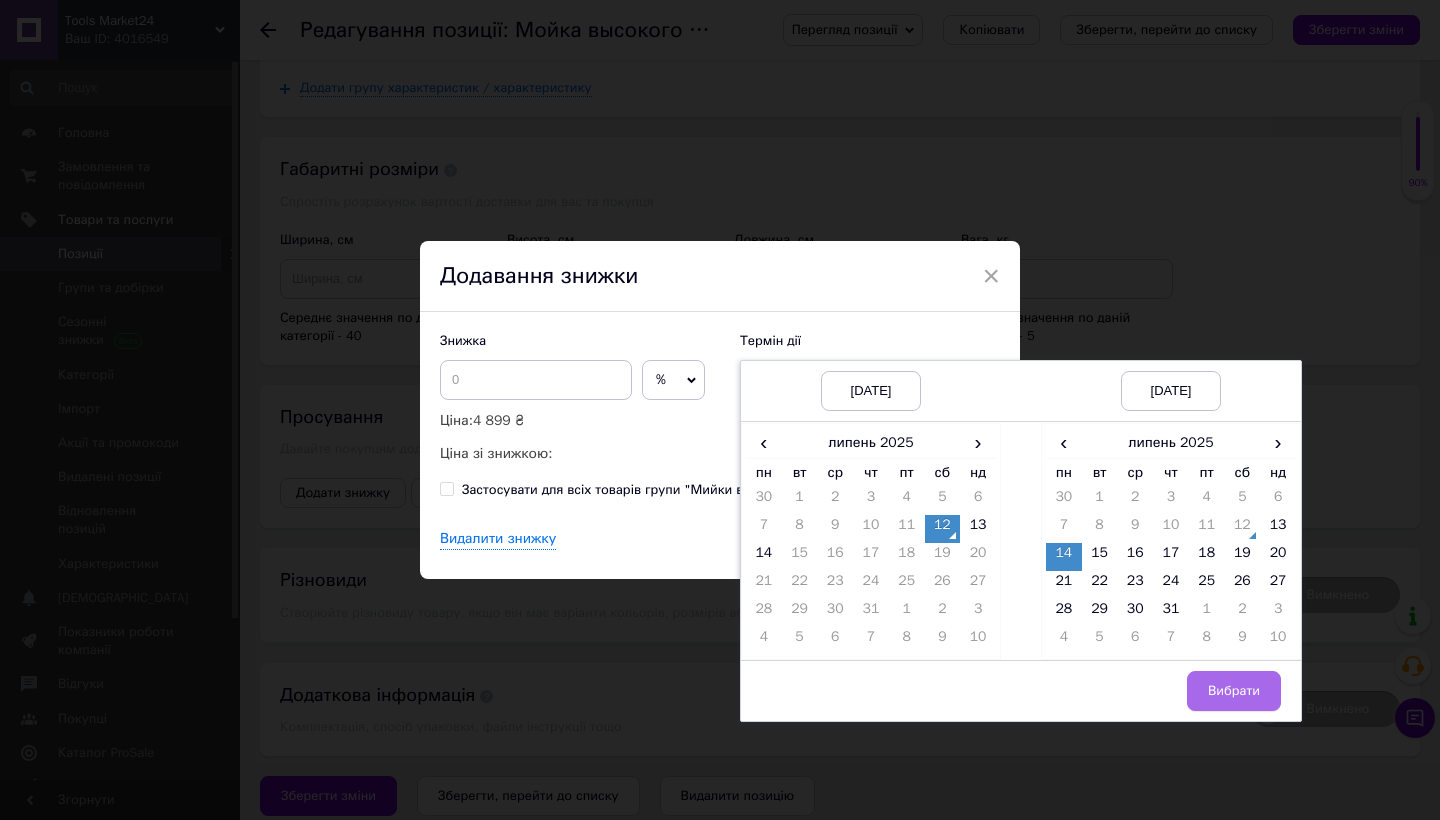 click on "Вибрати" at bounding box center [1234, 691] 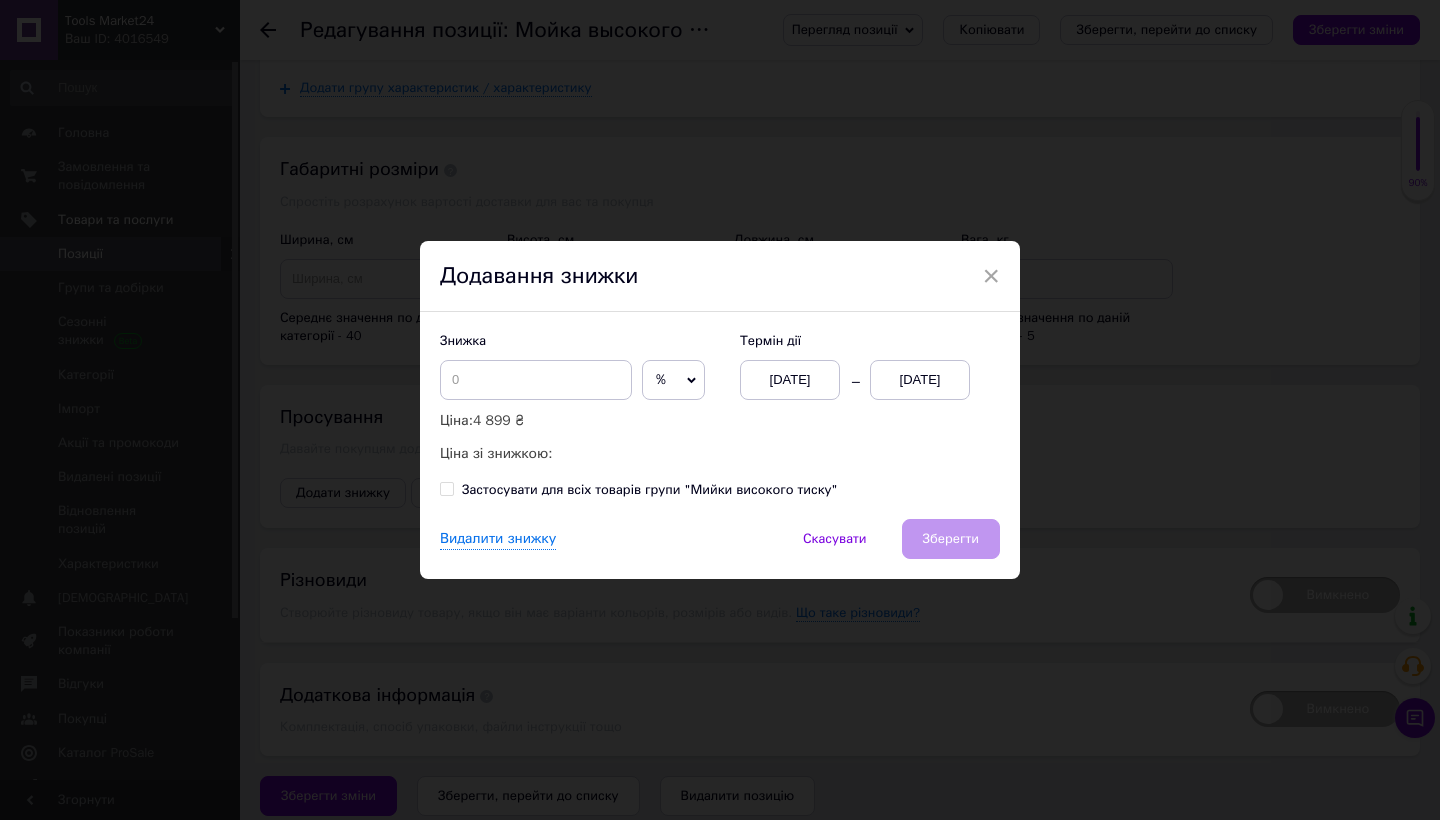 click on "%" at bounding box center (673, 380) 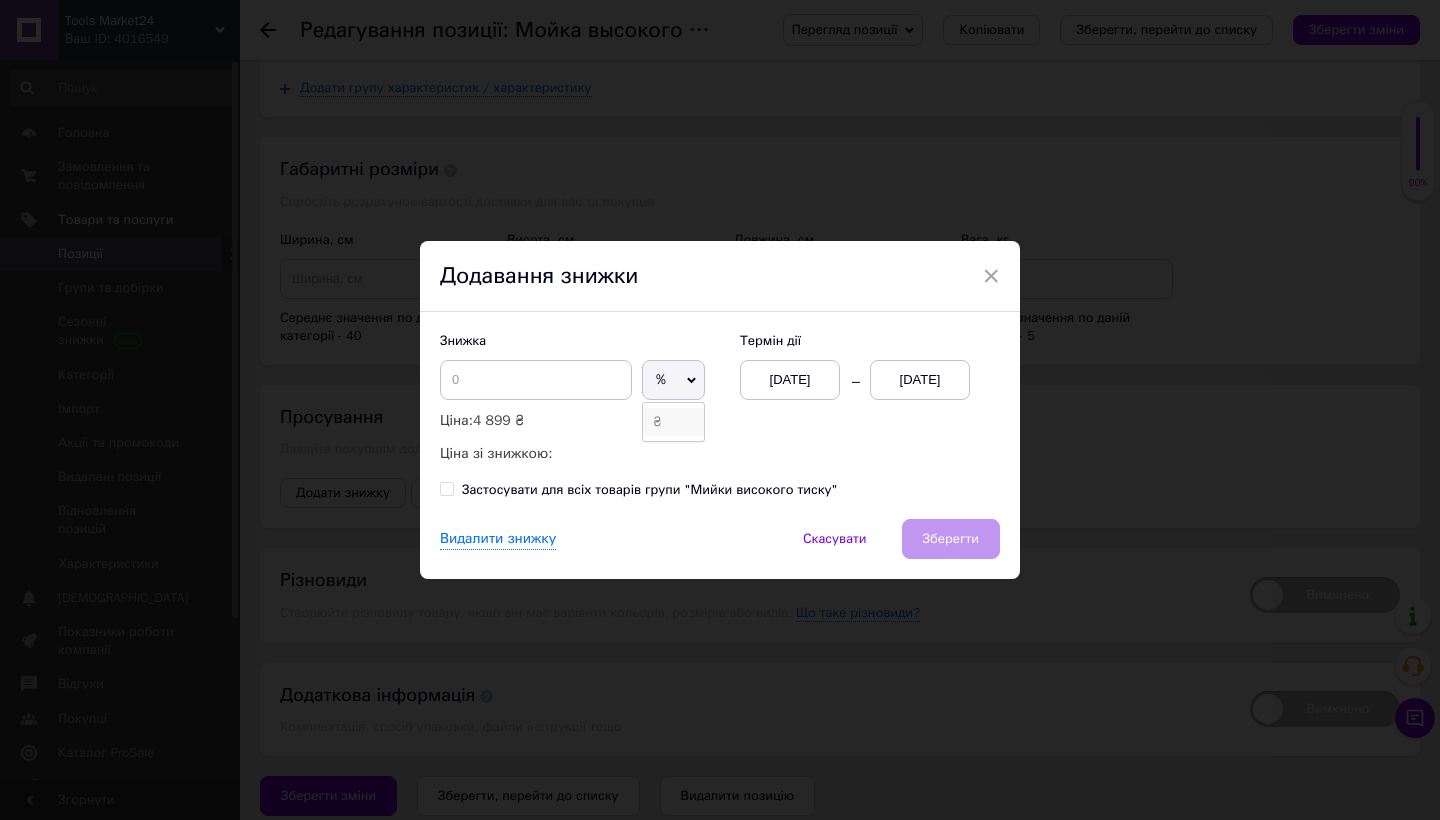 click on "₴" at bounding box center [673, 422] 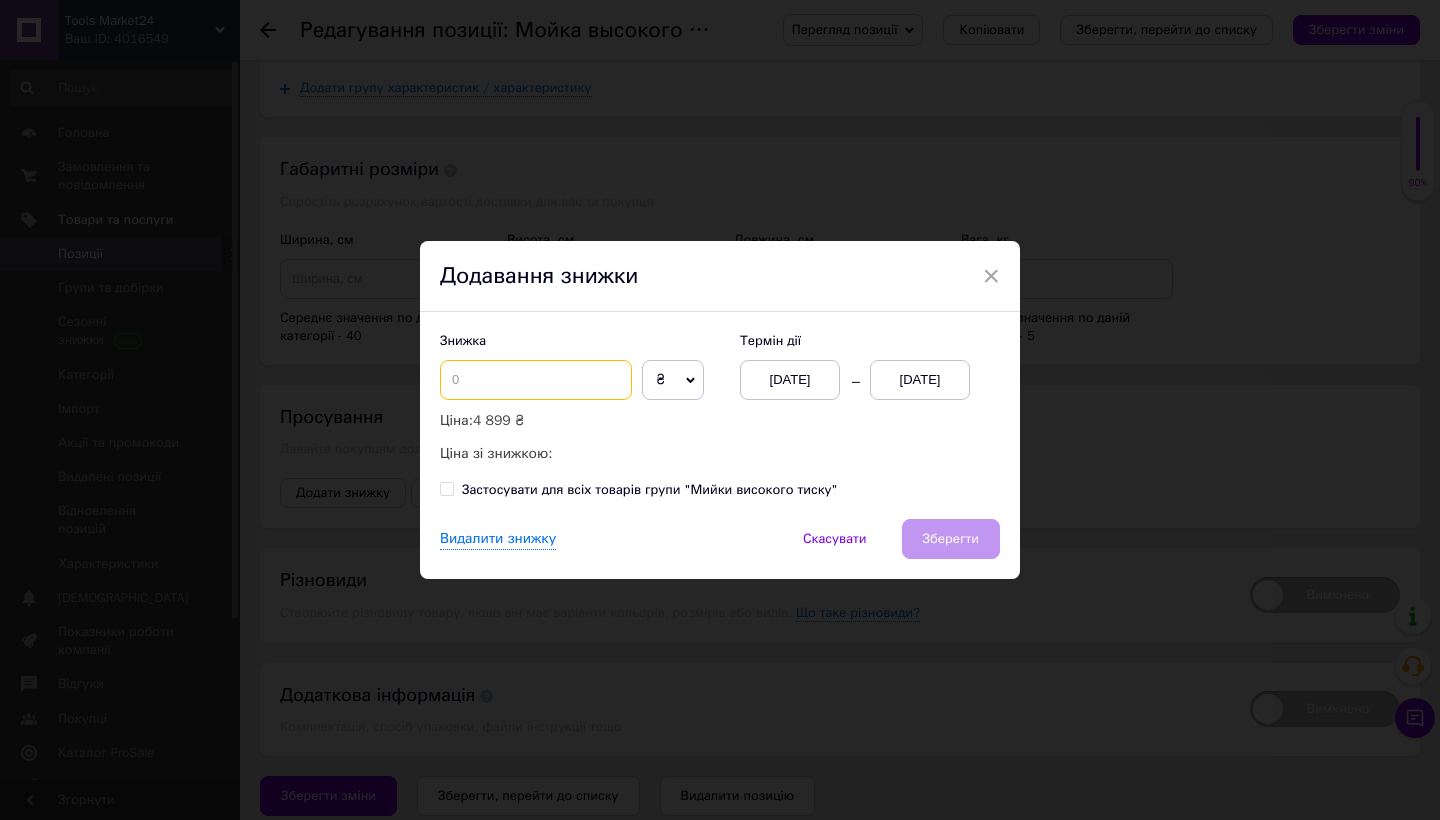 click at bounding box center [536, 380] 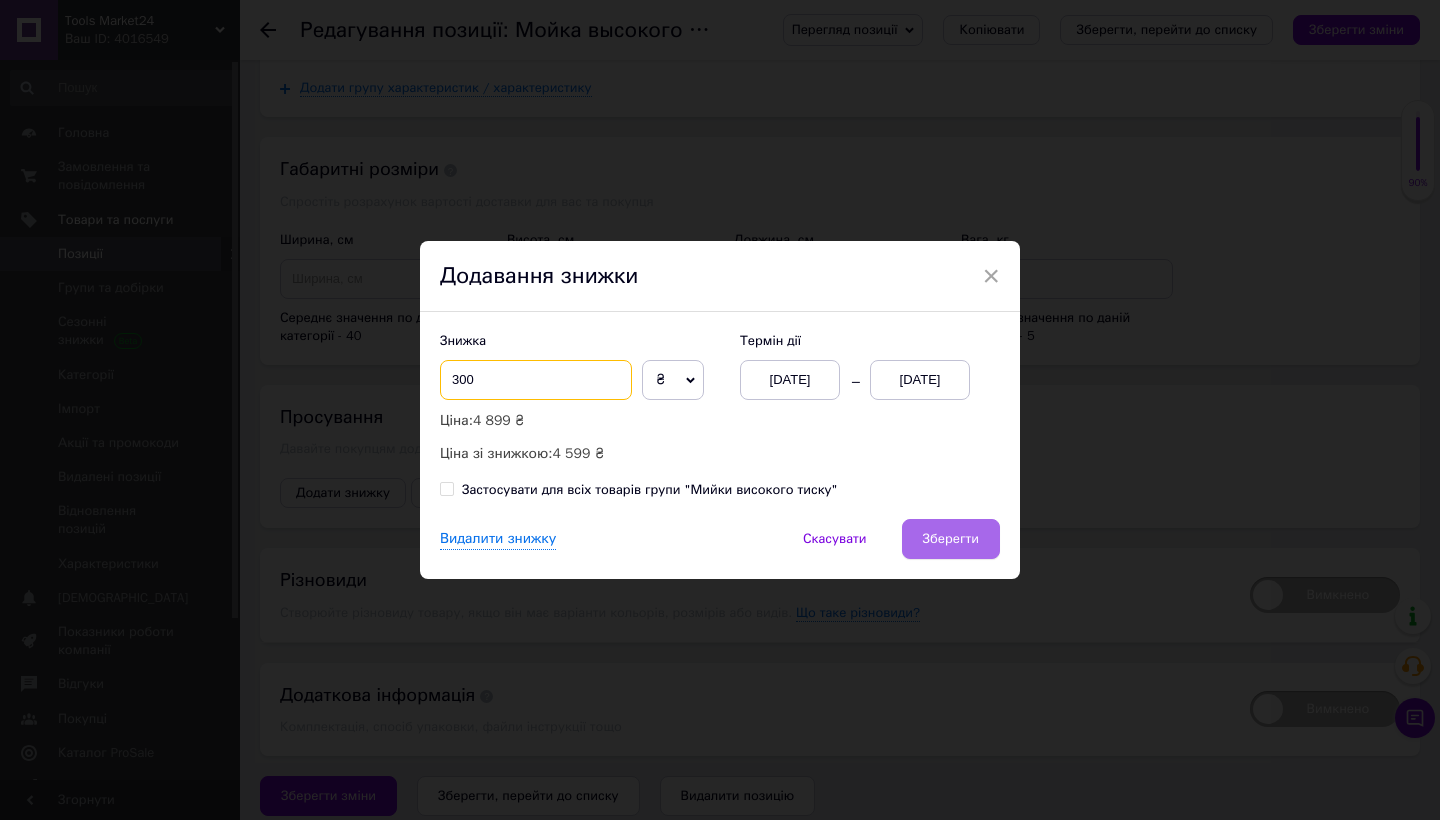 type on "300" 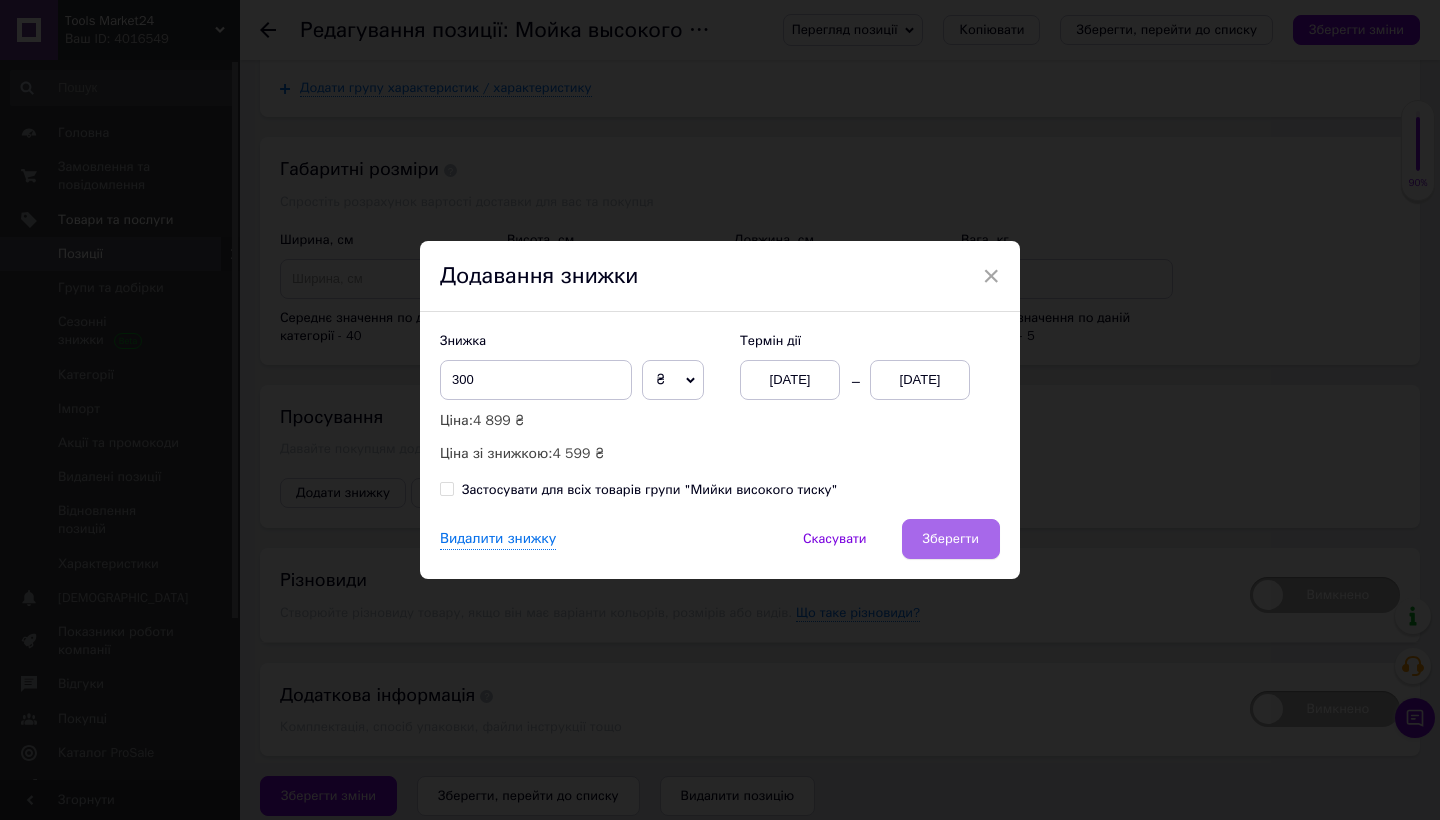 click on "Зберегти" at bounding box center (951, 539) 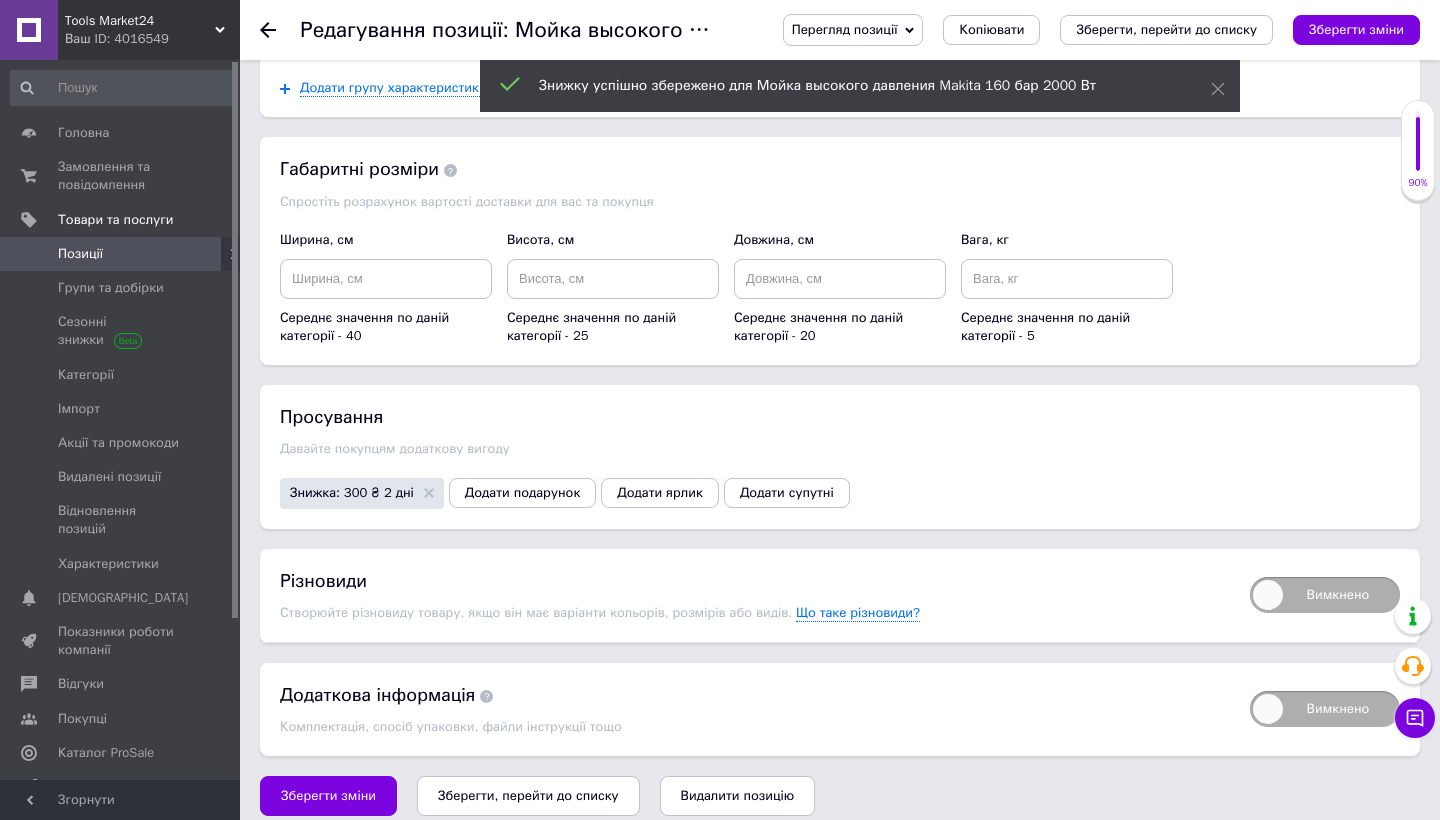 drag, startPoint x: 1367, startPoint y: 36, endPoint x: 1235, endPoint y: 84, distance: 140.4564 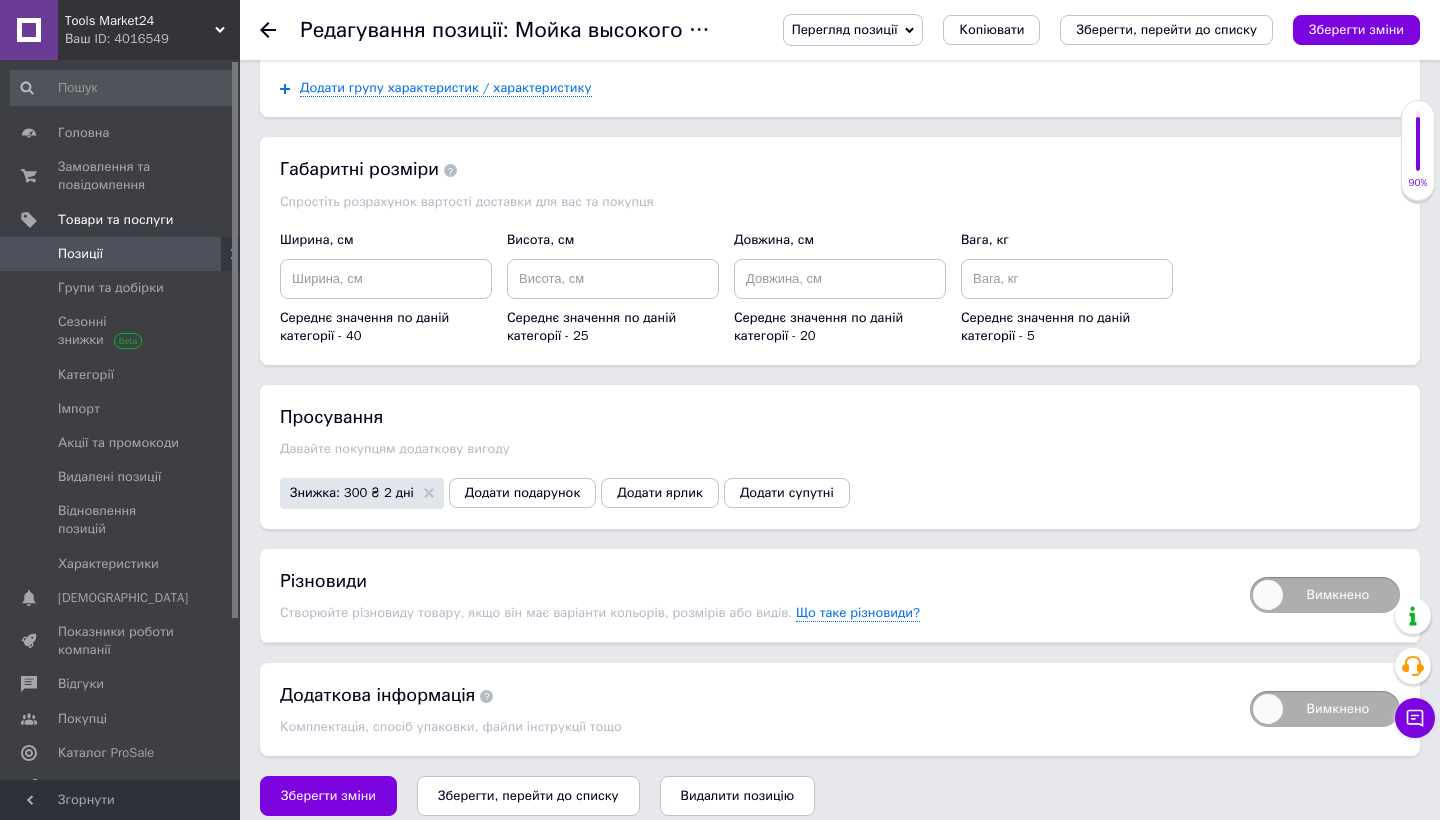 click on "Позиції" at bounding box center (121, 254) 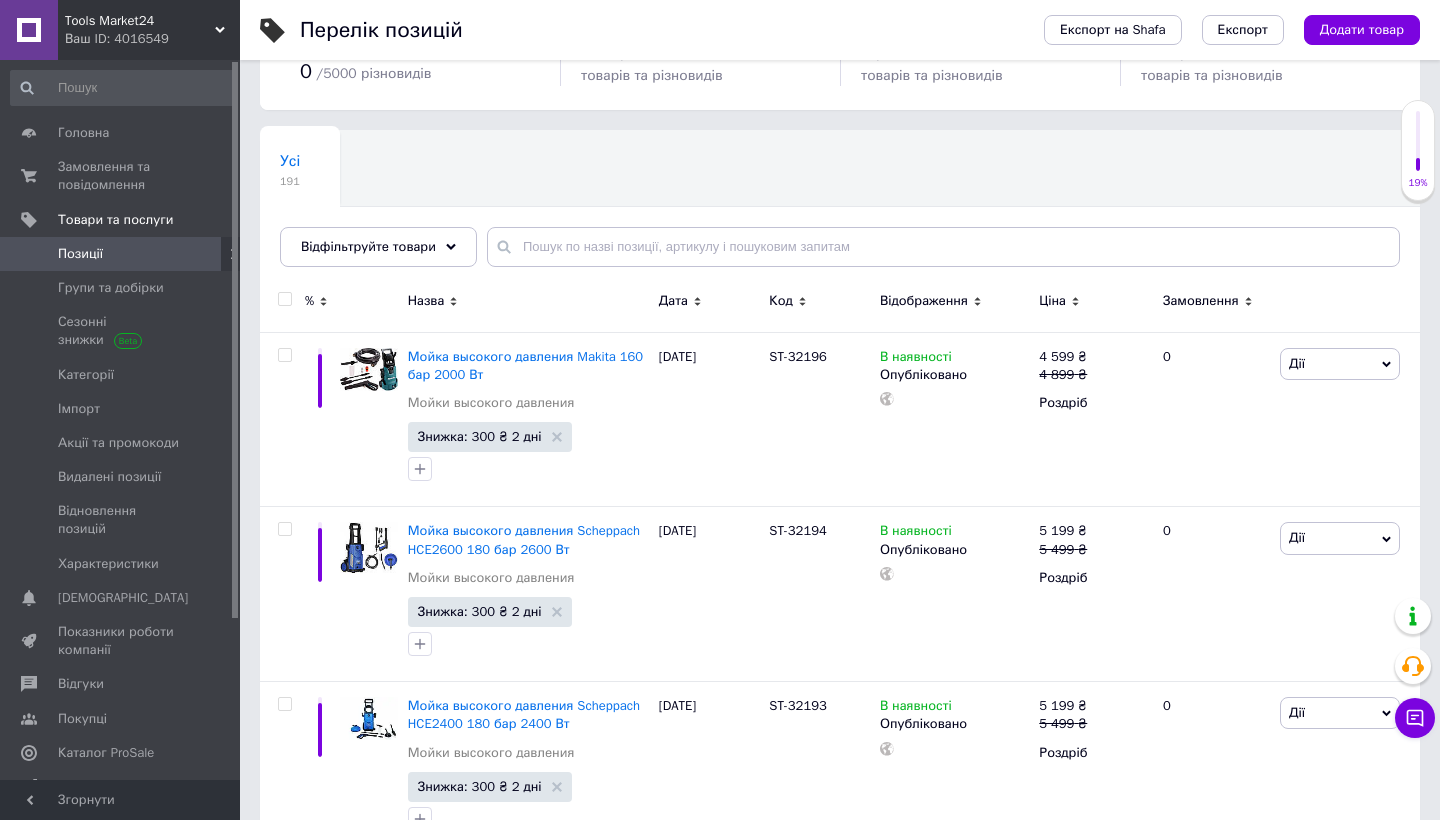scroll, scrollTop: 100, scrollLeft: 0, axis: vertical 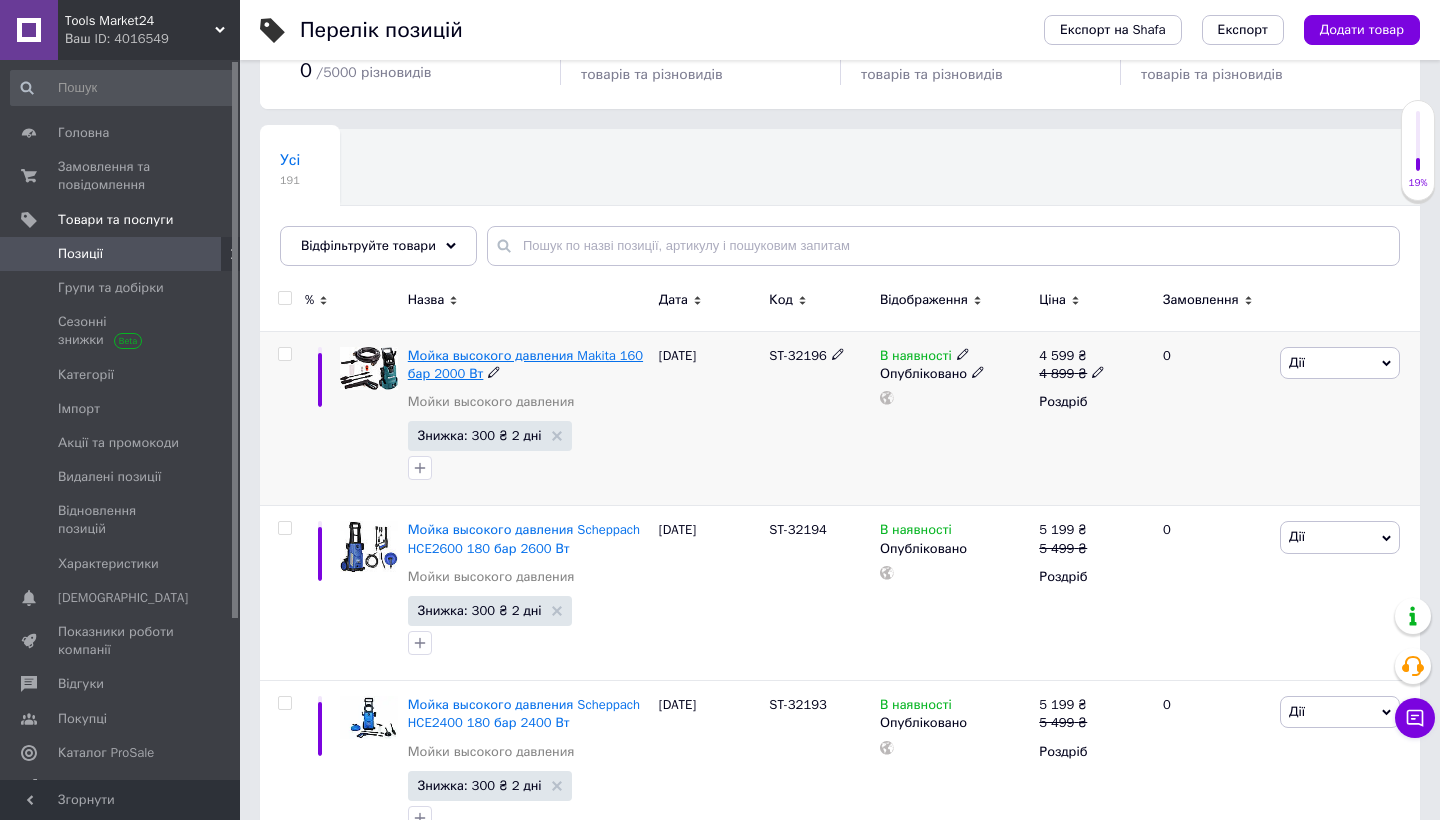 click on "Мойка высокого давления Makita 160 бар 2000 Вт" at bounding box center (525, 364) 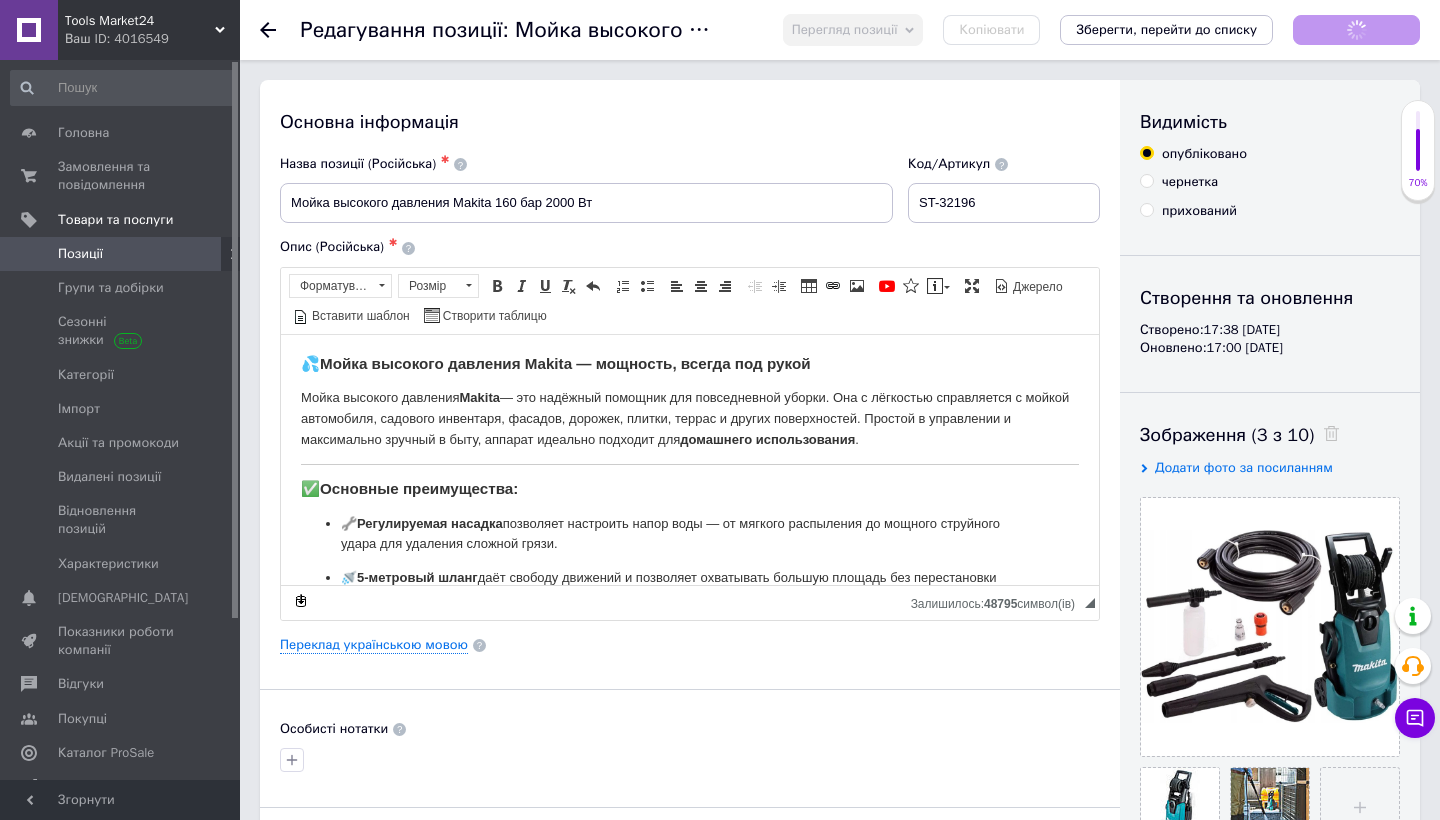 scroll, scrollTop: 0, scrollLeft: 0, axis: both 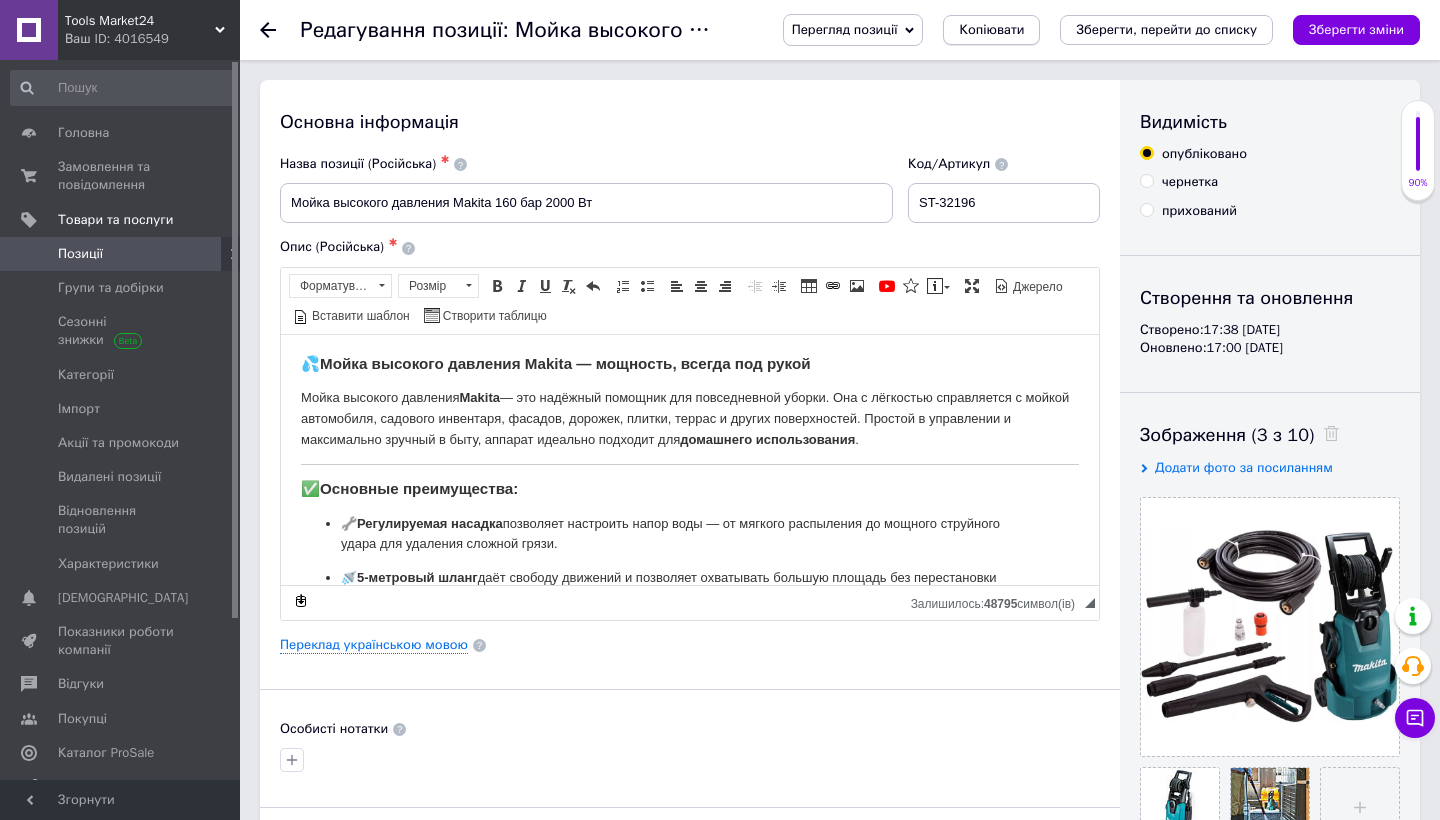 click on "Копіювати" at bounding box center [991, 30] 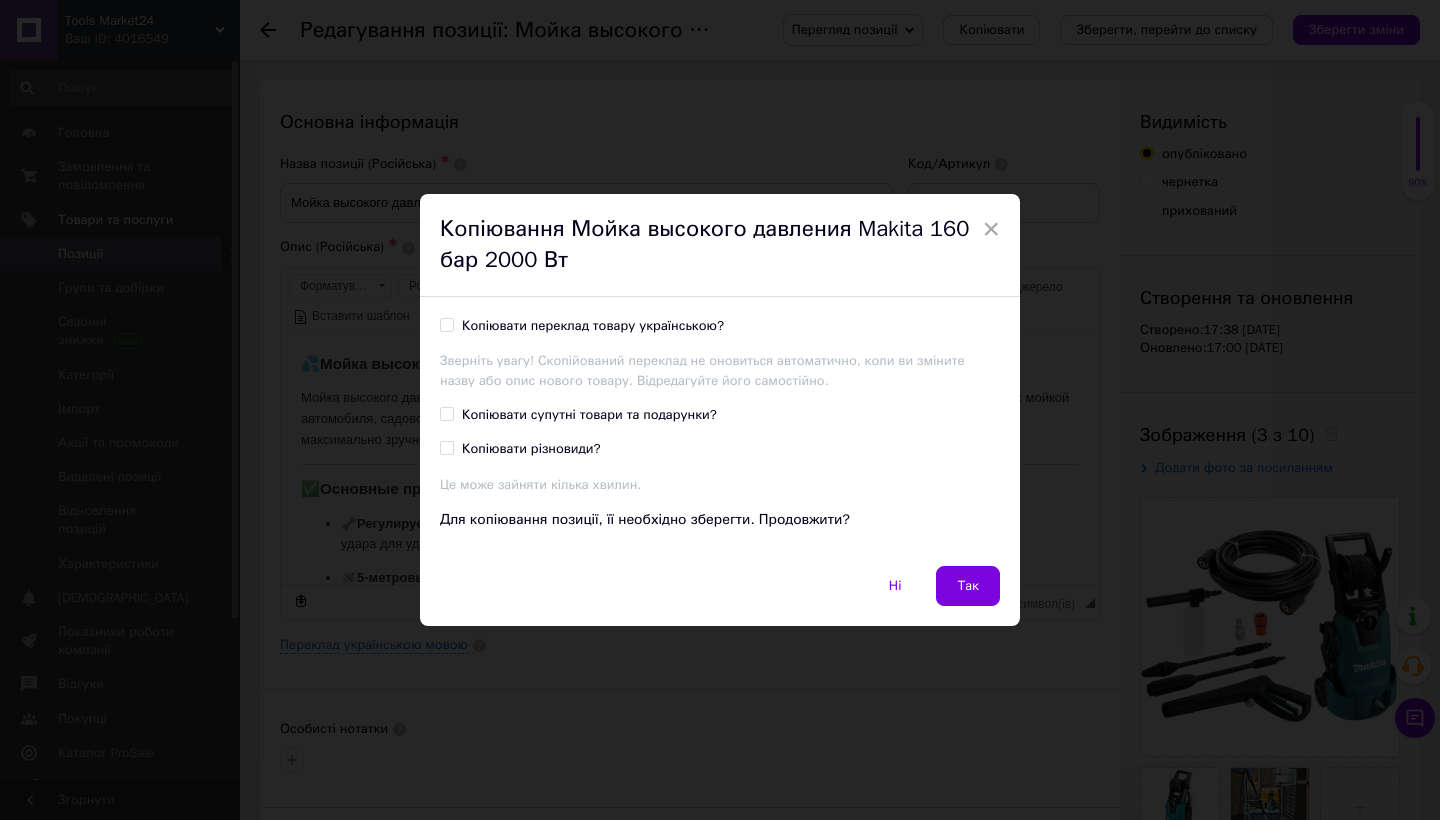 click on "Копіювати переклад товару українською?" at bounding box center (593, 326) 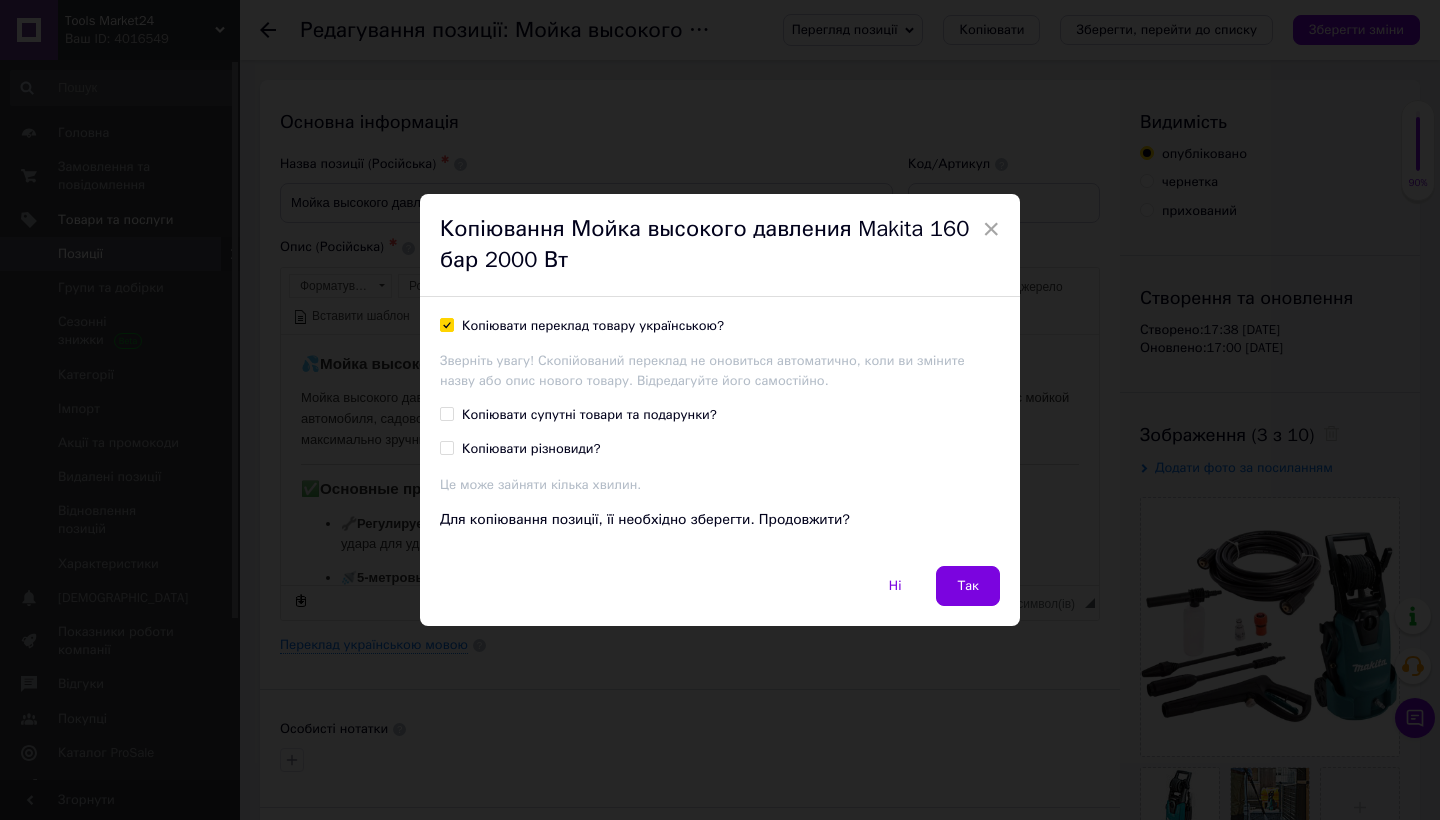 checkbox on "true" 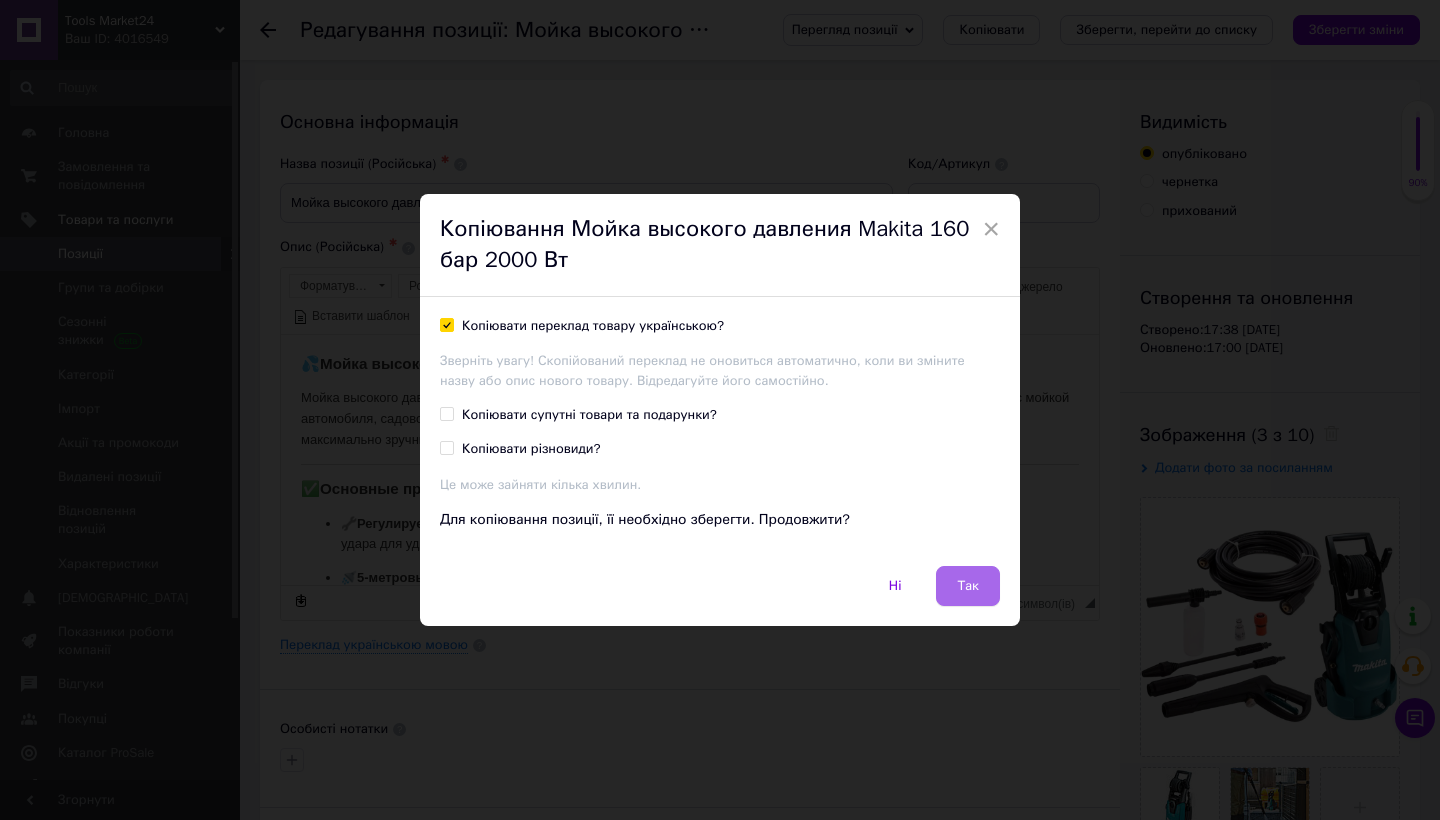 click on "Так" at bounding box center (968, 586) 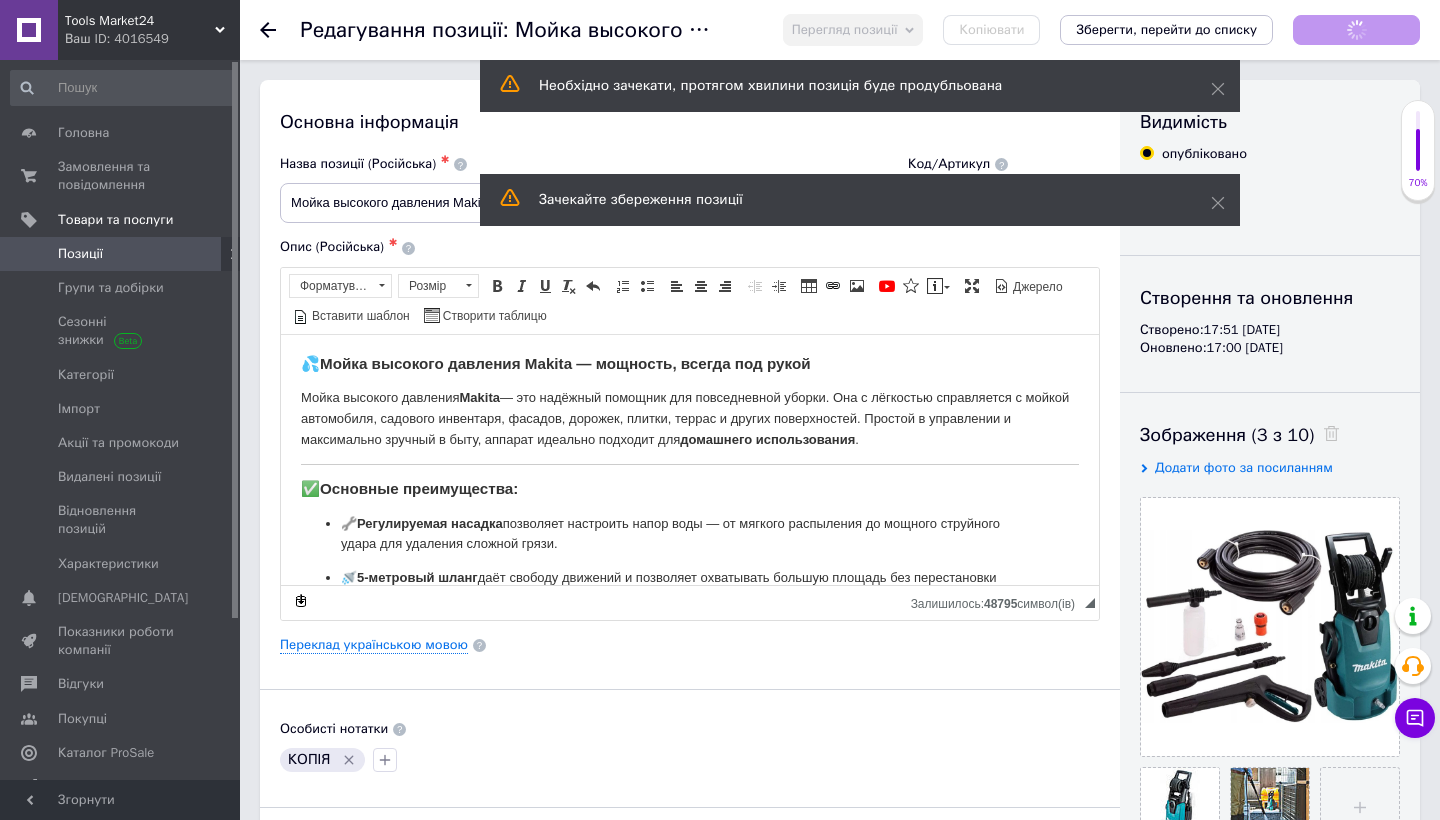 scroll, scrollTop: 0, scrollLeft: 0, axis: both 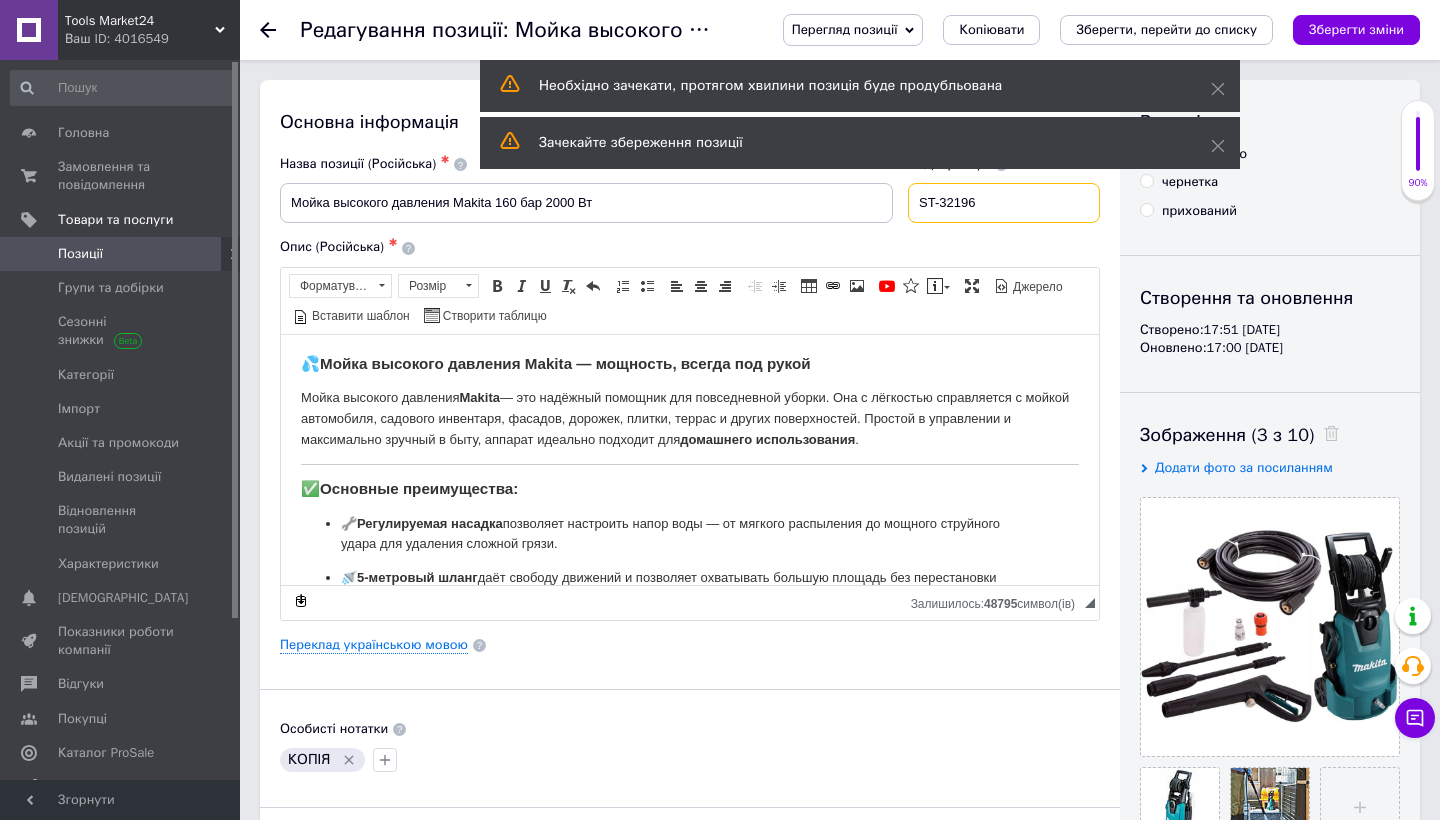 click on "ST-32196" at bounding box center (1004, 203) 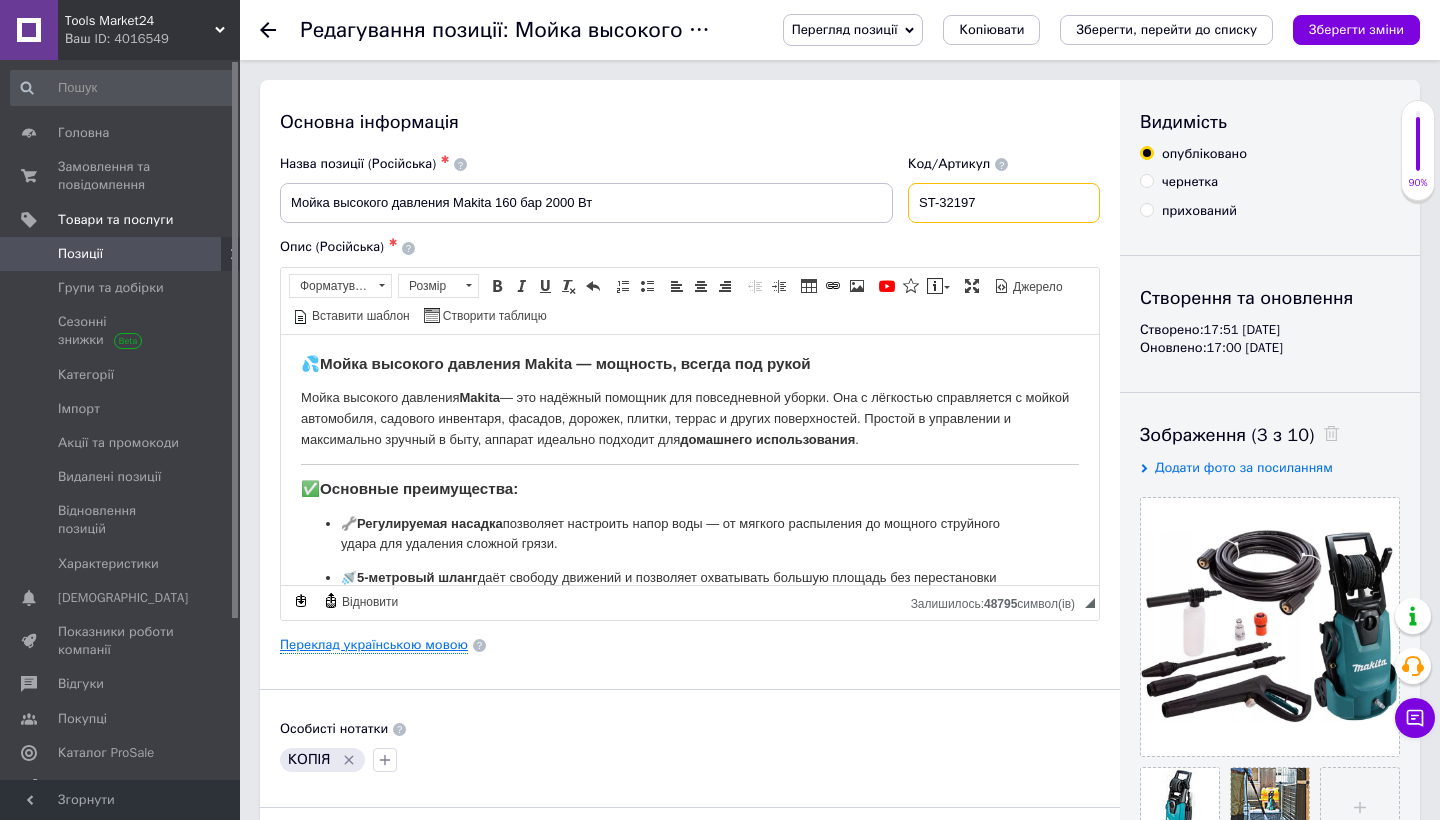type on "ST-32197" 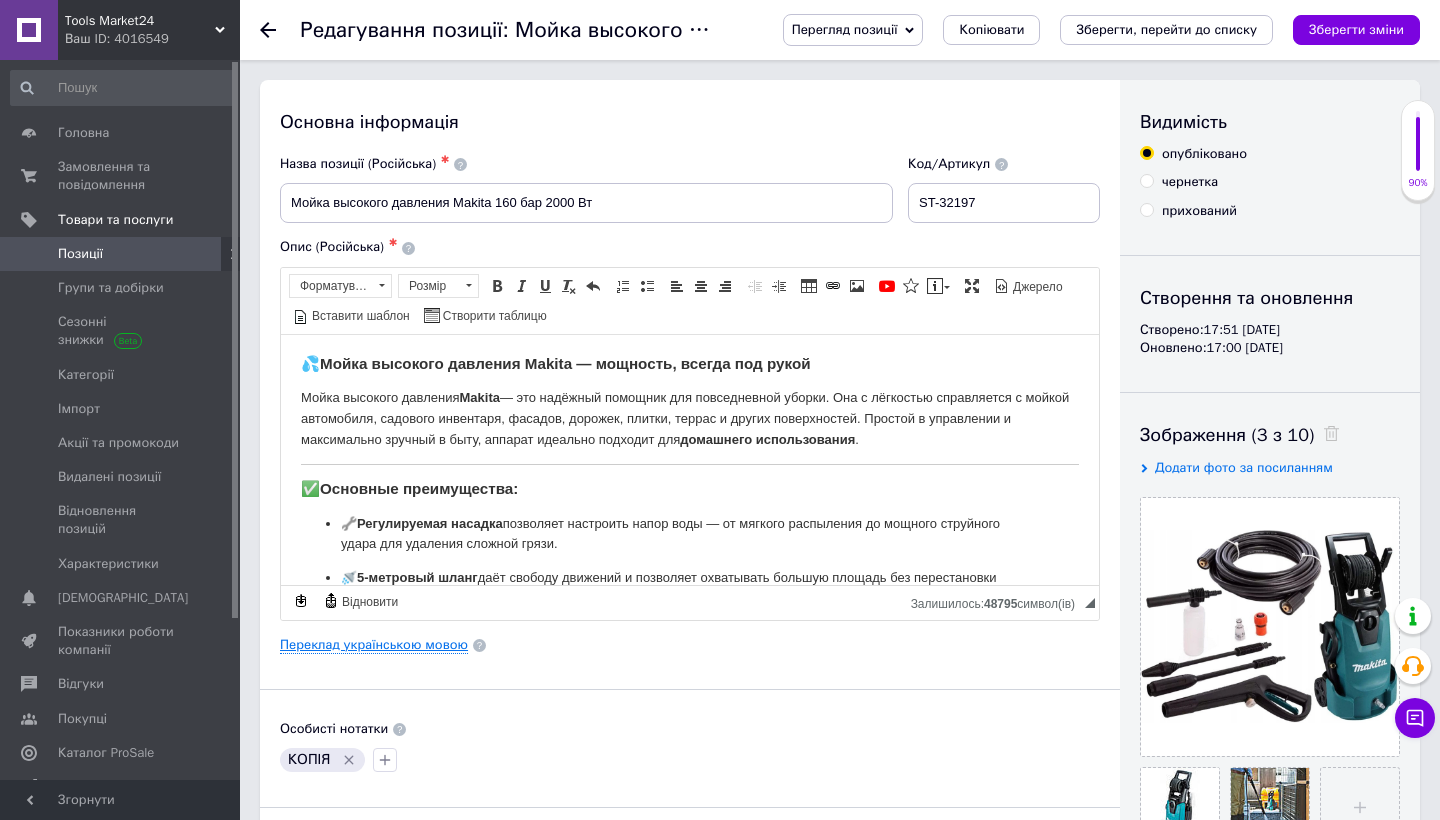 click on "Переклад українською мовою" at bounding box center (374, 645) 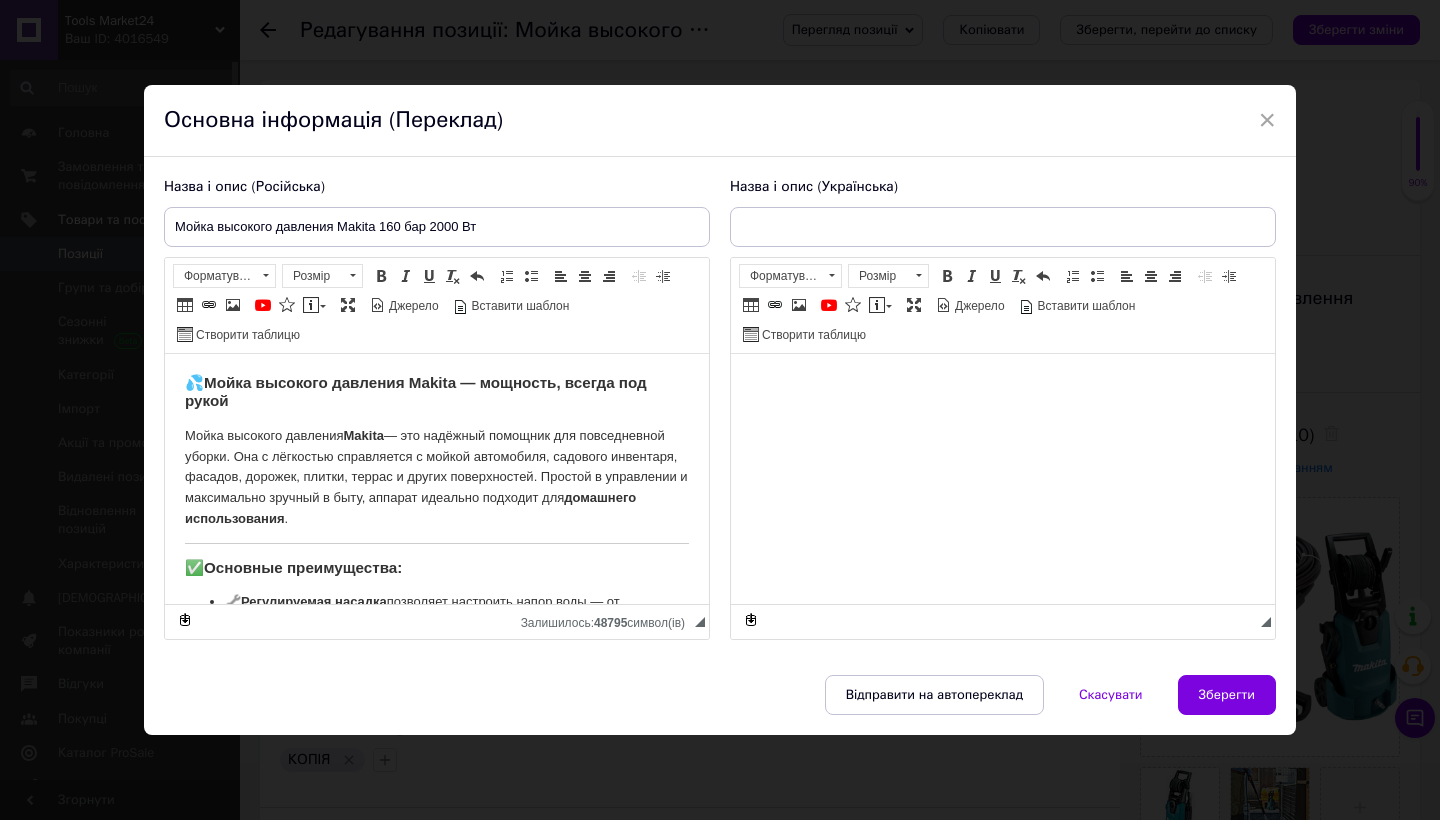 scroll, scrollTop: 0, scrollLeft: 0, axis: both 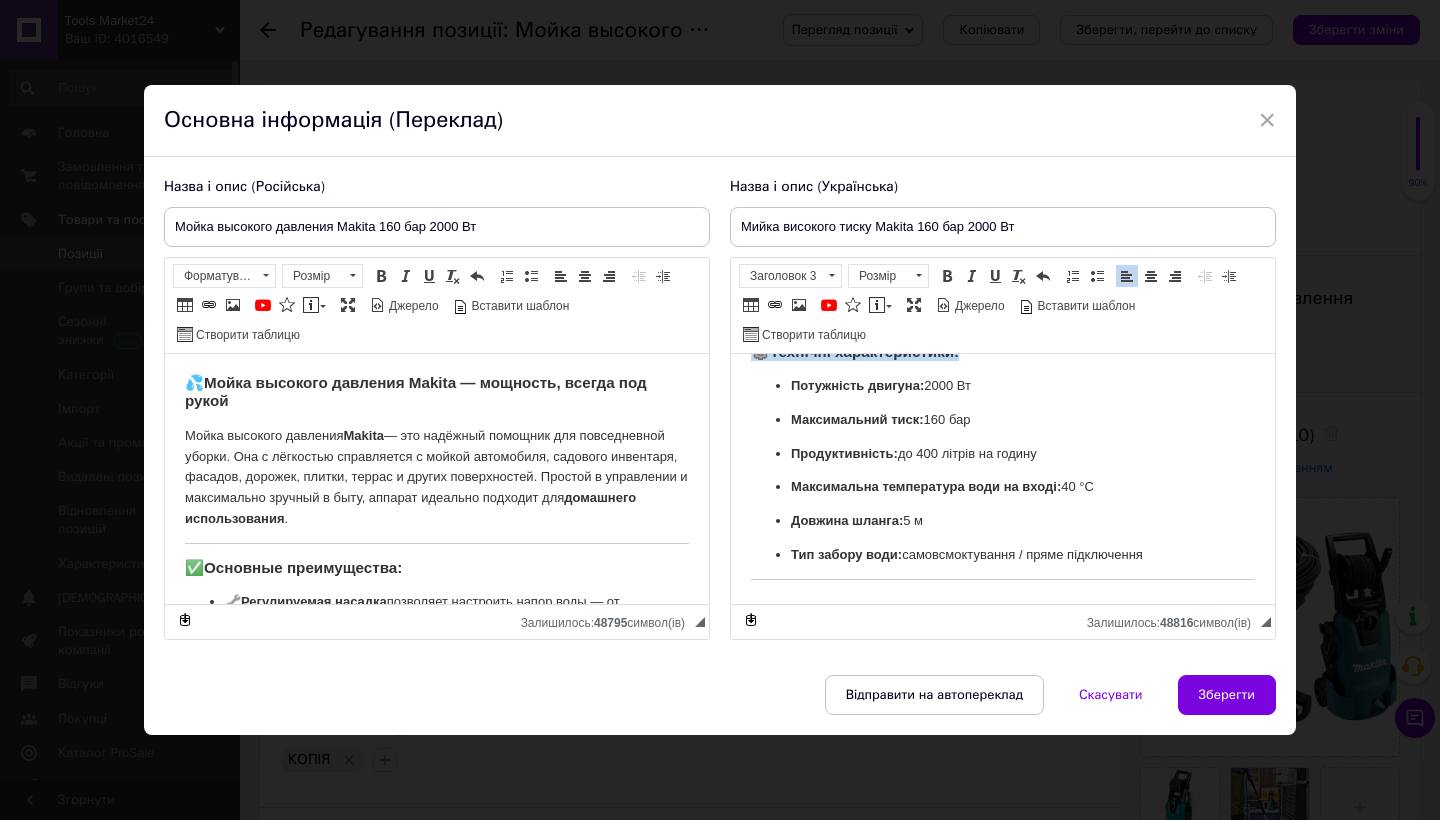 drag, startPoint x: 748, startPoint y: 374, endPoint x: 896, endPoint y: 659, distance: 321.13705 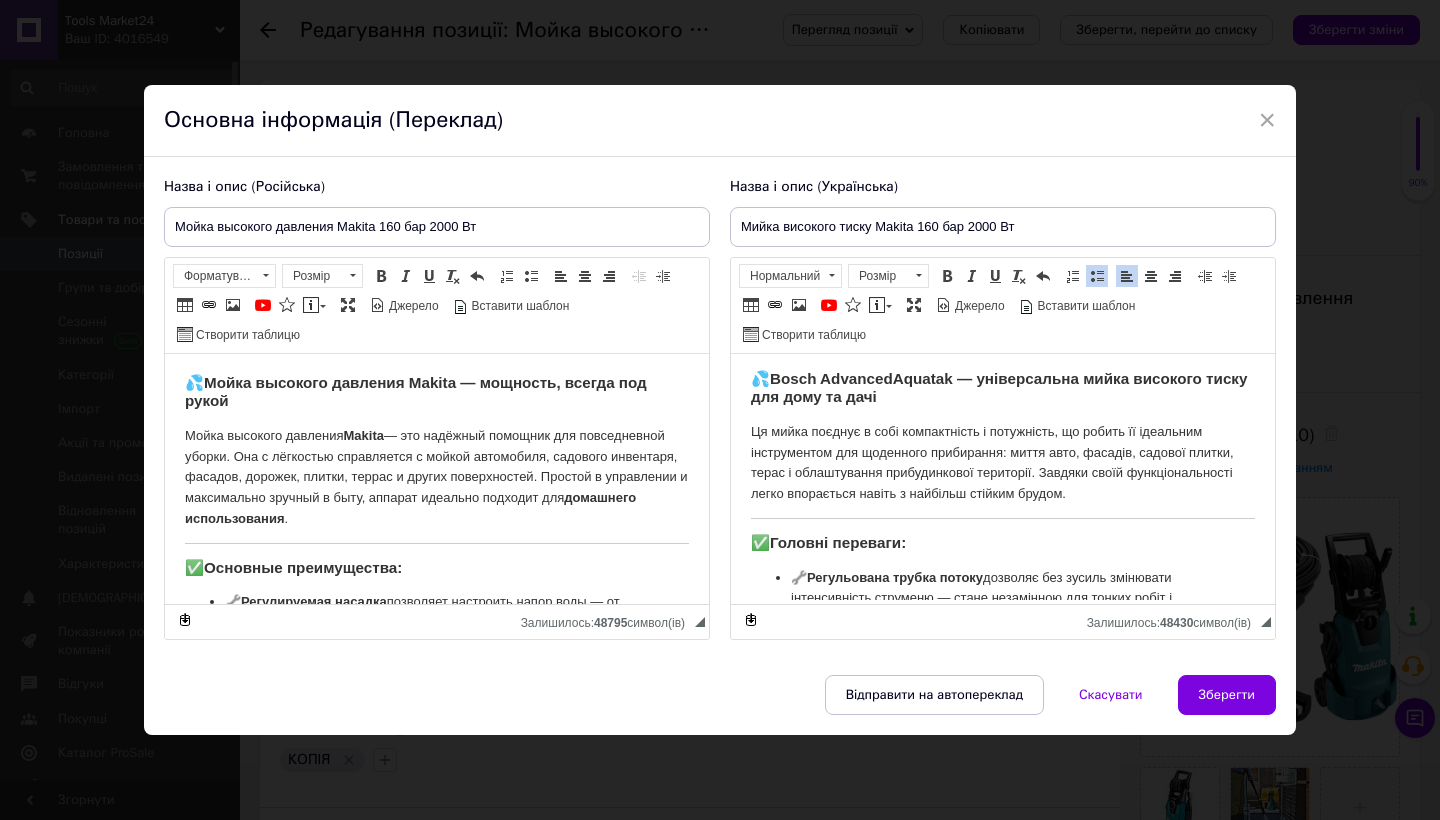 scroll, scrollTop: 0, scrollLeft: 0, axis: both 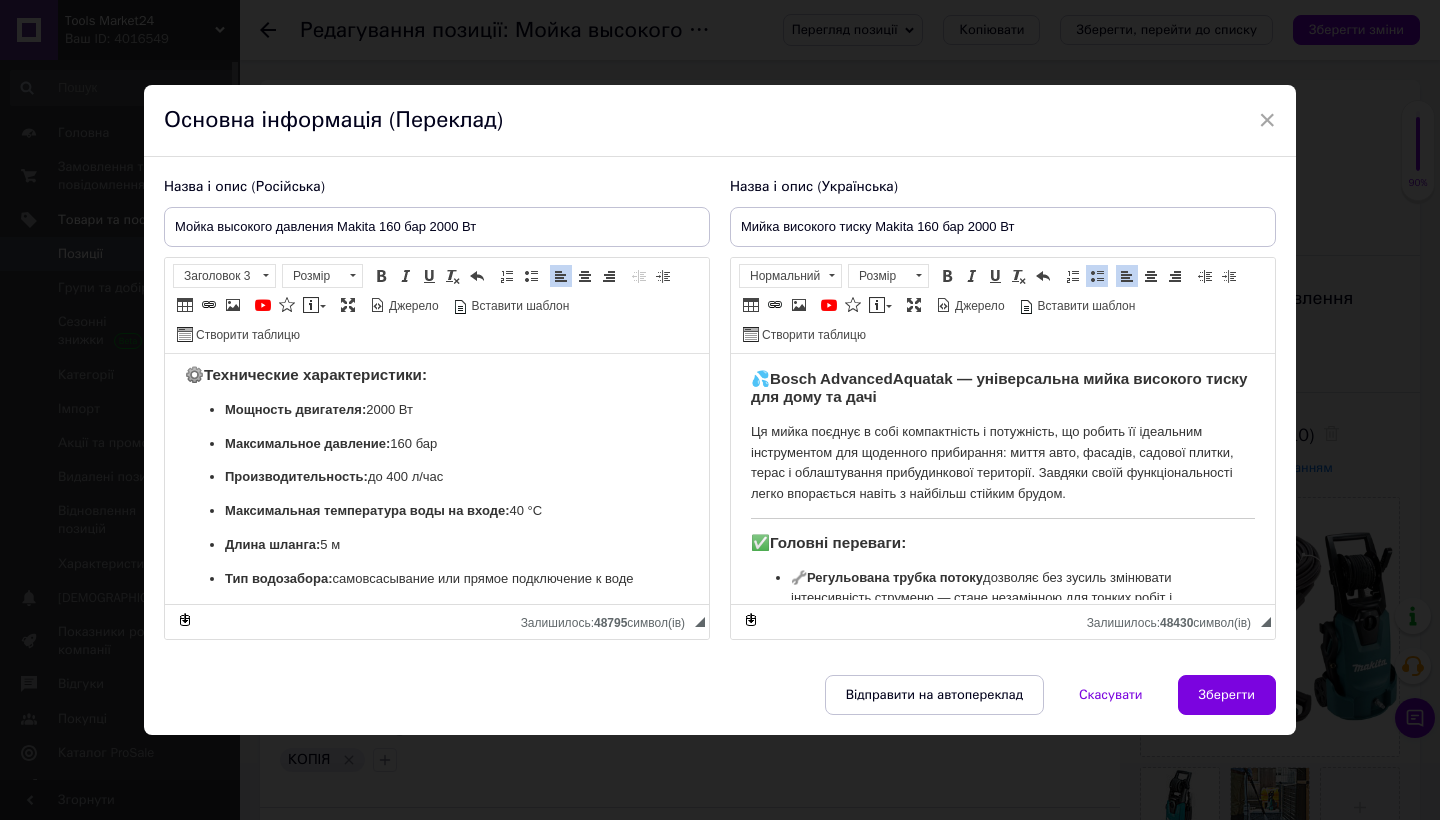 drag, startPoint x: 178, startPoint y: 374, endPoint x: 277, endPoint y: 644, distance: 287.57782 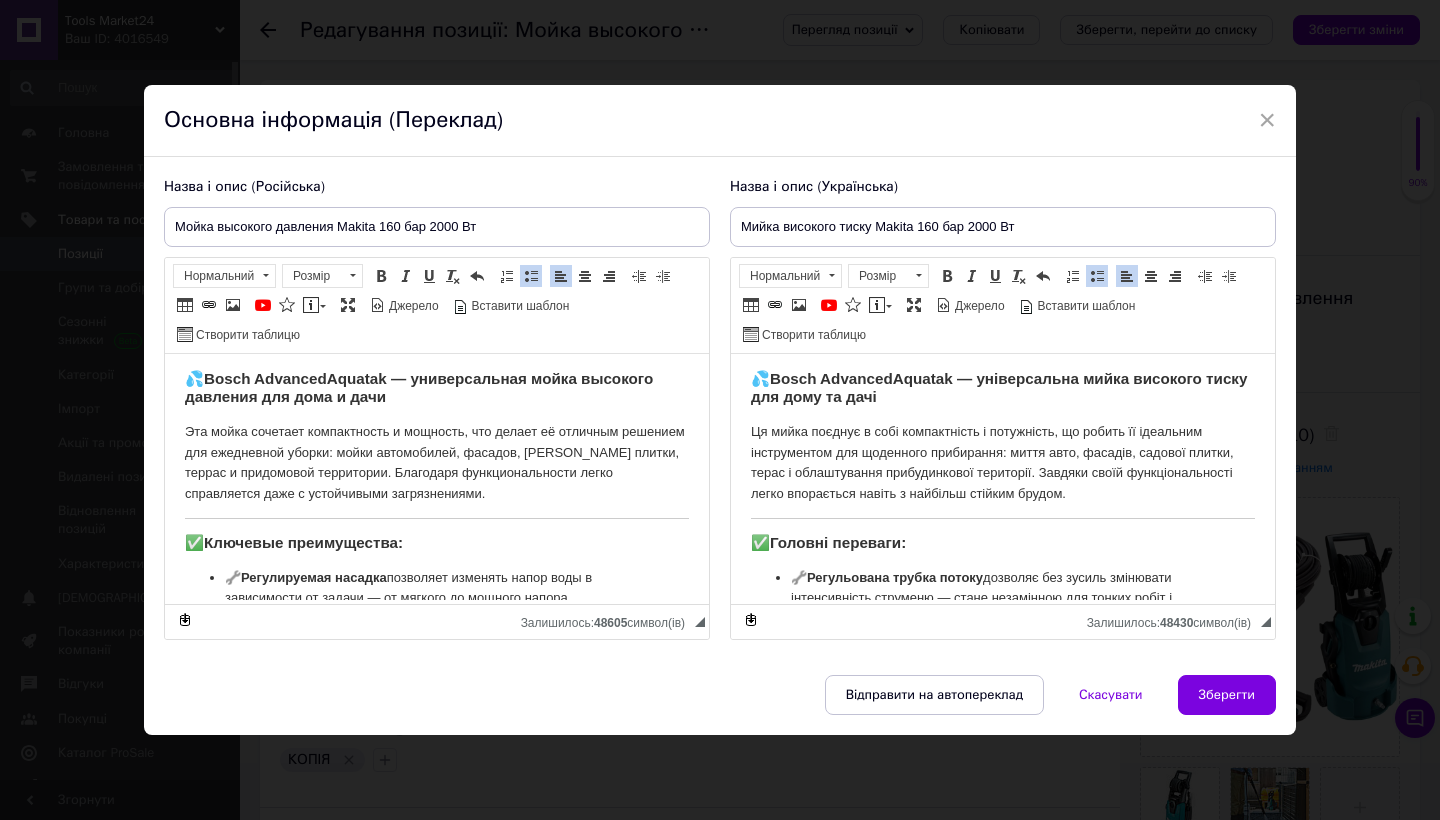 scroll, scrollTop: 0, scrollLeft: 0, axis: both 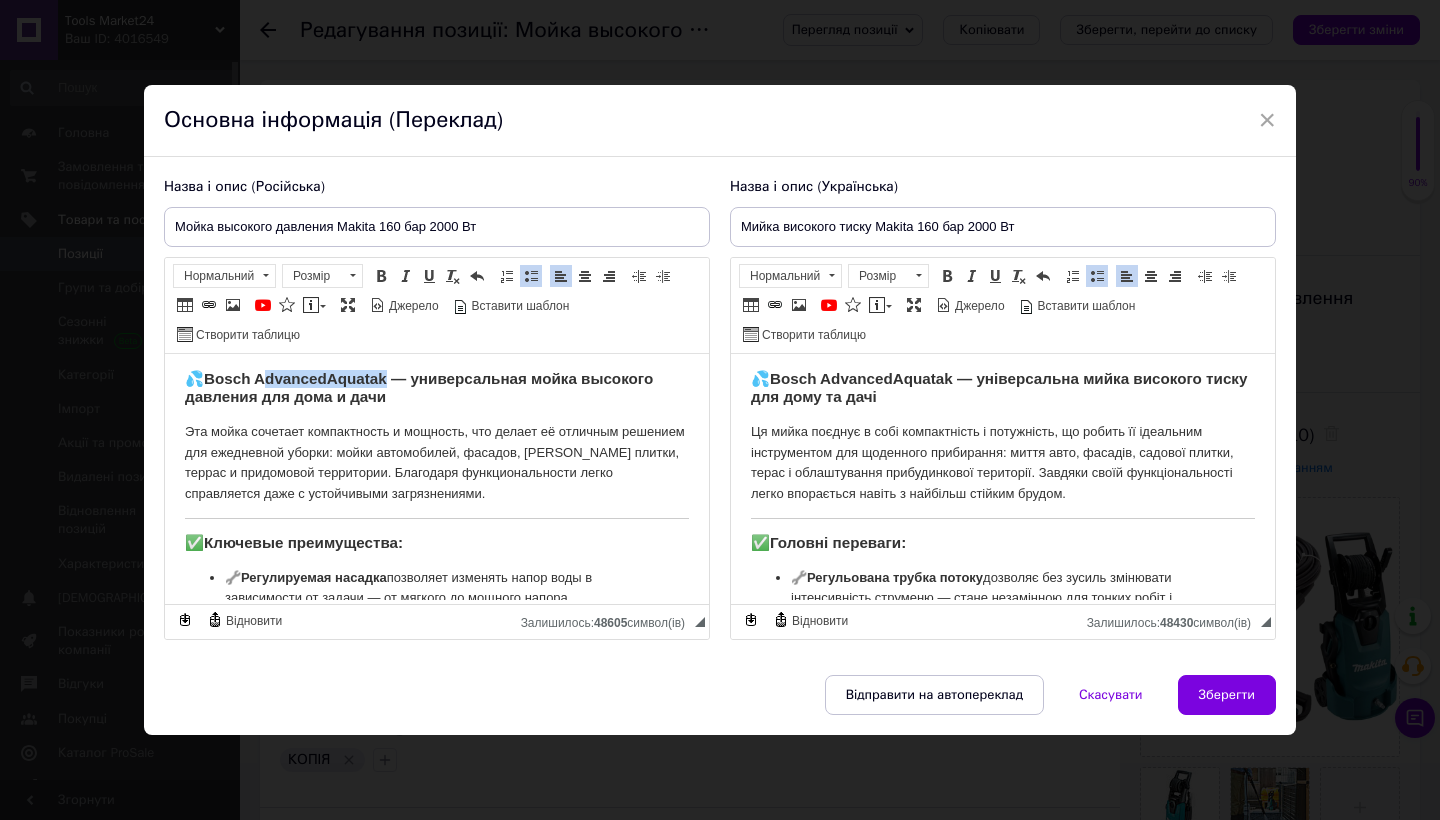 drag, startPoint x: 392, startPoint y: 378, endPoint x: 267, endPoint y: 373, distance: 125.09996 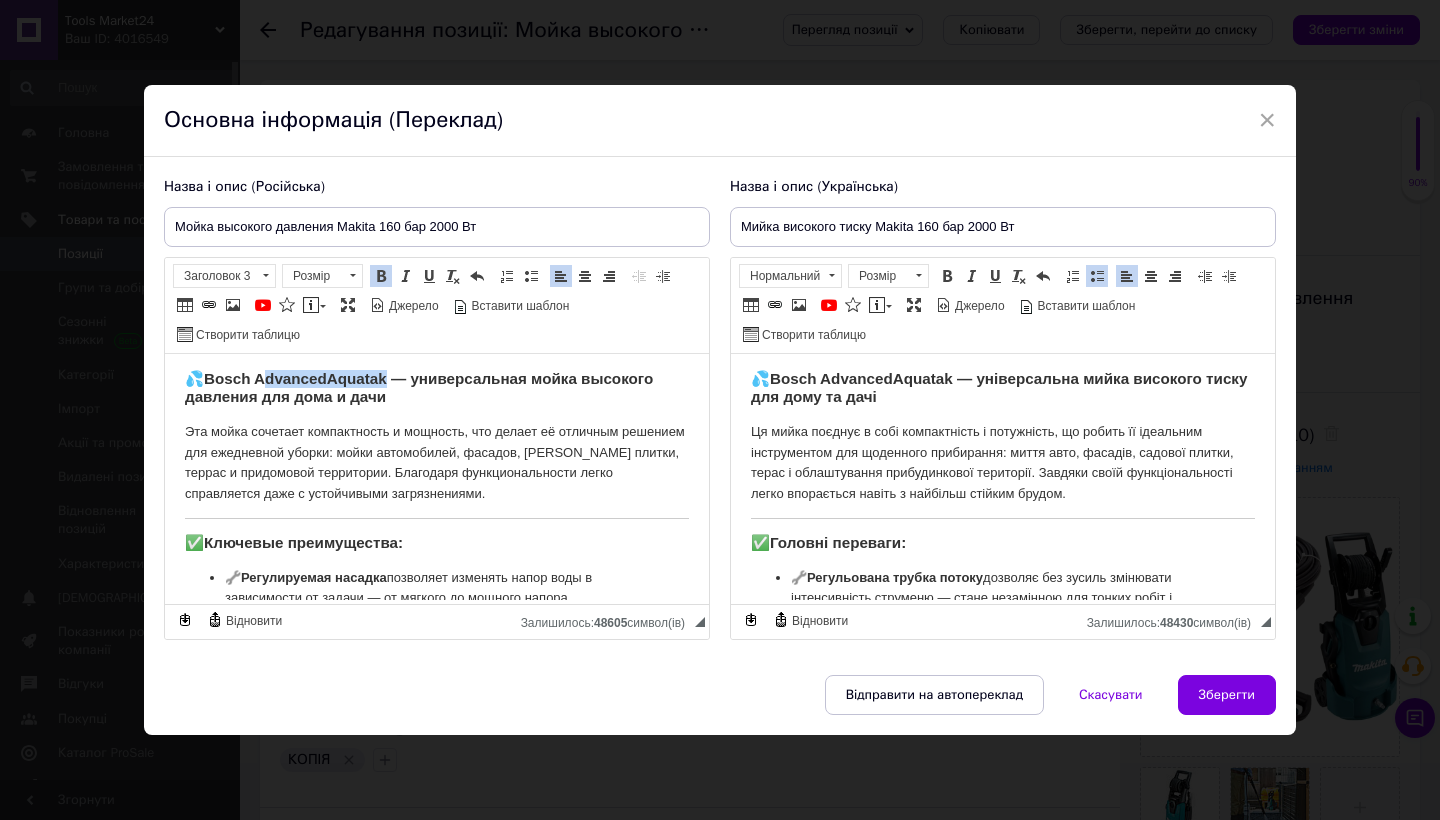 type 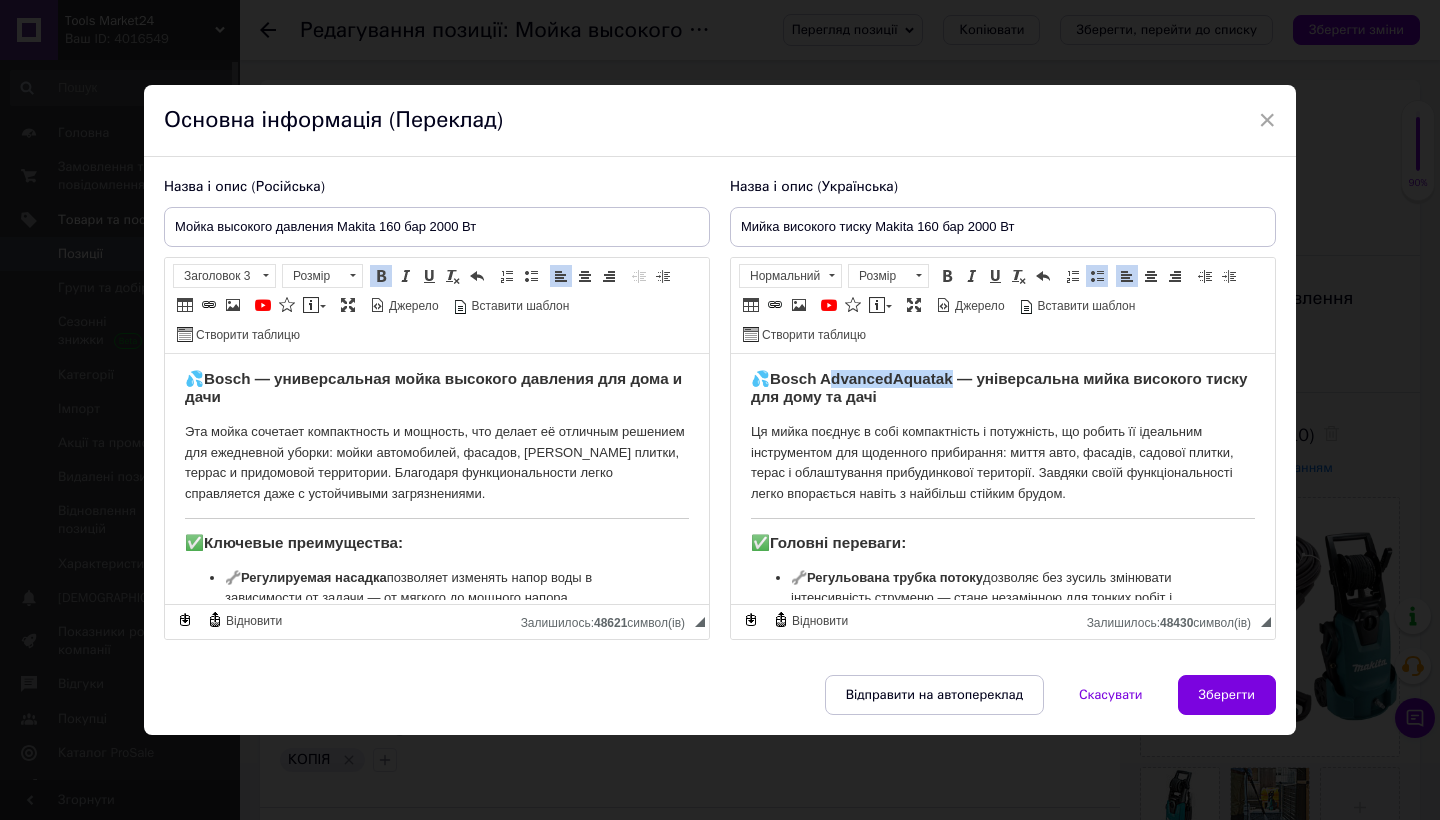drag, startPoint x: 960, startPoint y: 374, endPoint x: 836, endPoint y: 380, distance: 124.14507 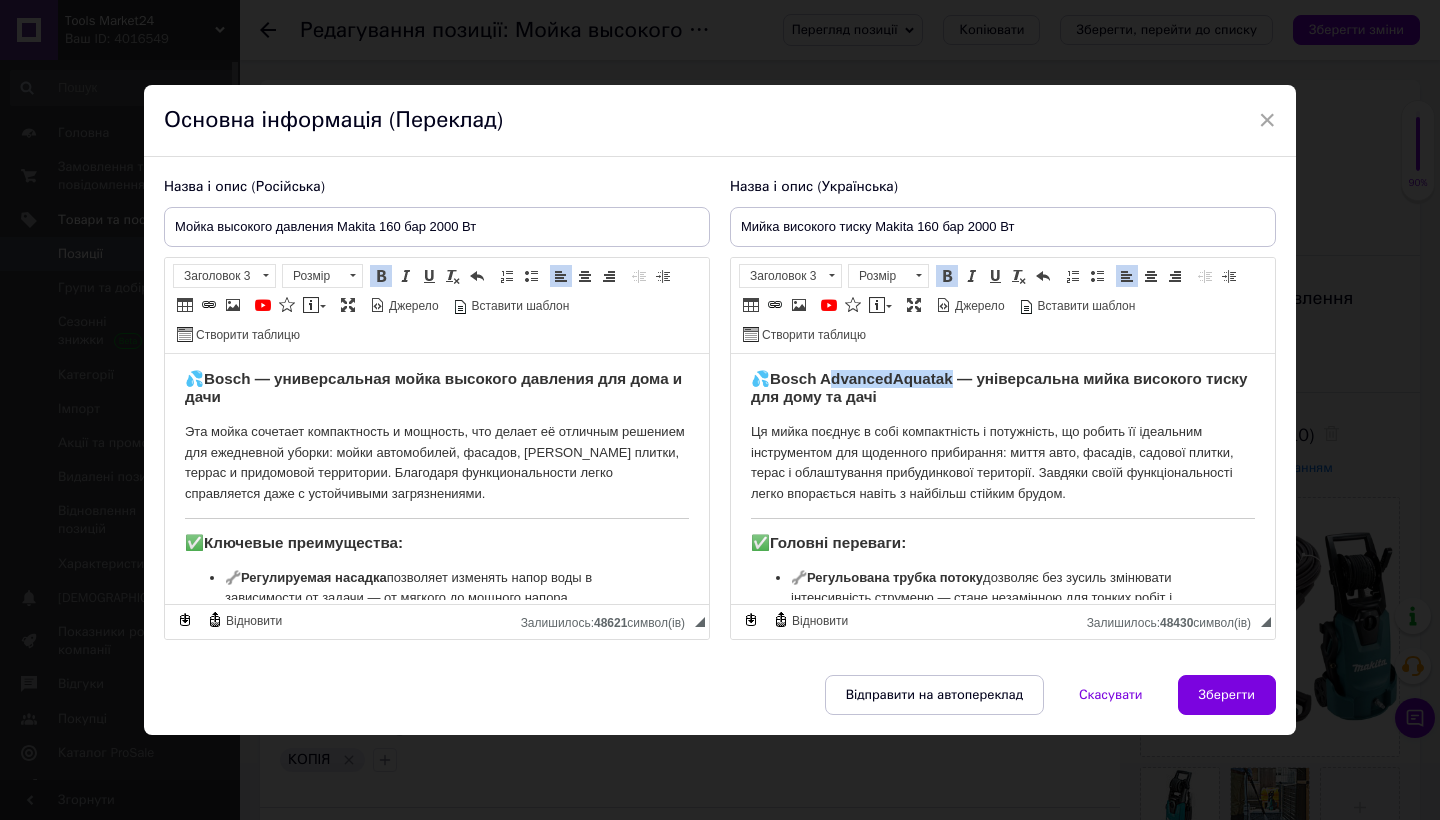 type 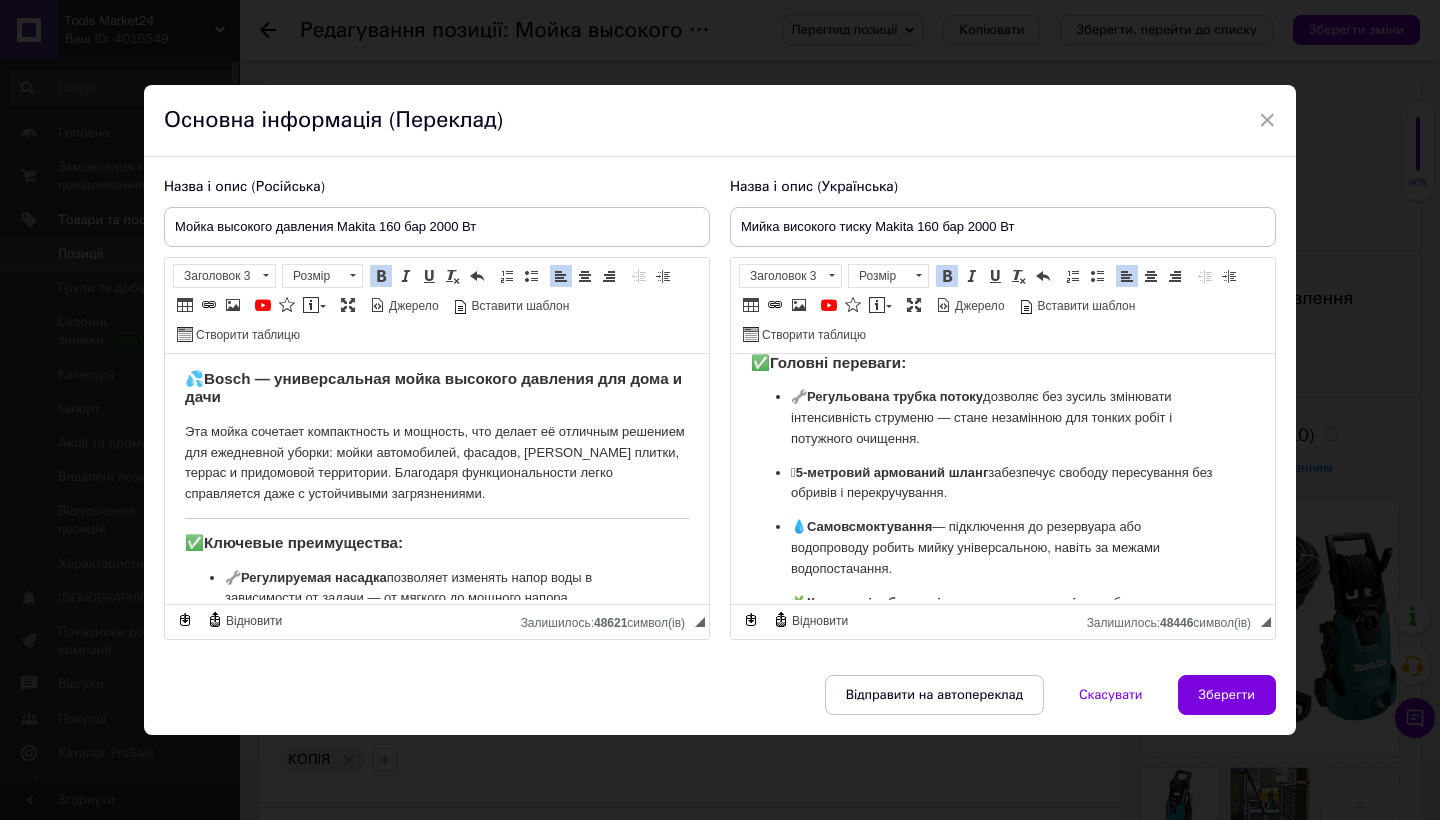 scroll, scrollTop: 163, scrollLeft: 0, axis: vertical 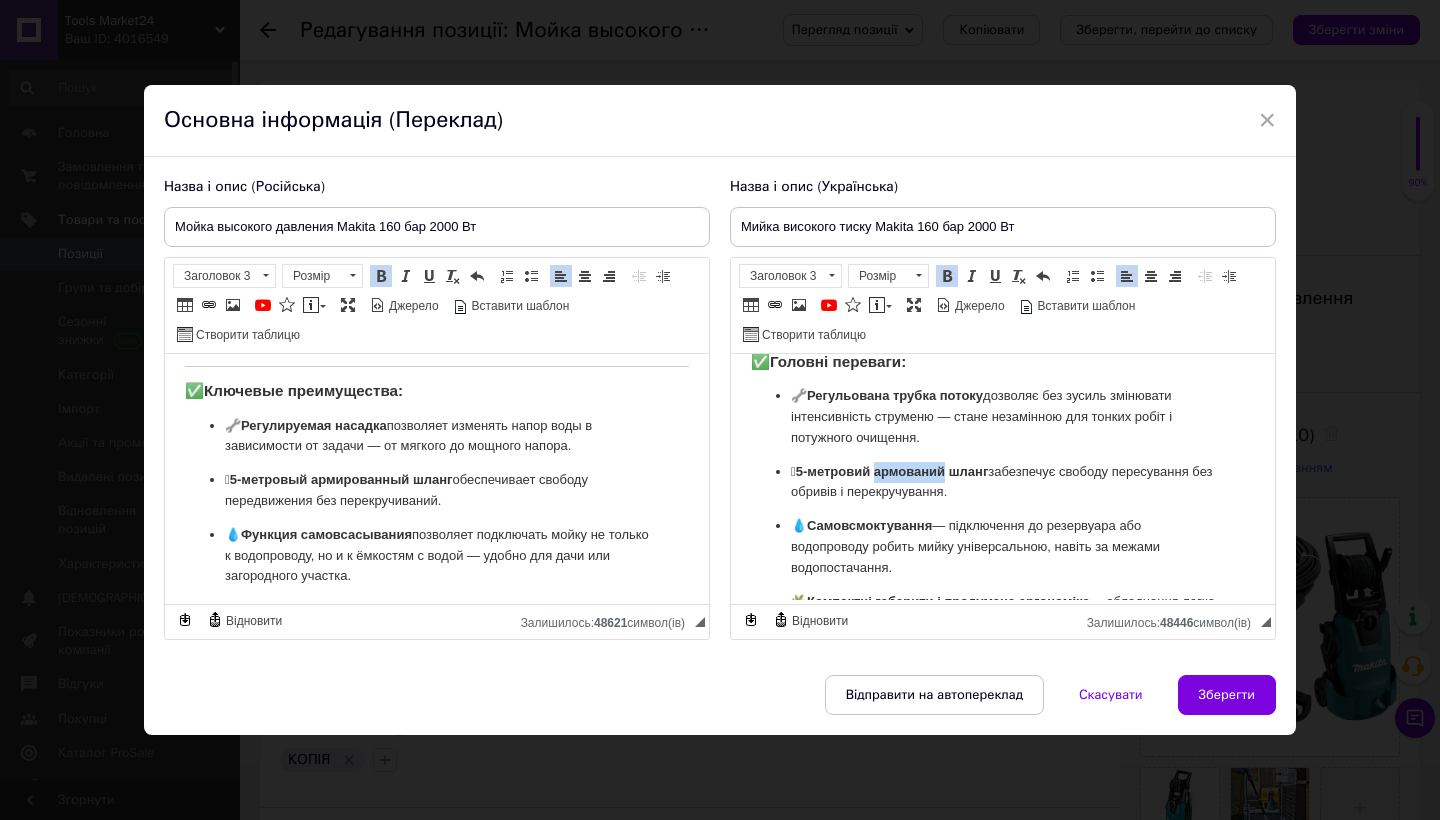 drag, startPoint x: 962, startPoint y: 462, endPoint x: 890, endPoint y: 463, distance: 72.00694 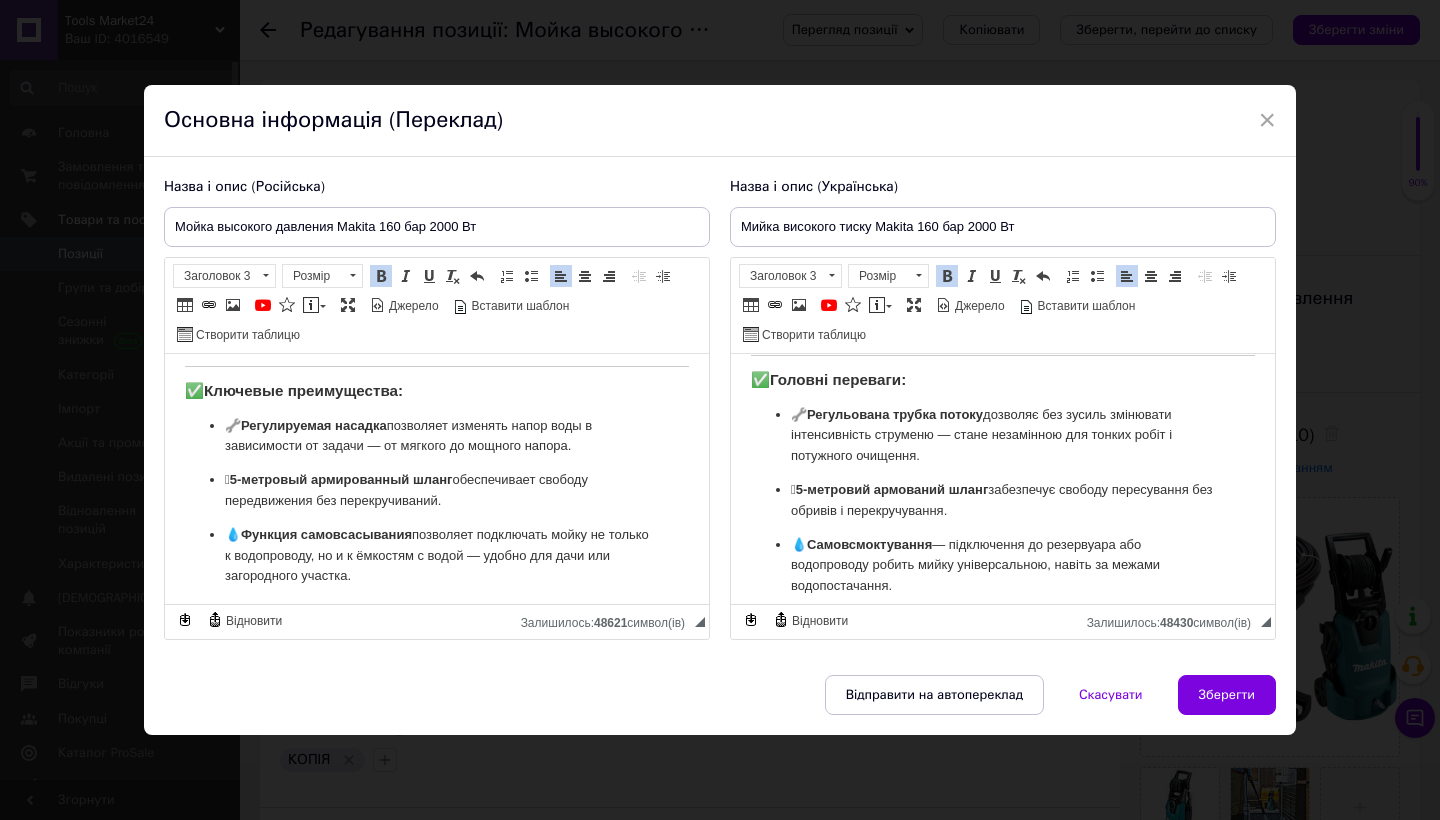 click on "🛞  5-метровий армований шланг  забезпечує свободу пересування без обривів і перекручування." at bounding box center (1003, 500) 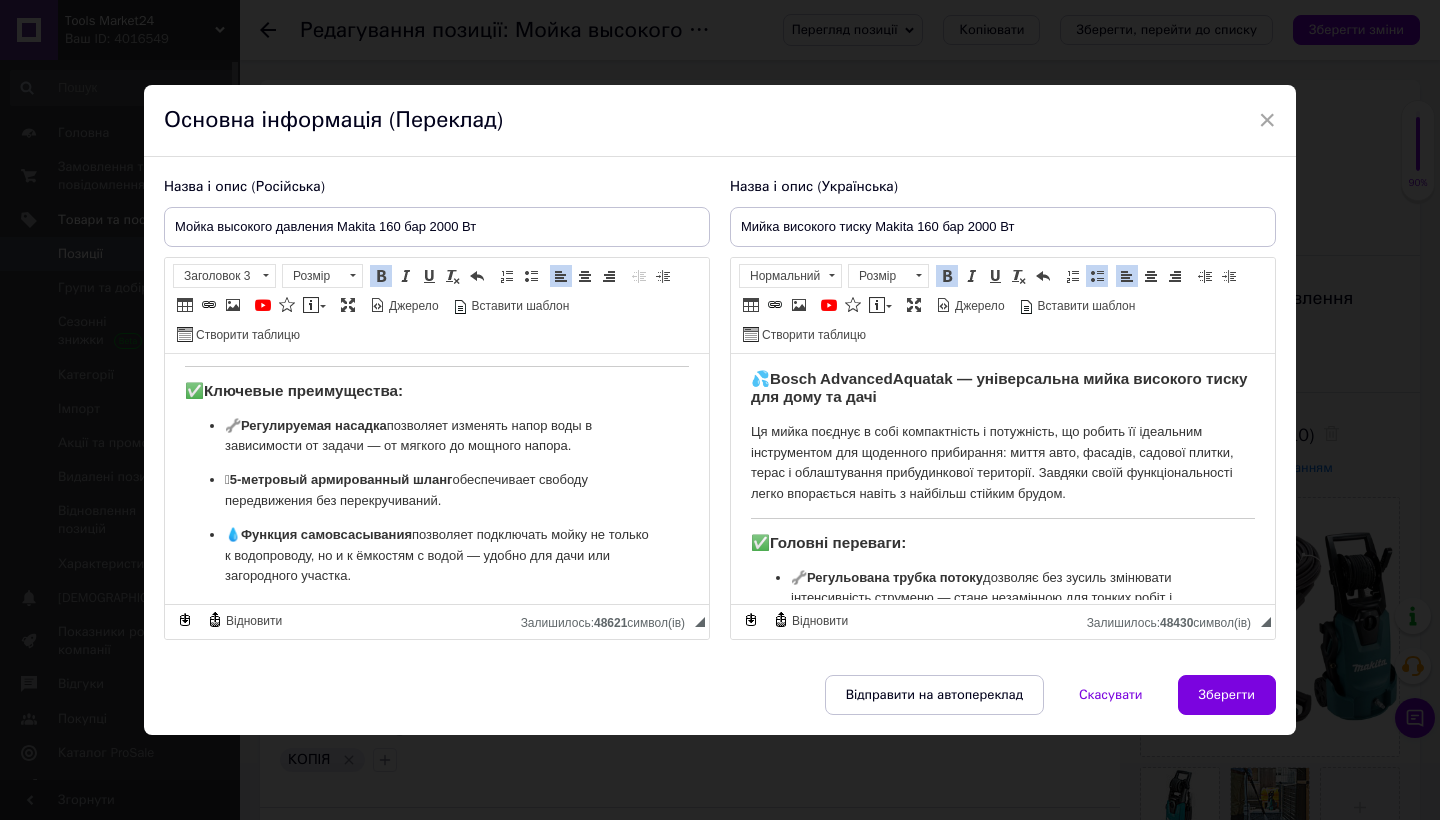 scroll, scrollTop: 0, scrollLeft: 0, axis: both 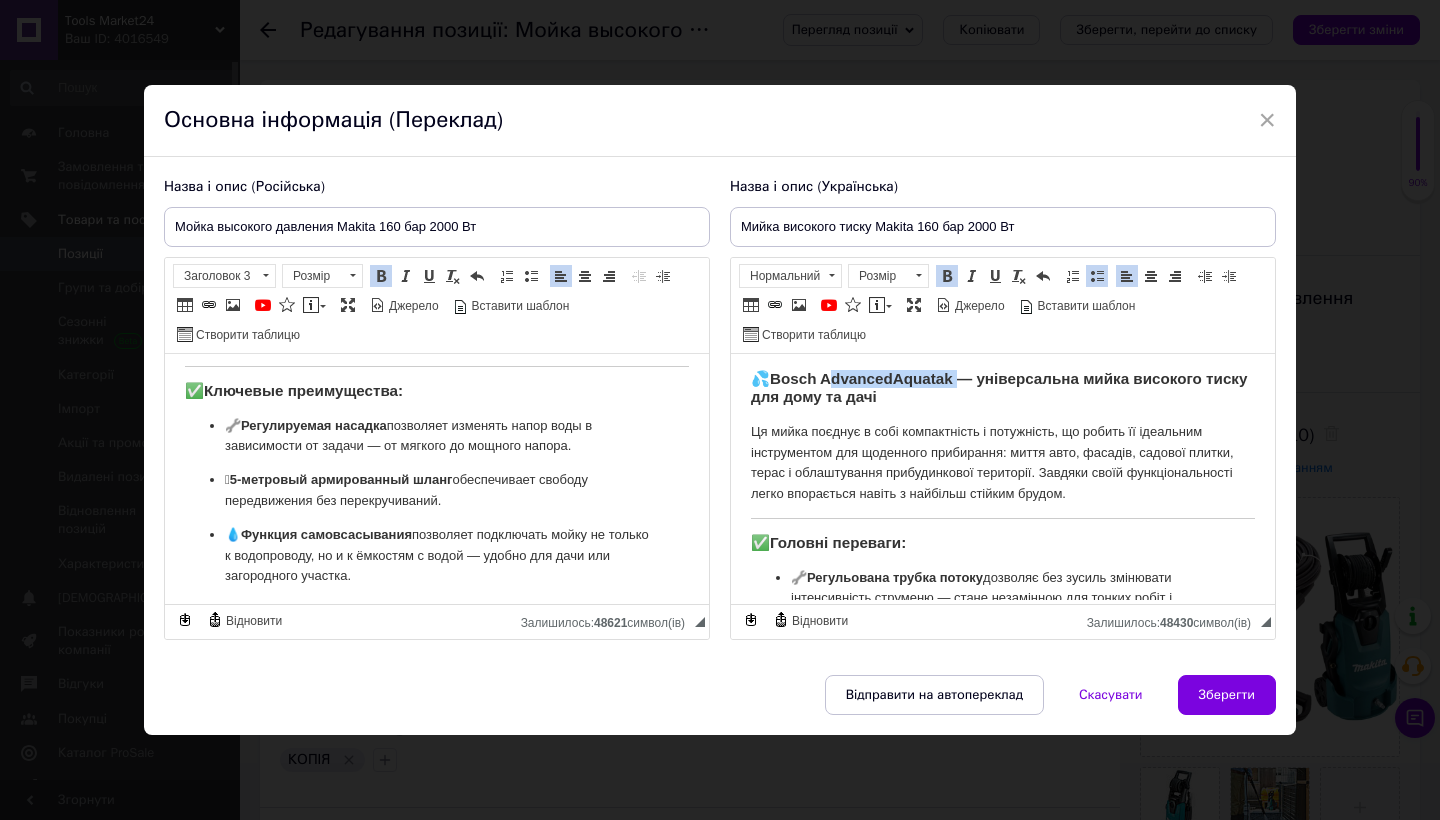 drag, startPoint x: 961, startPoint y: 377, endPoint x: 837, endPoint y: 377, distance: 124 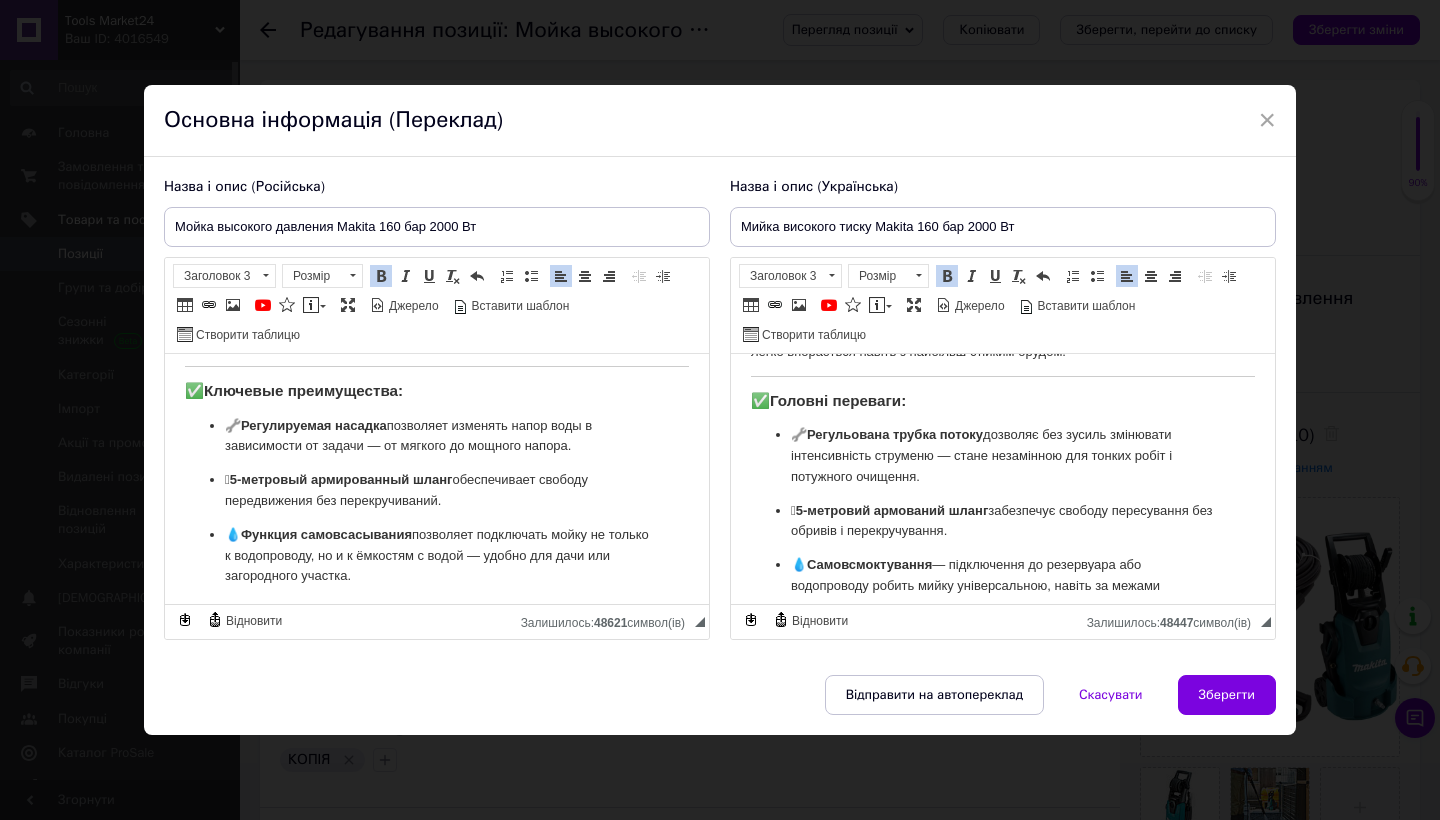 scroll, scrollTop: 245, scrollLeft: 0, axis: vertical 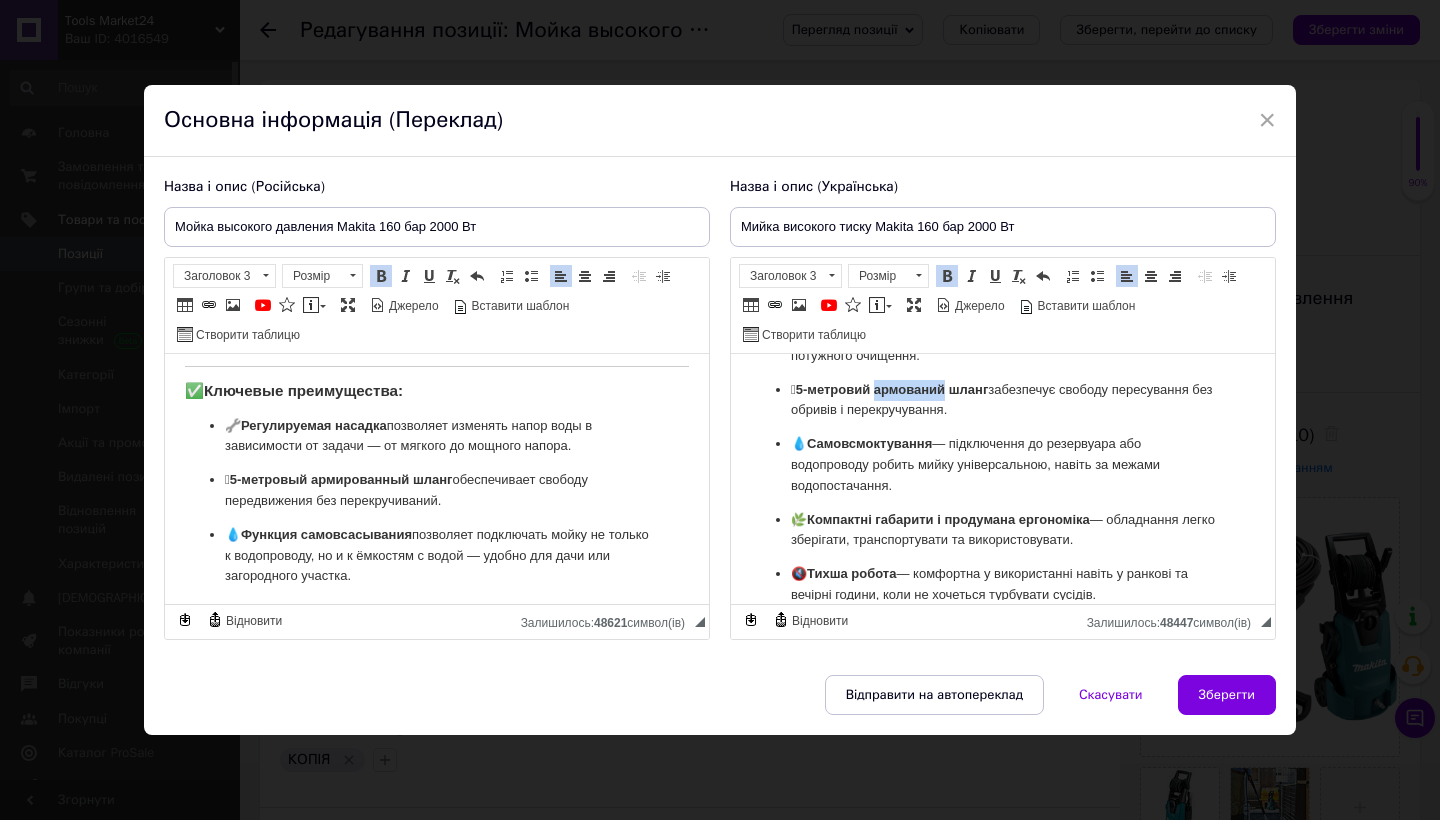 drag, startPoint x: 961, startPoint y: 382, endPoint x: 891, endPoint y: 382, distance: 70 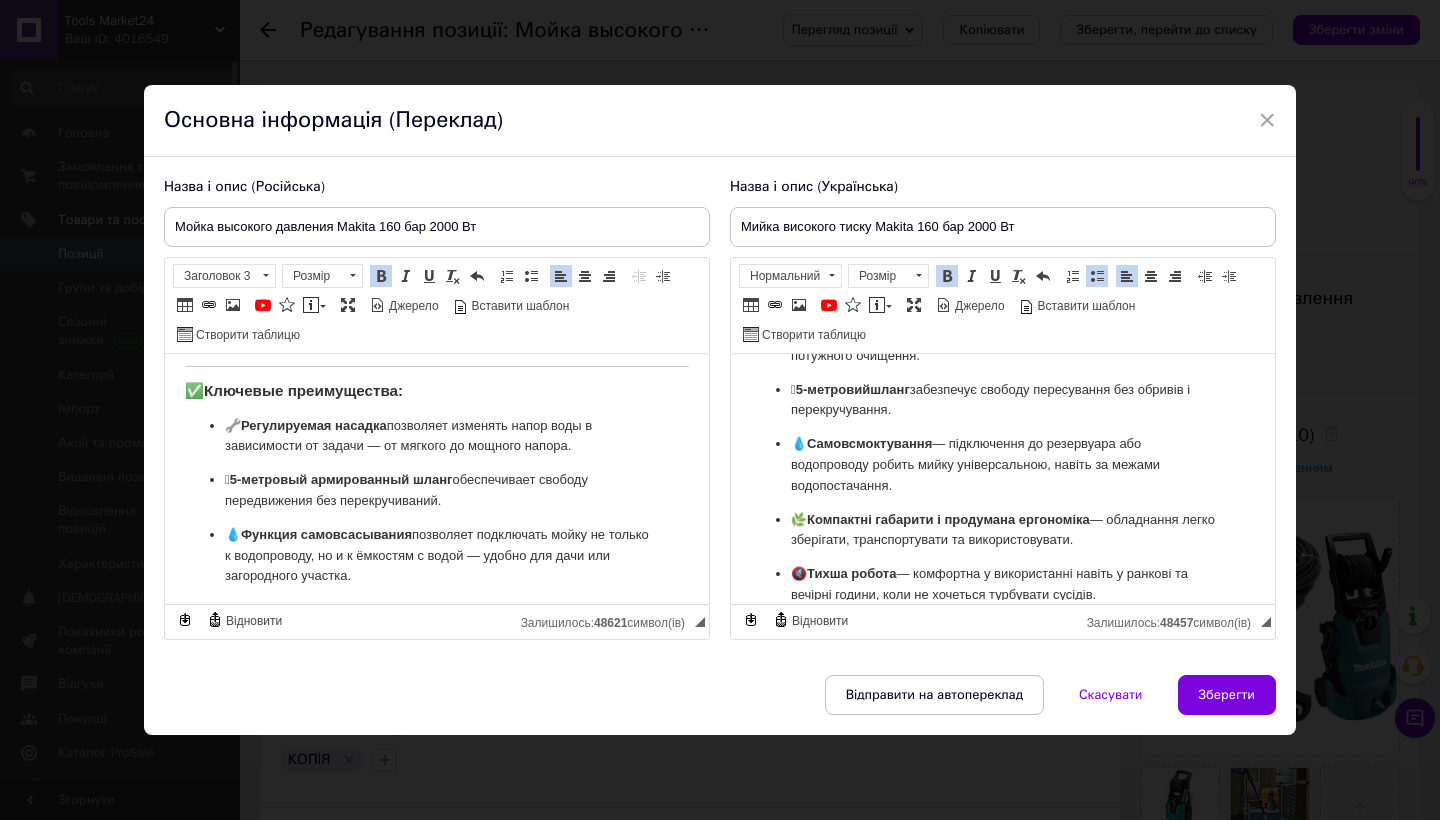 click on "🛞  5-метровий  шланг  забезпечує свободу пересування без обривів і перекручування." at bounding box center (1003, 400) 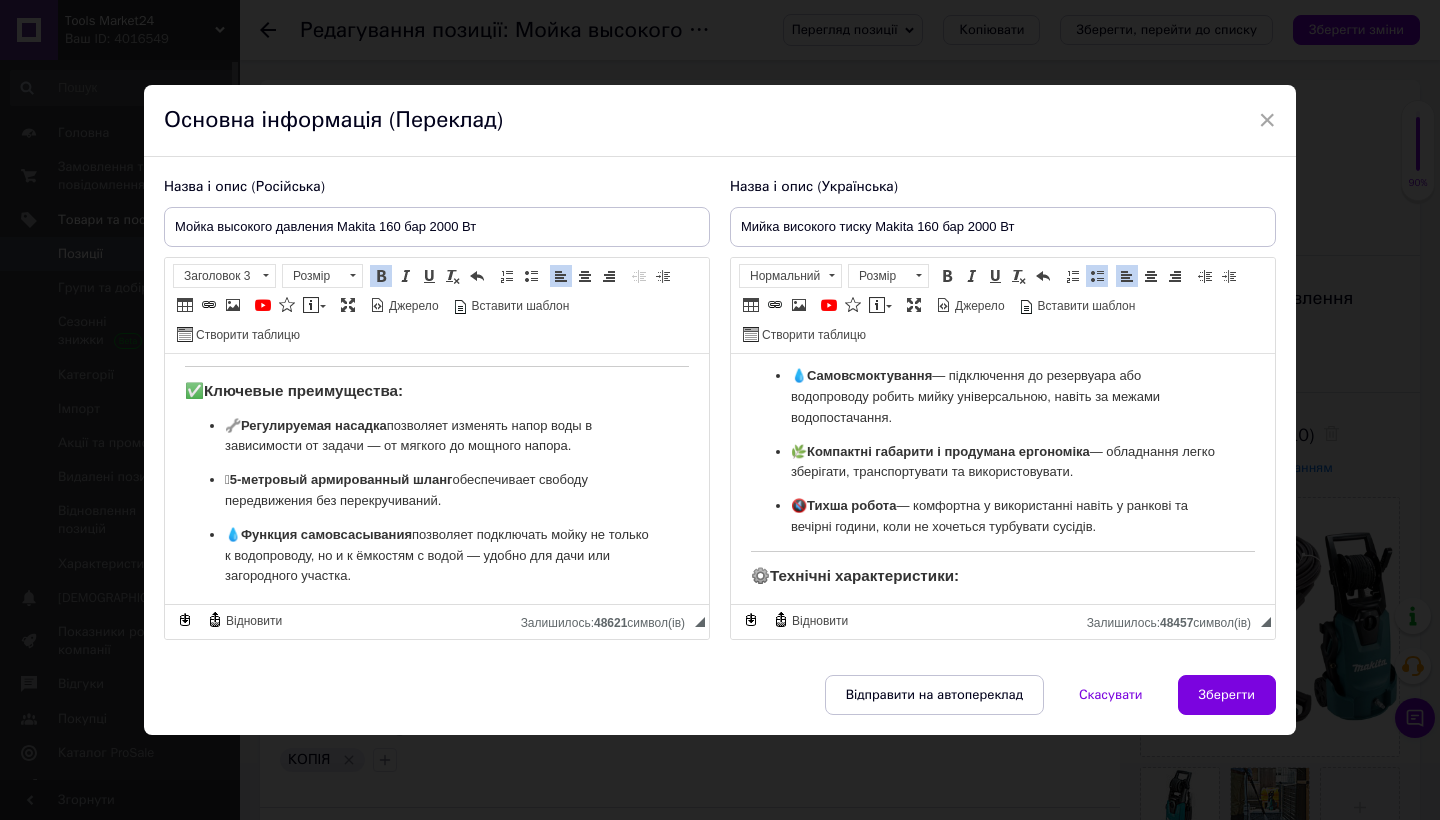 scroll, scrollTop: 314, scrollLeft: 0, axis: vertical 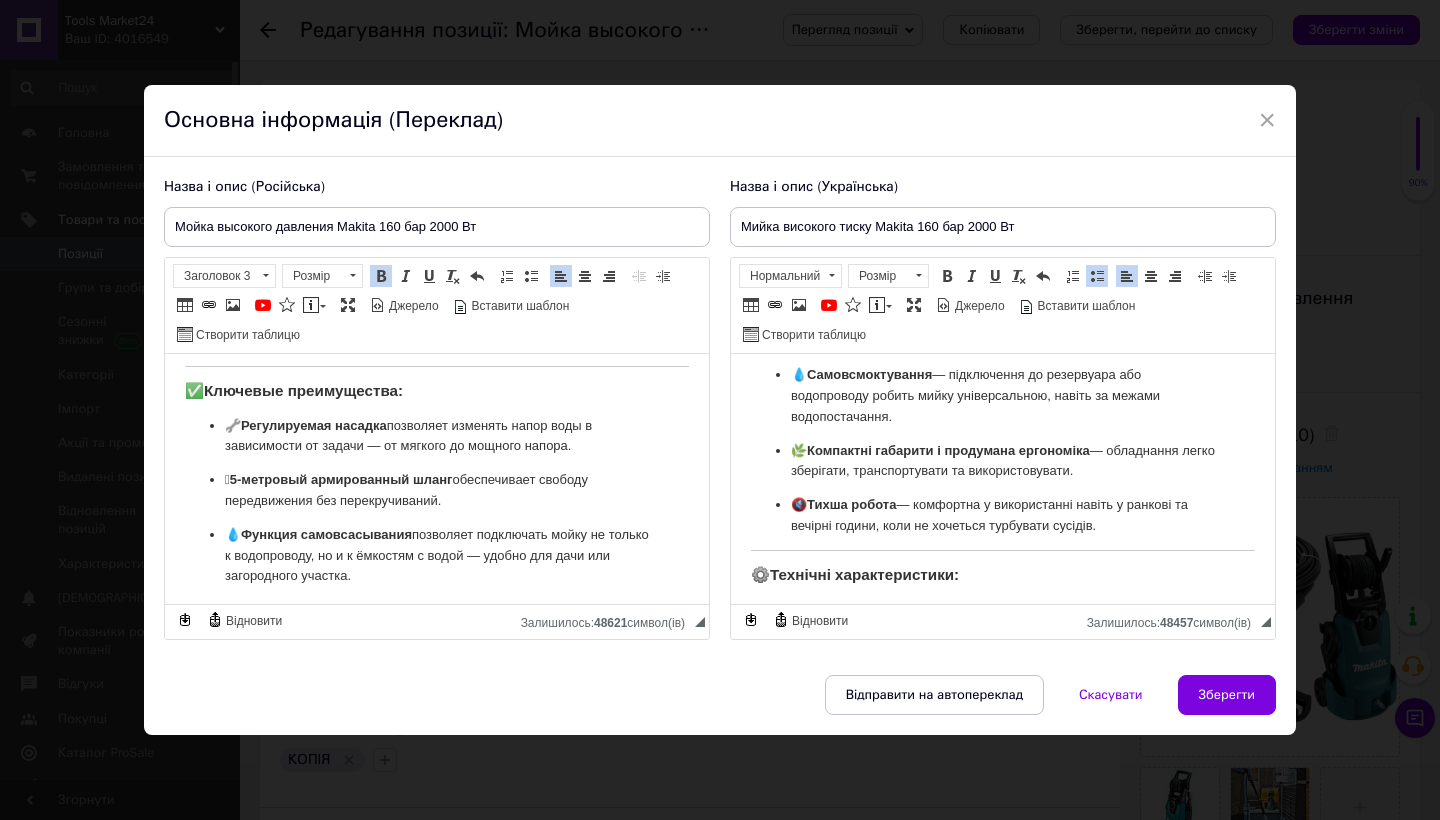 click on "5-метровый армированный шланг" at bounding box center (341, 478) 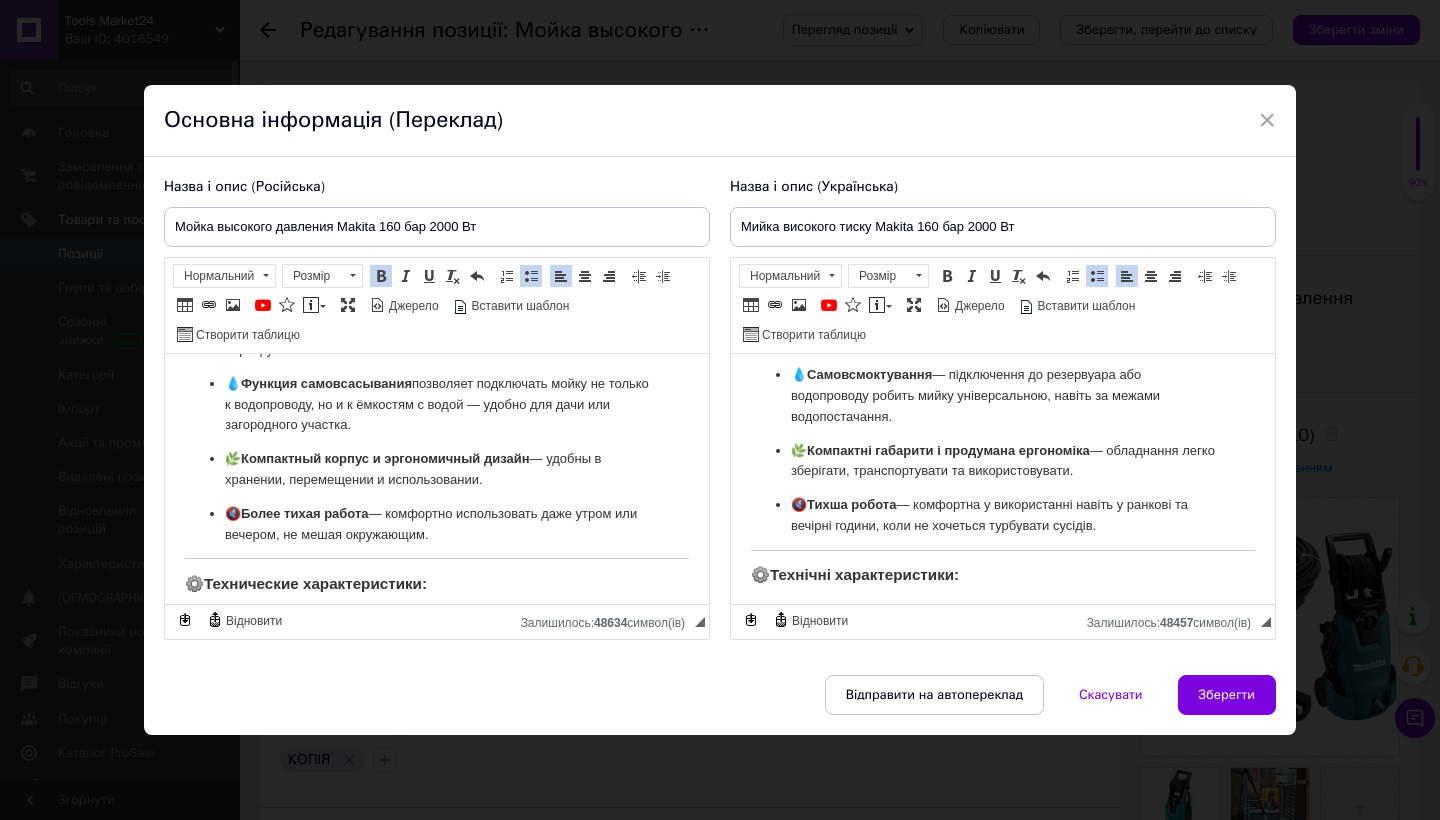 scroll, scrollTop: 305, scrollLeft: 0, axis: vertical 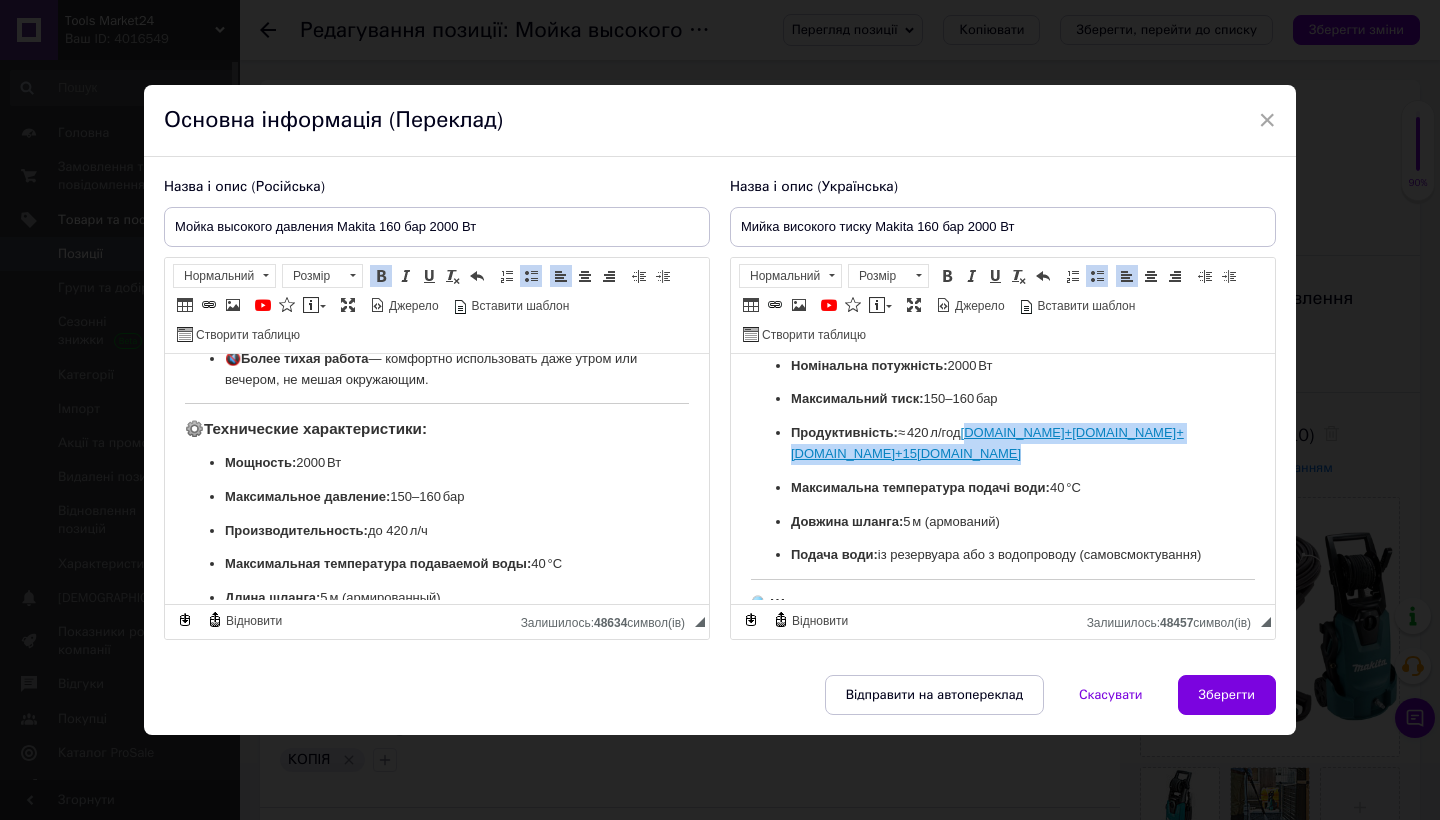 drag, startPoint x: 858, startPoint y: 464, endPoint x: 804, endPoint y: 446, distance: 56.920998 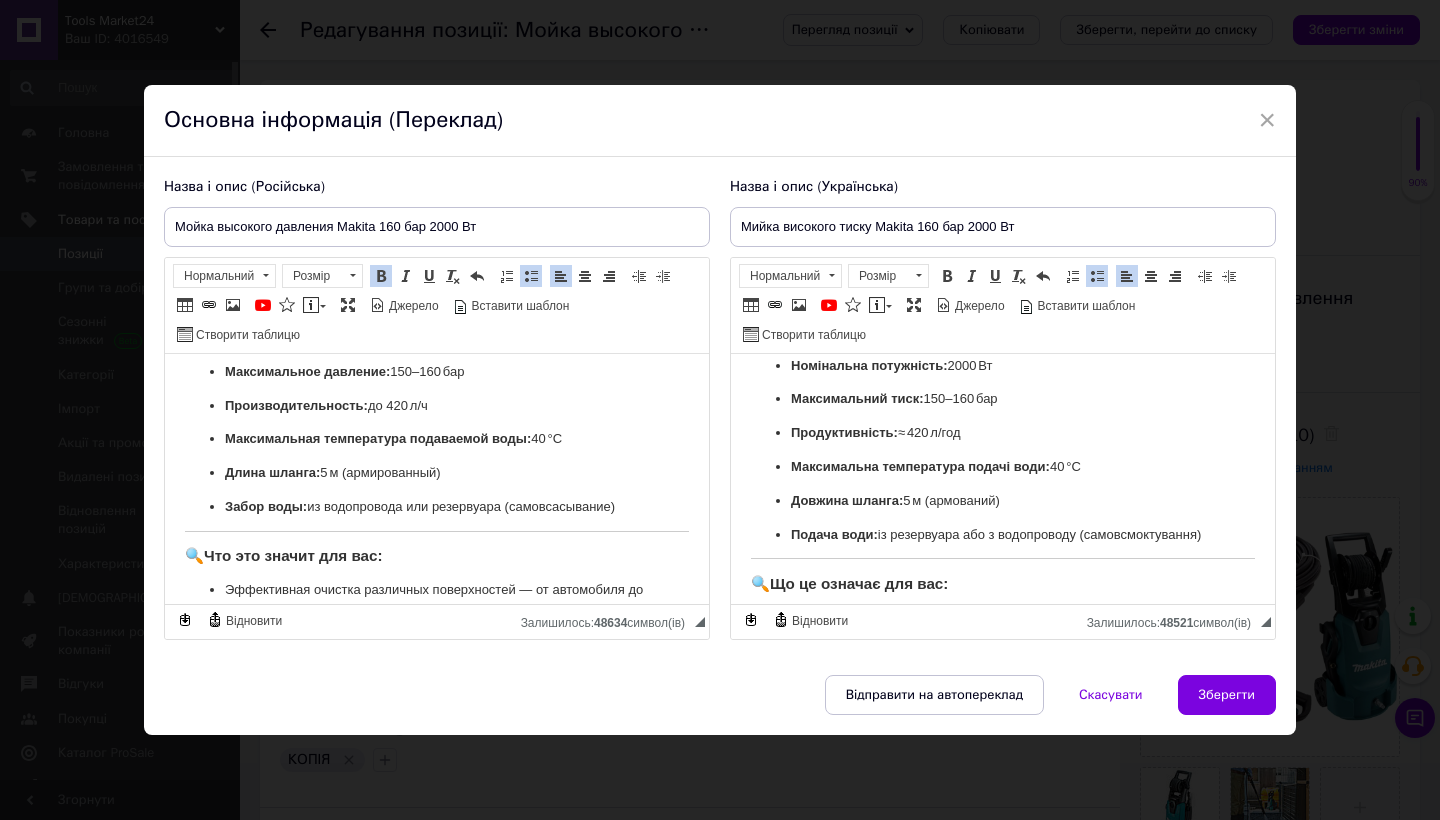 scroll, scrollTop: 589, scrollLeft: 0, axis: vertical 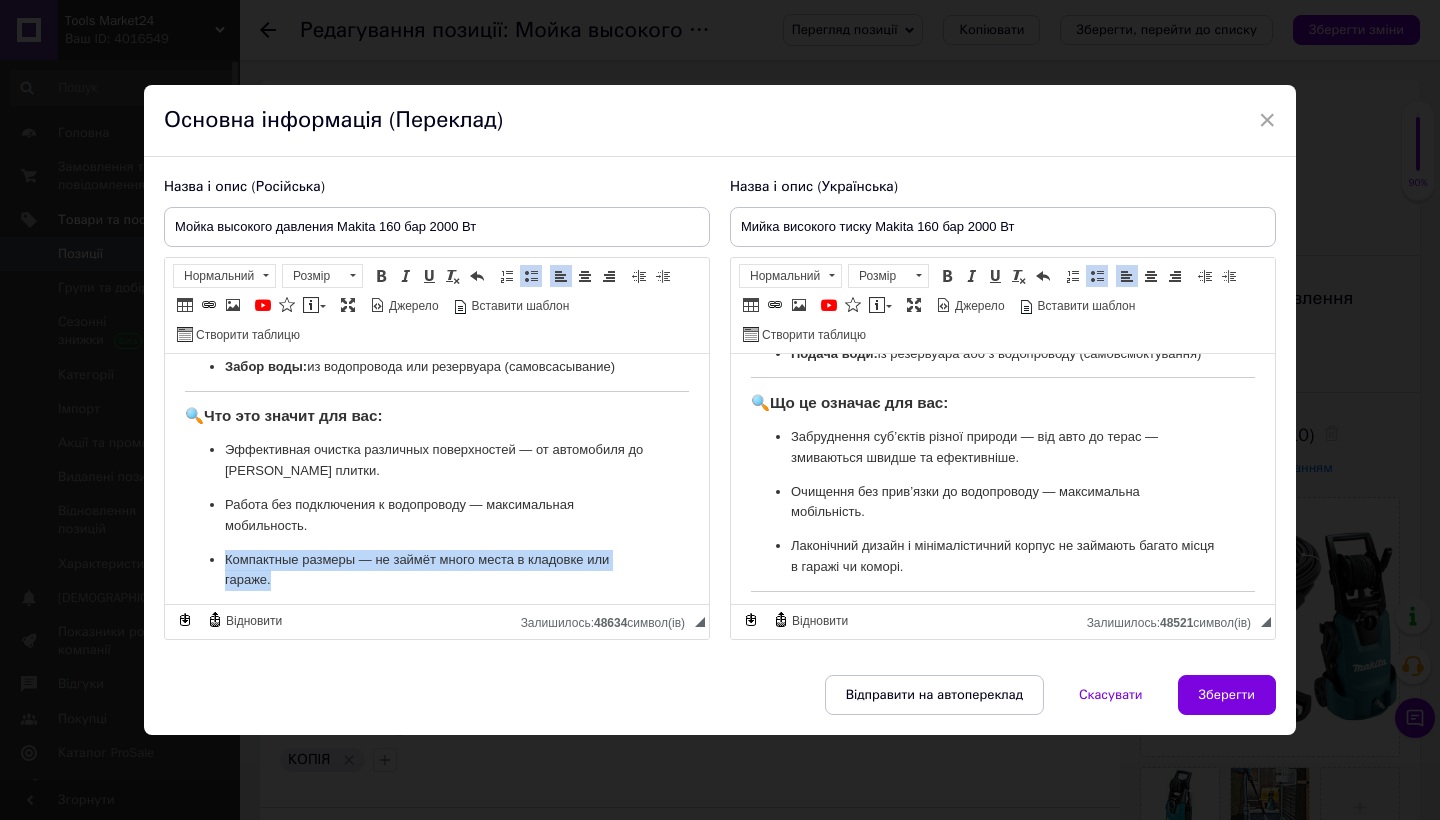 drag, startPoint x: 285, startPoint y: 579, endPoint x: 224, endPoint y: 545, distance: 69.83552 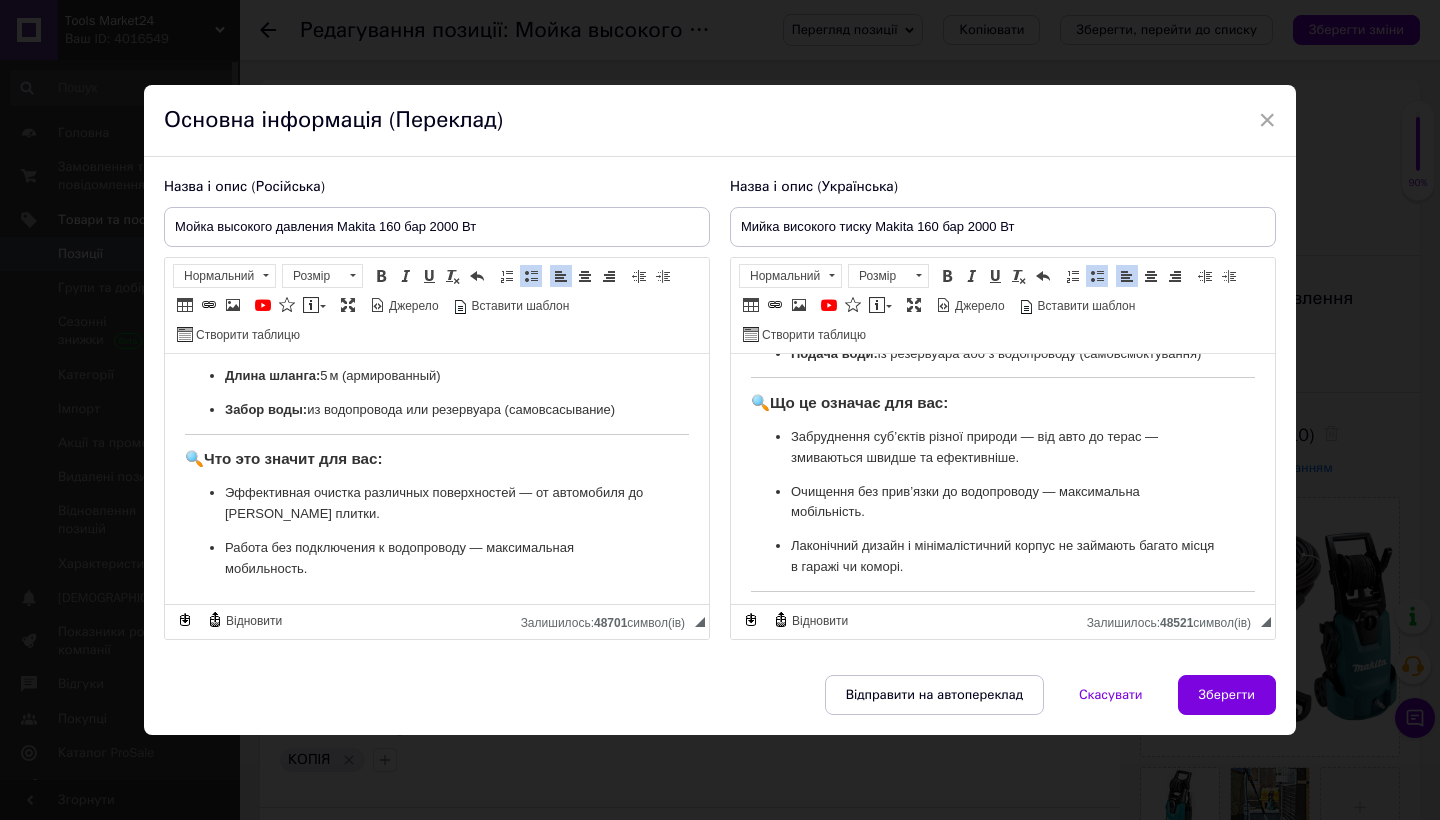 scroll, scrollTop: 669, scrollLeft: 0, axis: vertical 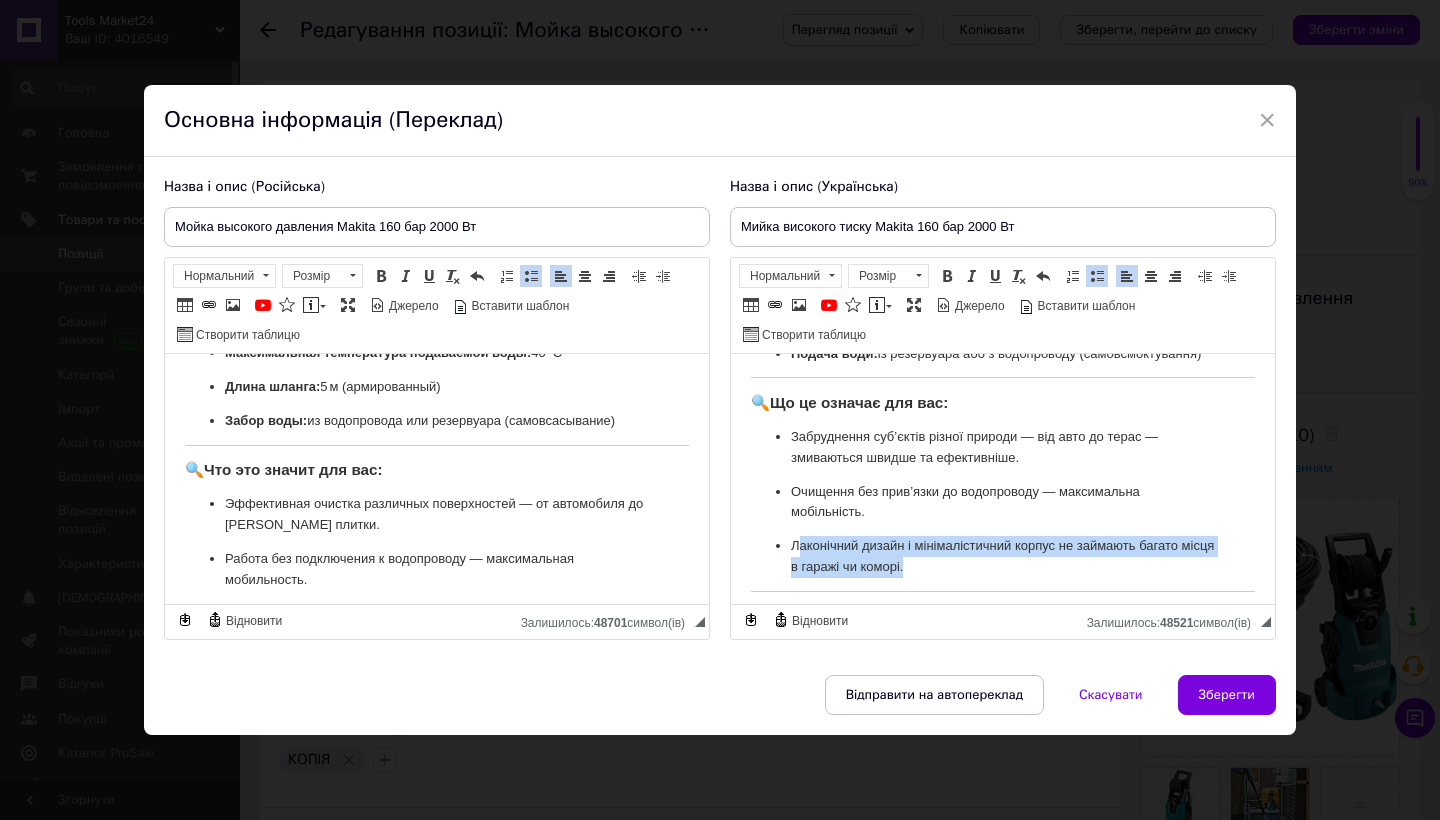 drag, startPoint x: 874, startPoint y: 554, endPoint x: 800, endPoint y: 528, distance: 78.434685 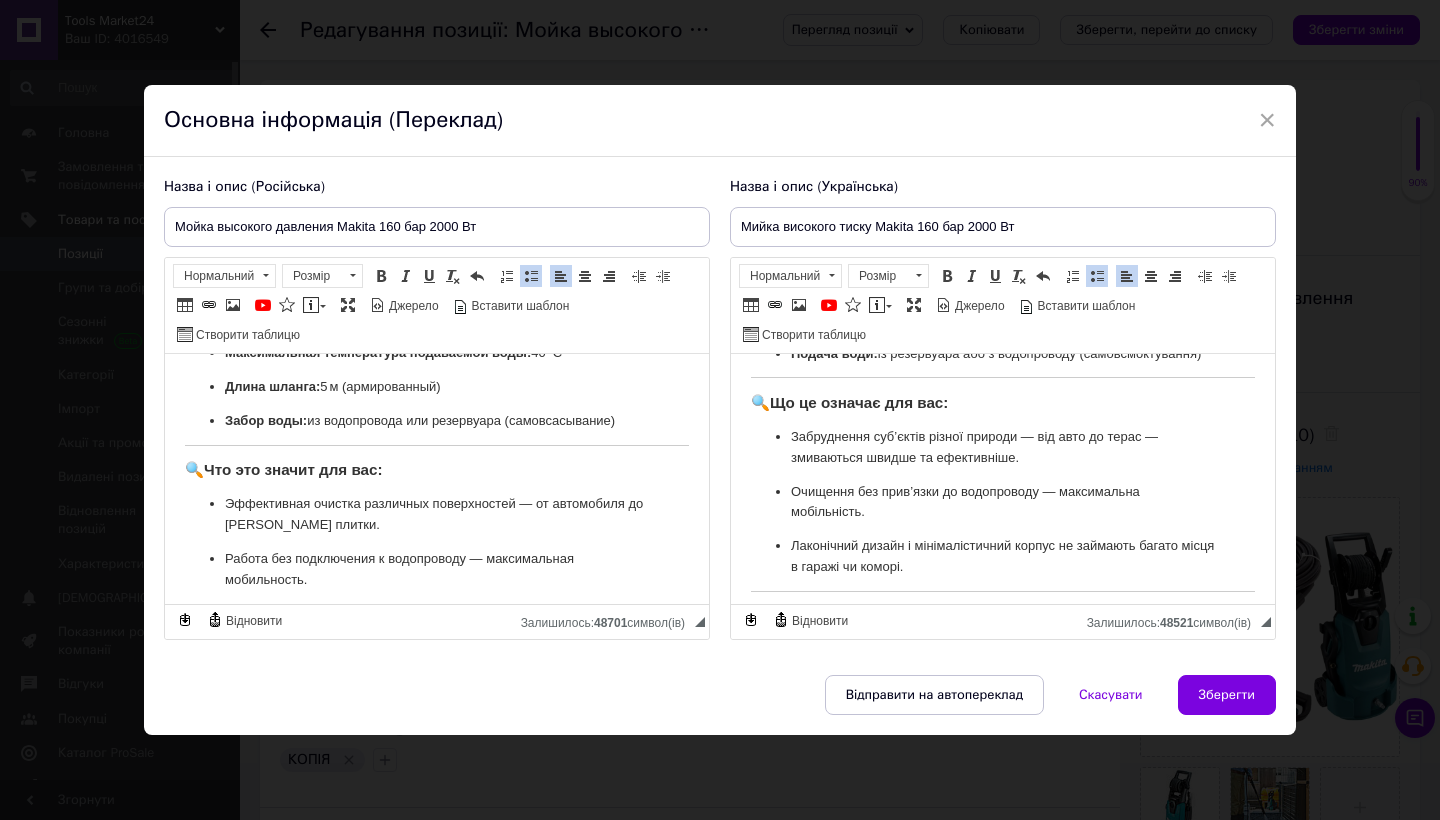 click on "Л аконічний дизайн і мінімалістичний корпус не займають багато місця в гаражі чи коморі." at bounding box center (1003, 556) 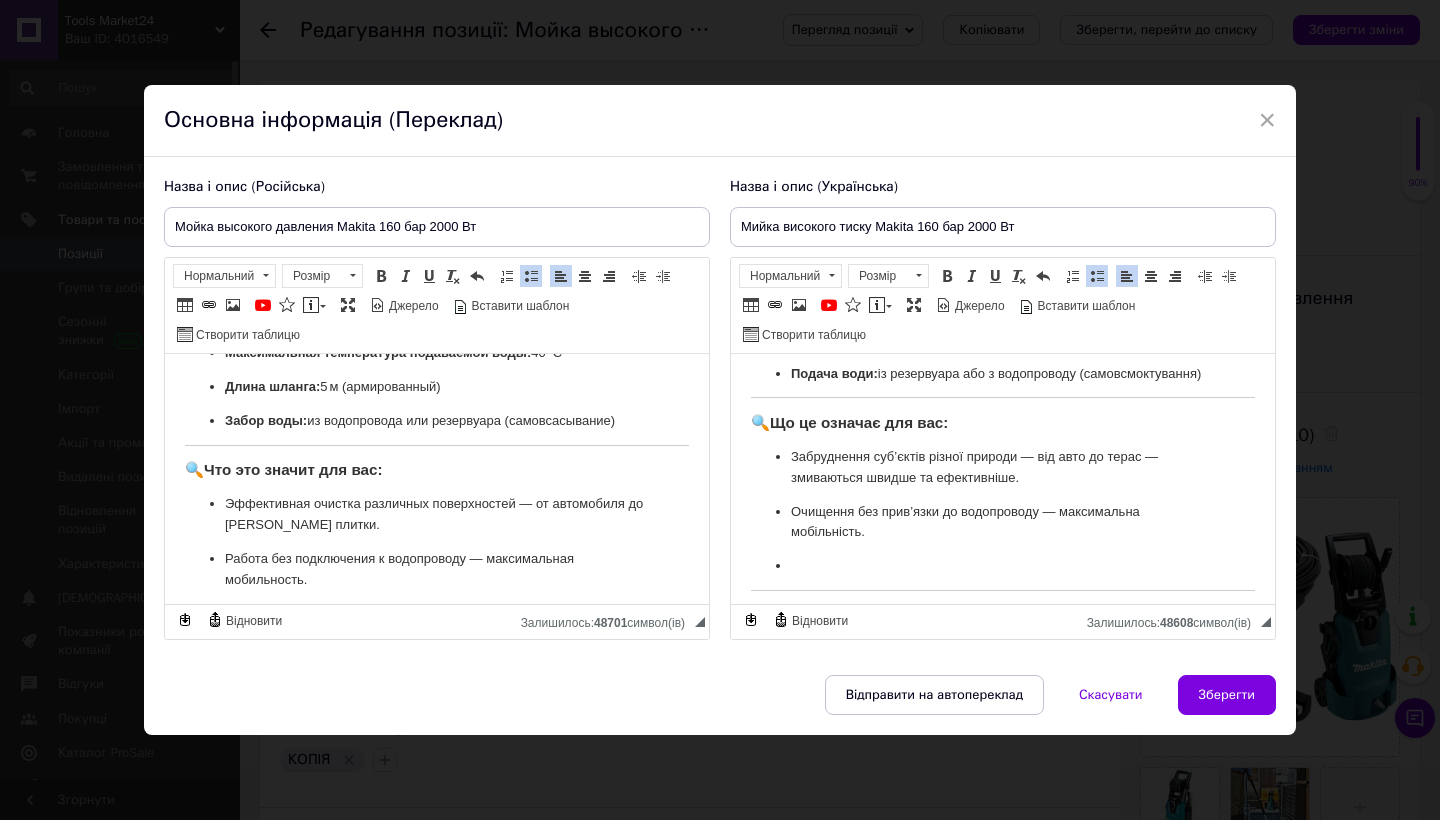 scroll, scrollTop: 685, scrollLeft: 0, axis: vertical 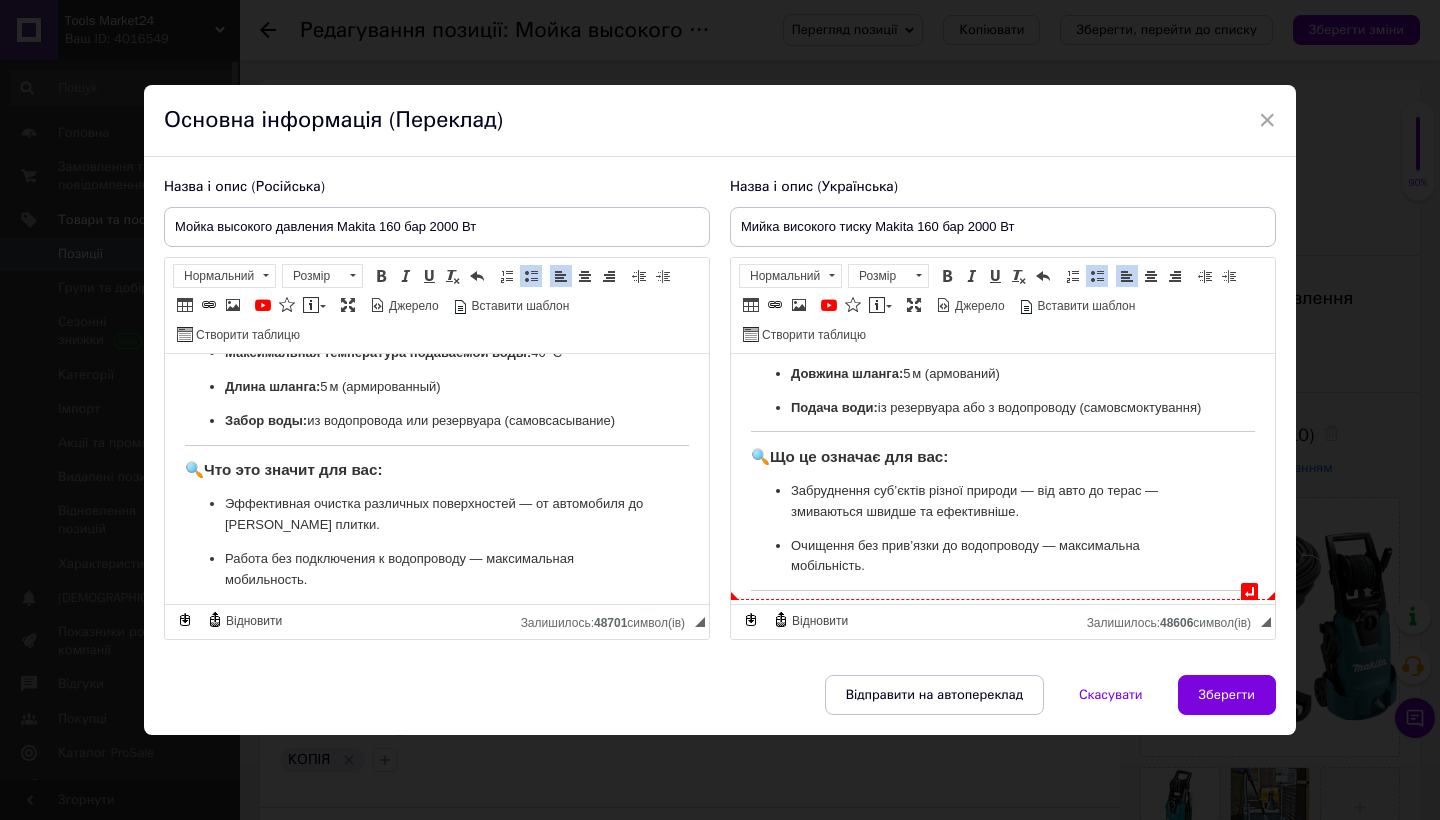 click on "Очищення без прив’язки до водопроводу — максимальна мобільність." at bounding box center (1003, 556) 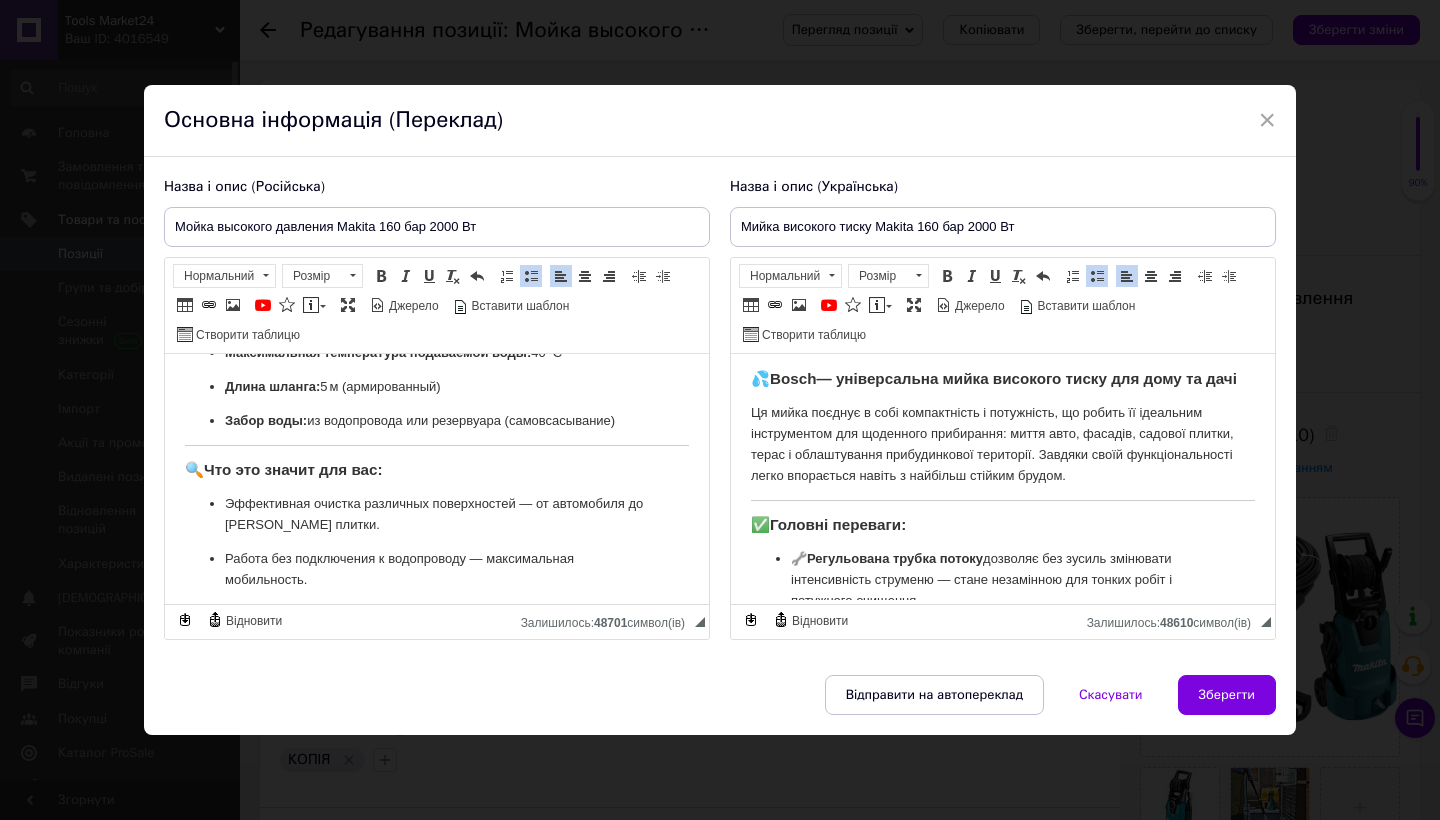 scroll, scrollTop: -1, scrollLeft: 0, axis: vertical 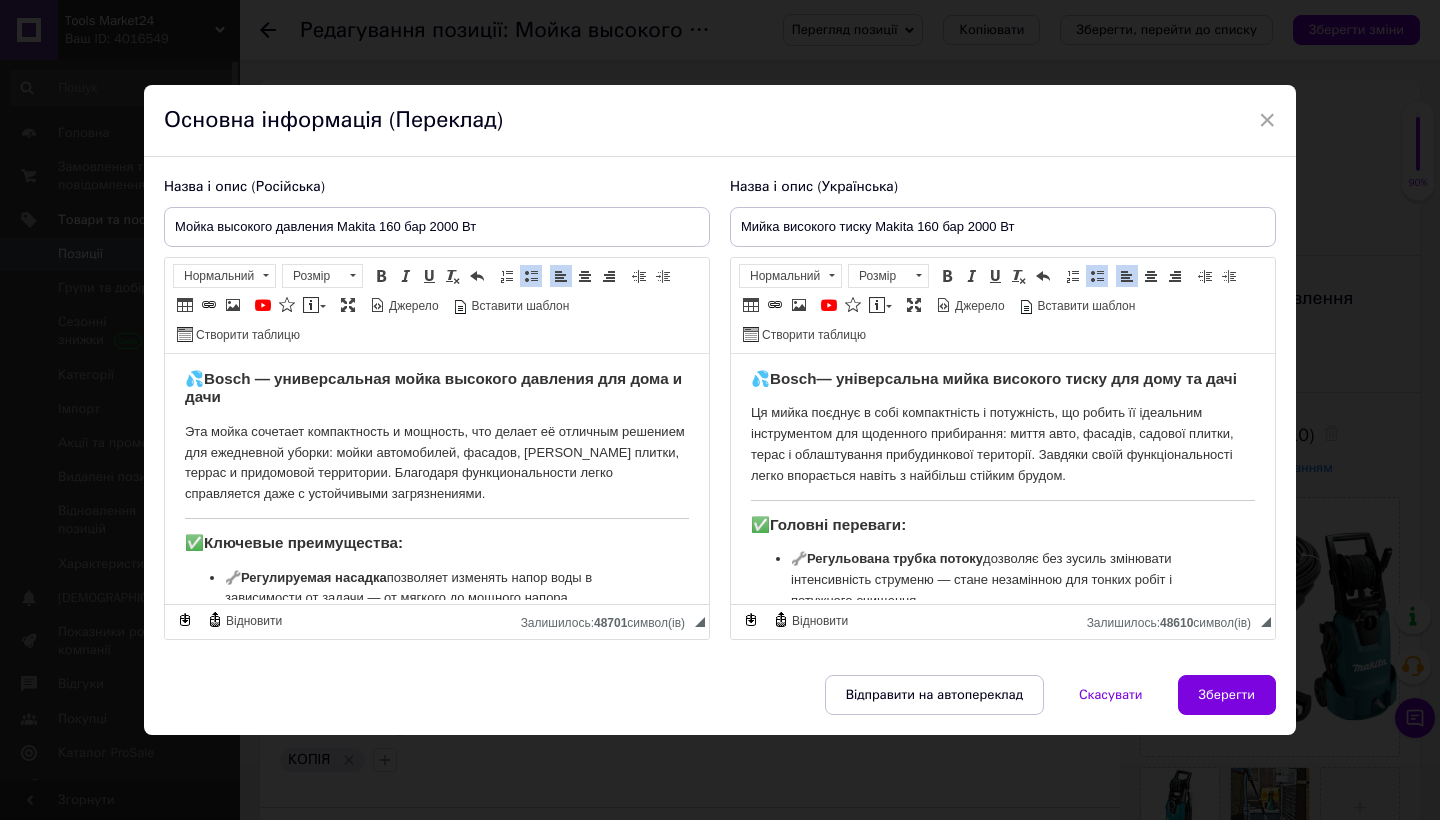 click on "Bosch— універсальна мийка високого тиску для дому та дачі" at bounding box center (1003, 377) 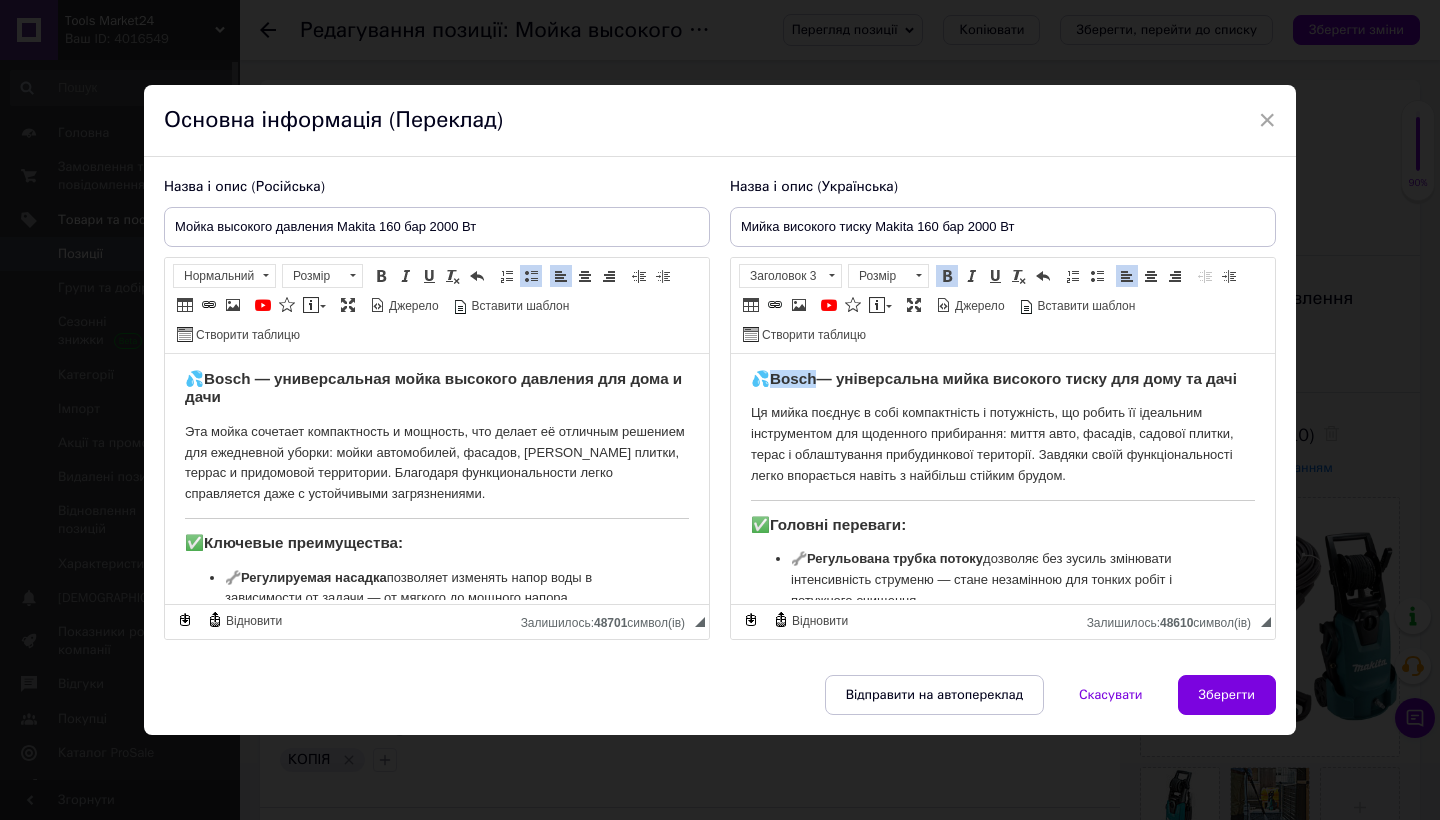 click on "Bosch— універсальна мийка високого тиску для дому та дачі" at bounding box center [1003, 377] 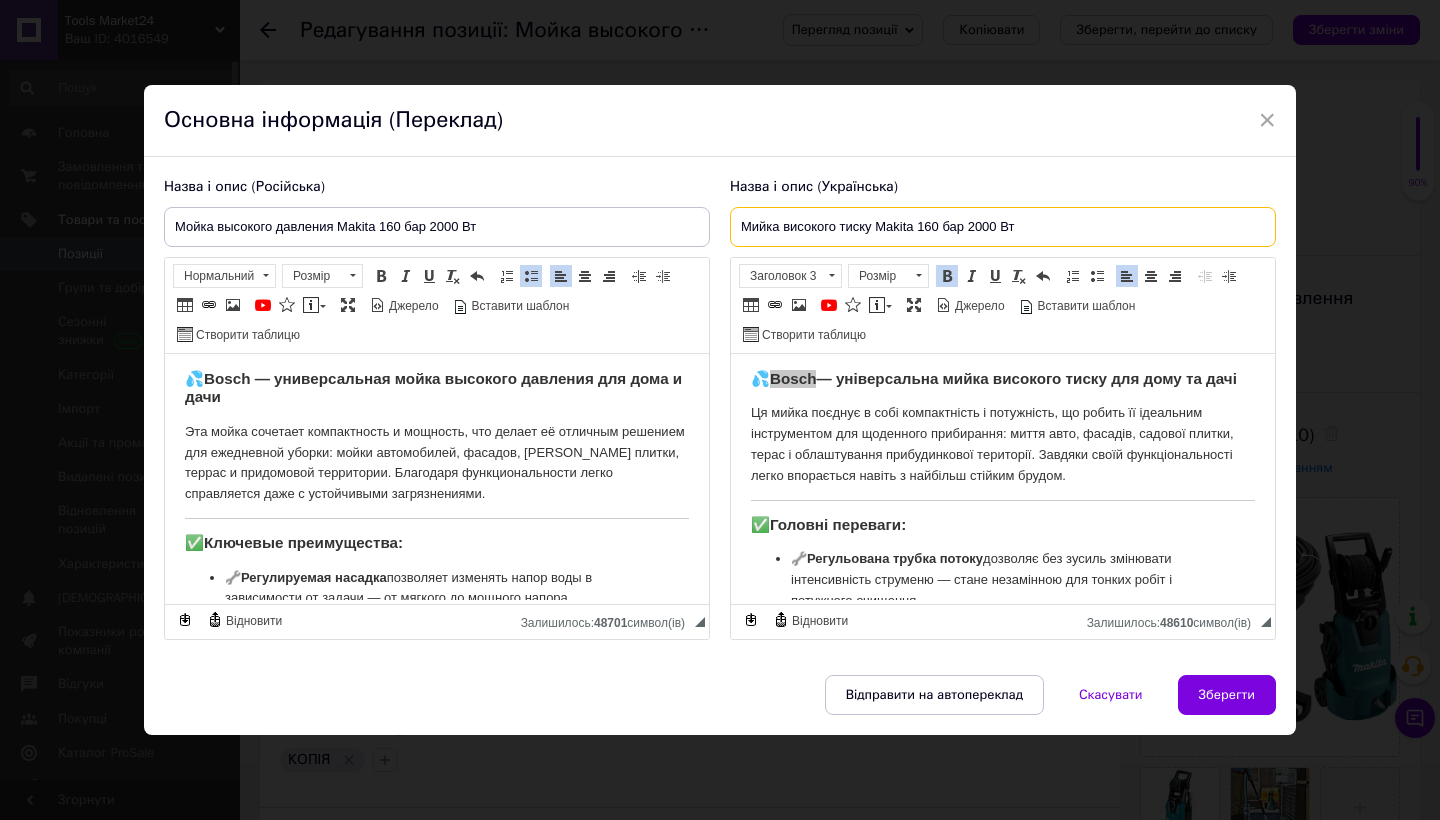 click on "Мийка високого тиску Makita 160 бар 2000 Вт" at bounding box center (1003, 227) 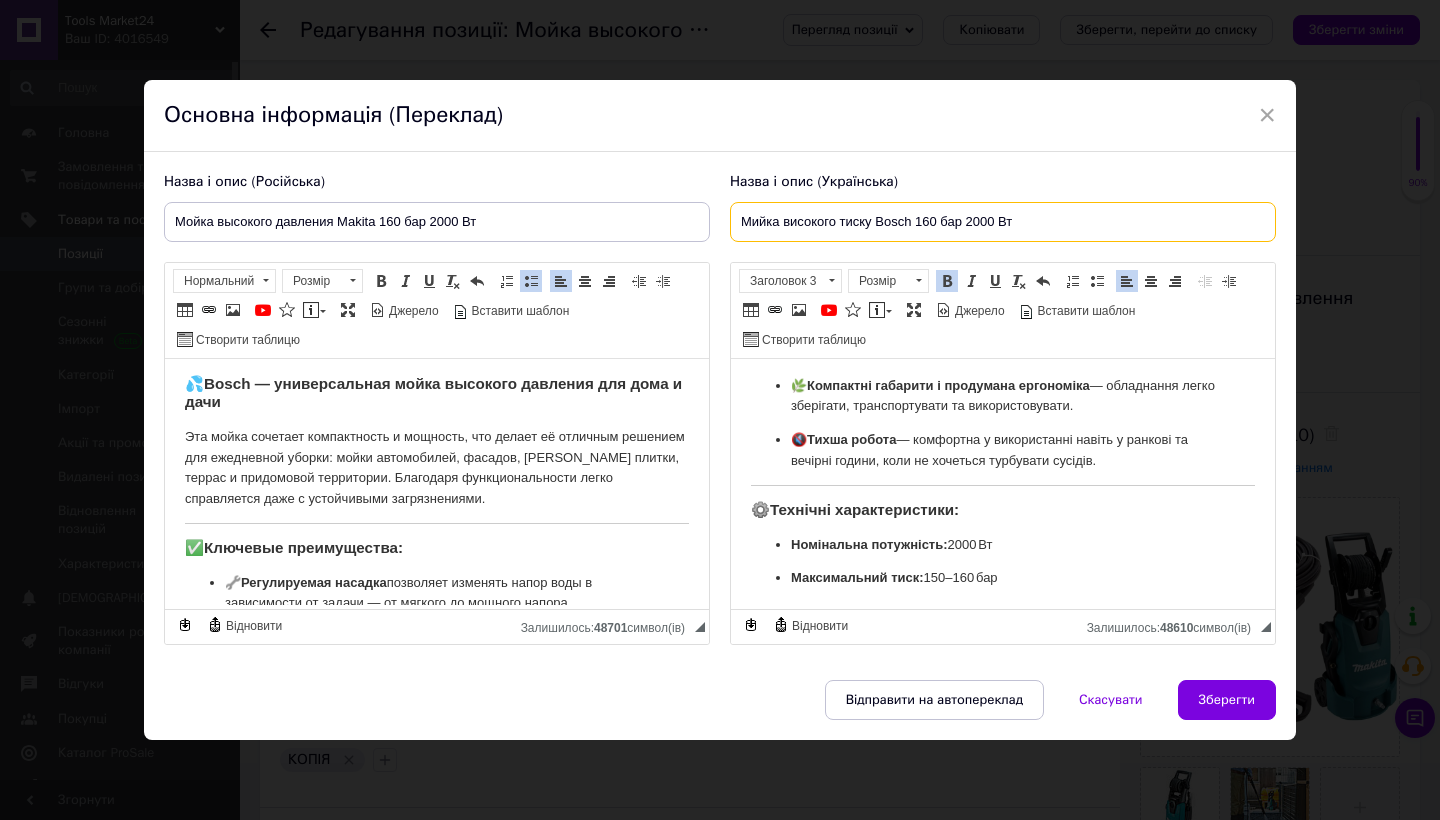 scroll, scrollTop: 388, scrollLeft: 0, axis: vertical 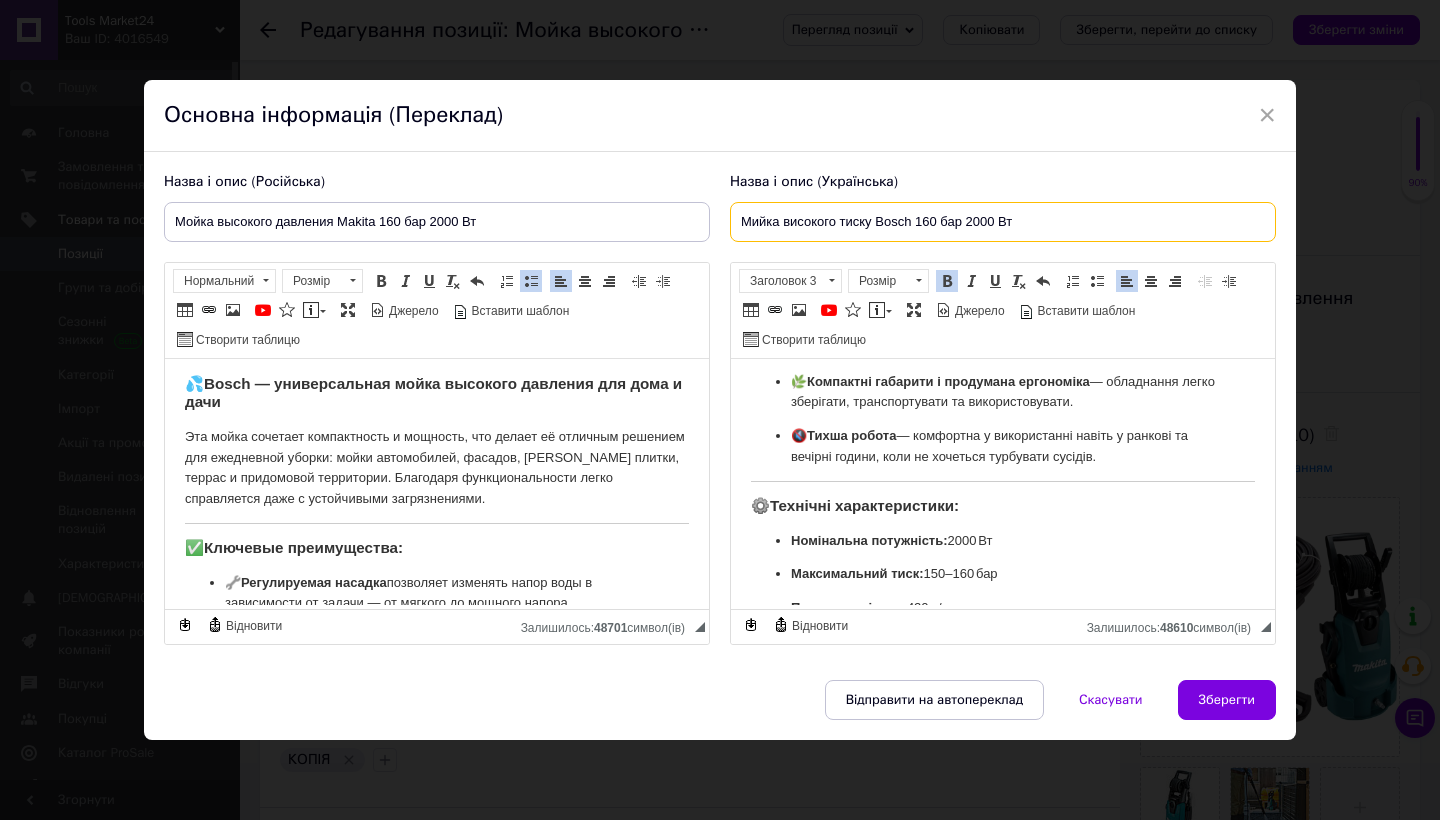 type on "Мийка високого тиску Bosch 160 бар 2000 Вт" 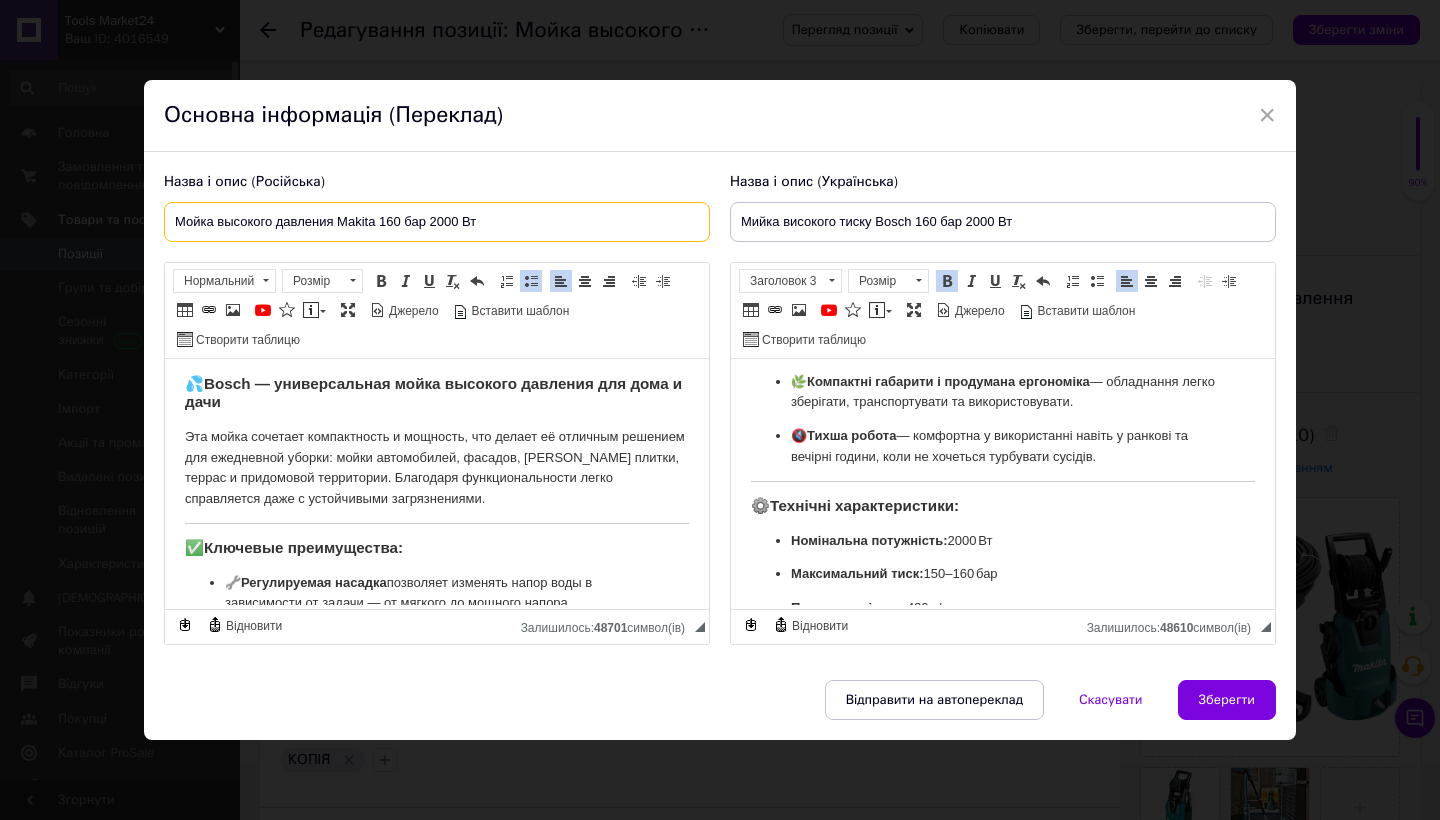 click on "Мойка высокого давления Makita 160 бар 2000 Вт" at bounding box center (437, 222) 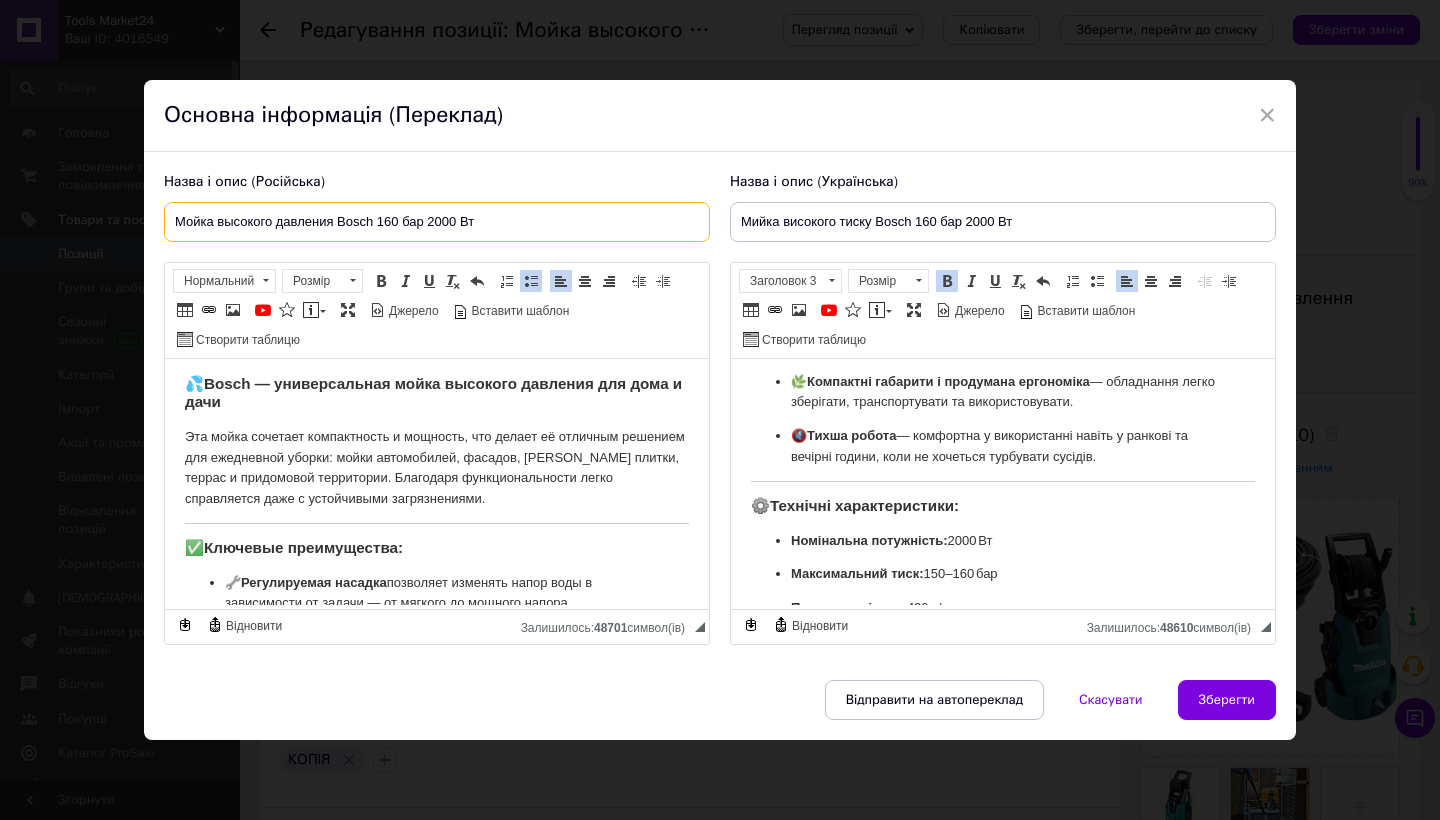 type on "Мойка высокого давления Bosch 160 бар 2000 Вт" 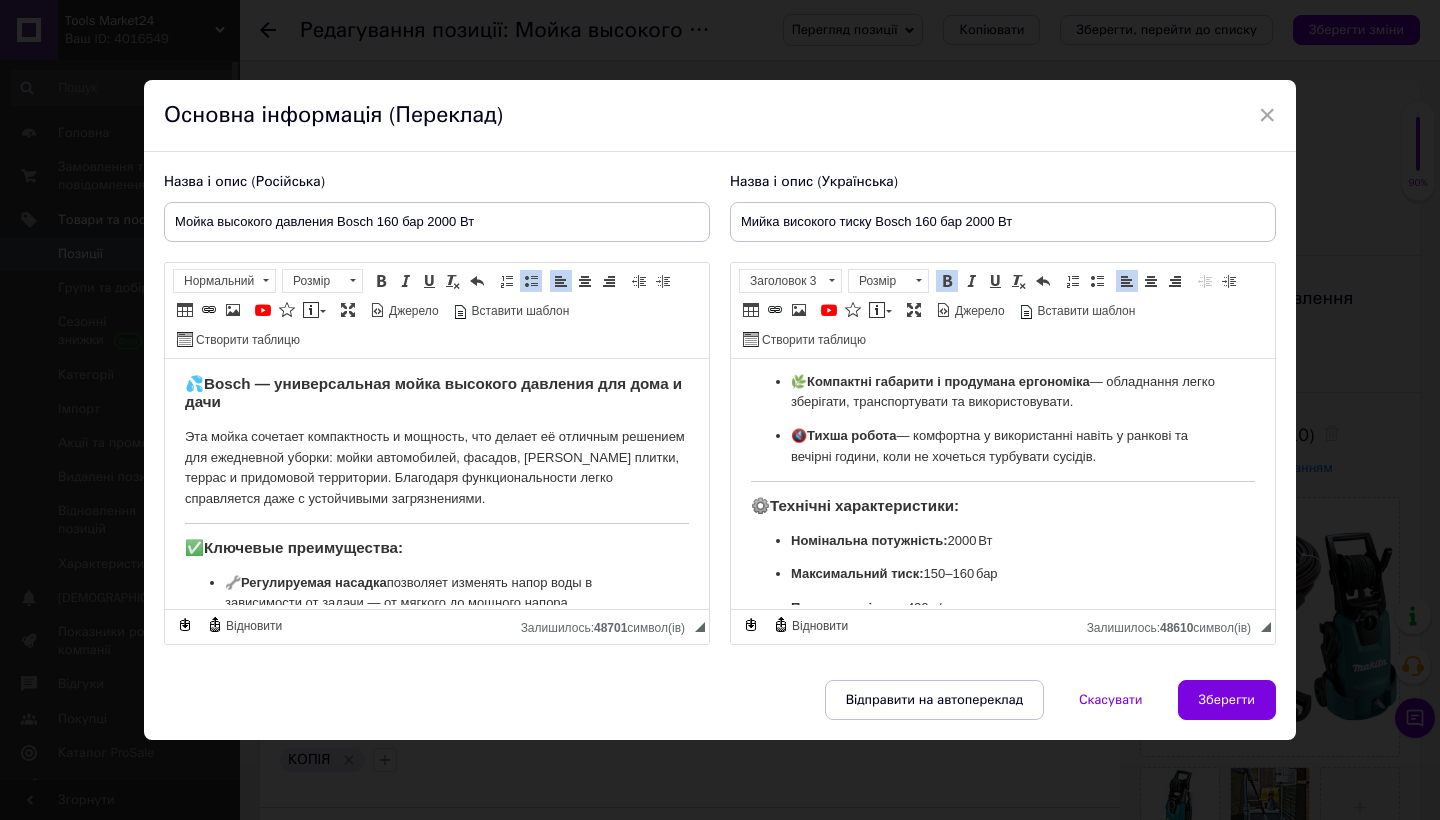 click on "Назва і опис (Російська)" at bounding box center [437, 182] 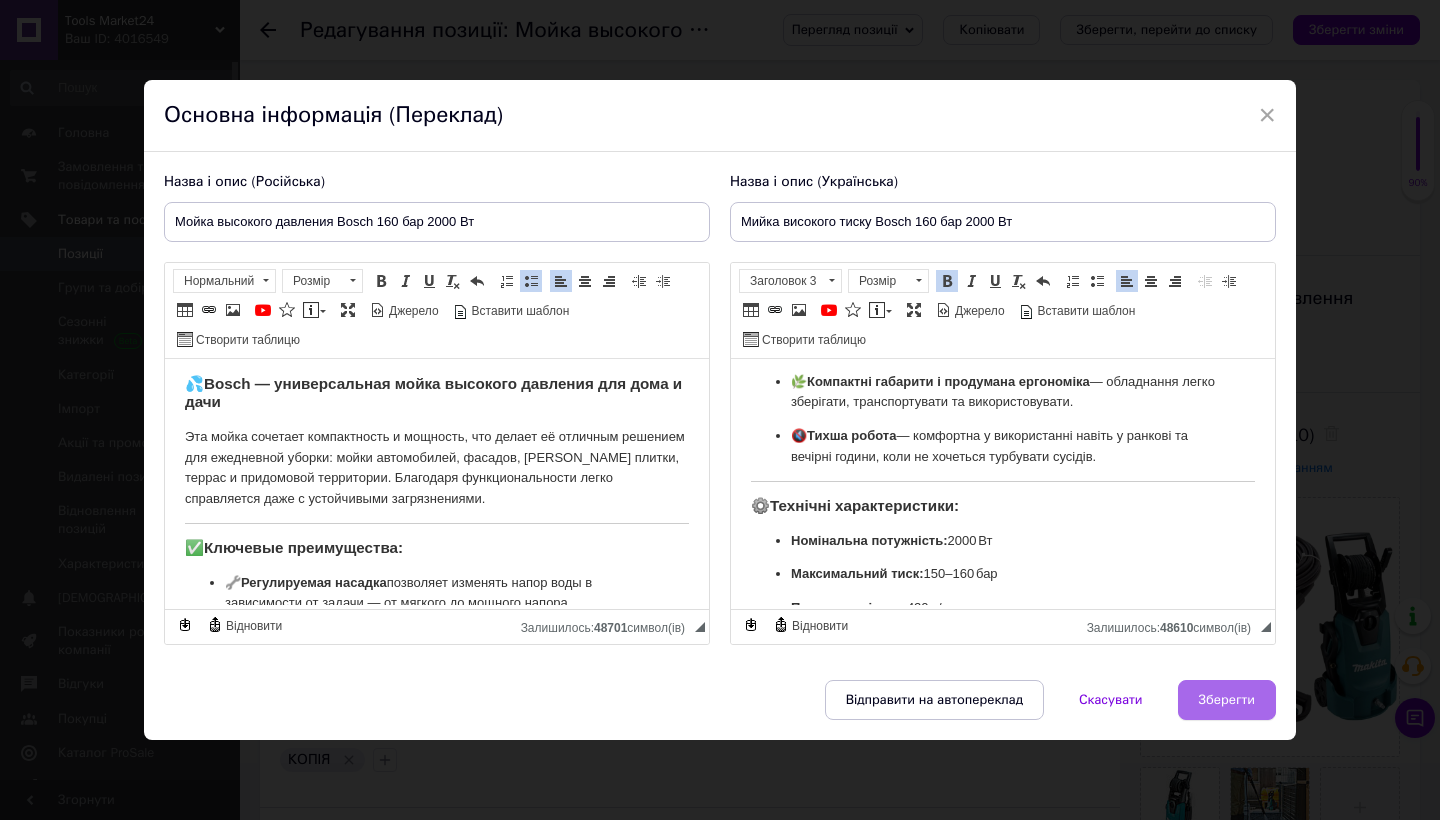 click on "Зберегти" at bounding box center [1227, 700] 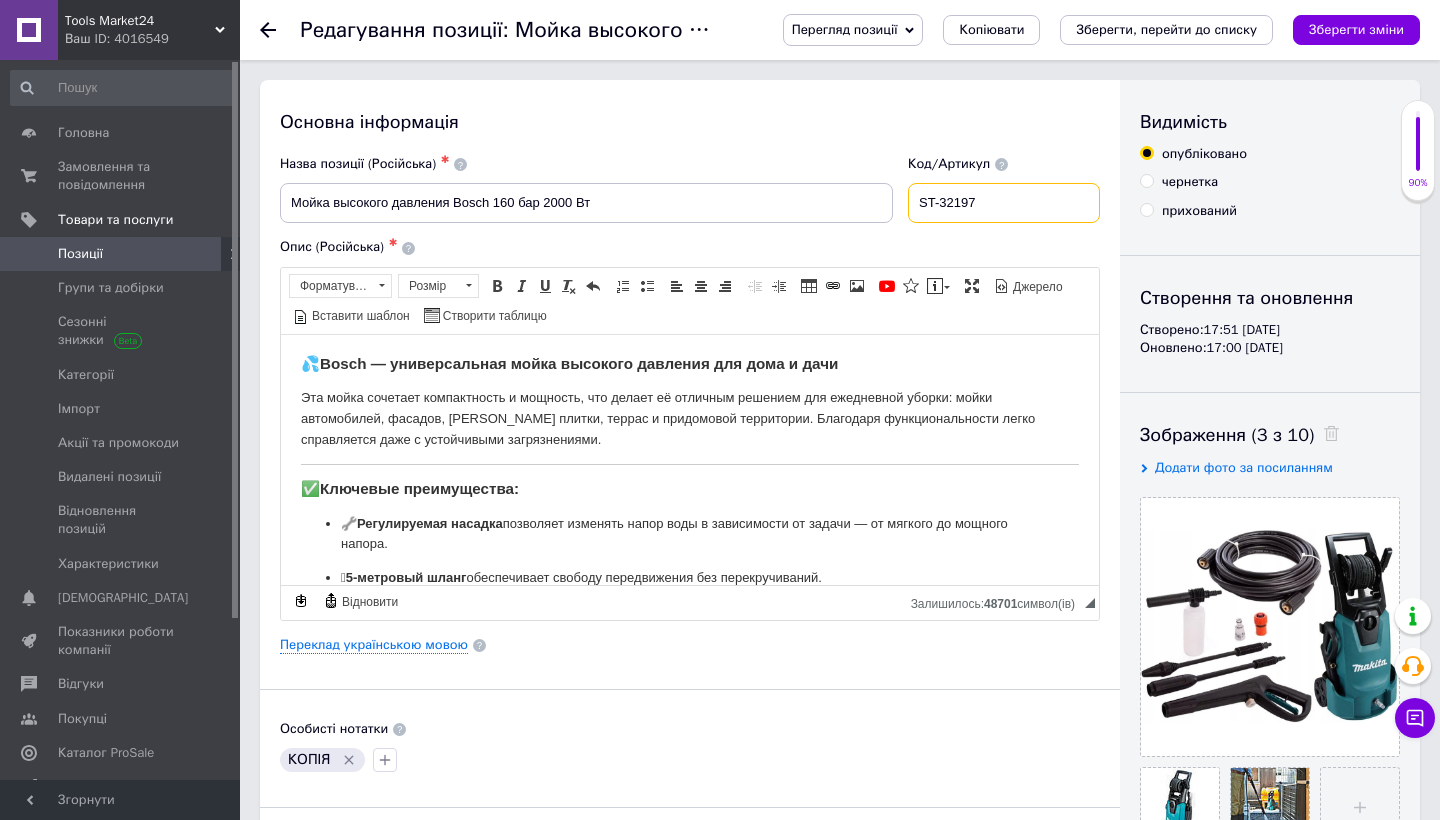 click on "ST-32197" at bounding box center (1004, 203) 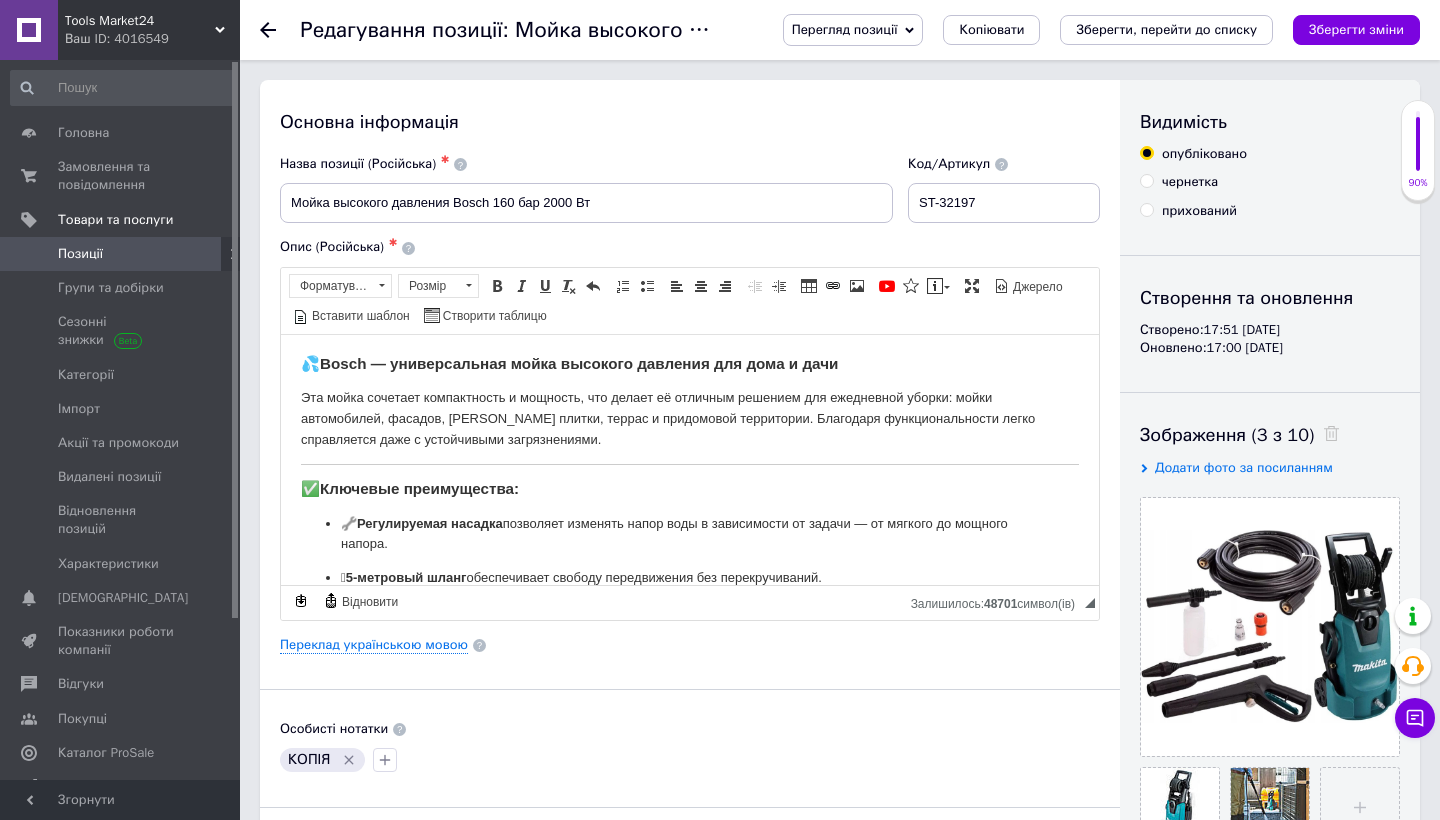 drag, startPoint x: 1328, startPoint y: 432, endPoint x: 1180, endPoint y: 482, distance: 156.2178 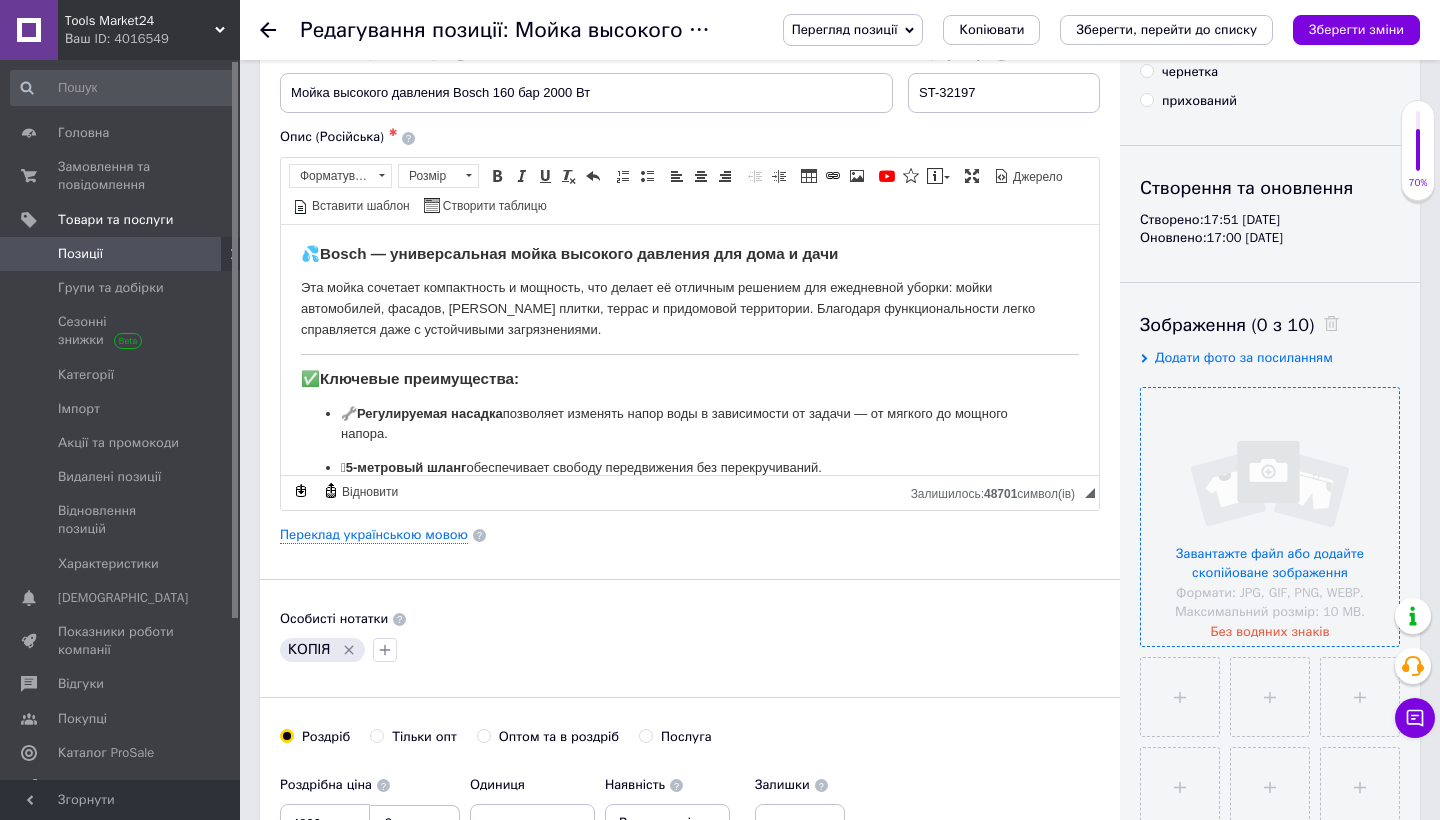 scroll, scrollTop: 109, scrollLeft: 0, axis: vertical 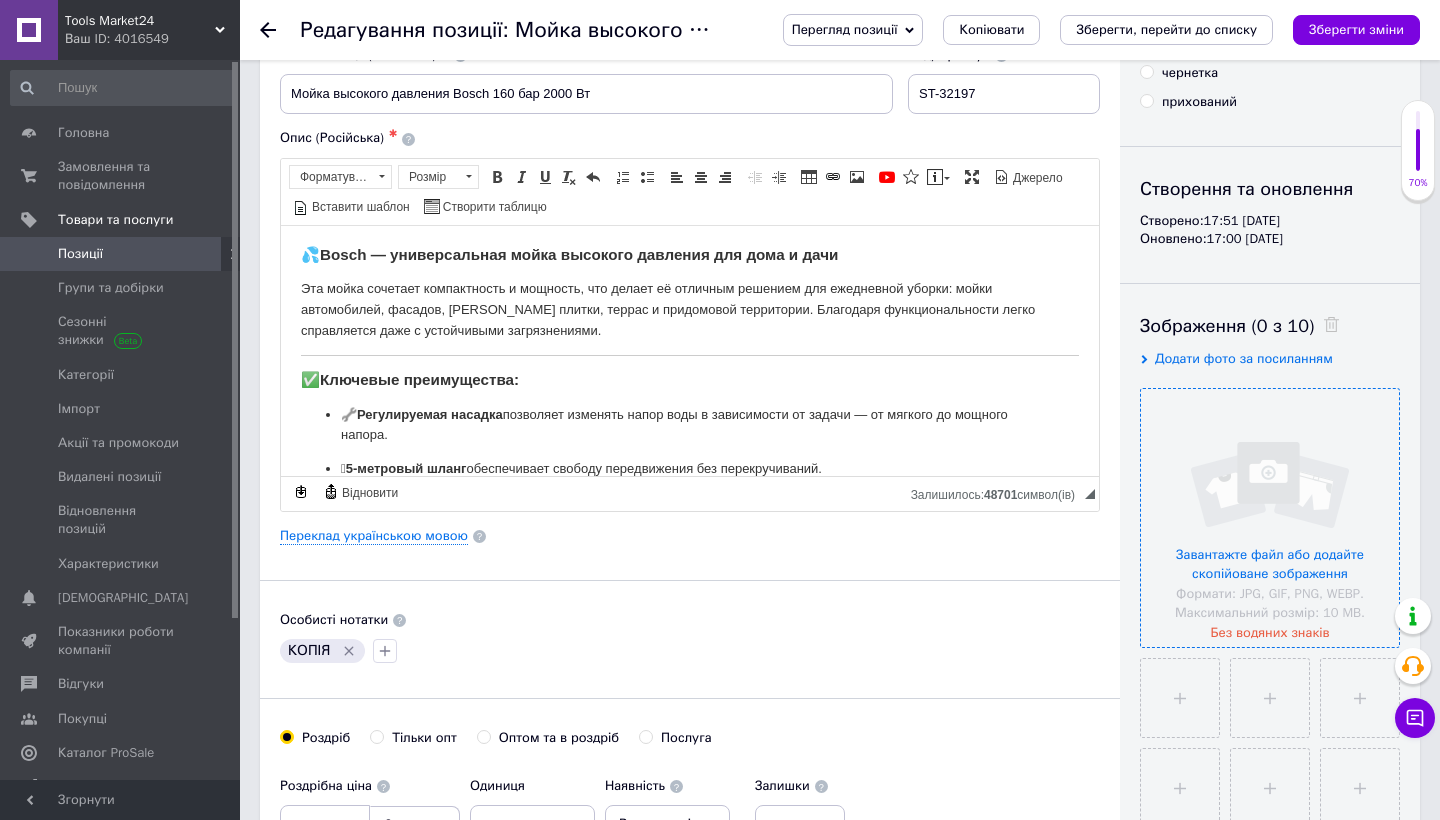click at bounding box center [1270, 518] 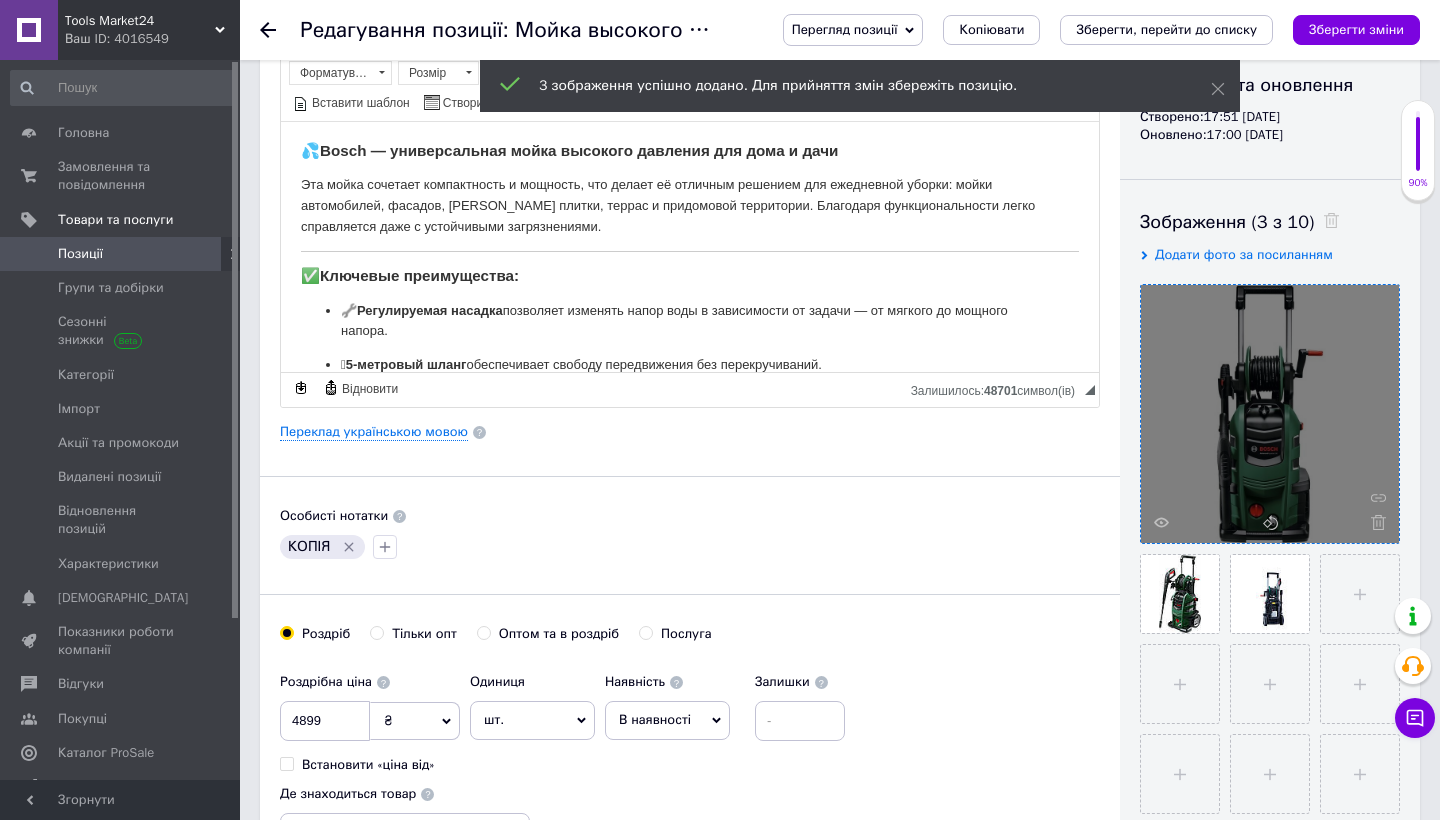scroll, scrollTop: 247, scrollLeft: 0, axis: vertical 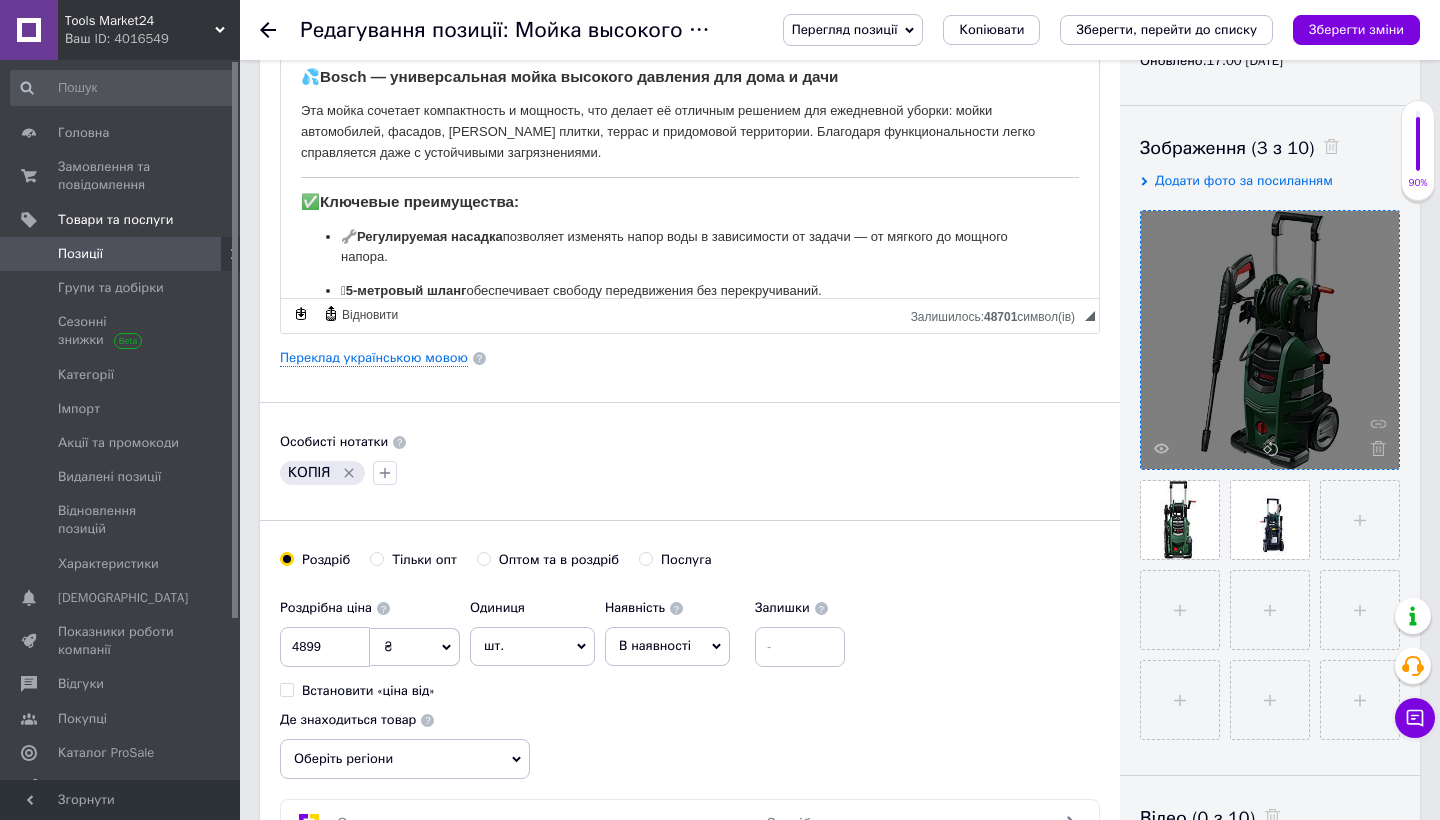 click 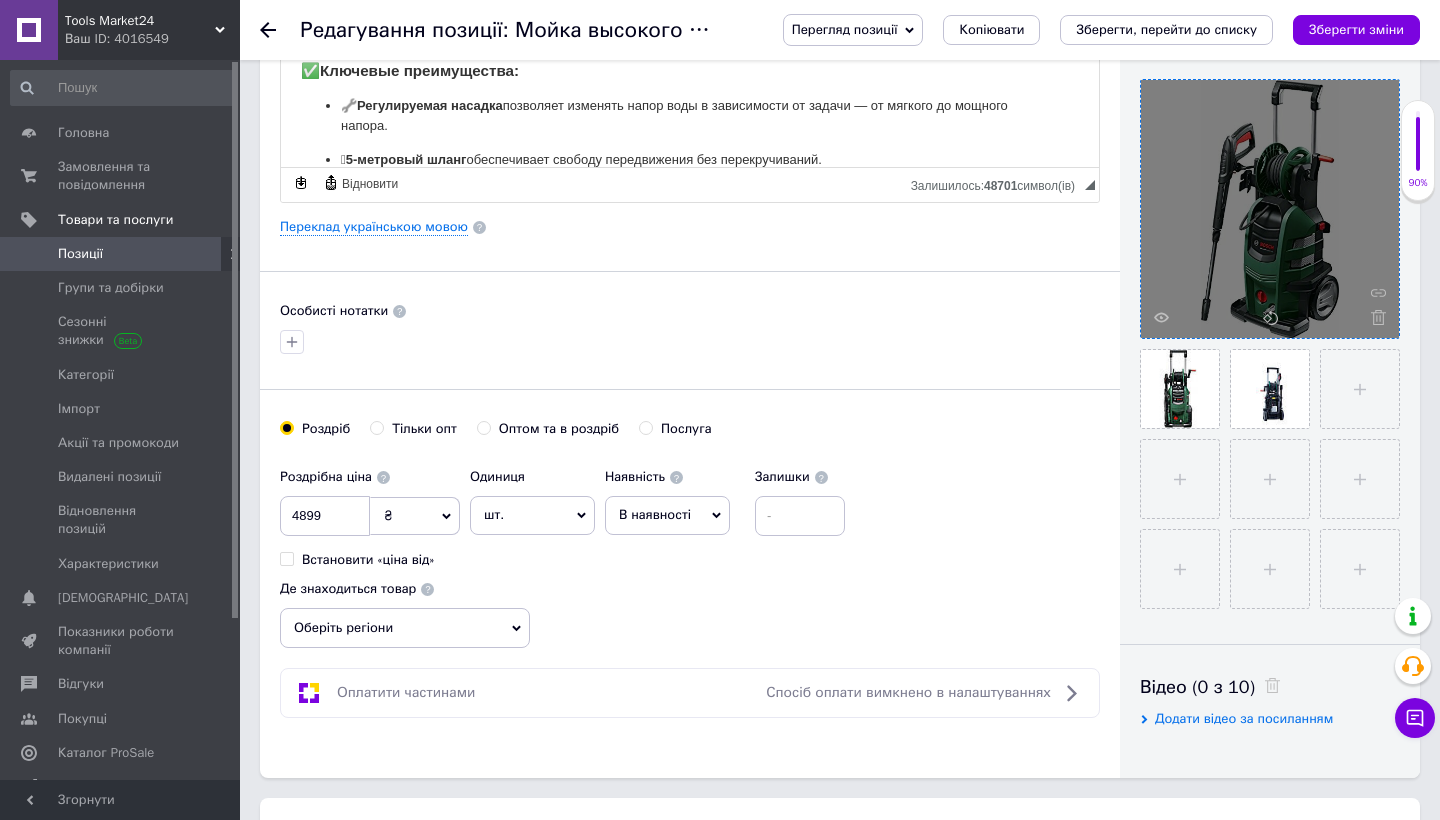 scroll, scrollTop: 441, scrollLeft: 0, axis: vertical 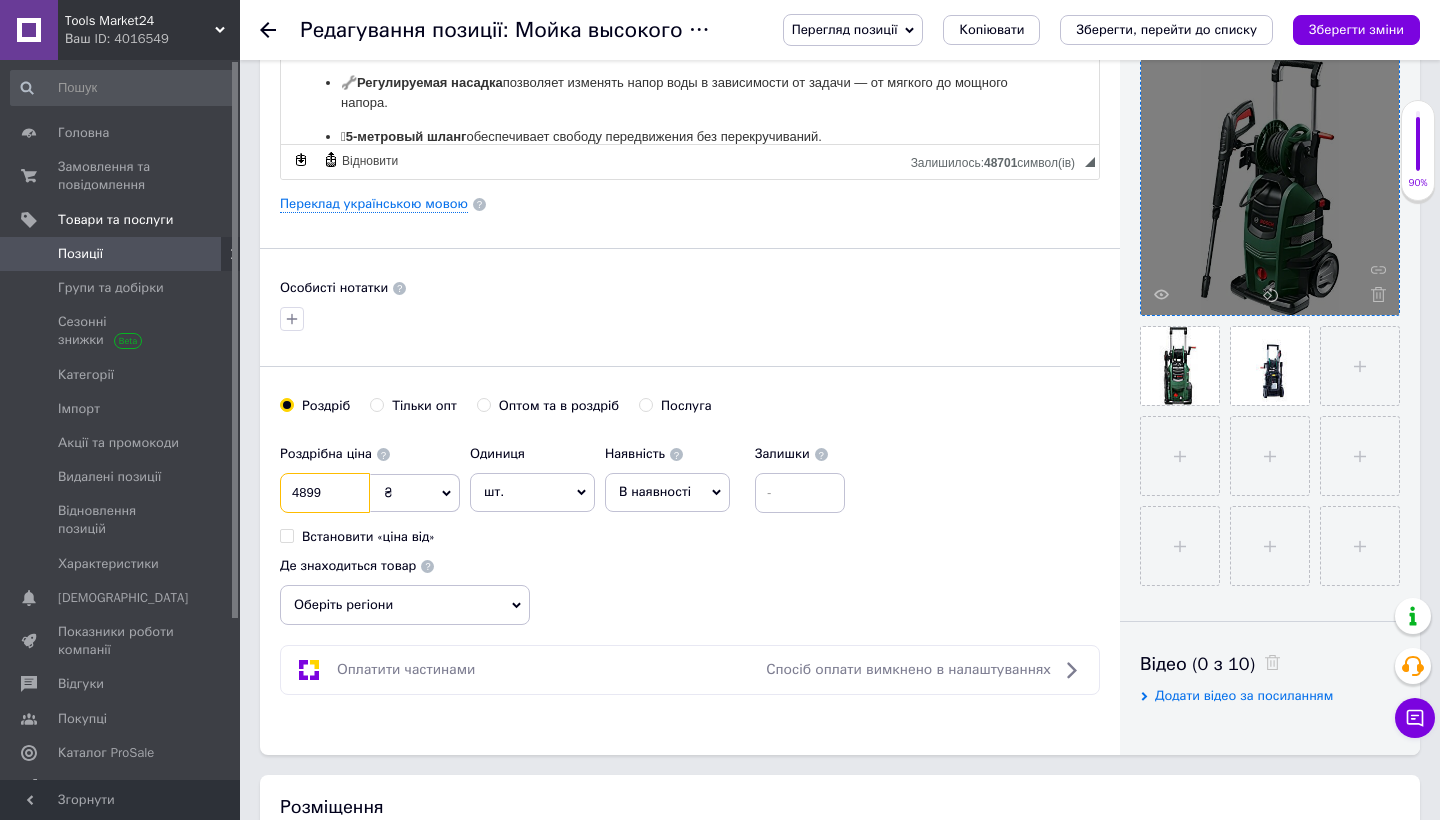 click on "4899" at bounding box center [325, 493] 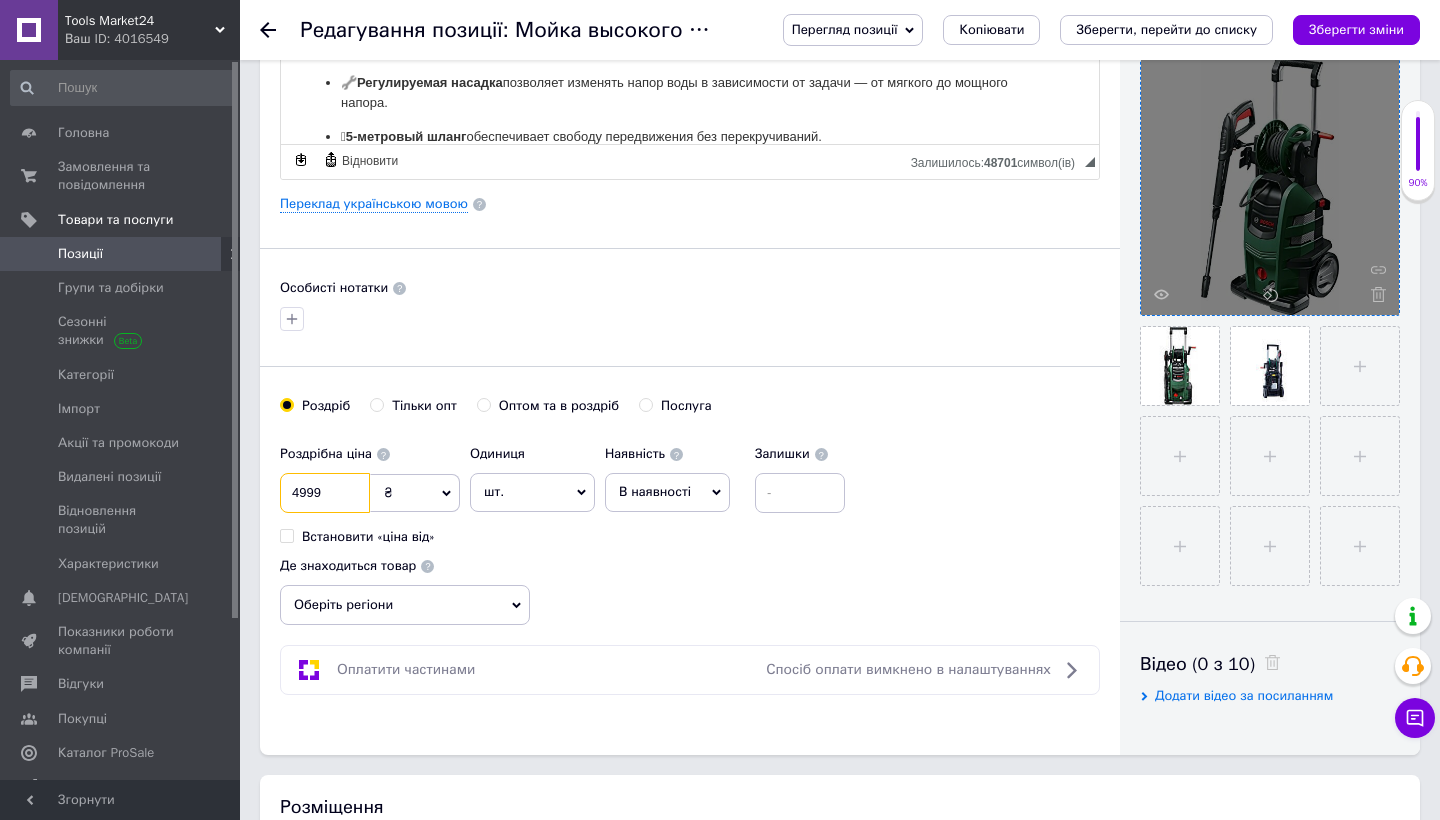 type on "4999" 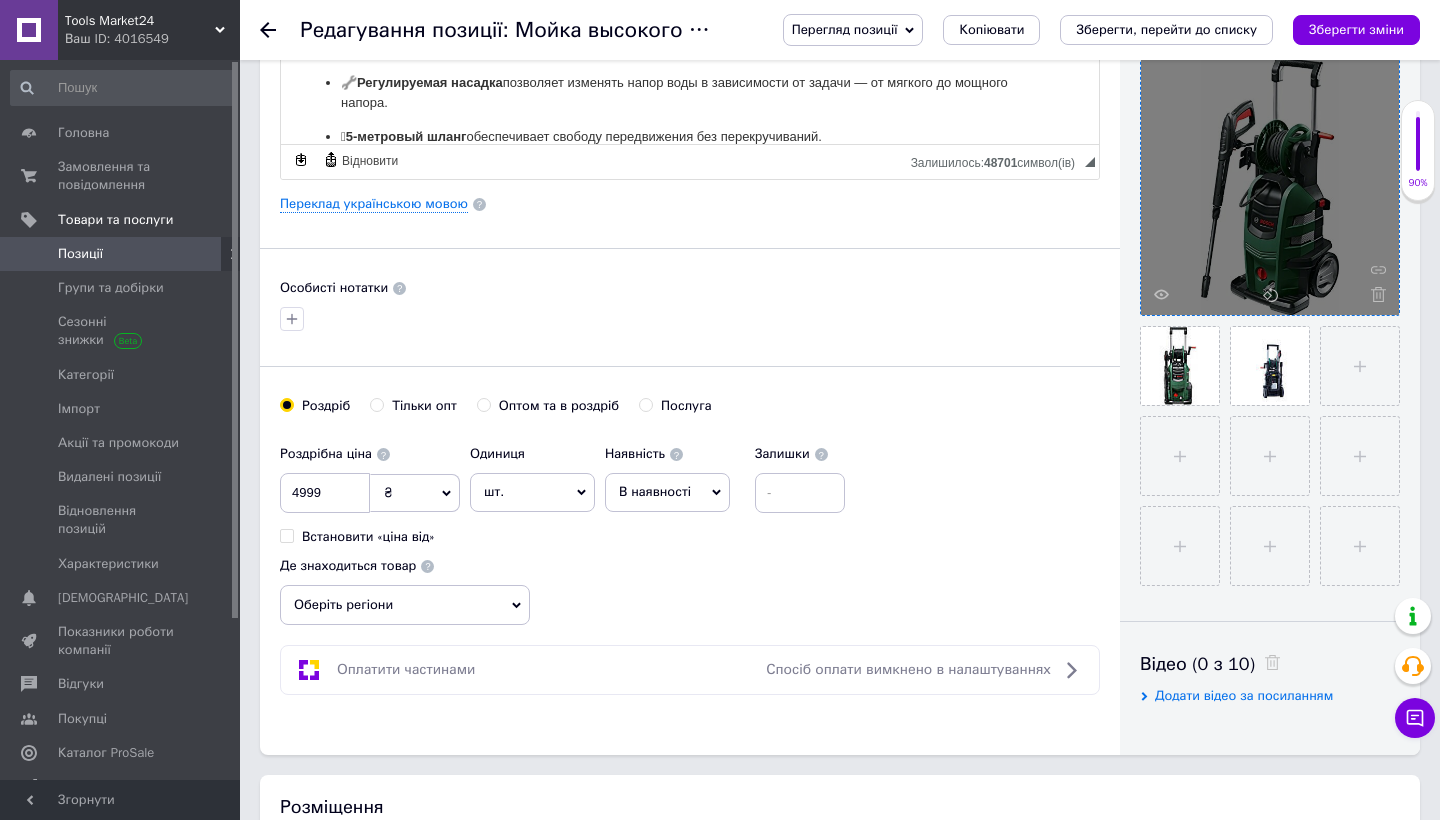 click on "Роздрібна ціна 4999 ₴ $ EUR CHF GBP ¥ PLN ₸ MDL HUF KGS CNY TRY KRW lei Встановити «ціна від» Одиниця шт. Популярне комплект упаковка кв.м пара м кг пог.м послуга т а автоцистерна ампула б балон банка блістер бобіна бочка бут бухта в ват виїзд відро г г га година гр/кв.м гігакалорія д дав два місяці день доба доза є єврокуб з зміна к кВт каністра карат кв.дм кв.м кв.см кв.фут квартал кг кг/кв.м км колесо комплект коробка куб.дм куб.м л л лист м м мВт мл мм моток місяць мішок н набір номер о об'єкт од. п палетомісце пара партія пач пог.м послуга посівна одиниця птахомісце півроку пігулка" at bounding box center (690, 530) 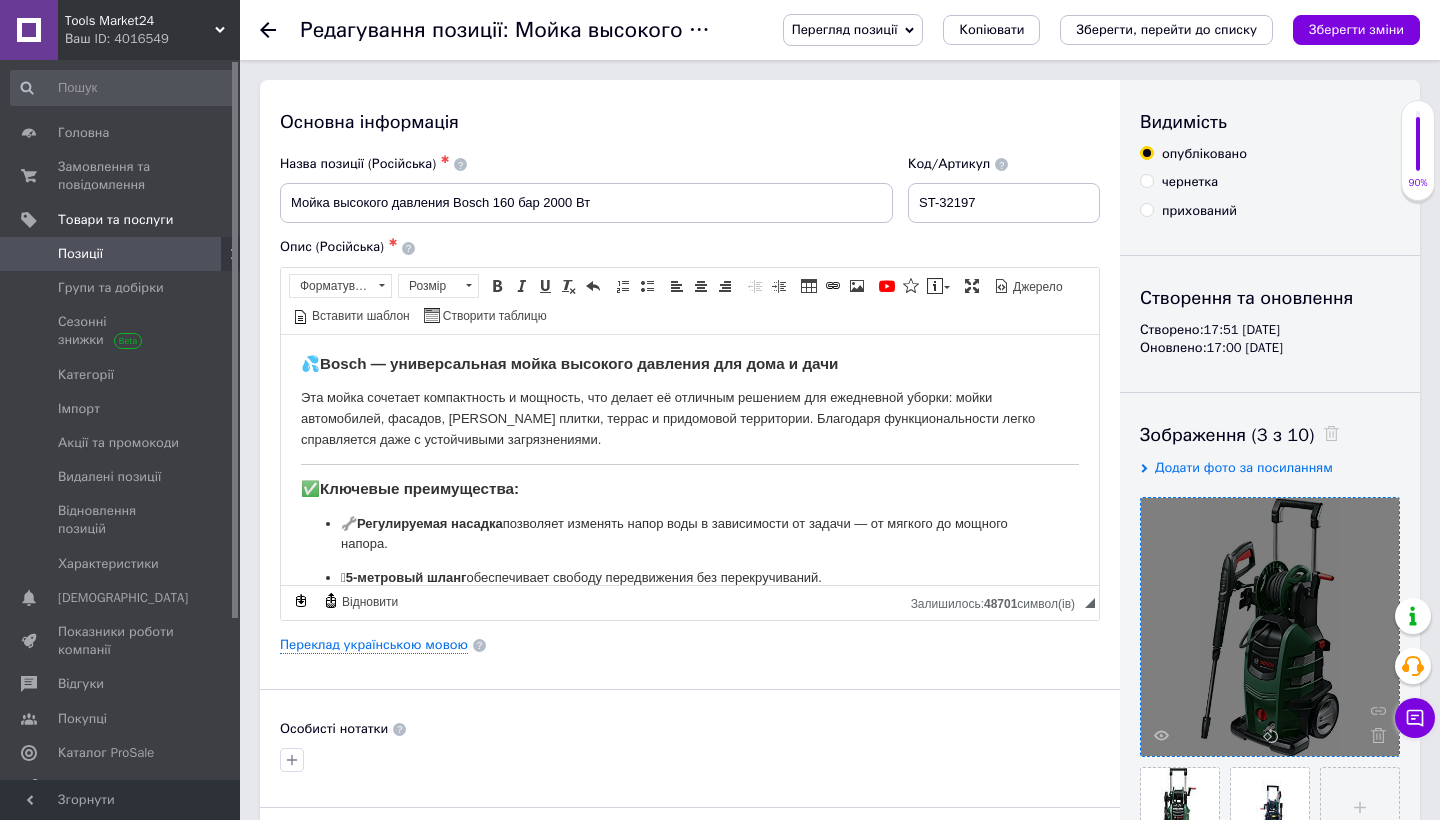 scroll, scrollTop: 0, scrollLeft: 0, axis: both 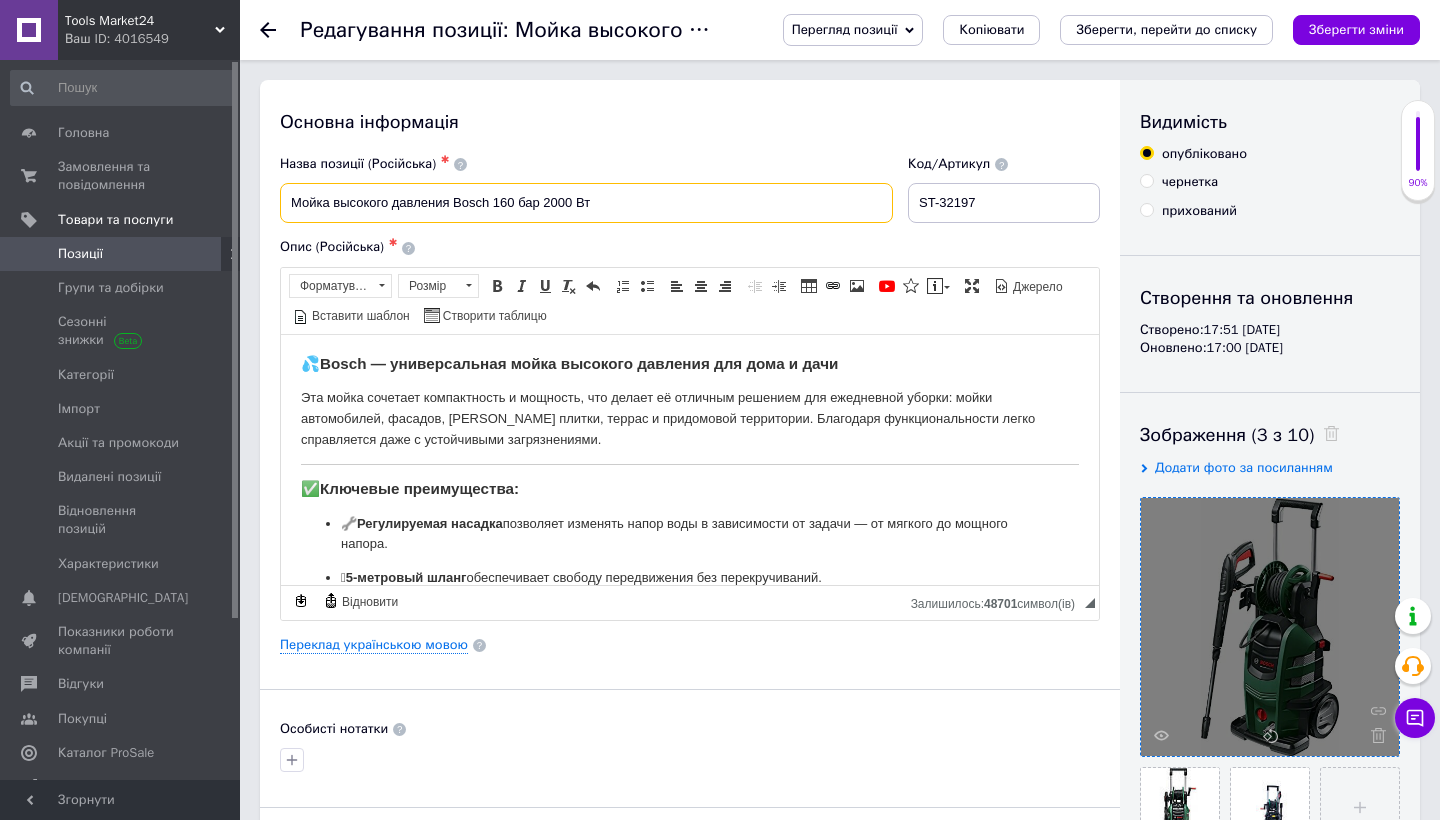 click on "Мойка высокого давления Bosch 160 бар 2000 Вт" at bounding box center (586, 203) 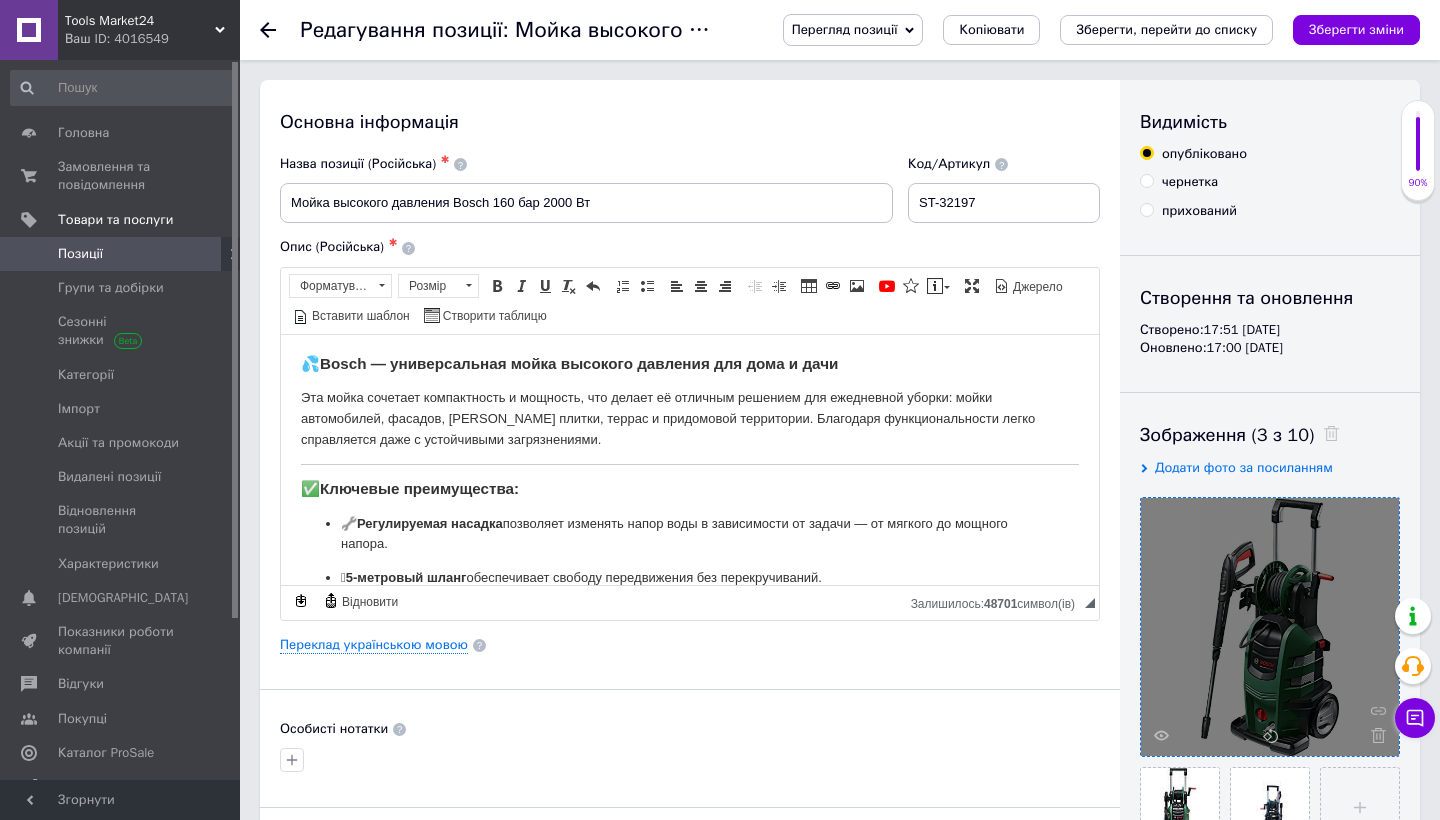 click on "Основна інформація Назва позиції (Російська) ✱ Мойка высокого давления Bosch 160 бар 2000 Вт Код/Артикул ST-32197 Опис (Російська) ✱
💦  Bosch — универсальная мойка высокого давления для дома и дачи
Эта мойка сочетает компактность и мощность, что делает её отличным решением для ежедневной уборки: мойки автомобилей, фасадов, [PERSON_NAME] плитки, террас и придомовой территории. Благодаря функциональности легко справляется даже с устойчивыми загрязнениями.
✅  Ключевые преимущества:
🔧  Регулируемая насадка
🛞  5-метровый шланг
💧
🌿
🔇" at bounding box center (690, 638) 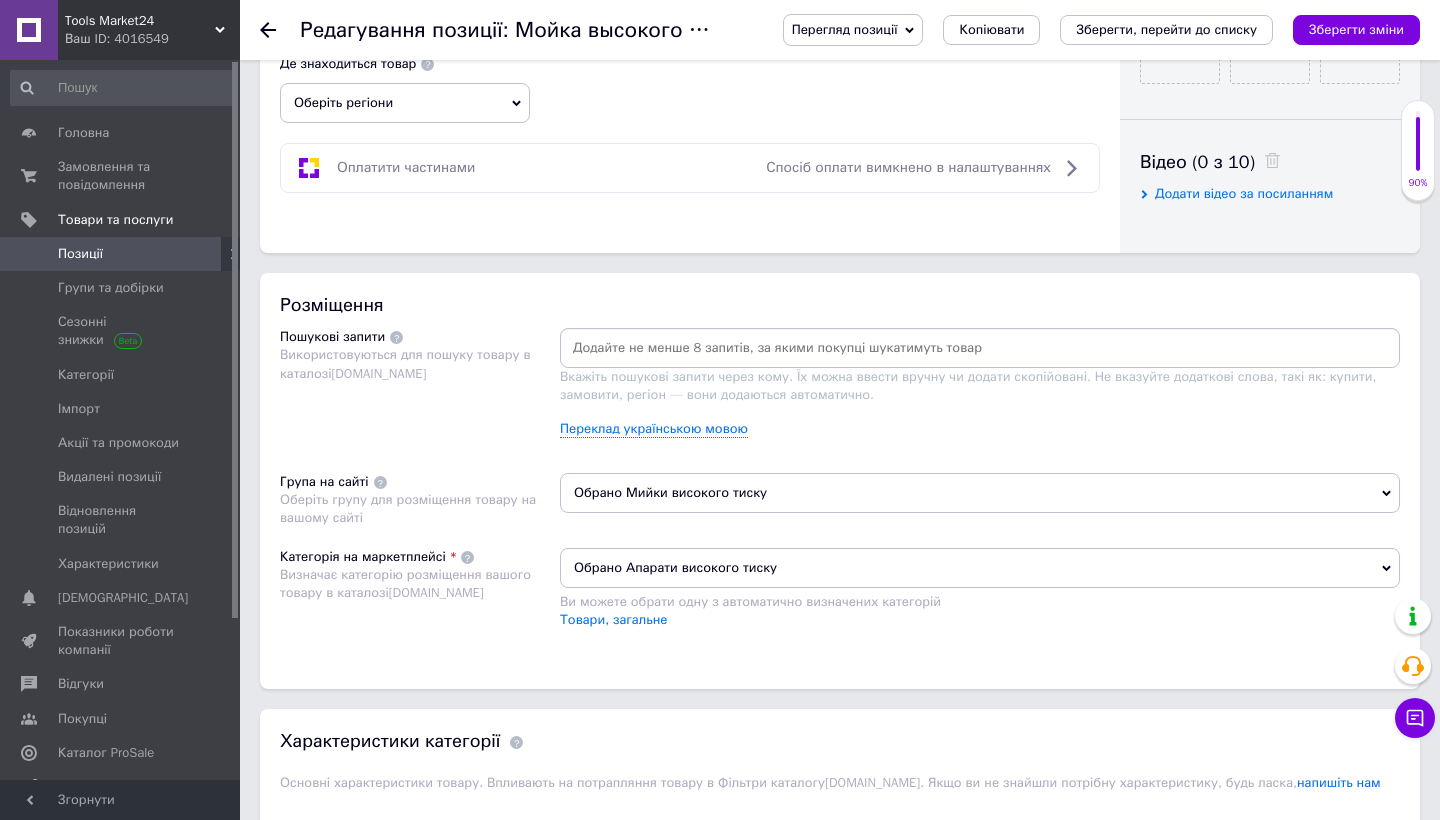 scroll, scrollTop: 1280, scrollLeft: 0, axis: vertical 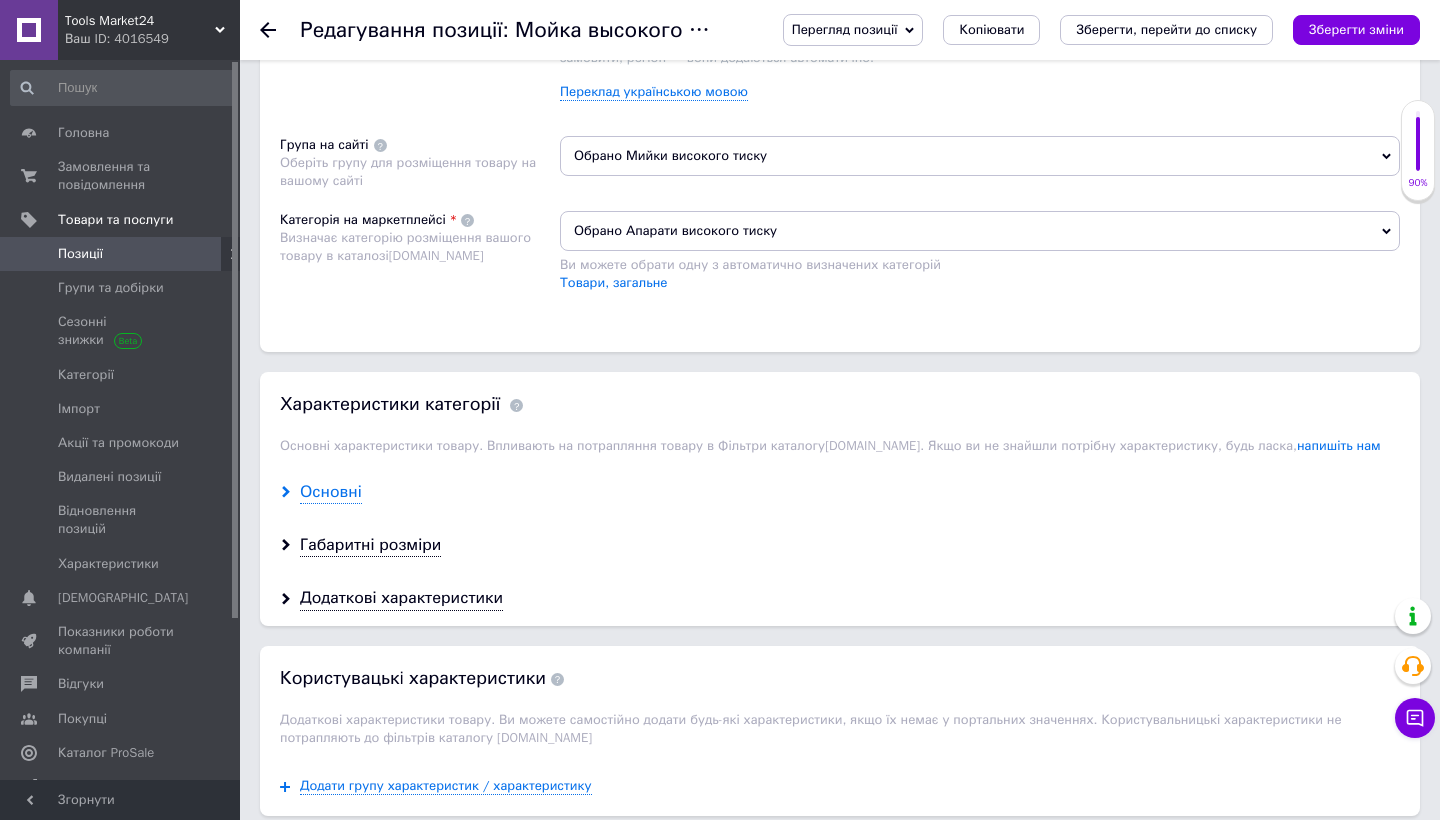 click on "Основні" at bounding box center (331, 492) 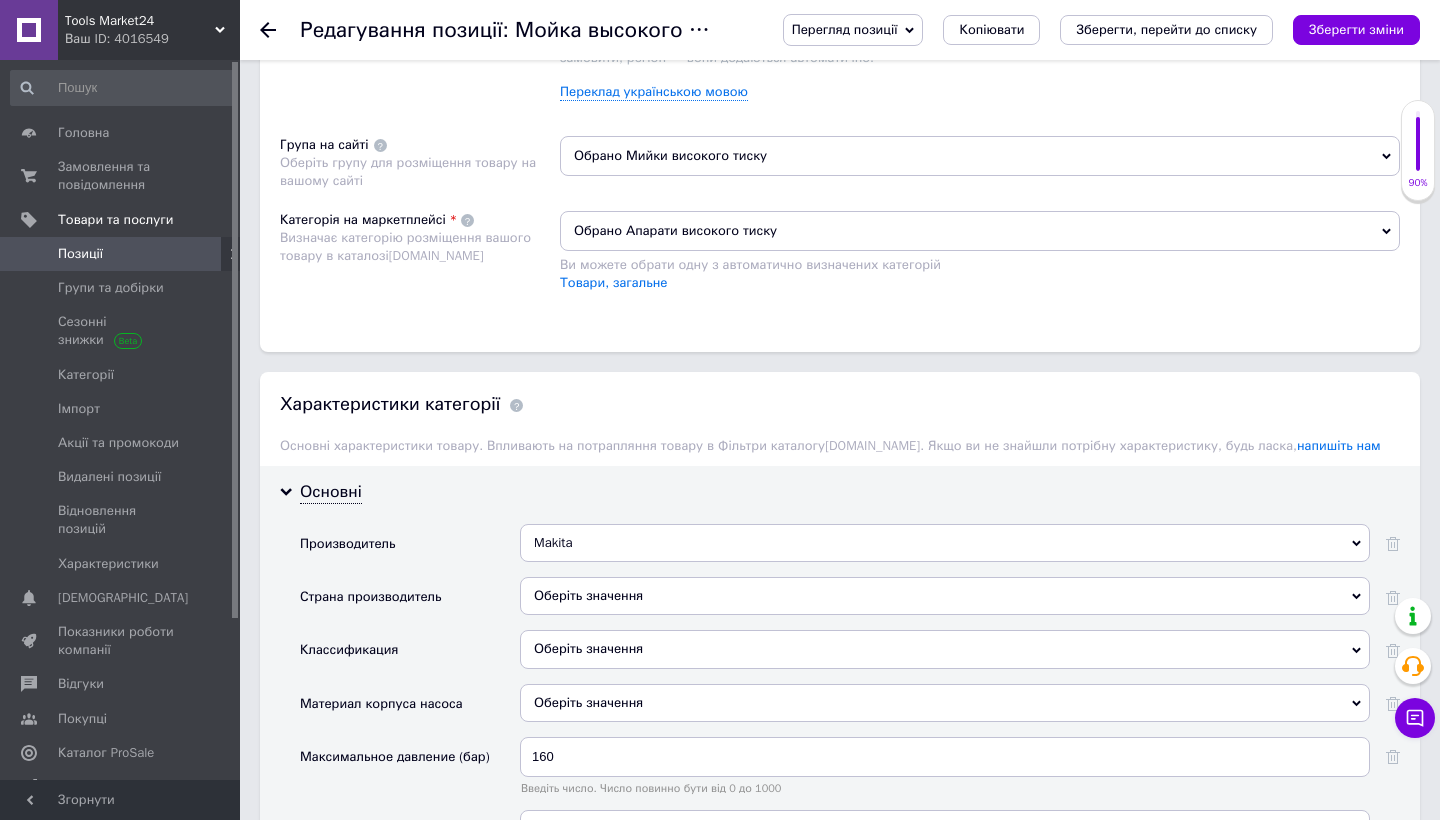 click on "Makita" at bounding box center (945, 543) 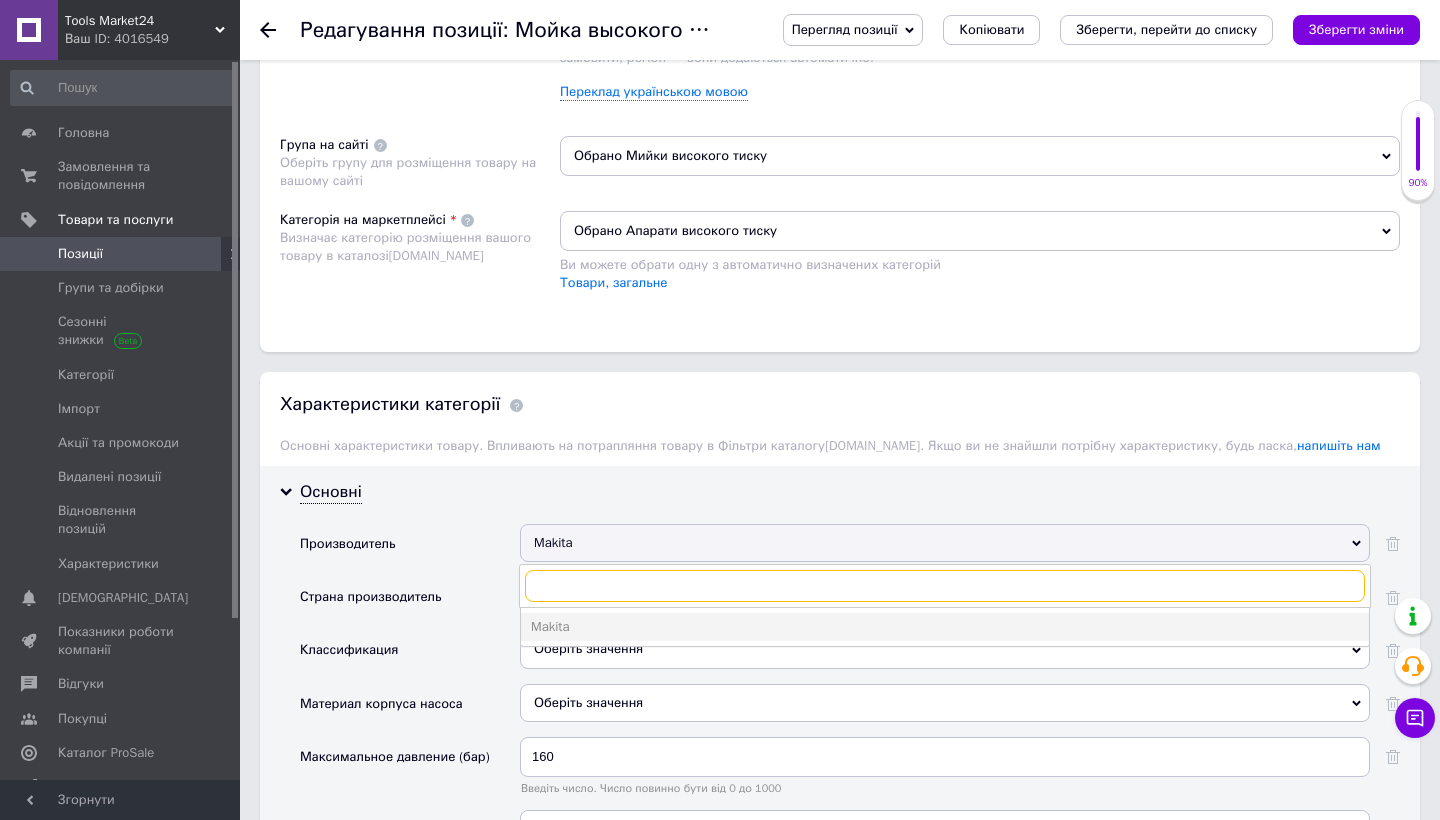 paste on "Bosch" 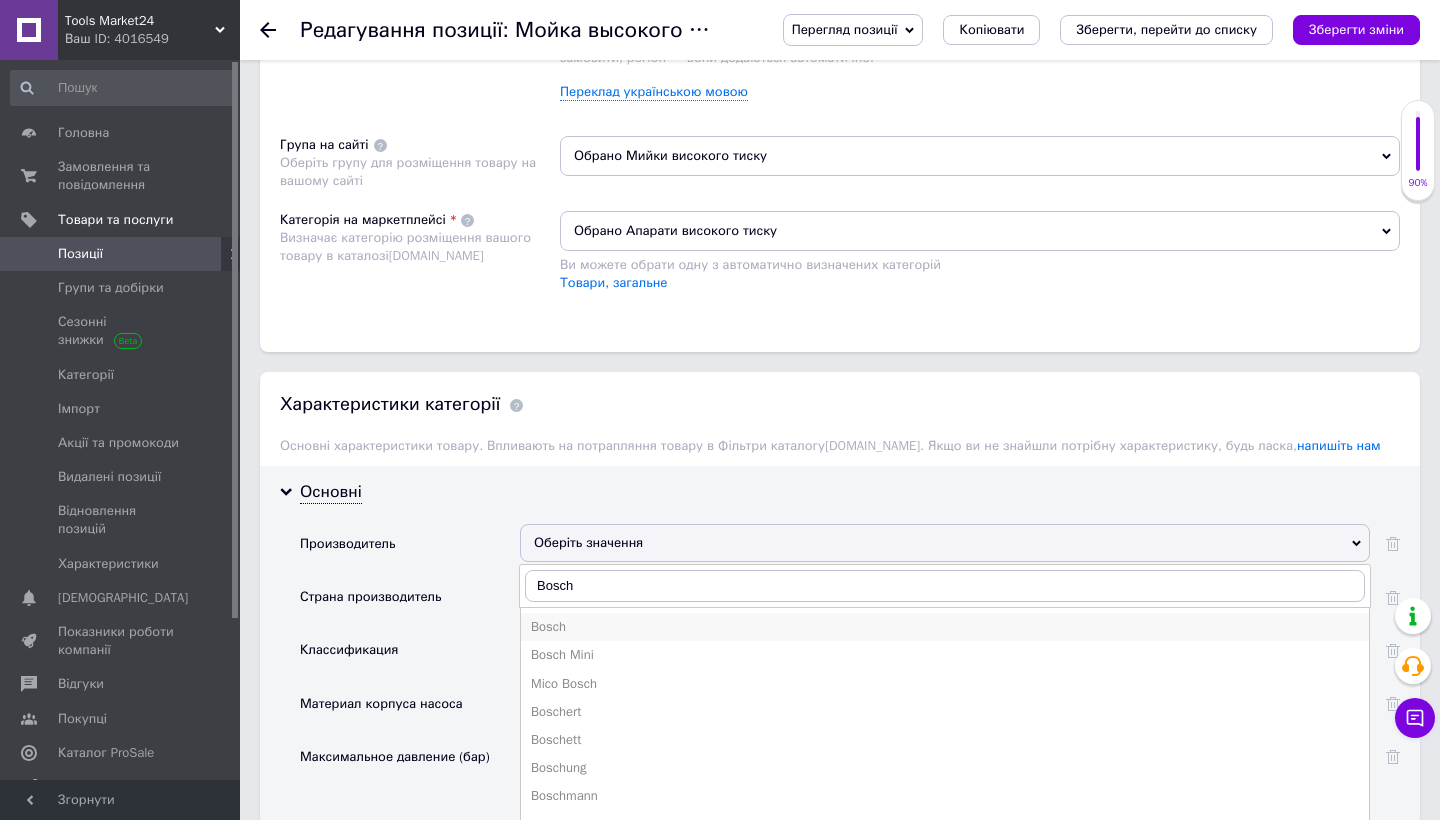 click on "Bosch" at bounding box center (945, 627) 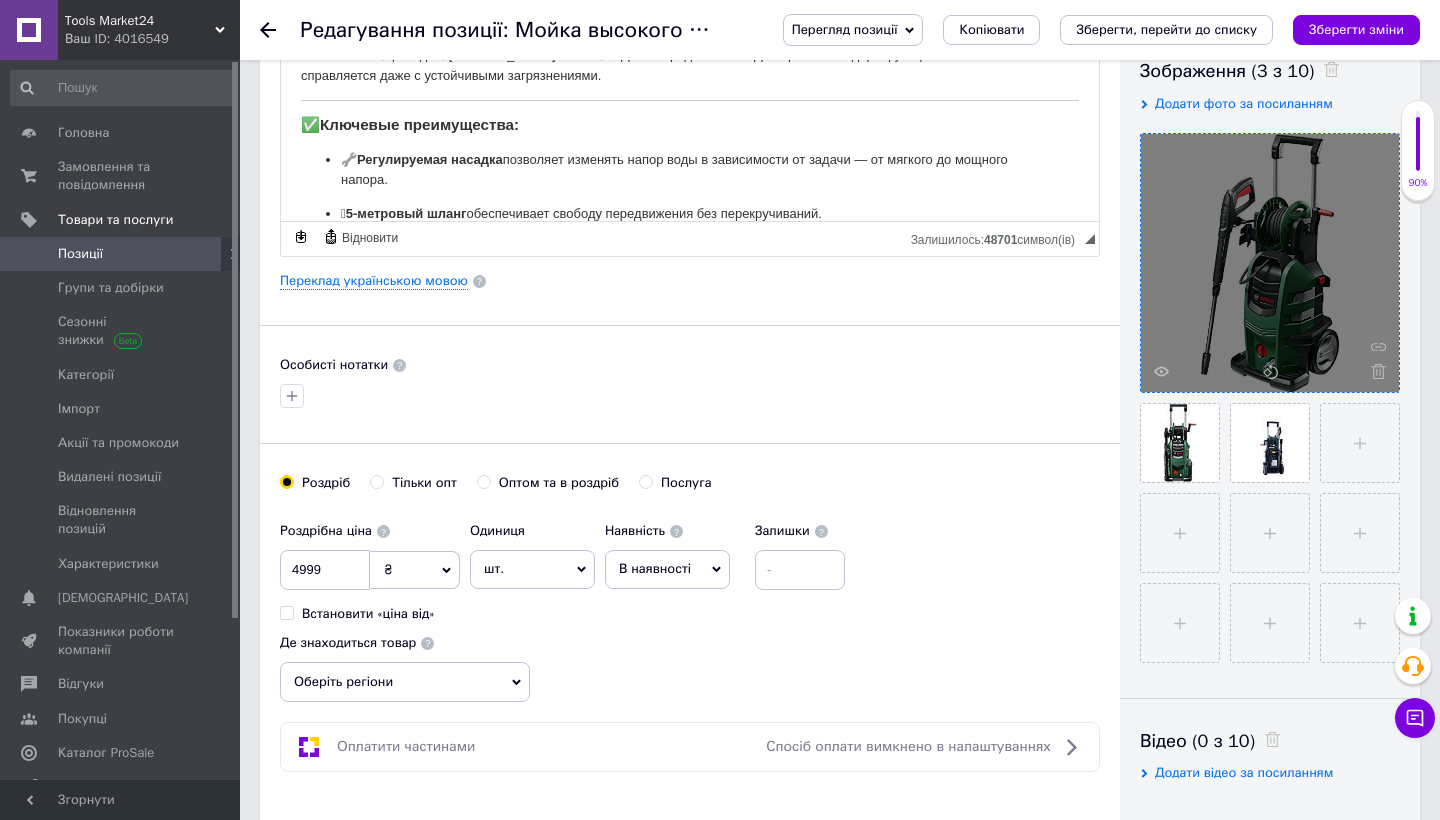 scroll, scrollTop: 186, scrollLeft: 0, axis: vertical 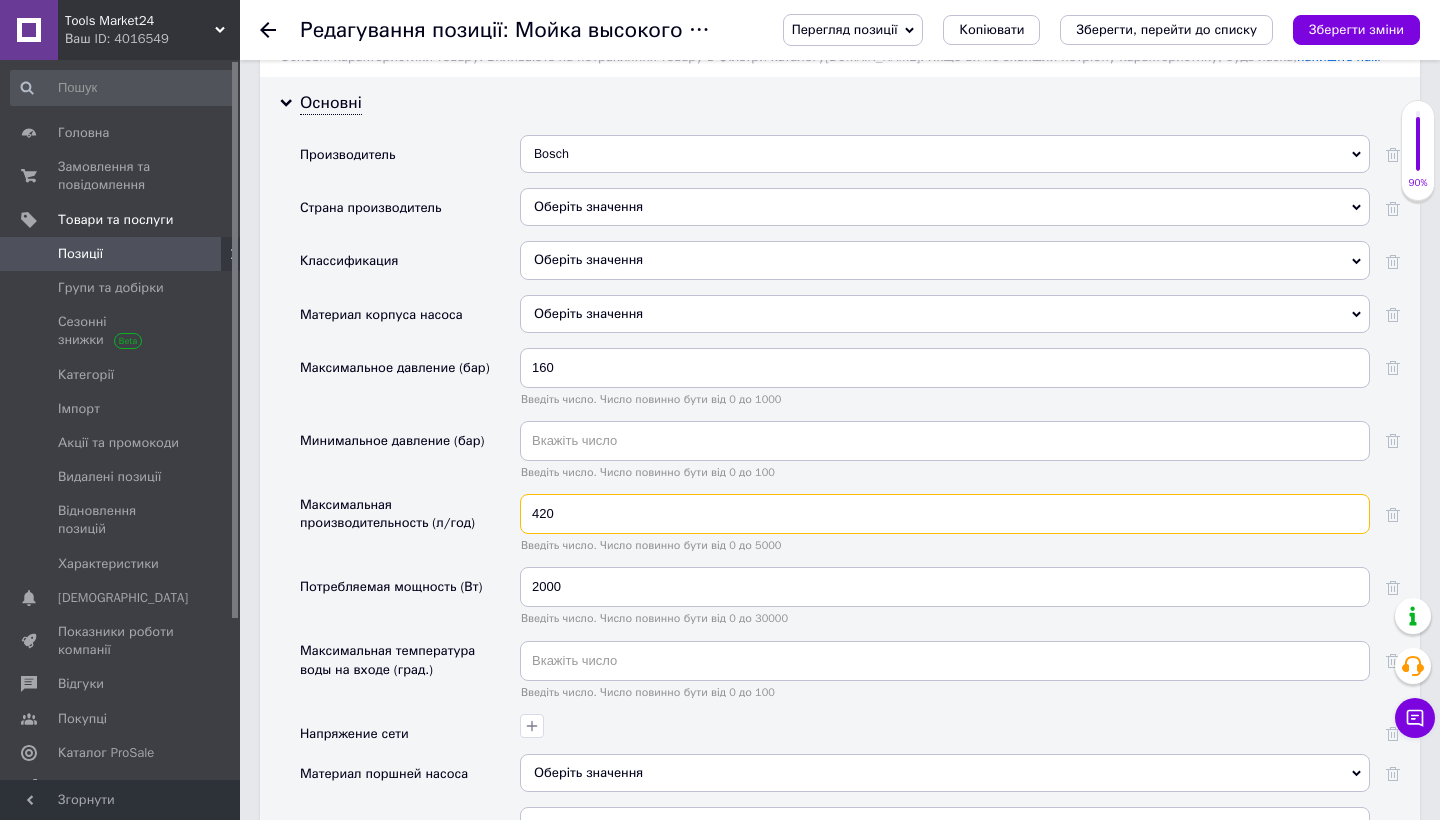 type on "420" 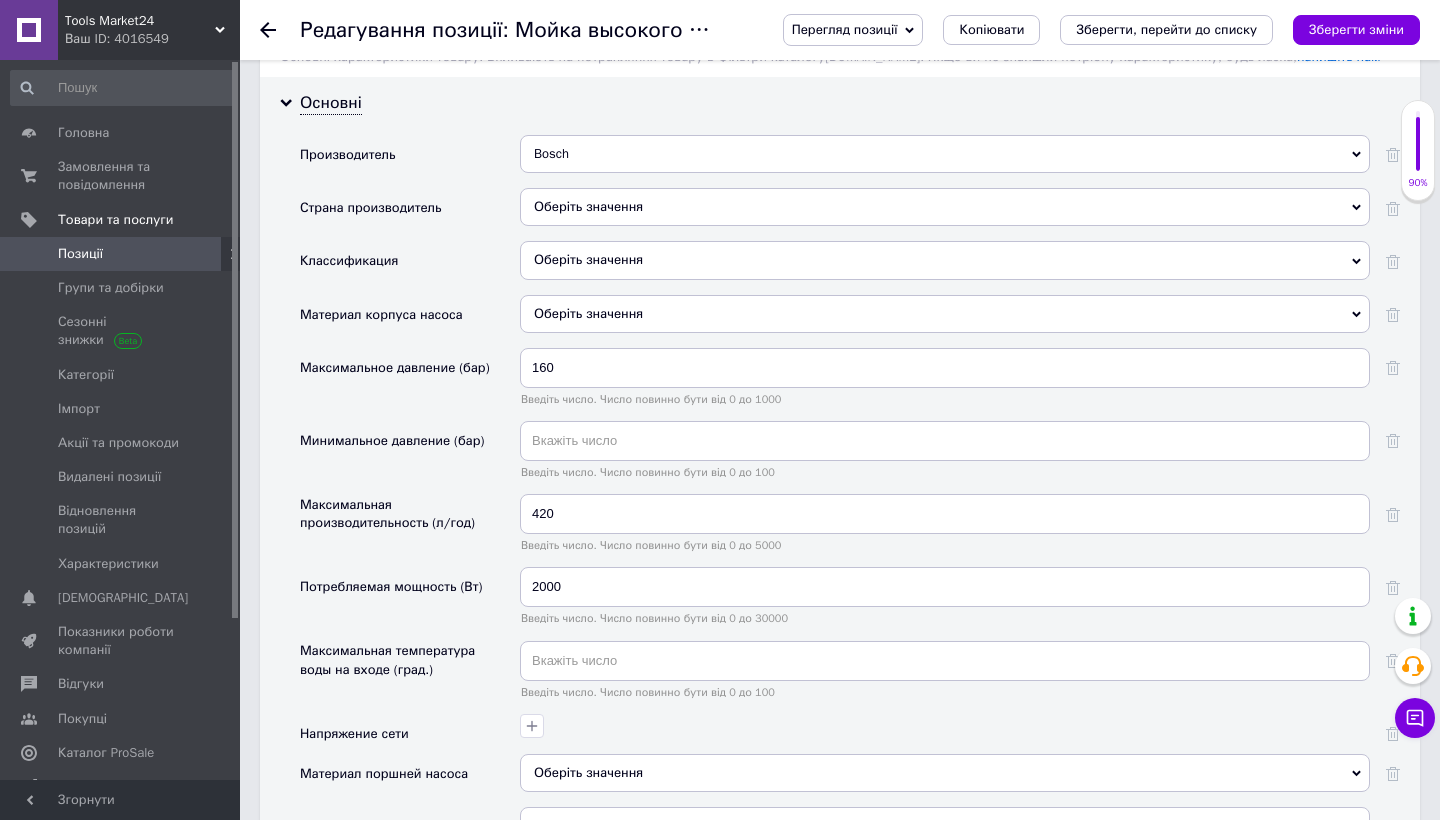 click on "Максимальная производительность (л/год)" at bounding box center [405, 514] 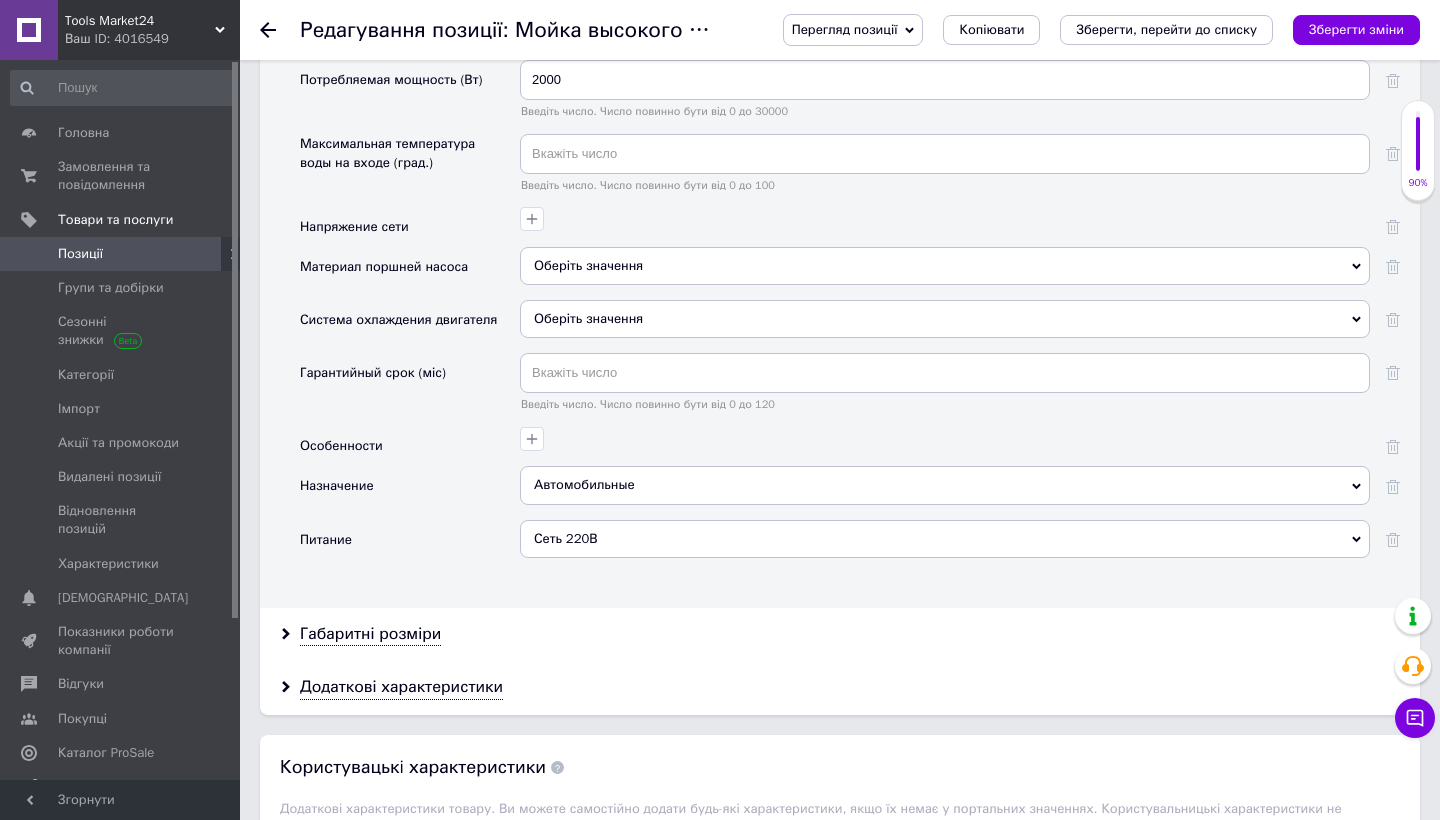 scroll, scrollTop: 2228, scrollLeft: 0, axis: vertical 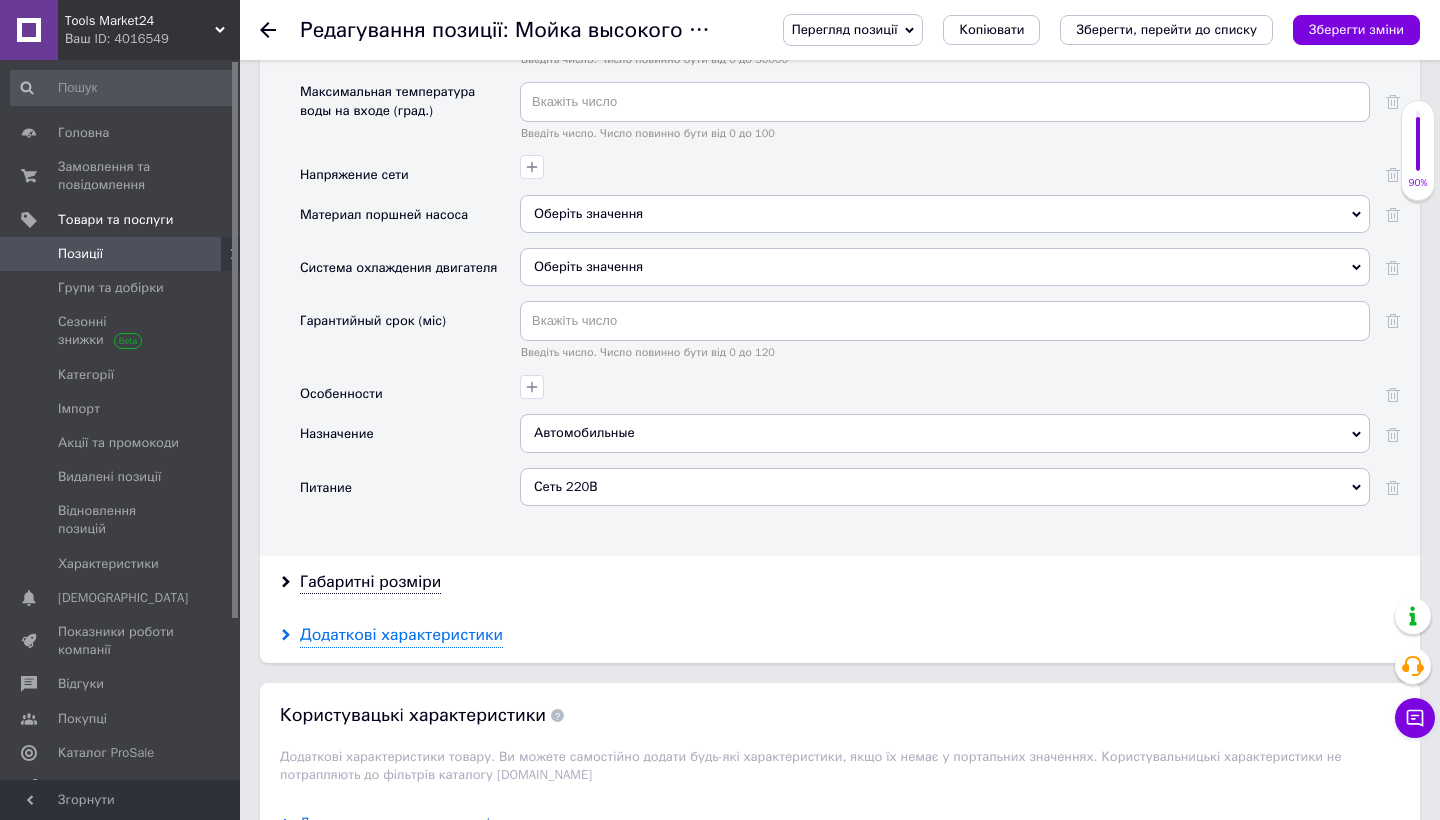 click on "Додаткові характеристики" at bounding box center [401, 635] 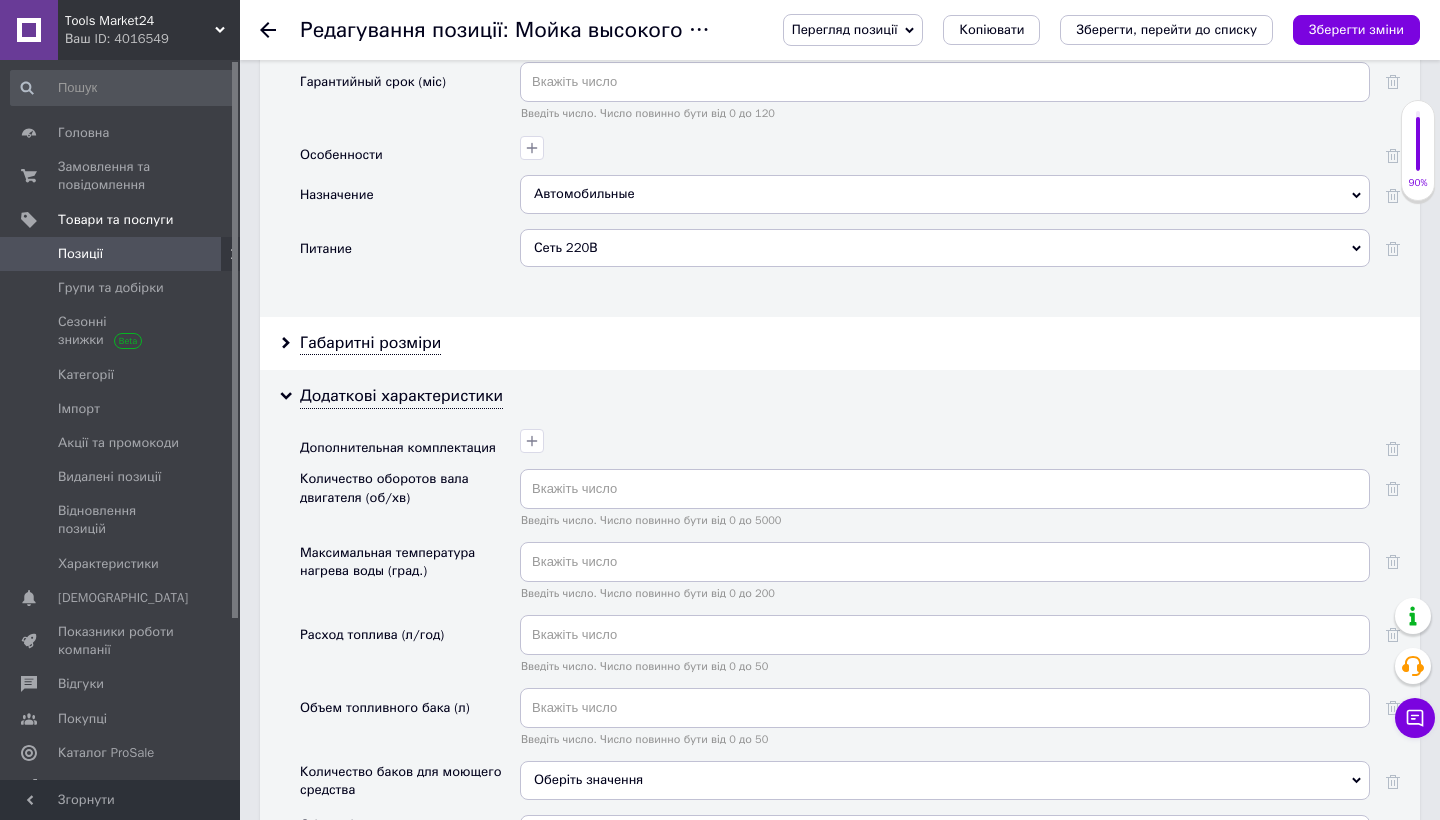 scroll, scrollTop: 2639, scrollLeft: 0, axis: vertical 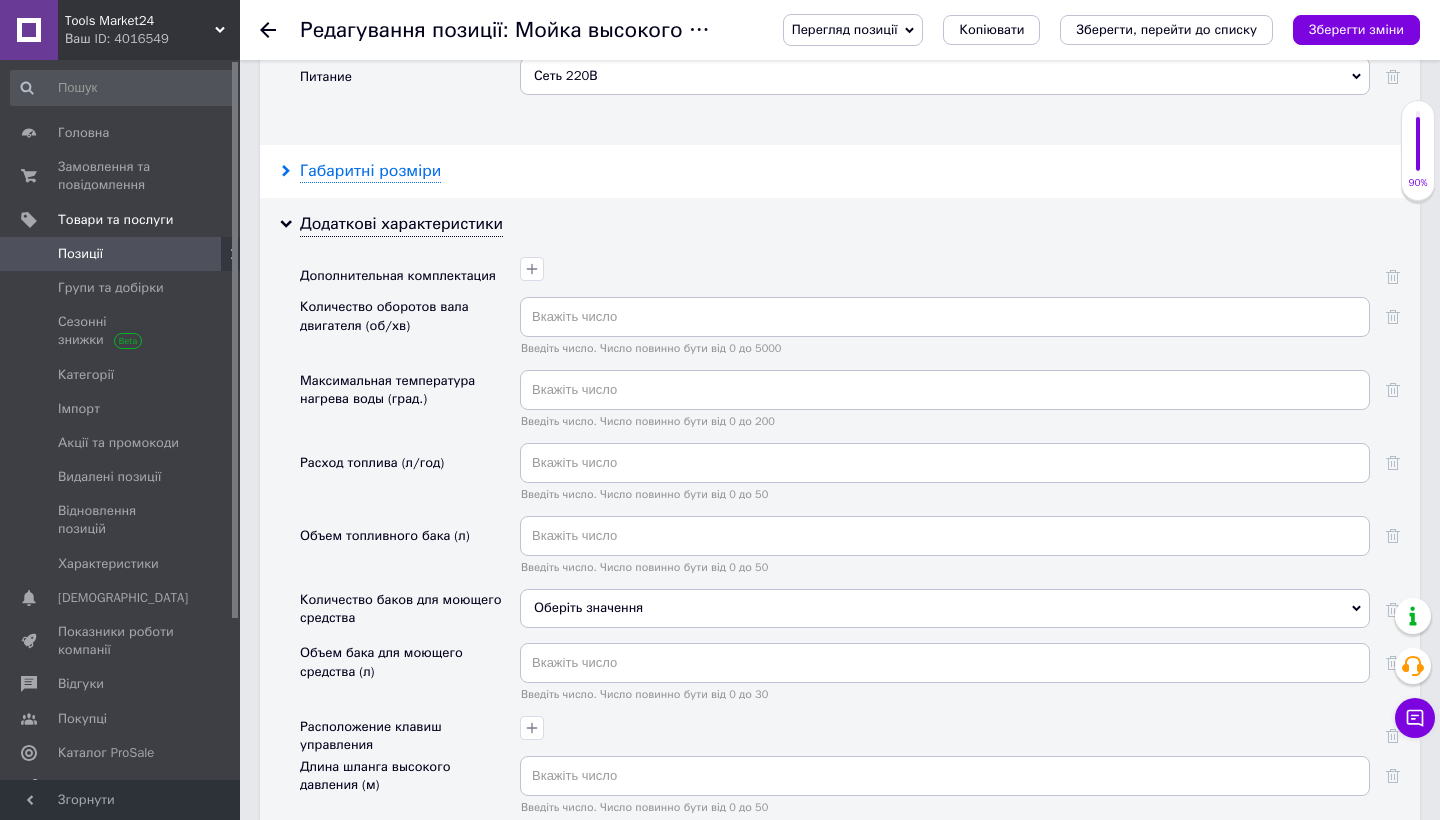 click on "Габаритні розміри" at bounding box center [370, 171] 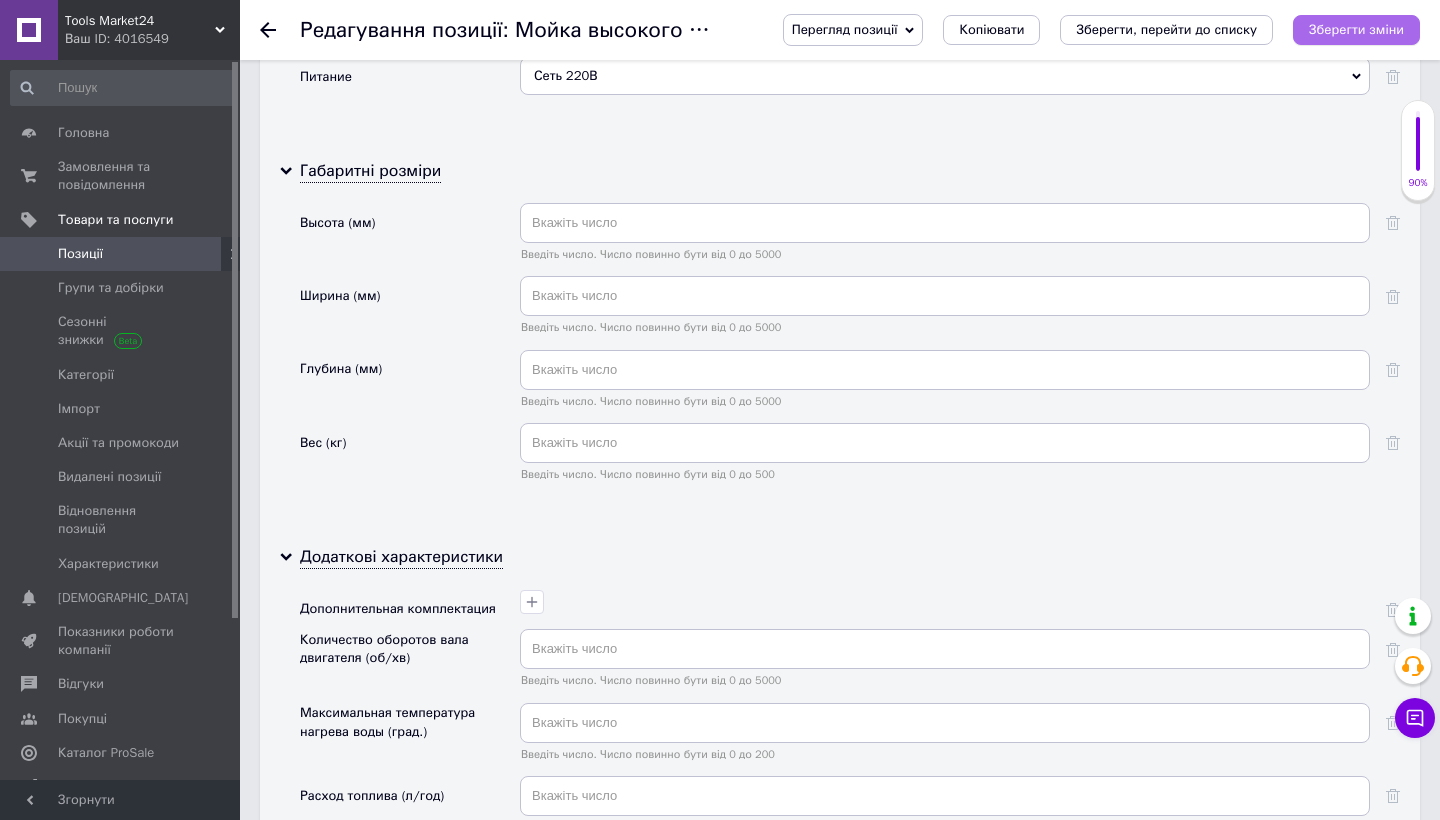 click on "Зберегти зміни" at bounding box center (1356, 29) 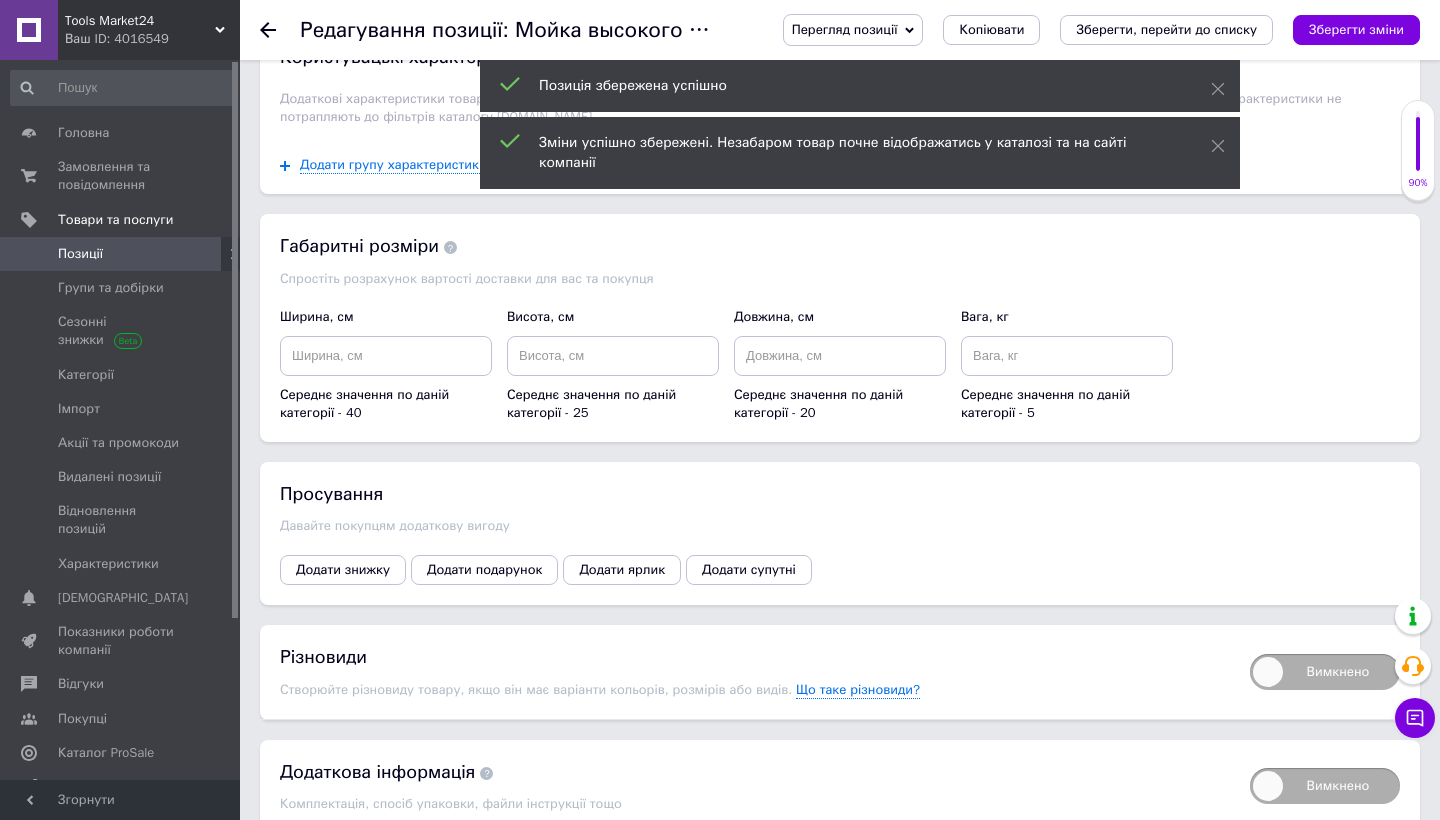 scroll, scrollTop: 4096, scrollLeft: 0, axis: vertical 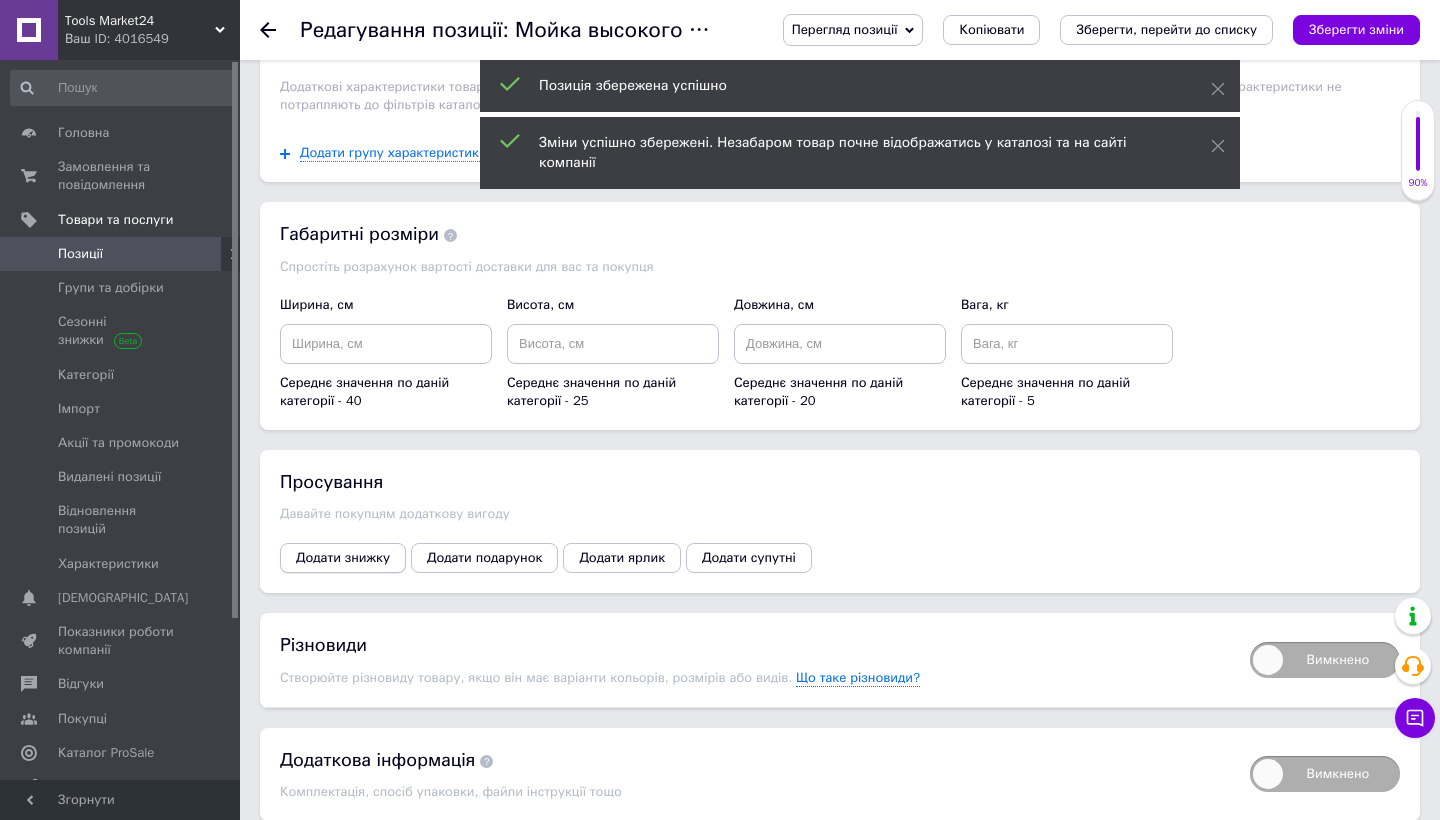 click on "Додати знижку" at bounding box center (343, 558) 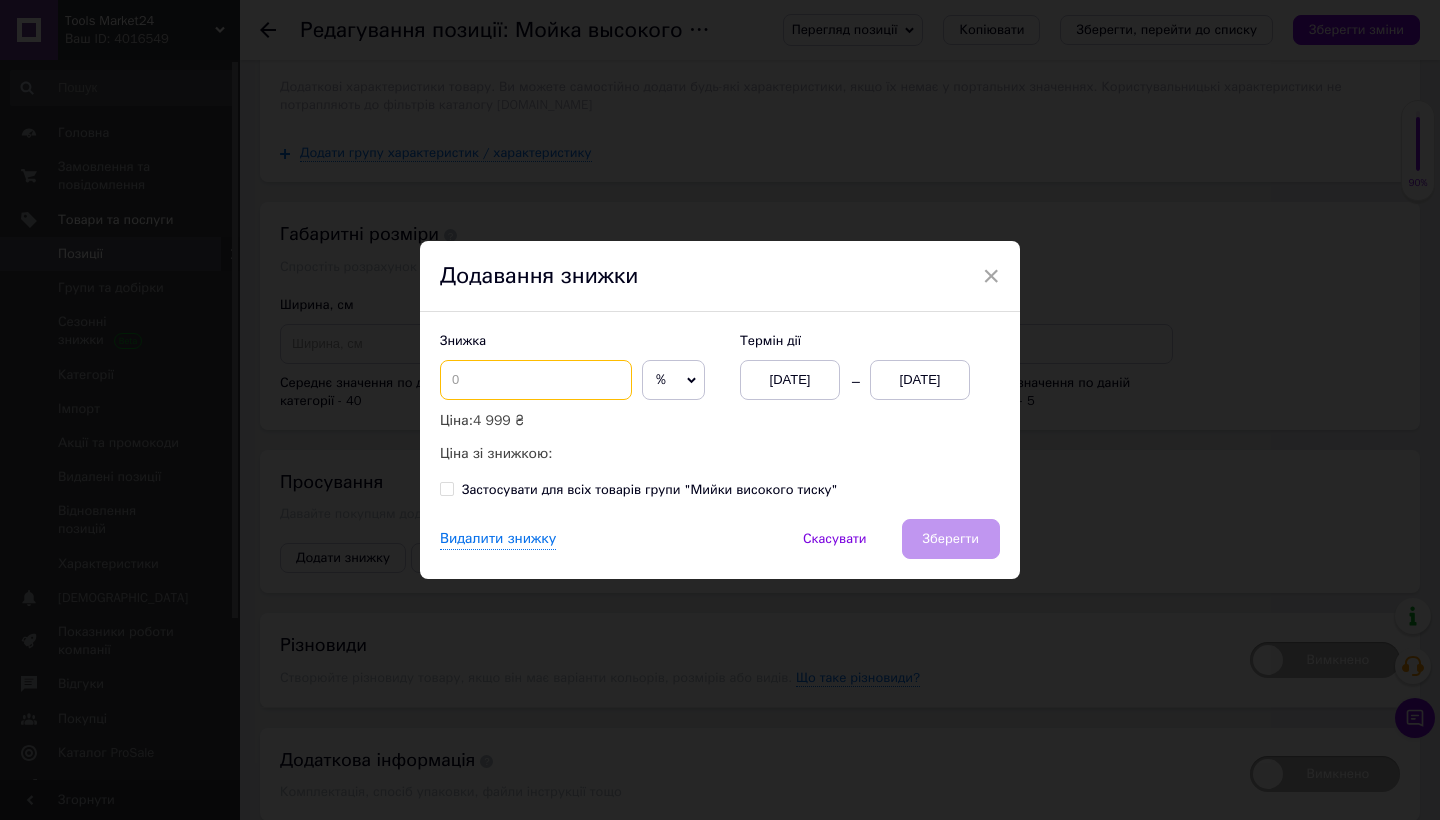 drag, startPoint x: 531, startPoint y: 390, endPoint x: 661, endPoint y: 379, distance: 130.46455 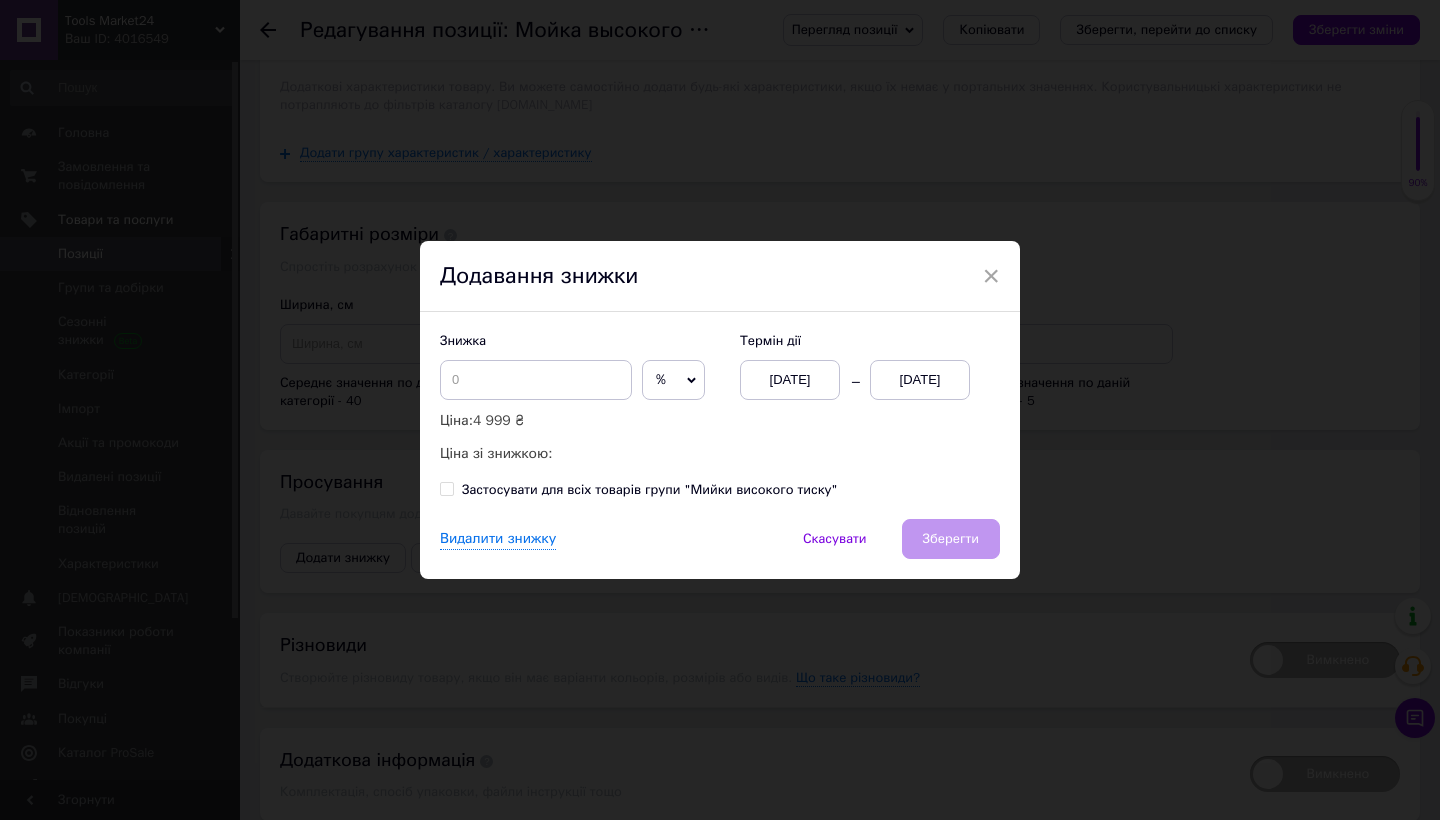 click on "%" at bounding box center (673, 380) 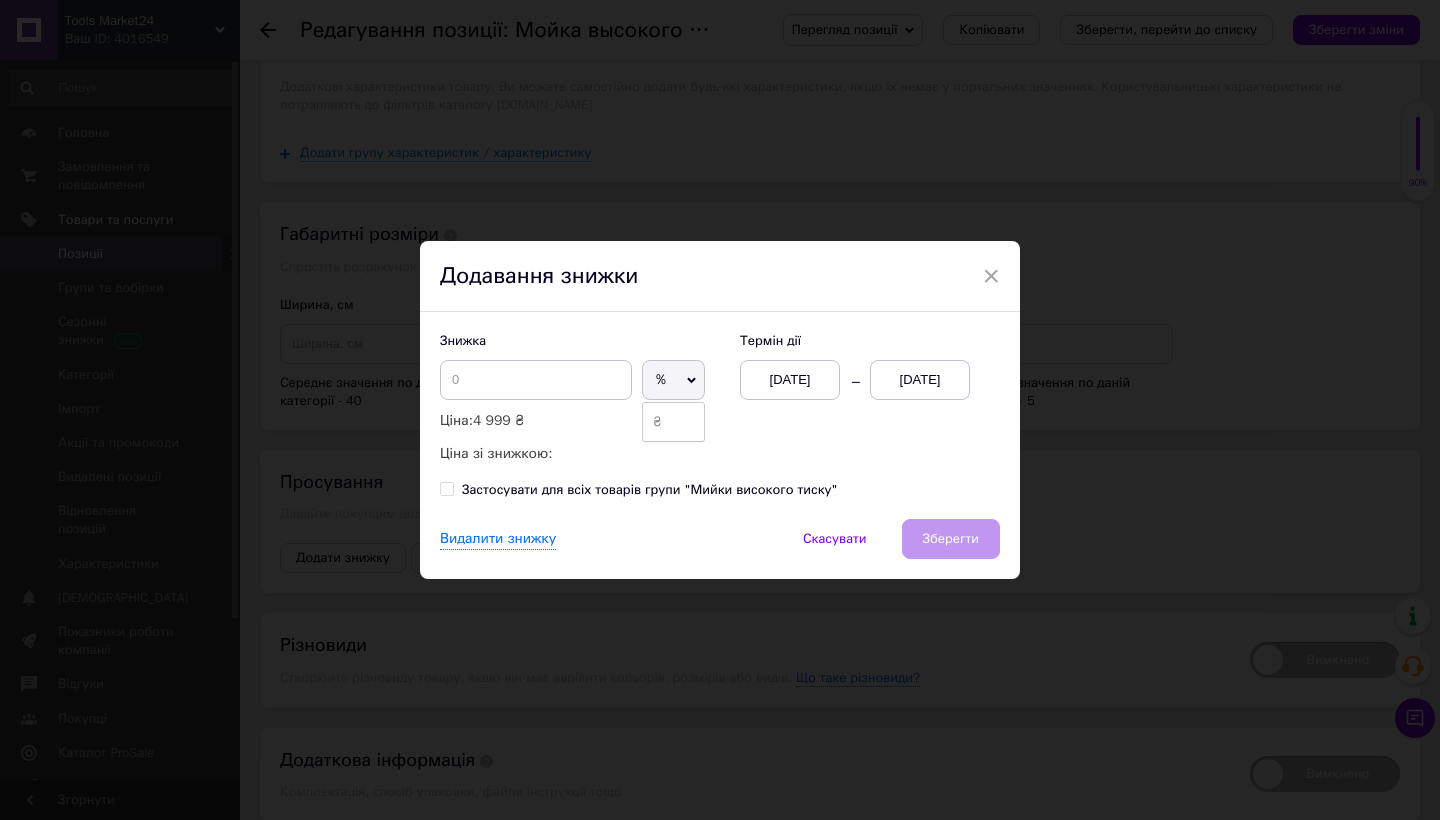 click on "₴" at bounding box center [673, 422] 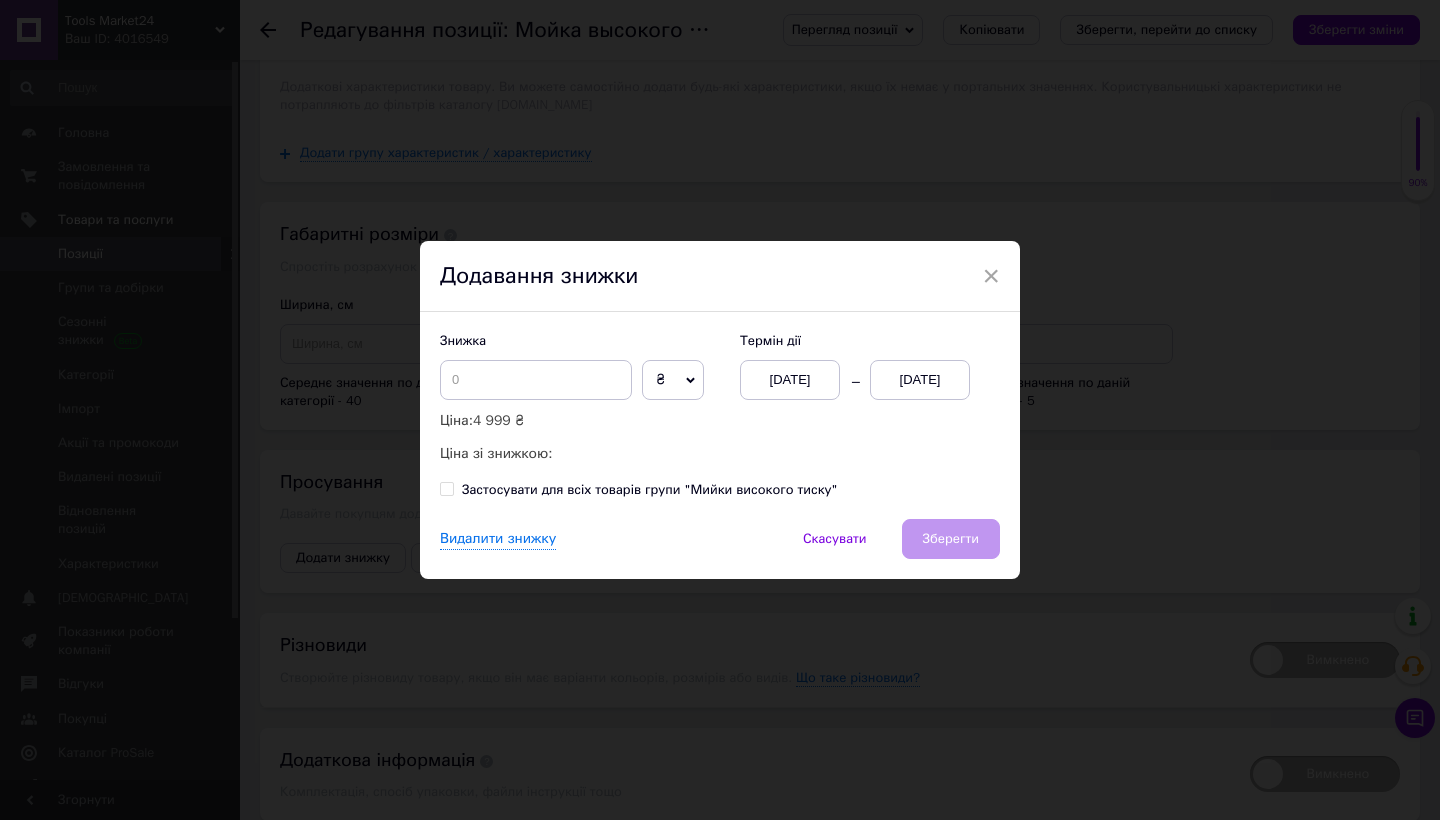 click on "[DATE]" at bounding box center (920, 380) 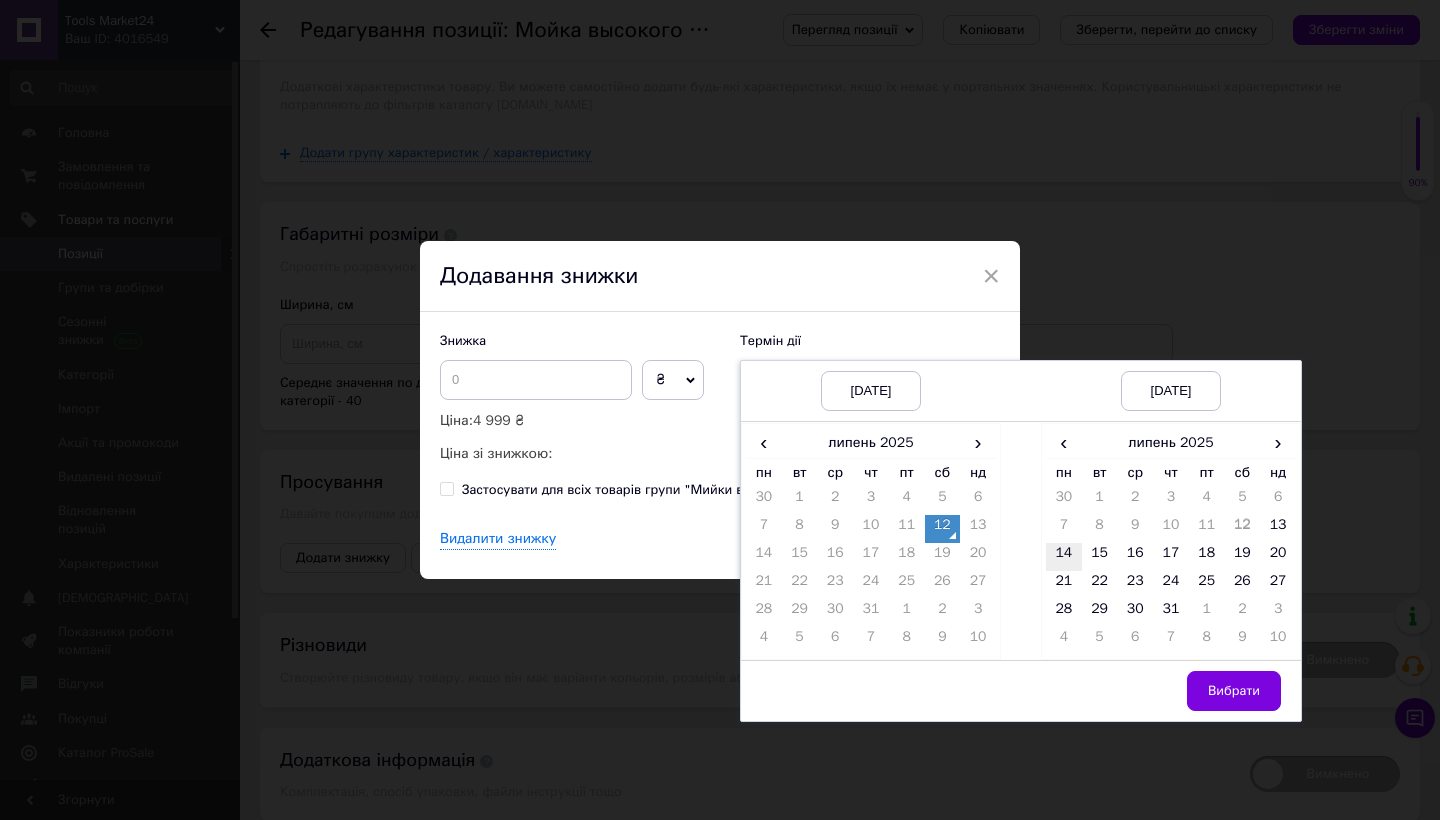 click on "14" at bounding box center [1064, 557] 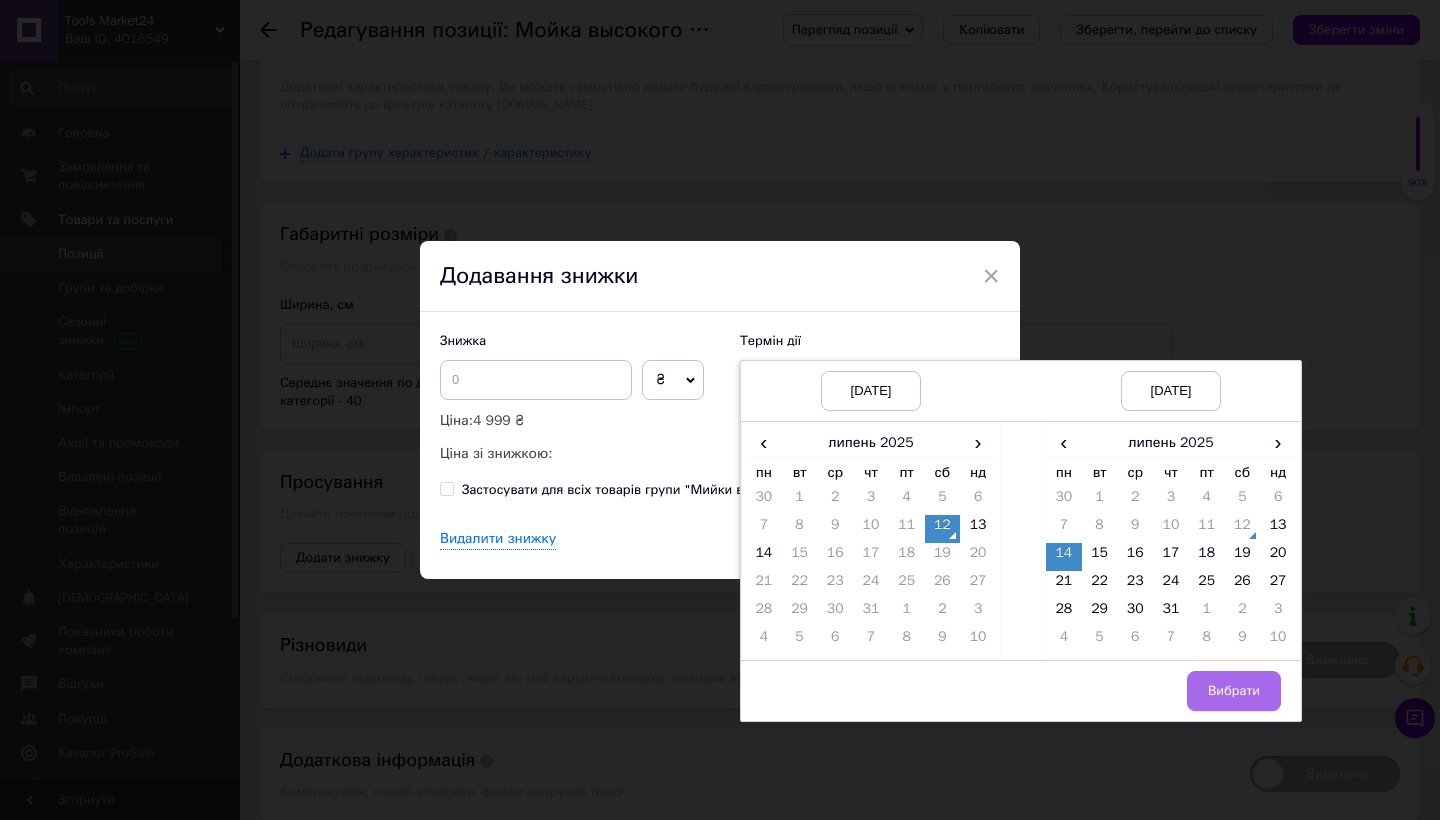 click on "Вибрати" at bounding box center [1234, 691] 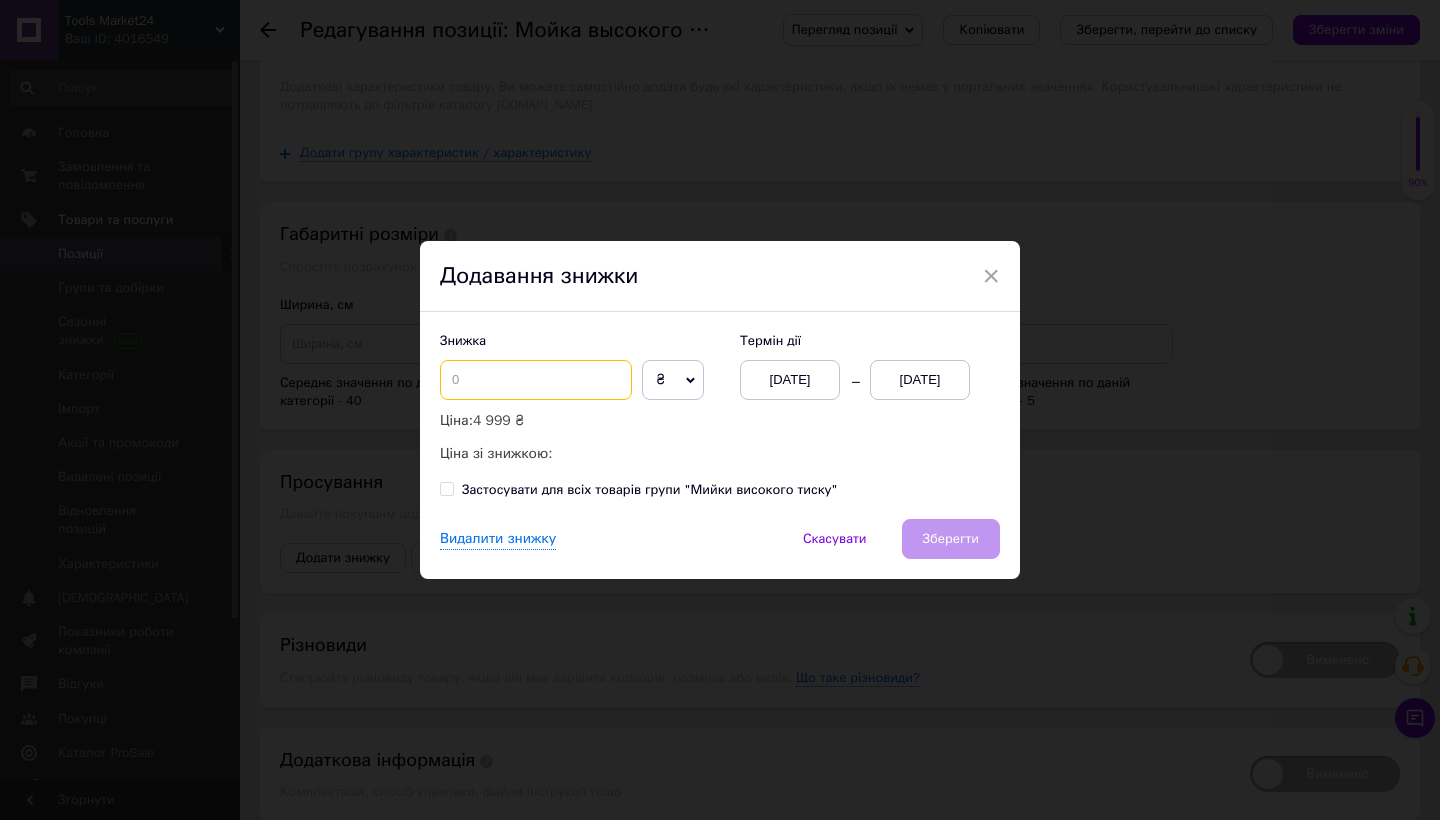 click at bounding box center [536, 380] 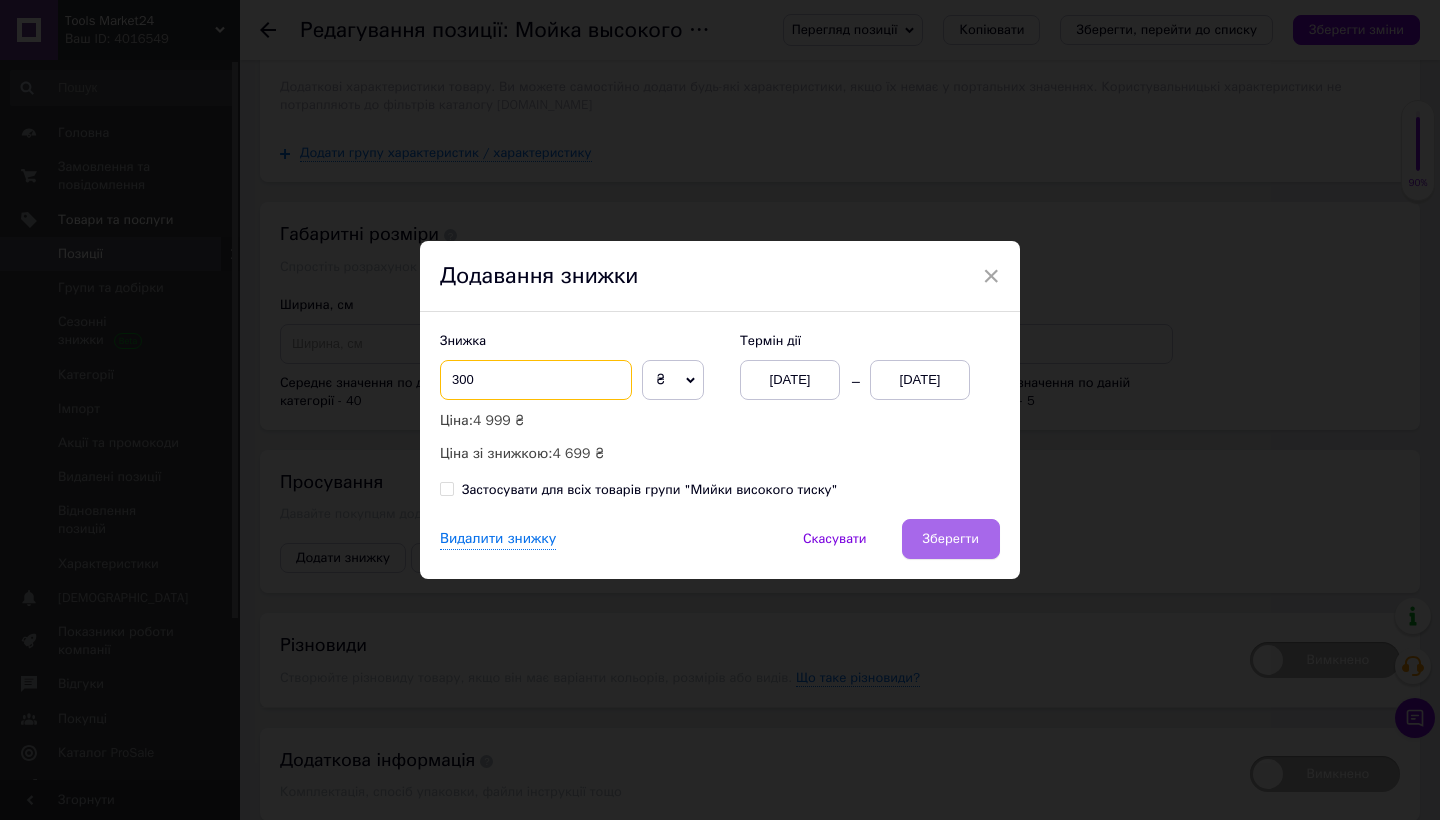 type on "300" 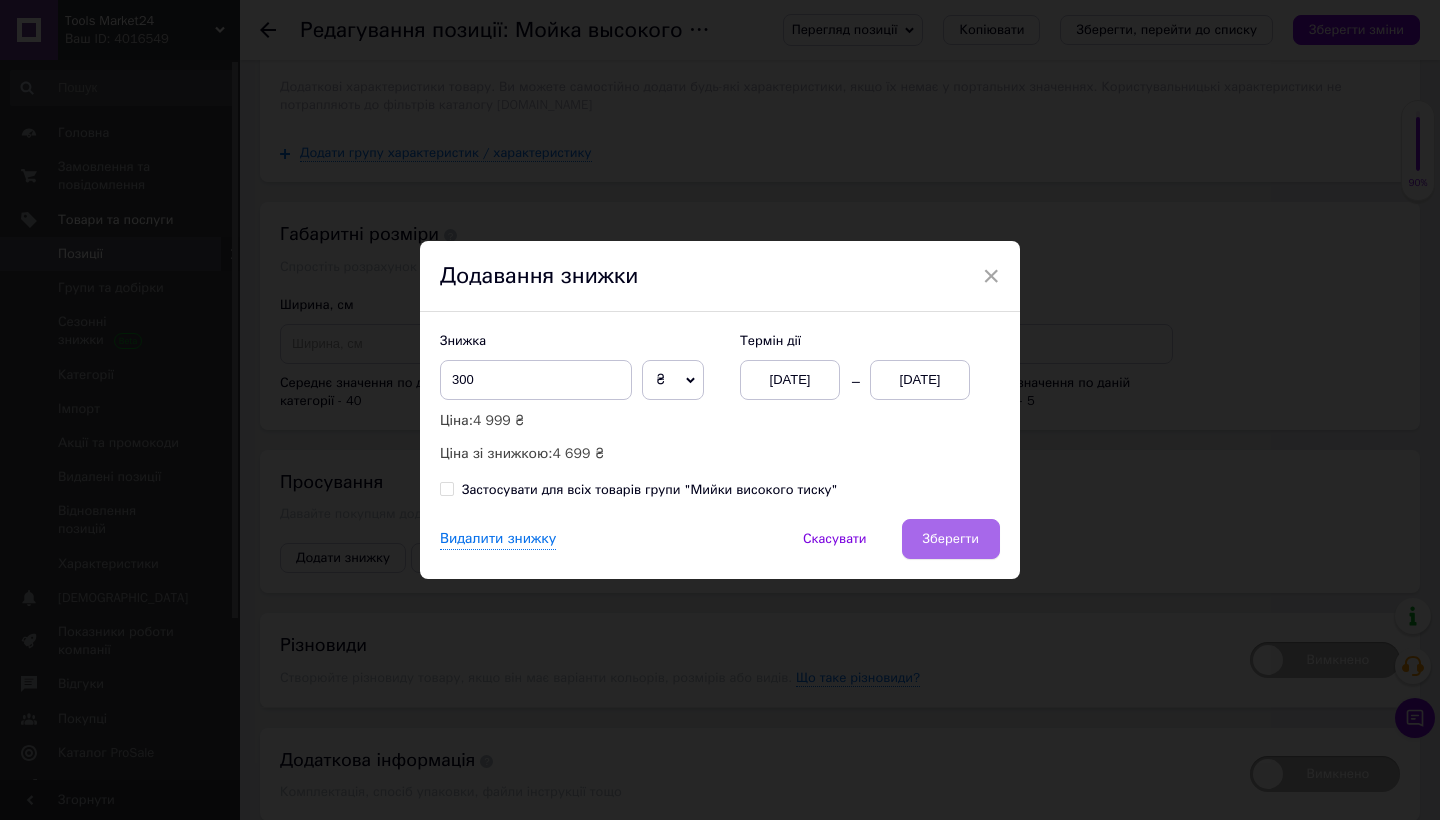 click on "Зберегти" at bounding box center (951, 539) 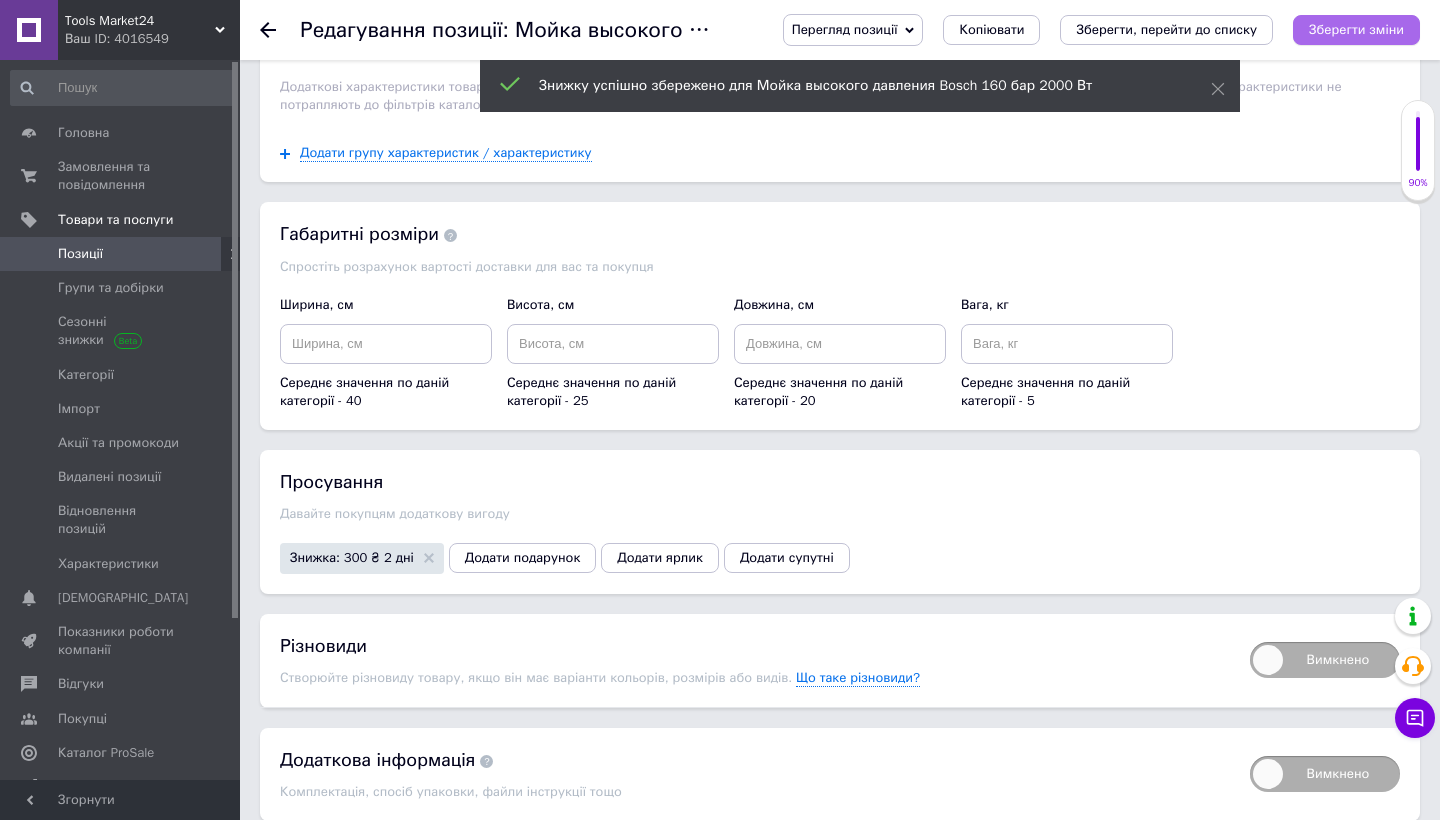 click on "Зберегти зміни" at bounding box center (1356, 29) 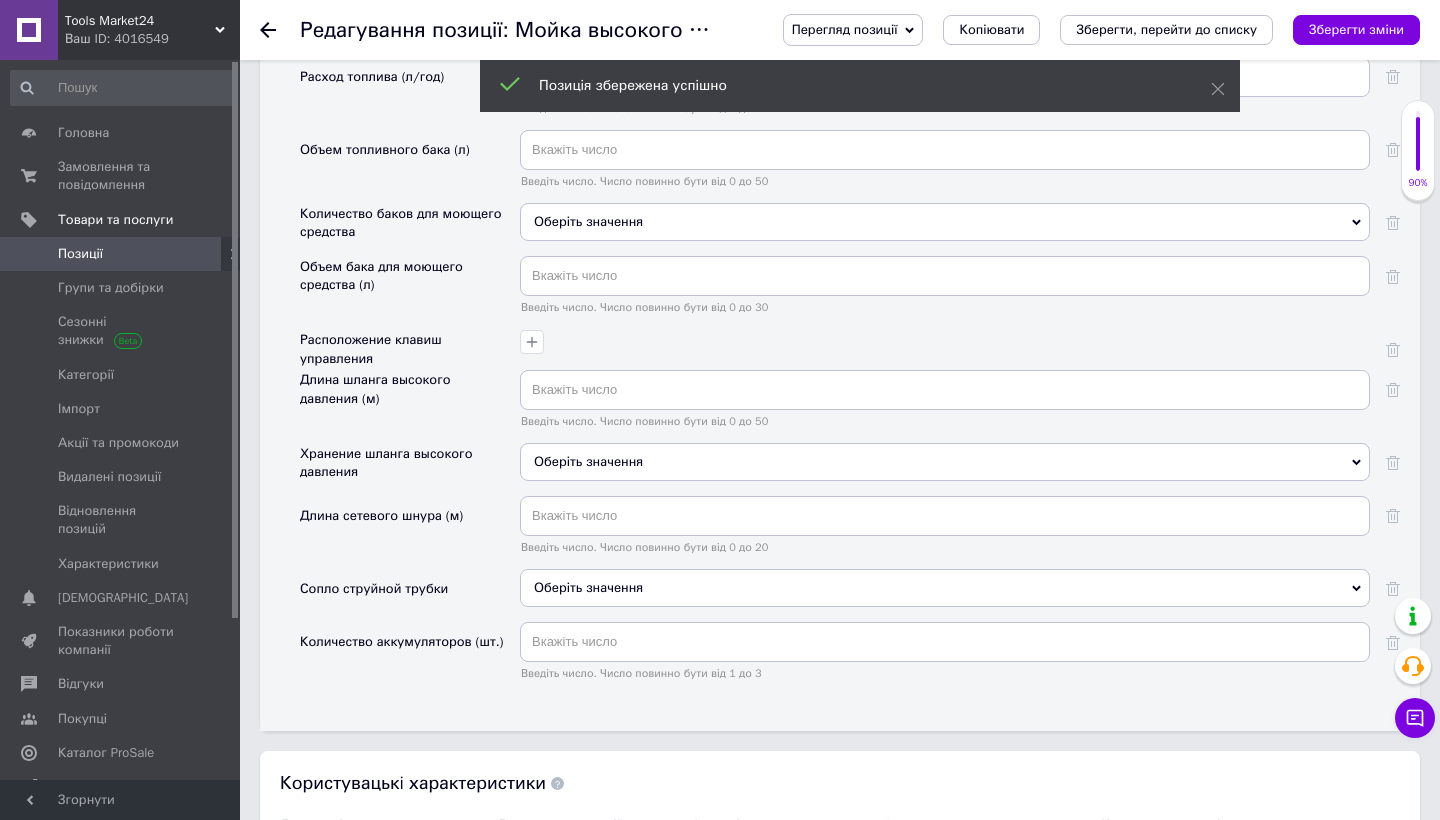 scroll, scrollTop: 3202, scrollLeft: 0, axis: vertical 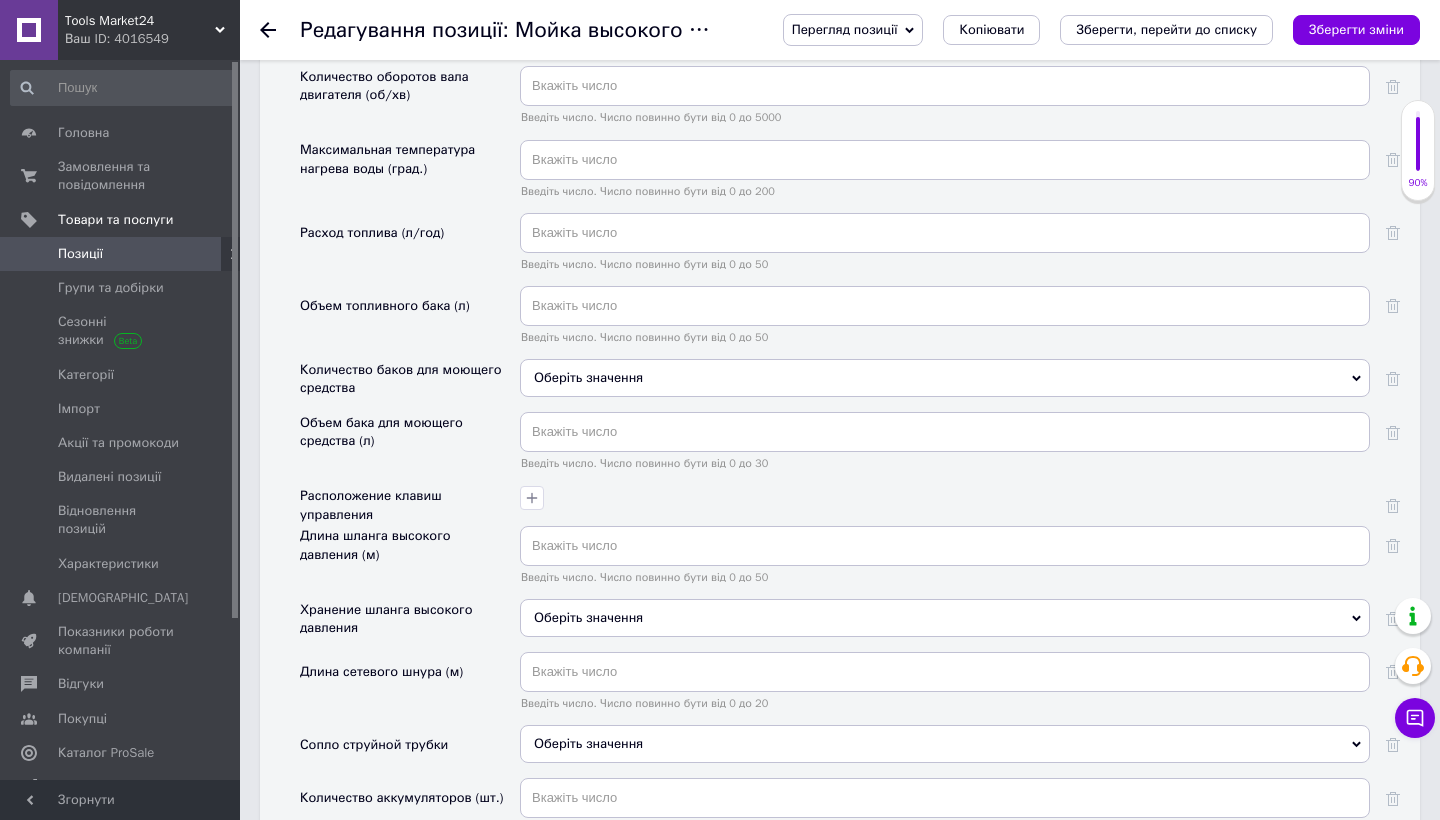 click on "Позиції" at bounding box center [121, 254] 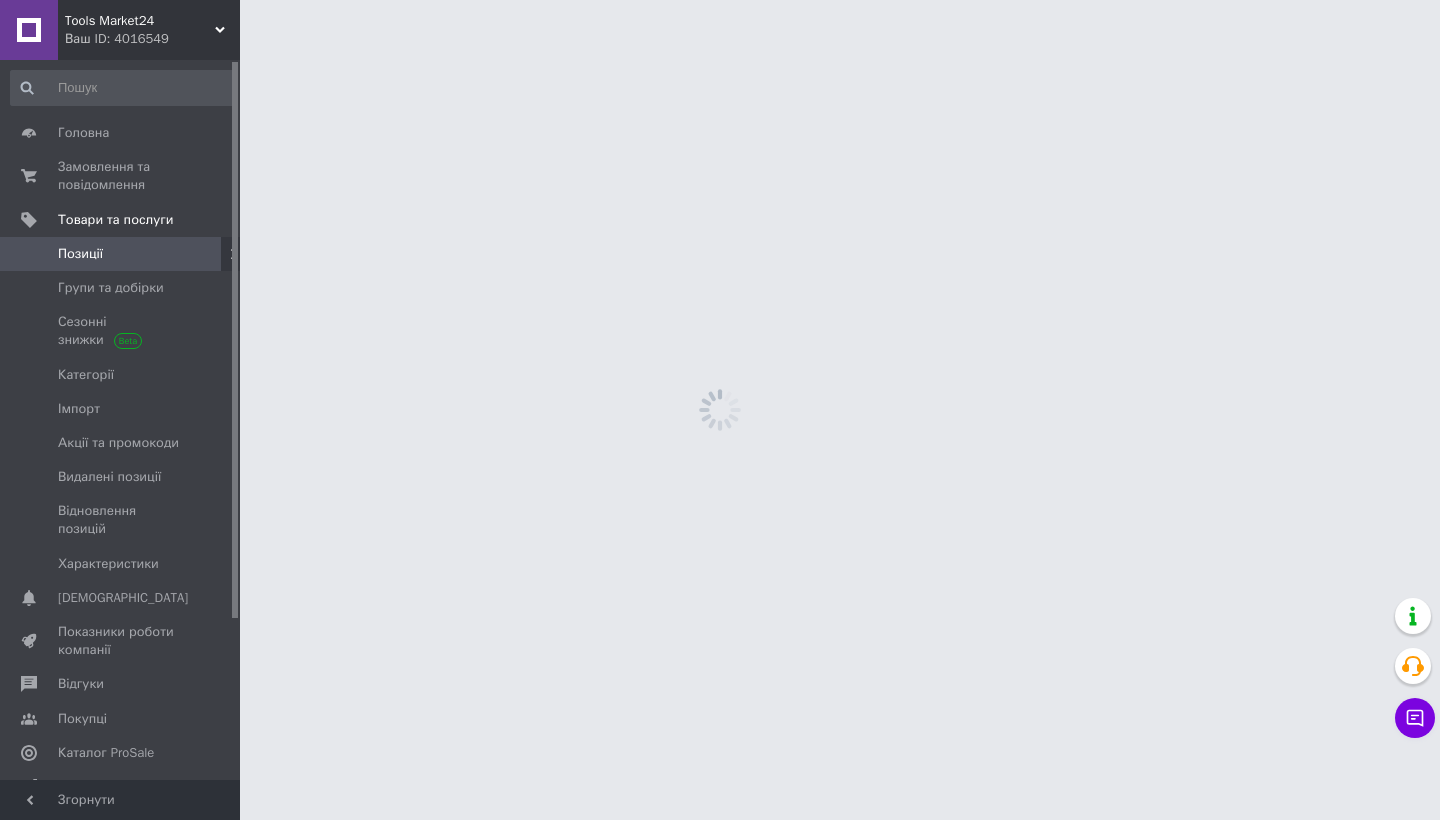 scroll, scrollTop: 0, scrollLeft: 0, axis: both 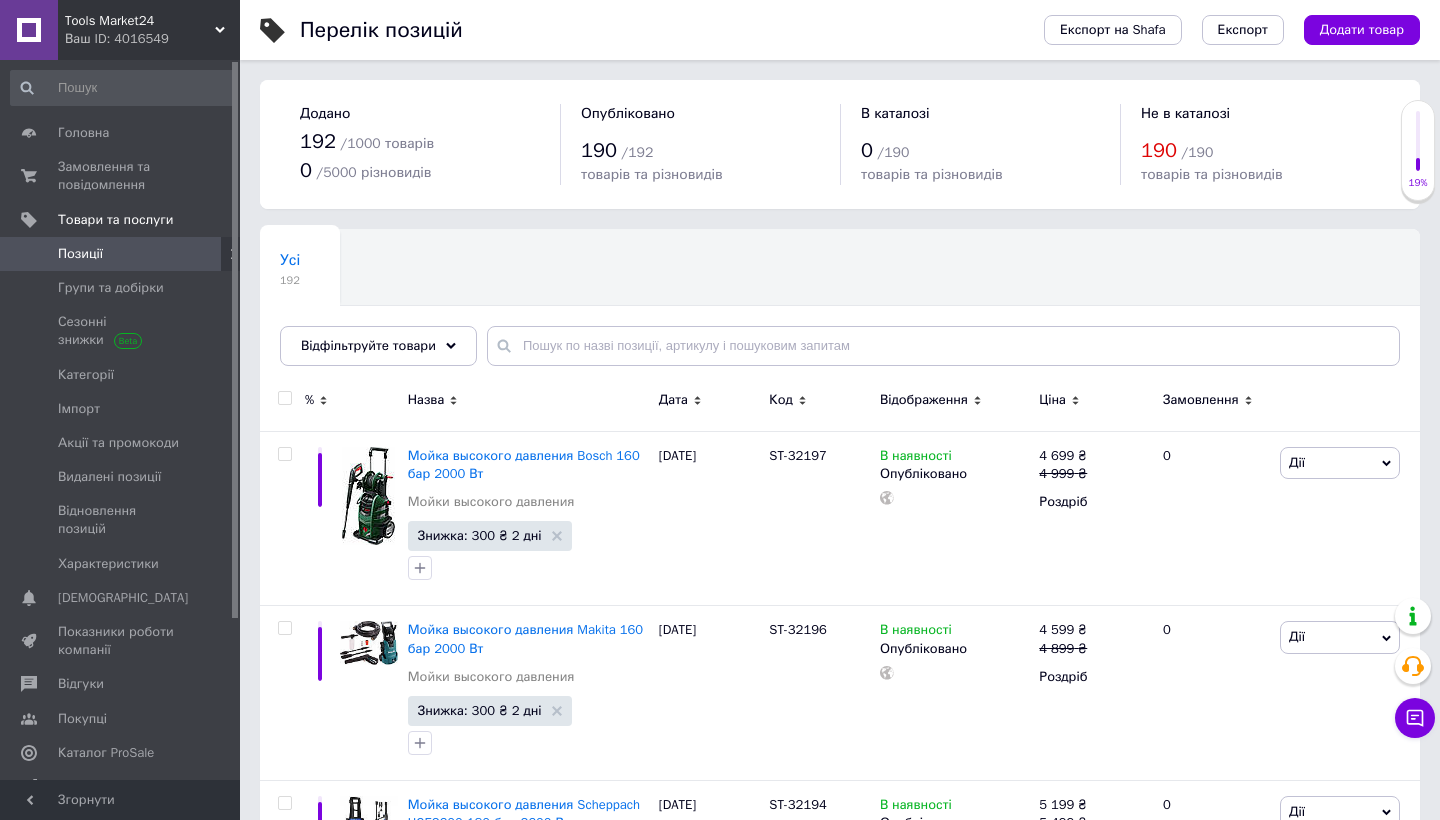 click on "Усі 192 Ok Відфільтровано...  Зберегти" at bounding box center [390, 268] 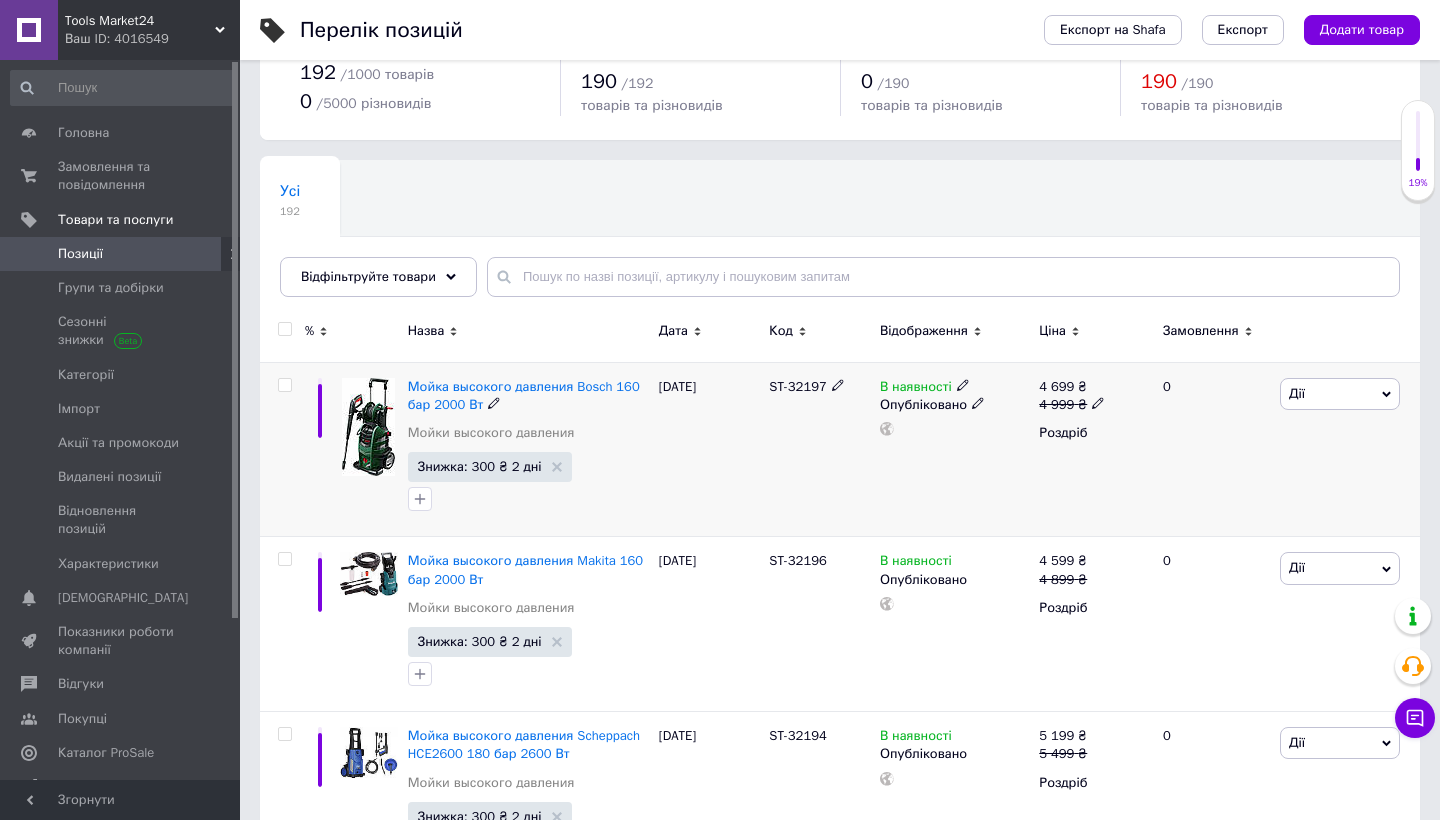 click on "Мойка высокого давления Bosch 160 бар 2000 Вт" at bounding box center (528, 396) 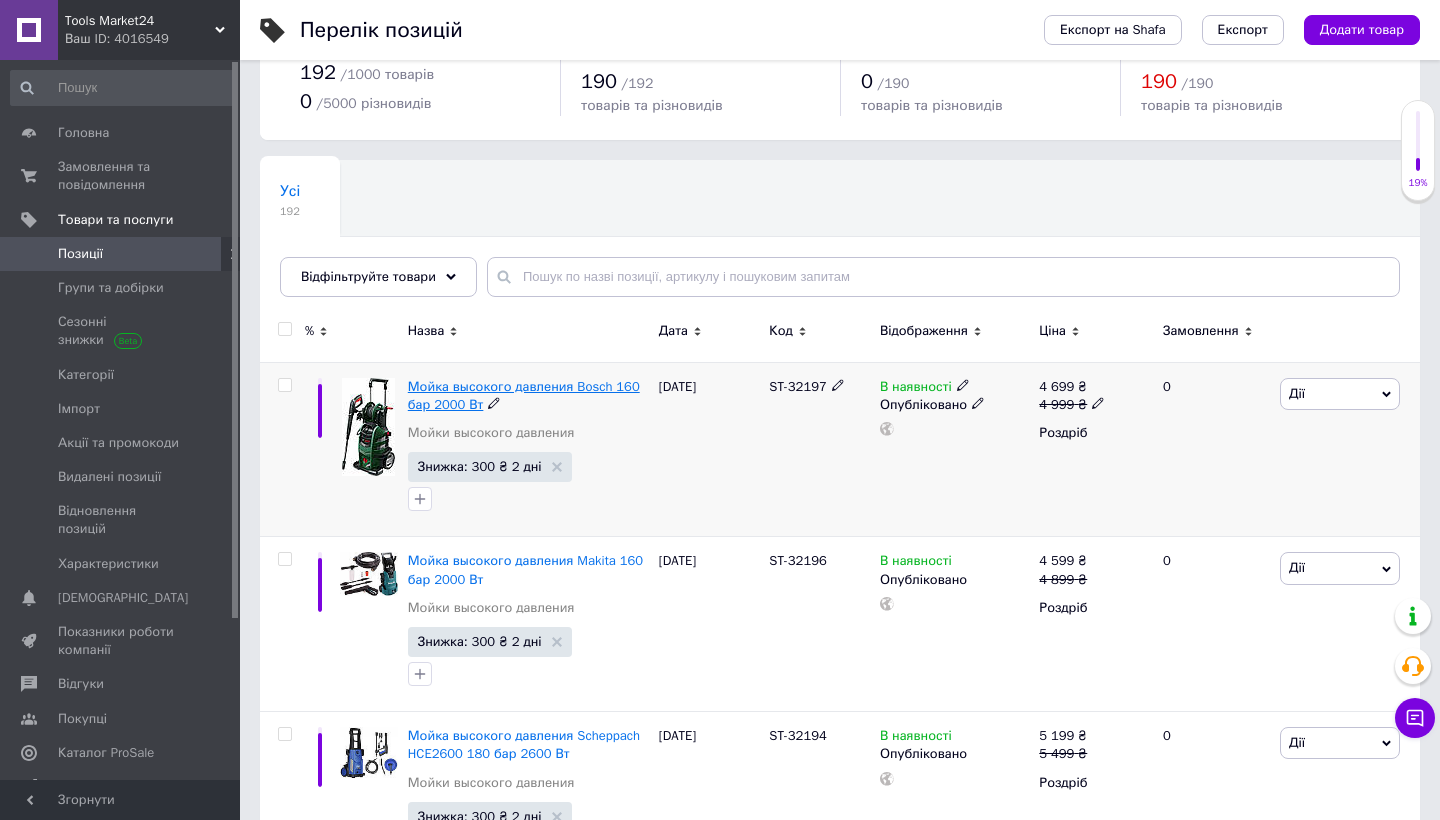 click on "Мойка высокого давления Bosch 160 бар 2000 Вт" at bounding box center [524, 395] 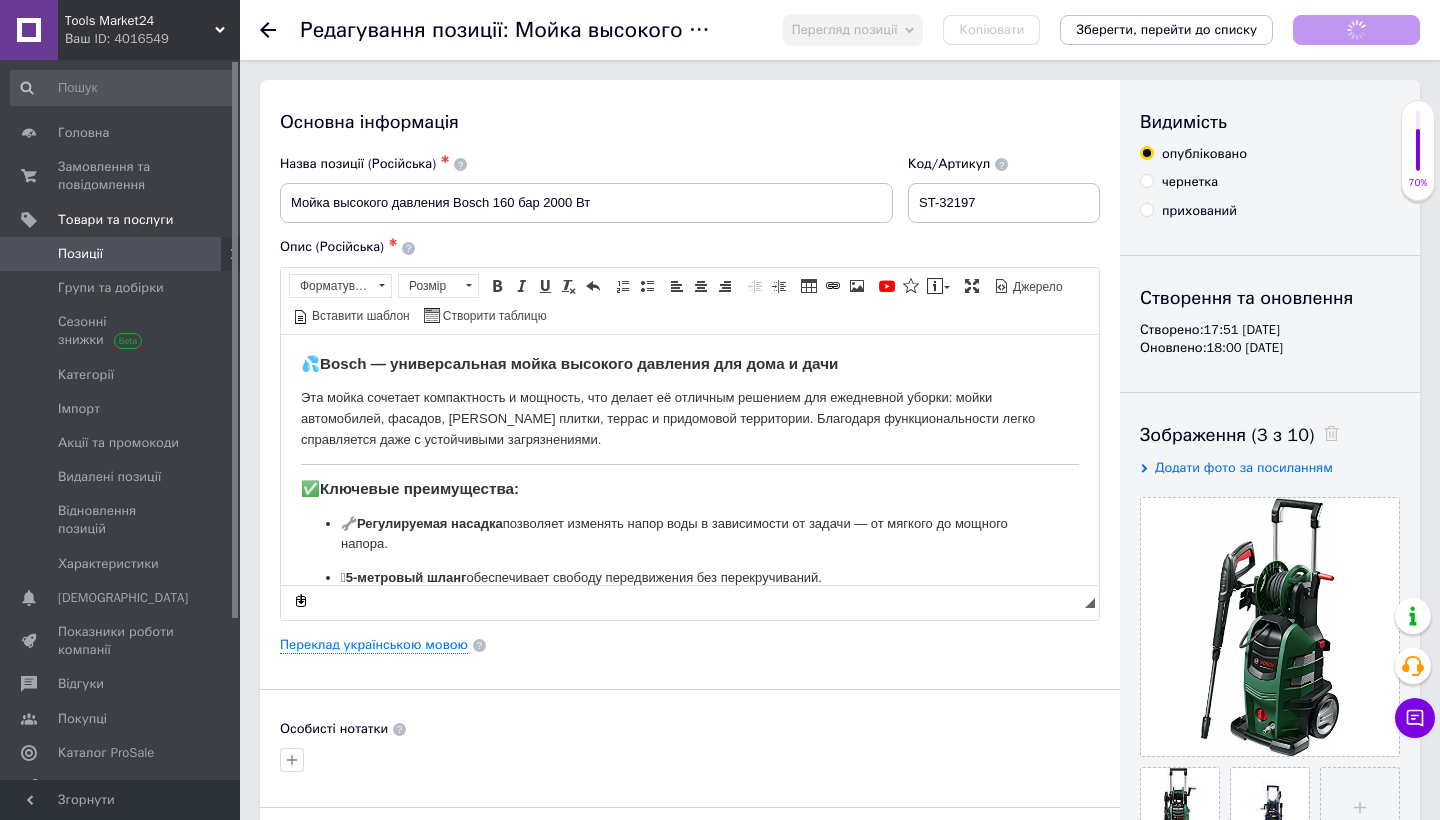 scroll, scrollTop: 0, scrollLeft: 0, axis: both 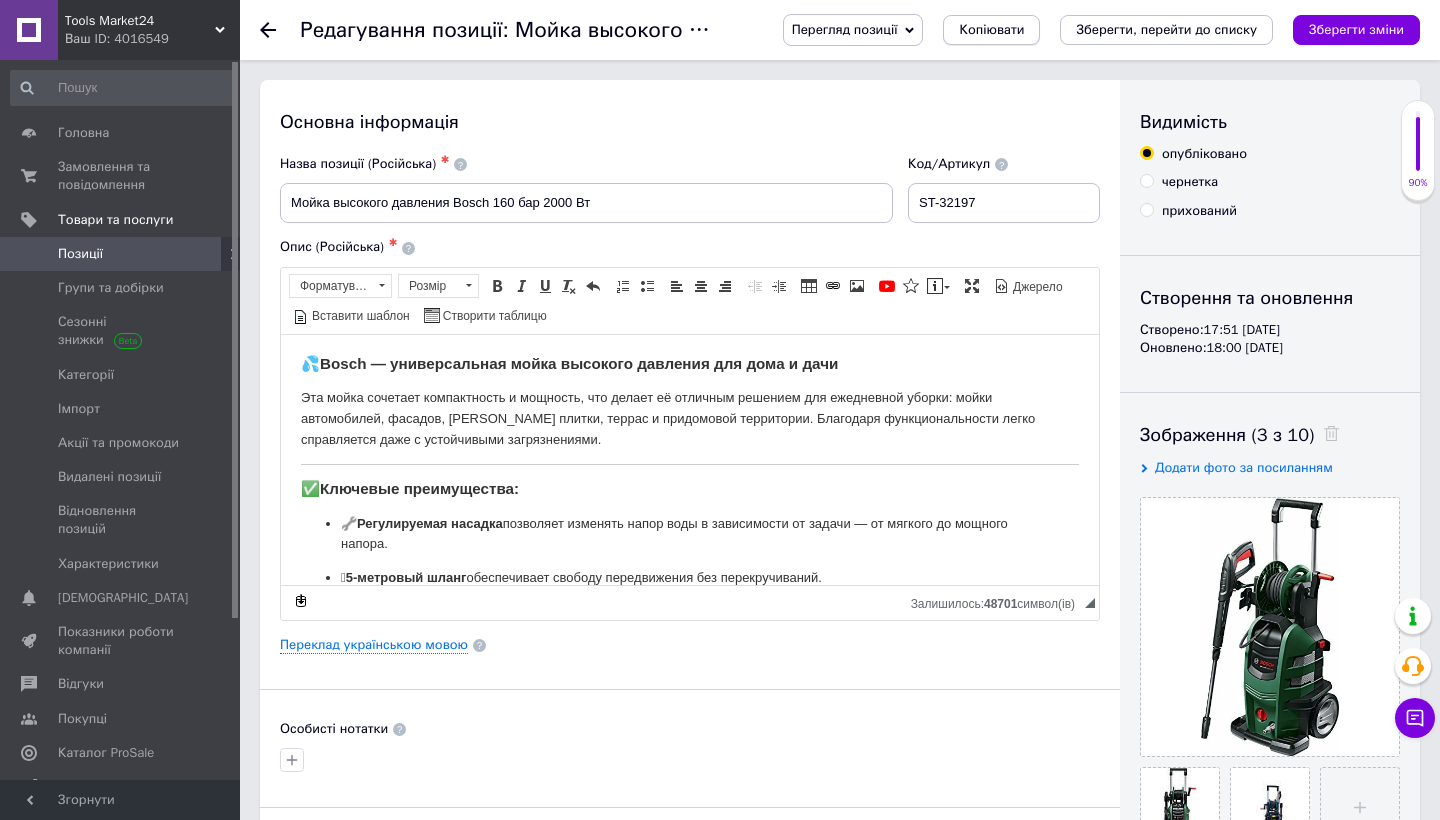 click on "Копіювати" at bounding box center (991, 30) 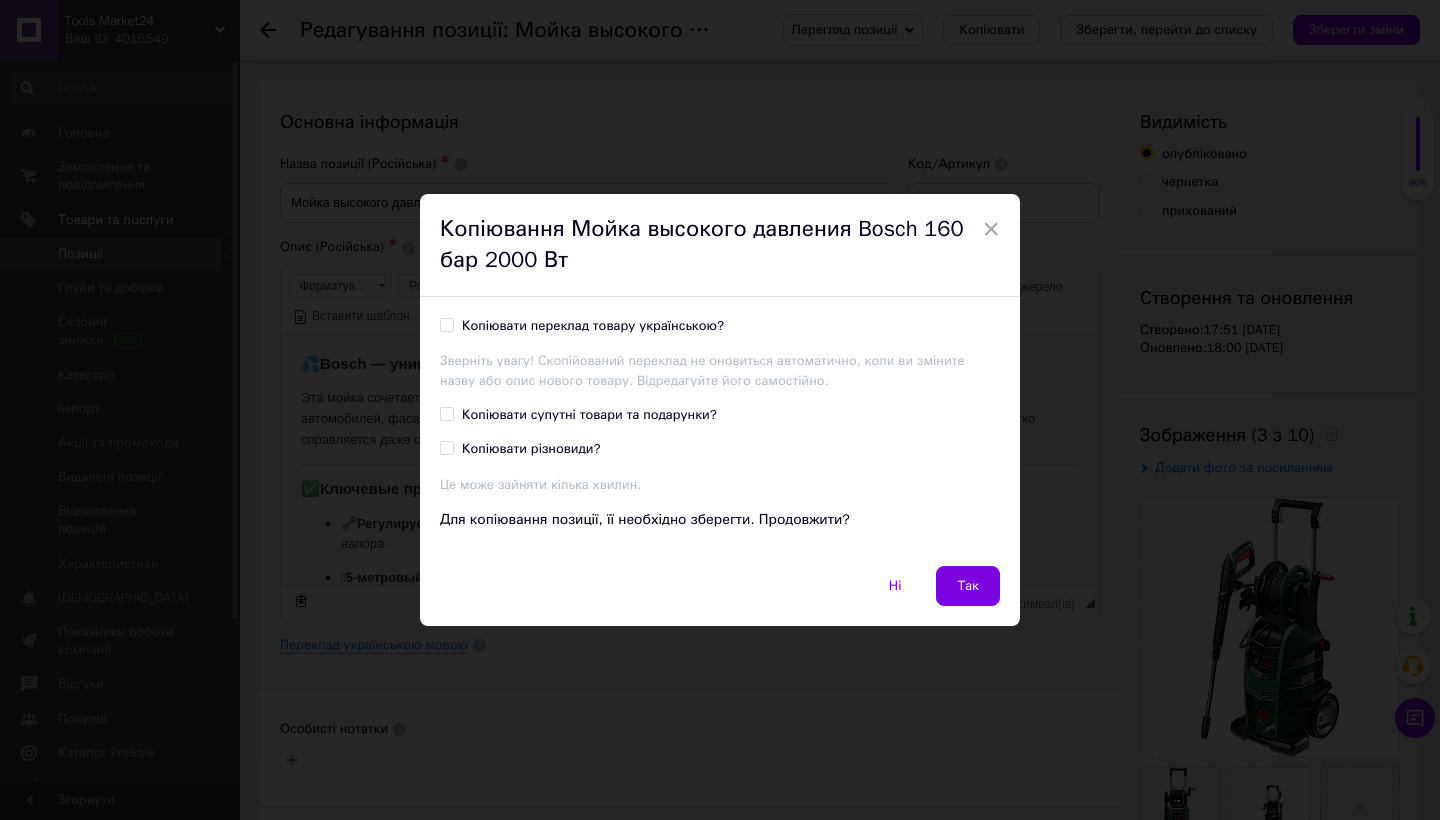 click on "Копіювати переклад товару українською?" at bounding box center [593, 326] 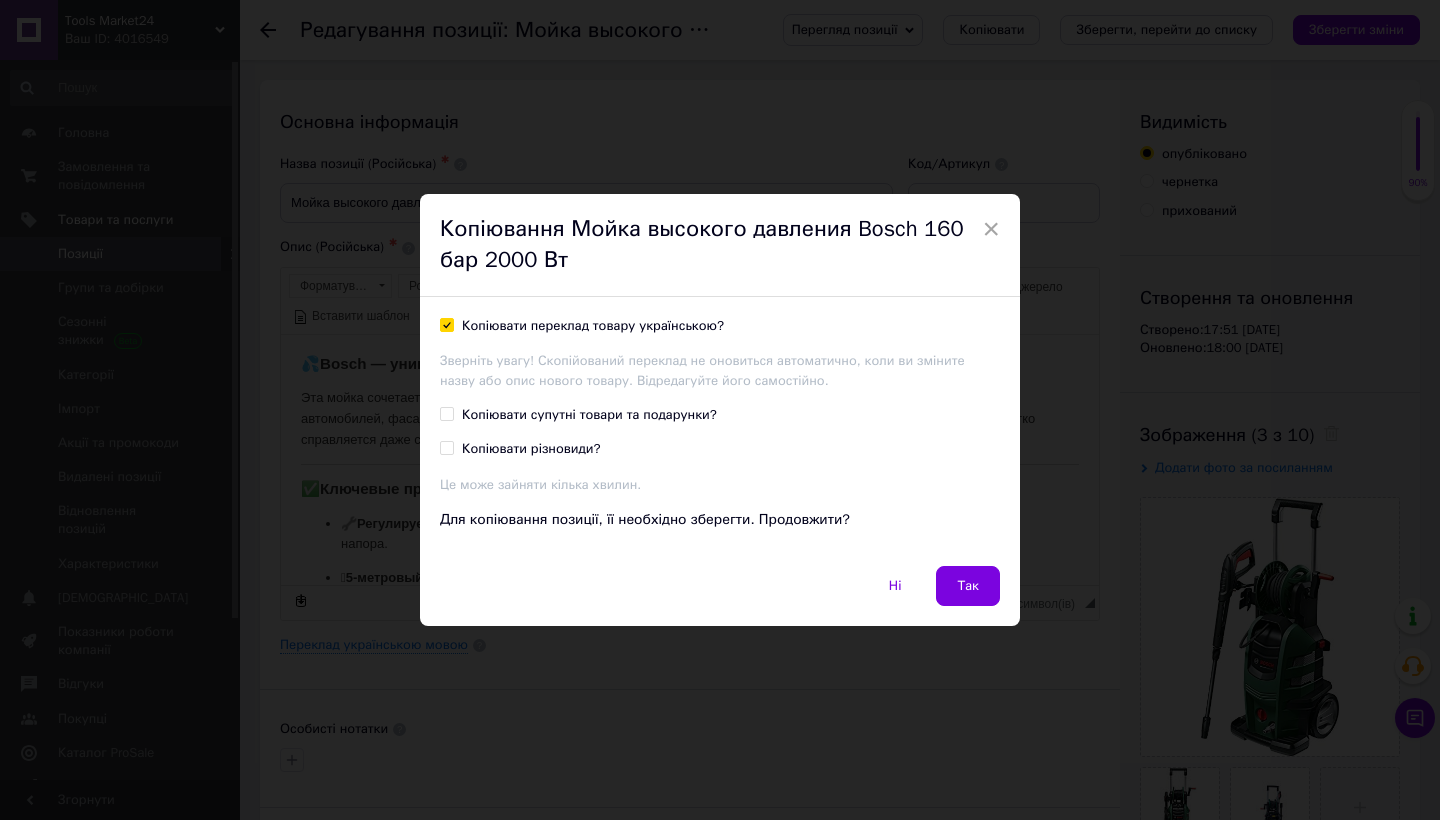 checkbox on "true" 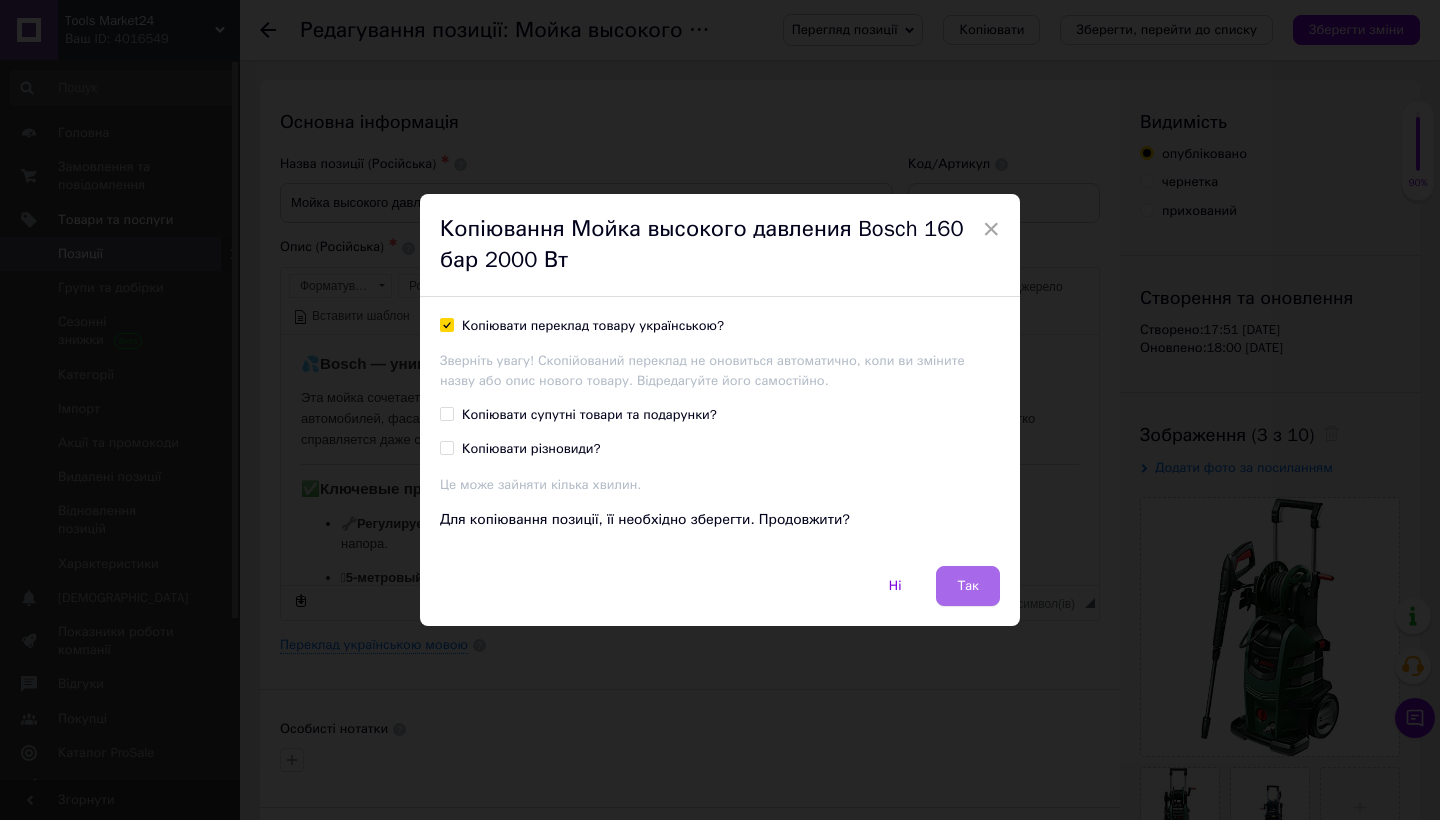 click on "Так" at bounding box center (968, 586) 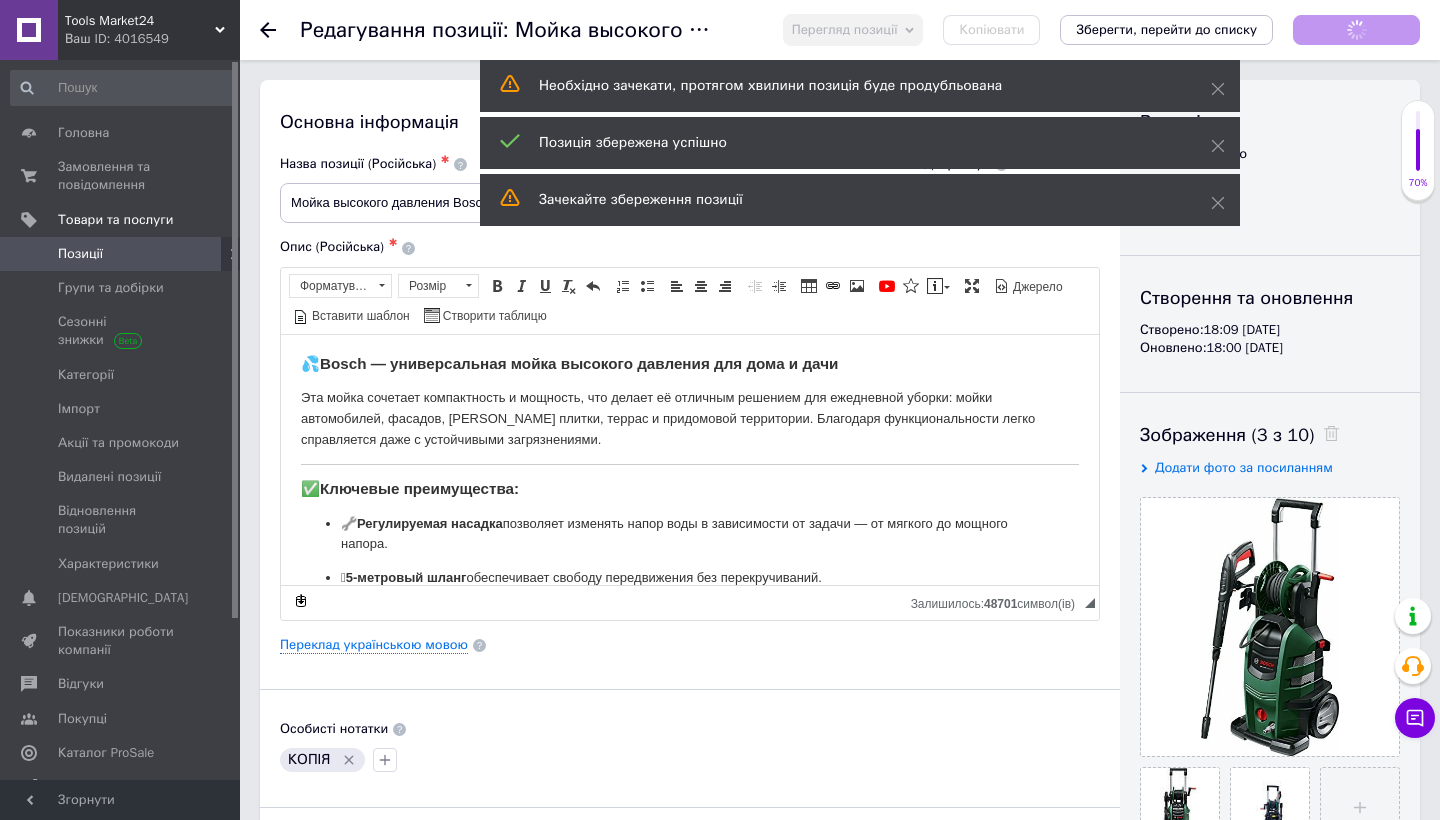 scroll, scrollTop: 0, scrollLeft: 0, axis: both 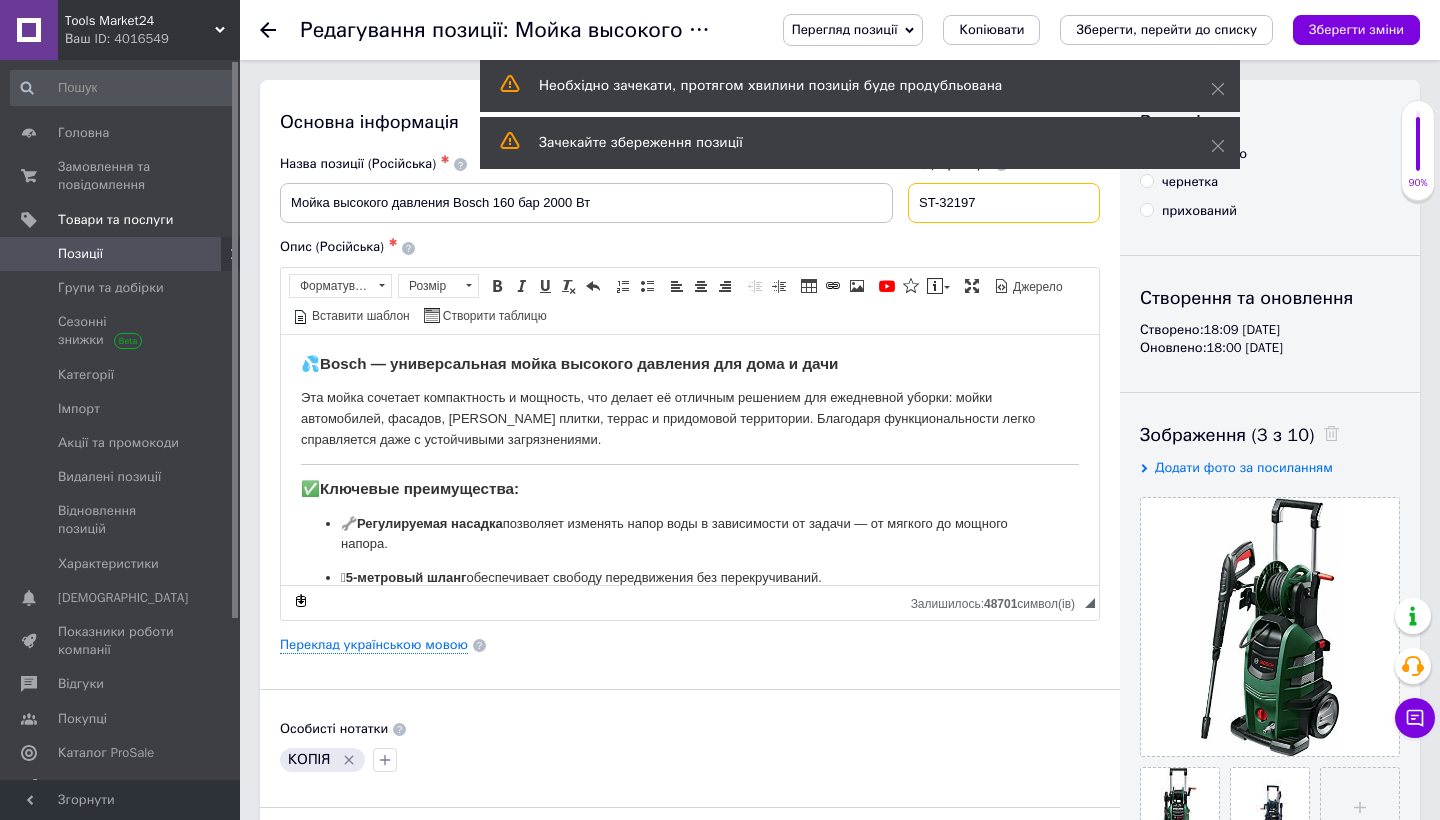 click on "ST-32197" at bounding box center [1004, 203] 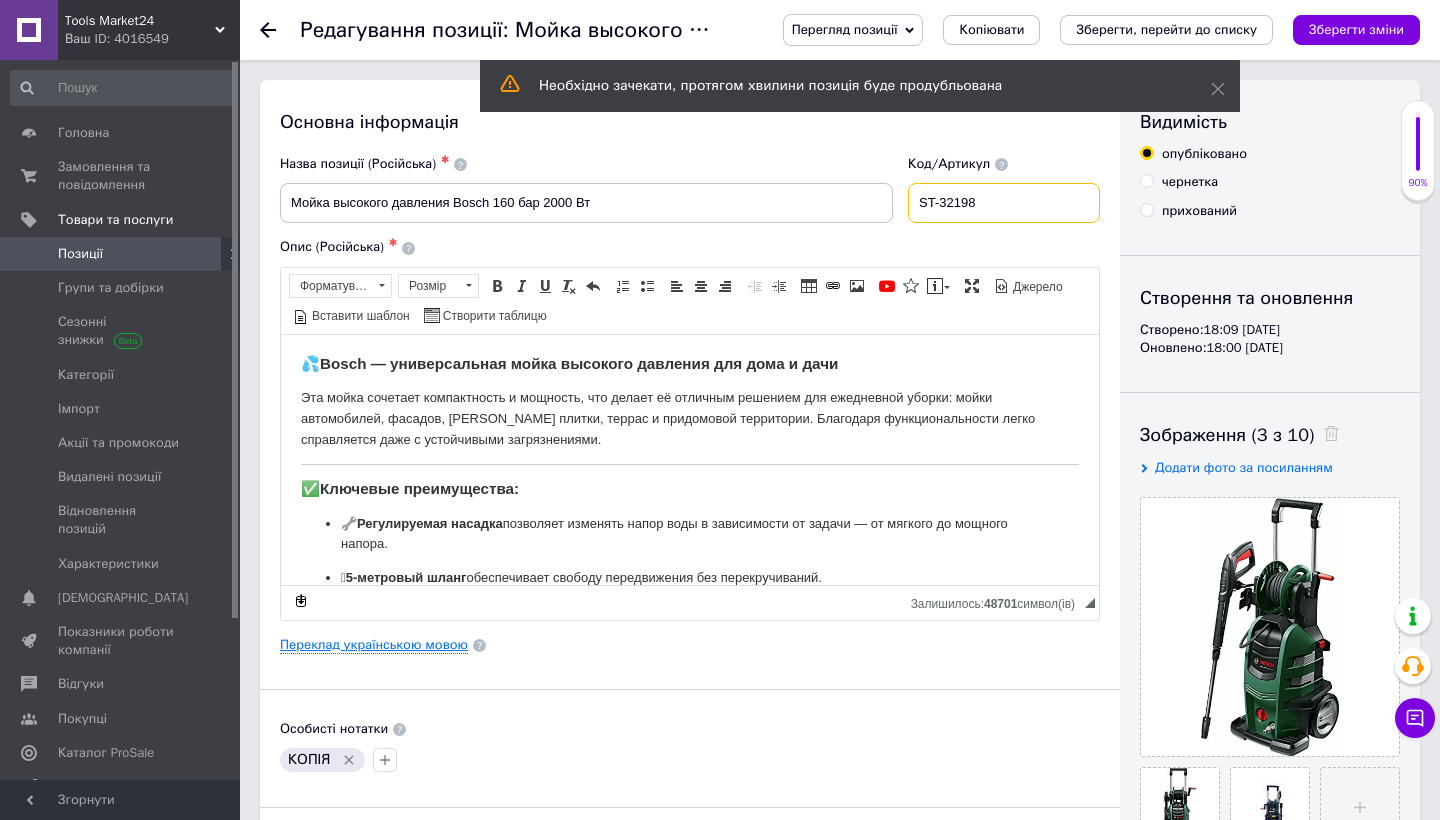 type on "ST-32198" 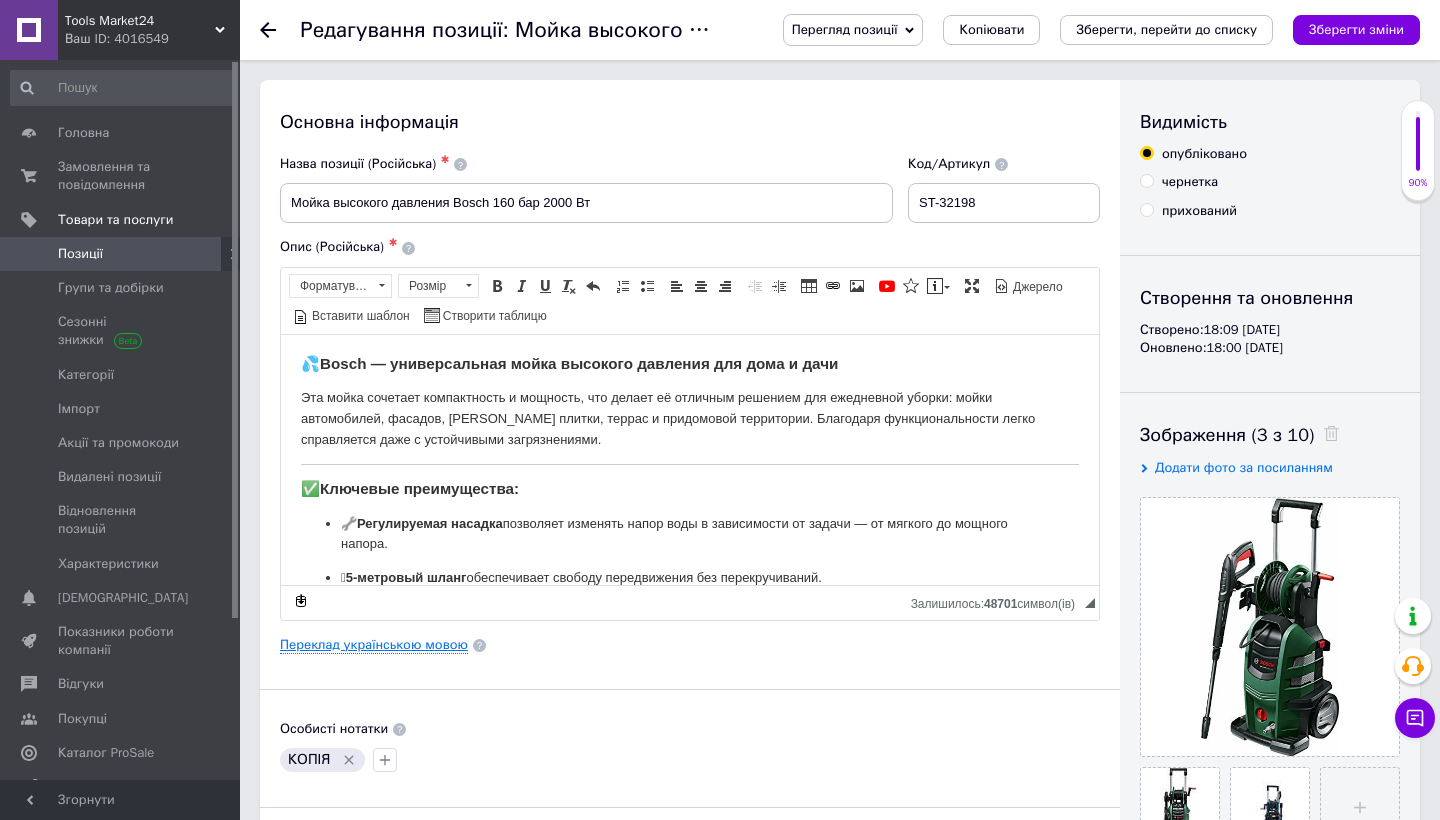 click on "Переклад українською мовою" at bounding box center (374, 645) 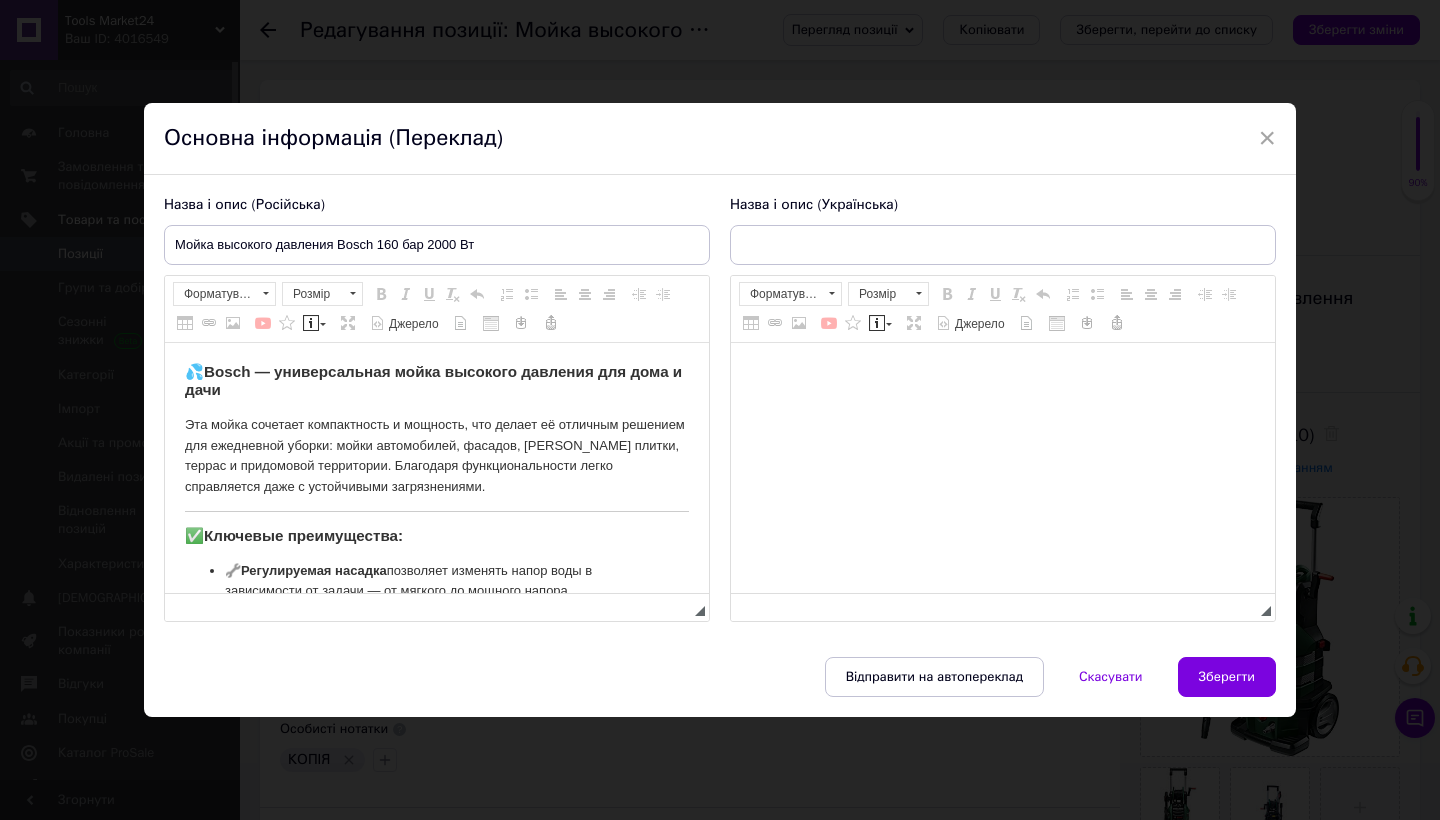 scroll, scrollTop: 0, scrollLeft: 0, axis: both 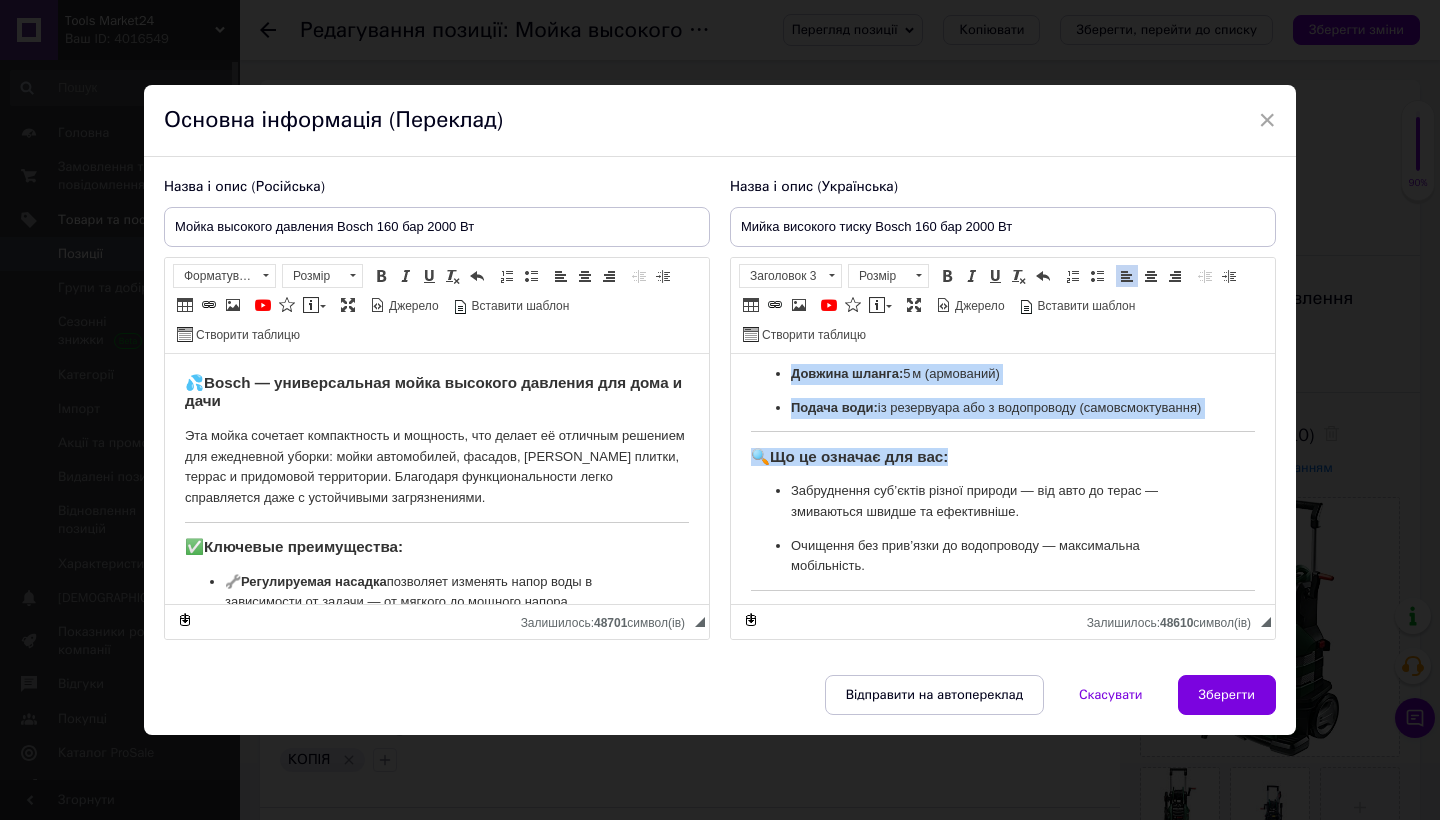 drag, startPoint x: 749, startPoint y: 378, endPoint x: 858, endPoint y: 663, distance: 305.13275 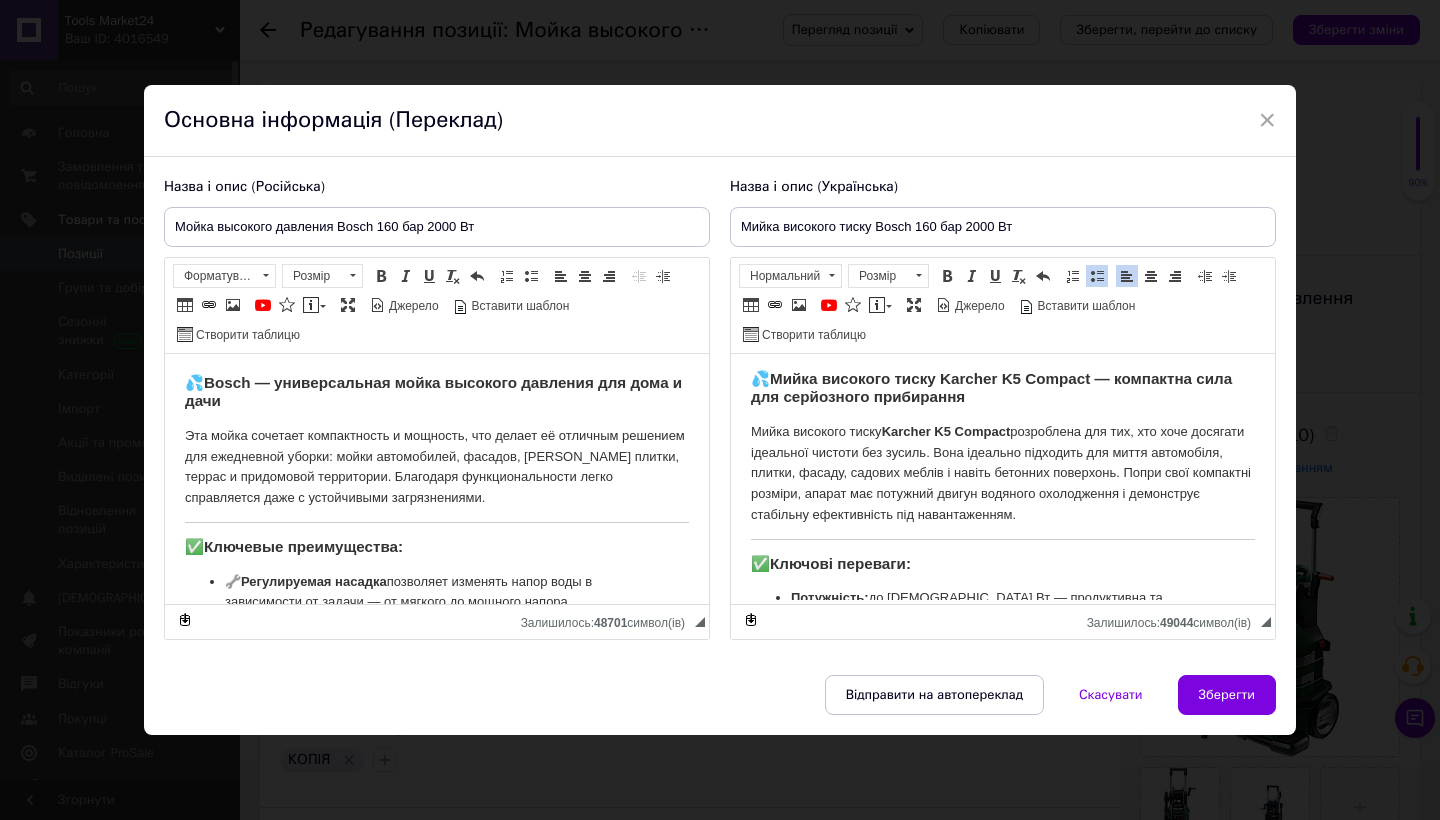 scroll, scrollTop: 0, scrollLeft: 0, axis: both 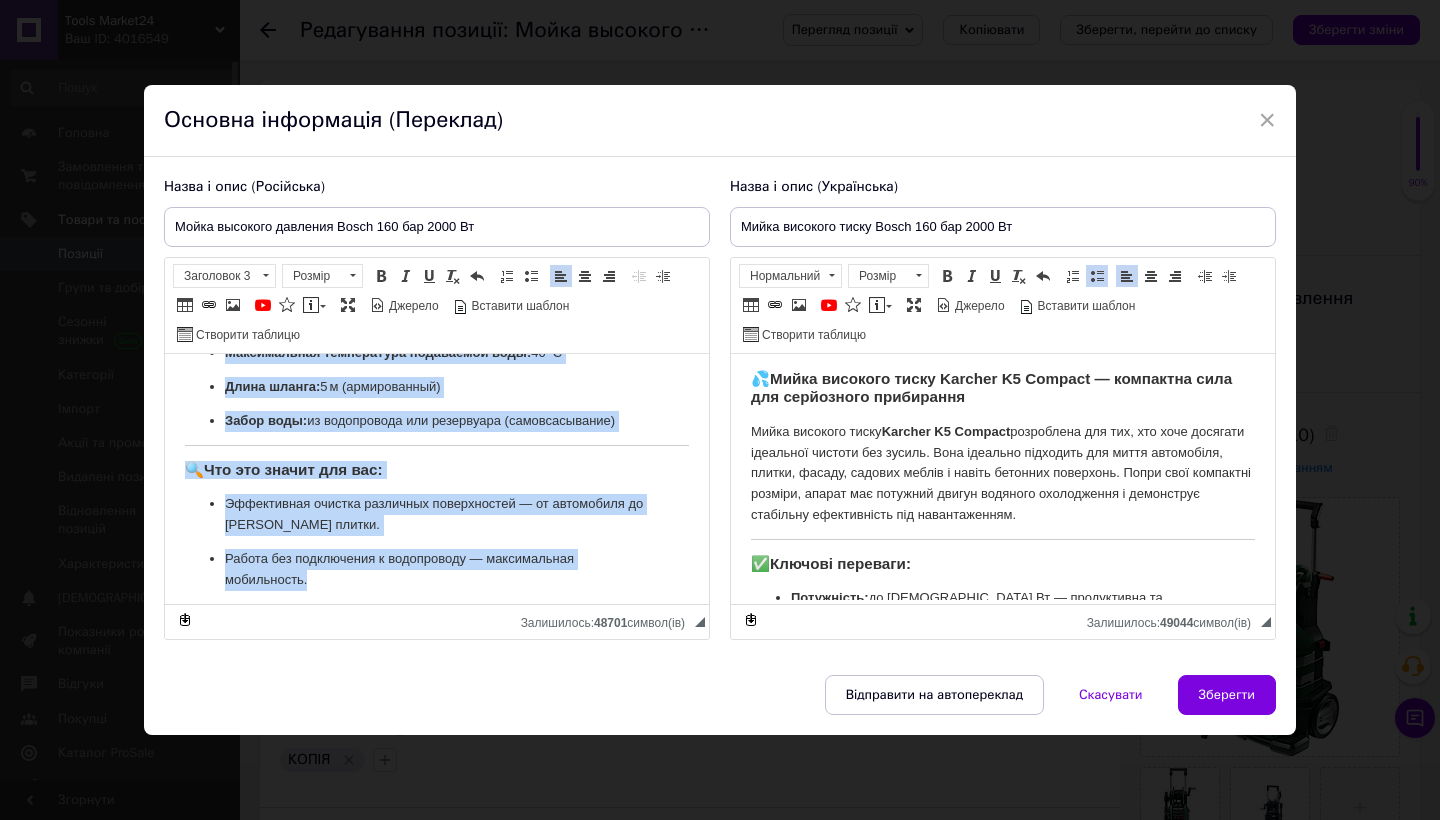 drag, startPoint x: 179, startPoint y: 375, endPoint x: 353, endPoint y: 642, distance: 318.69263 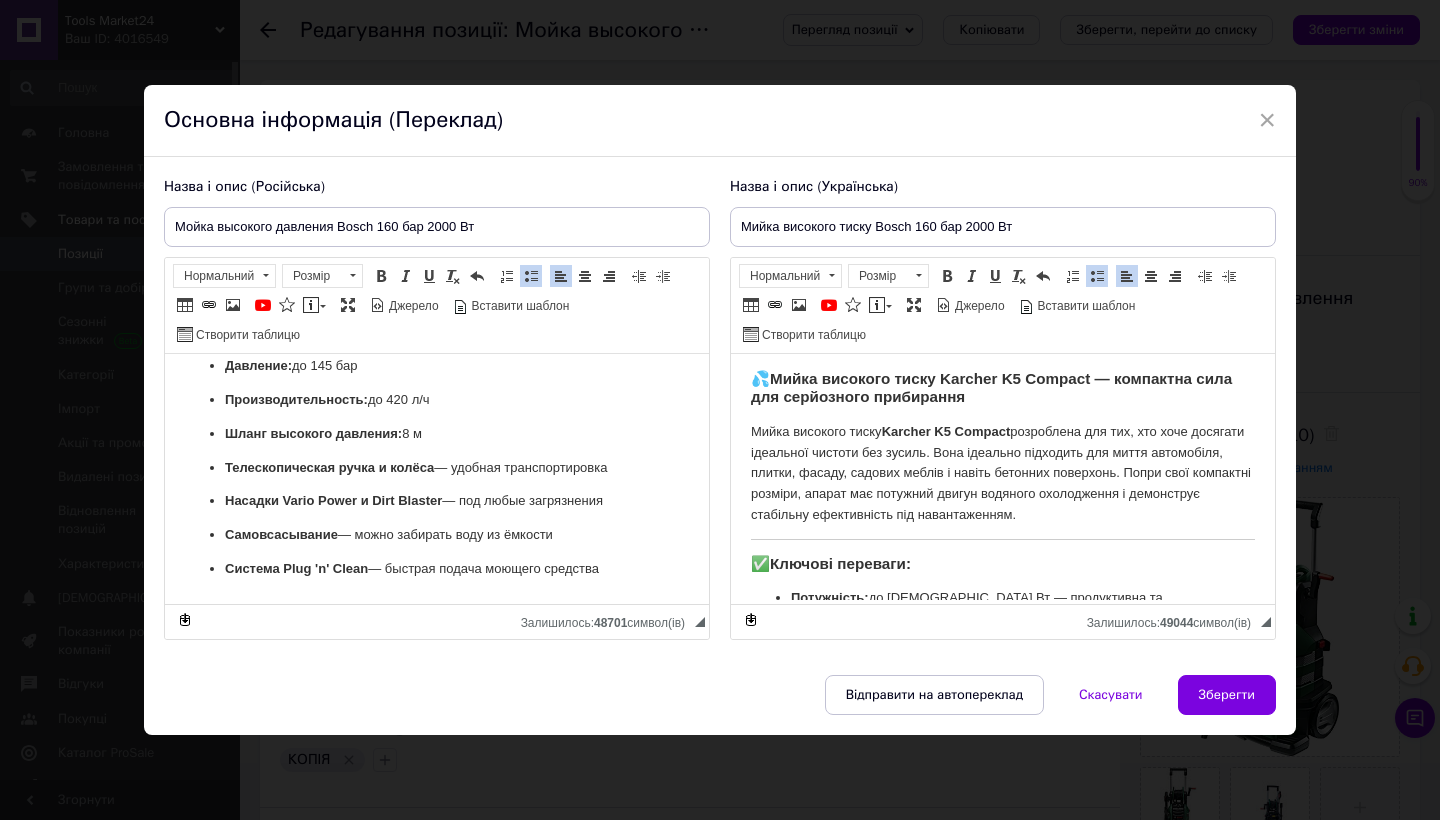 scroll, scrollTop: 261, scrollLeft: 0, axis: vertical 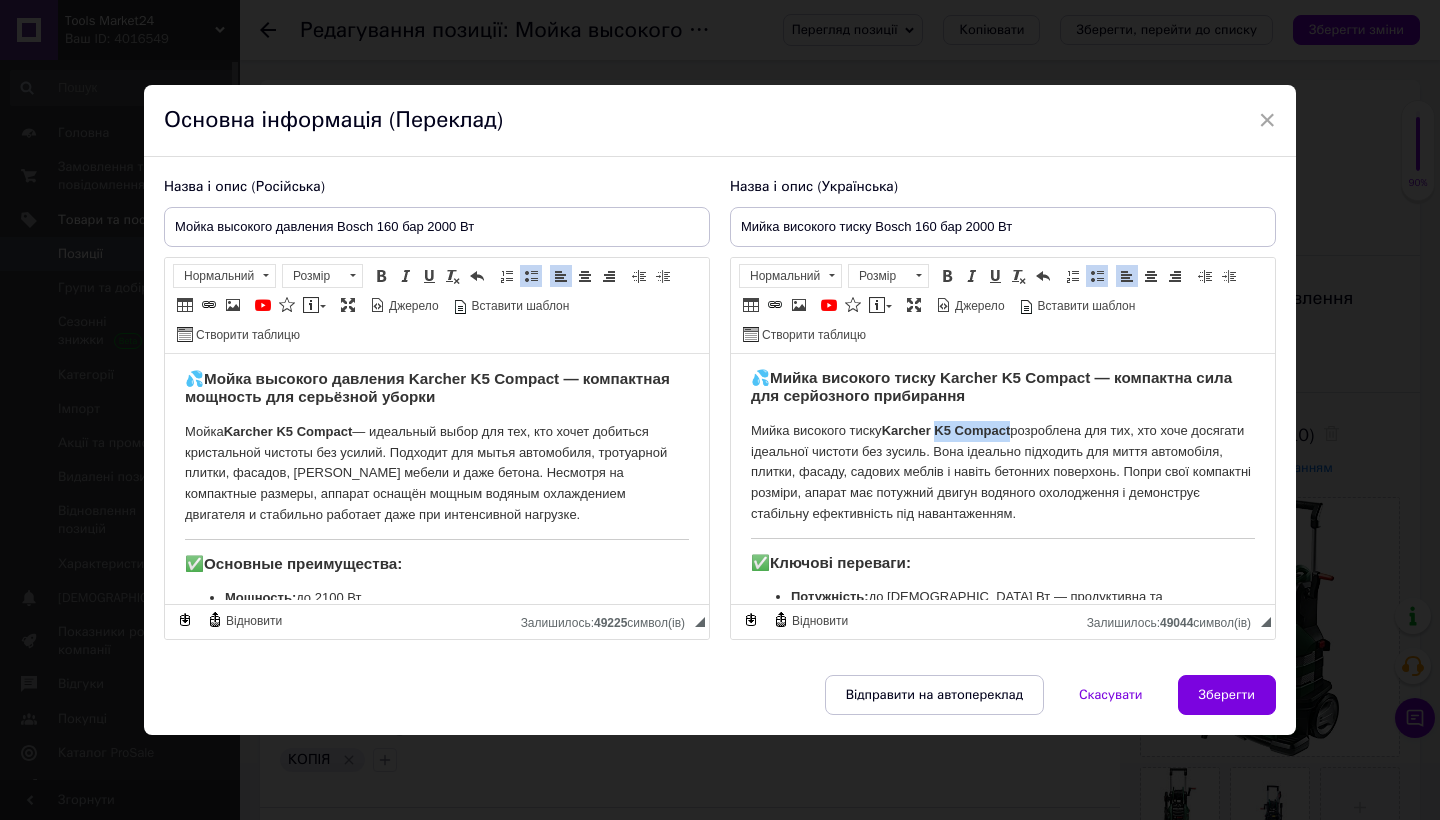drag, startPoint x: 1021, startPoint y: 428, endPoint x: 947, endPoint y: 426, distance: 74.02702 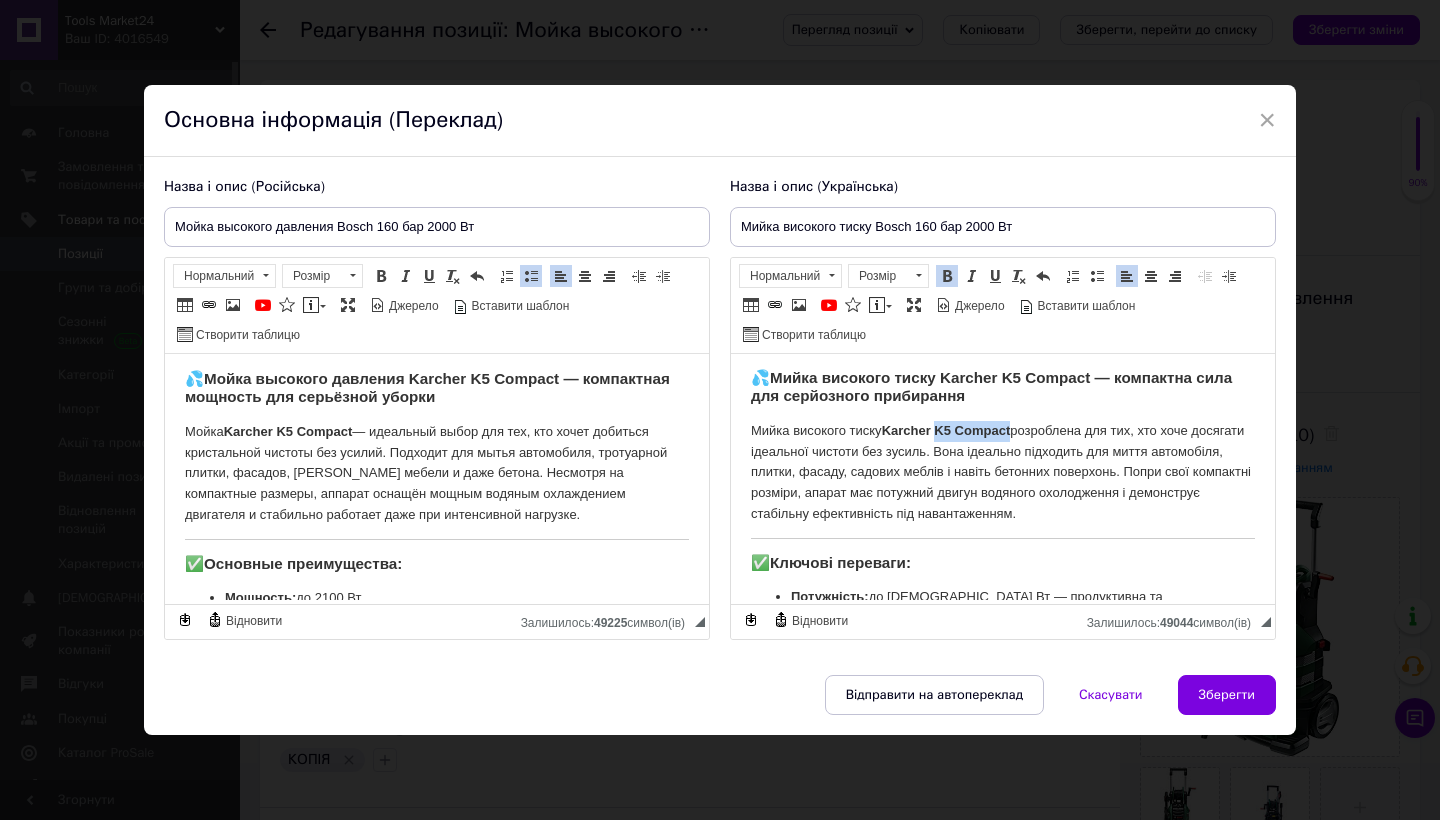 type 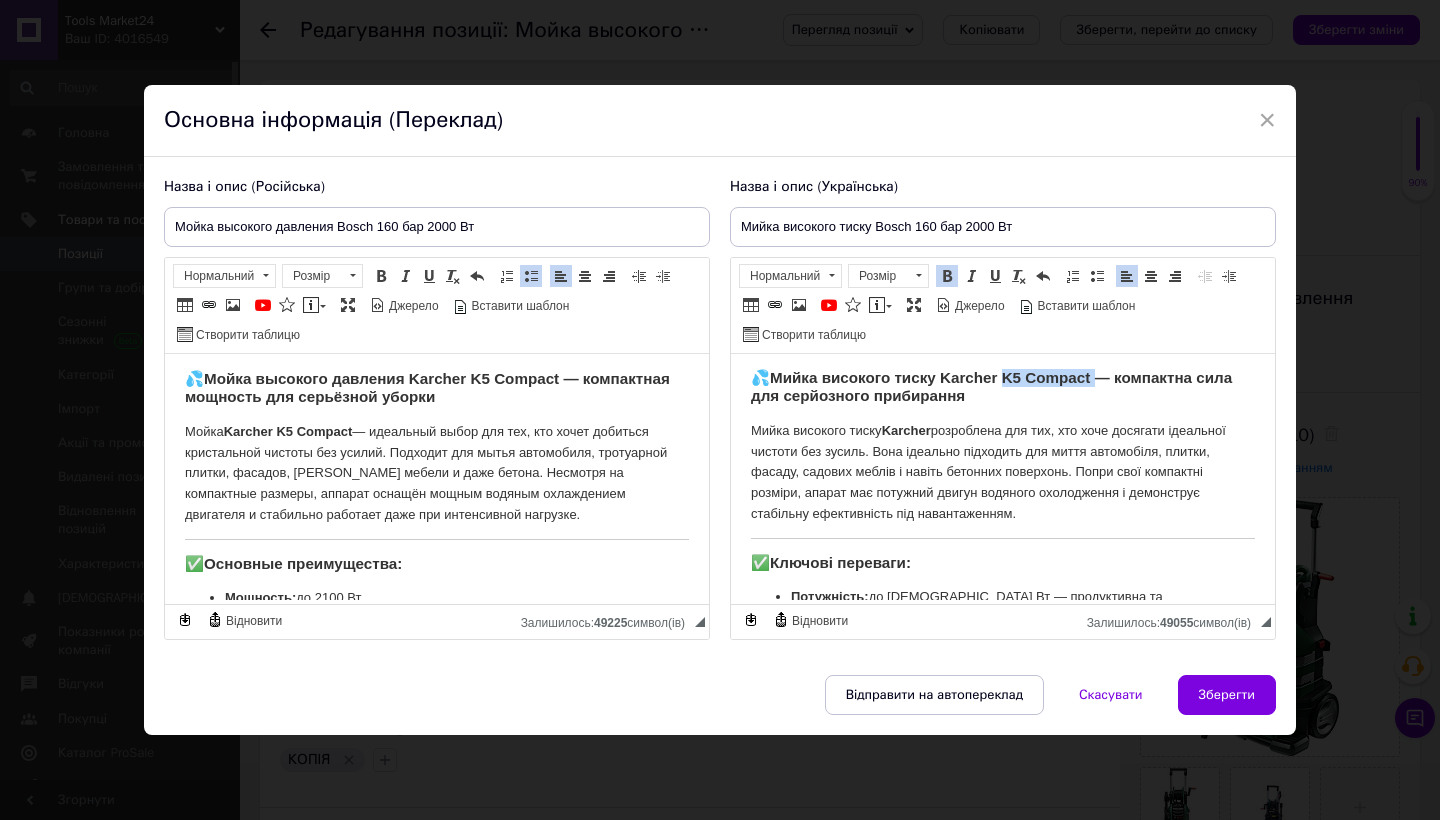 drag, startPoint x: 1107, startPoint y: 377, endPoint x: 1013, endPoint y: 373, distance: 94.08507 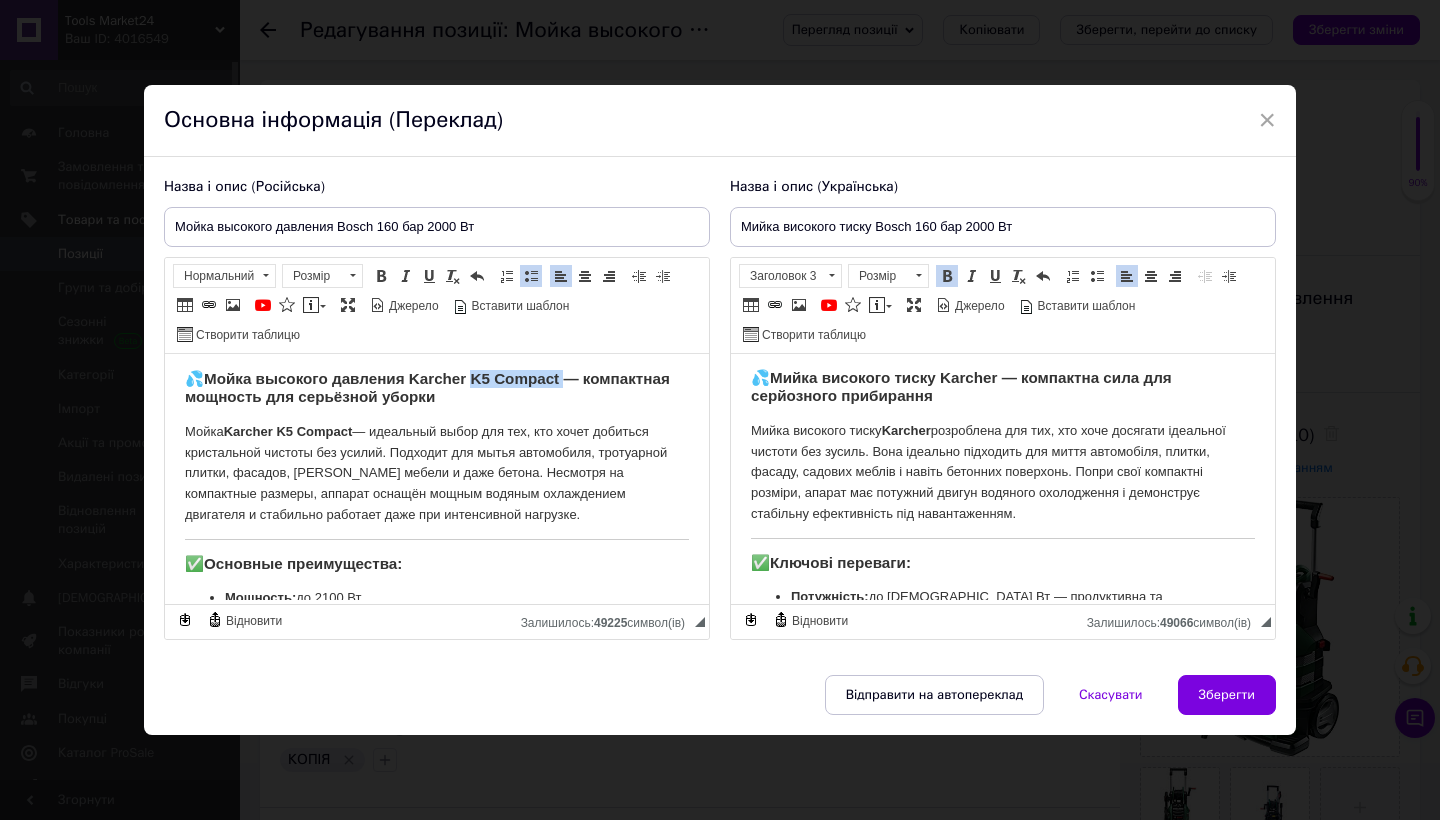 drag, startPoint x: 572, startPoint y: 379, endPoint x: 482, endPoint y: 376, distance: 90.04999 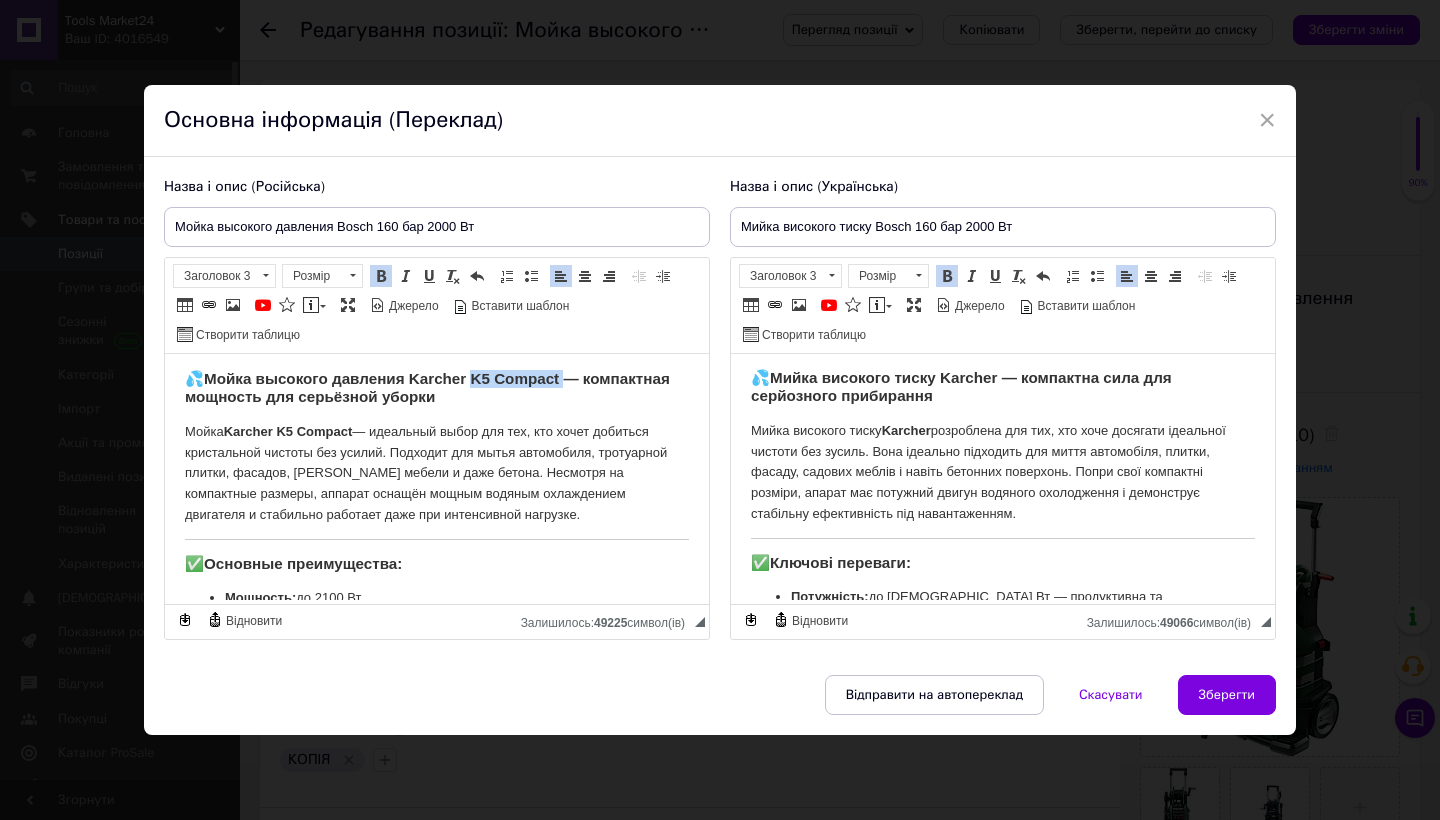 type 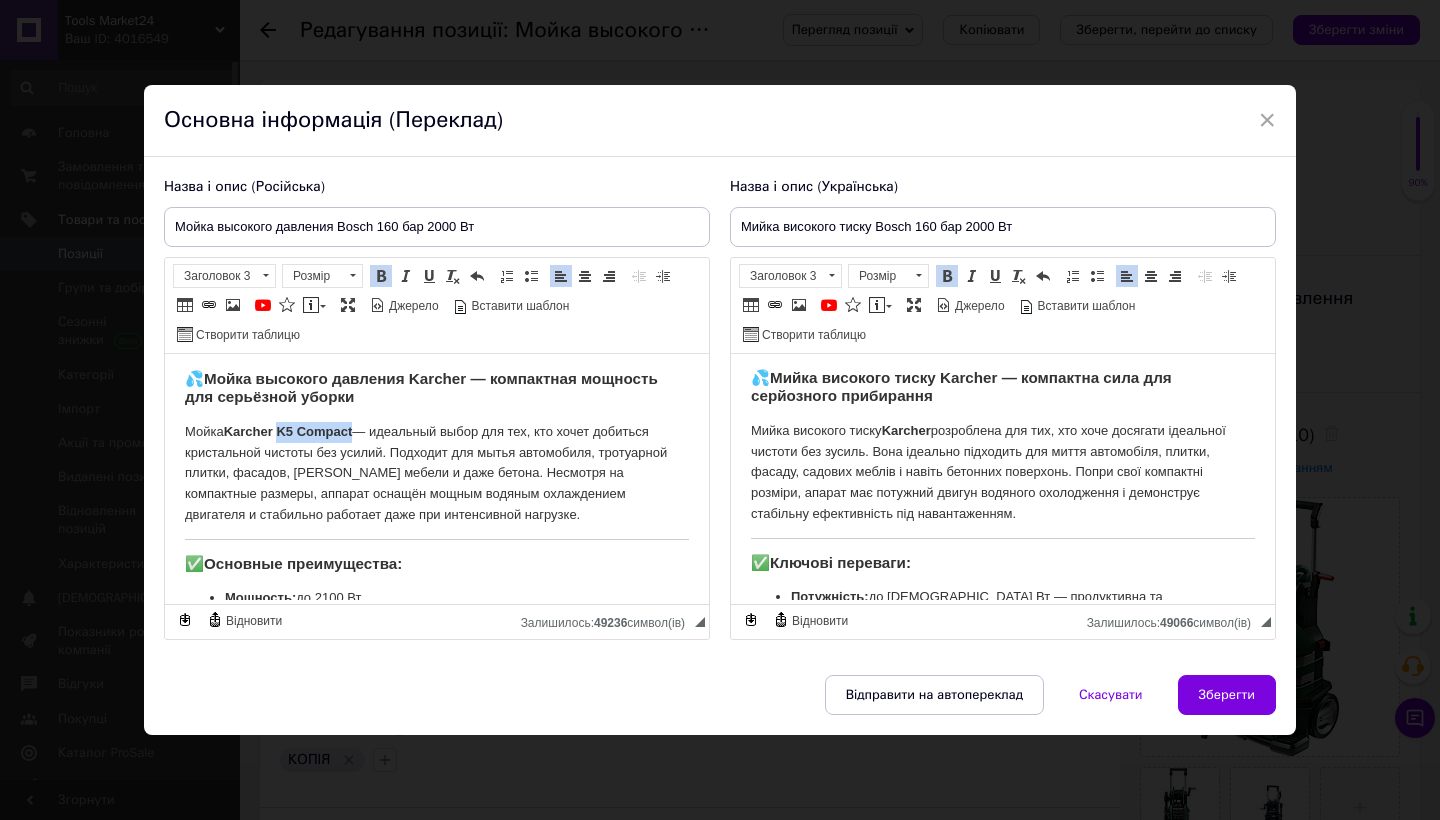 drag, startPoint x: 358, startPoint y: 429, endPoint x: 285, endPoint y: 428, distance: 73.00685 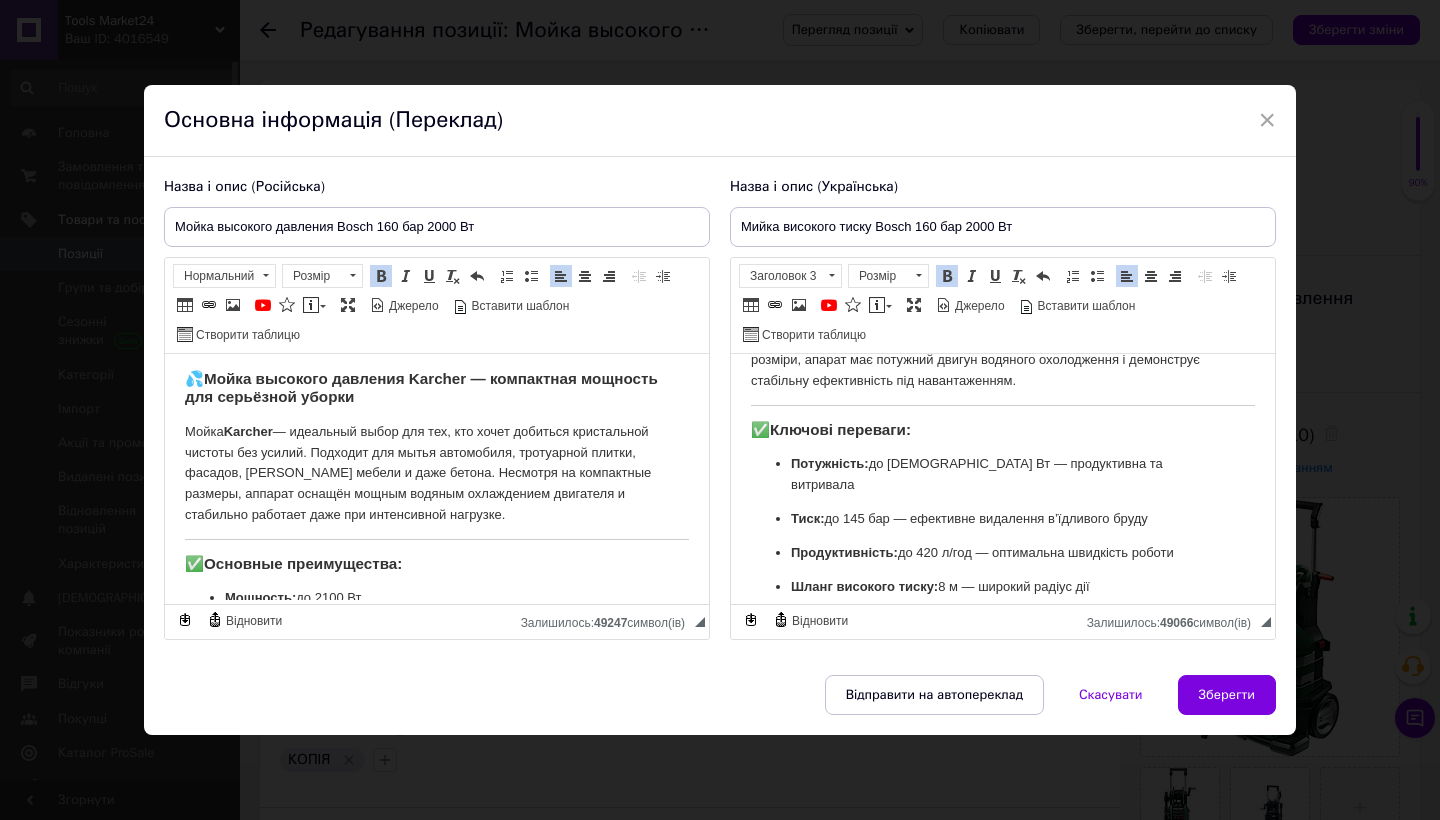 scroll, scrollTop: 154, scrollLeft: 0, axis: vertical 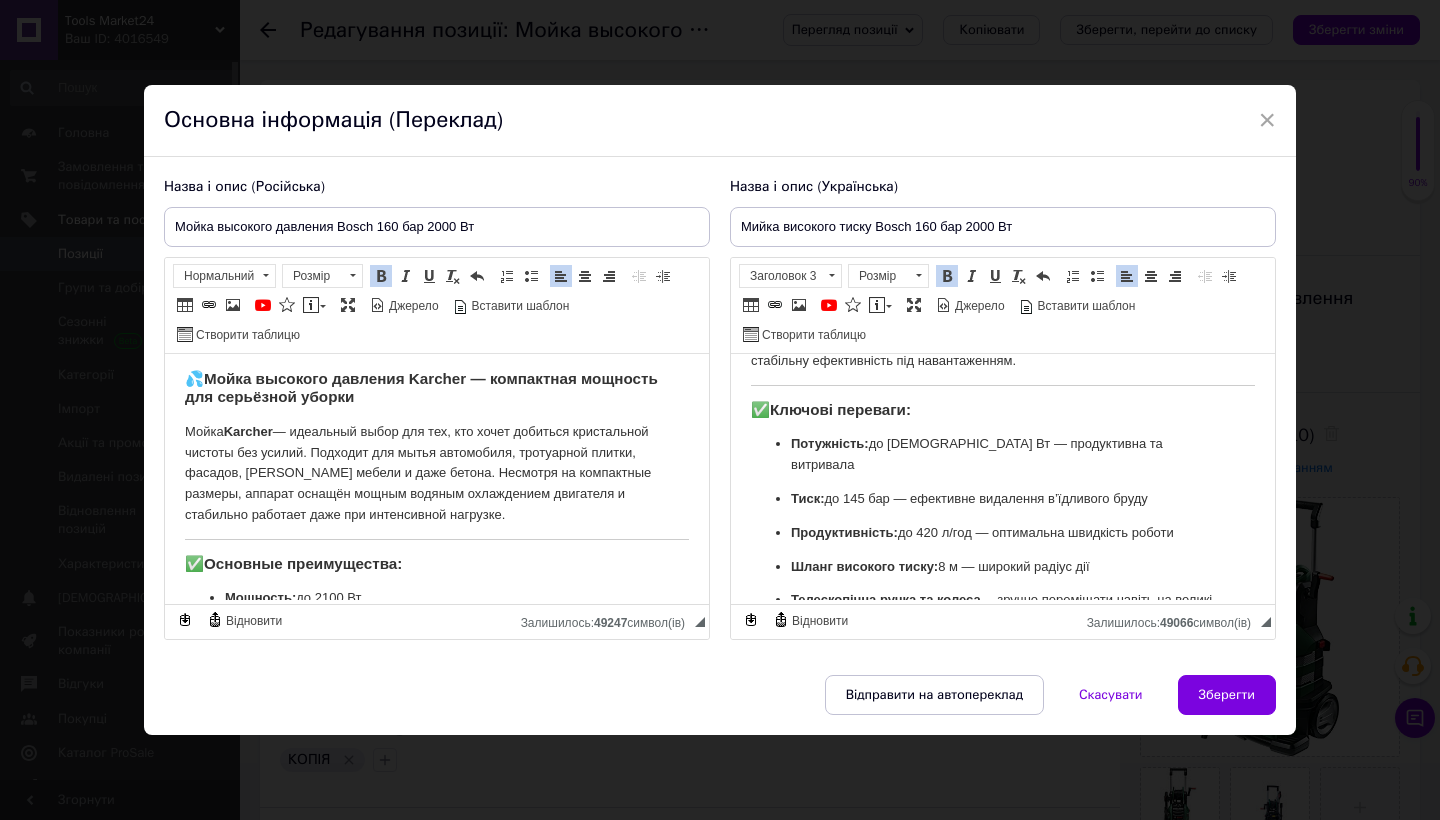 click on "Потужність:  до [DEMOGRAPHIC_DATA] Вт — продуктивна та витривала" at bounding box center (1003, 454) 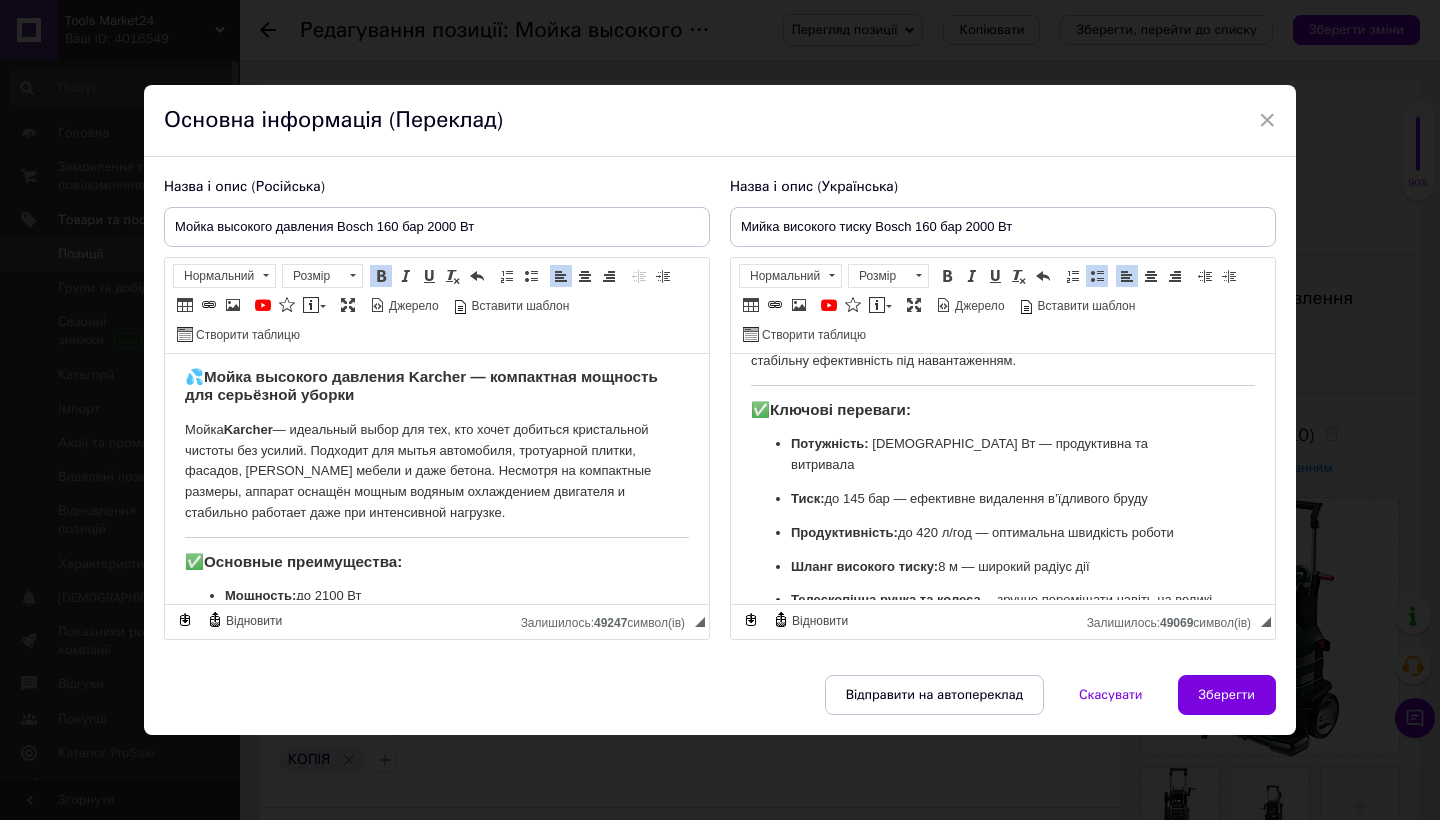 scroll, scrollTop: 106, scrollLeft: 0, axis: vertical 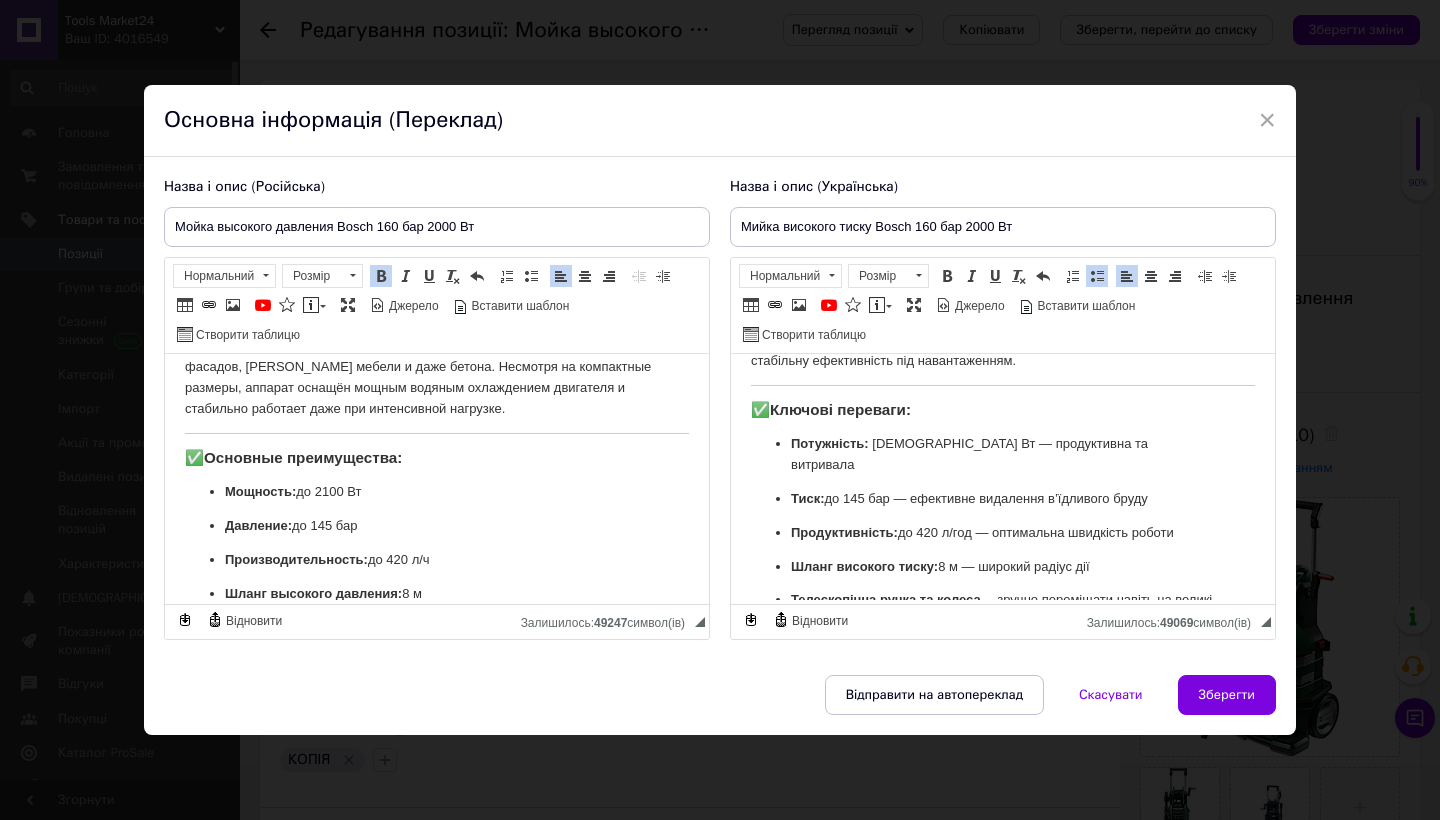 click on "Мощность:  до 2100 Вт" at bounding box center [437, 491] 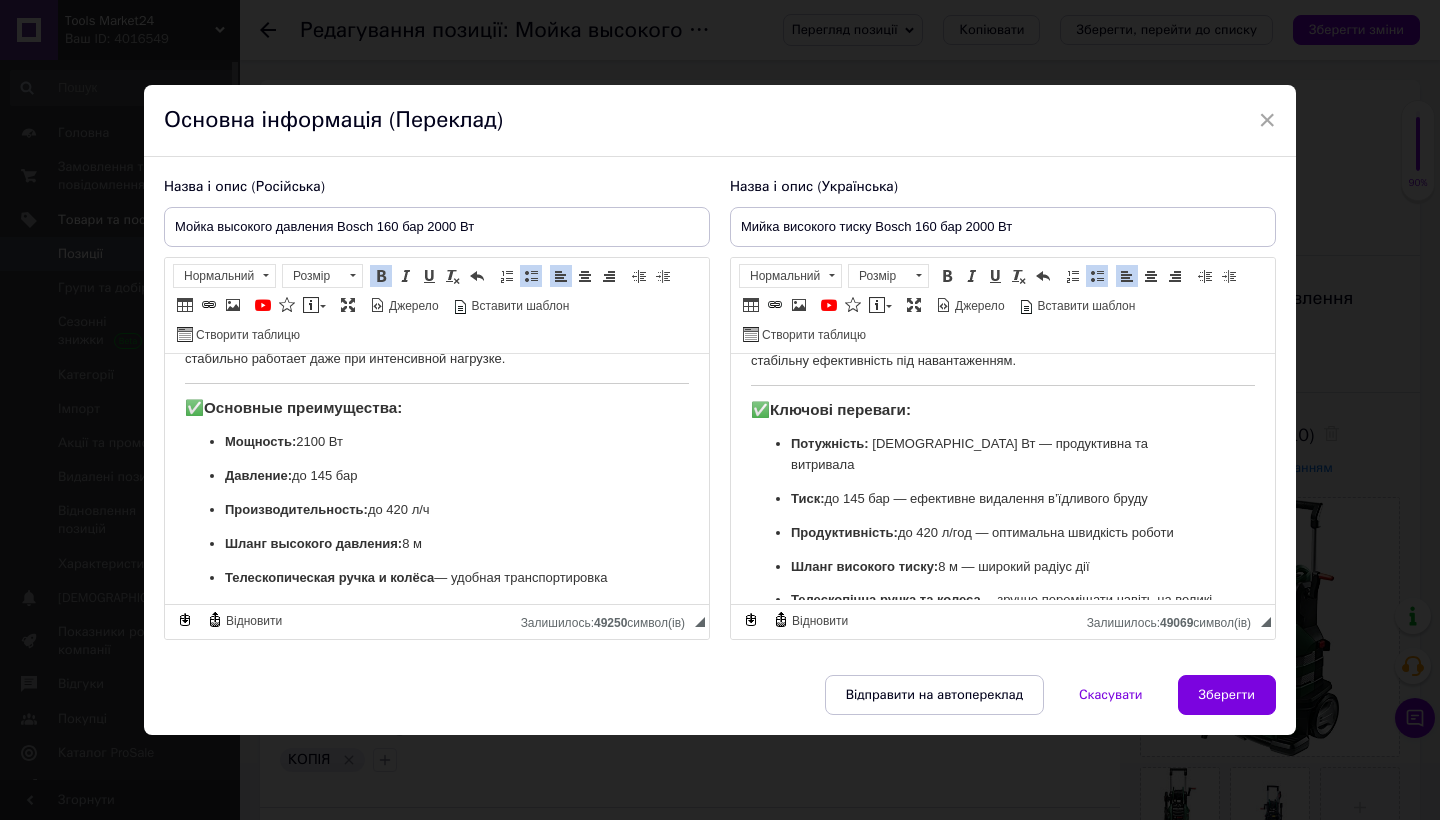 scroll, scrollTop: 159, scrollLeft: 0, axis: vertical 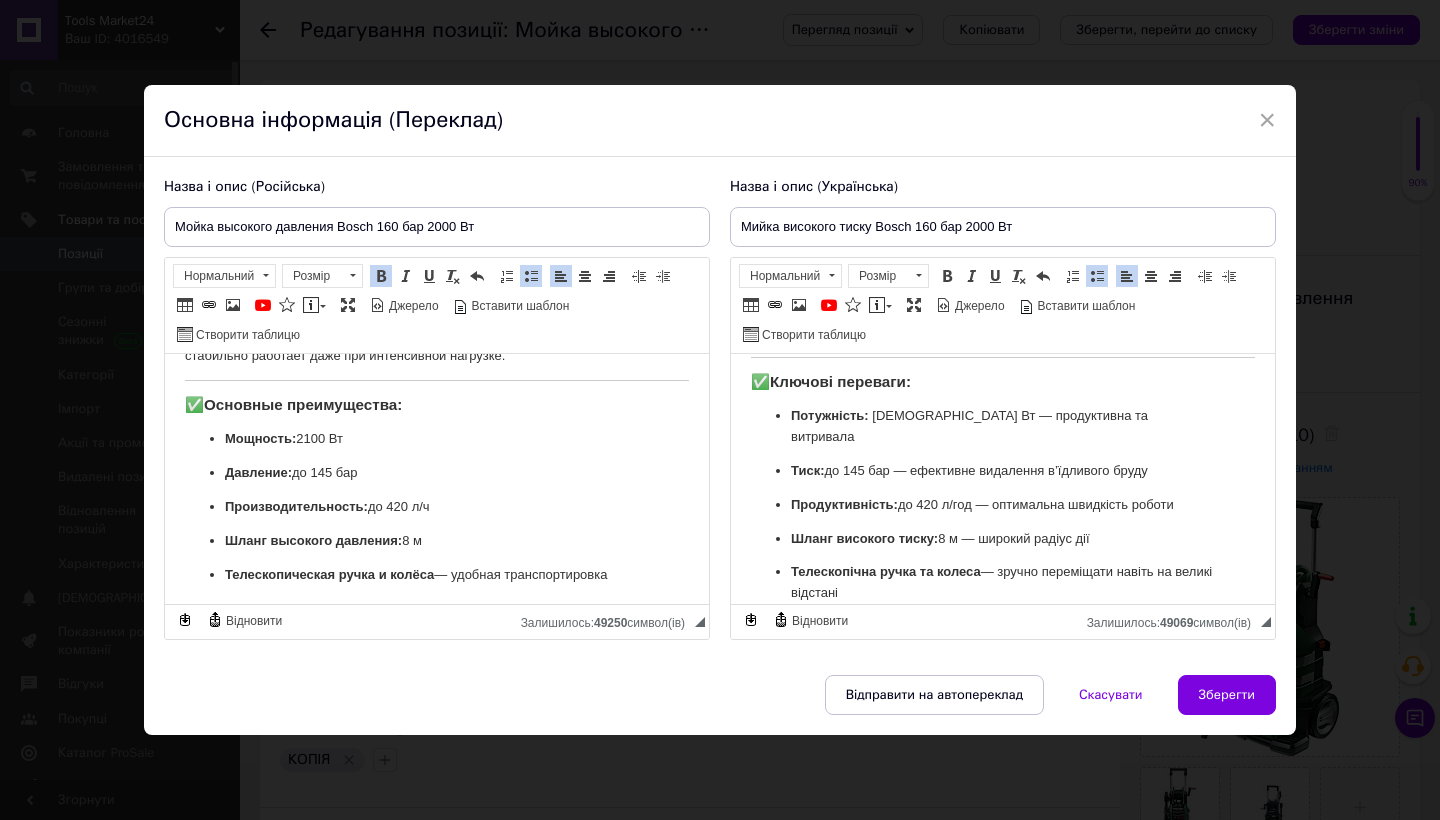 click on "Давление:  до 145 бар" at bounding box center [437, 472] 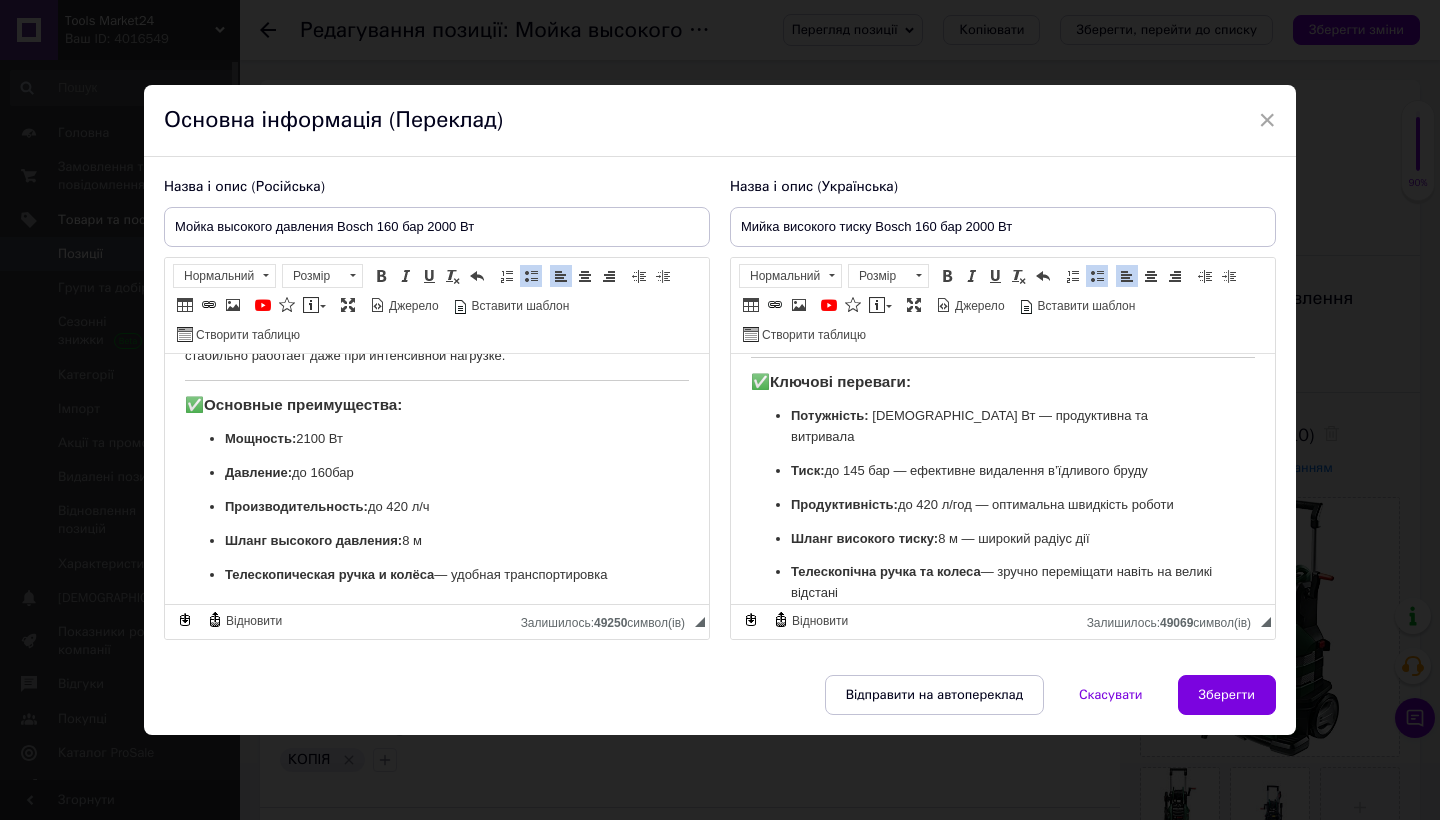 click on "Давление:  до 160  бар" at bounding box center [437, 472] 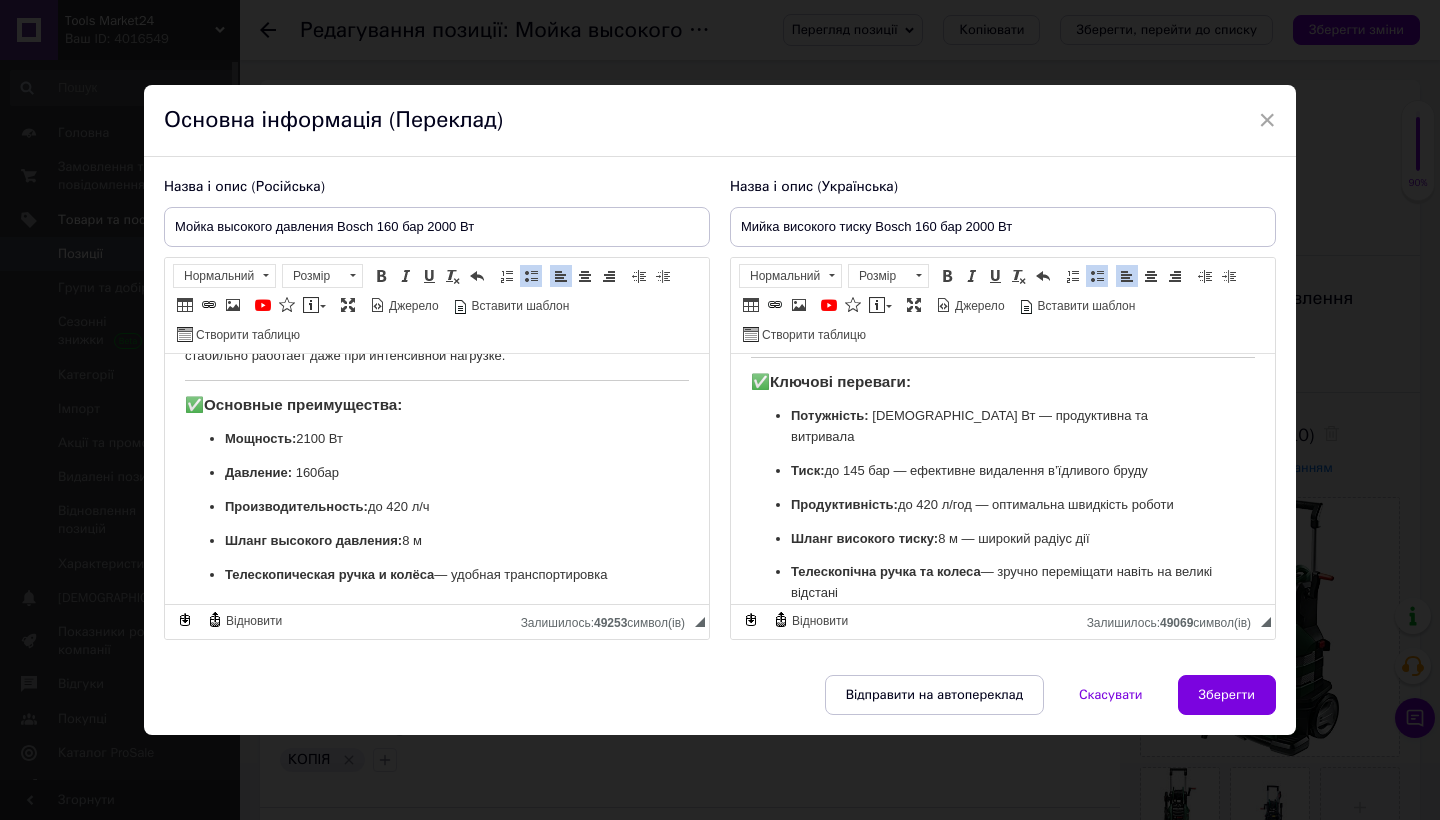 click on "Тиск:  до 145 бар — ефективне видалення в’їдливого бруду" at bounding box center (1003, 470) 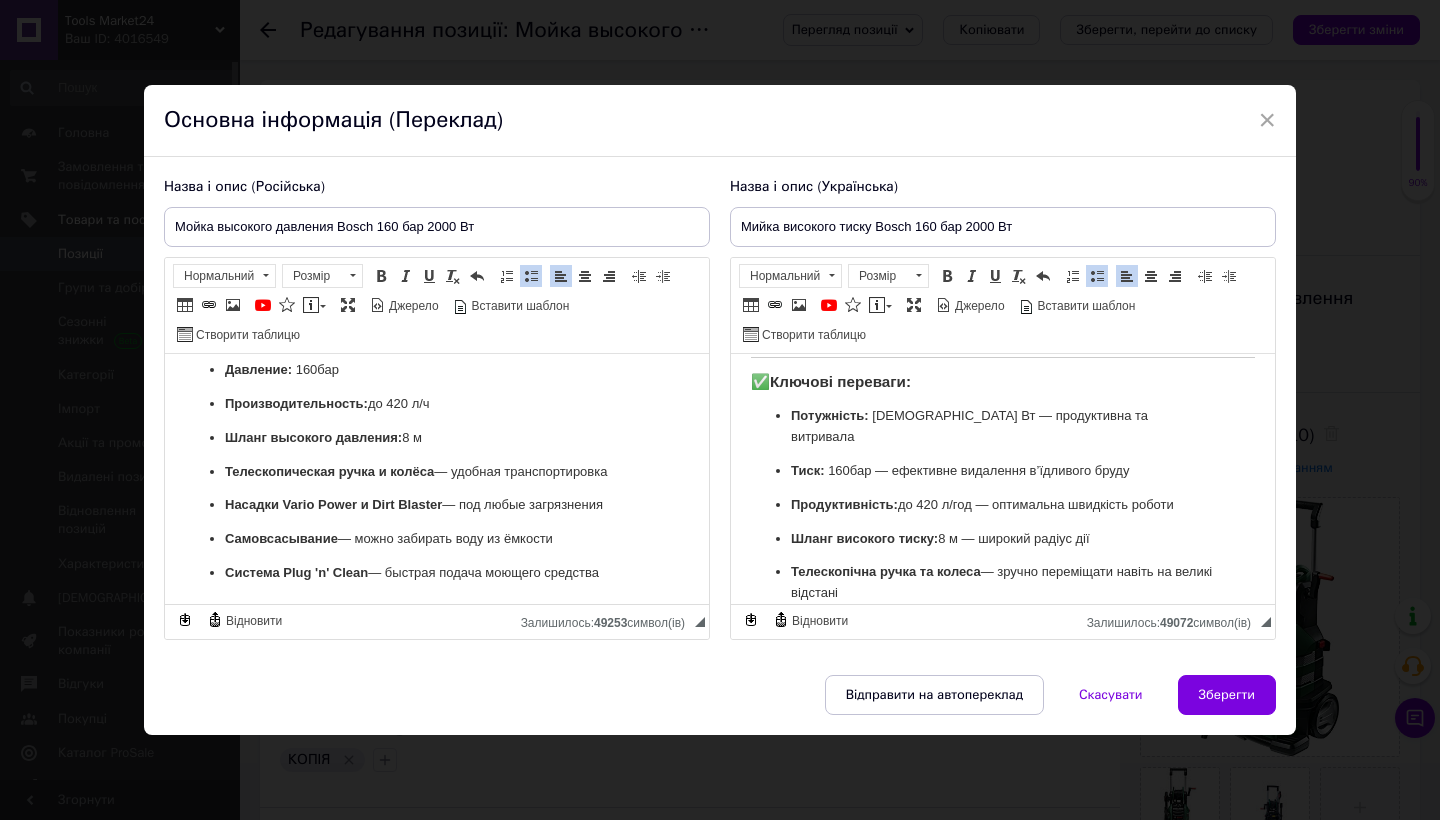 scroll, scrollTop: 261, scrollLeft: 0, axis: vertical 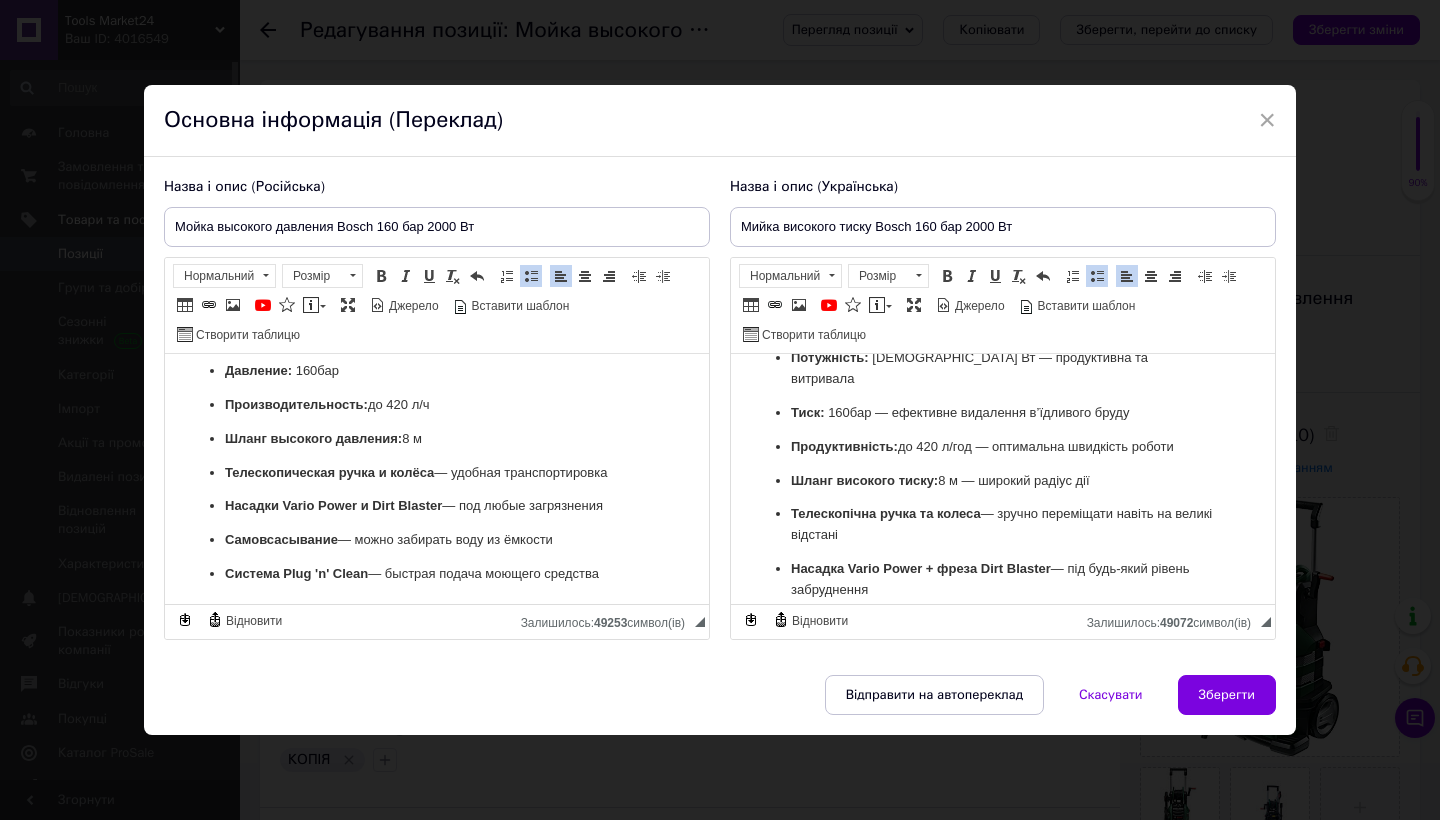 click on "Продуктивність:  до 420 л/год — оптимальна швидкість роботи" at bounding box center (1003, 446) 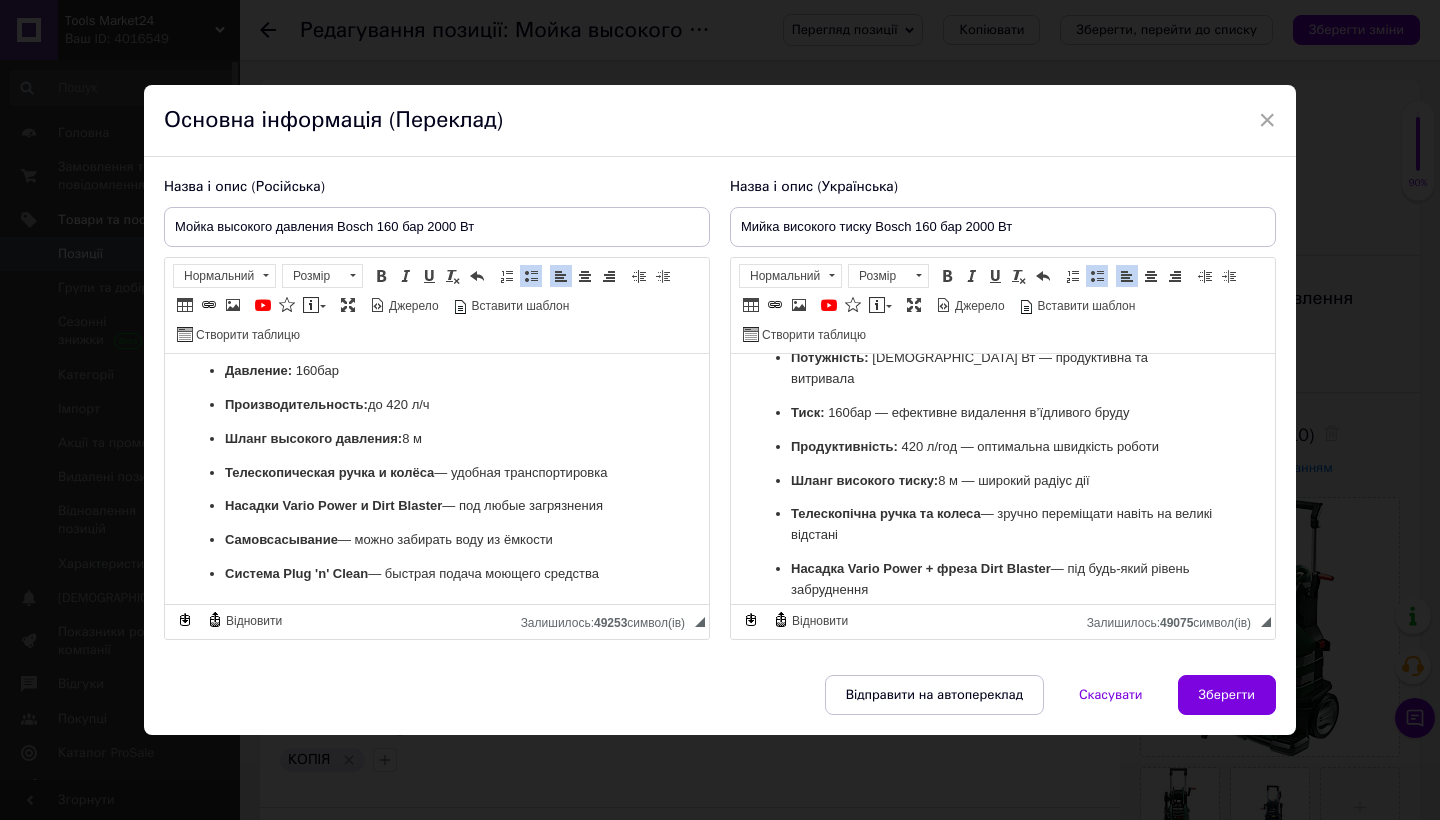 click on "Производительность:  до 420 л/ч" at bounding box center [437, 404] 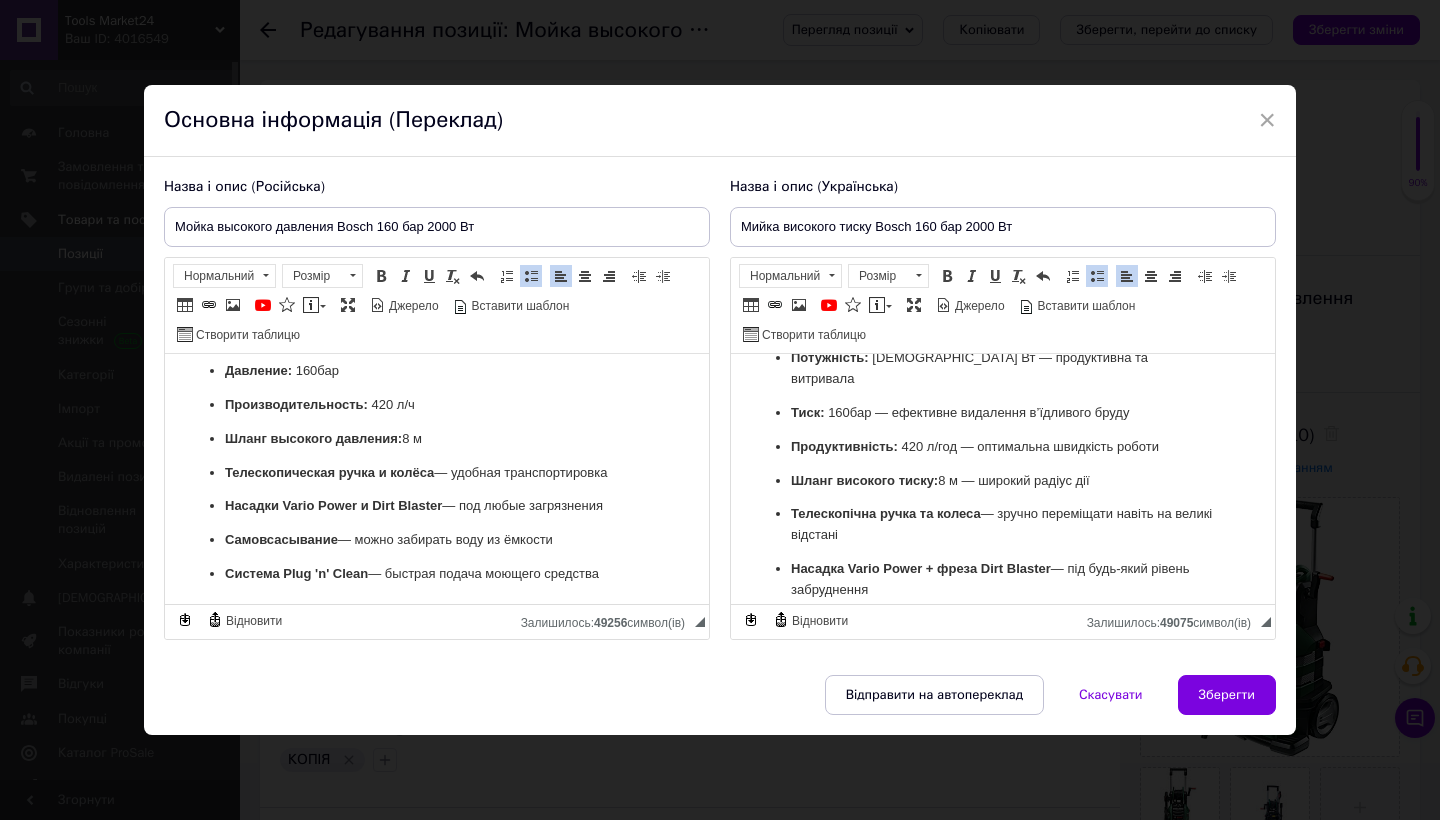 click on "Шланг высокого давления:  8 м" at bounding box center [437, 438] 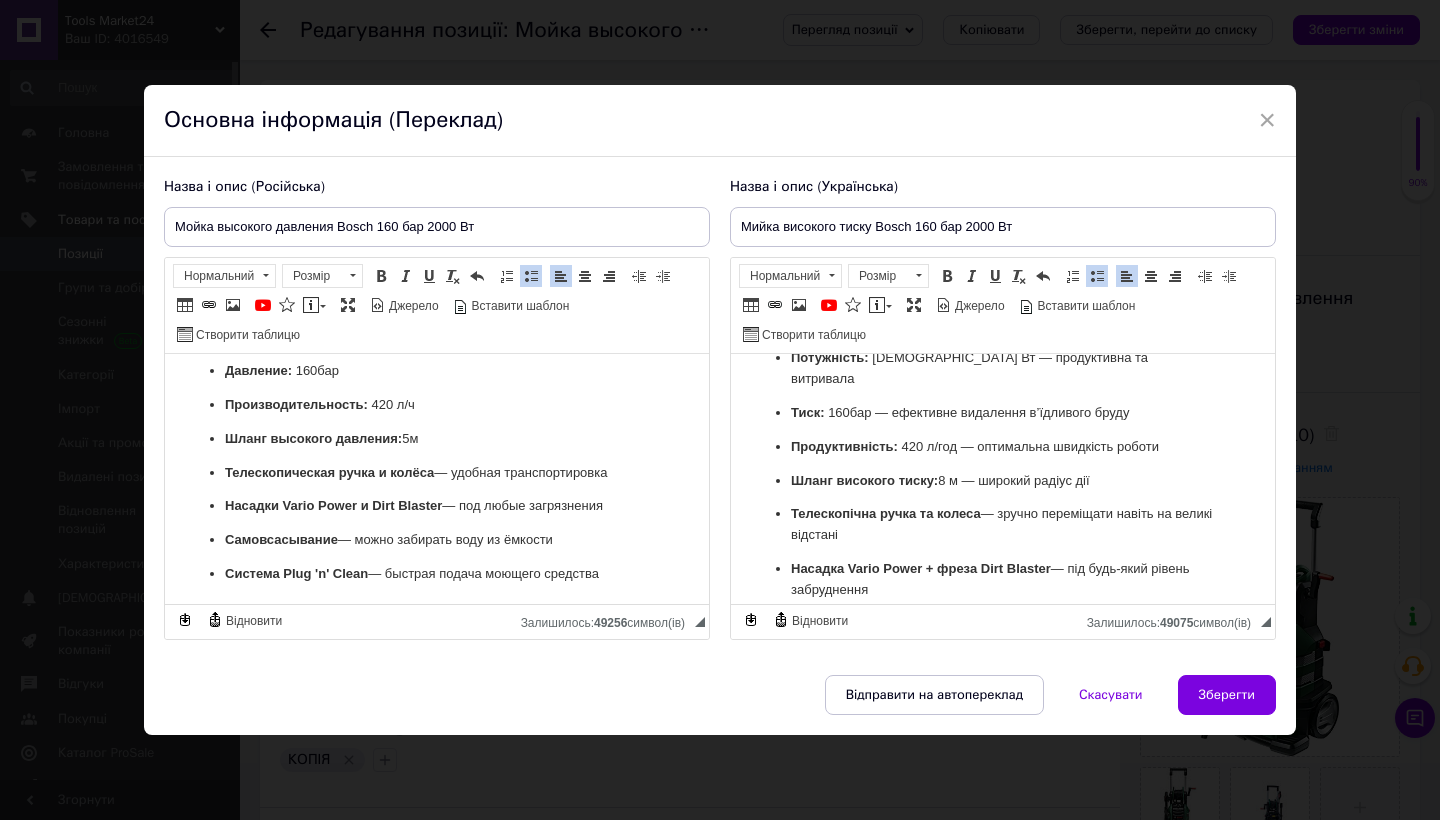 click on "Шланг високого тиску:  8 м — широкий радіус дії" at bounding box center [1003, 480] 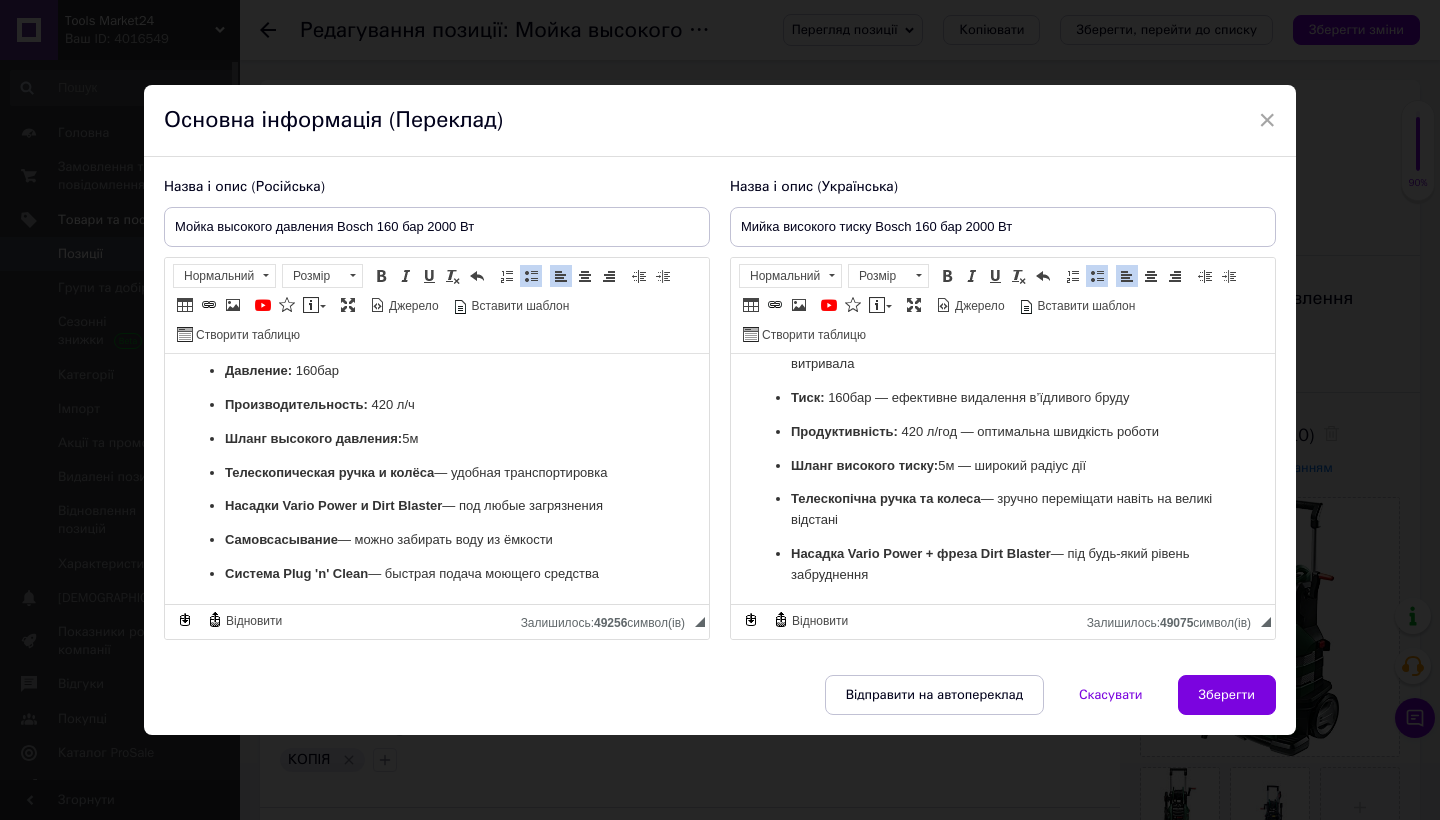 scroll, scrollTop: 335, scrollLeft: 0, axis: vertical 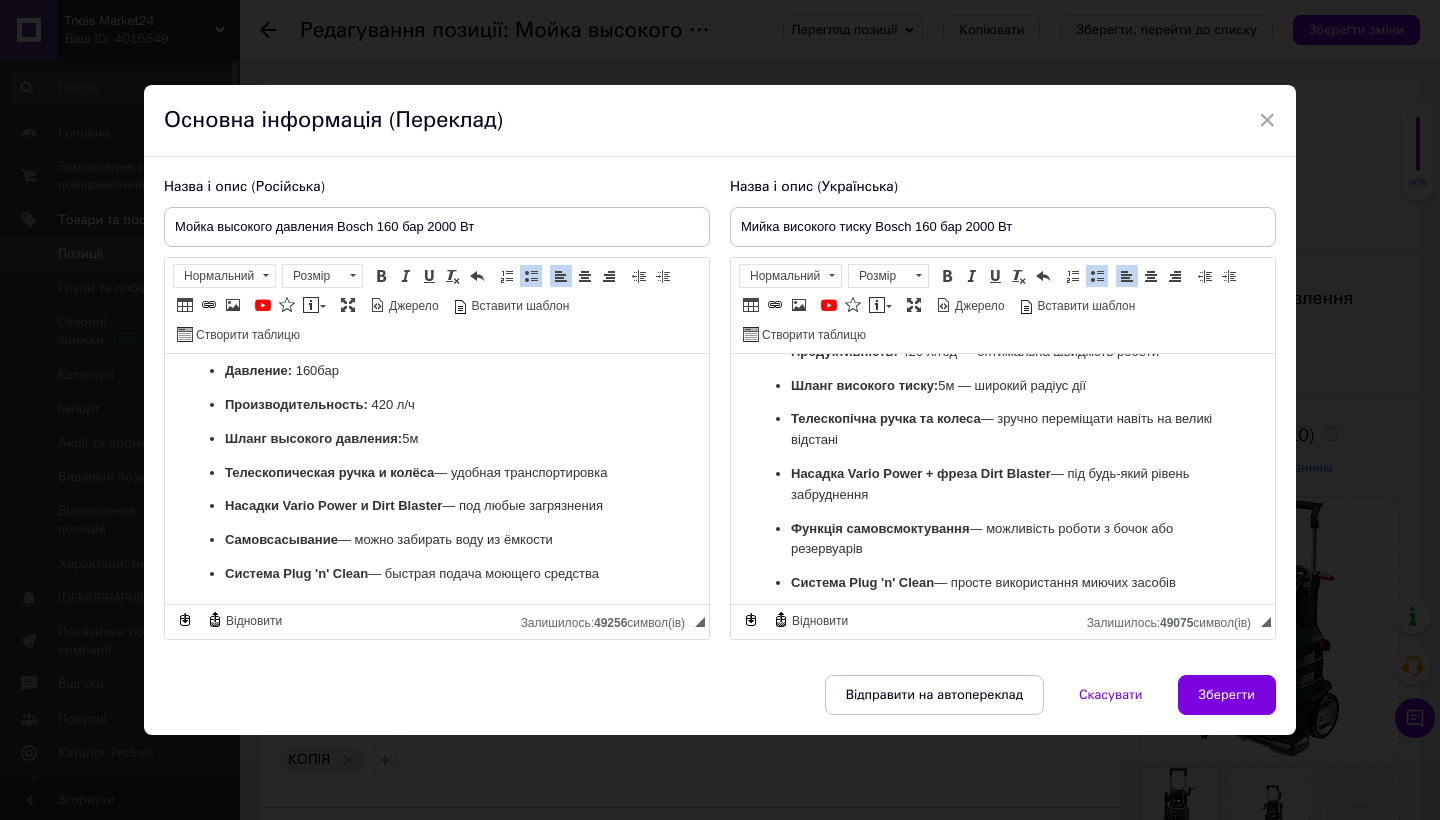 drag, startPoint x: 618, startPoint y: 570, endPoint x: 237, endPoint y: 569, distance: 381.0013 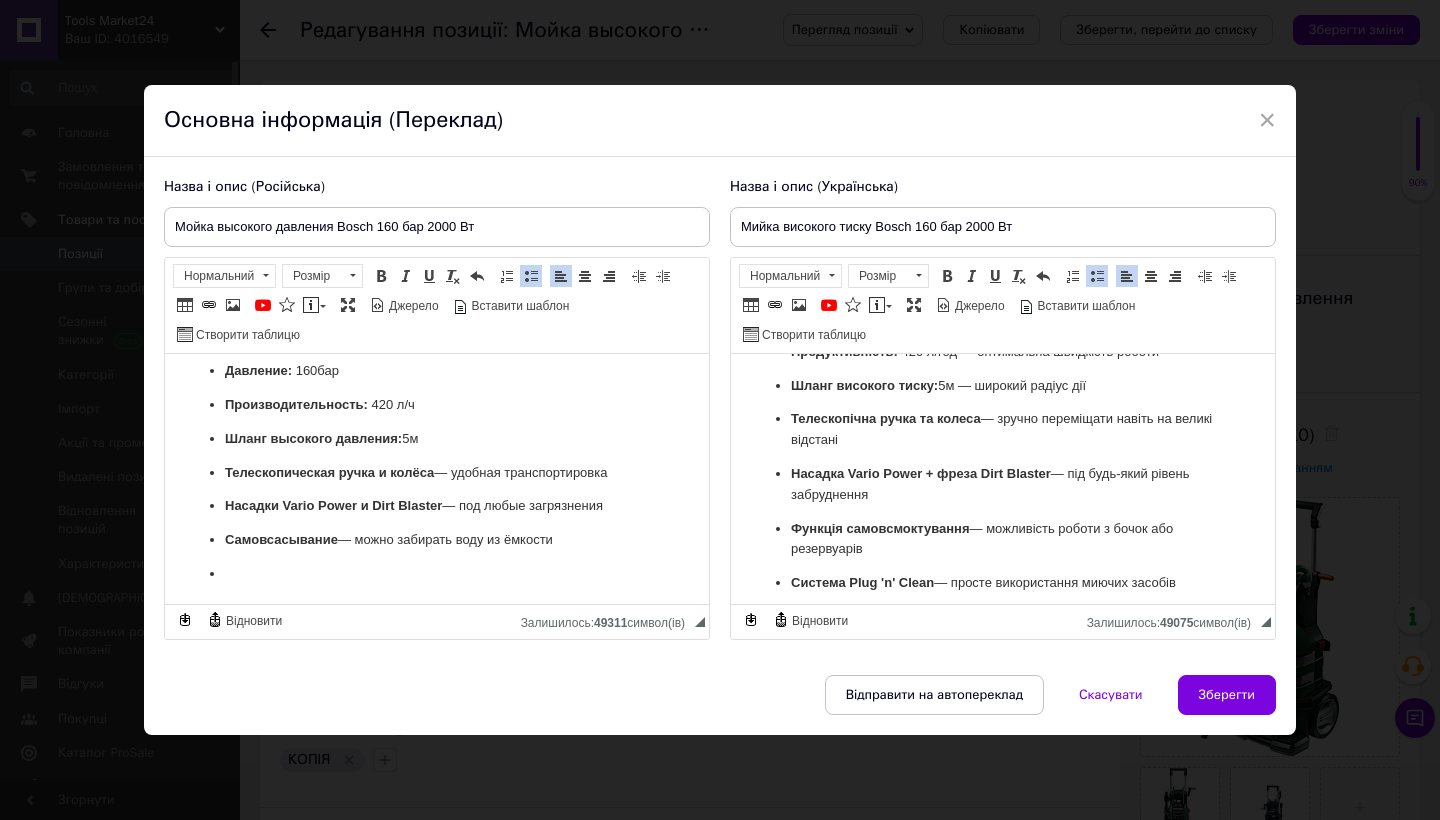 scroll, scrollTop: 227, scrollLeft: 0, axis: vertical 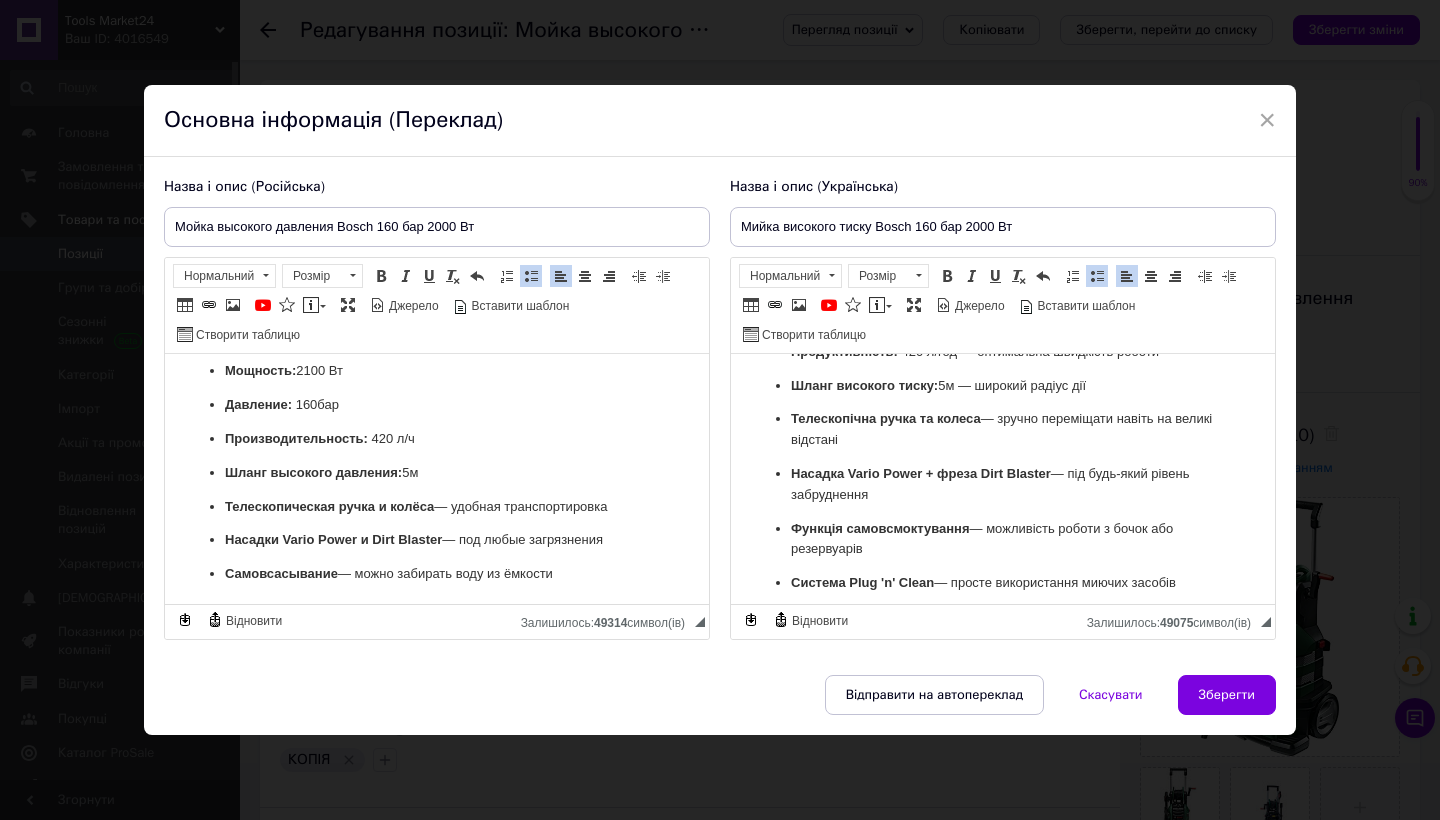 drag, startPoint x: 1215, startPoint y: 554, endPoint x: 805, endPoint y: 554, distance: 410 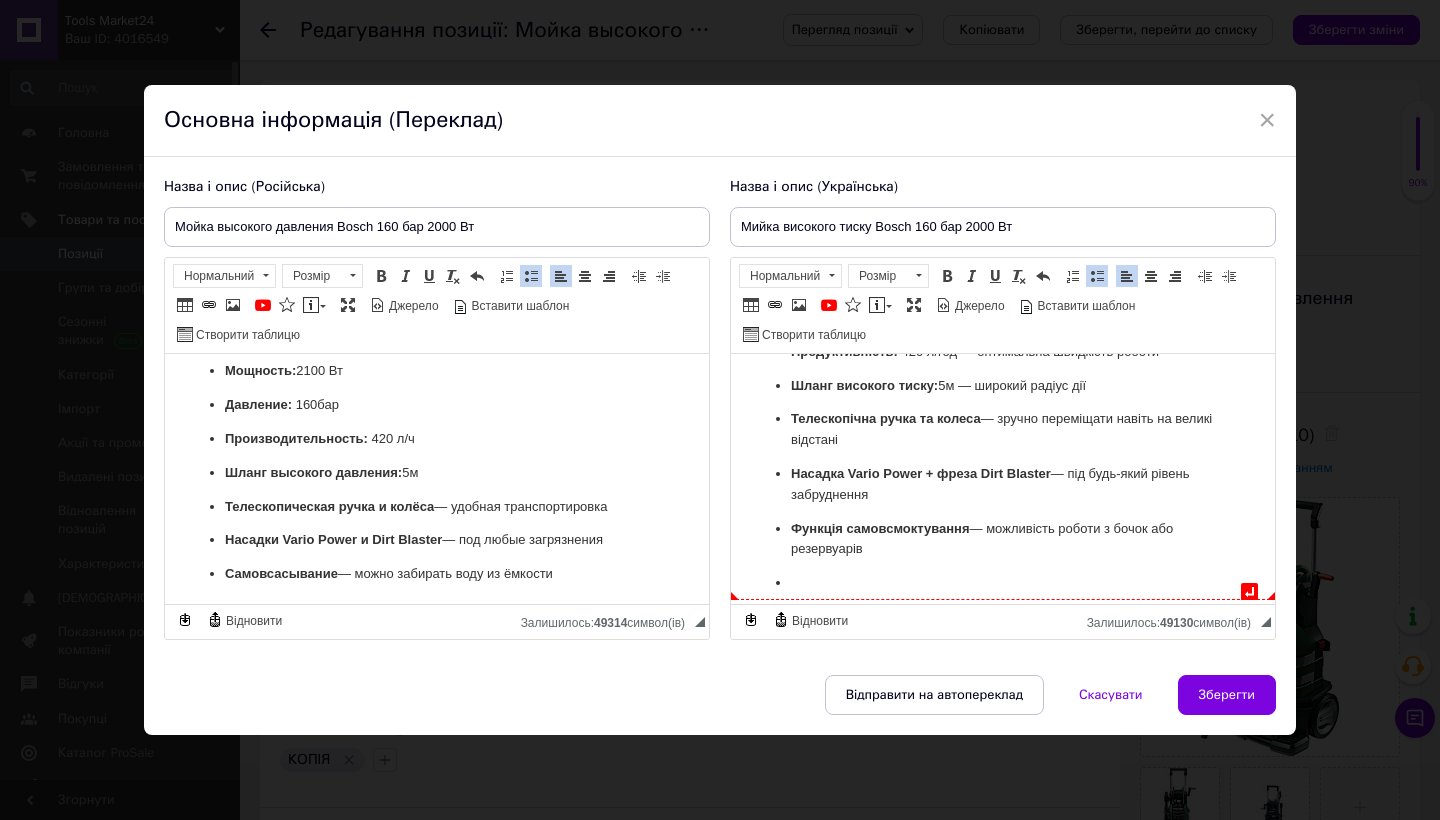scroll, scrollTop: 301, scrollLeft: 0, axis: vertical 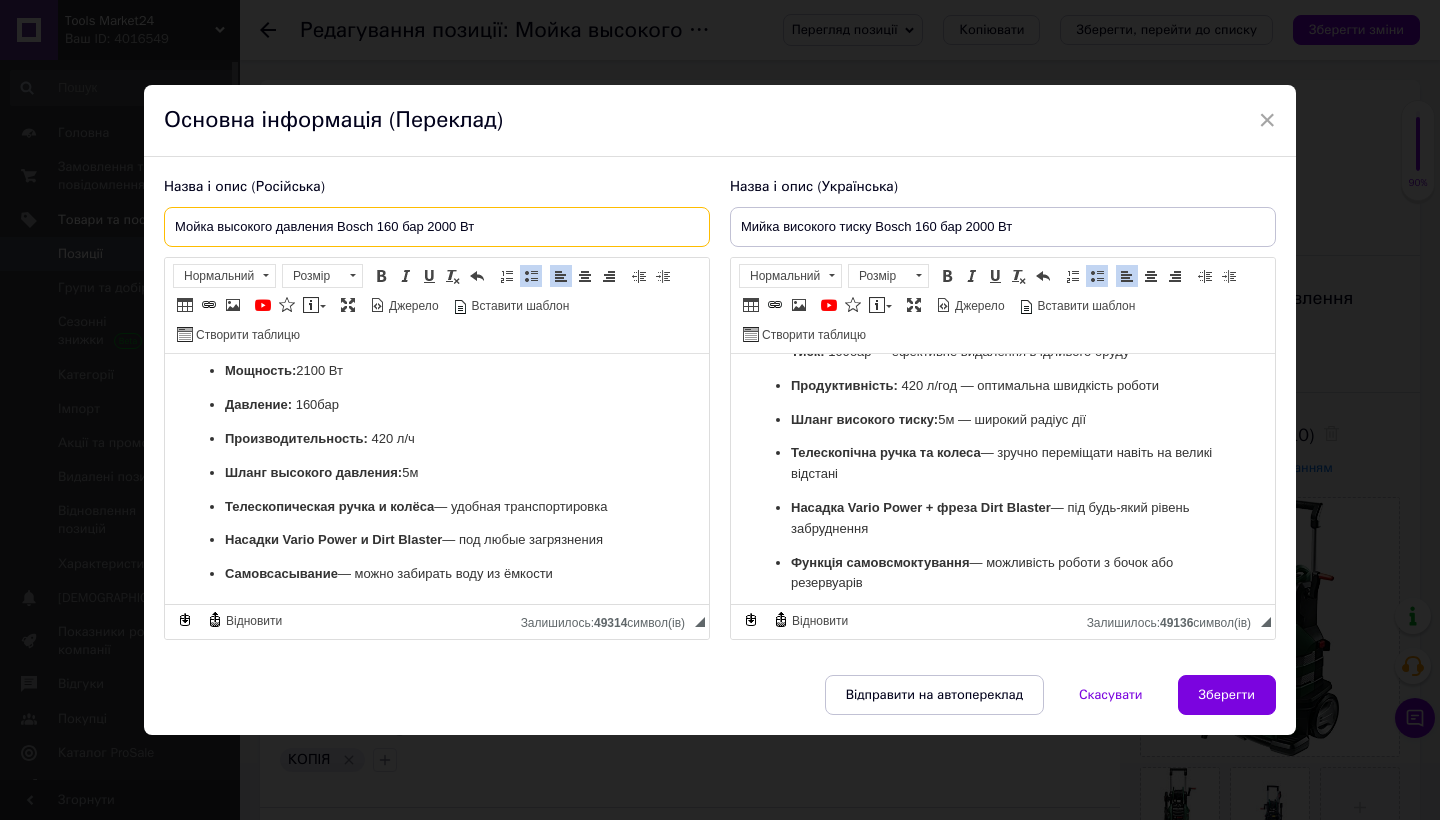 click on "Мойка высокого давления Bosch 160 бар 2000 Вт" at bounding box center [437, 227] 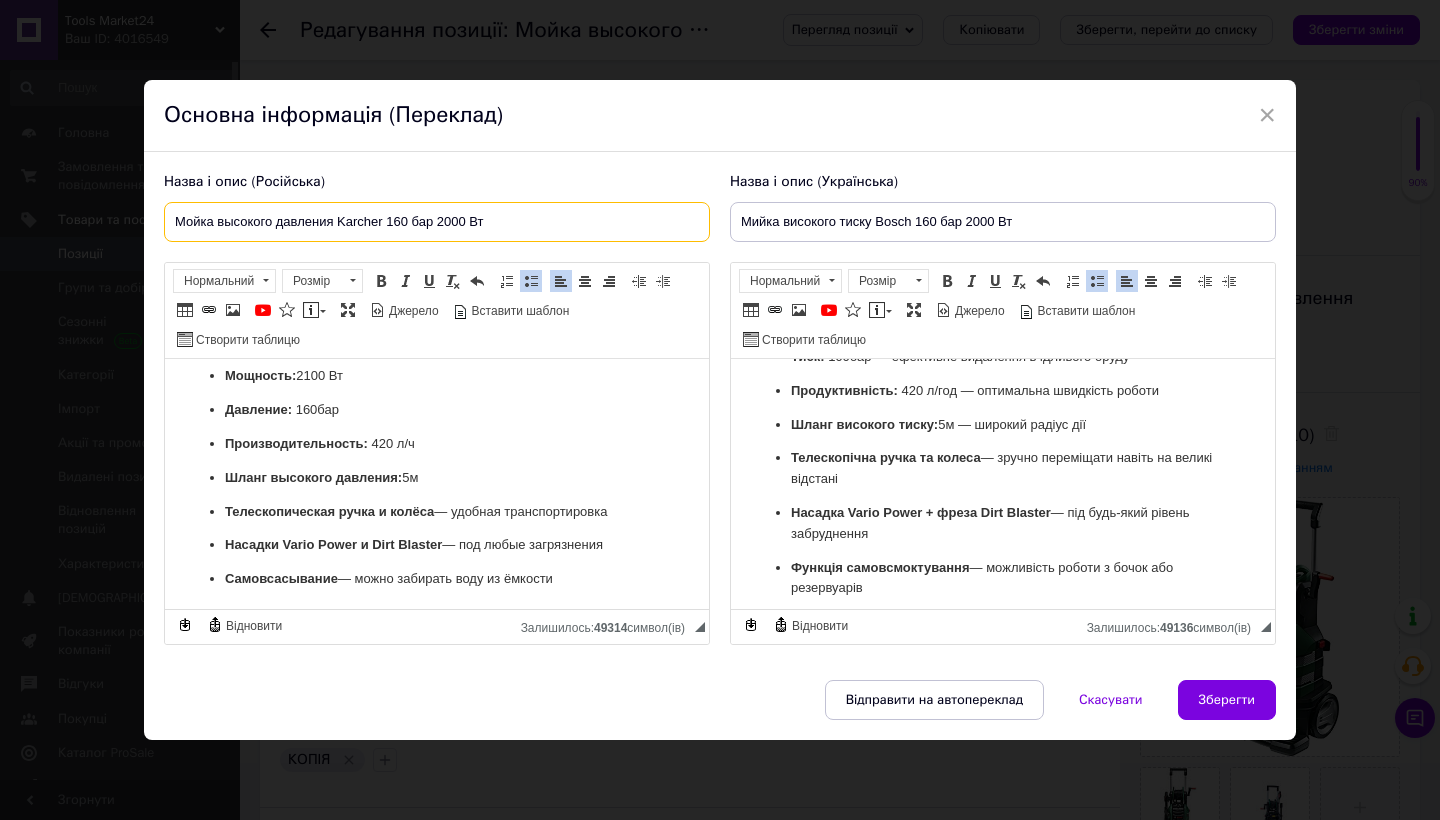 click on "Мойка высокого давления Karcher 160 бар 2000 Вт" at bounding box center (437, 222) 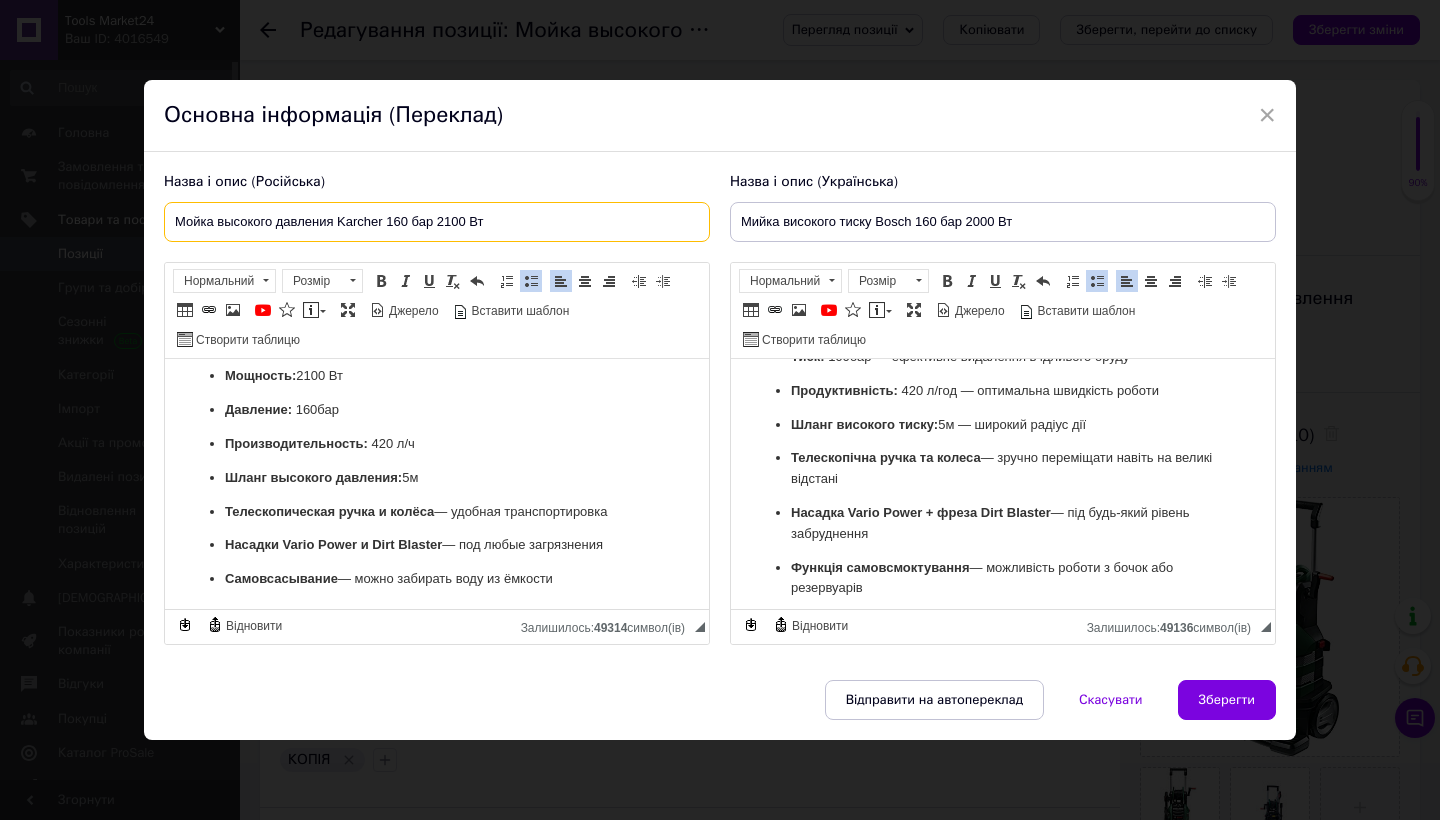 type on "Мойка высокого давления Karcher 160 бар 2100 Вт" 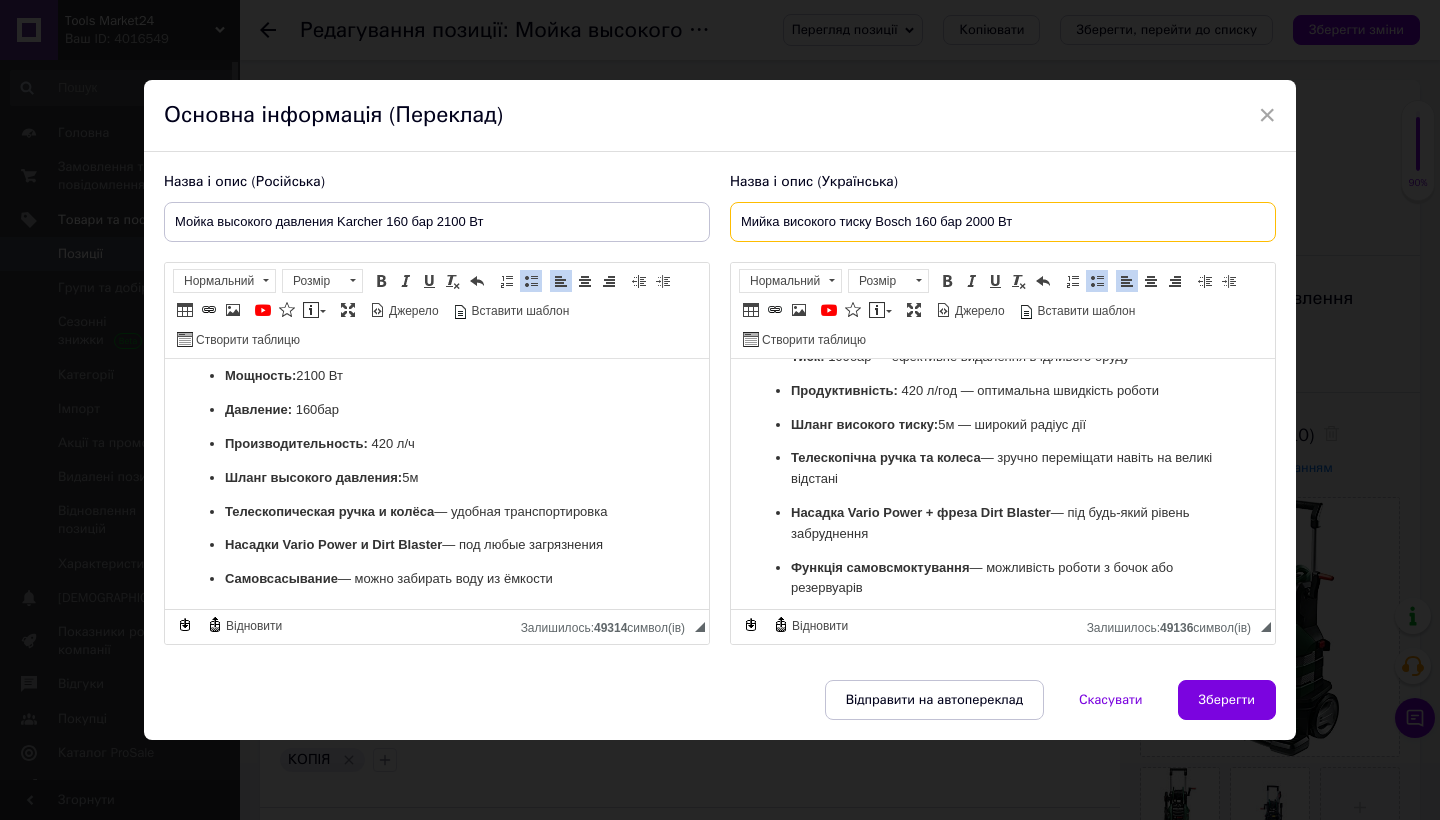 click on "Мийка високого тиску Bosch 160 бар 2000 Вт" at bounding box center (1003, 222) 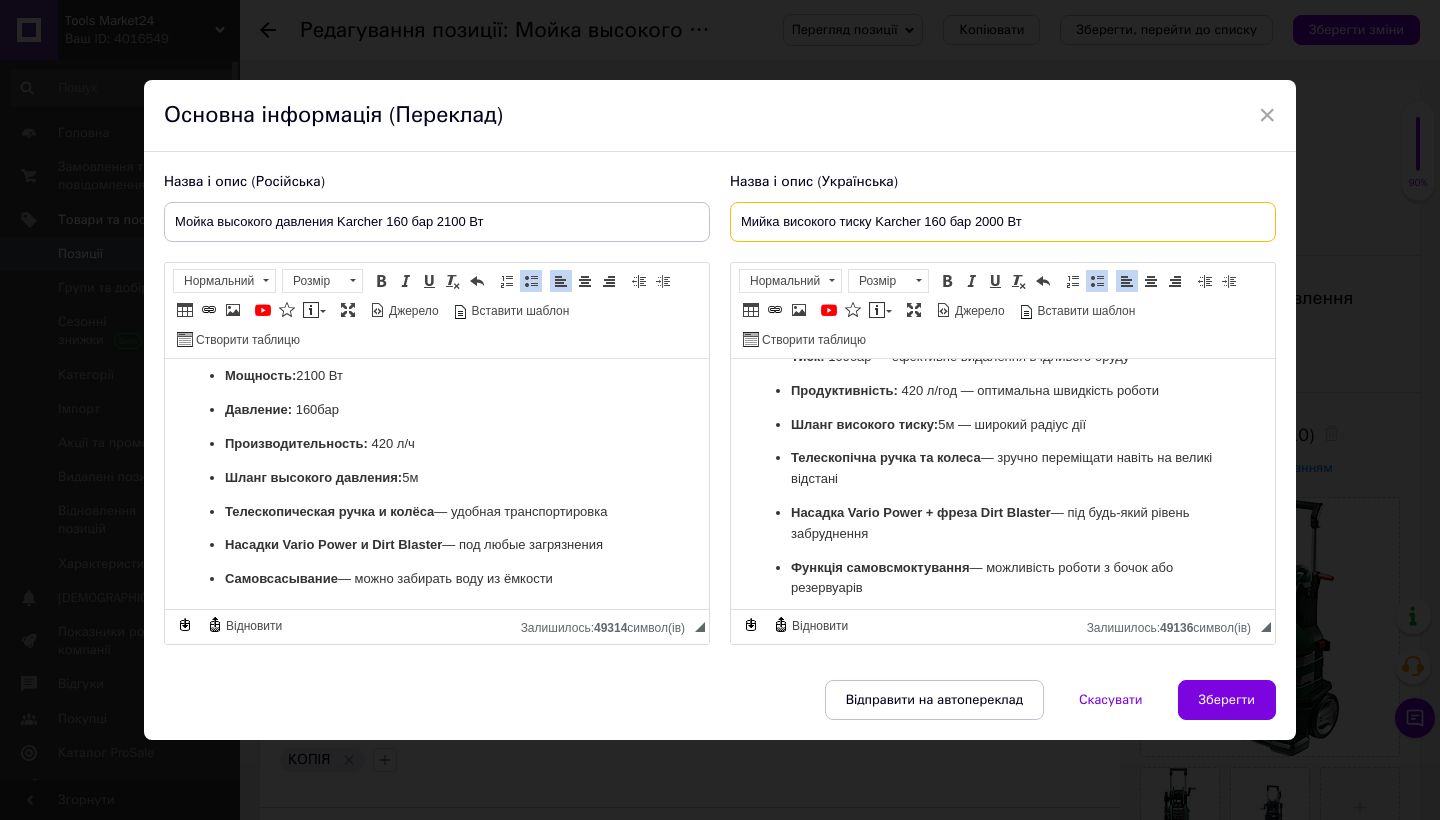 click on "Мийка високого тиску Karcher 160 бар 2000 Вт" at bounding box center (1003, 222) 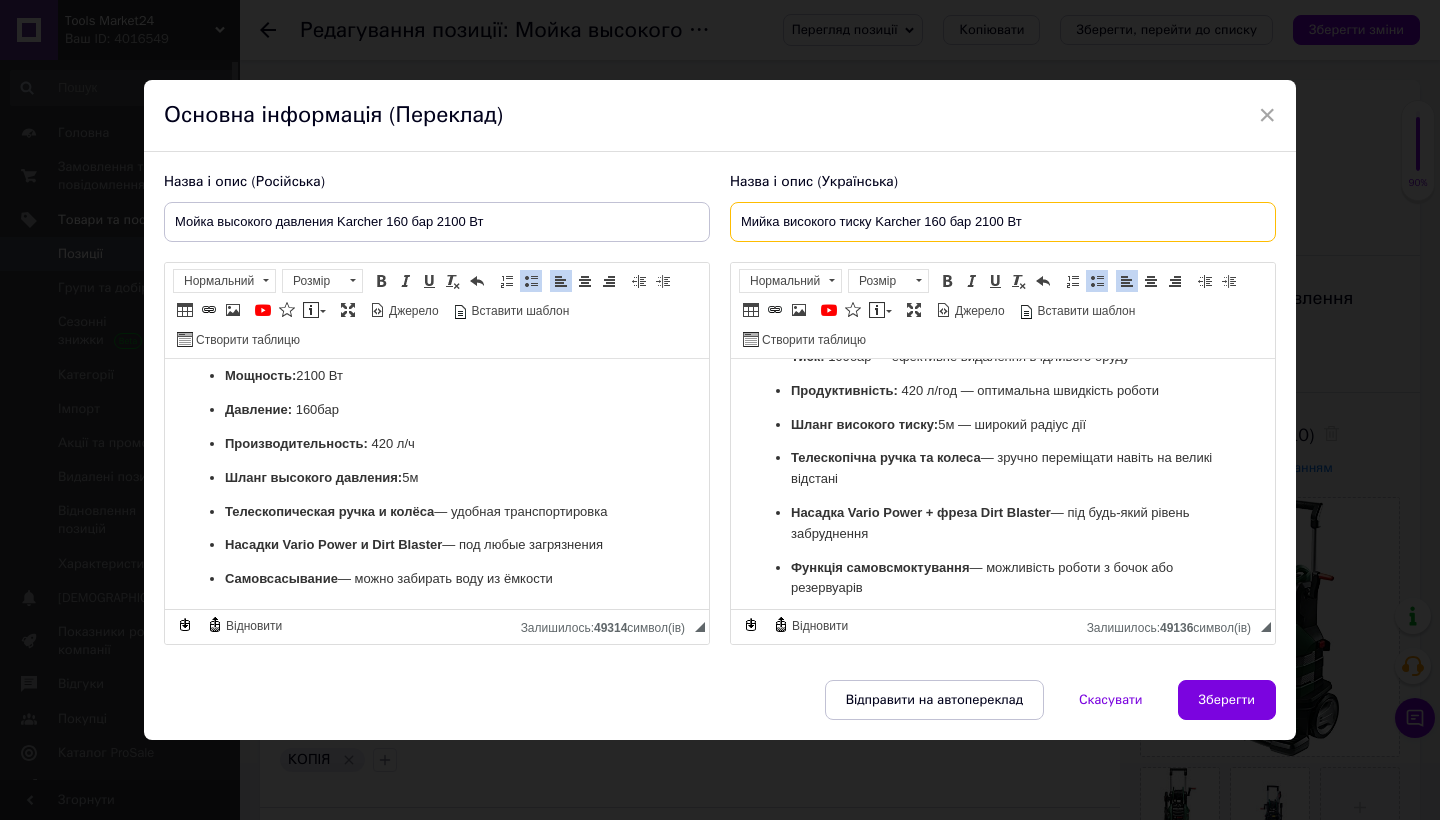 type on "Мийка високого тиску Karcher 160 бар 2100 Вт" 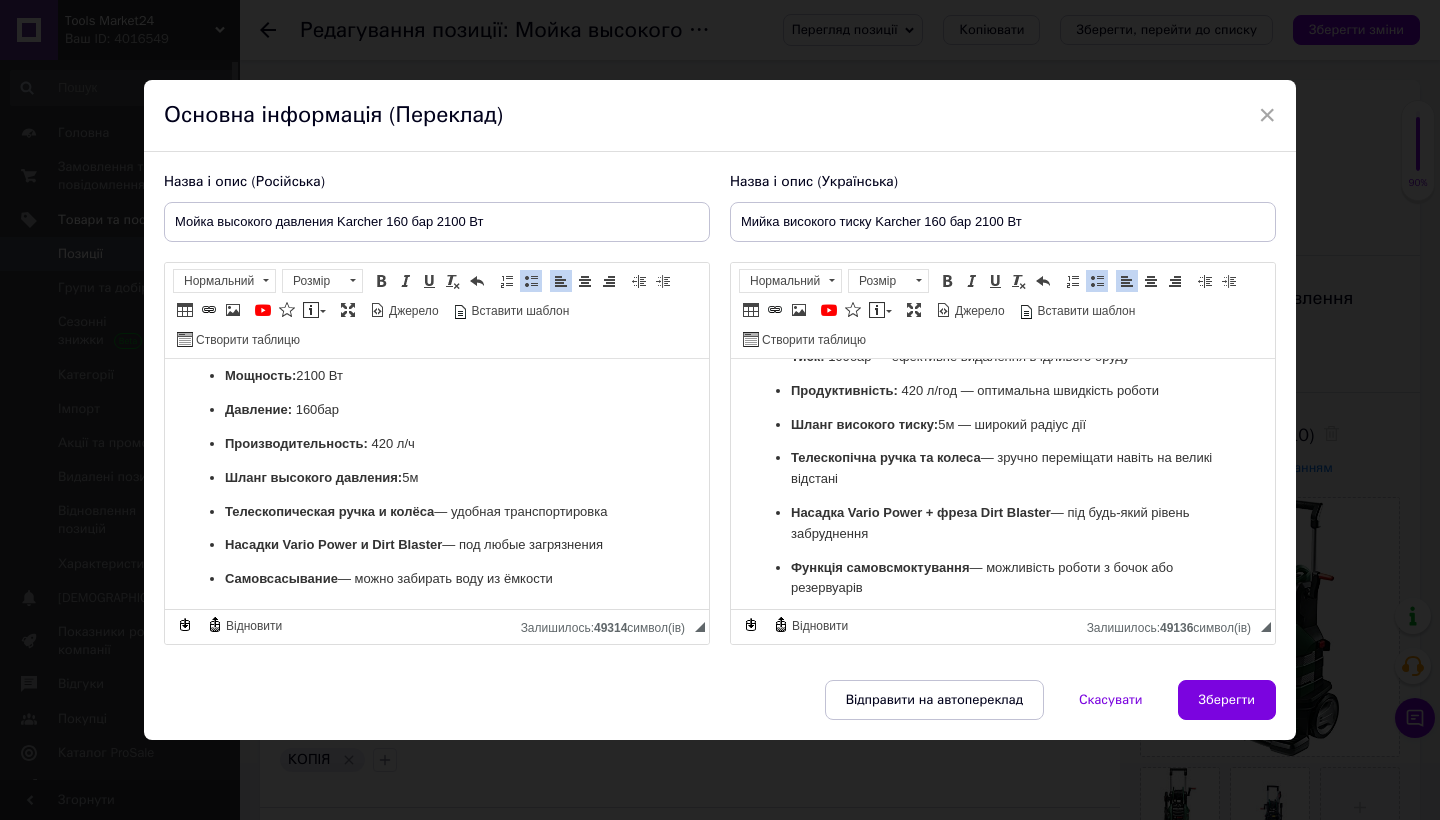 click on "Потужність:   [DEMOGRAPHIC_DATA] Вт — продуктивна та витривала Тиск:   160  бар — ефективне видалення в’їдливого бруду Продуктивність:   420 л/год — оптимальна швидкість роботи Шланг високого тиску:  5  м — широкий радіус дії Телескопічна ручка та колеса  — зручно переміщати навіть на великі відстані Насадка Vario Power + фреза Dirt Blaster  — під будь-який рівень забруднення Функція самовсмоктування  — можливість роботи з бочок або резервуарів" at bounding box center (1003, 444) 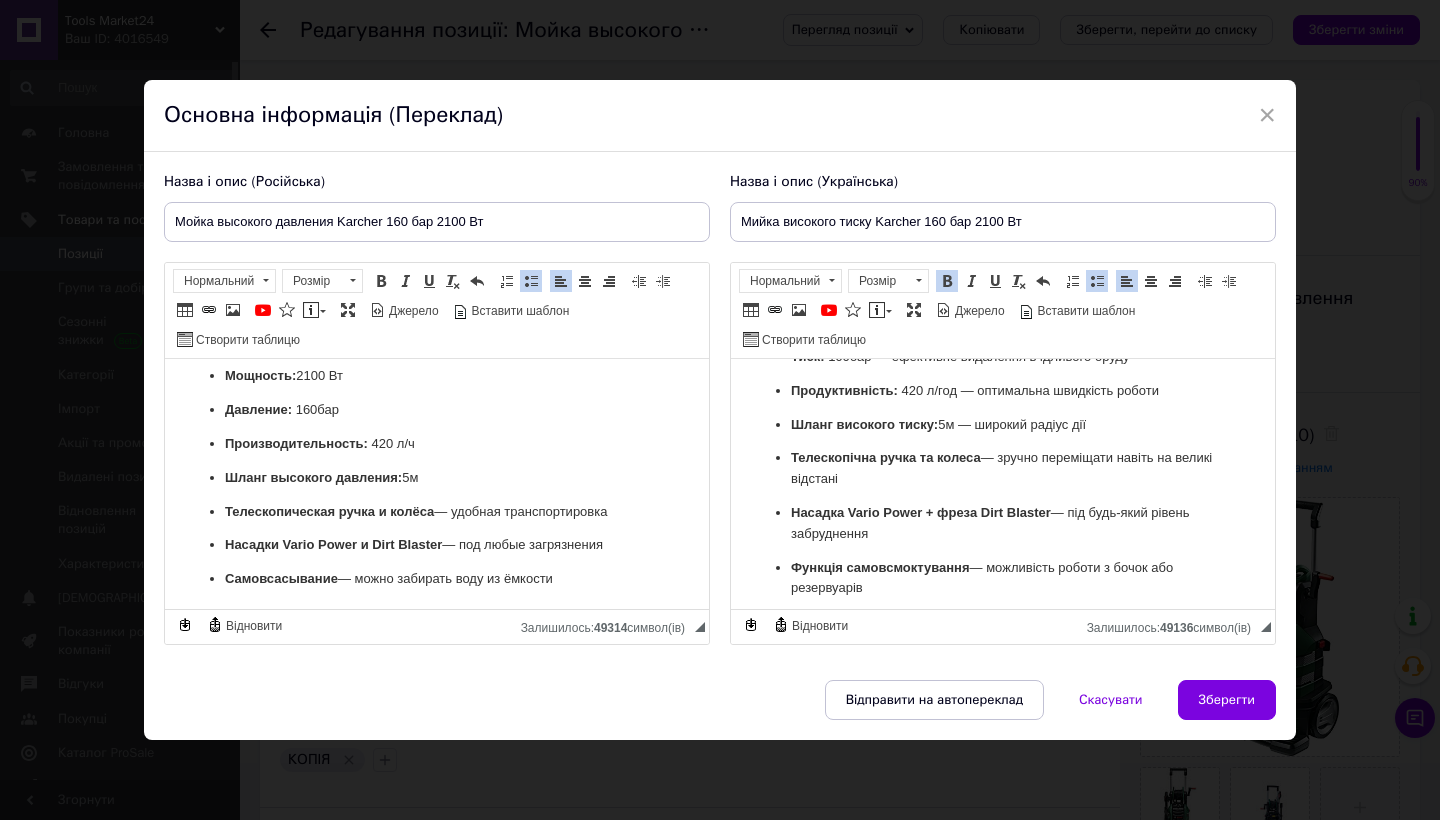 click on "Производительность:   420 л/ч" at bounding box center [437, 443] 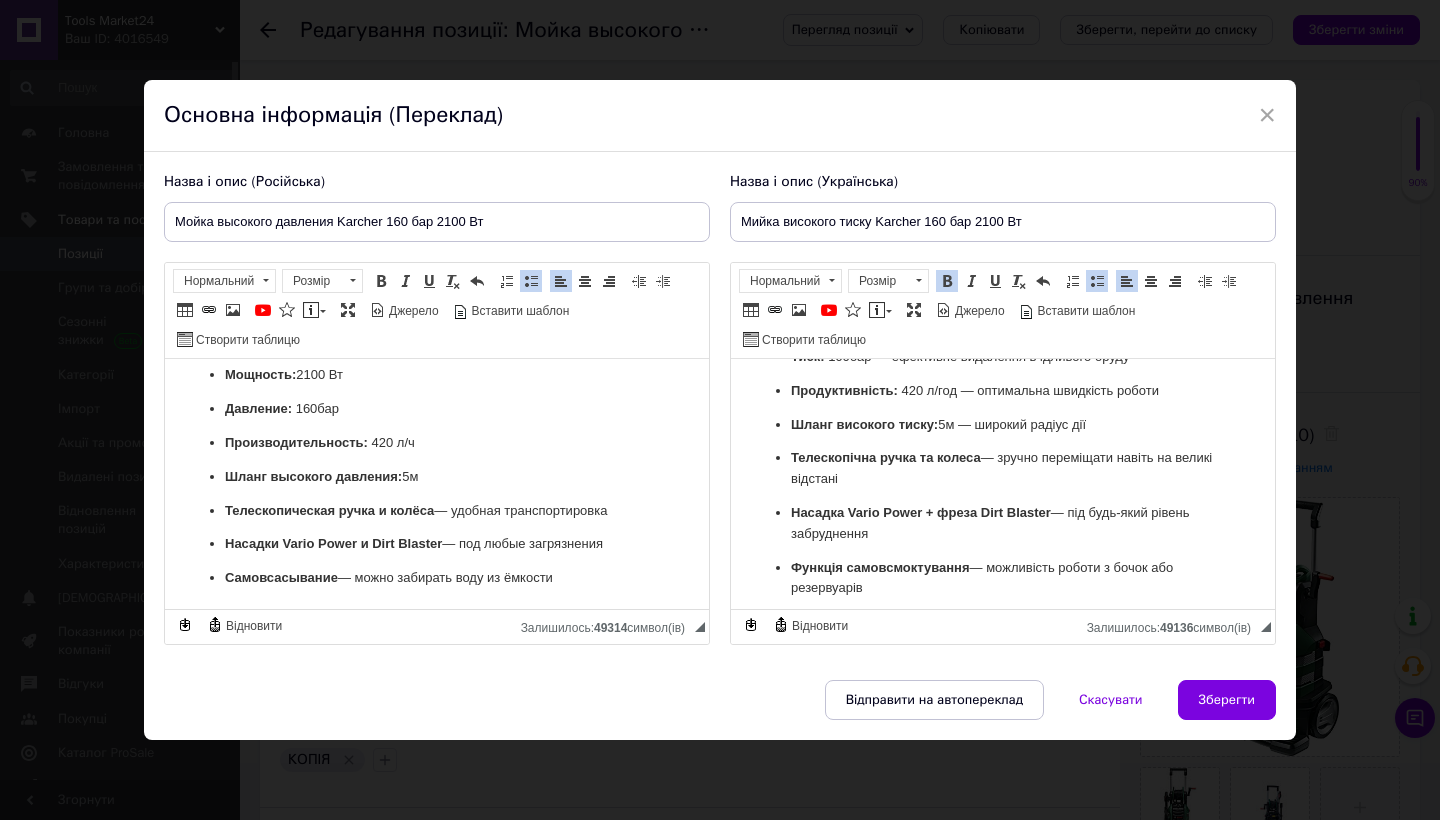 scroll, scrollTop: 227, scrollLeft: 0, axis: vertical 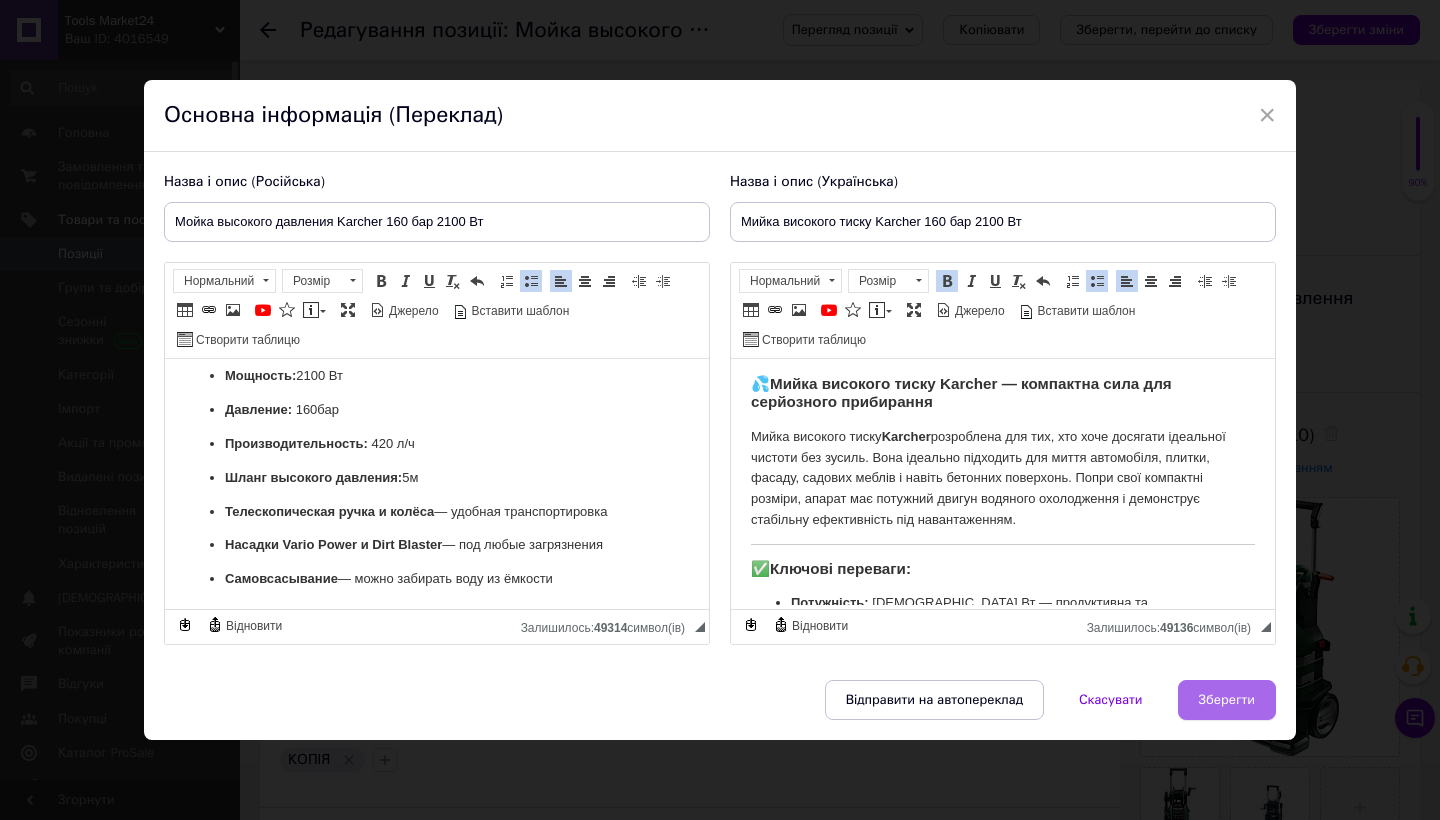 click on "Зберегти" at bounding box center (1227, 700) 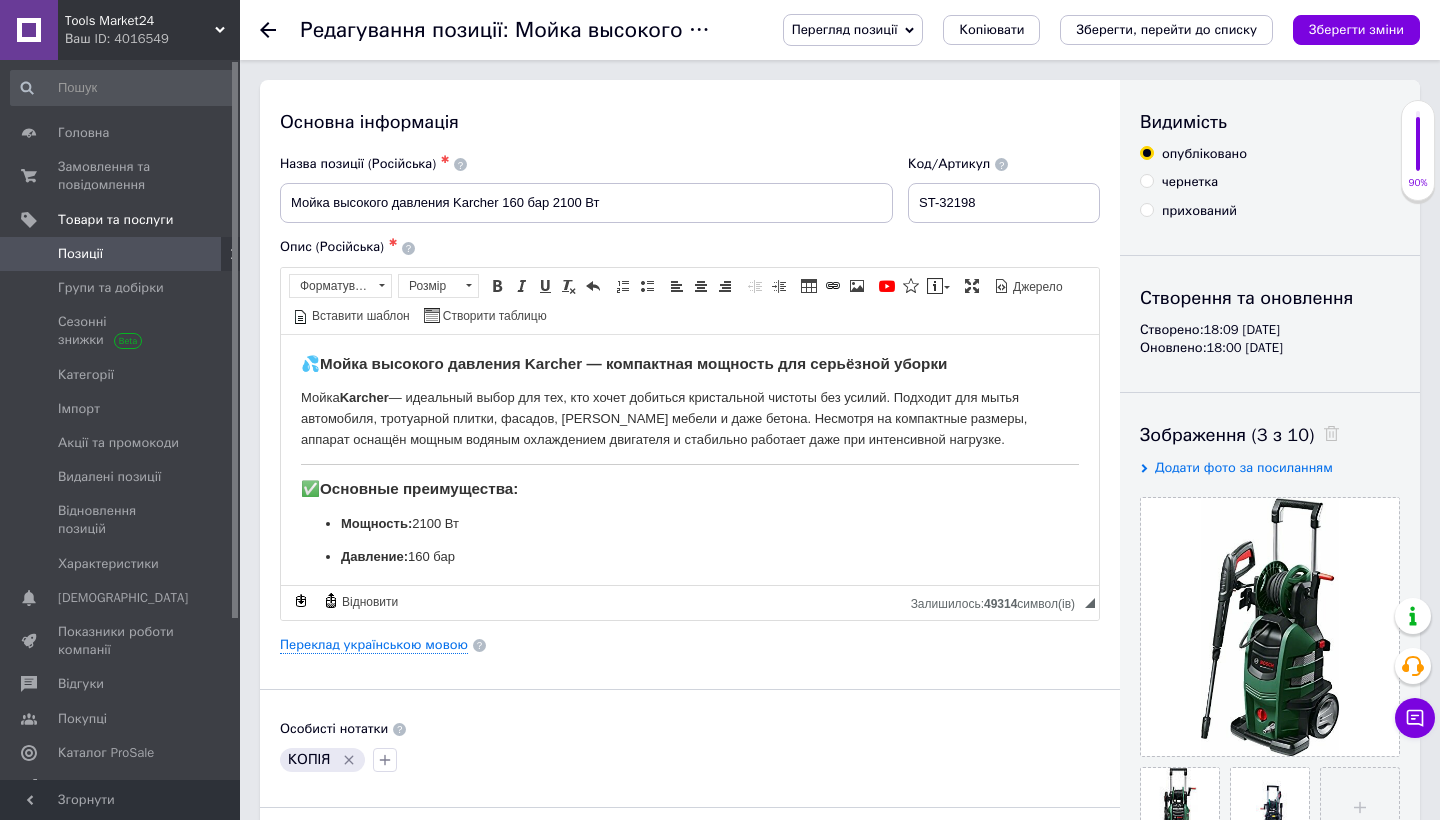 drag, startPoint x: 1329, startPoint y: 433, endPoint x: 1297, endPoint y: 379, distance: 62.76942 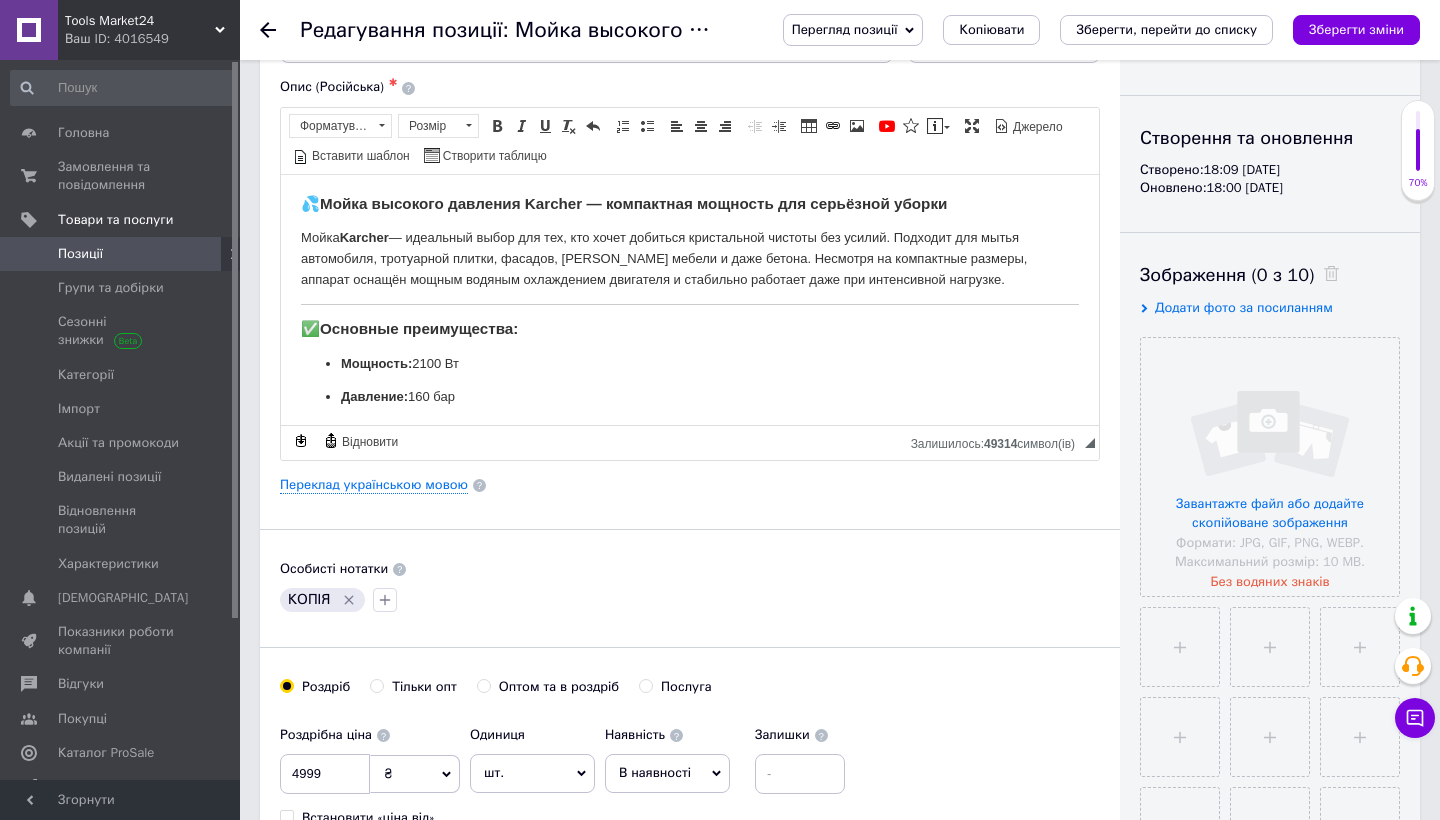 scroll, scrollTop: 189, scrollLeft: 0, axis: vertical 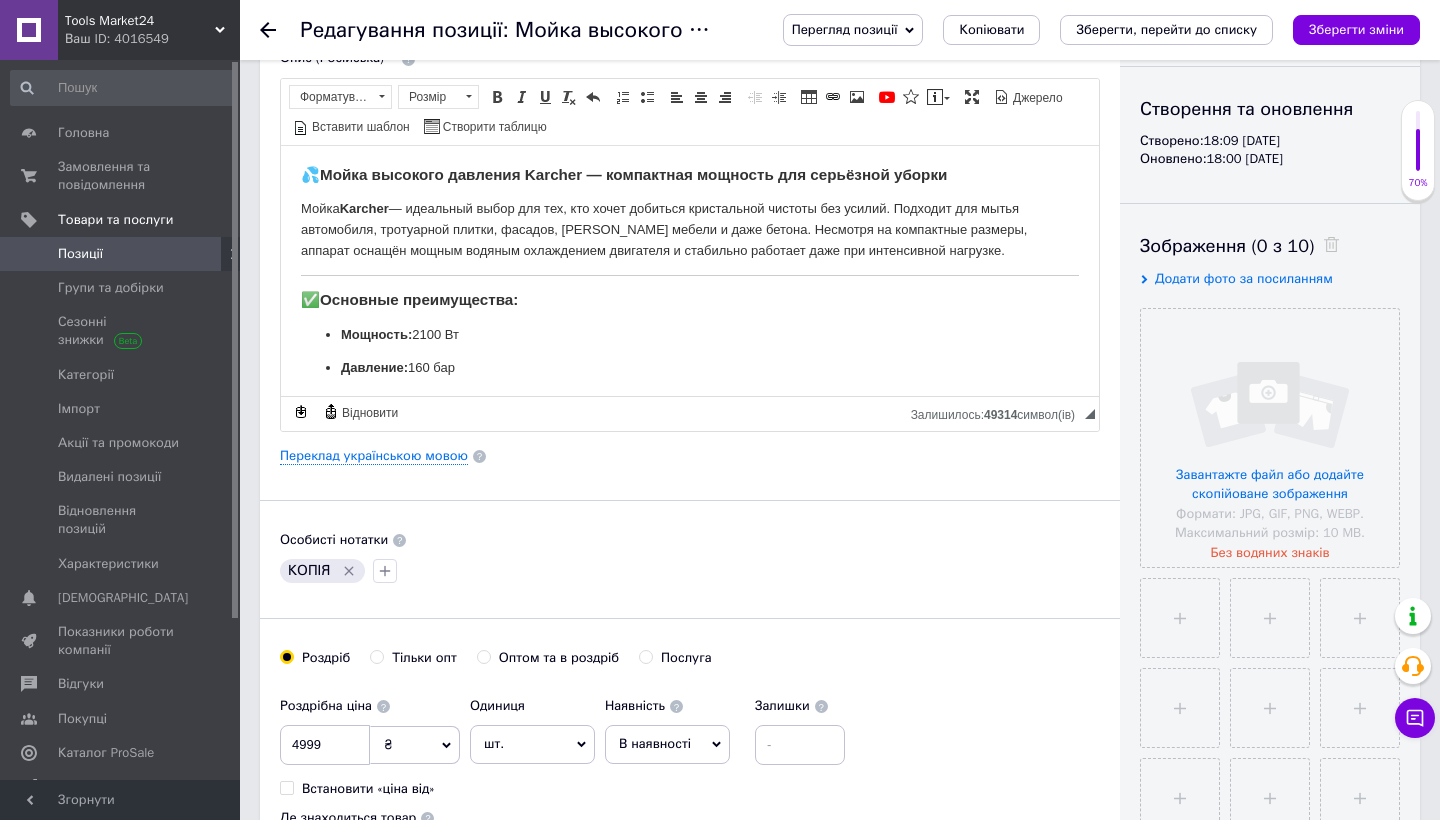 click 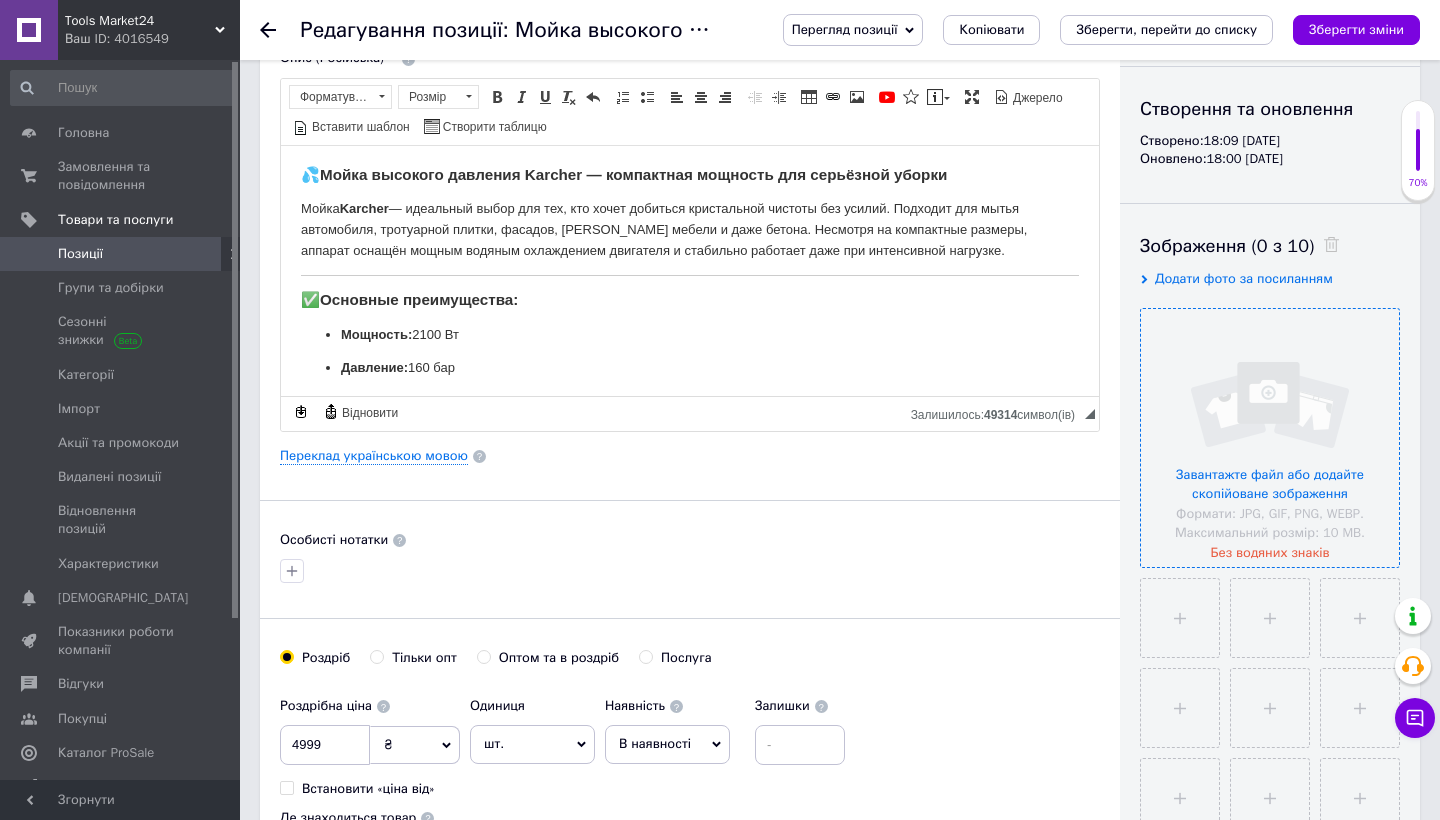click at bounding box center (1270, 438) 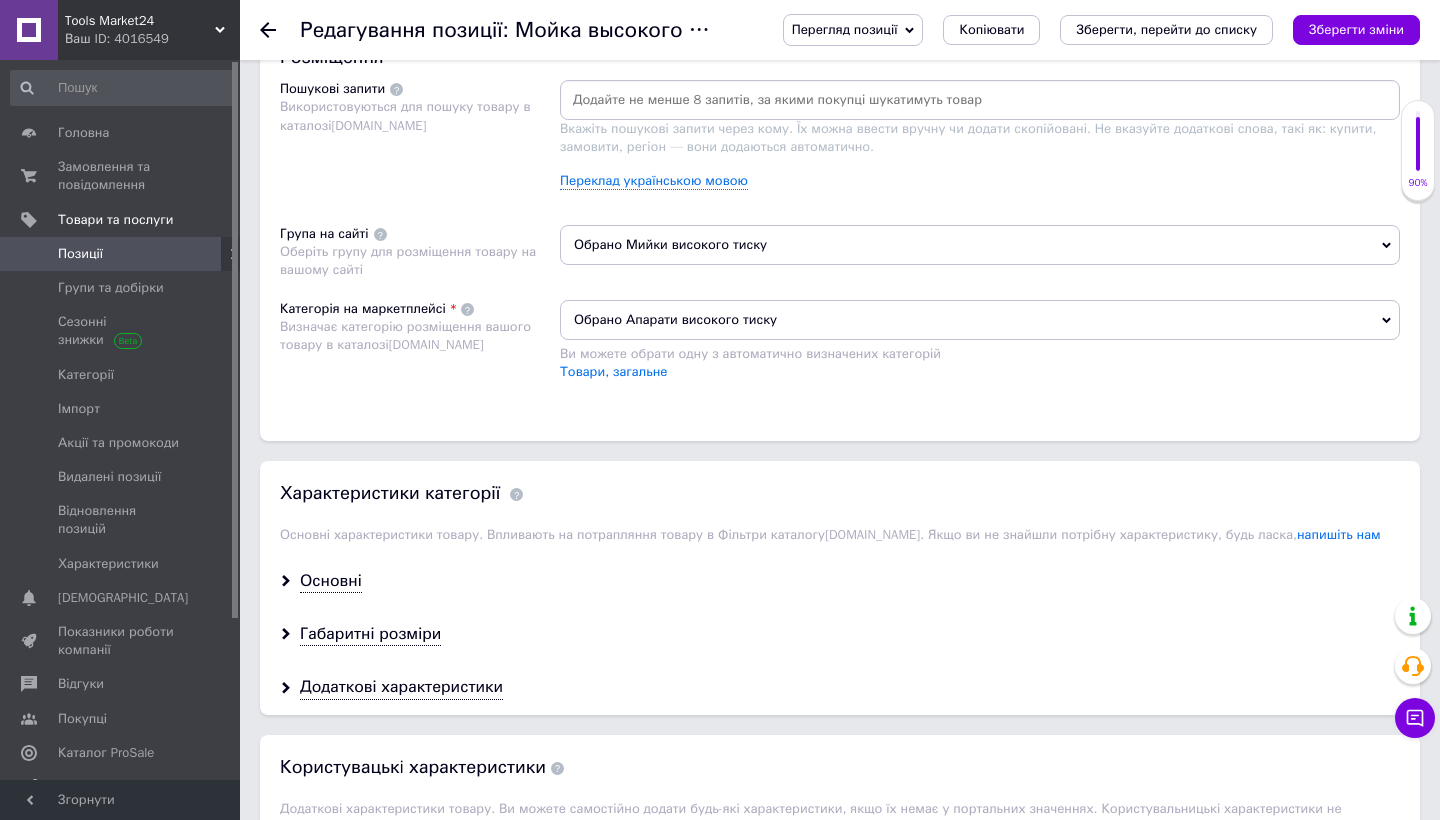 scroll, scrollTop: 1223, scrollLeft: 0, axis: vertical 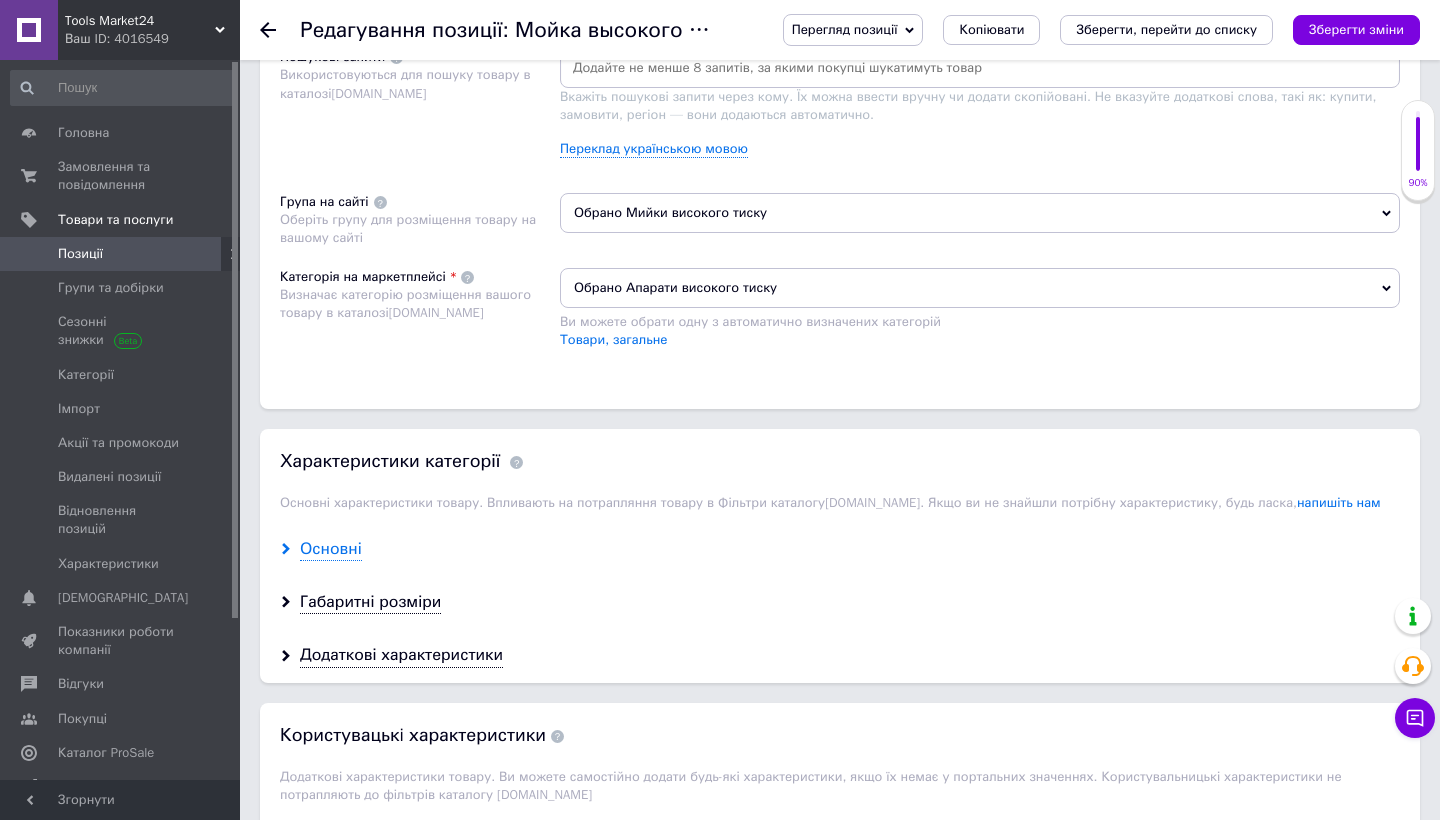 click on "Основні" at bounding box center (331, 549) 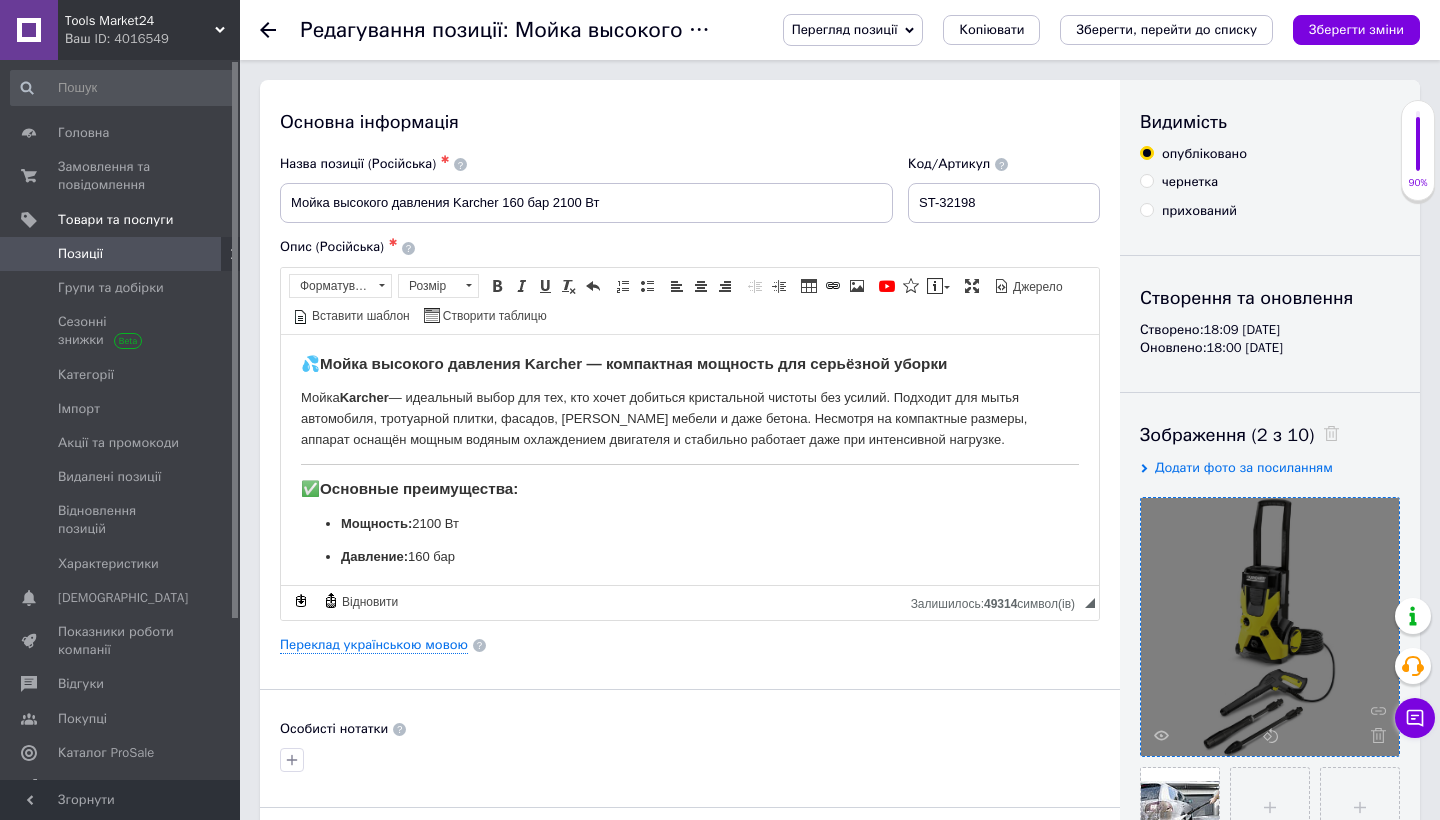 scroll, scrollTop: 0, scrollLeft: 0, axis: both 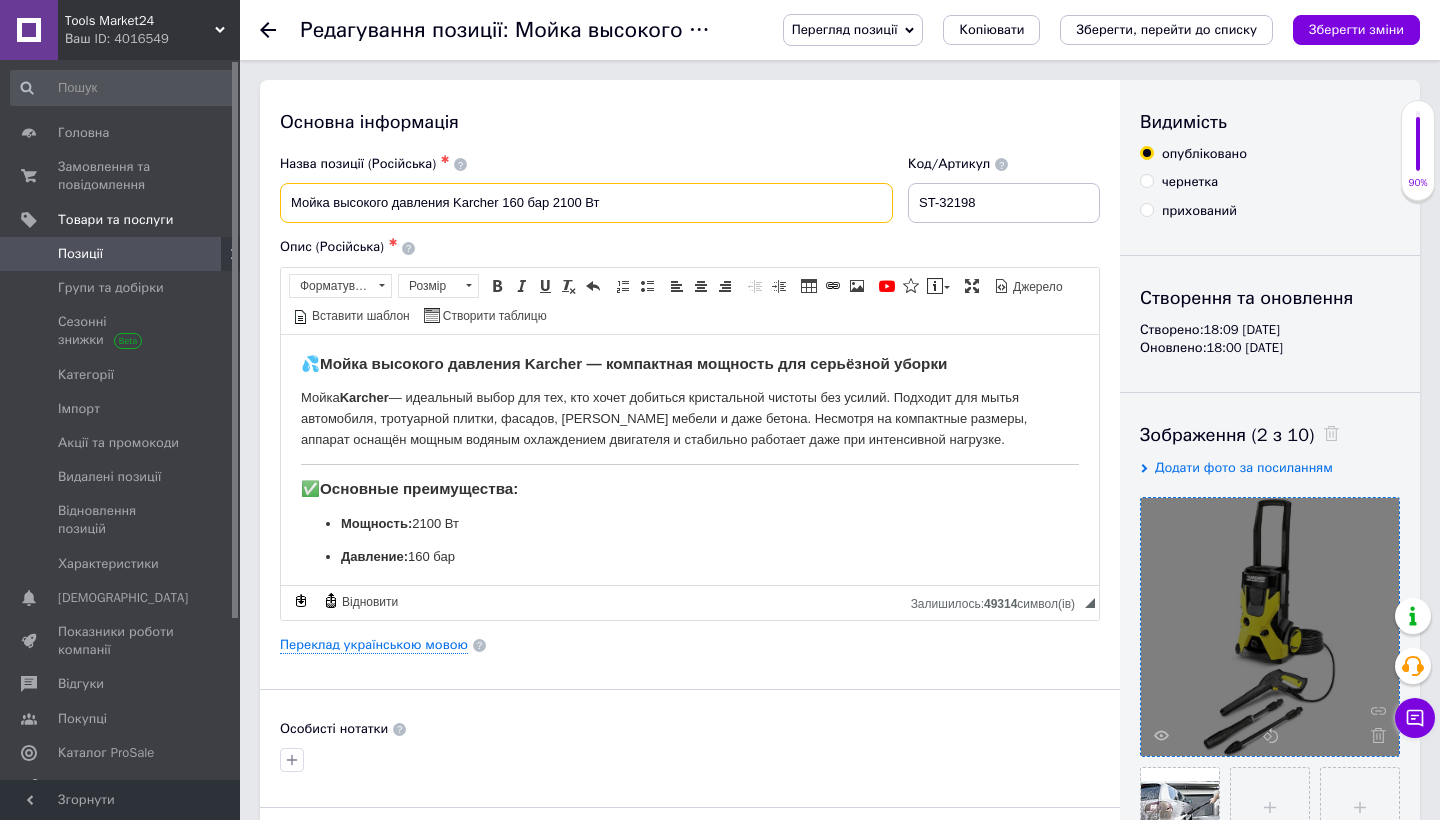 click on "Мойка высокого давления Karcher 160 бар 2100 Вт" at bounding box center (586, 203) 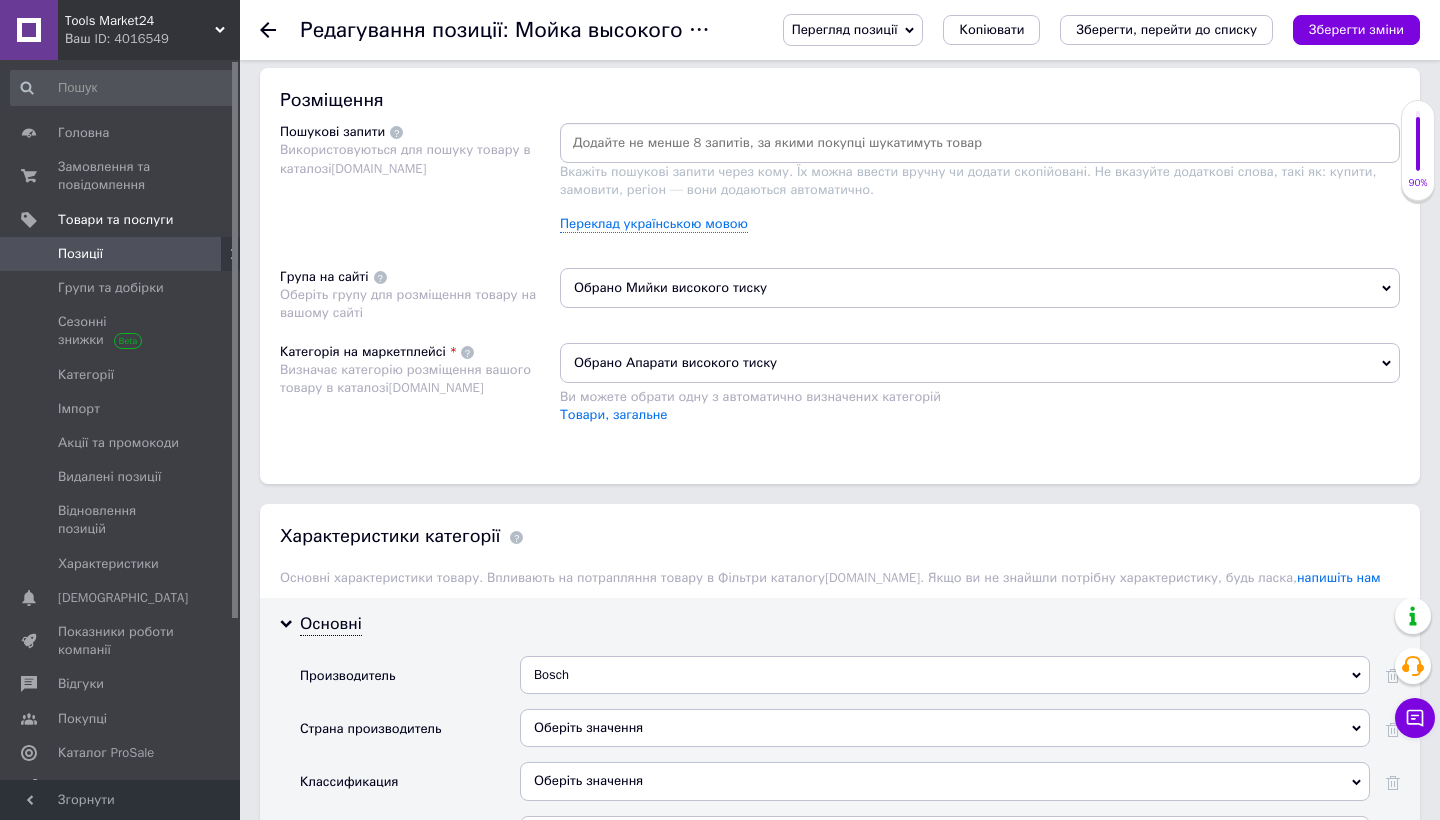 scroll, scrollTop: 1167, scrollLeft: 0, axis: vertical 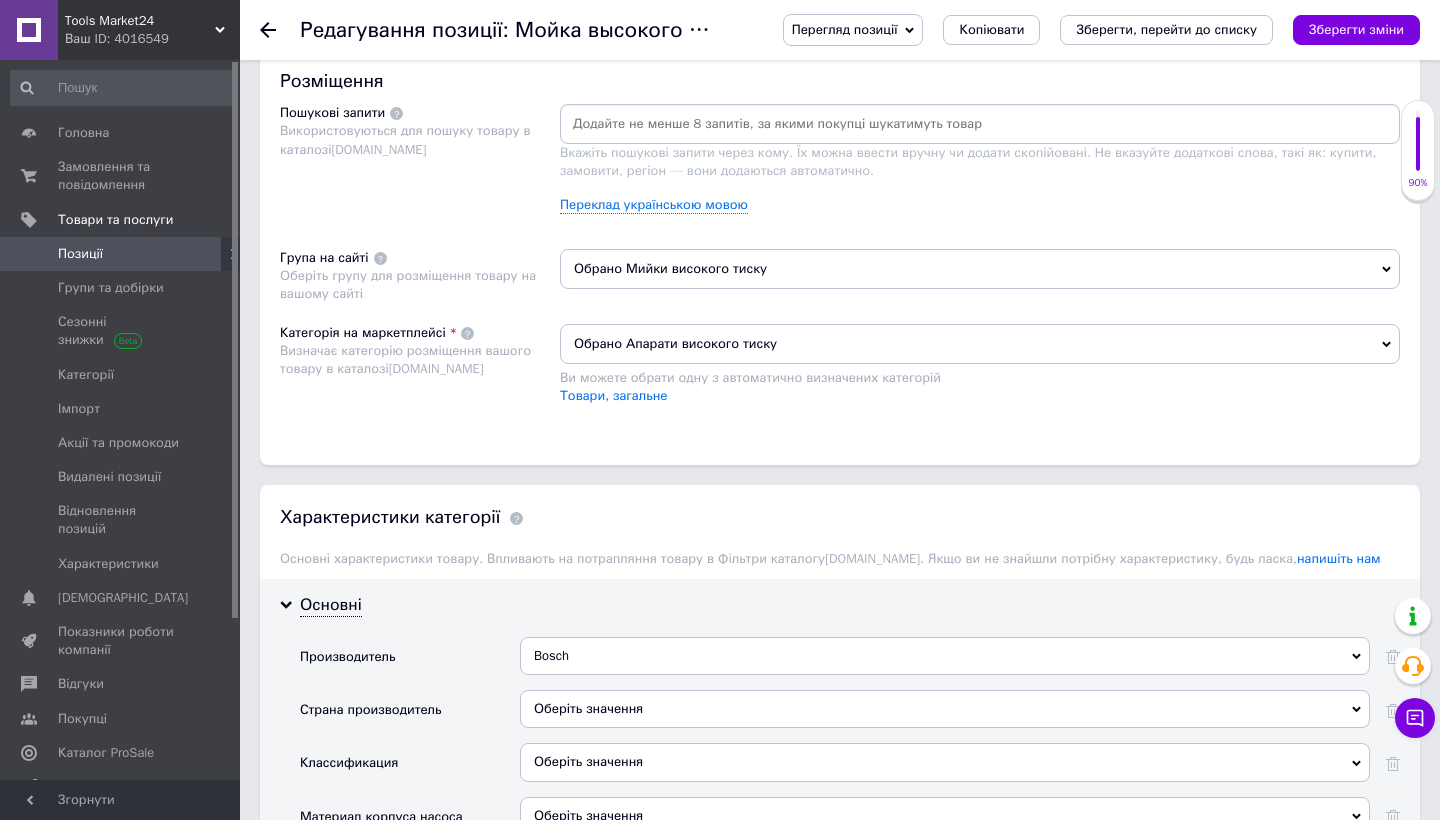 click on "Bosch" at bounding box center (945, 656) 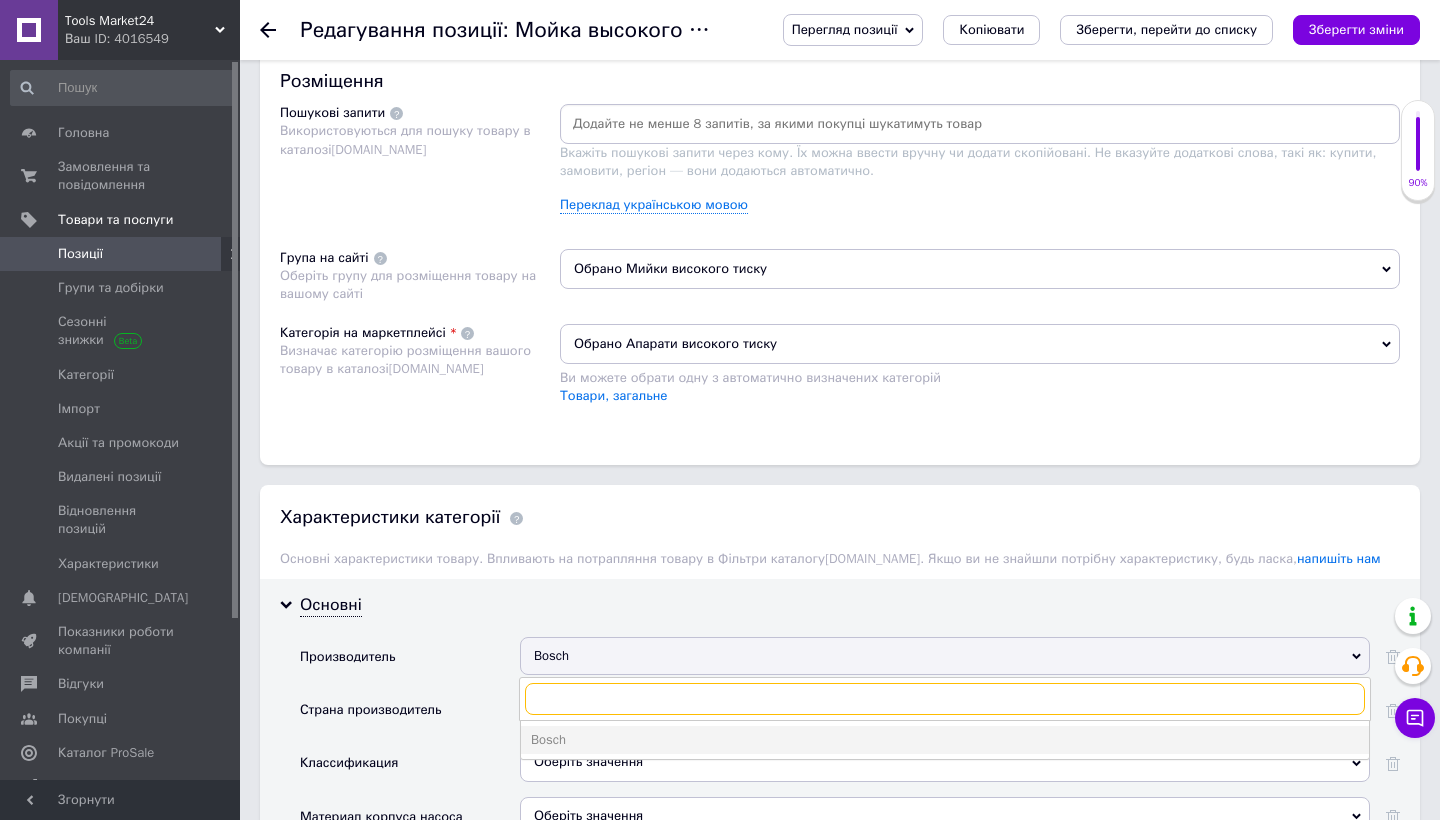 paste on "Karcher" 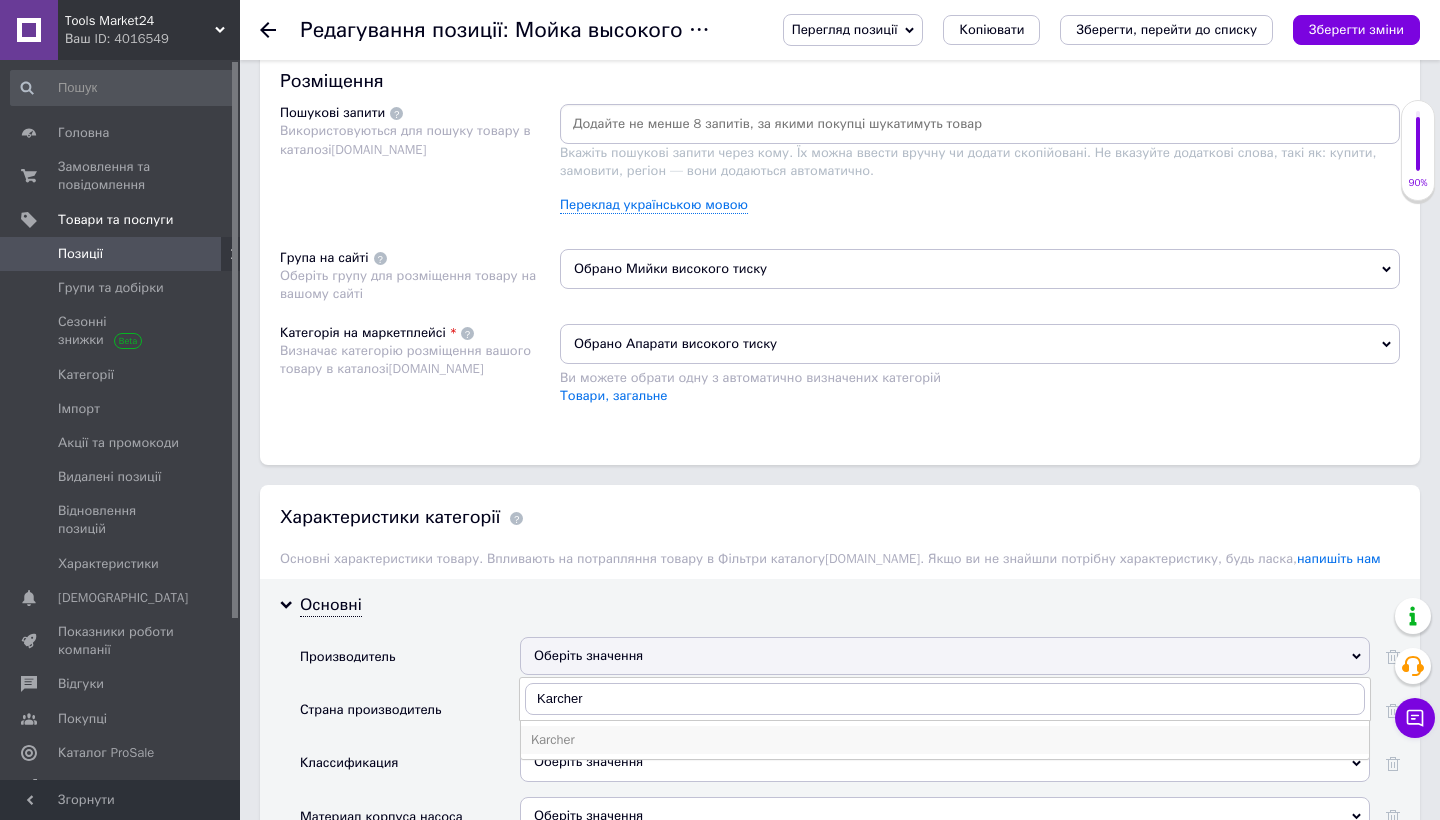 click on "Karcher" at bounding box center (945, 740) 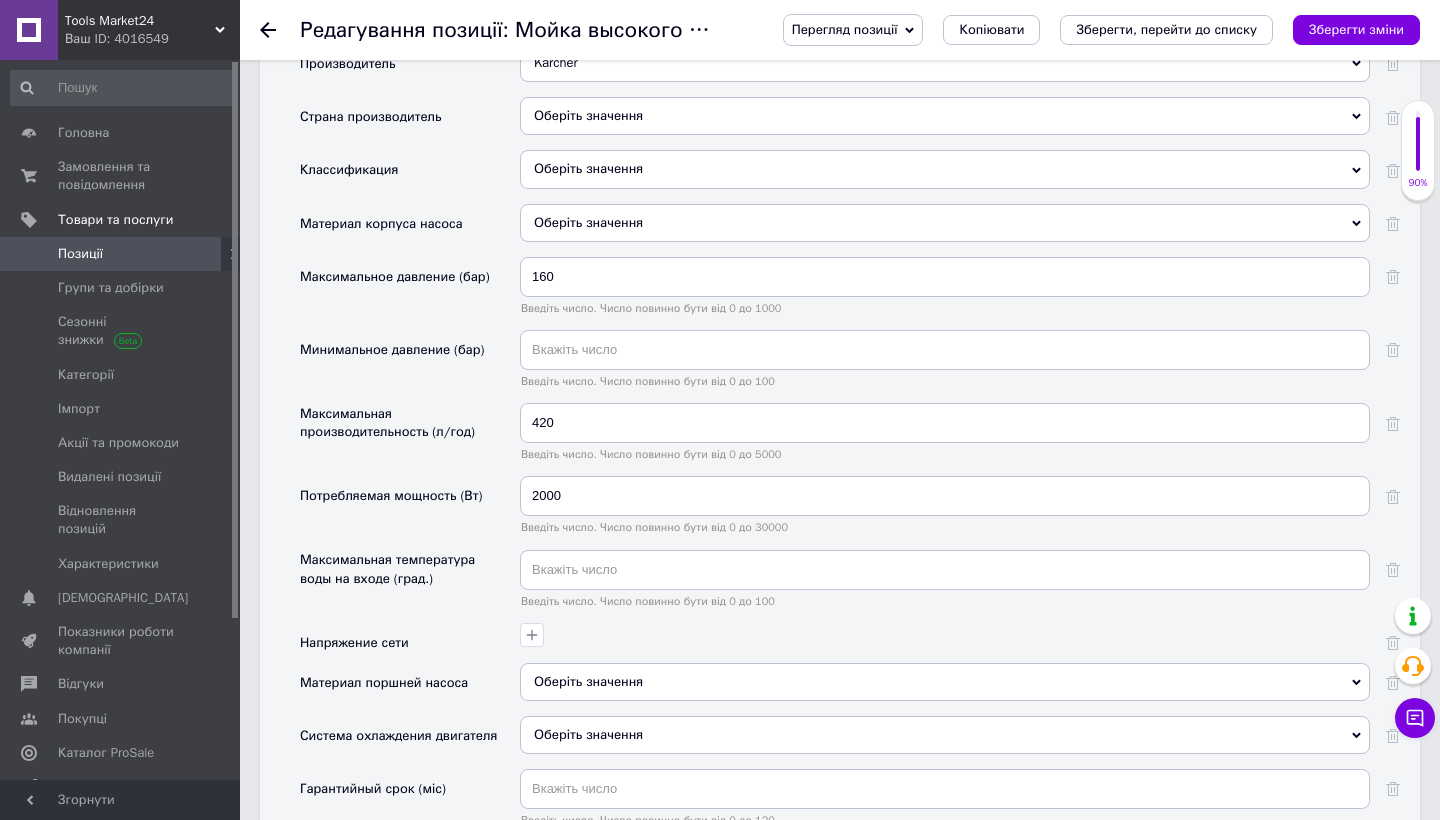 scroll, scrollTop: 1992, scrollLeft: 0, axis: vertical 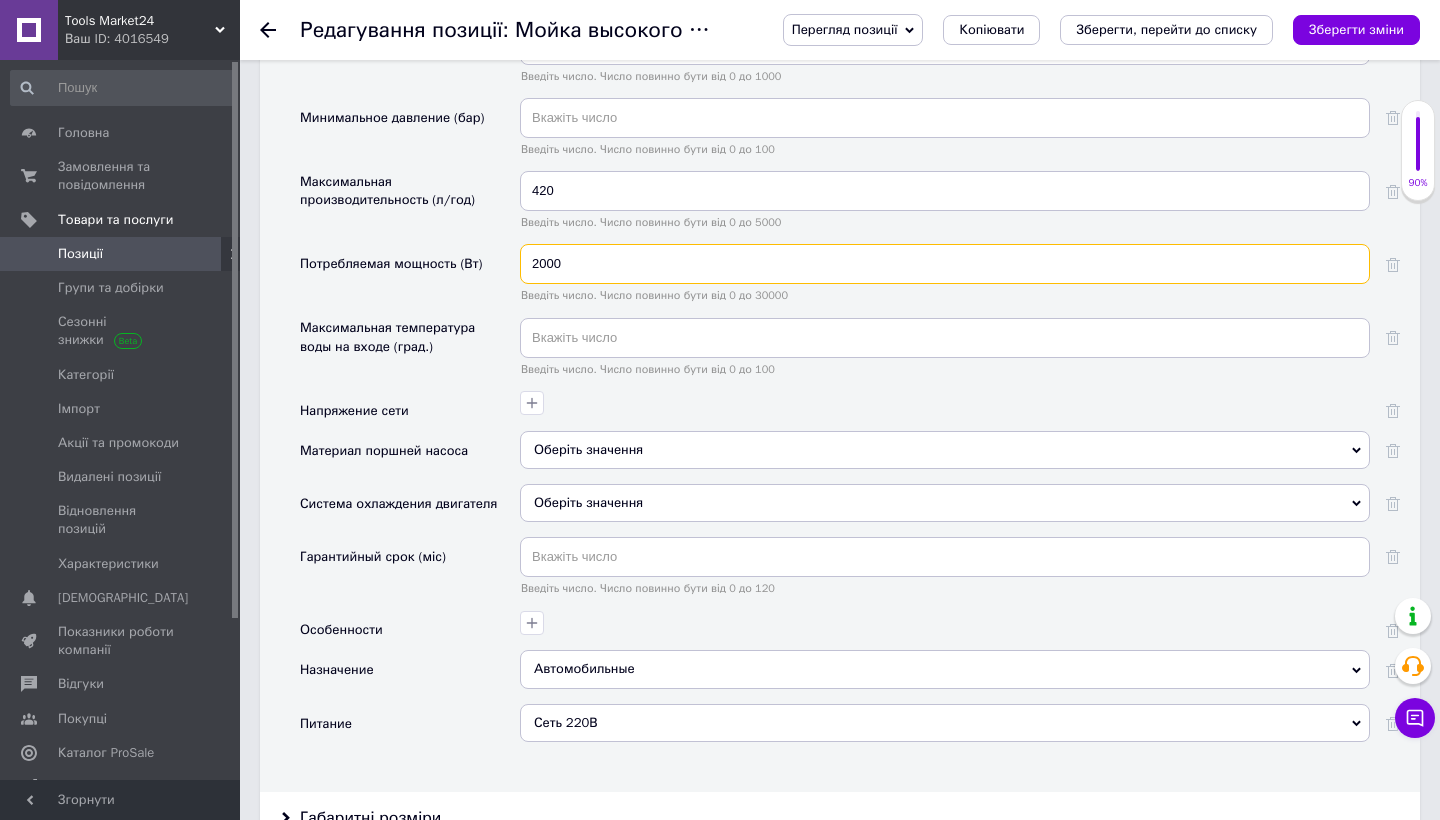 click on "2000" at bounding box center [945, 264] 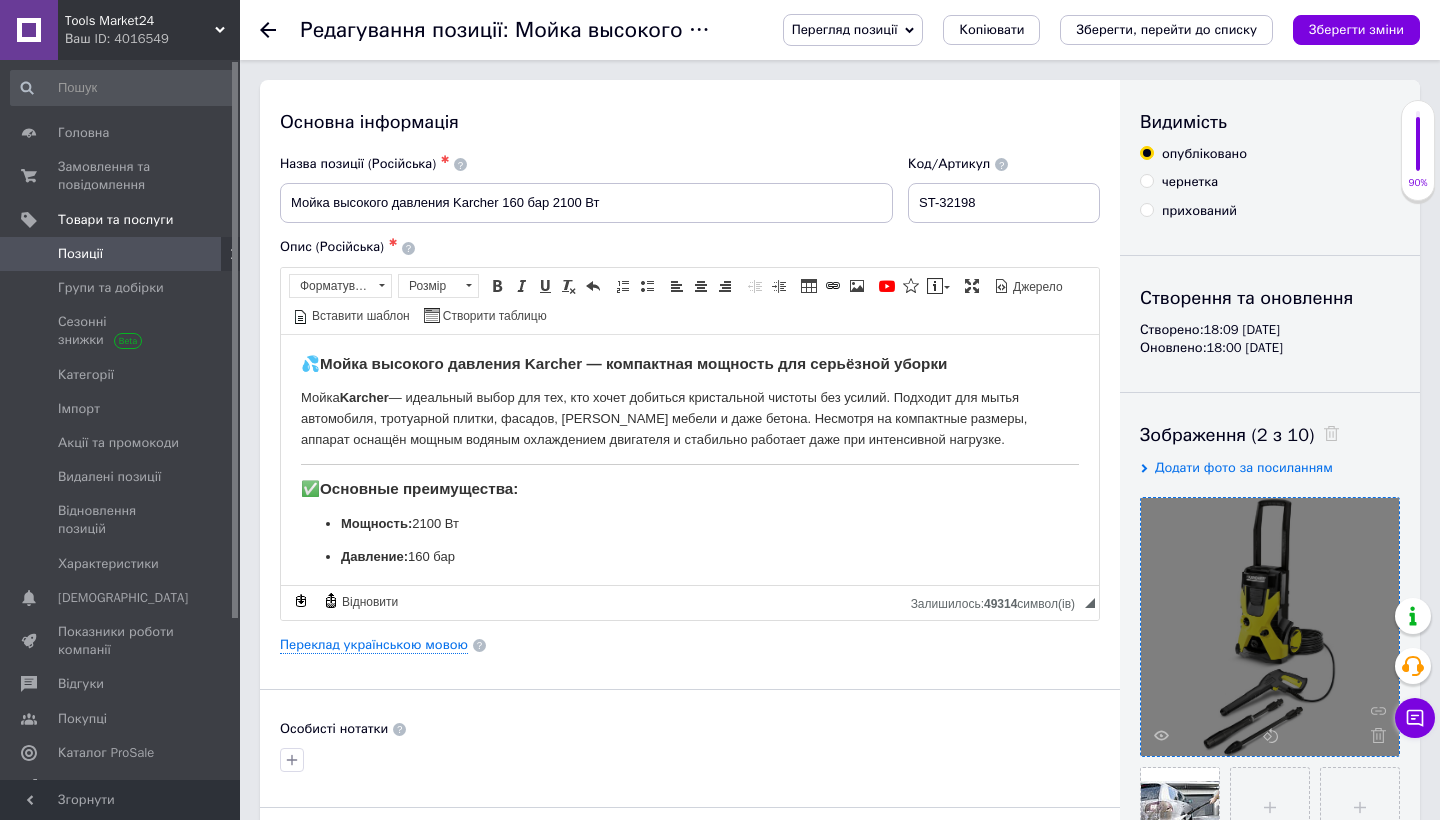 scroll, scrollTop: 0, scrollLeft: 0, axis: both 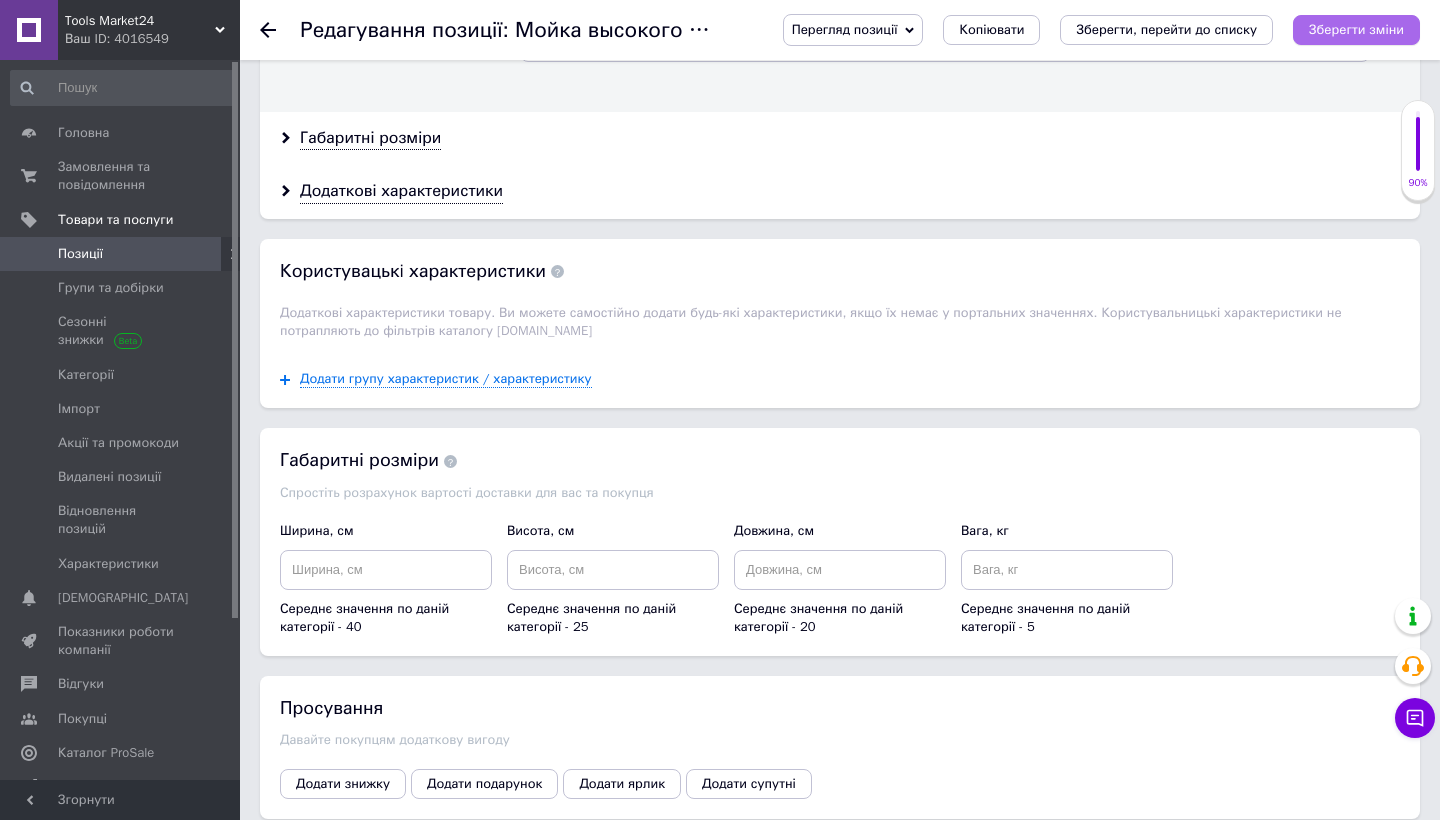 type on "2100" 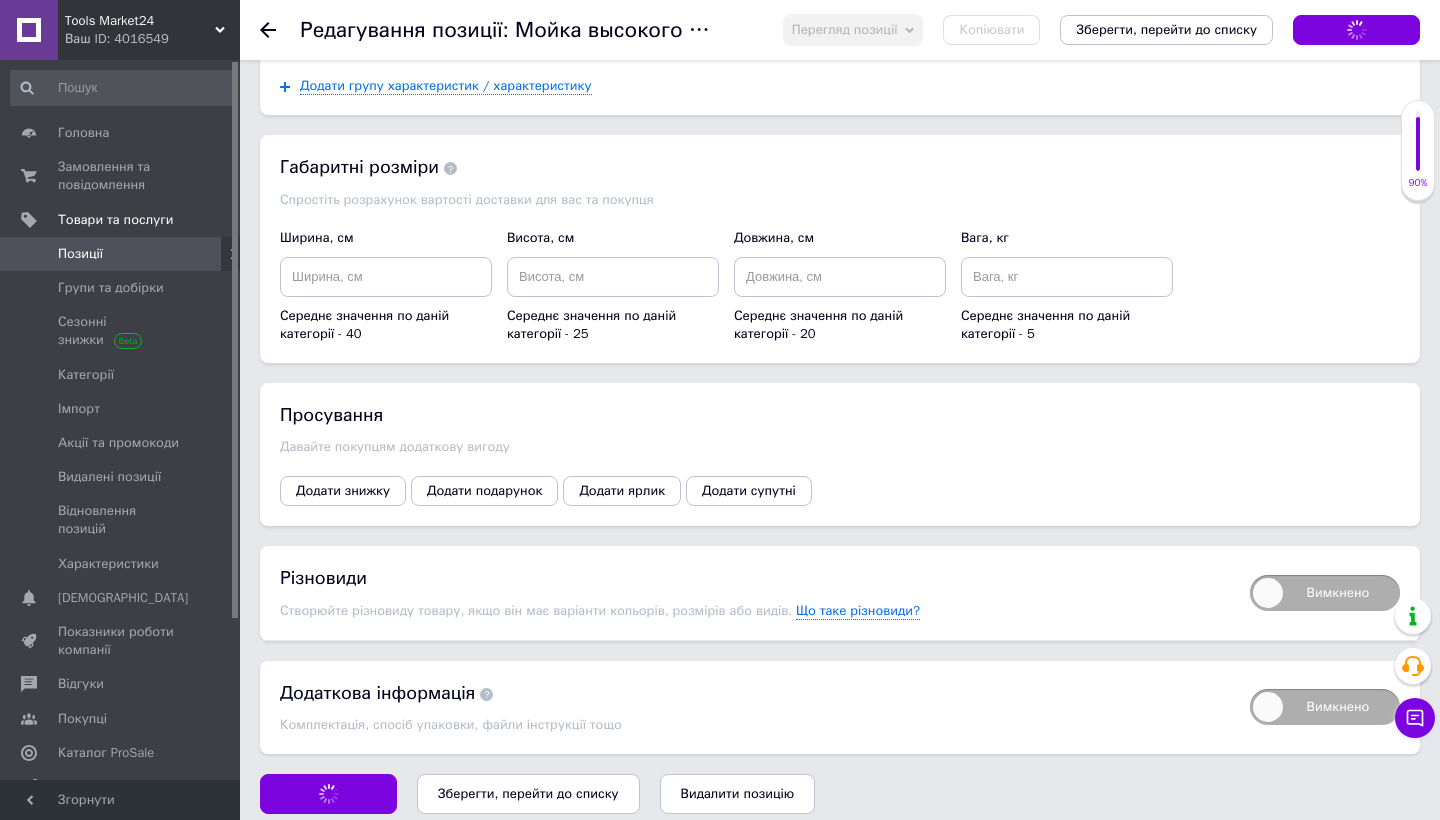 scroll, scrollTop: 2963, scrollLeft: 0, axis: vertical 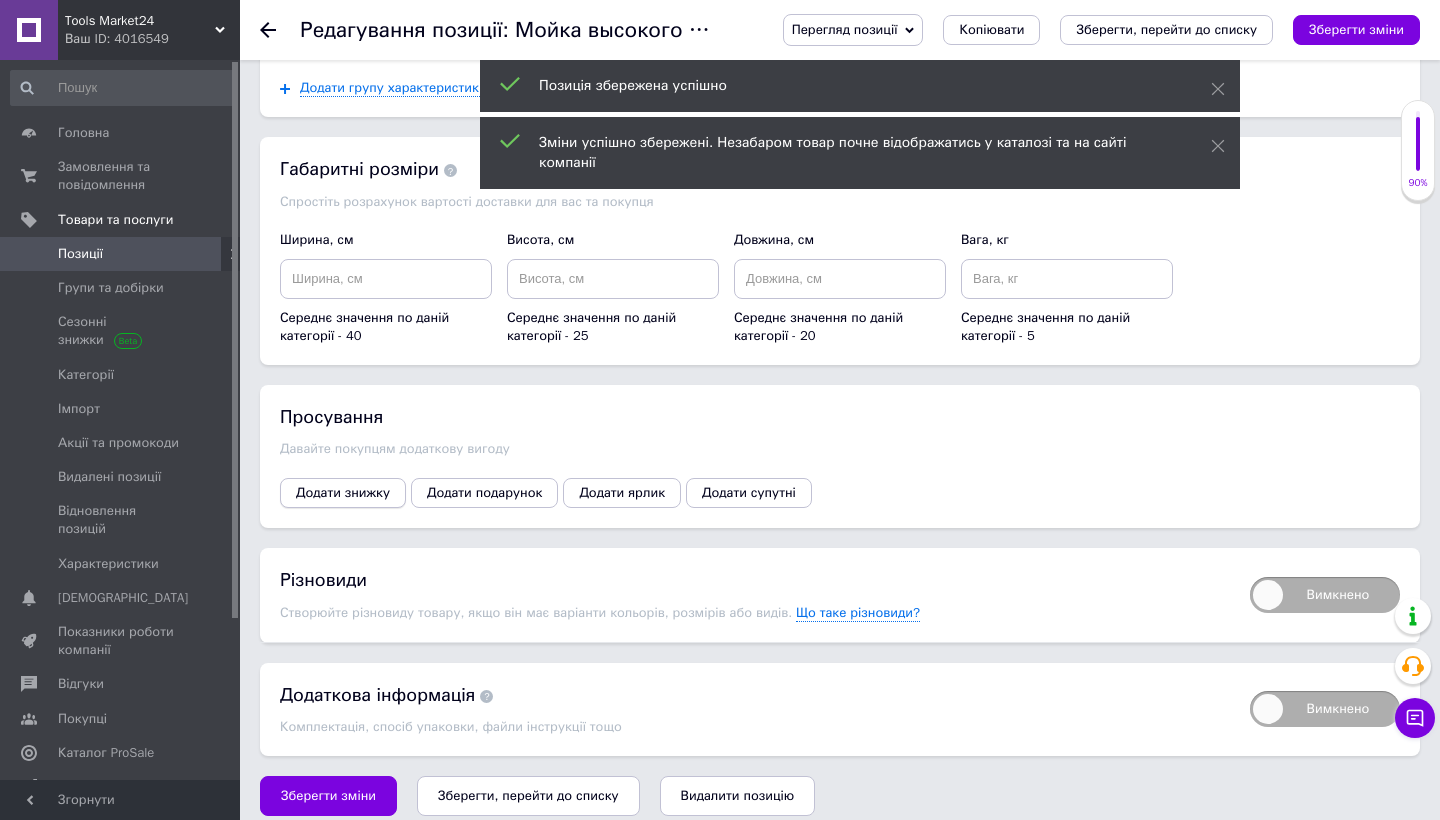 click on "Додати знижку" at bounding box center [343, 493] 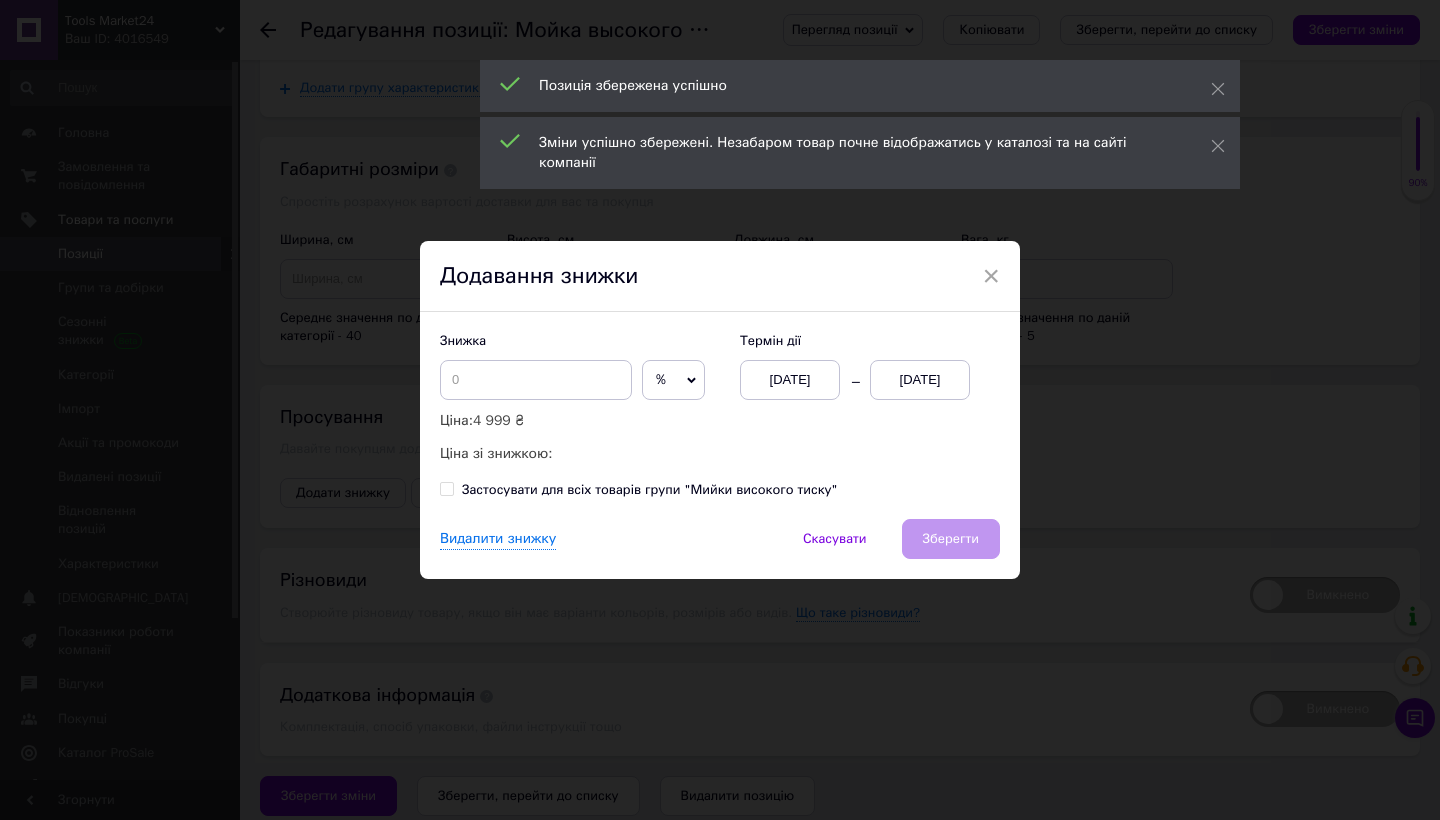 click on "%" at bounding box center (673, 380) 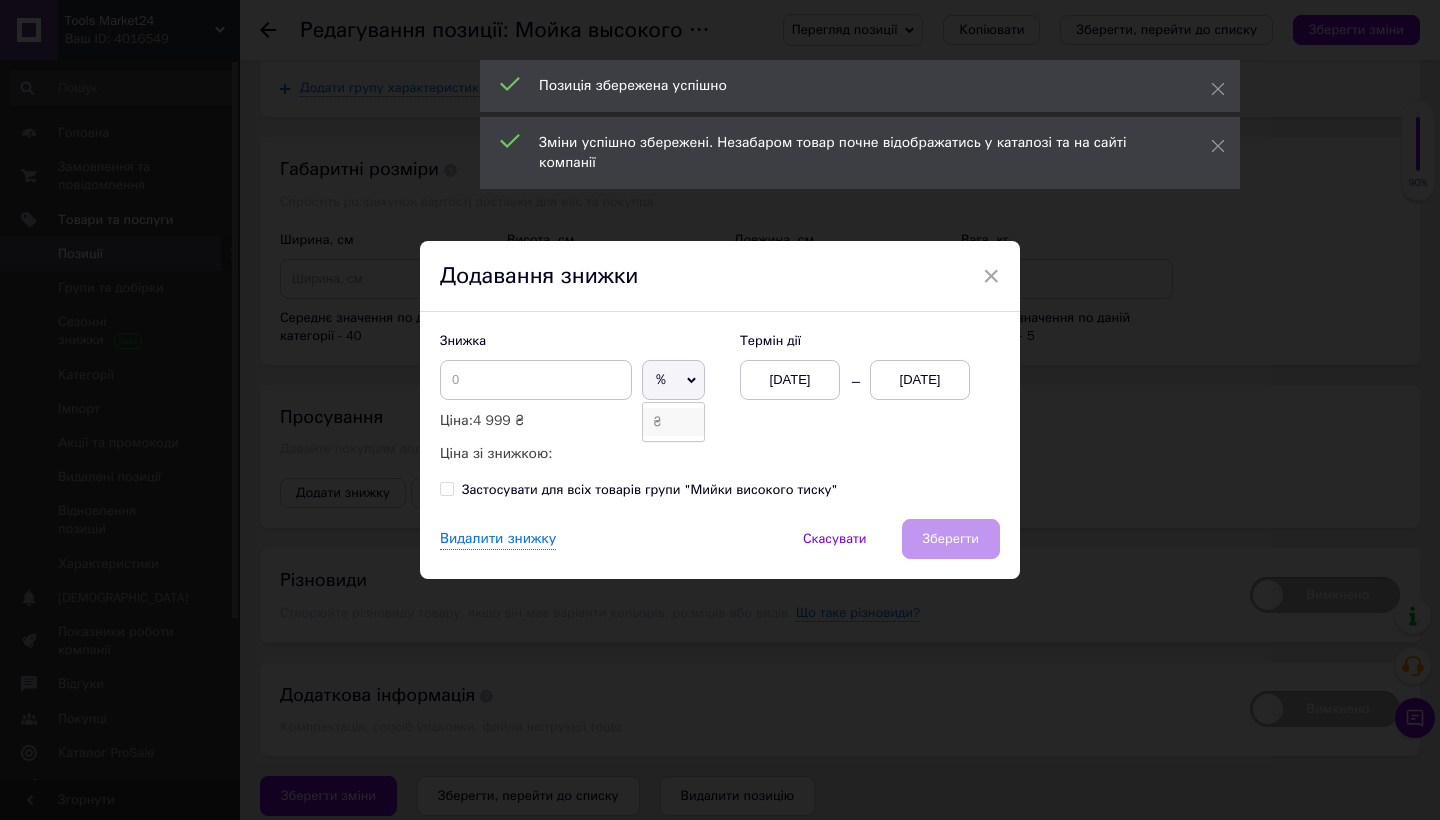 click on "₴" at bounding box center (673, 422) 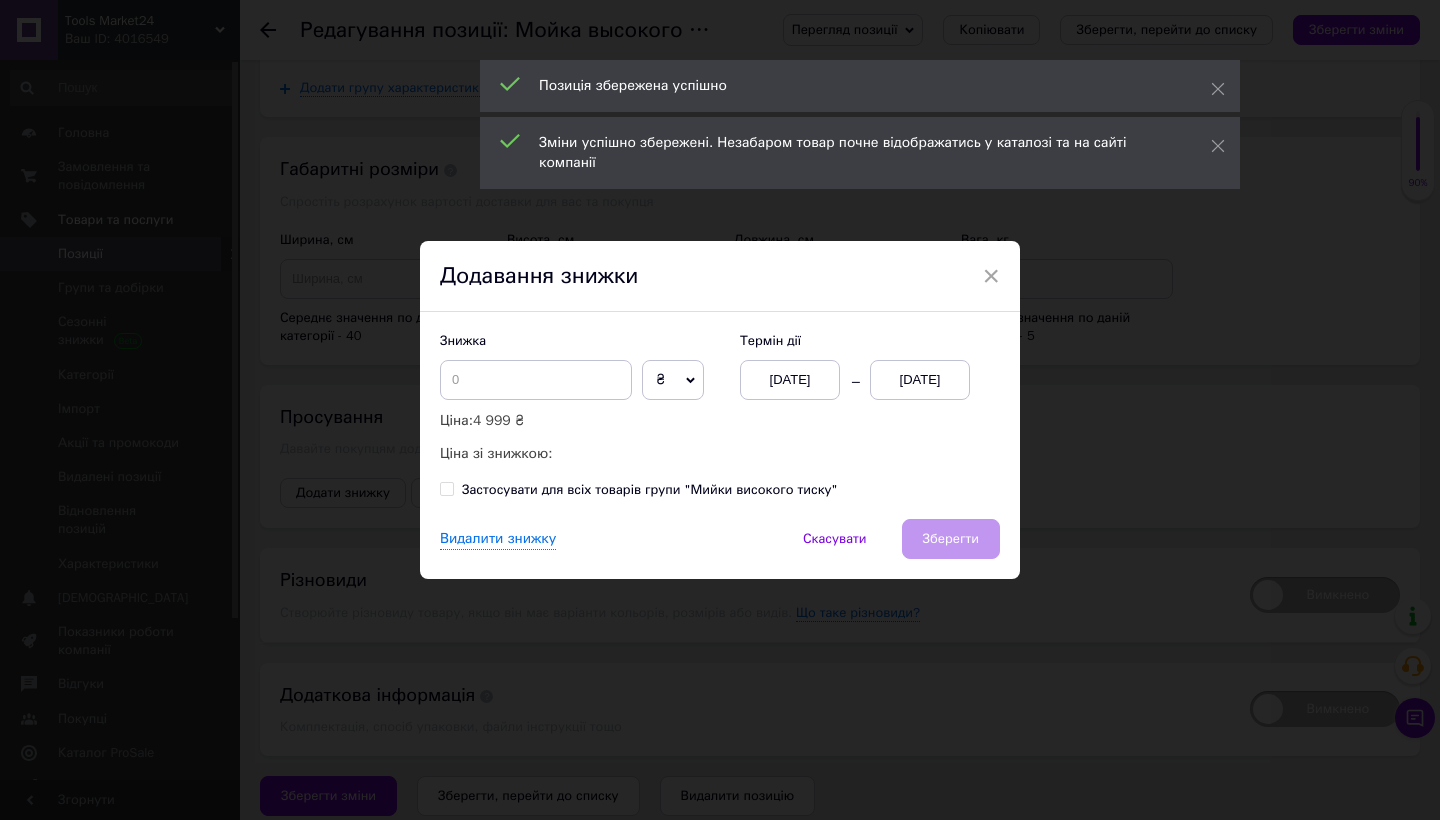 click on "[DATE]" at bounding box center [920, 380] 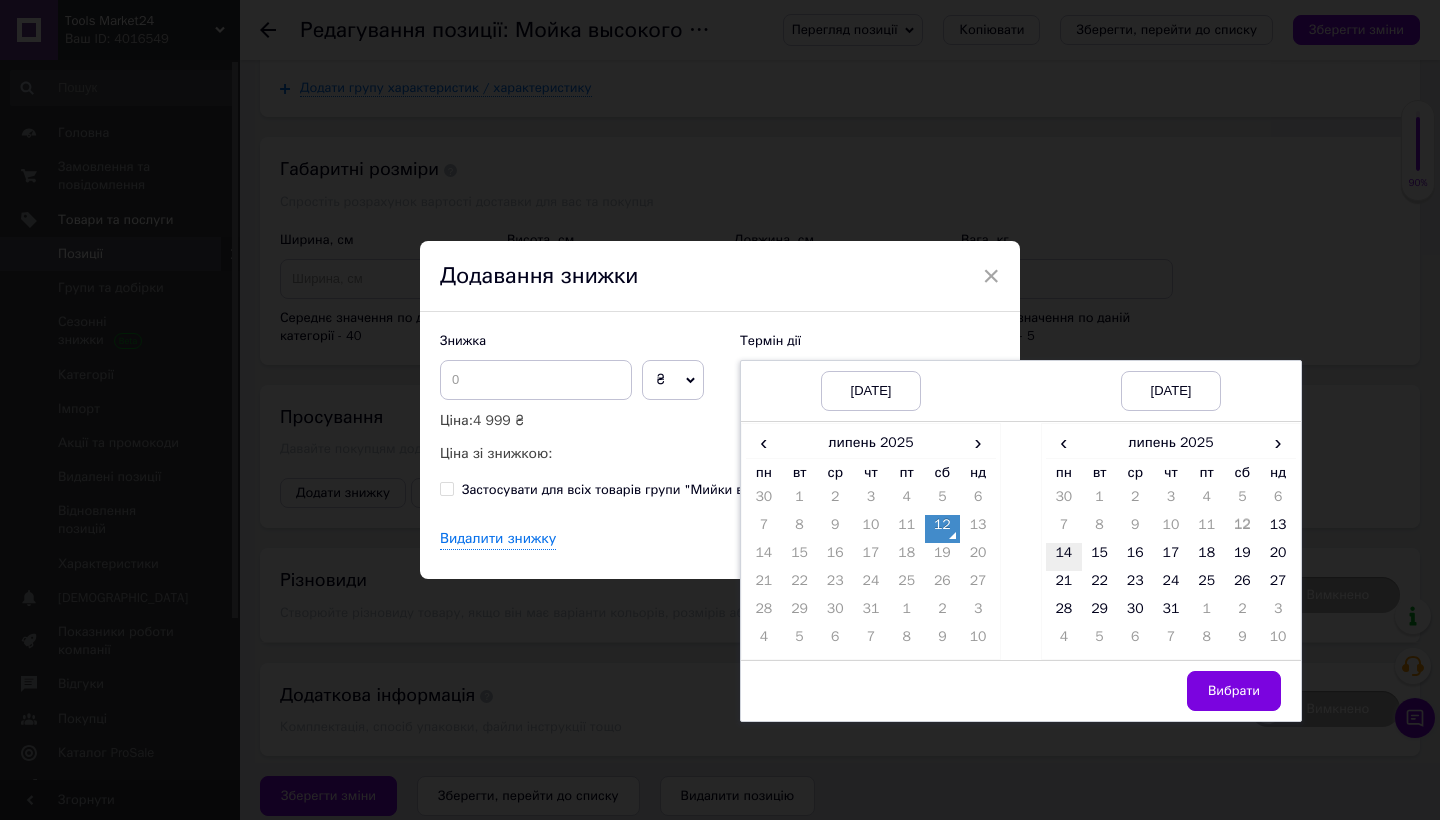 click on "14" at bounding box center [1064, 557] 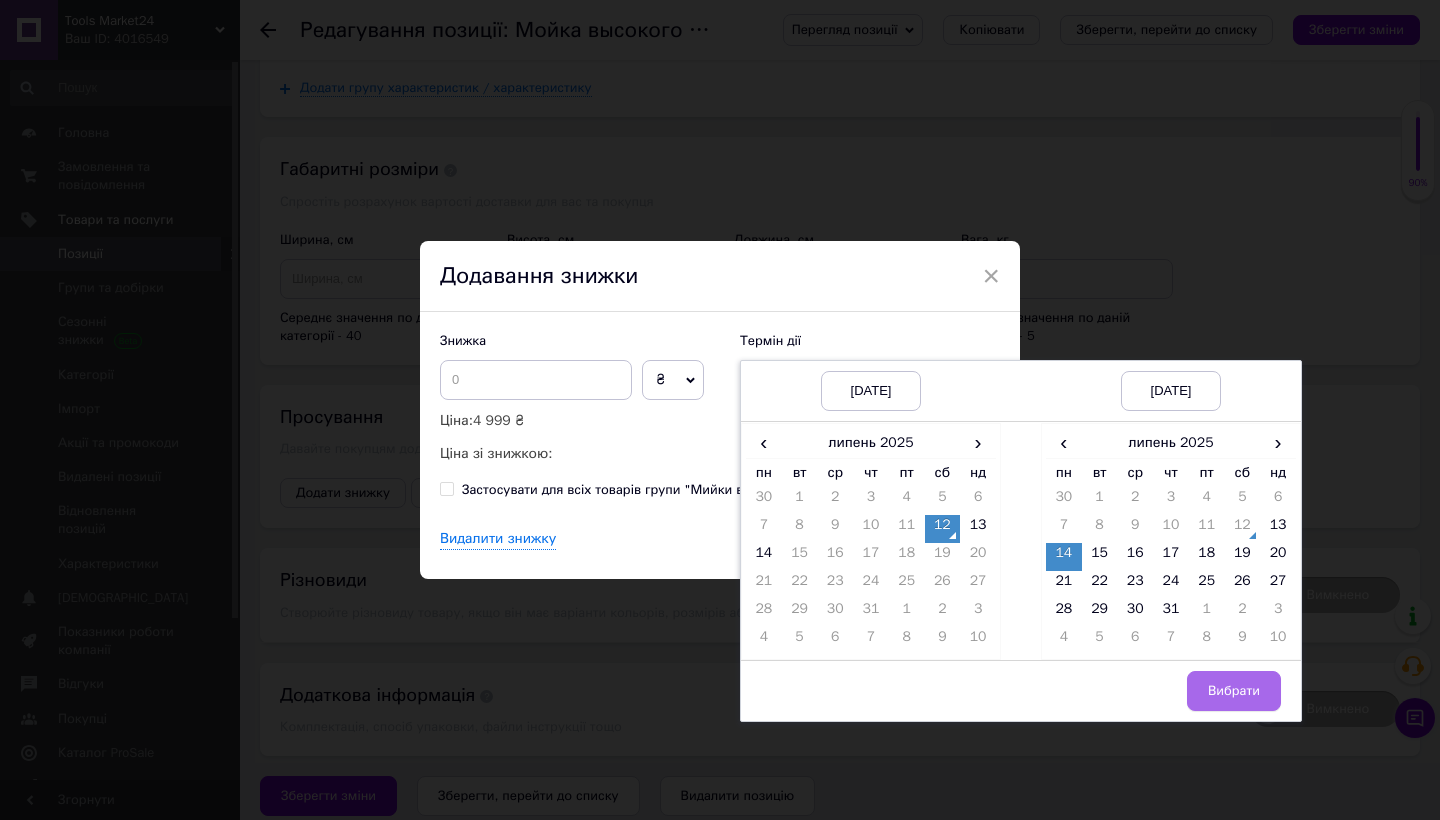 click on "Вибрати" at bounding box center [1234, 691] 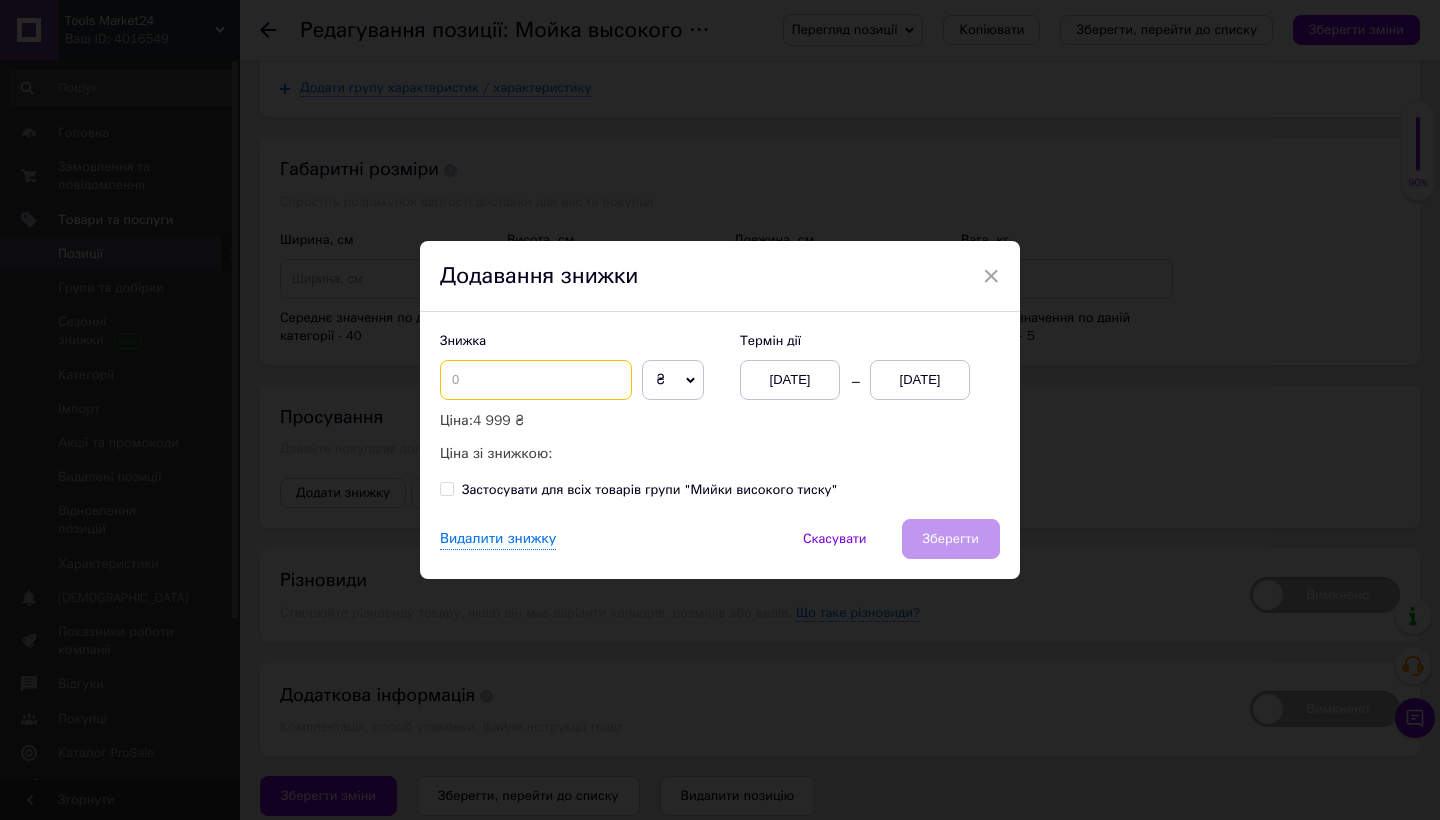 click at bounding box center (536, 380) 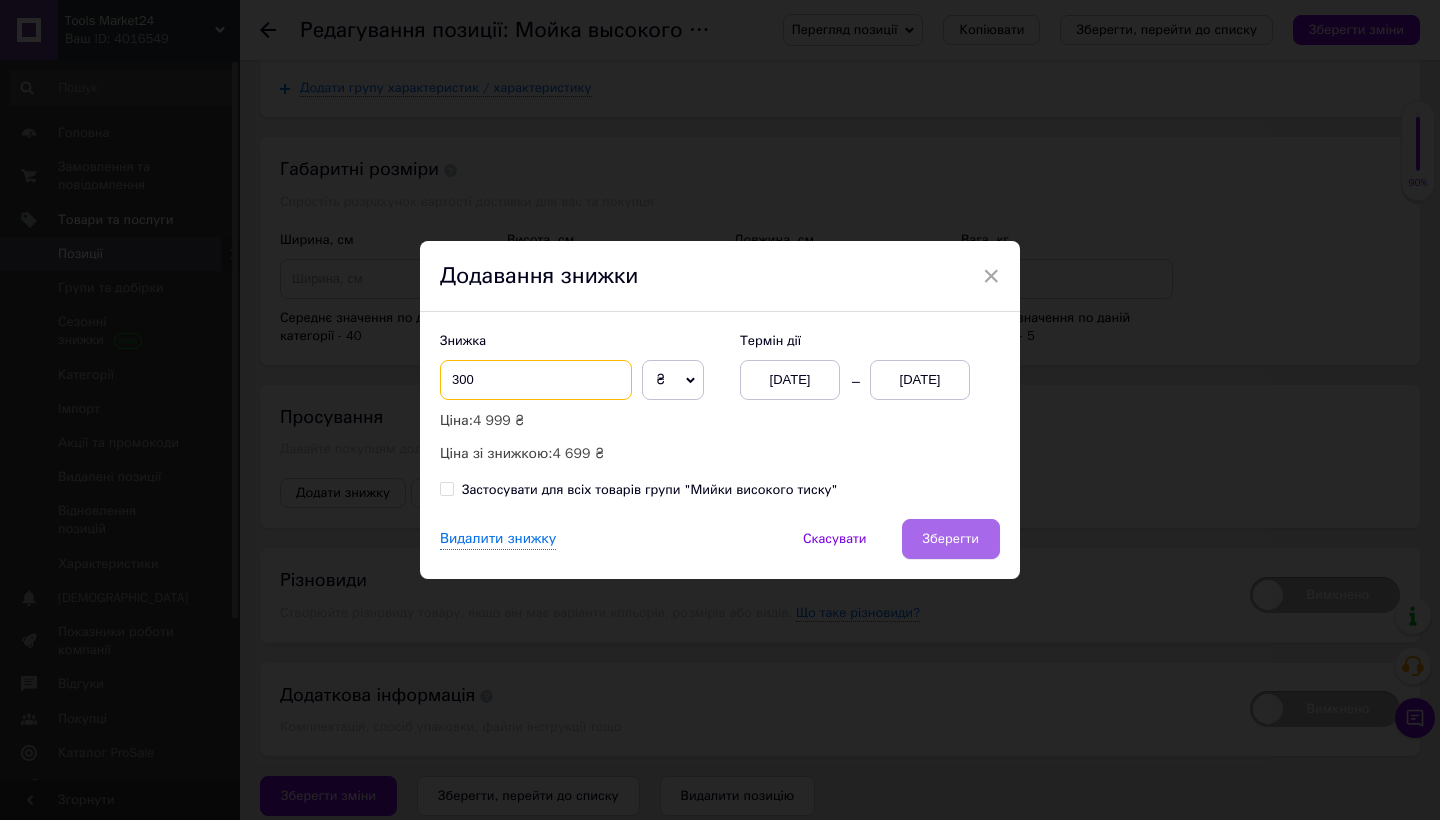 type on "300" 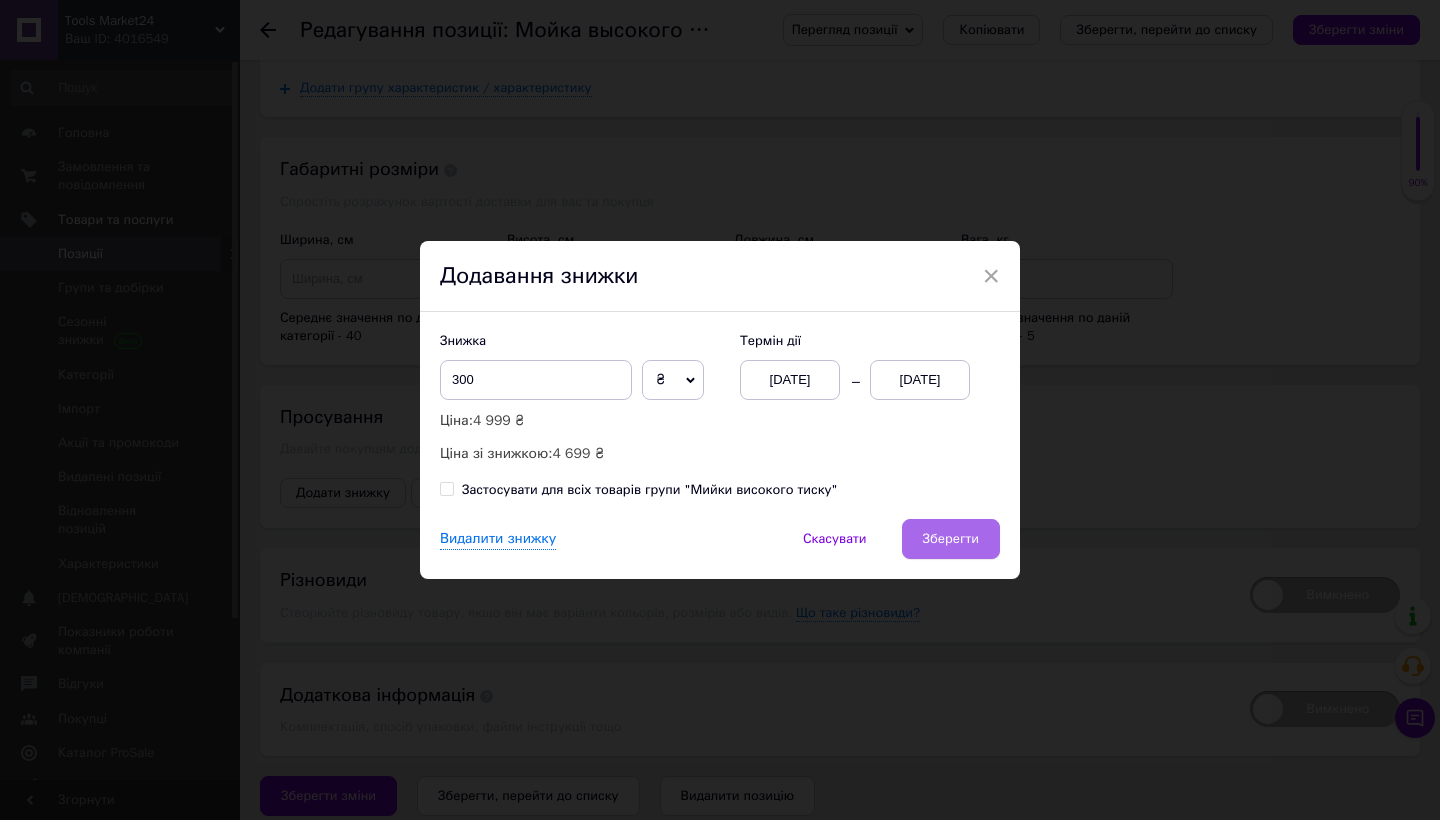 click on "Зберегти" at bounding box center [951, 539] 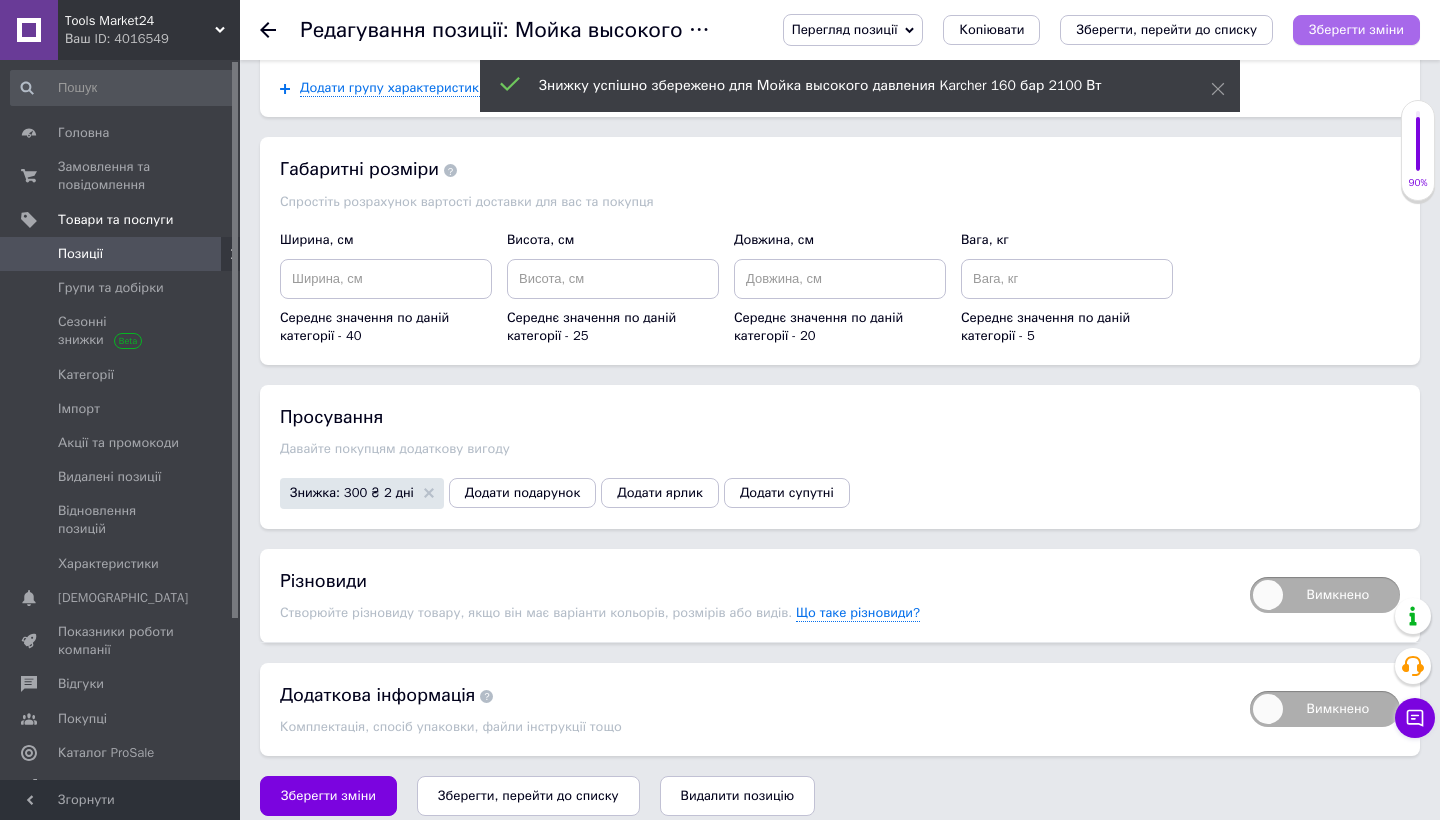 click on "Зберегти зміни" at bounding box center (1356, 29) 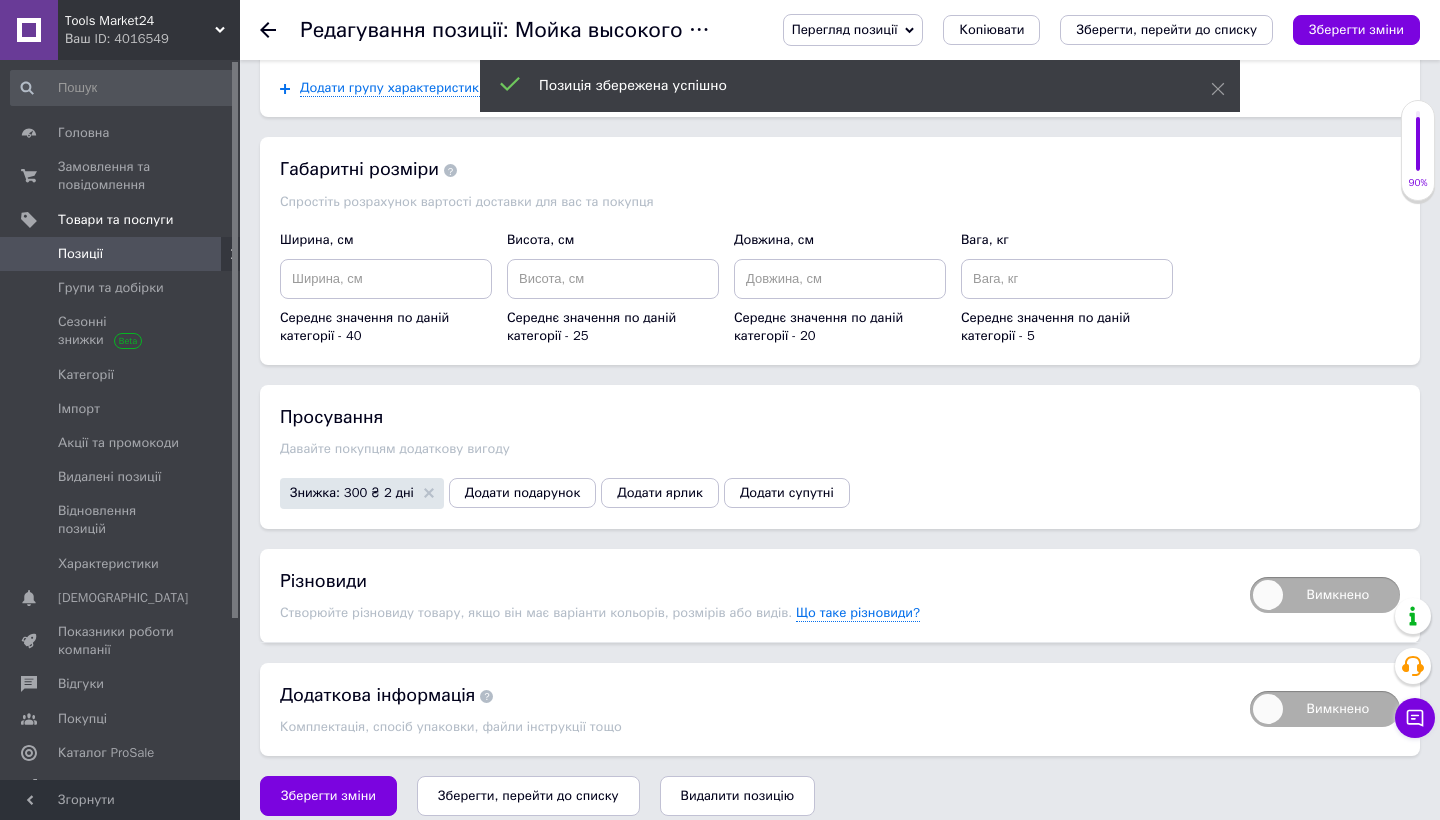 click on "Позиції" at bounding box center [121, 254] 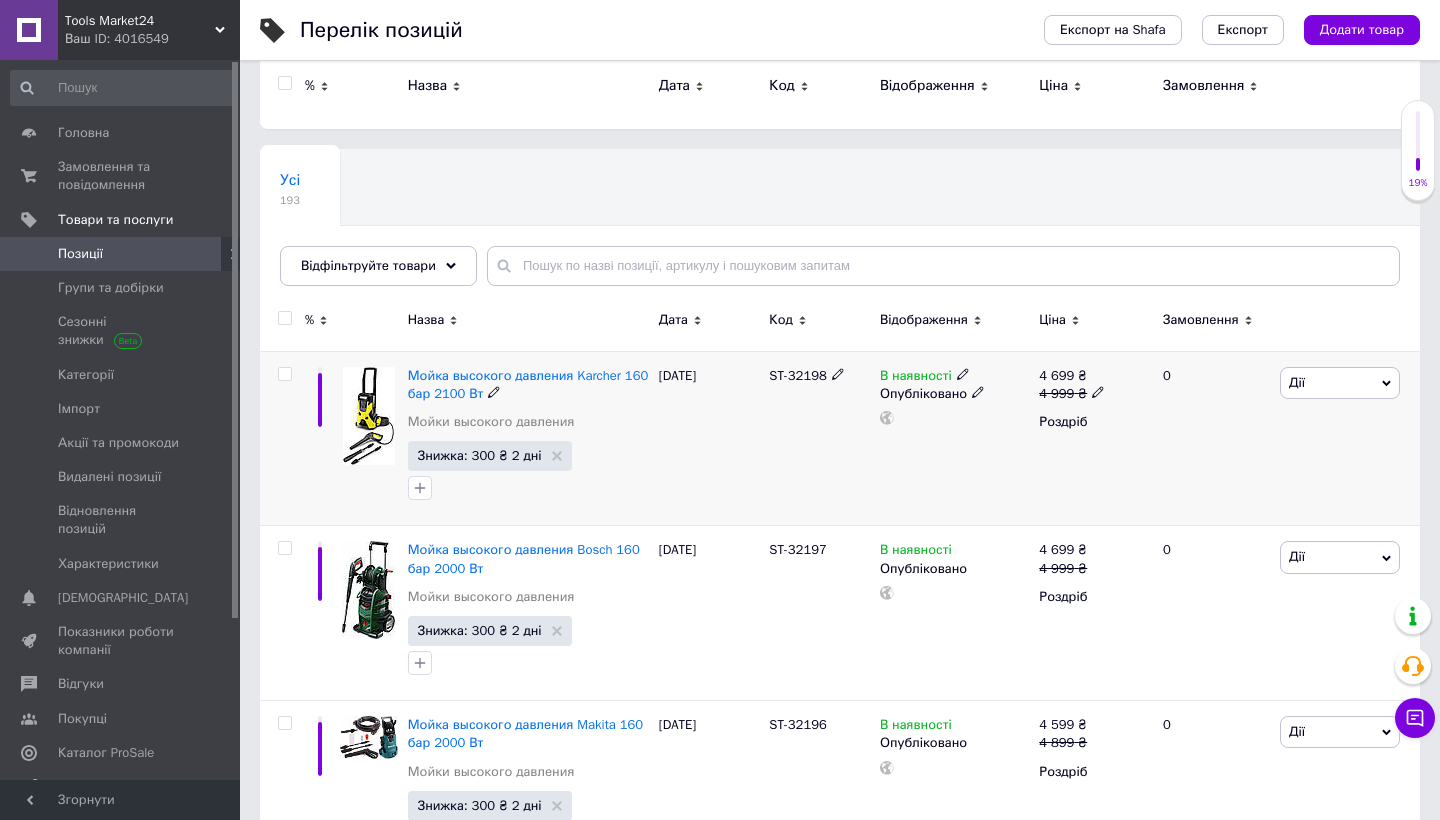 scroll, scrollTop: 3, scrollLeft: 0, axis: vertical 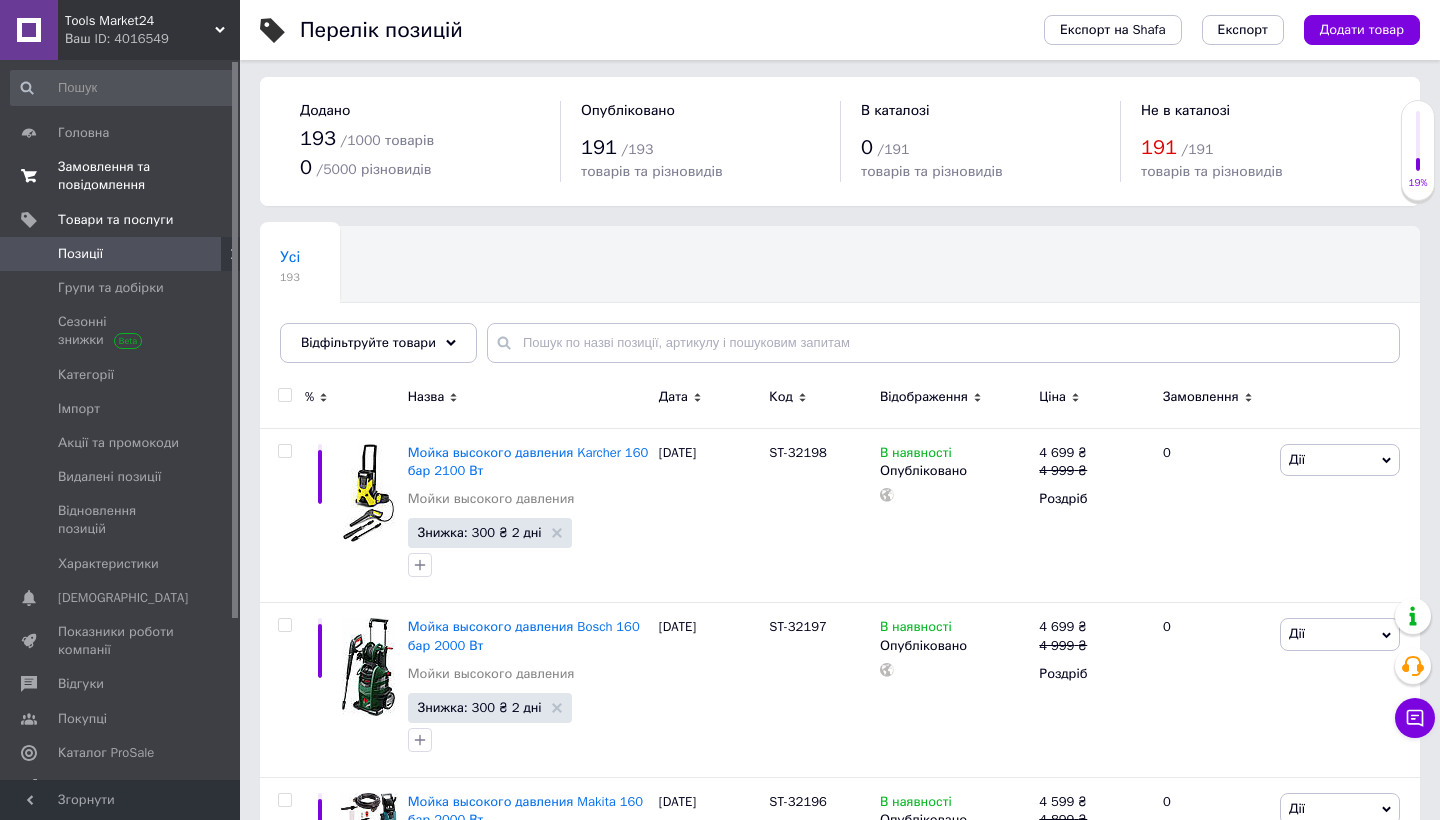 click on "Замовлення та повідомлення" at bounding box center (121, 176) 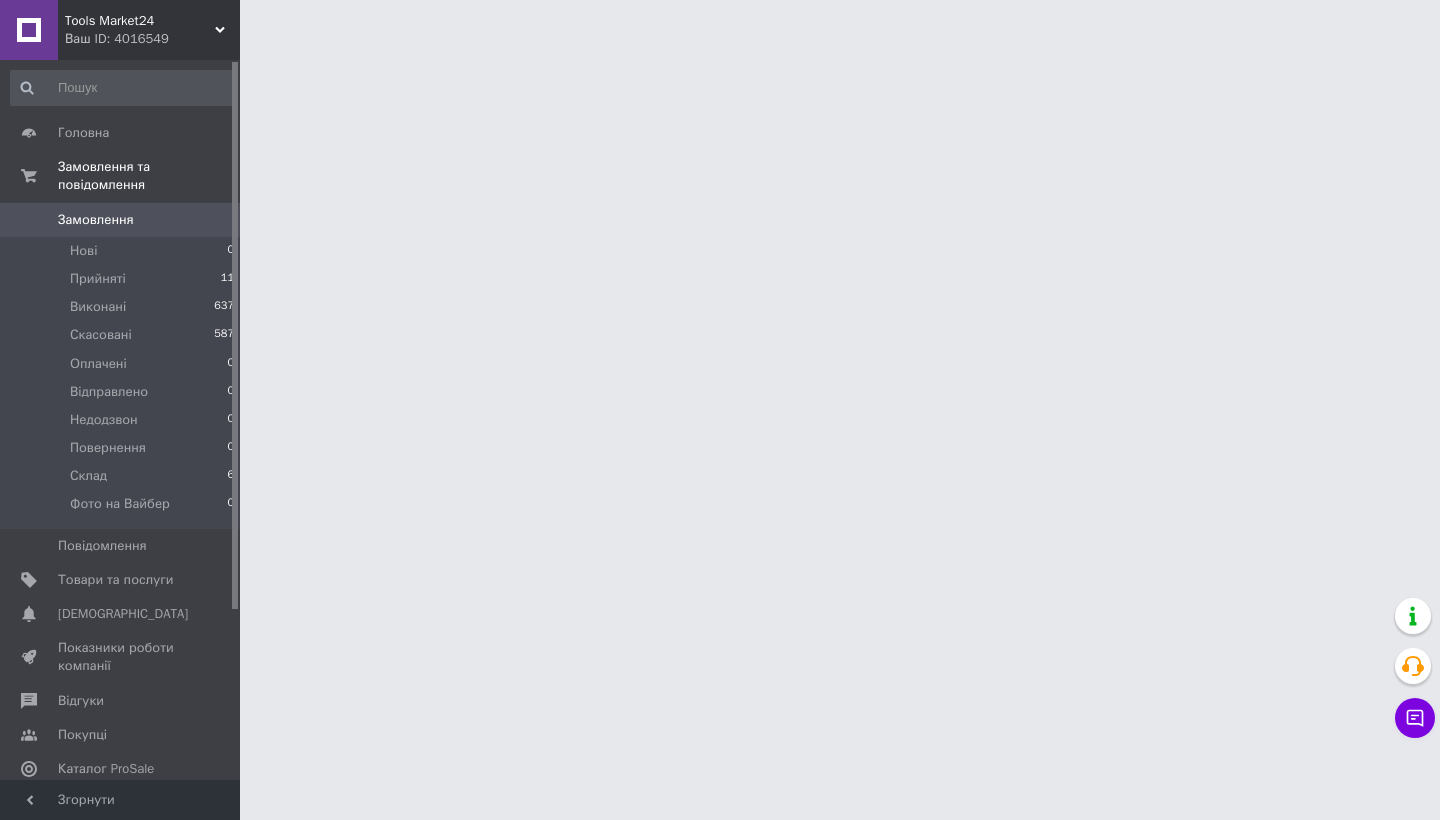scroll, scrollTop: 0, scrollLeft: 0, axis: both 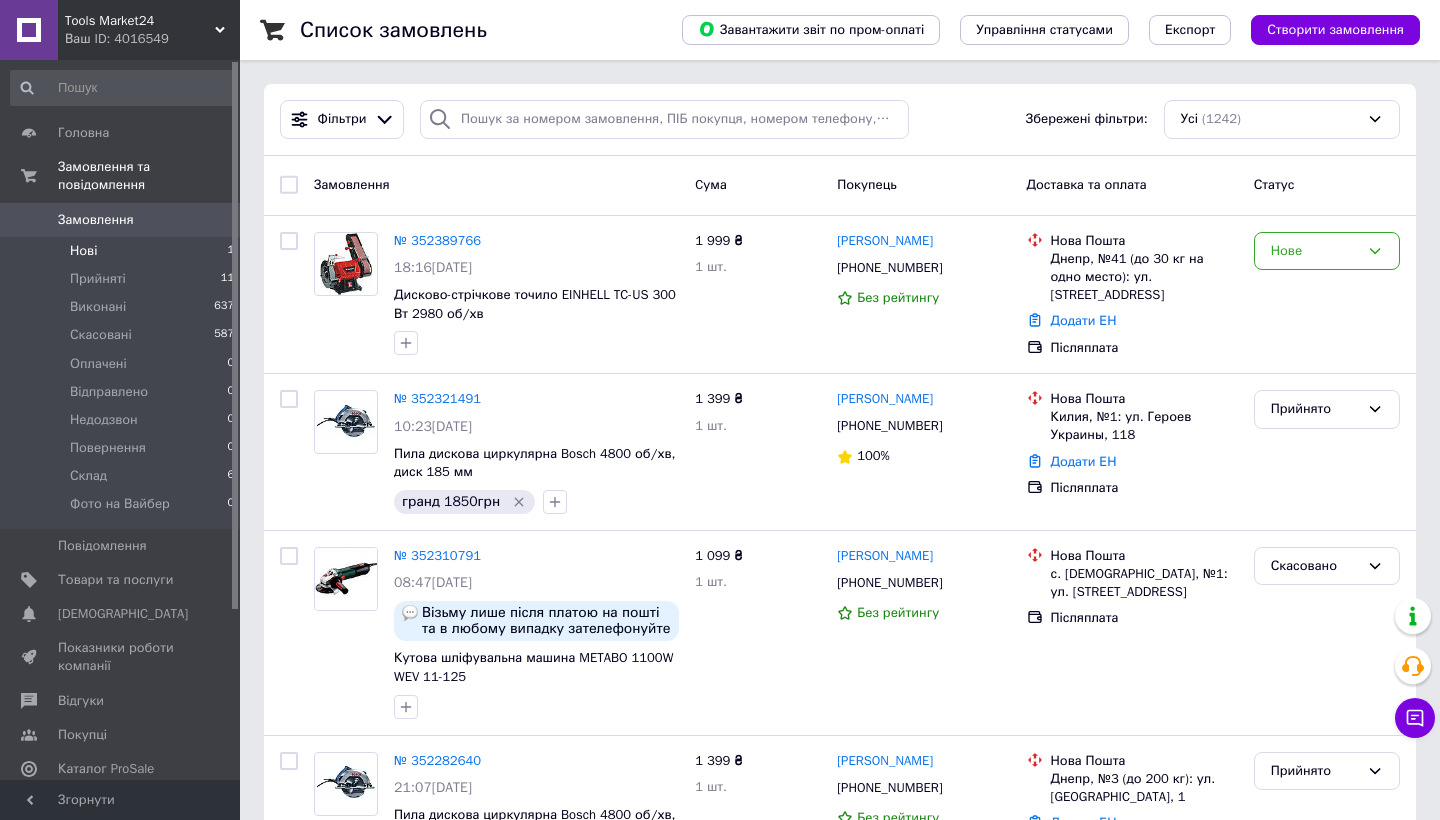click on "Нові 1" at bounding box center (123, 251) 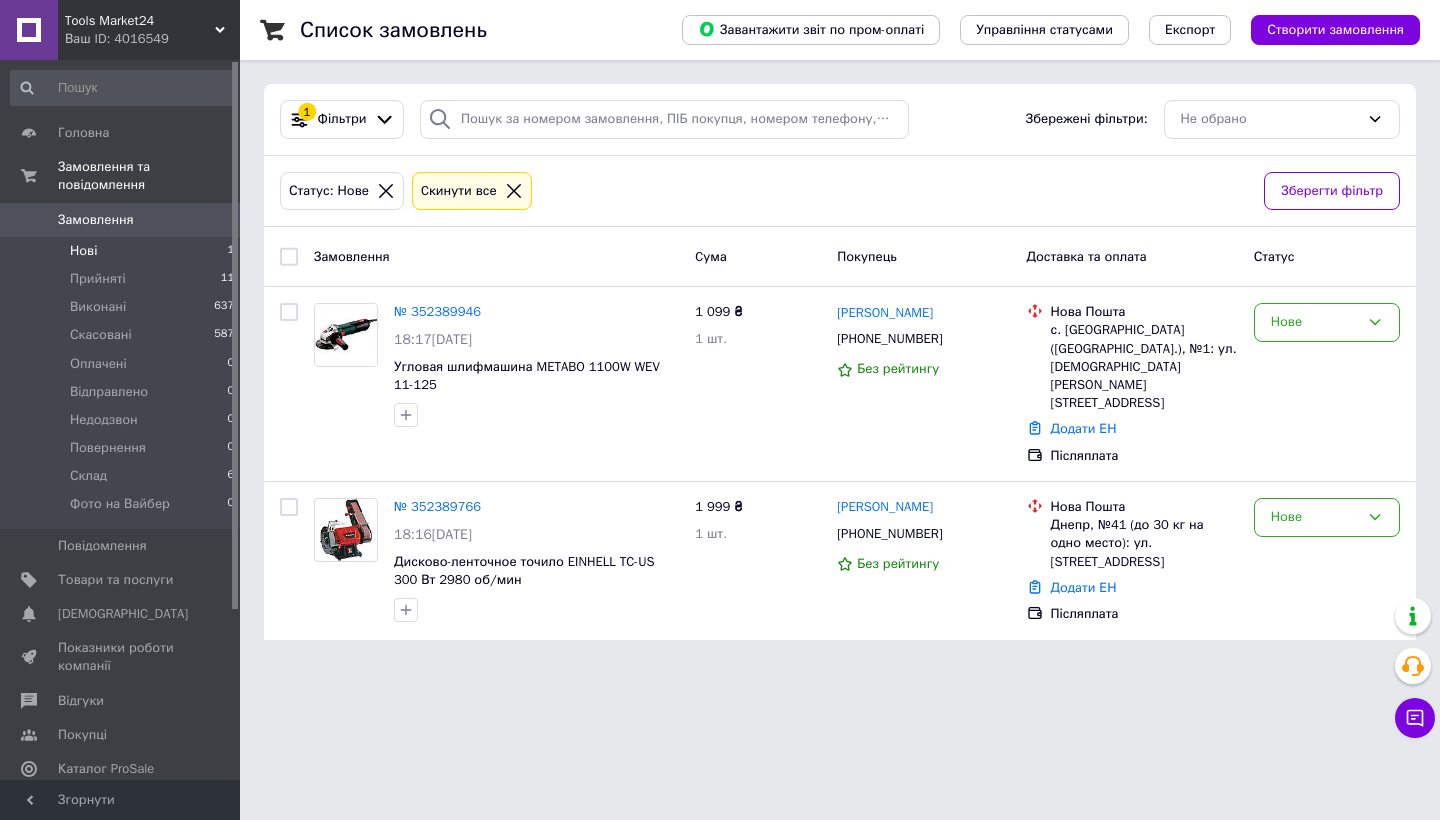 click on "Статус: Нове Cкинути все" at bounding box center [764, 191] 